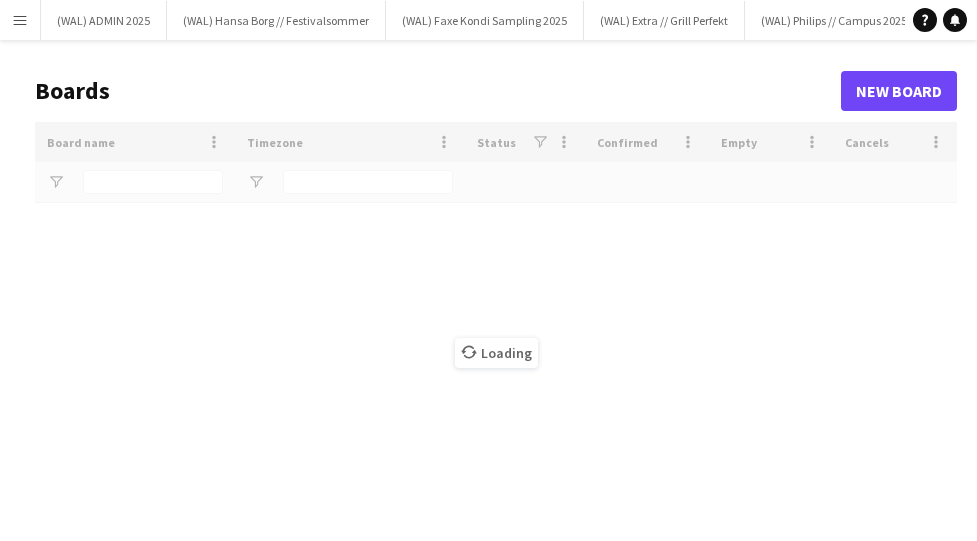 scroll, scrollTop: 0, scrollLeft: 0, axis: both 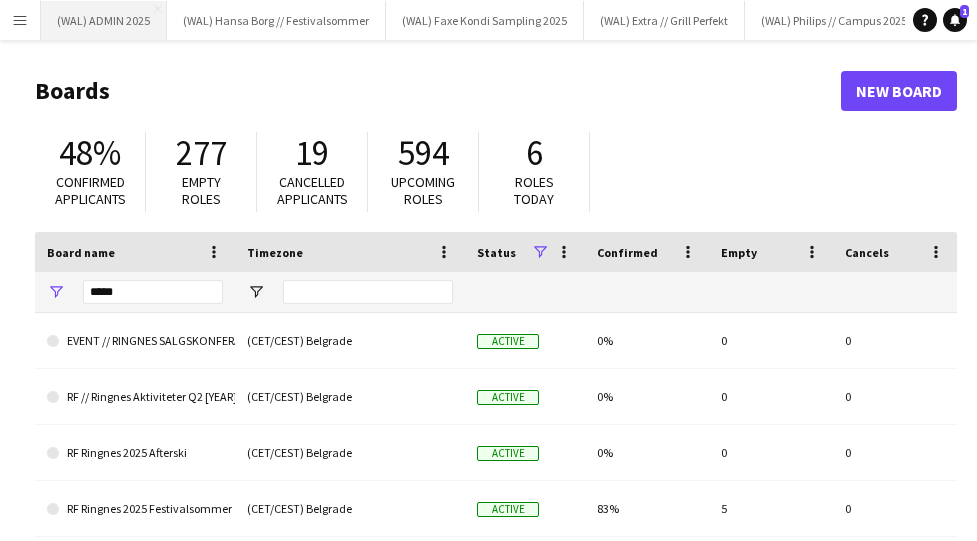 click on "(WAL) ADMIN [YEAR]
Close" at bounding box center [104, 20] 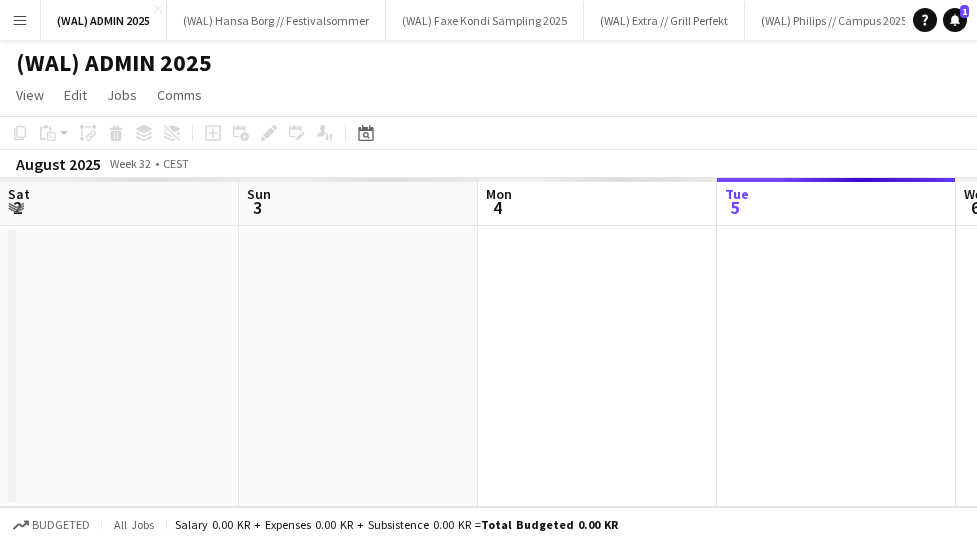 scroll, scrollTop: 0, scrollLeft: 478, axis: horizontal 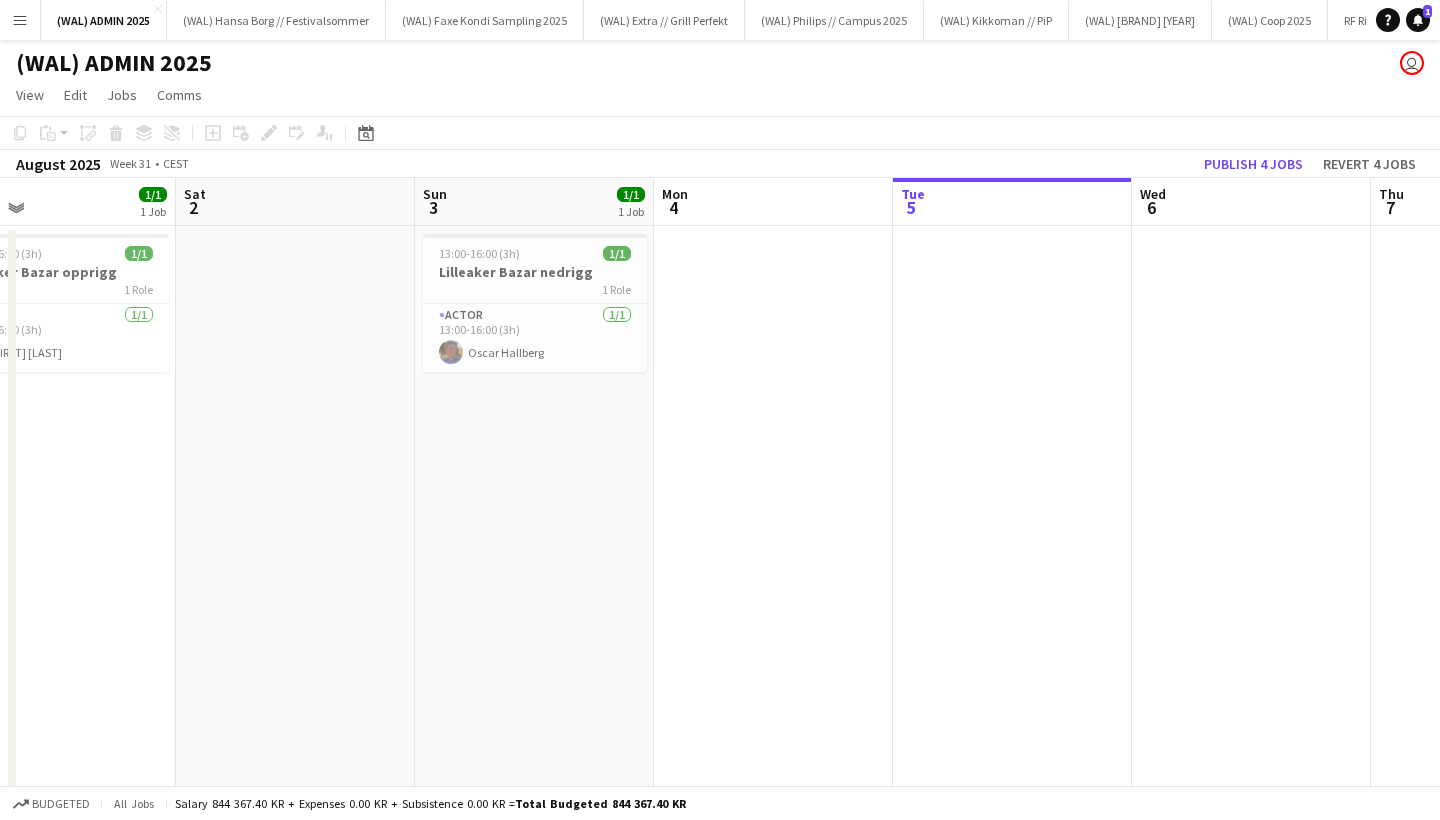 click at bounding box center (773, 573) 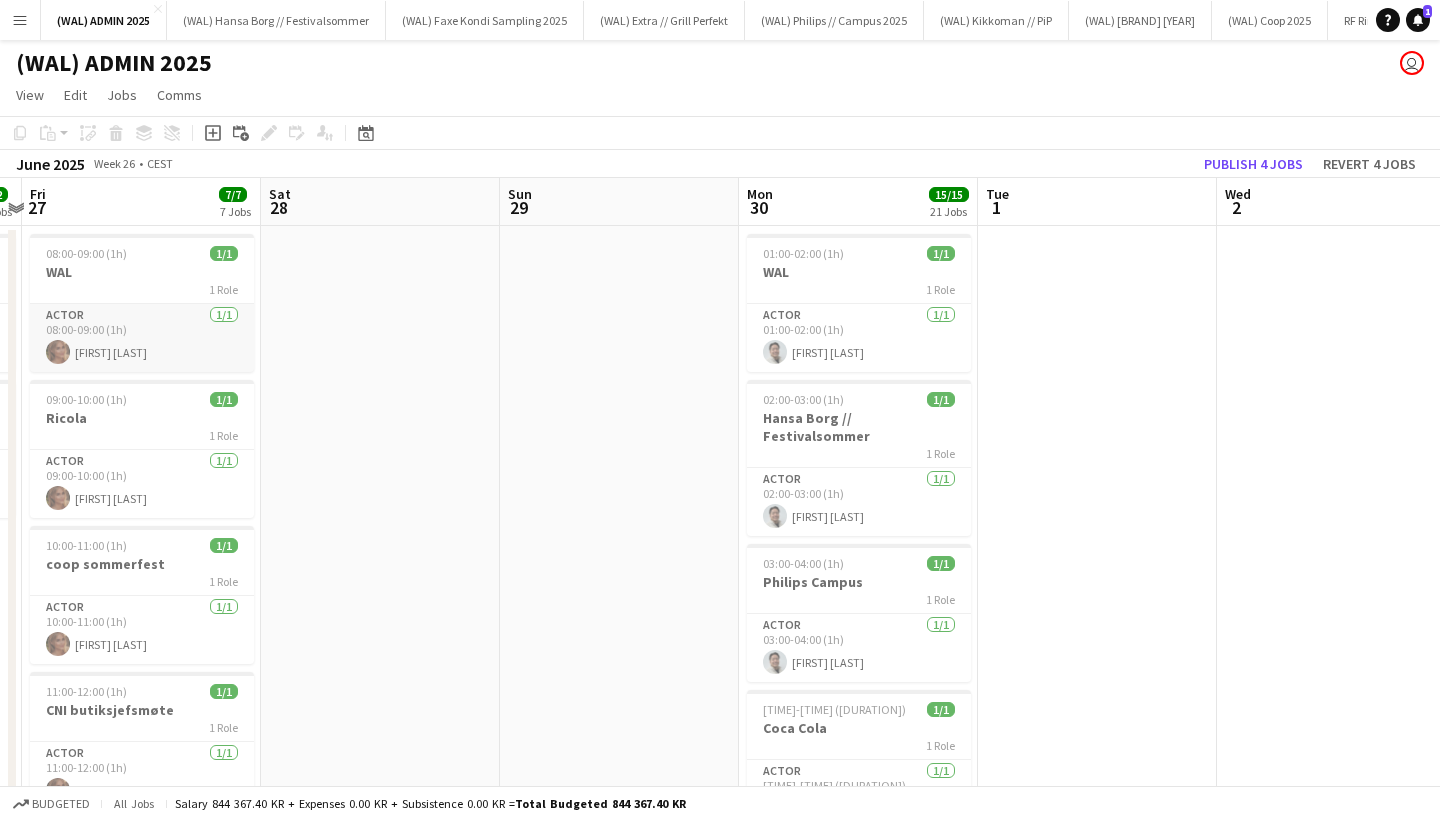 scroll, scrollTop: 0, scrollLeft: 733, axis: horizontal 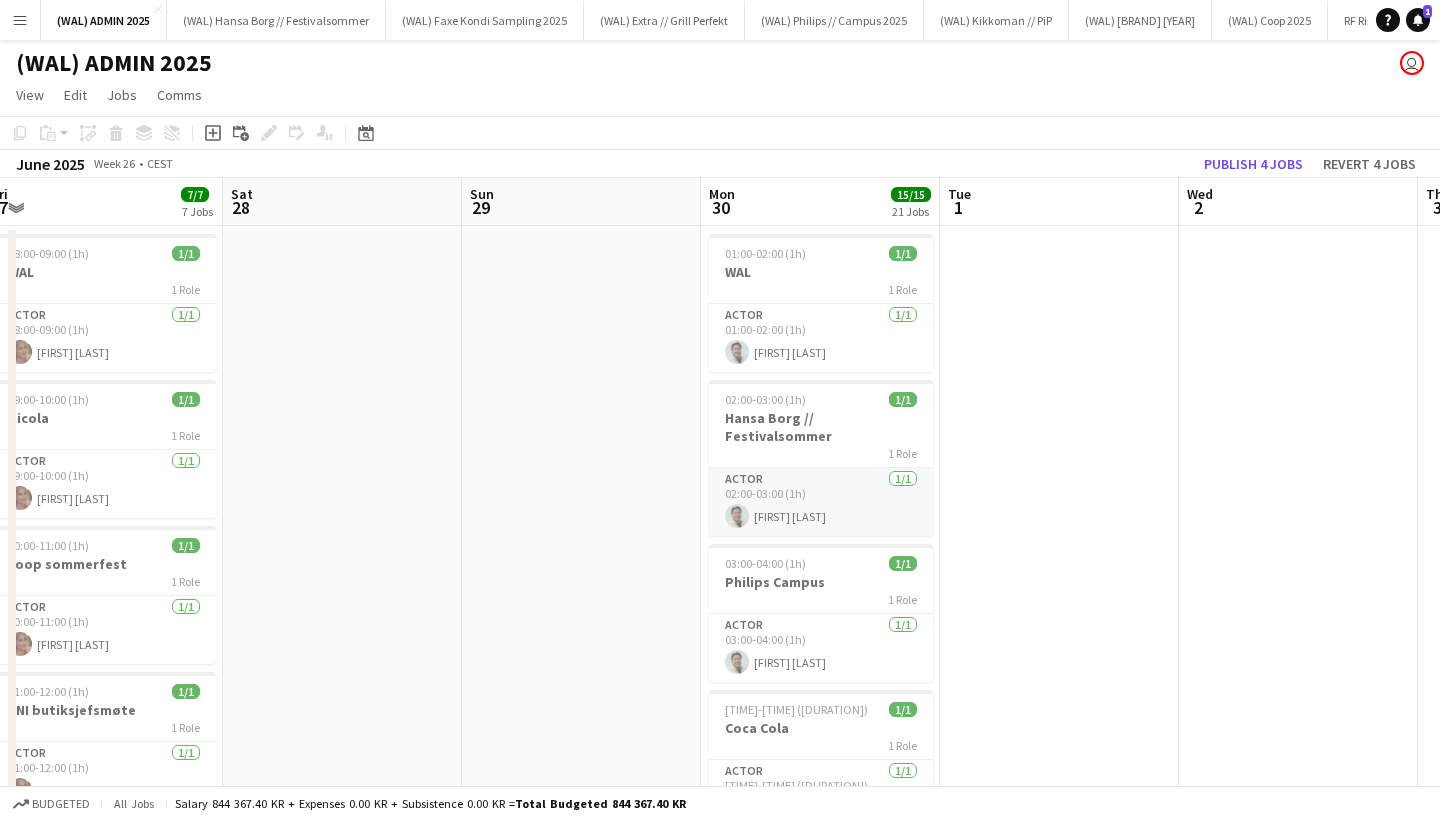 click on "Actor   1/1   02:00-03:00 (1h)
[NAME]" at bounding box center (821, 502) 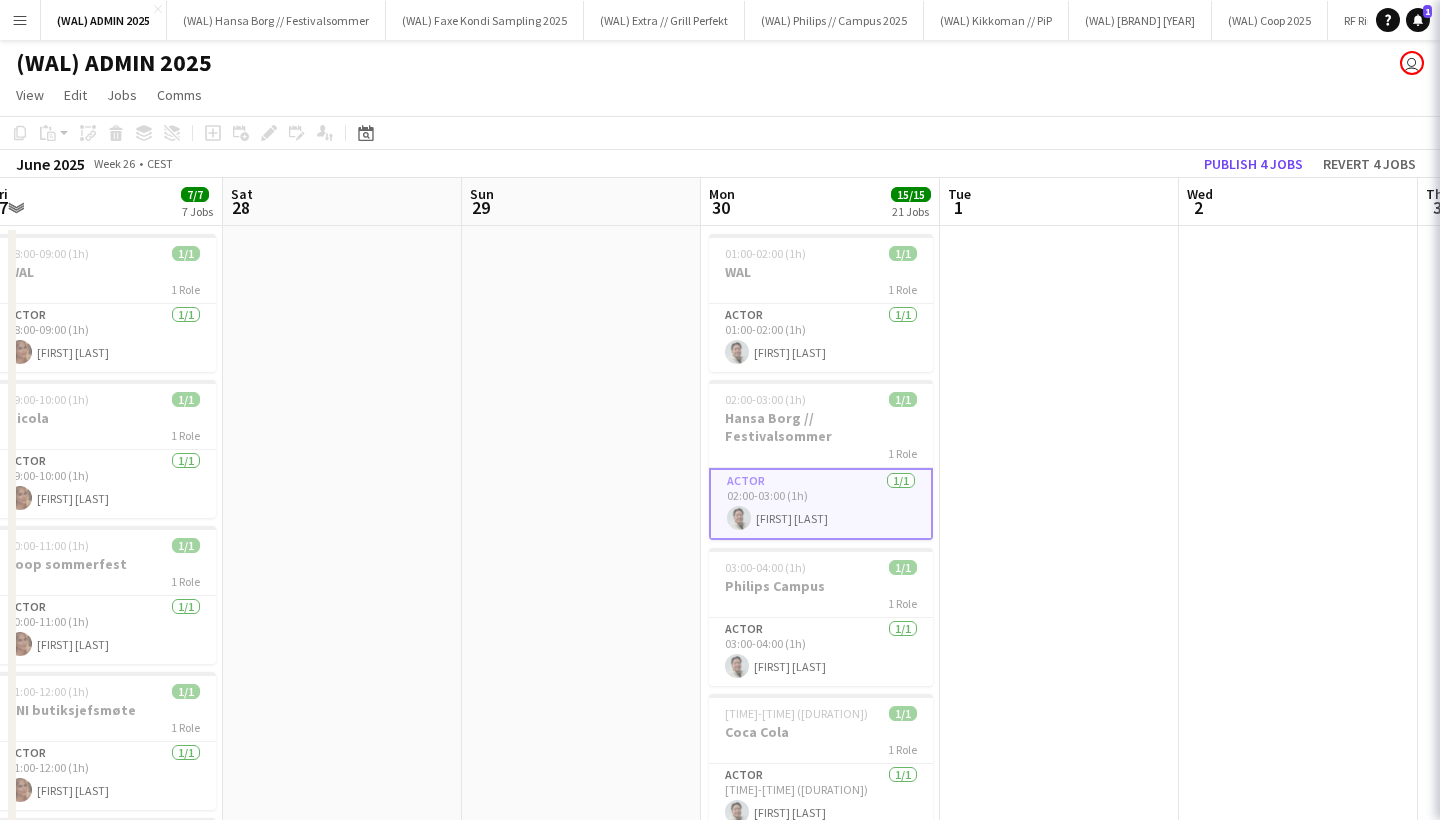 scroll, scrollTop: 0, scrollLeft: 0, axis: both 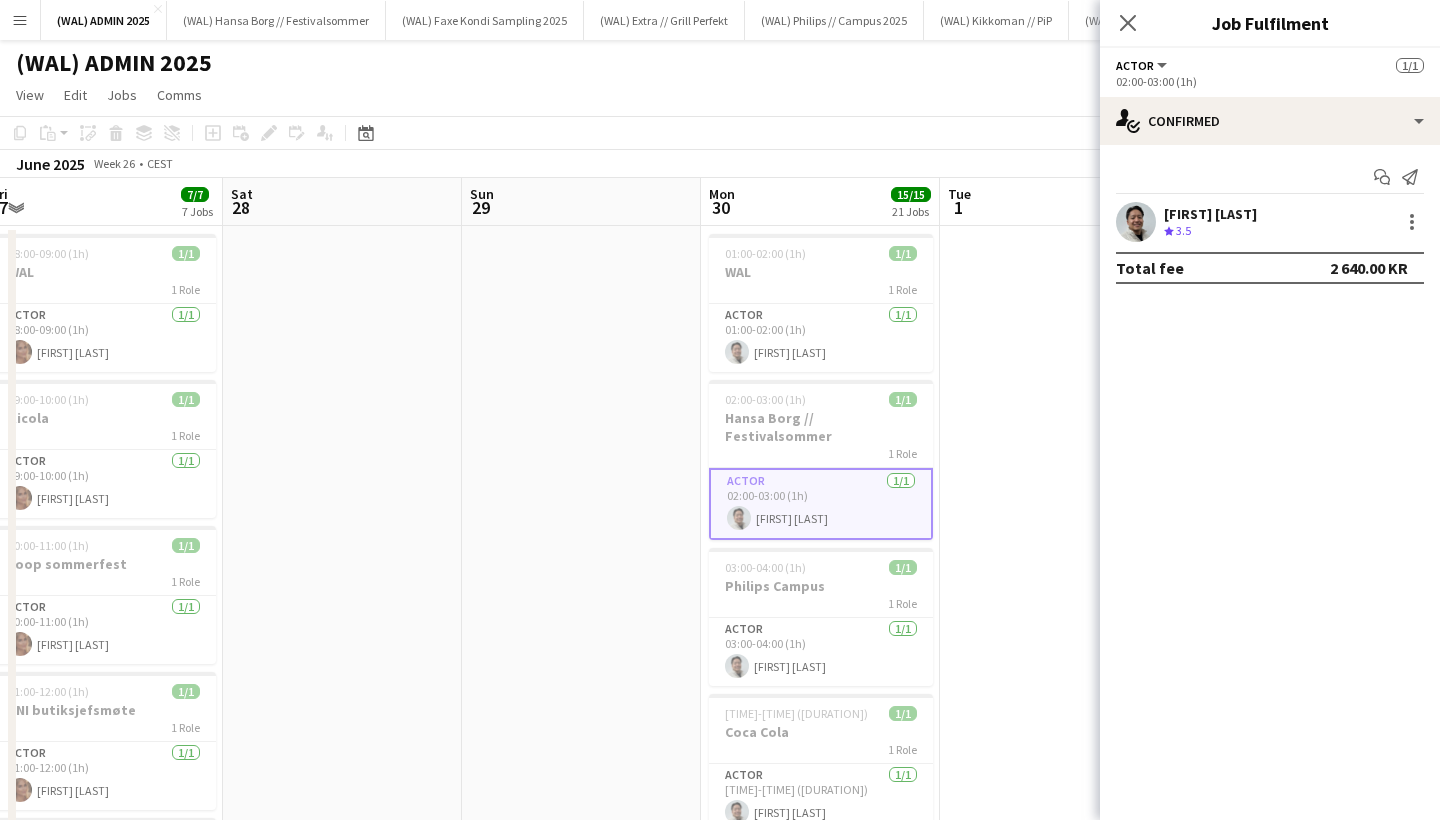 click on "Close pop-in" 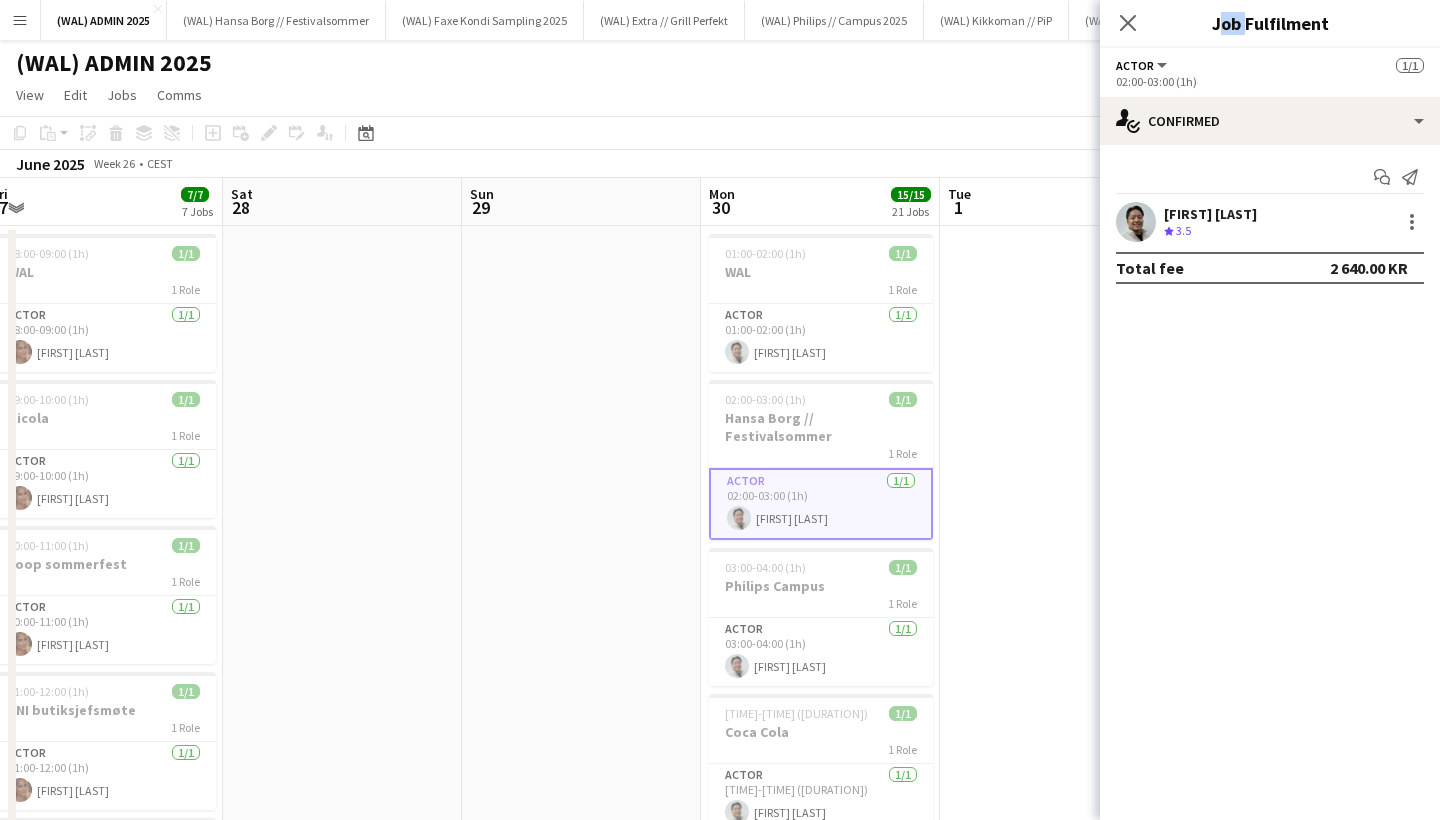 click on "Close pop-in" 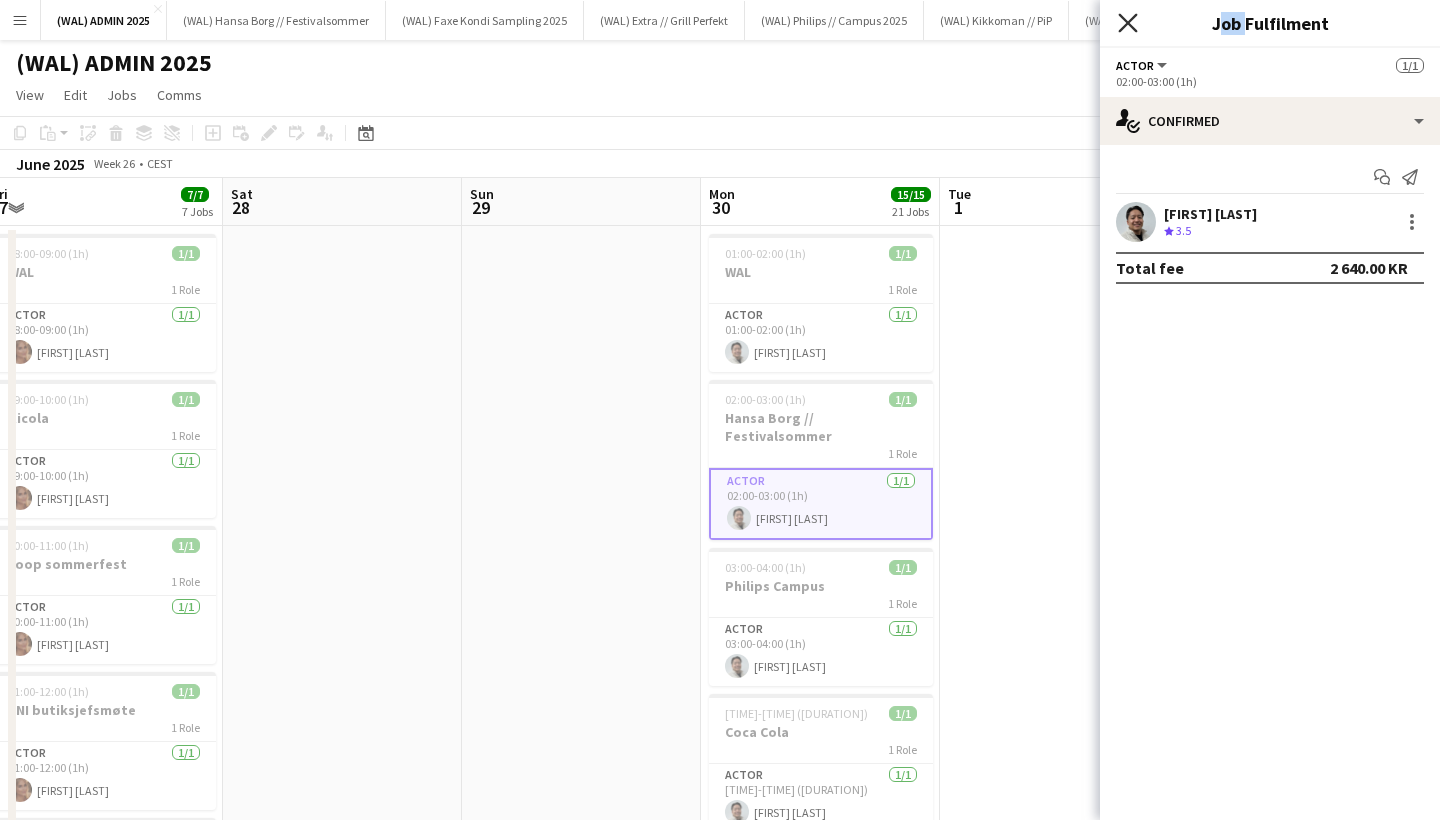 click 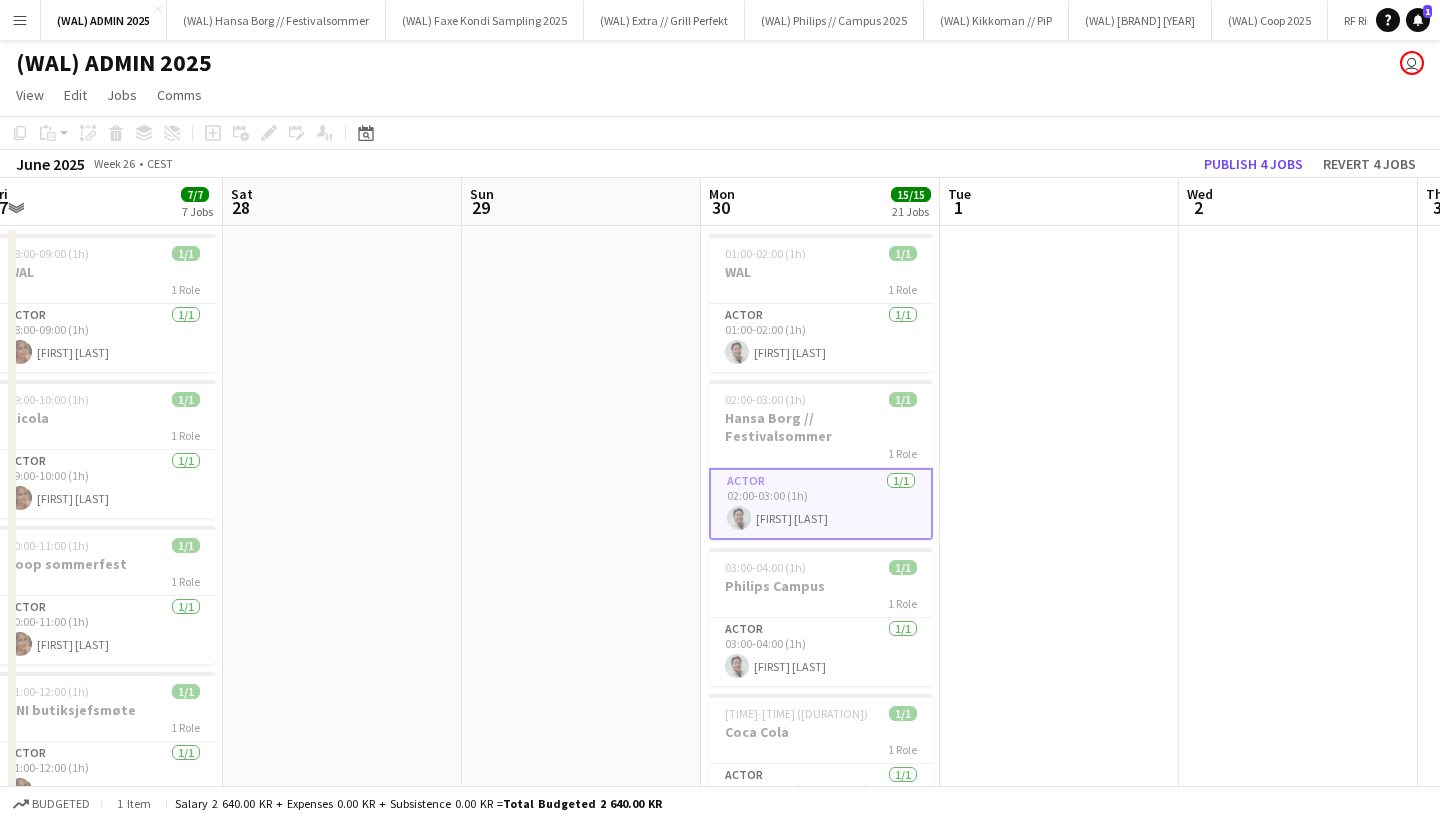 click at bounding box center [1059, 1370] 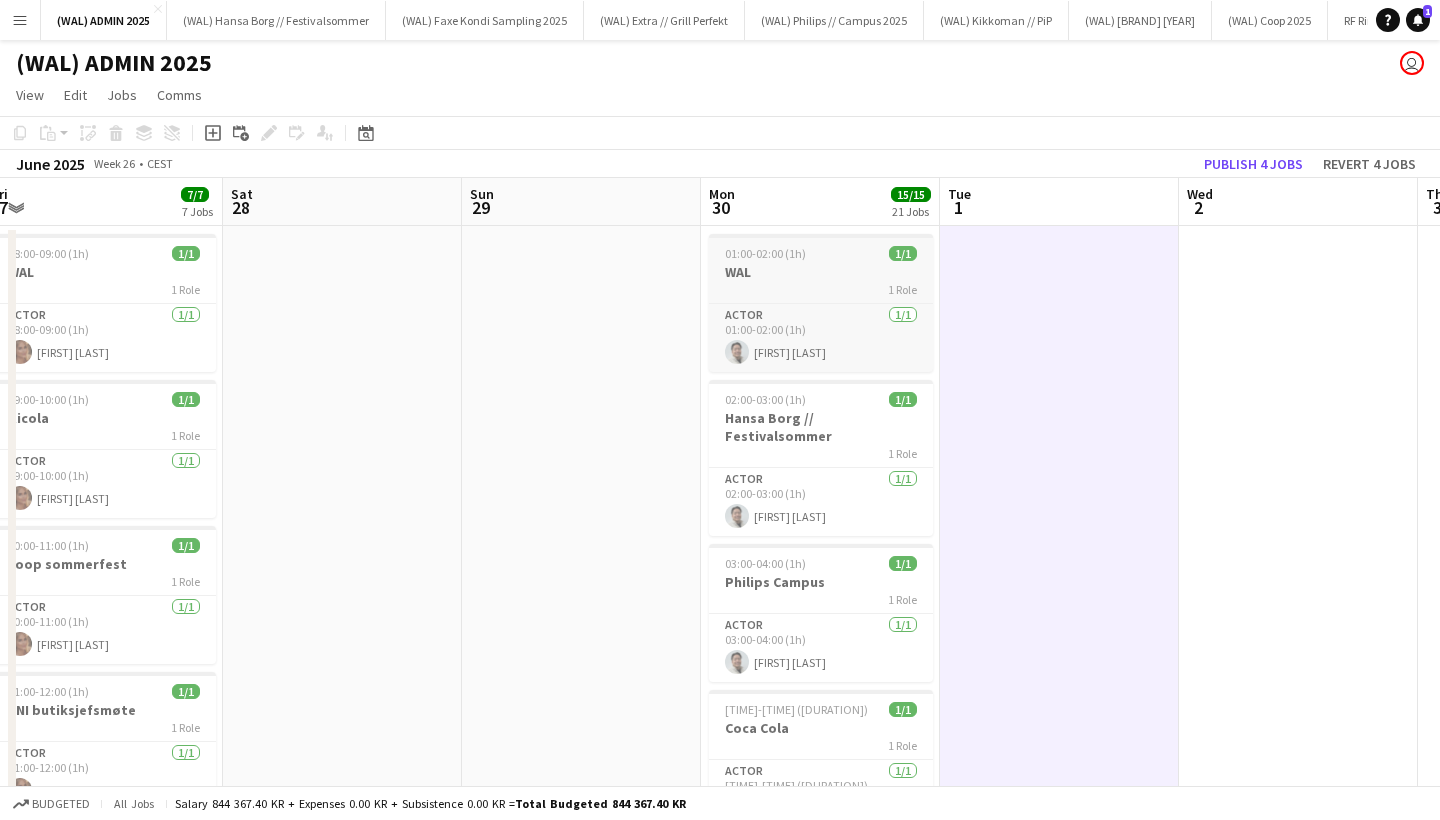 click on "WAL" at bounding box center (821, 272) 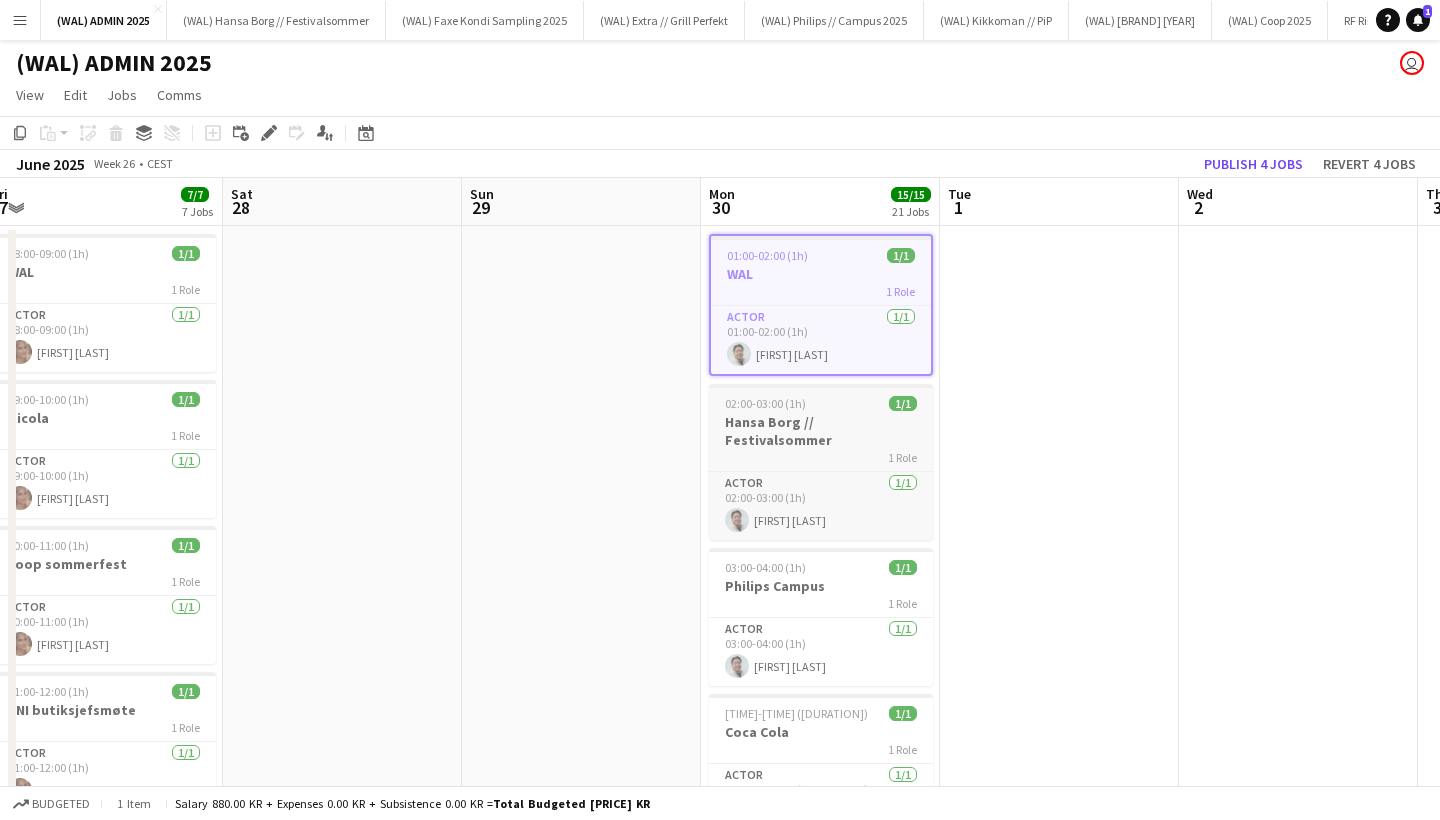 click on "Hansa Borg // Festivalsommer" at bounding box center (821, 431) 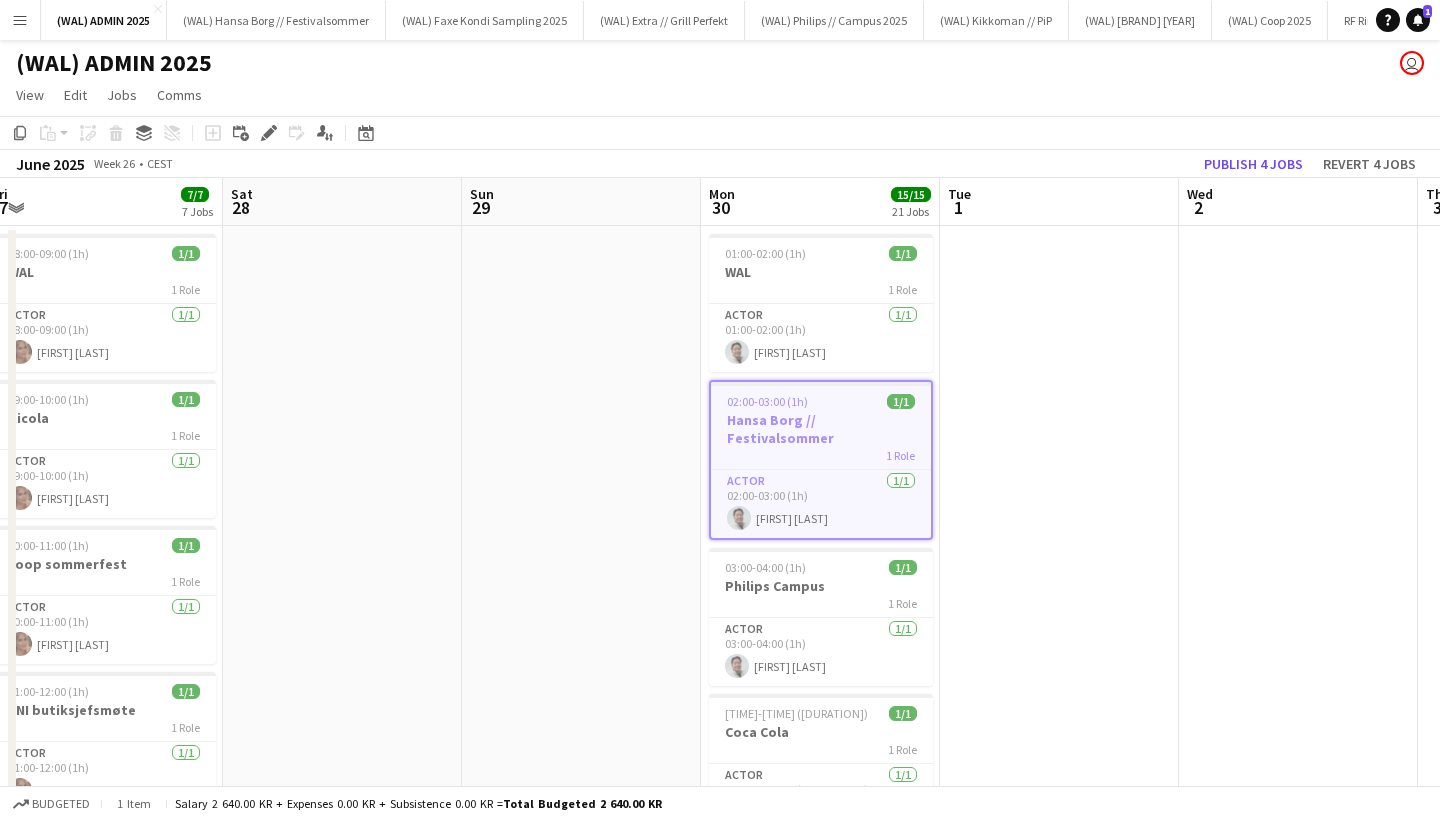 click at bounding box center (1059, 1370) 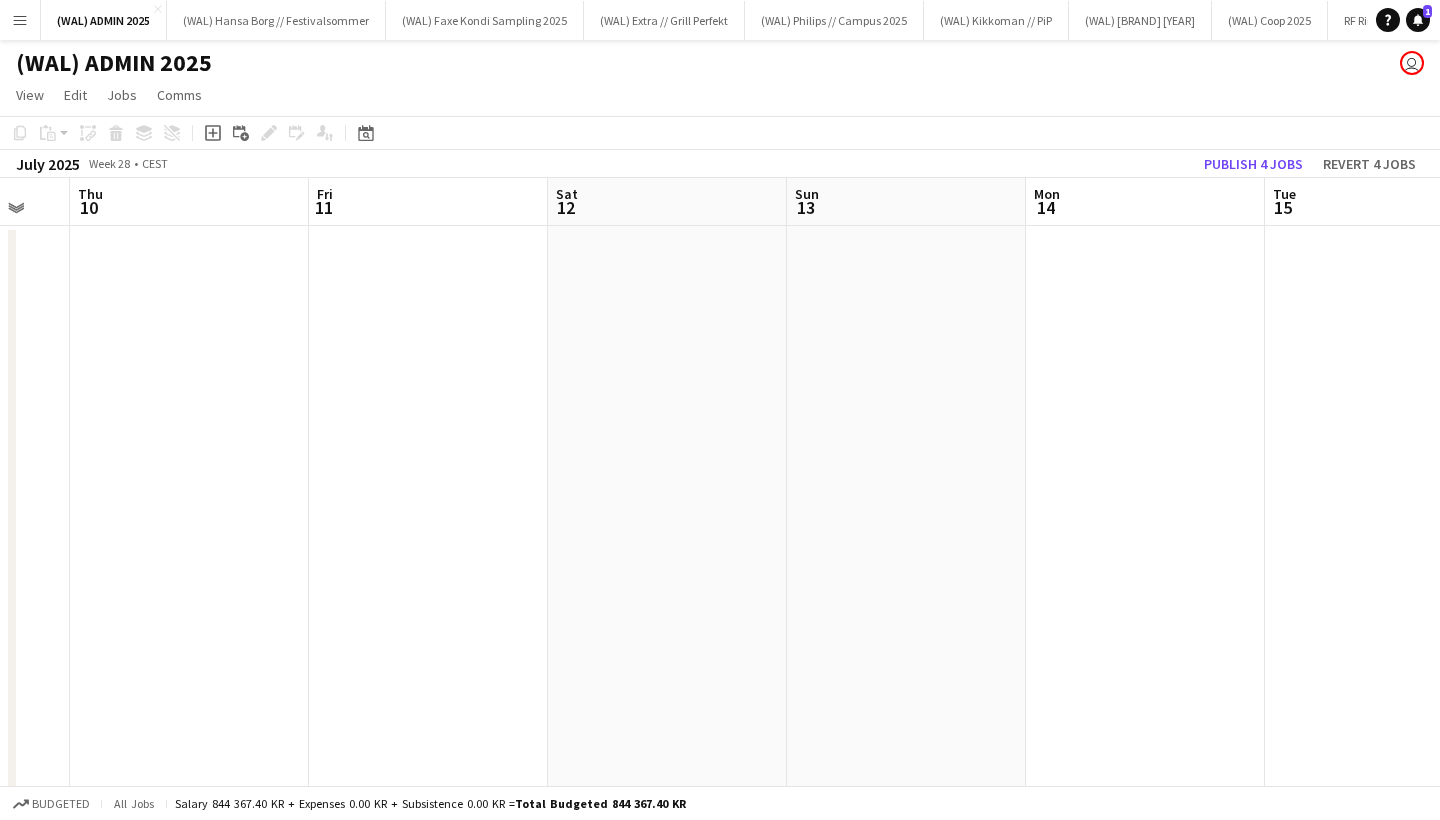 scroll, scrollTop: 0, scrollLeft: 969, axis: horizontal 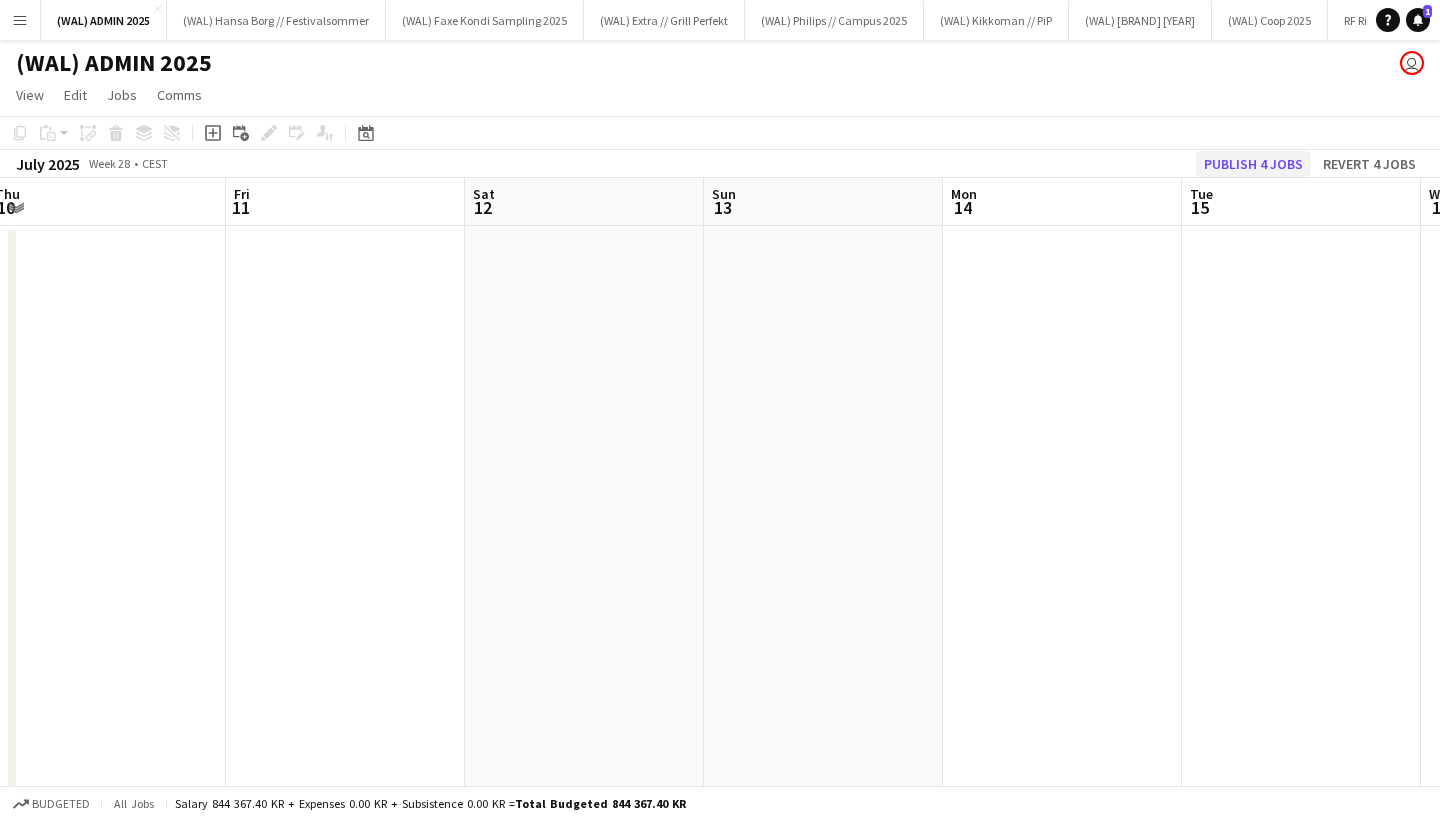 click on "Publish 4 jobs" 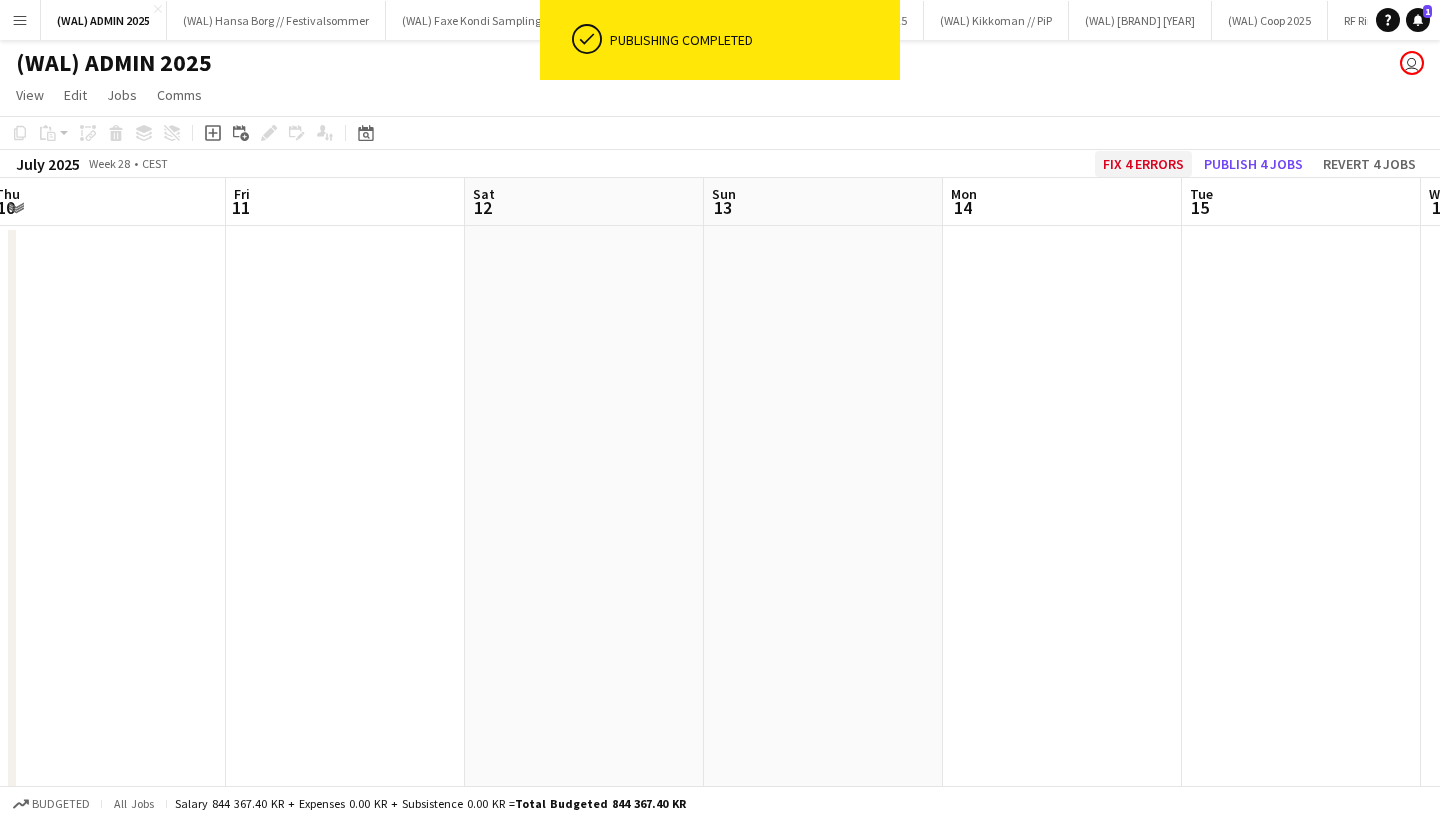 click on "Fix 4 errors" 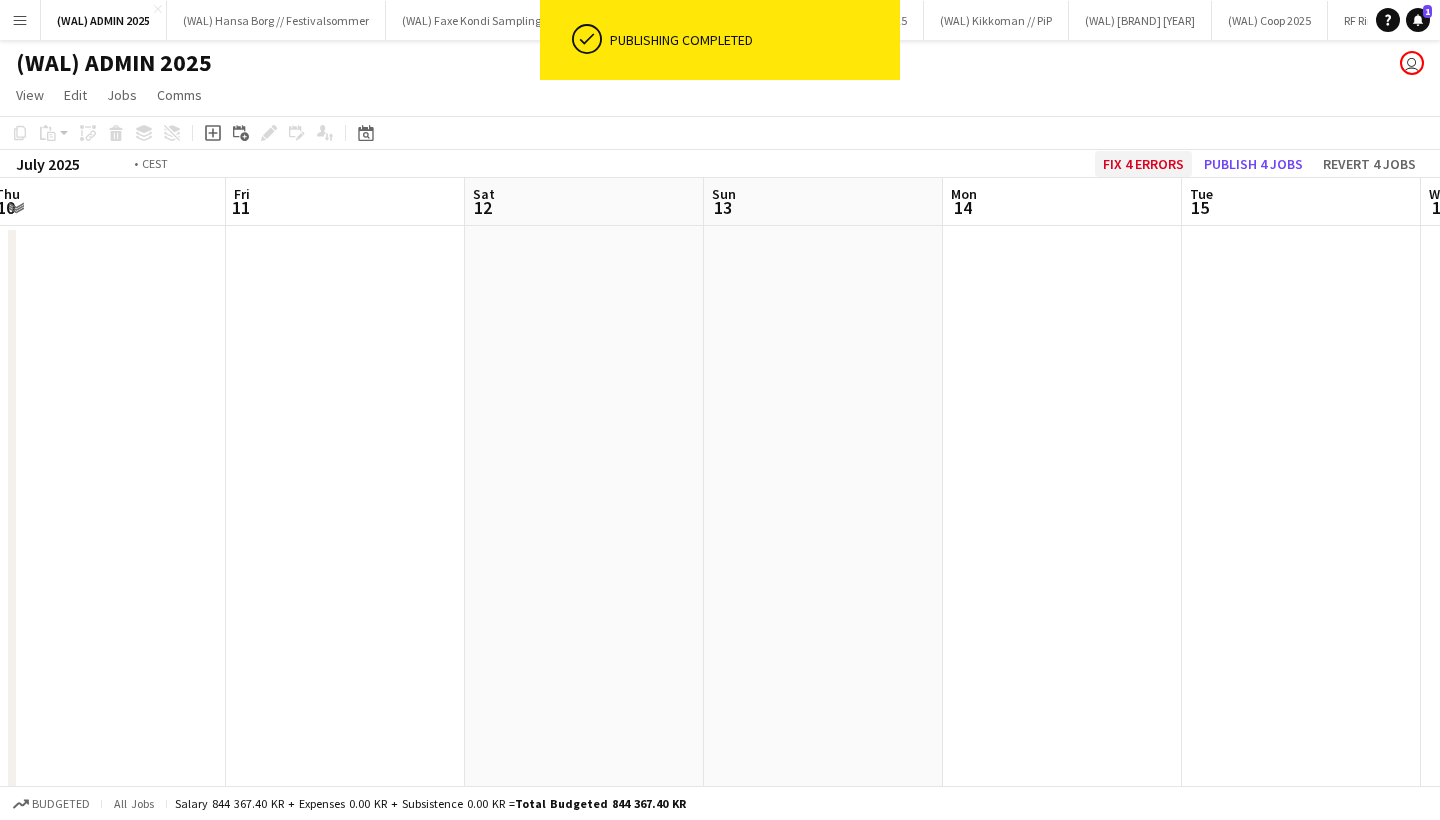 scroll, scrollTop: 0, scrollLeft: 687, axis: horizontal 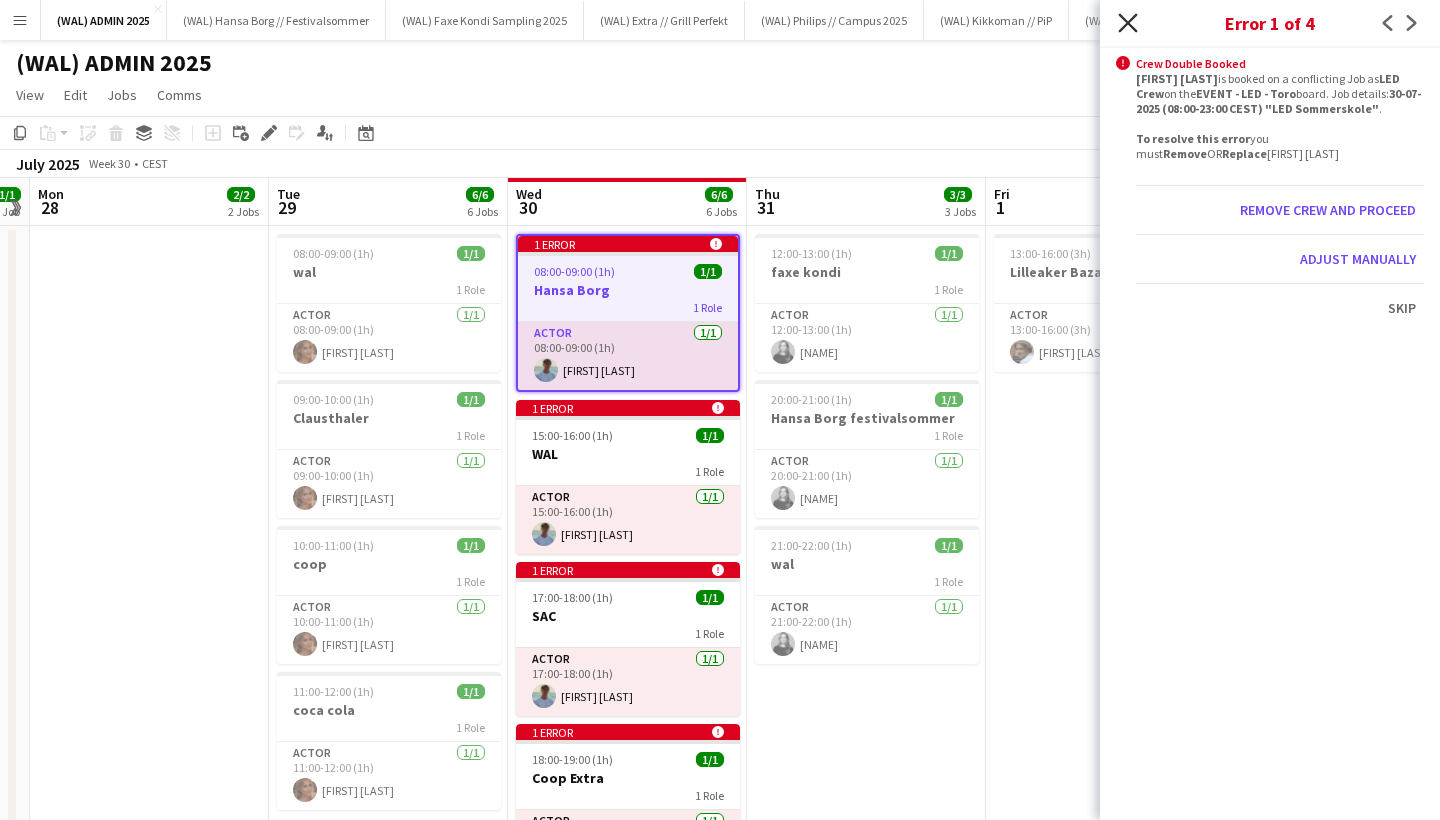 click on "Close pop-in" 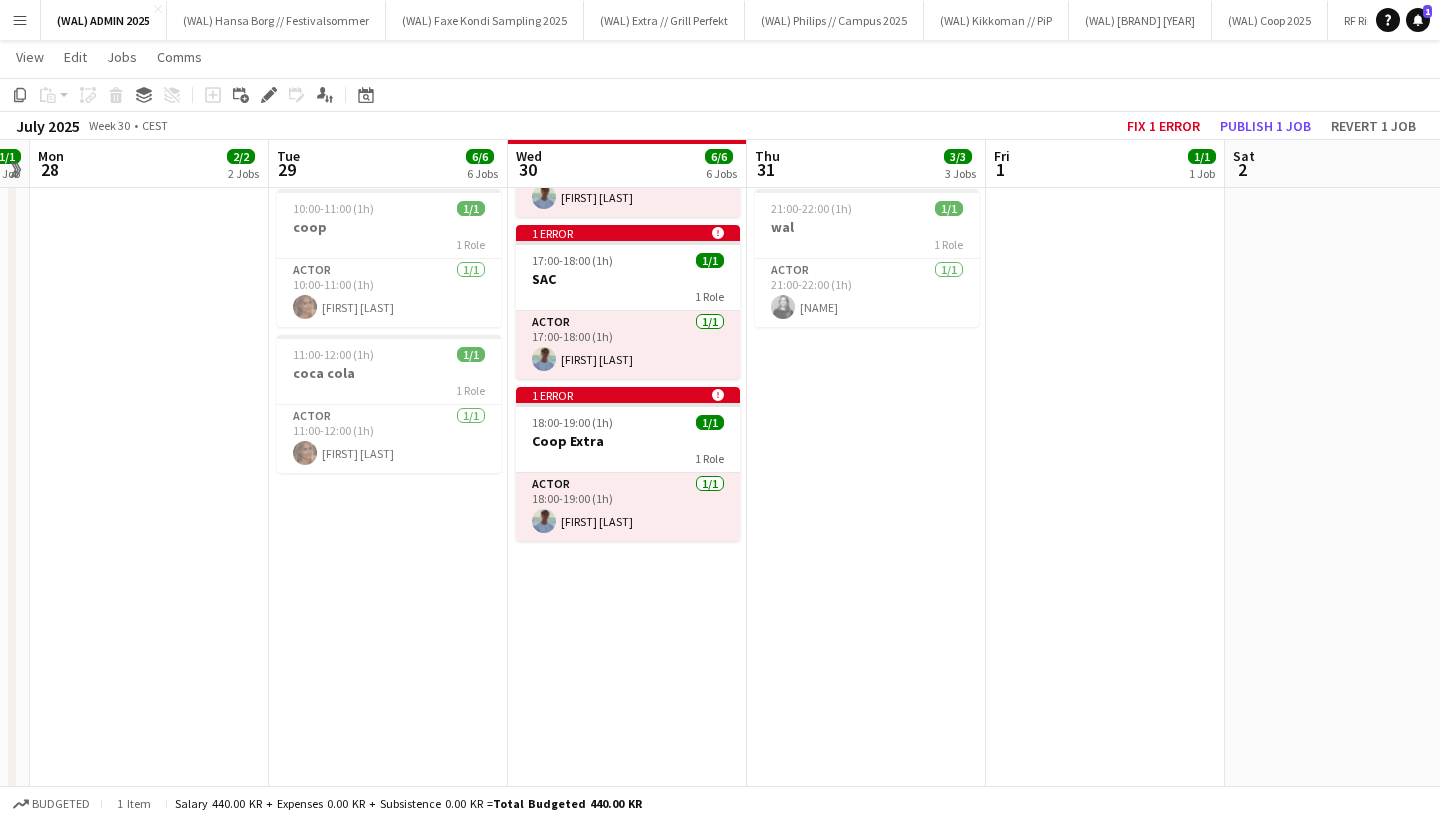 click on "[TIME]-[TIME] ([DURATION])    1/1   faxe kondi   1 Role   Actor   1/1   [TIME]-[TIME] ([DURATION])
[NAME]     [TIME]-[TIME] ([DURATION])    1/1   Hansa Borg festivalsommer   1 Role   Actor   1/1   [TIME]-[TIME] ([DURATION])
[NAME]     [TIME]-[TIME] ([DURATION])    1/1   wal   1 Role   Actor   1/1   [TIME]-[TIME] ([DURATION])
[NAME]" at bounding box center [866, 1033] 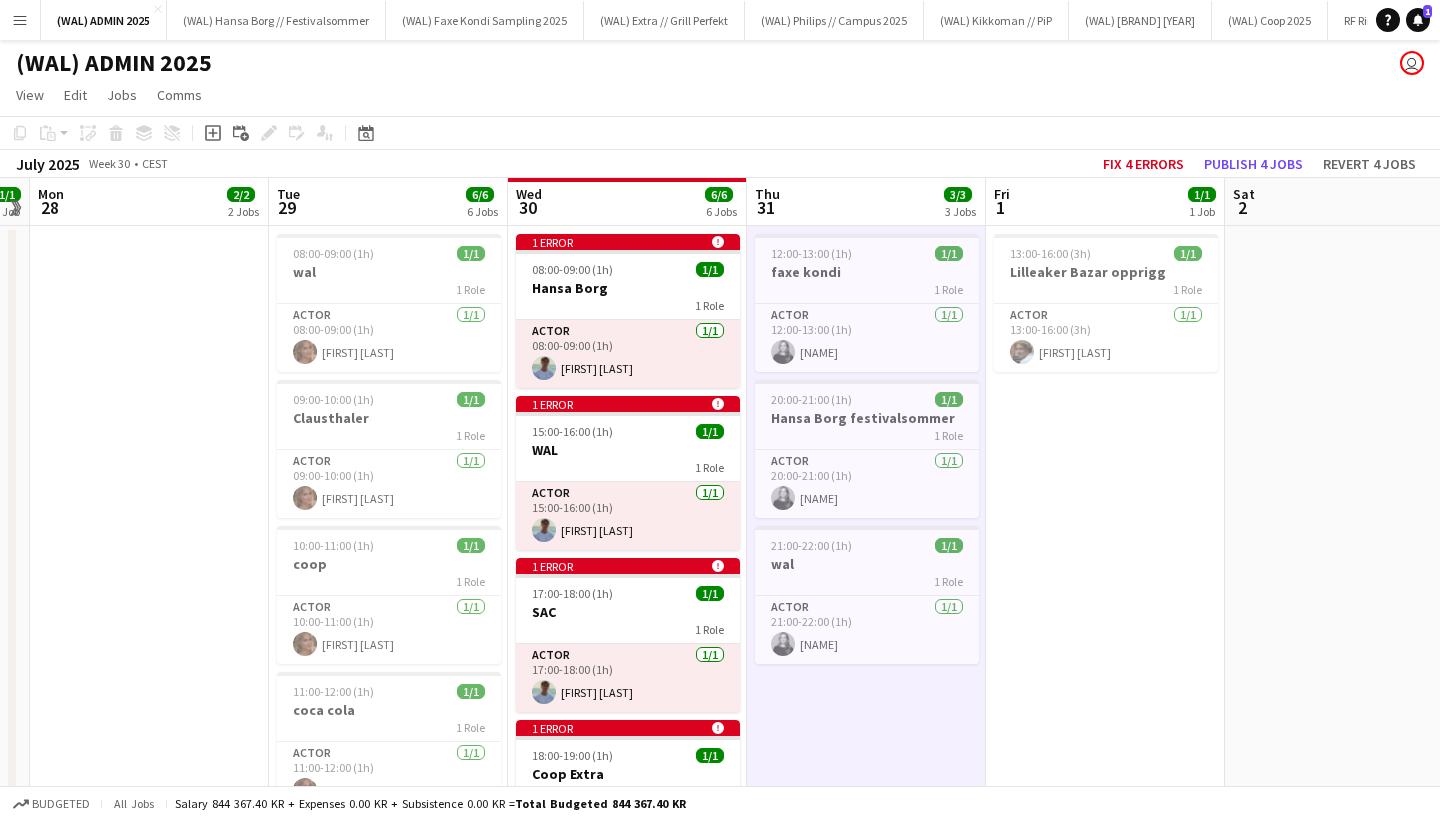 scroll, scrollTop: 0, scrollLeft: 0, axis: both 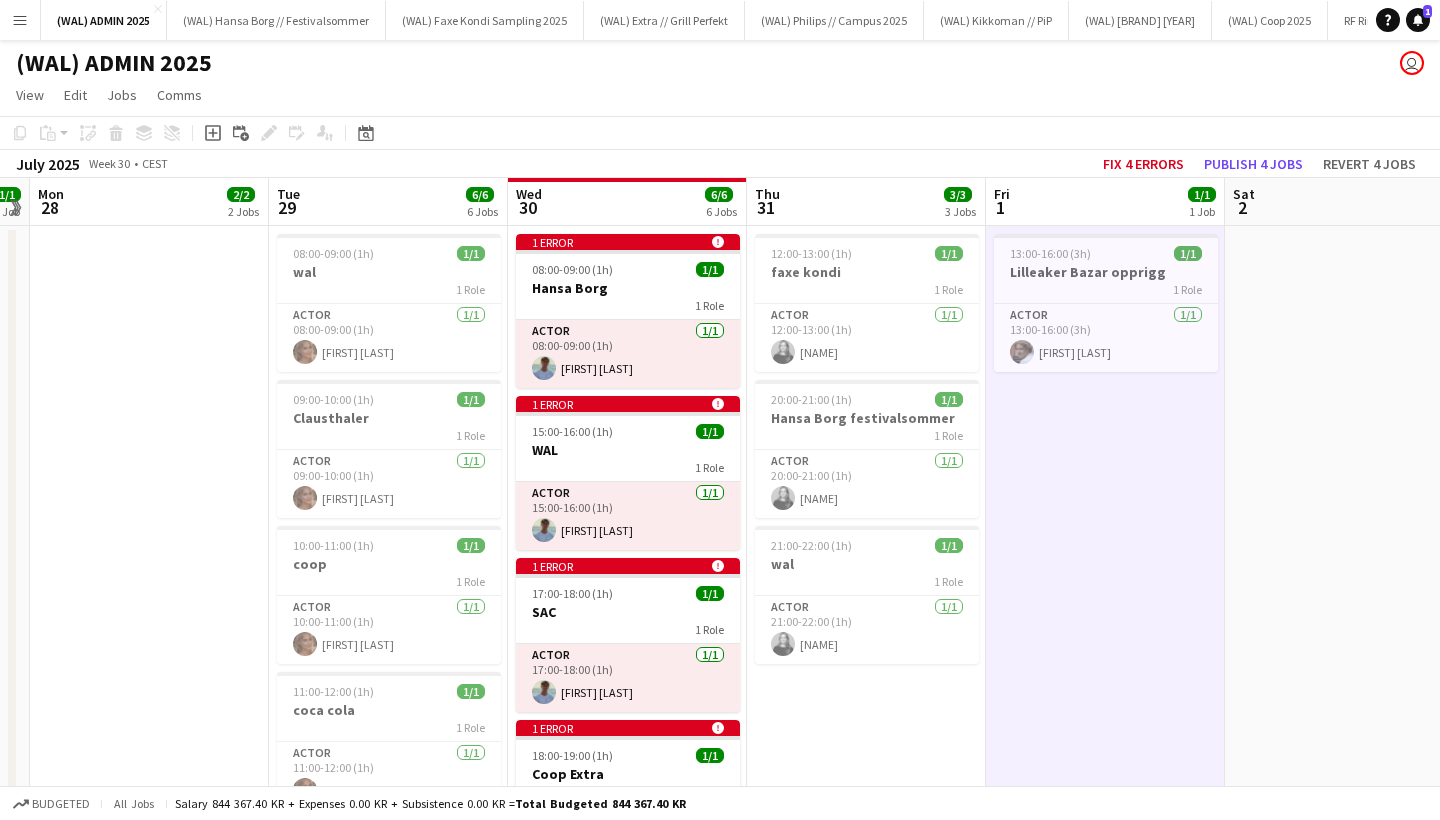 click on "[TIME]-[TIME] ([DURATION])    1/1   Lilleaker Bazar opprigg   1 Role   Actor   1/1   [TIME]-[TIME] ([DURATION])
[NAME]" at bounding box center (1105, 1370) 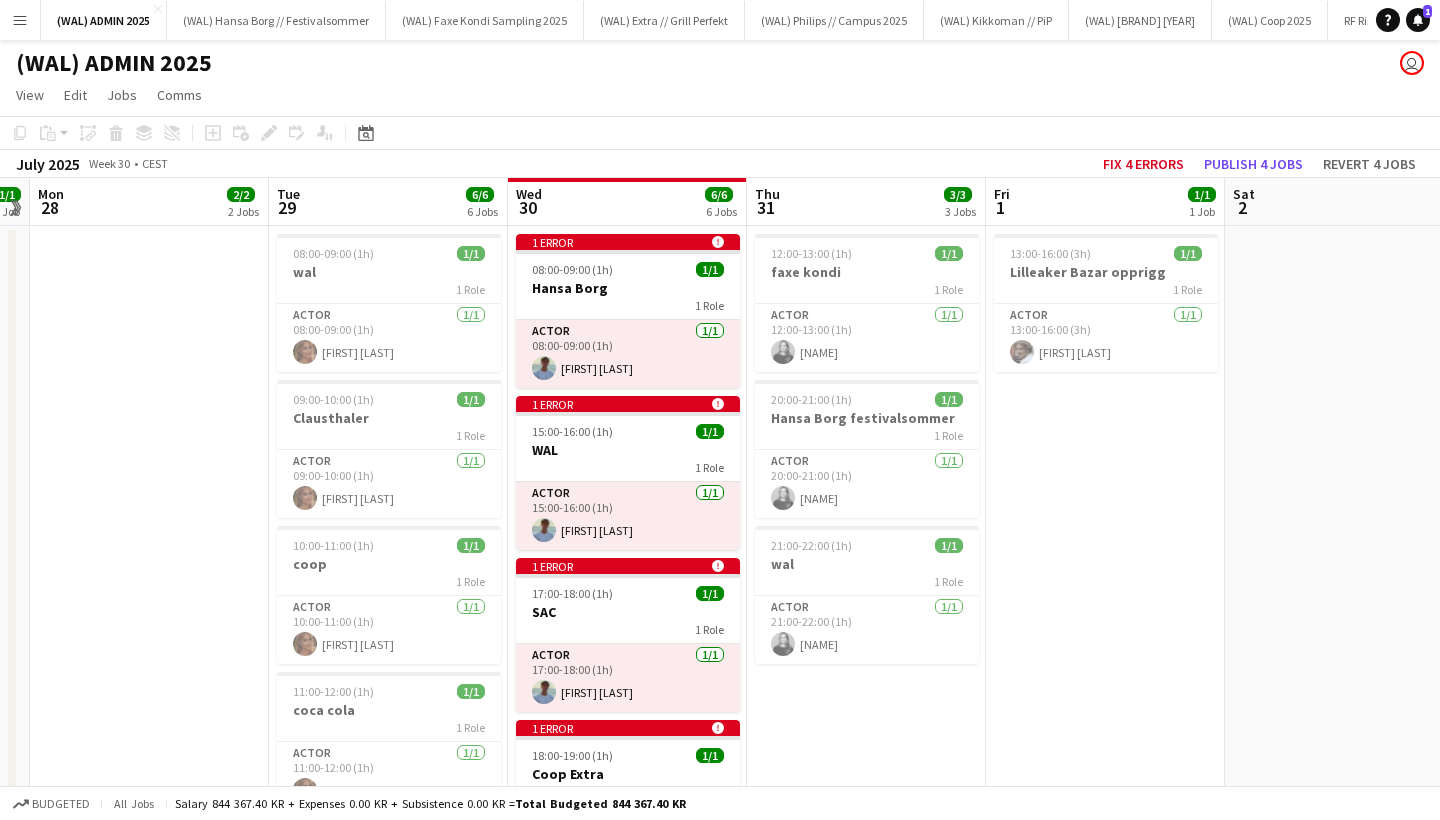 click at bounding box center (149, 1370) 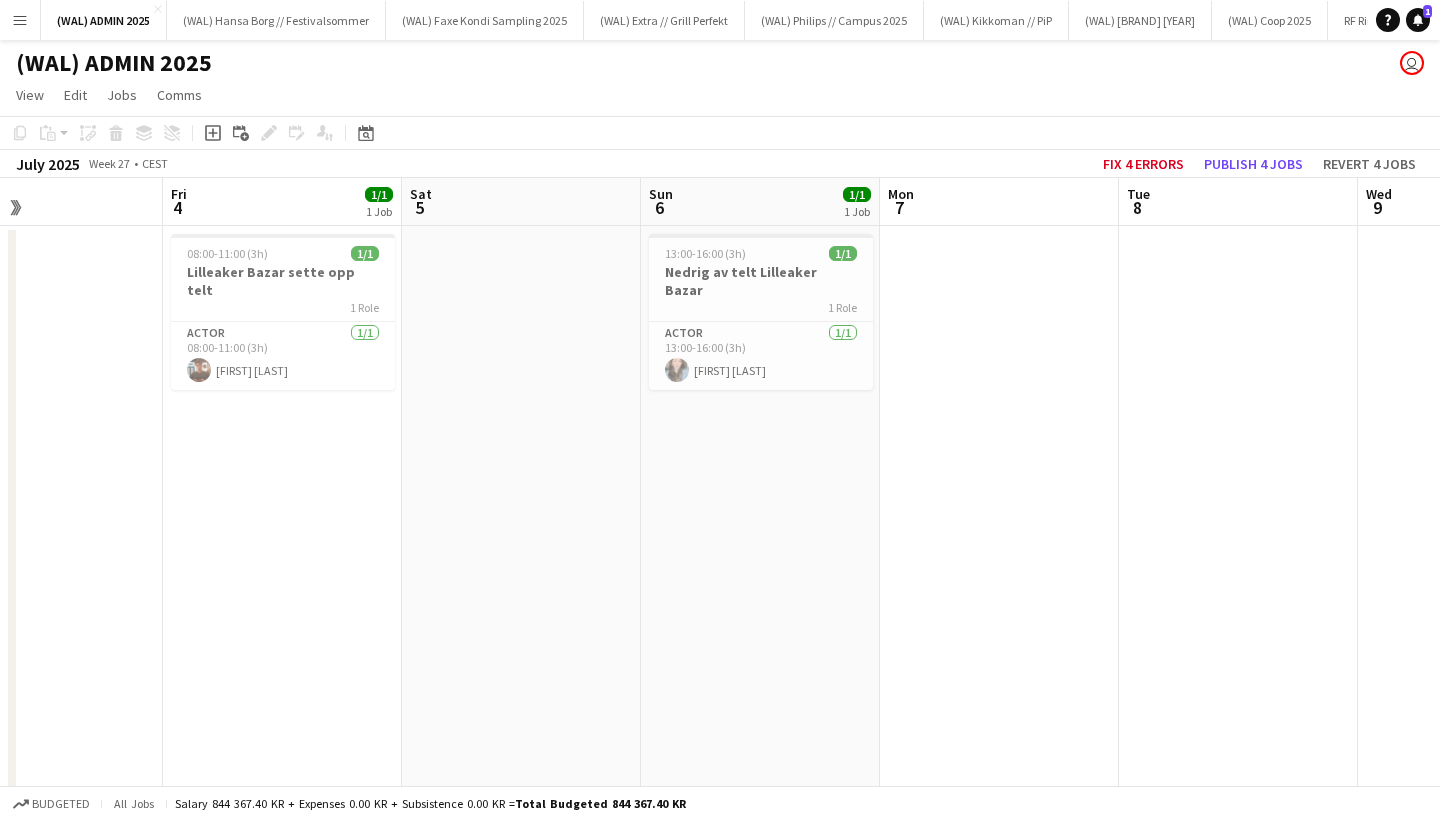 scroll, scrollTop: 0, scrollLeft: 564, axis: horizontal 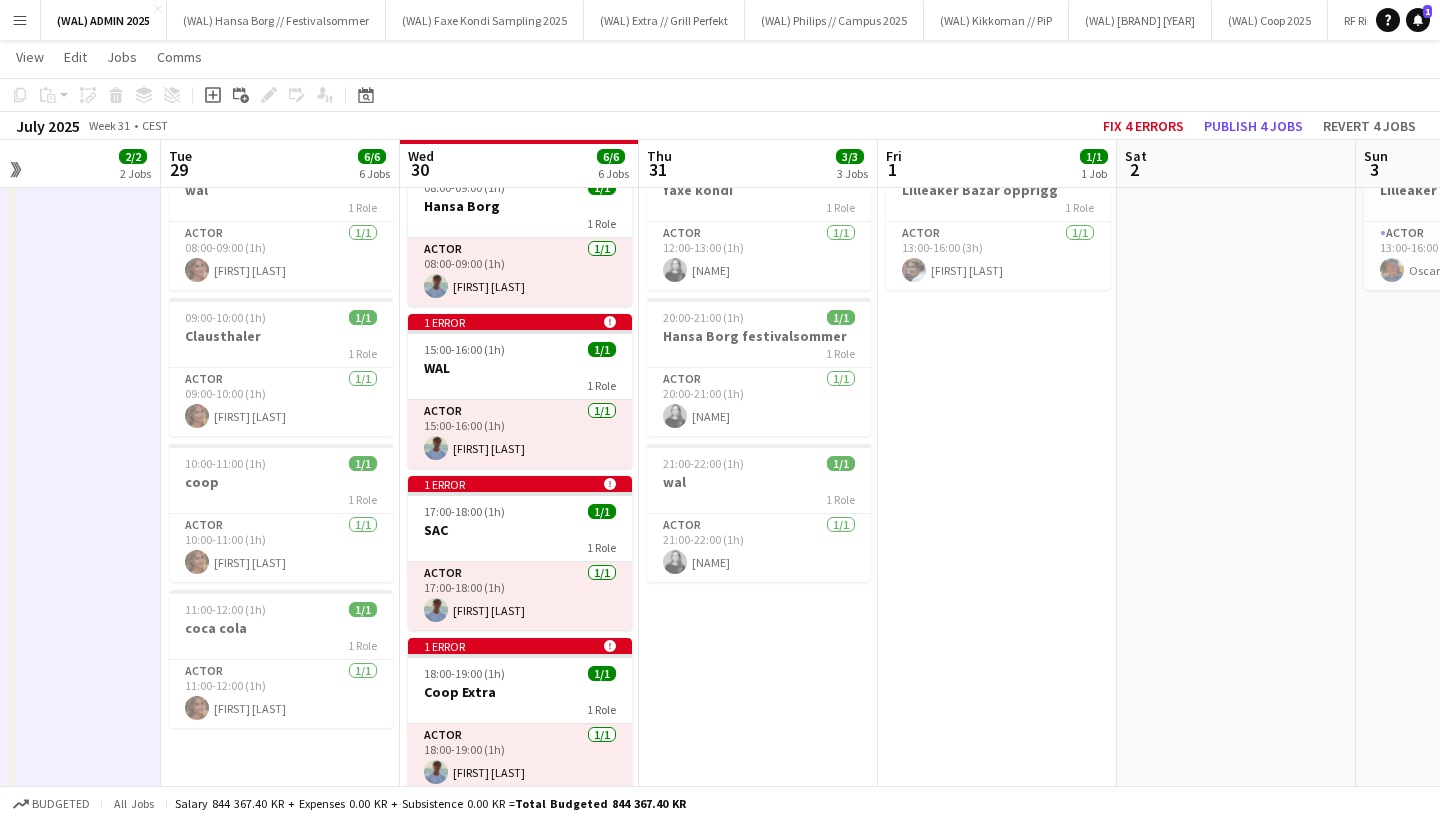 click on "[TIME]-[TIME] ([DURATION])    1/1   faxe kondi   1 Role   Actor   1/1   [TIME]-[TIME] ([DURATION])
[NAME]     [TIME]-[TIME] ([DURATION])    1/1   Hansa Borg festivalsommer   1 Role   Actor   1/1   [TIME]-[TIME] ([DURATION])
[NAME]     [TIME]-[TIME] ([DURATION])    1/1   wal   1 Role   Actor   1/1   [TIME]-[TIME] ([DURATION])
[NAME]" at bounding box center [758, 1288] 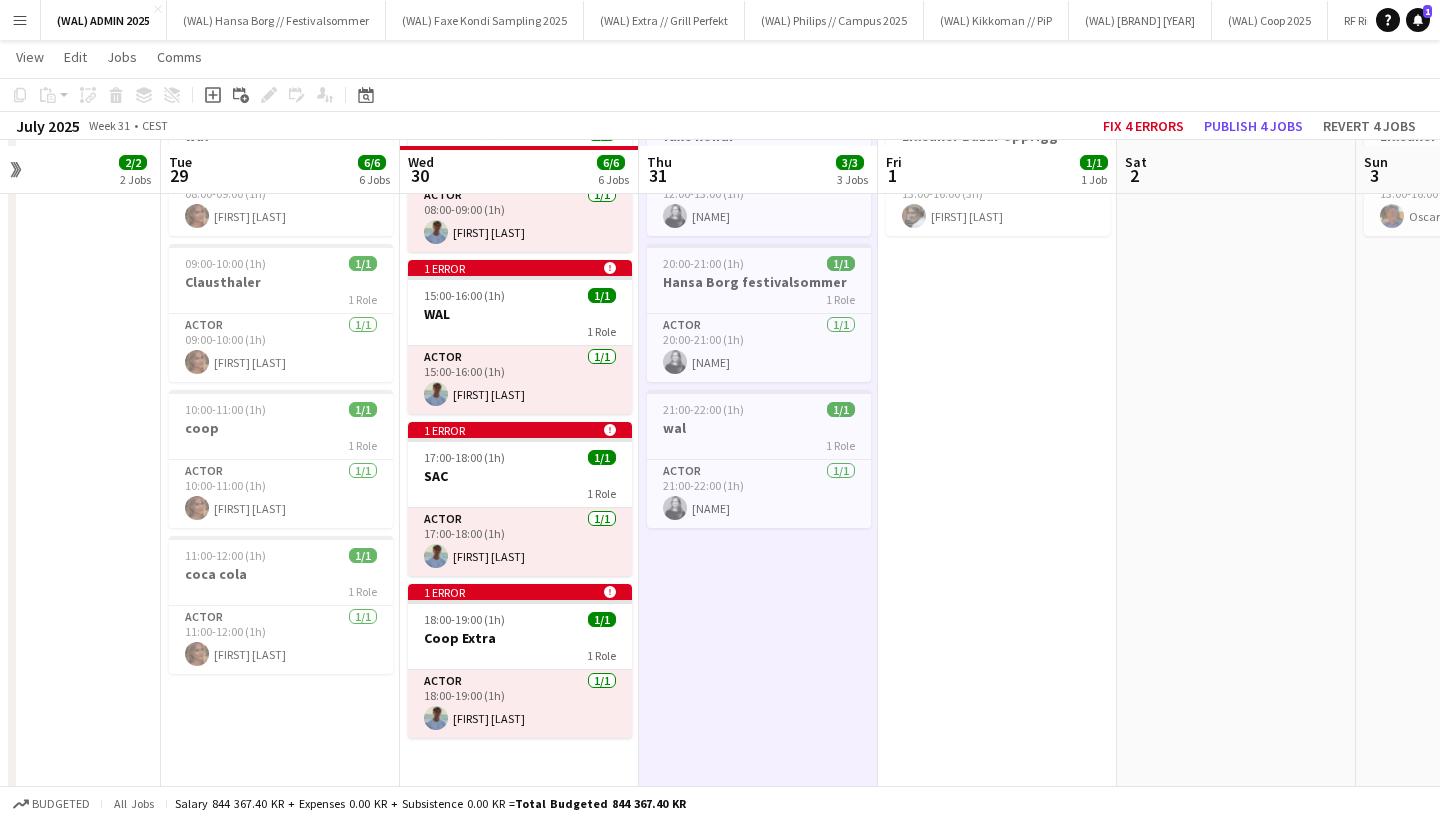 scroll, scrollTop: 140, scrollLeft: 0, axis: vertical 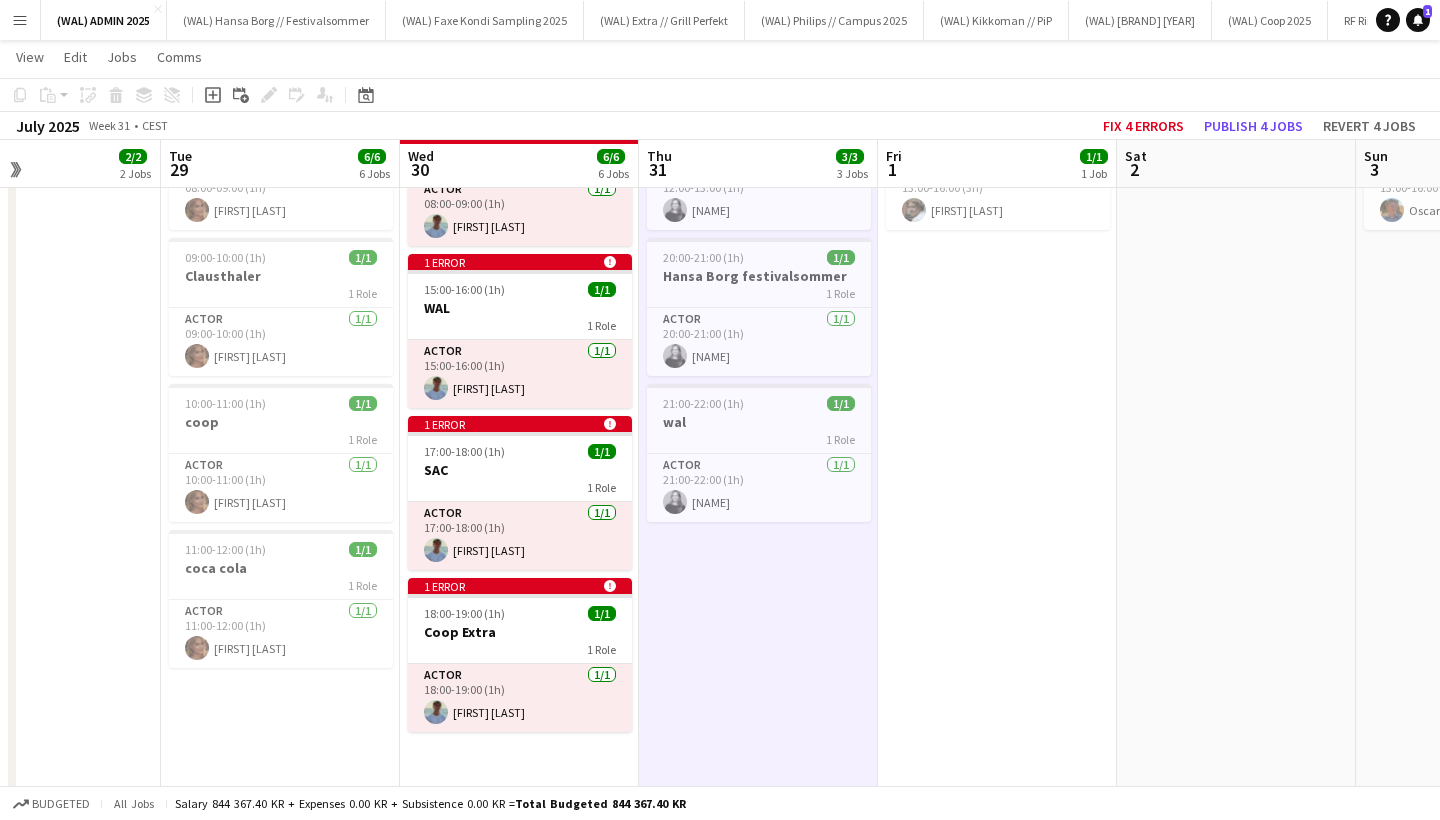 click on "1 error
alert-circle
[TIME]-[TIME] ([DURATION])    1/1   Hansa Borg   1 Role   Actor   1/1   [TIME]-[TIME] ([DURATION])
[NAME]  1 error
alert-circle
[TIME]-[TIME] ([DURATION])    1/1   WAL   1 Role   Actor   1/1   [TIME]-[TIME] ([DURATION])
[NAME]  1 error
alert-circle
[TIME]-[TIME] ([DURATION])    1/1   SAC   1 Role   Actor   1/1   [TIME]-[TIME] ([DURATION])
[NAME]  1 error
alert-circle
[TIME]-[TIME] ([DURATION])    1/1   Coop Extra   1 Role   Actor   1/1   [TIME]-[TIME] ([DURATION])
[NAME]" at bounding box center [519, 1228] 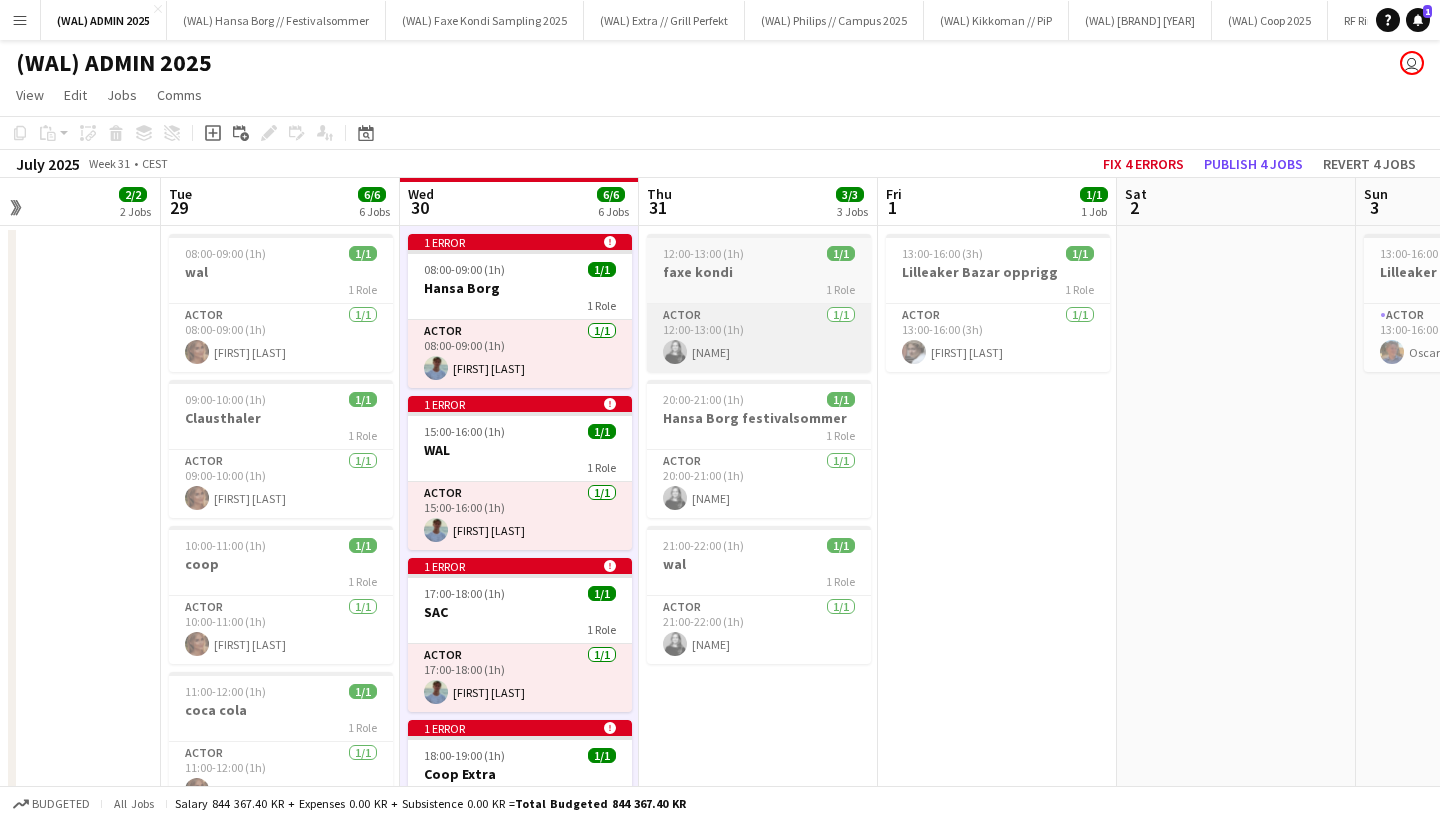 scroll, scrollTop: 0, scrollLeft: 0, axis: both 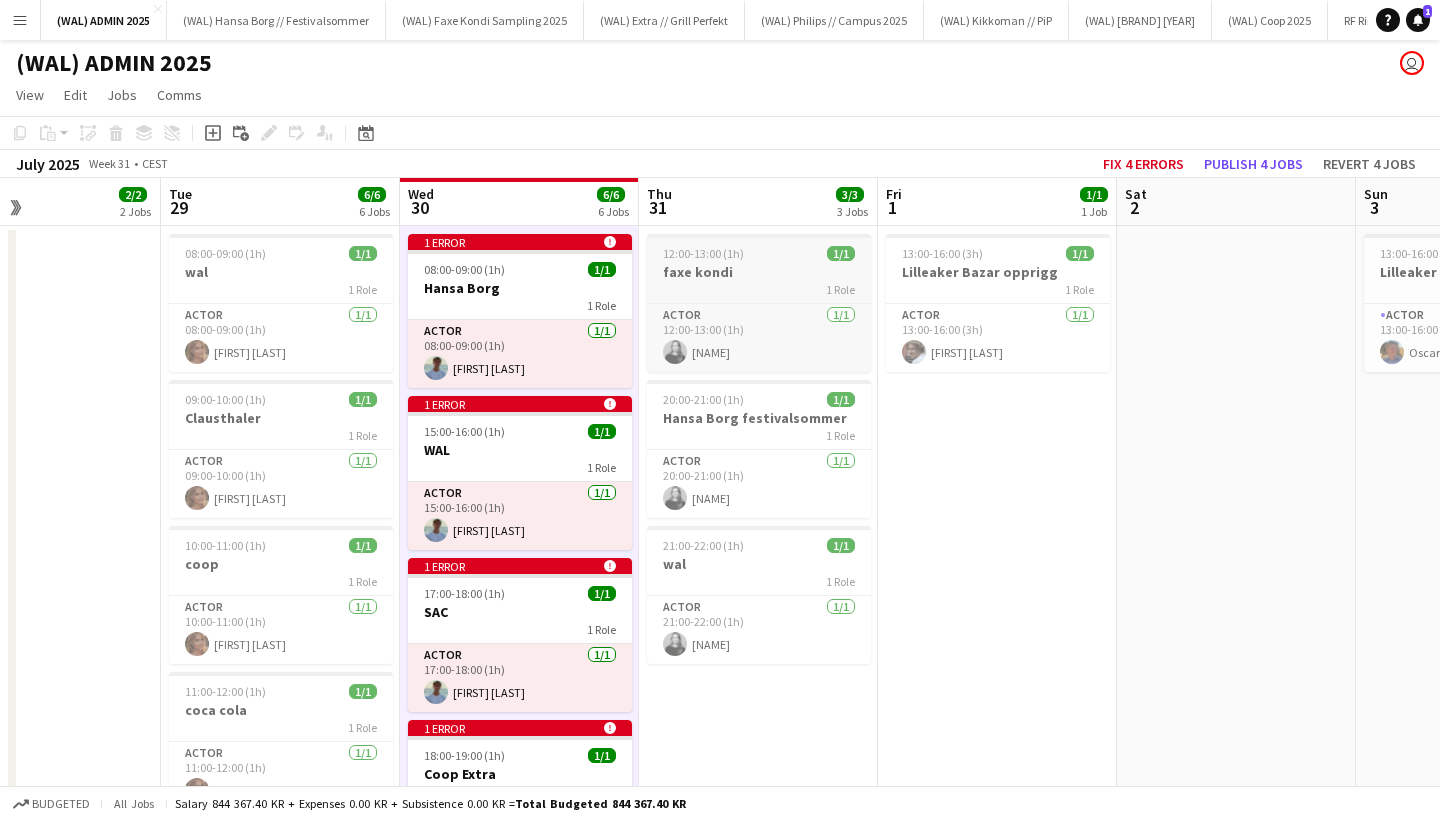 click on "faxe kondi" at bounding box center [759, 272] 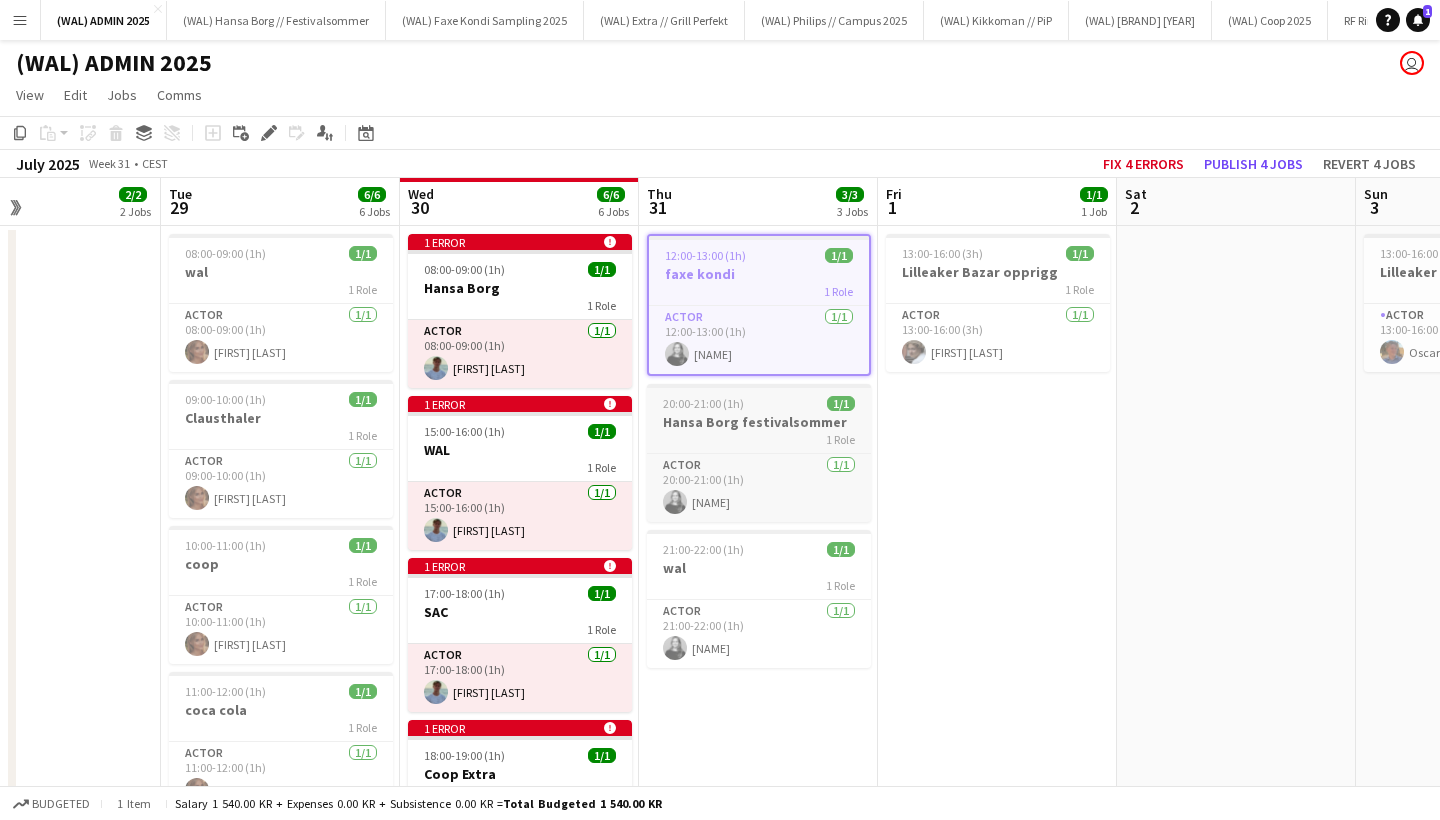 click on "Hansa Borg festivalsommer" at bounding box center [759, 422] 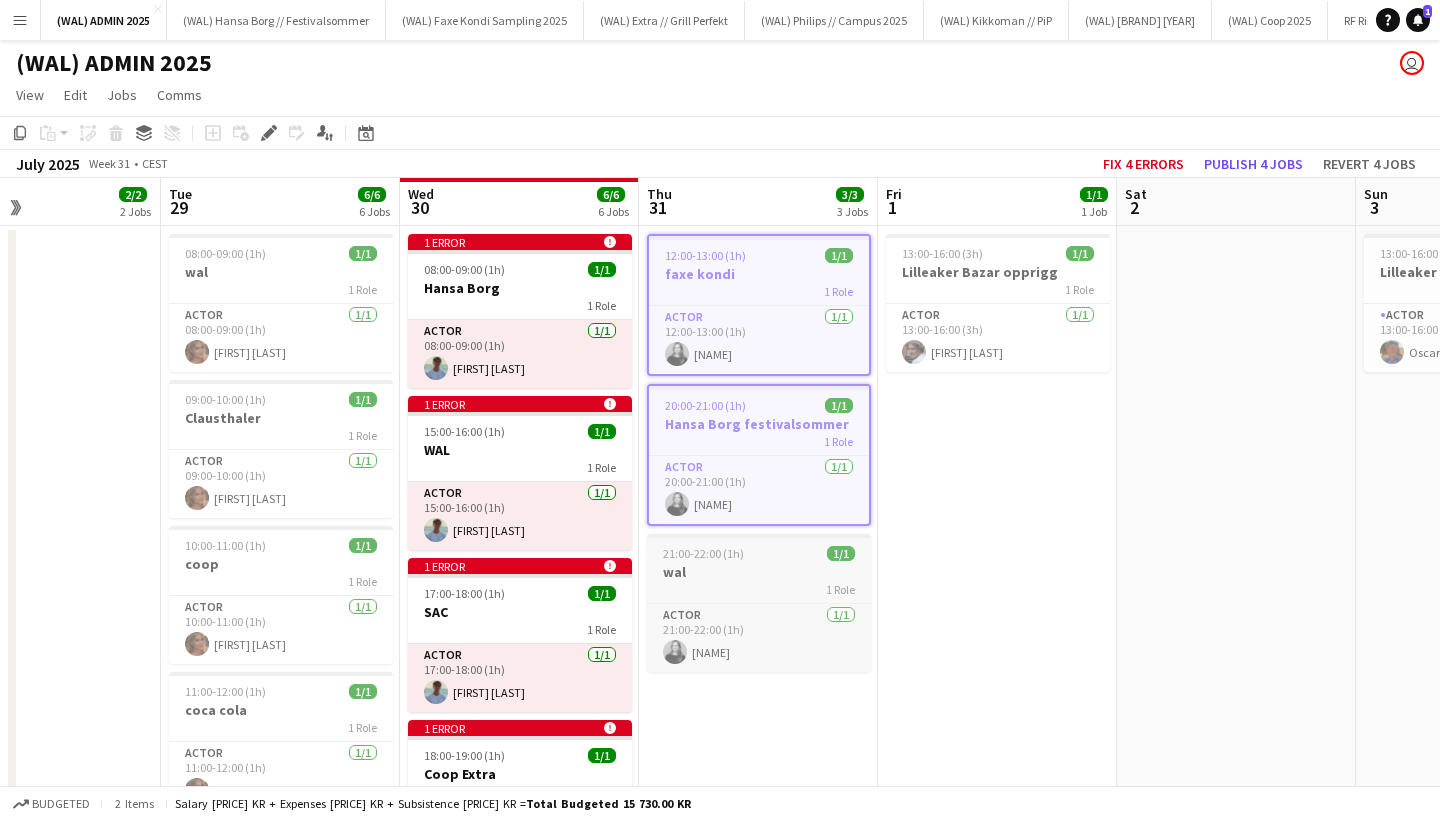 click on "wal" at bounding box center [759, 572] 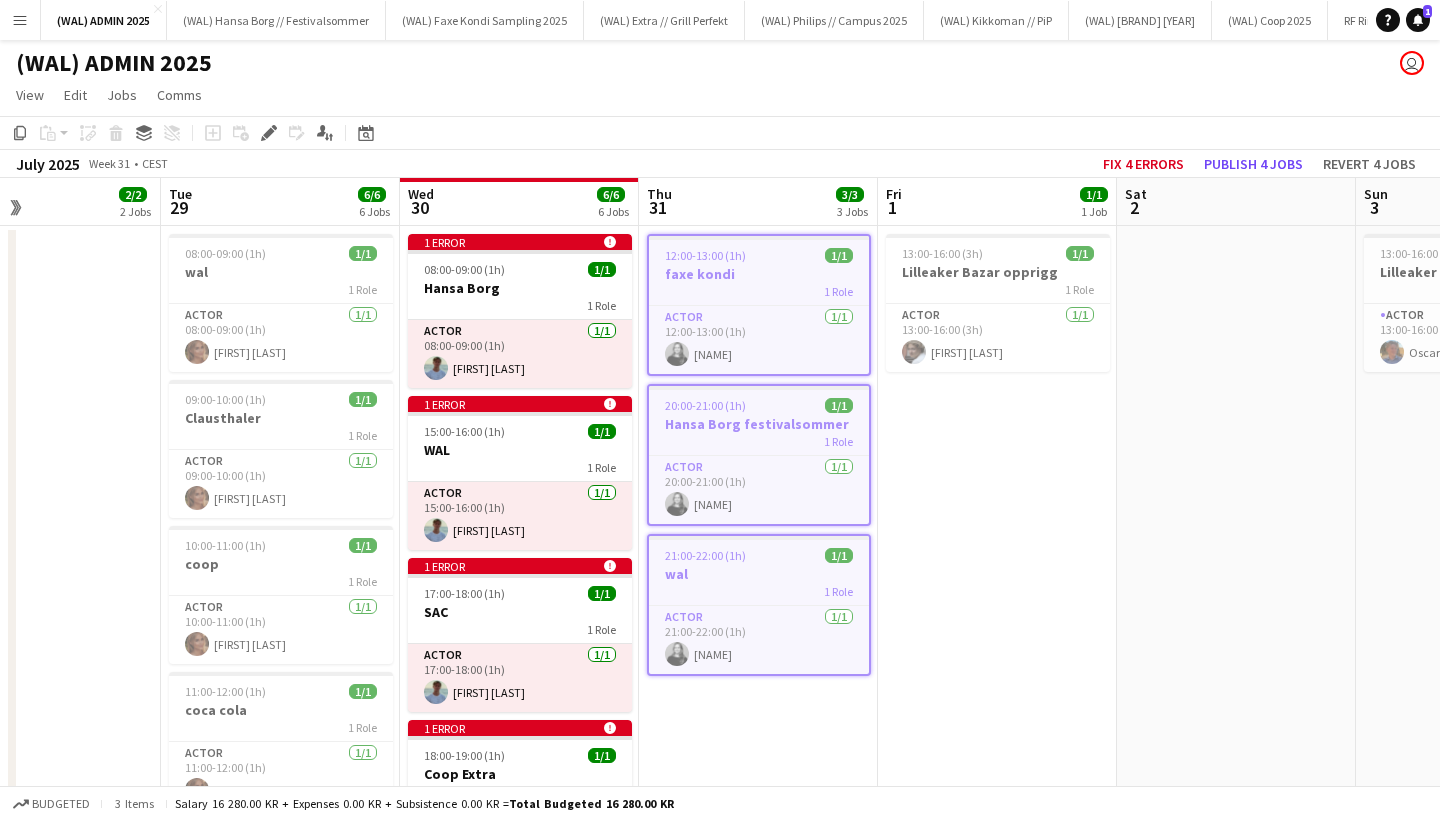 click on "[TIME]-[TIME] ([DURATION])    1/1   faxe kondi   1 Role   Actor   1/1   [TIME]-[TIME] ([DURATION])
[NAME]     [TIME]-[TIME] ([DURATION])    1/1   Hansa Borg festivalsommer   1 Role   Actor   1/1   [TIME]-[TIME] ([DURATION])
[NAME]     [TIME]-[TIME] ([DURATION])    1/1   wal   1 Role   Actor   1/1   [TIME]-[TIME] ([DURATION])
[NAME]" at bounding box center [758, 1370] 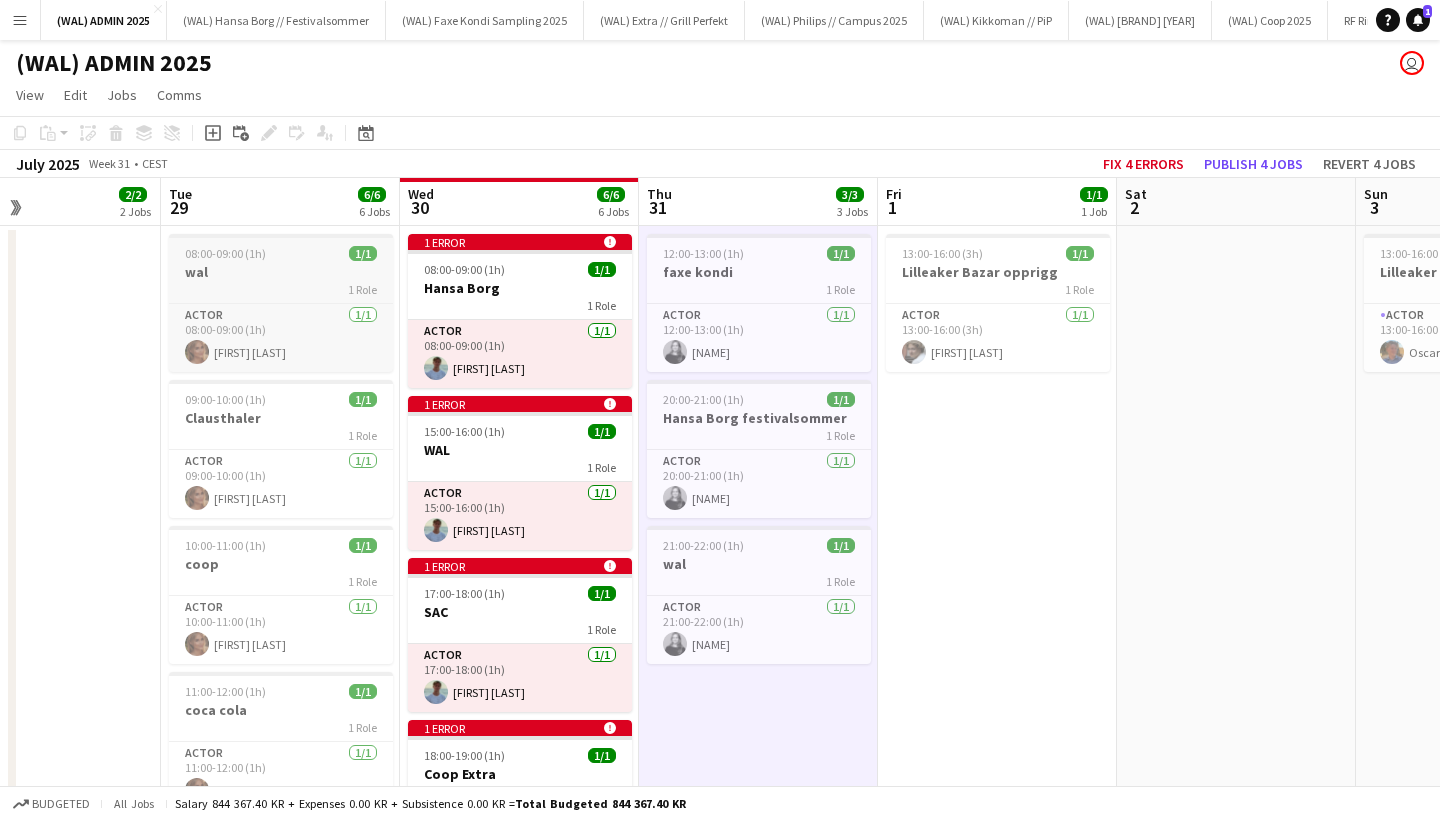click on "wal" at bounding box center [281, 272] 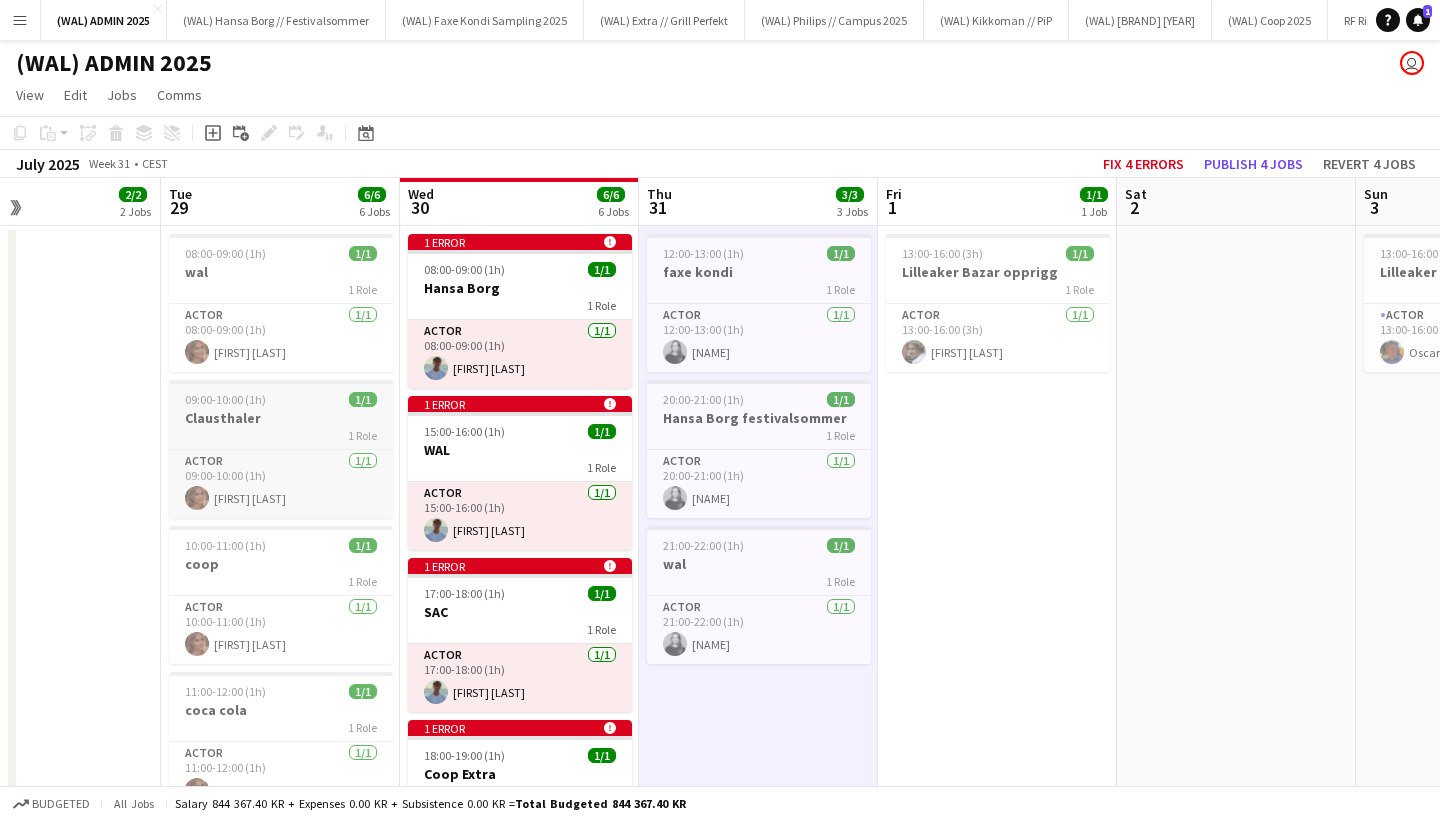 click on "Clausthaler" at bounding box center [281, 418] 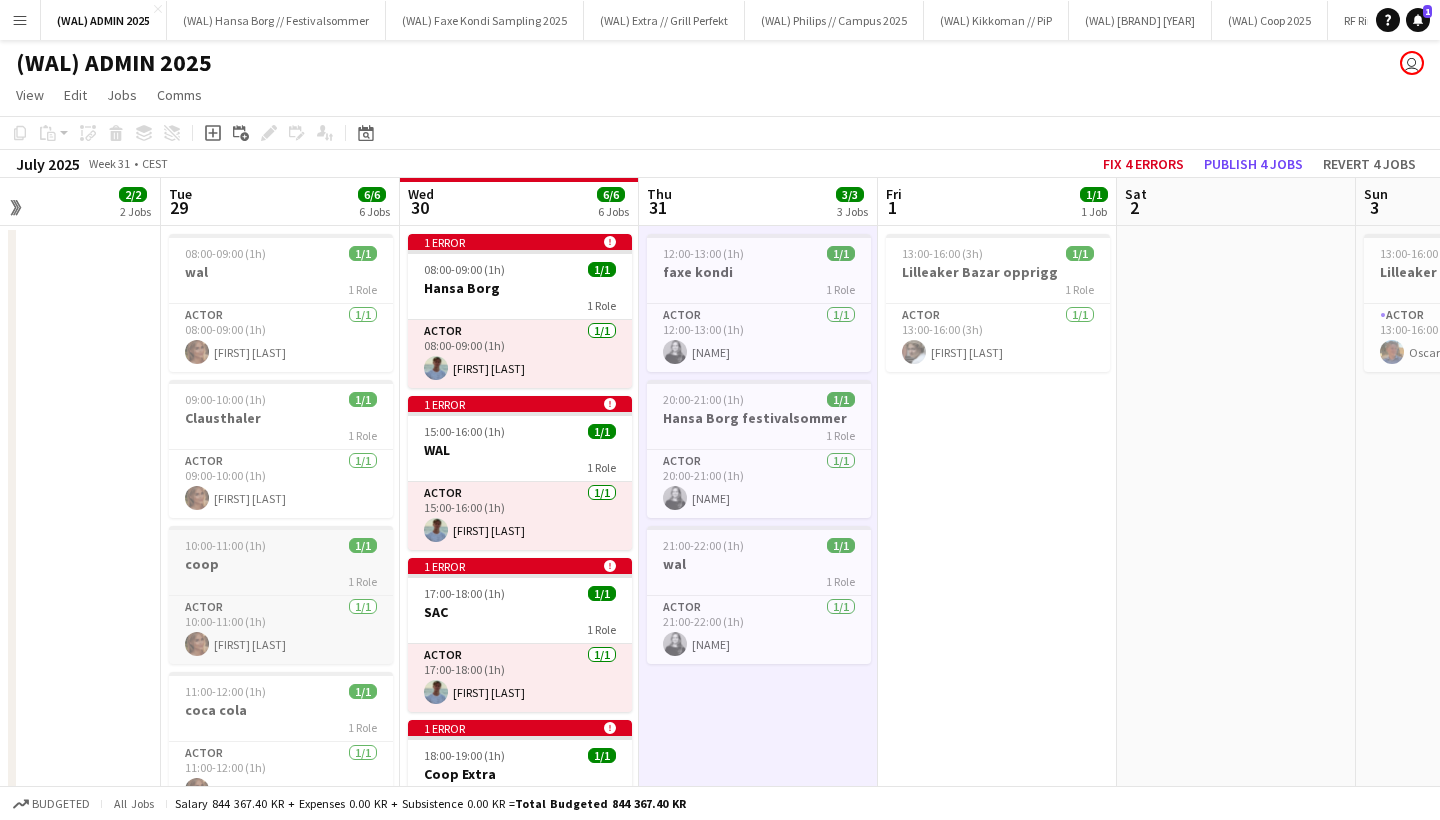 click on "1 Role" at bounding box center [281, 581] 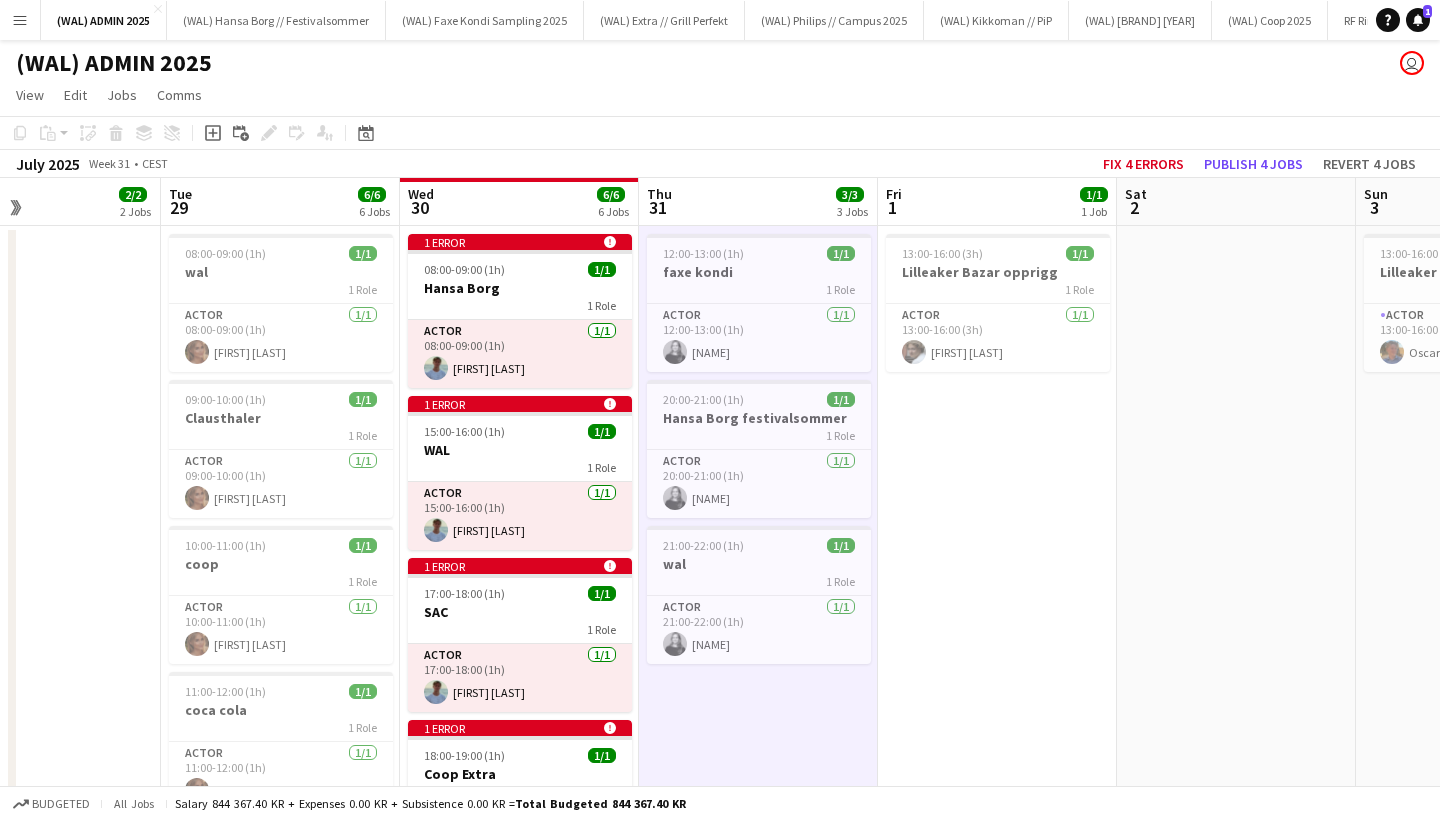 click at bounding box center [41, 1370] 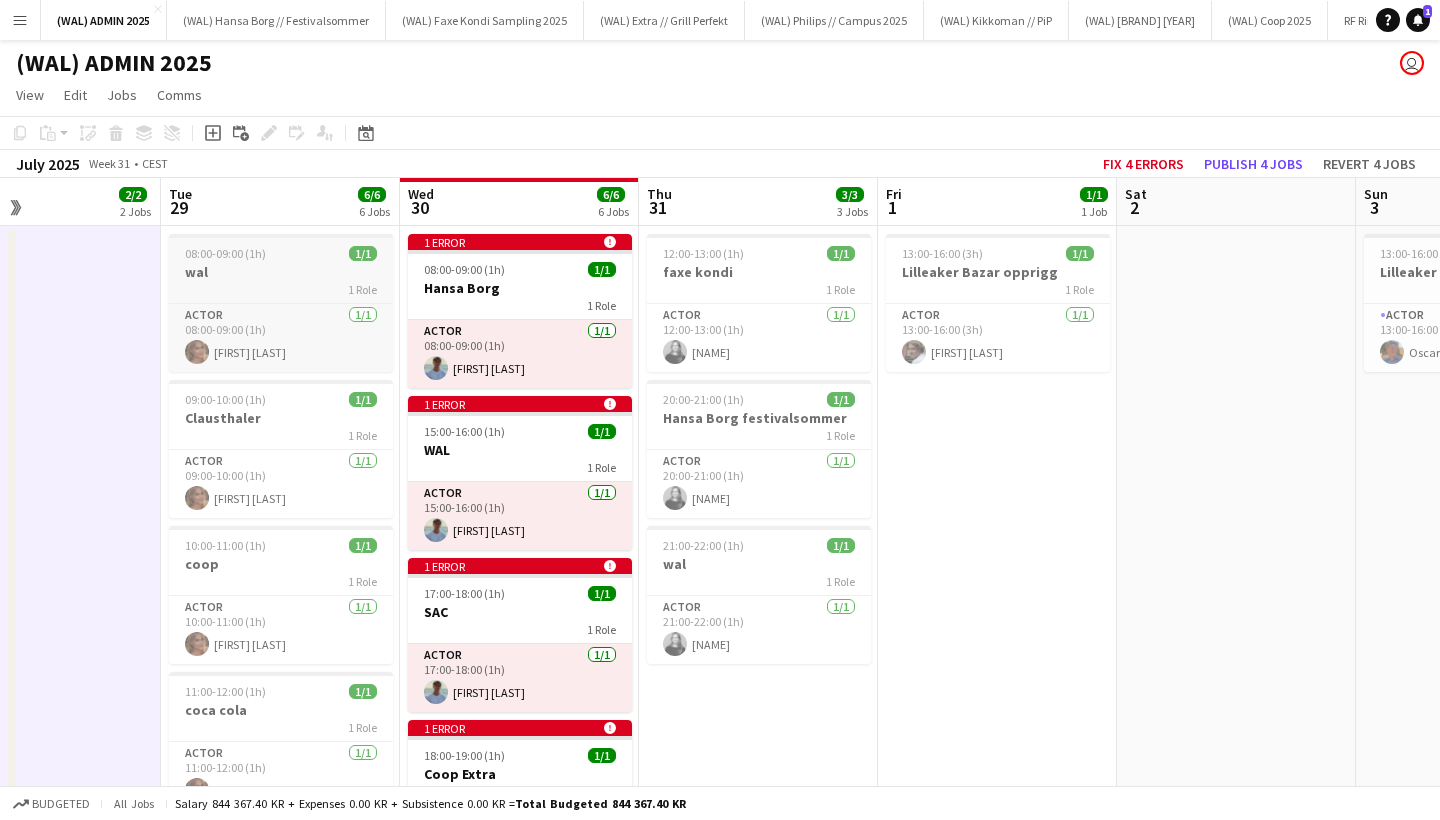 click on "08:00-09:00 (1h)" at bounding box center (225, 253) 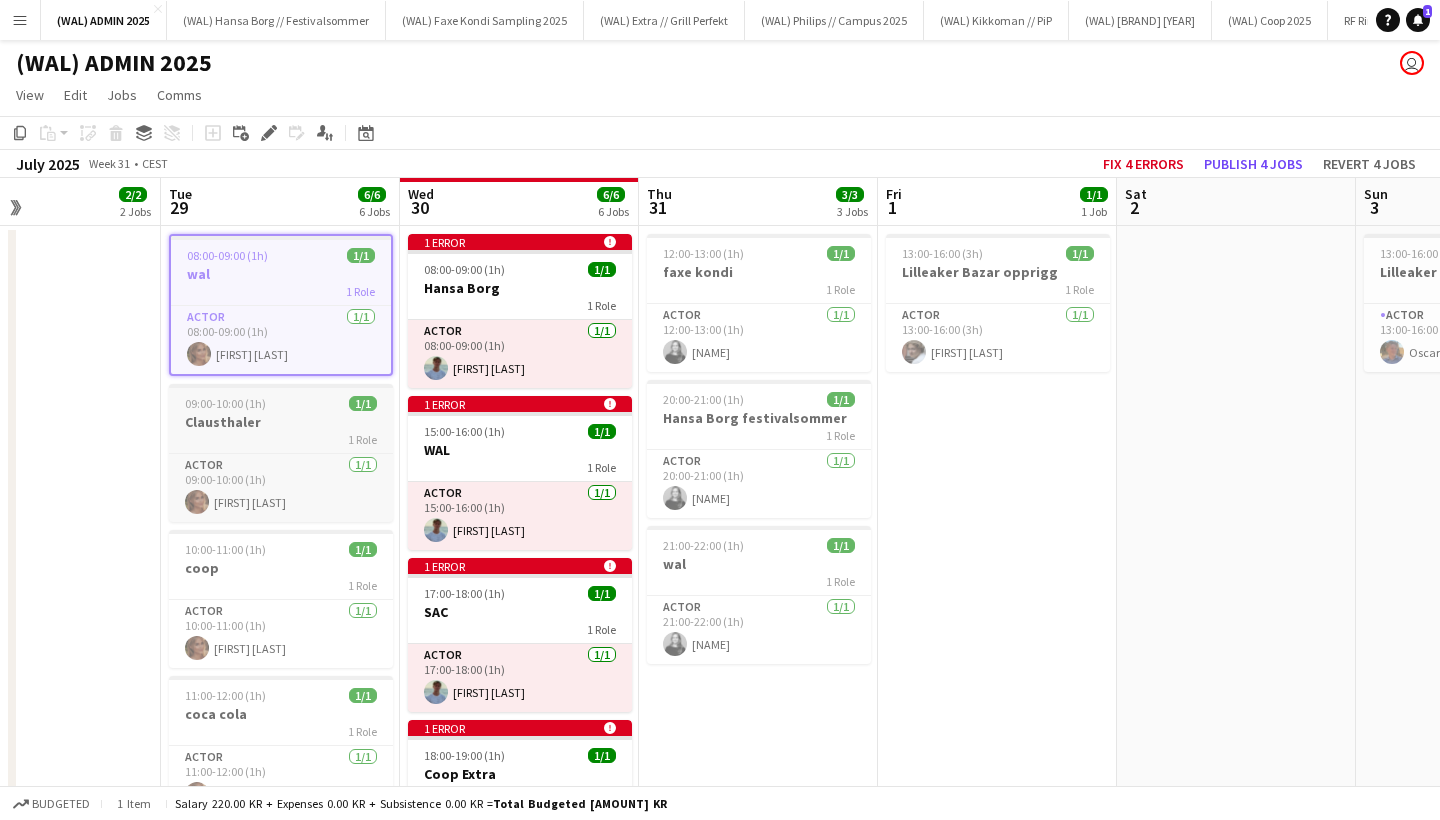 click on "09:00-10:00 (1h)    1/1" at bounding box center [281, 403] 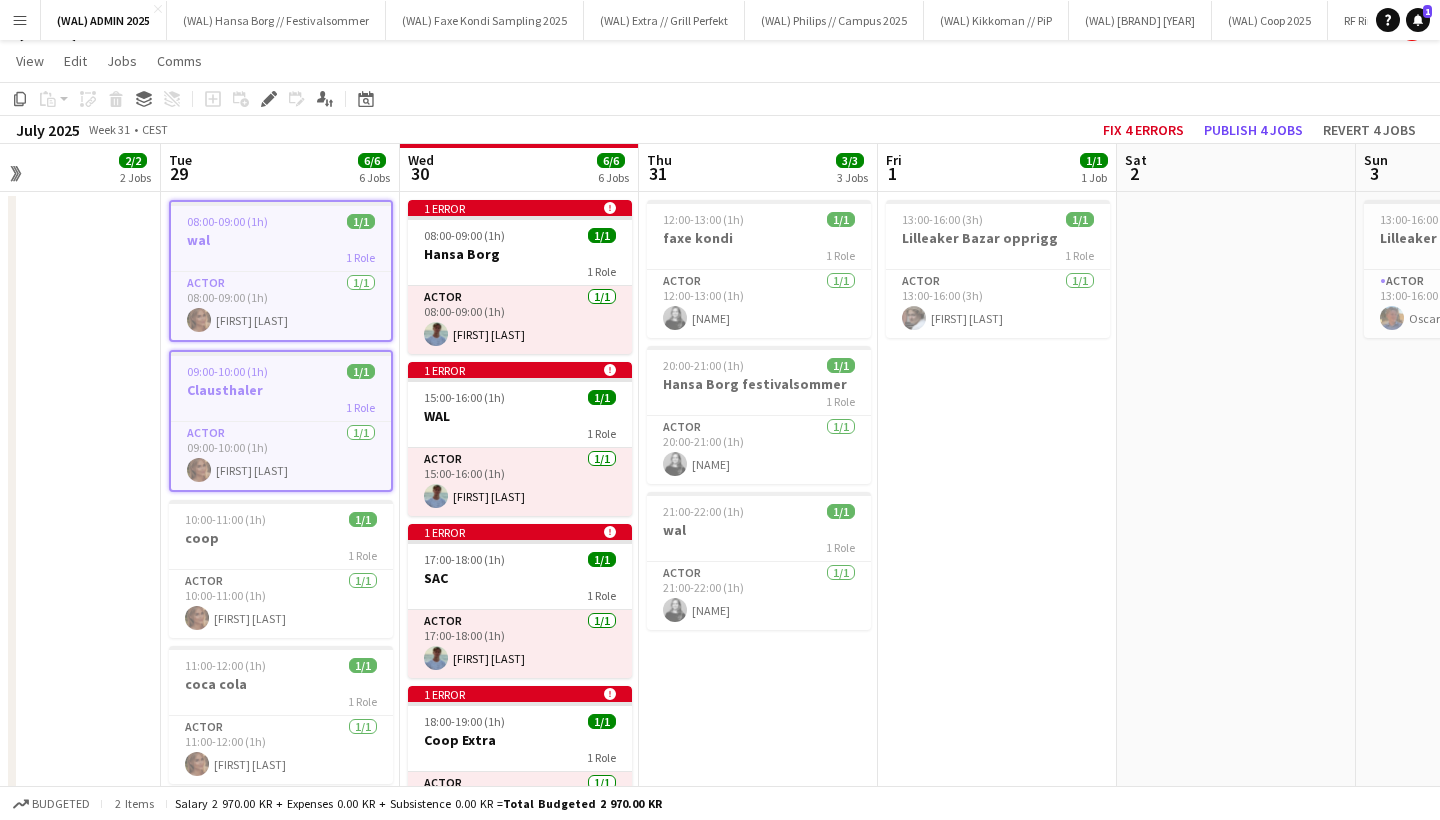 scroll, scrollTop: 68, scrollLeft: 0, axis: vertical 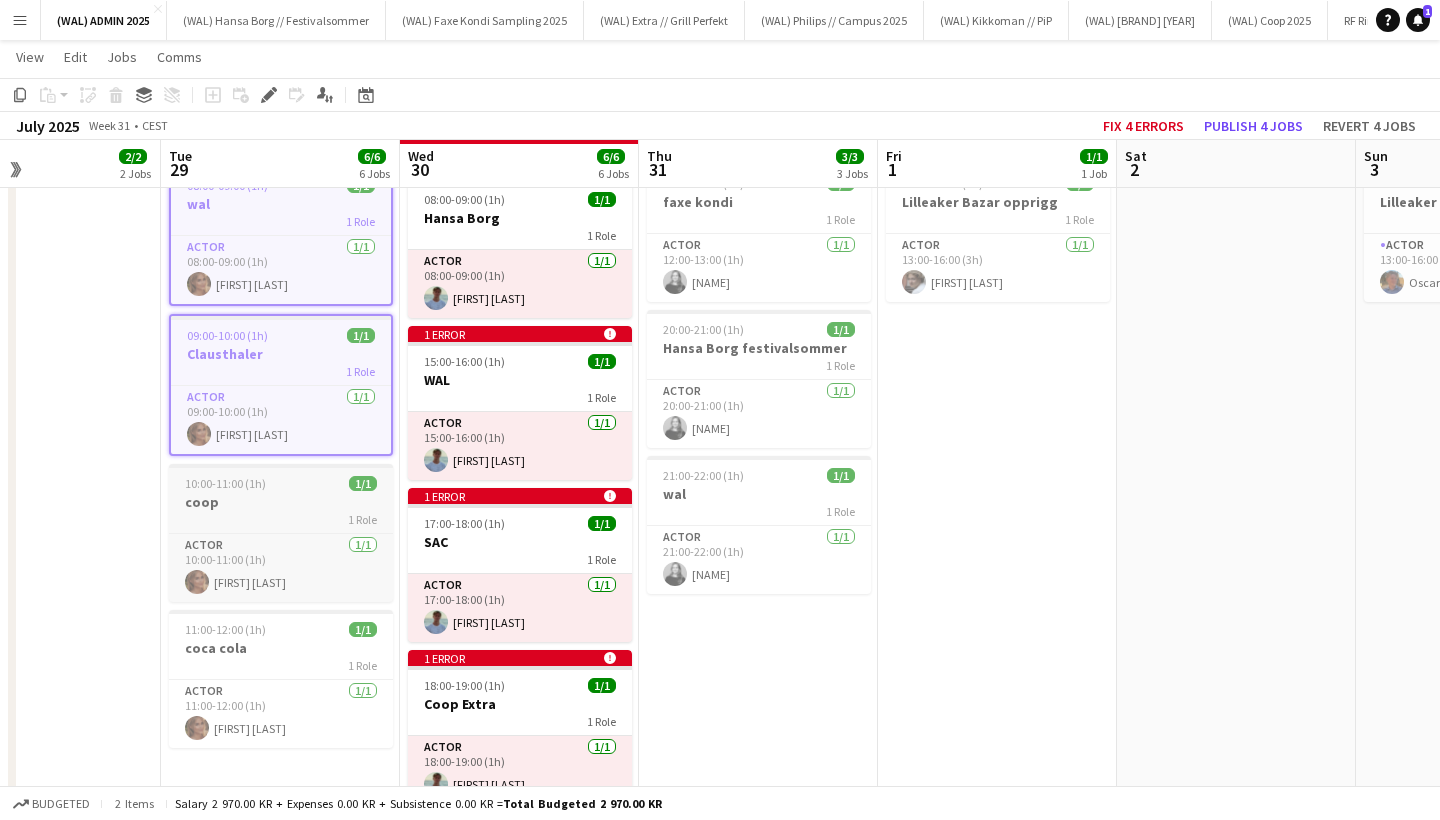 click on "coop" at bounding box center [281, 502] 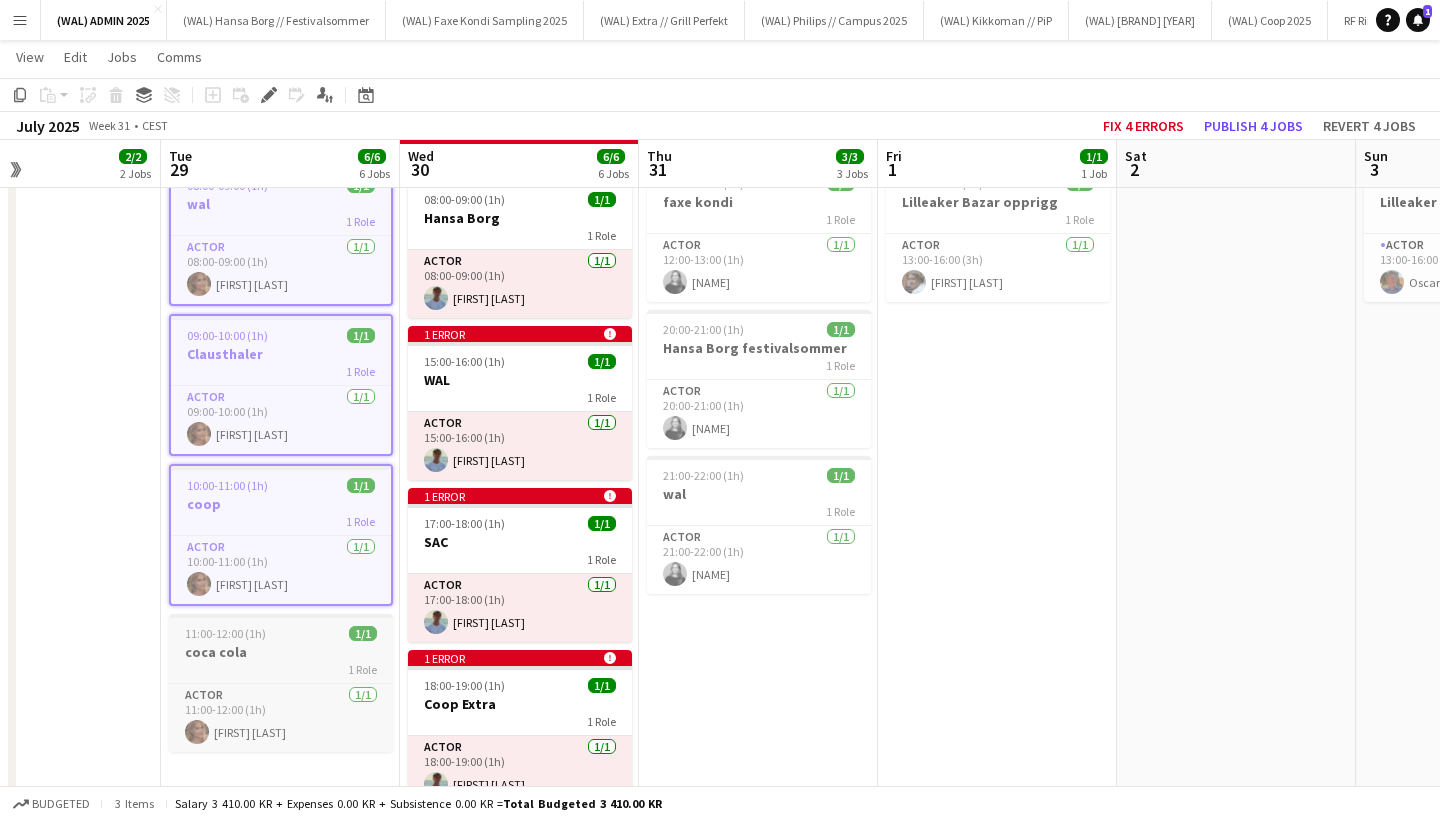click on "coca cola" at bounding box center [281, 652] 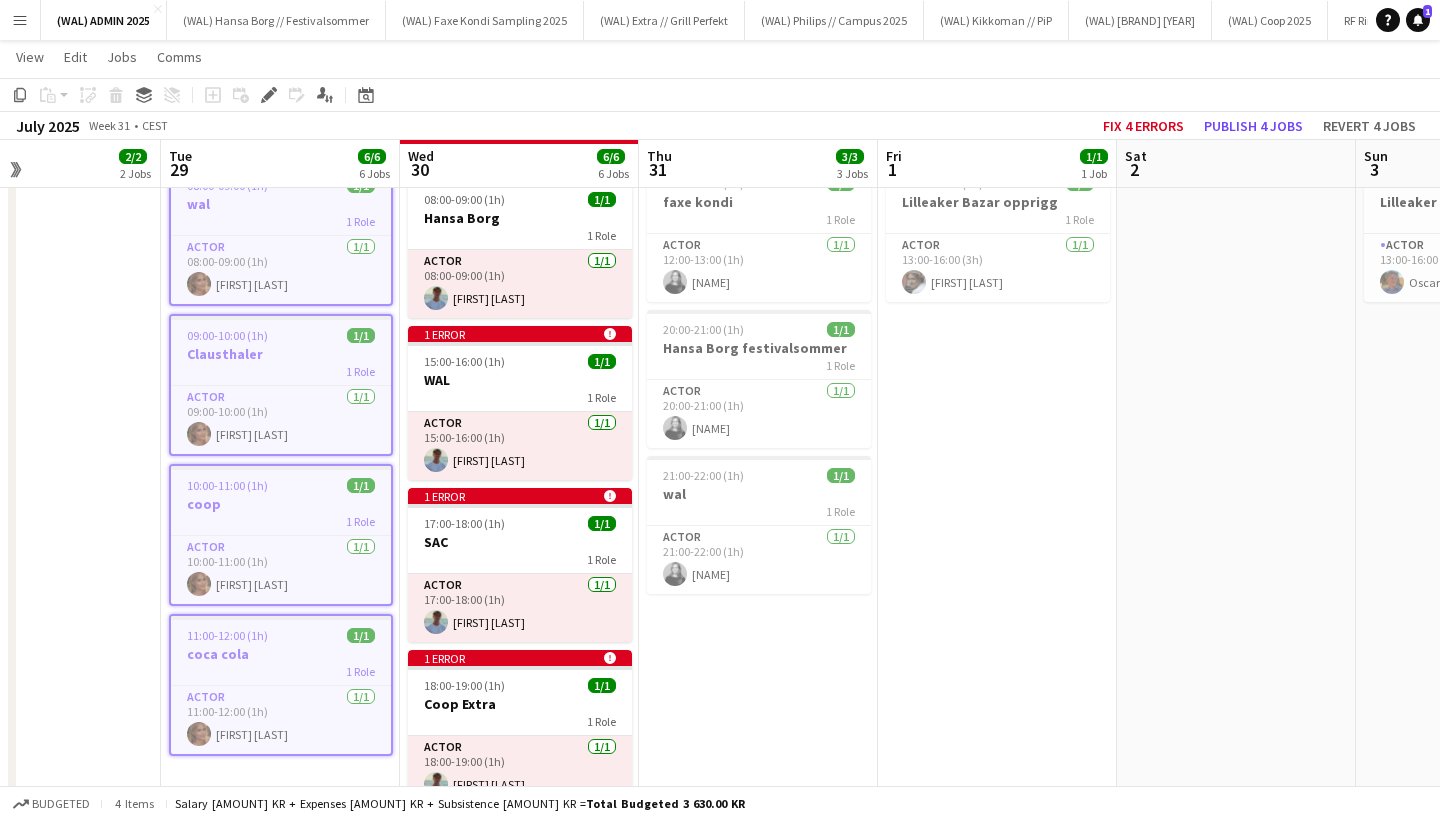 click on "[TIME]-[TIME] ([DURATION])    1/1   faxe kondi   1 Role   Actor   1/1   [TIME]-[TIME] ([DURATION])
[NAME]     [TIME]-[TIME] ([DURATION])    1/1   Hansa Borg festivalsommer   1 Role   Actor   1/1   [TIME]-[TIME] ([DURATION])
[NAME]     [TIME]-[TIME] ([DURATION])    1/1   wal   1 Role   Actor   1/1   [TIME]-[TIME] ([DURATION])
[NAME]" at bounding box center [758, 1300] 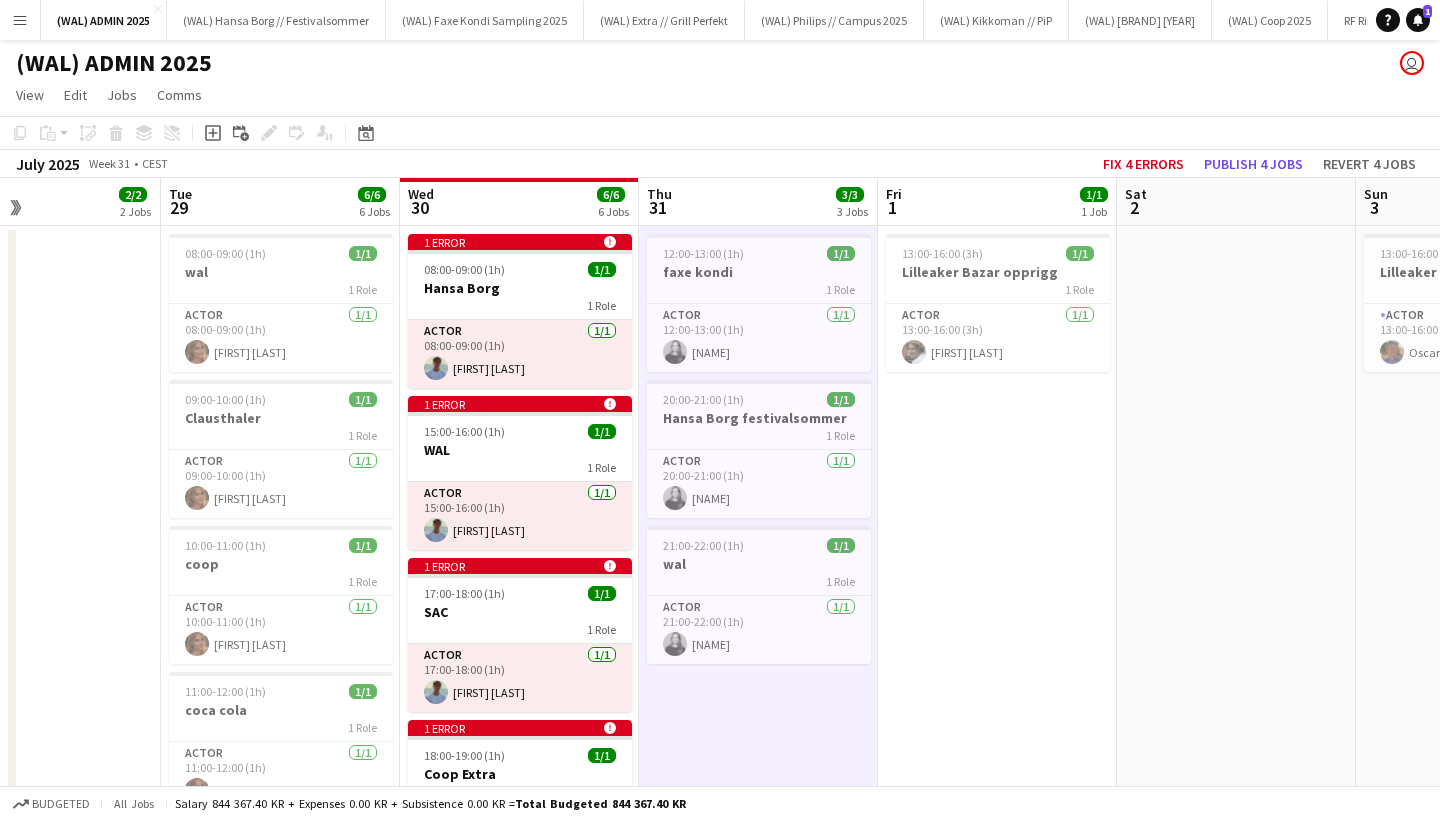 scroll, scrollTop: 0, scrollLeft: 0, axis: both 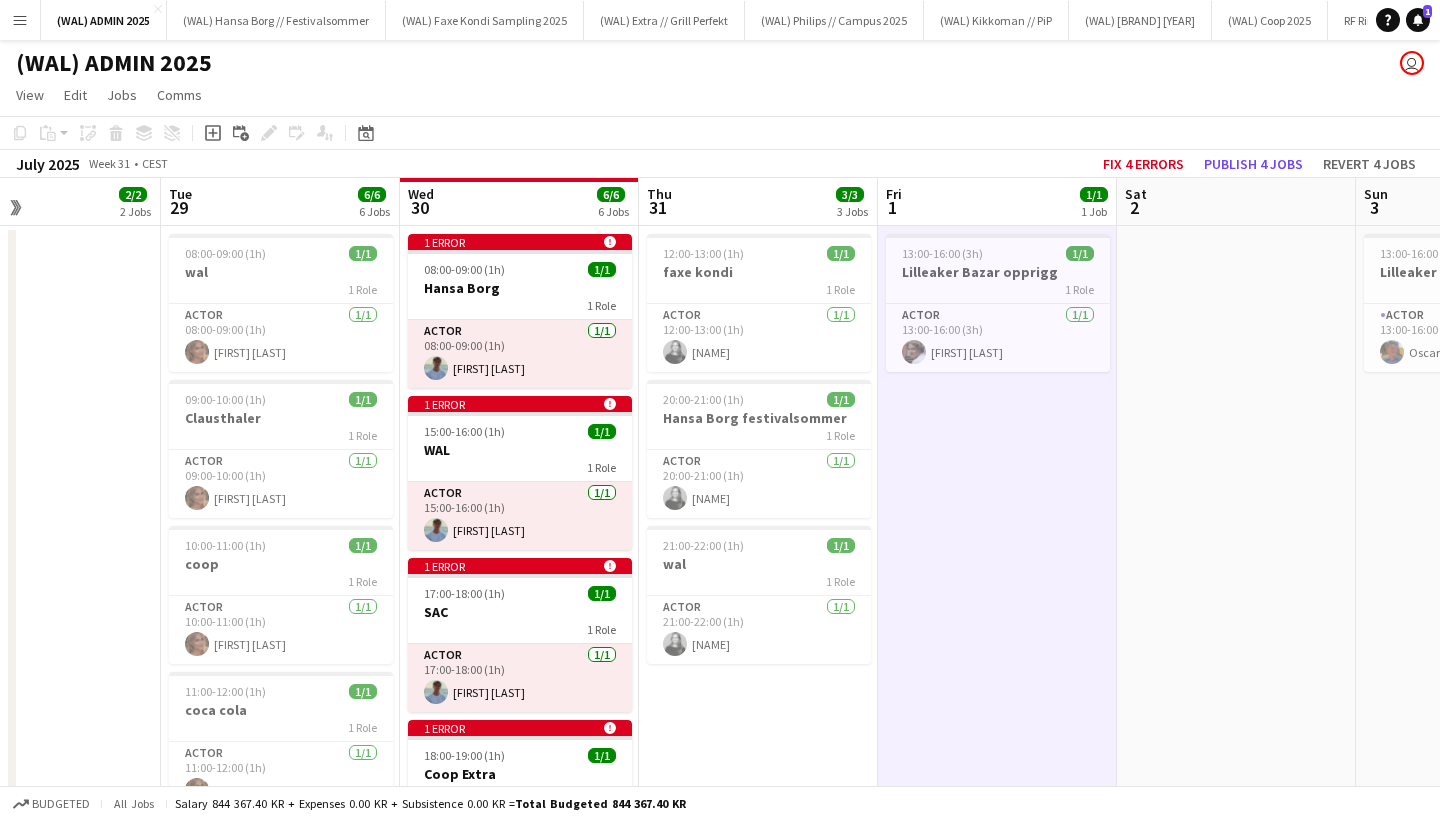 click at bounding box center [1236, 1370] 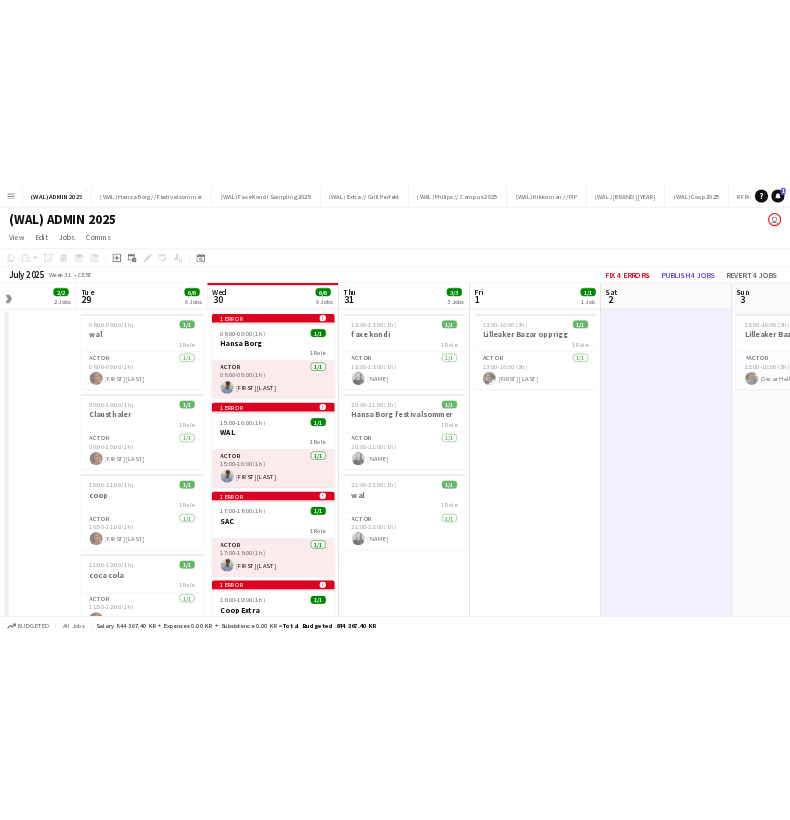 scroll, scrollTop: 0, scrollLeft: 689, axis: horizontal 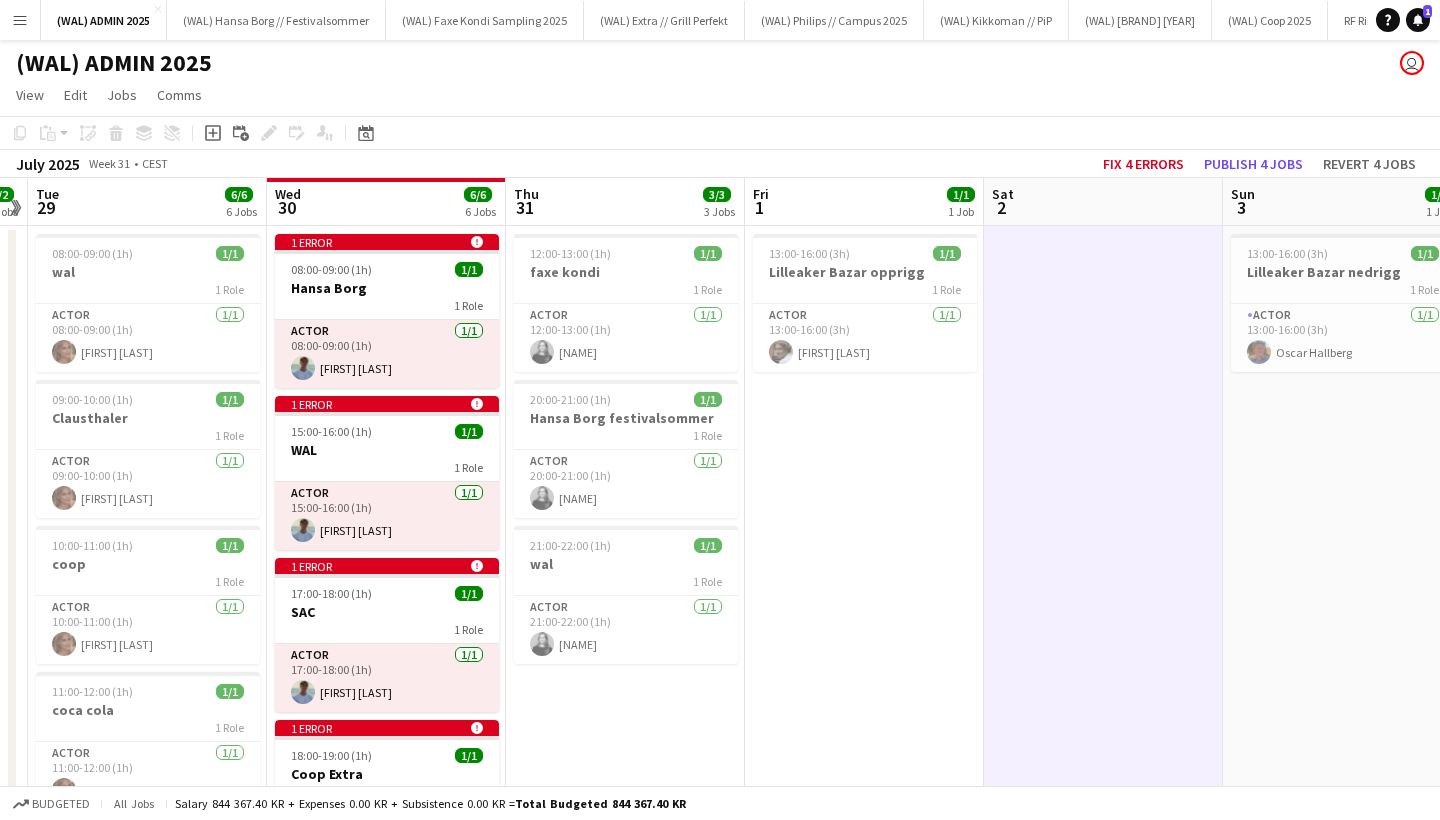 click on "[TIME]-[TIME] ([DURATION])    1/1   faxe kondi   1 Role   Actor   1/1   [TIME]-[TIME] ([DURATION])
[NAME]     [TIME]-[TIME] ([DURATION])    1/1   Hansa Borg festivalsommer   1 Role   Actor   1/1   [TIME]-[TIME] ([DURATION])
[NAME]     [TIME]-[TIME] ([DURATION])    1/1   wal   1 Role   Actor   1/1   [TIME]-[TIME] ([DURATION])
[NAME]" at bounding box center [625, 1370] 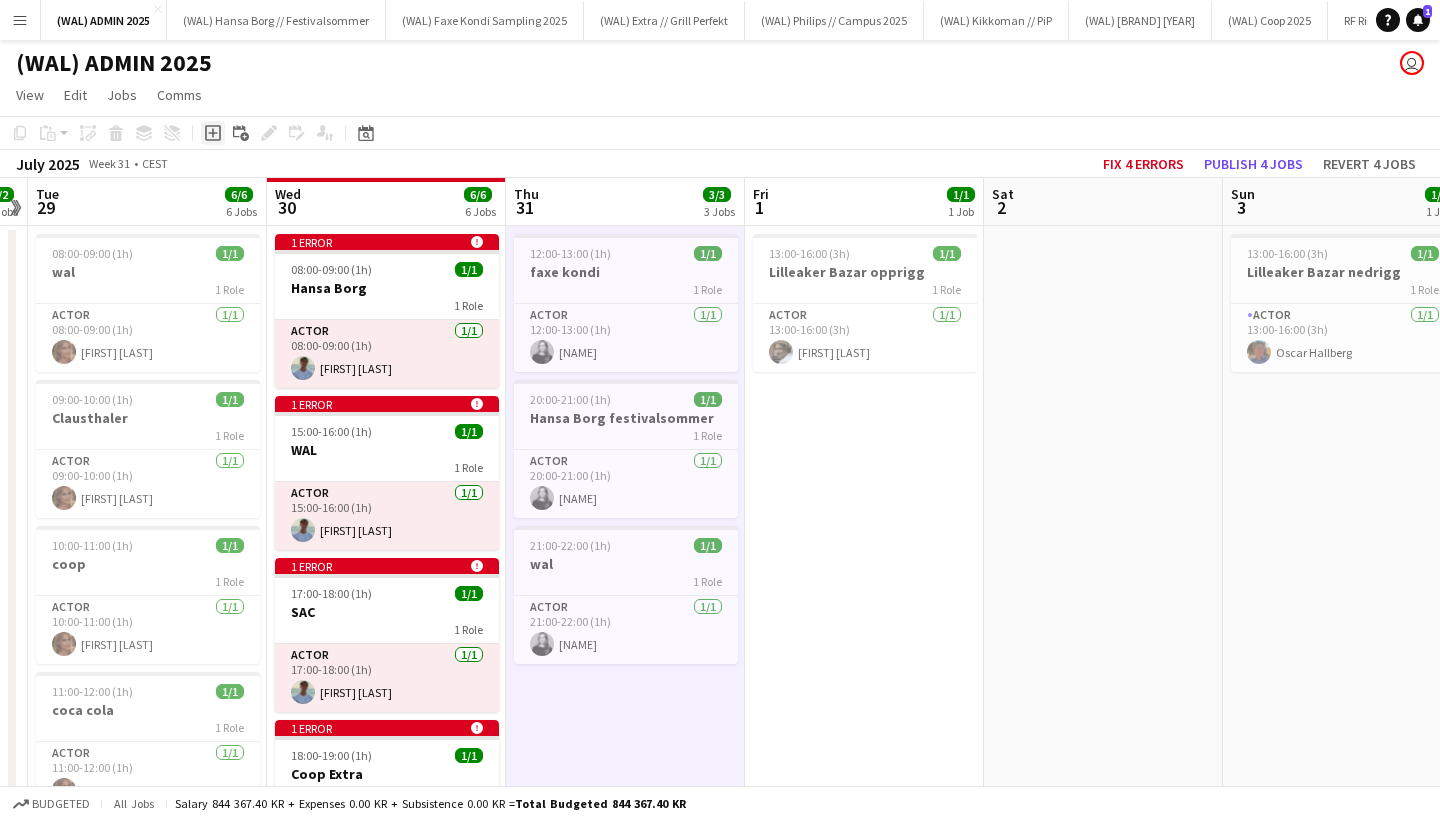 click on "Add job" 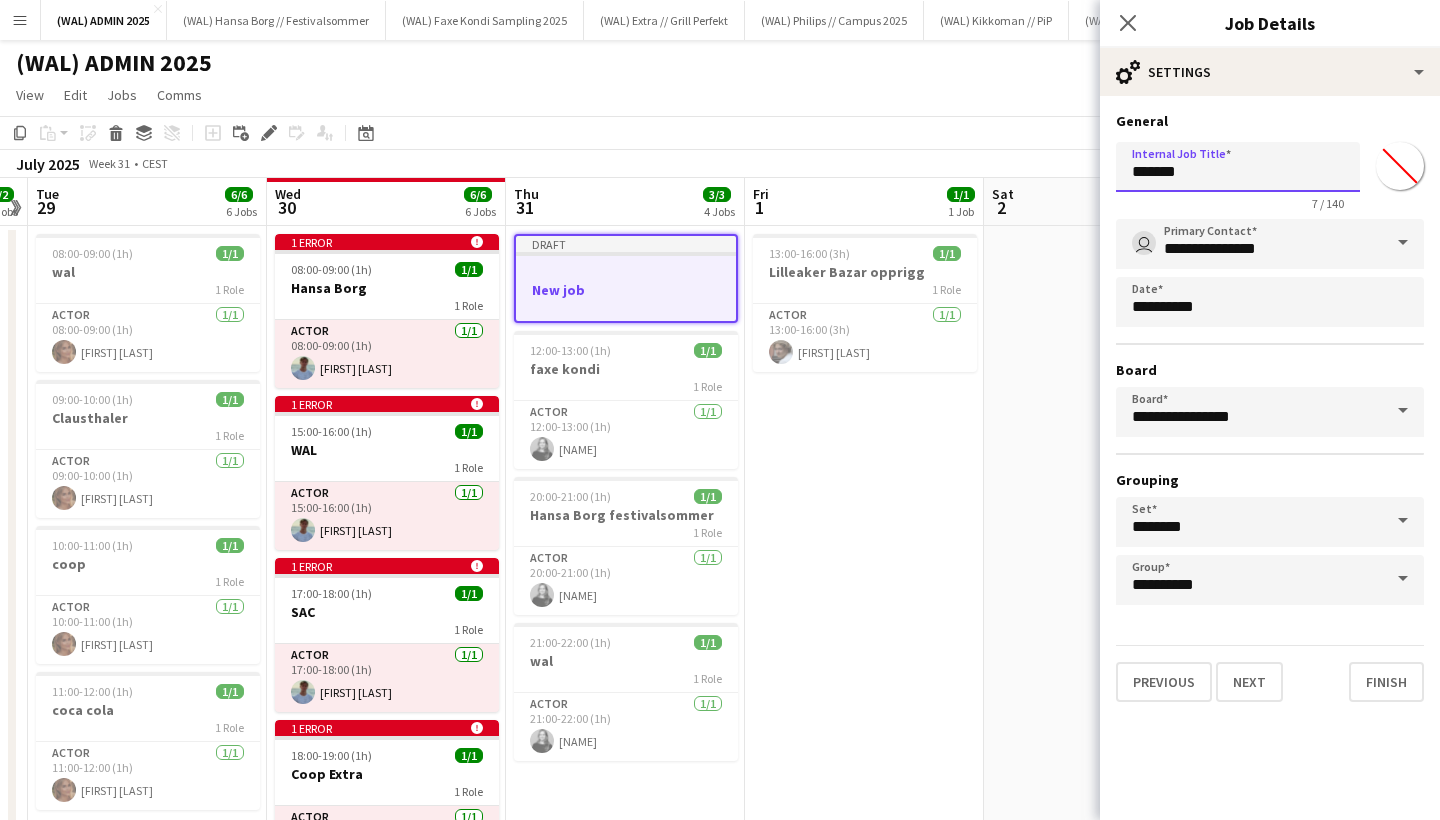 click on "*******" at bounding box center (1238, 167) 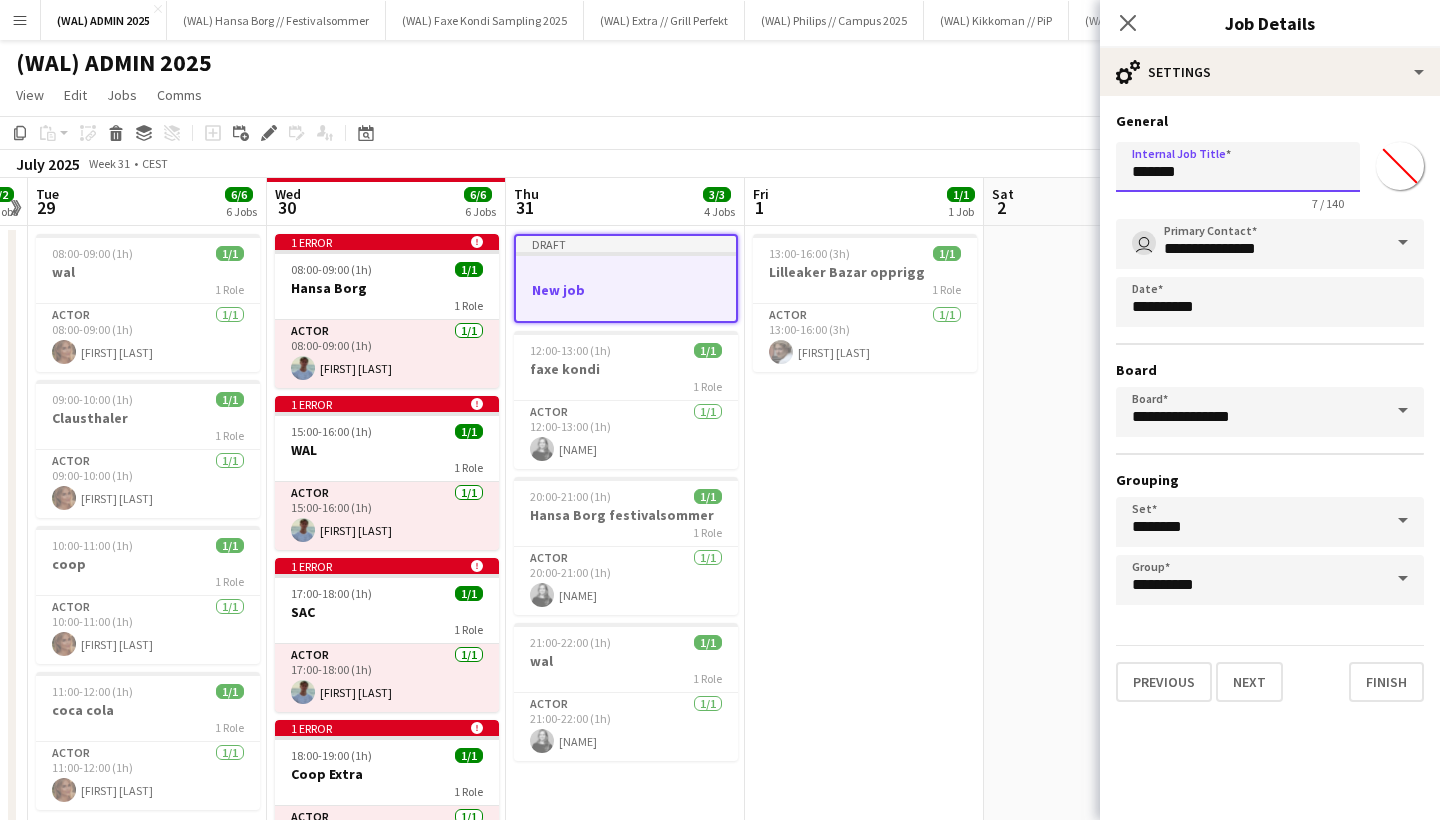 click on "*******" at bounding box center (1238, 167) 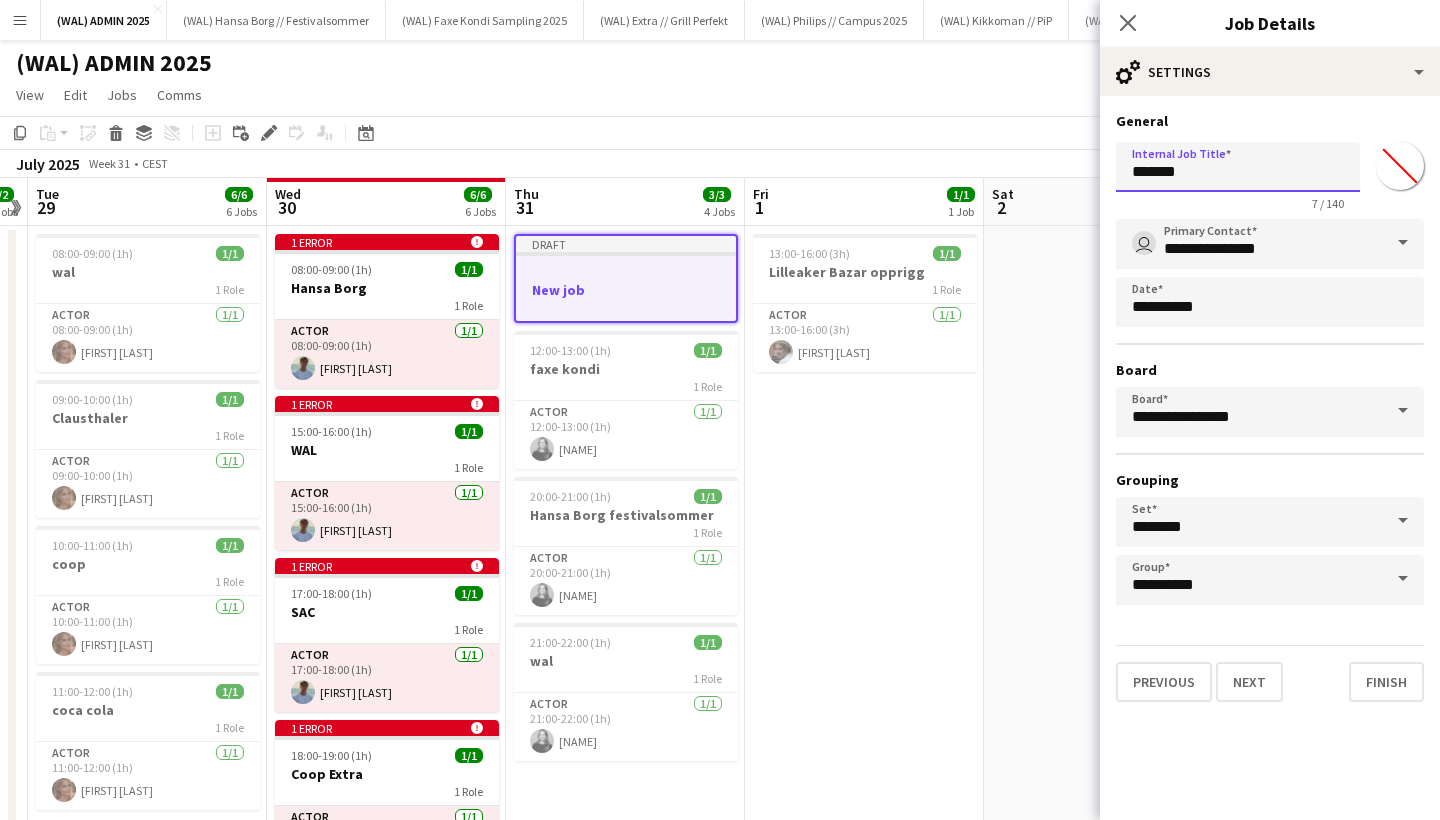 click on "*******" at bounding box center [1238, 167] 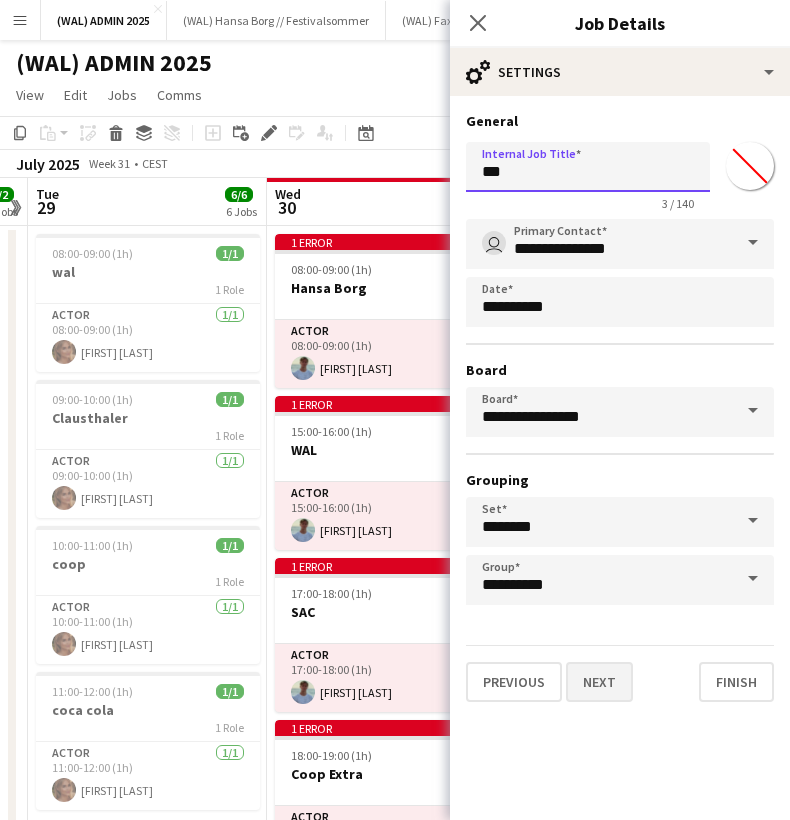 type on "***" 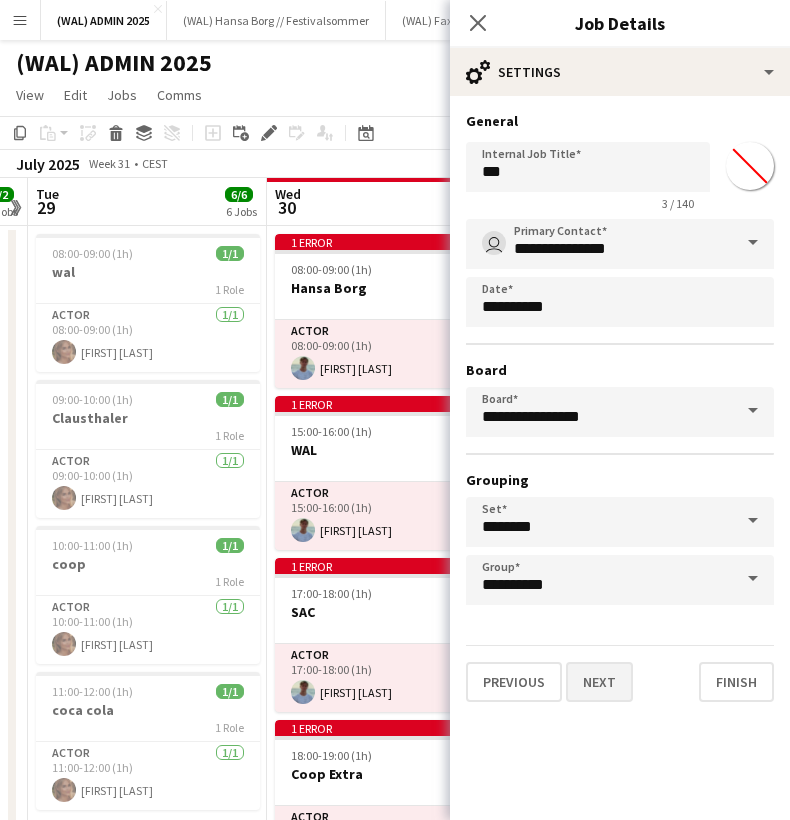 click on "Next" at bounding box center [599, 682] 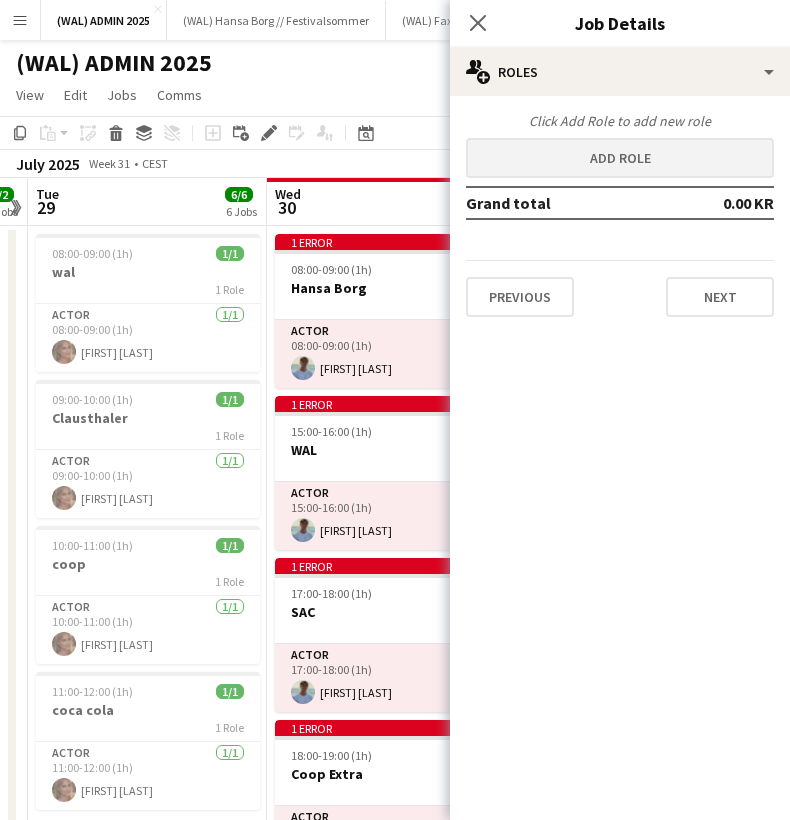 click on "Add role" at bounding box center (620, 158) 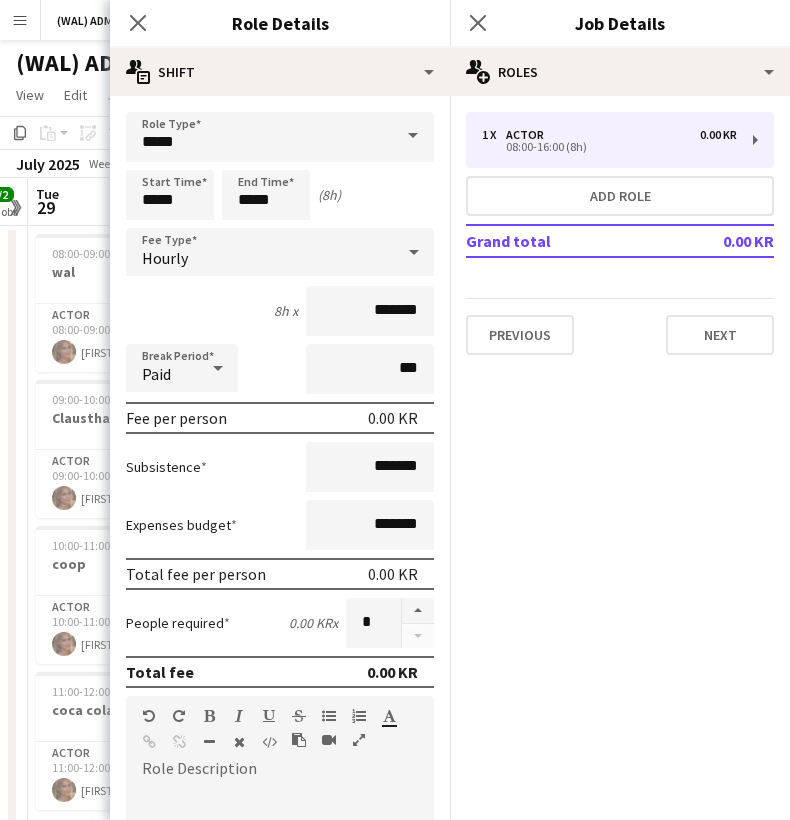 click on "Hourly" at bounding box center (260, 252) 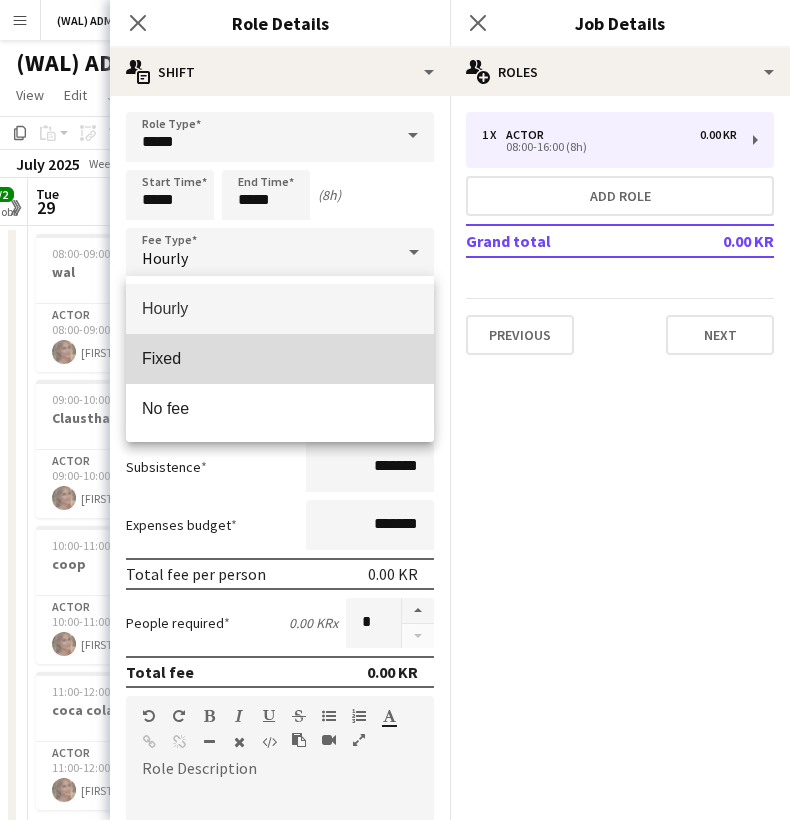 click on "Fixed" at bounding box center [280, 358] 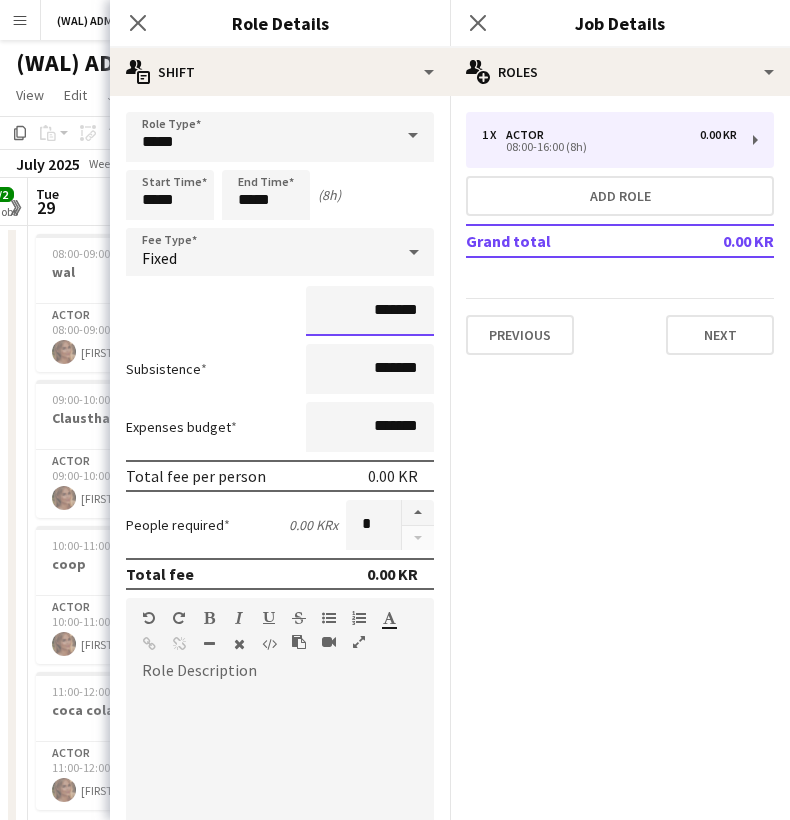 click on "*******" at bounding box center (370, 311) 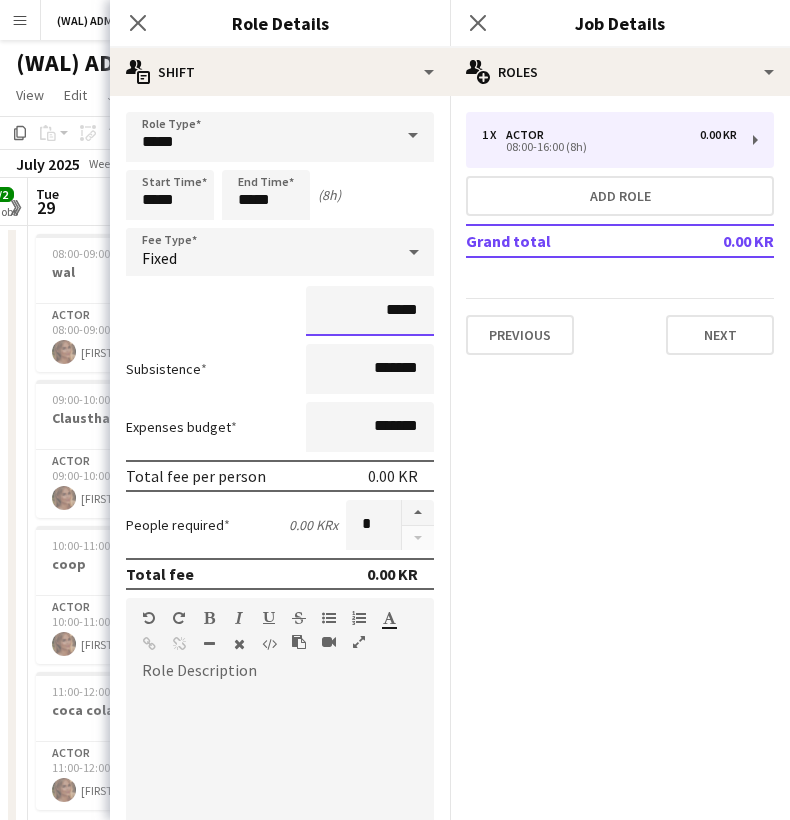 type on "****" 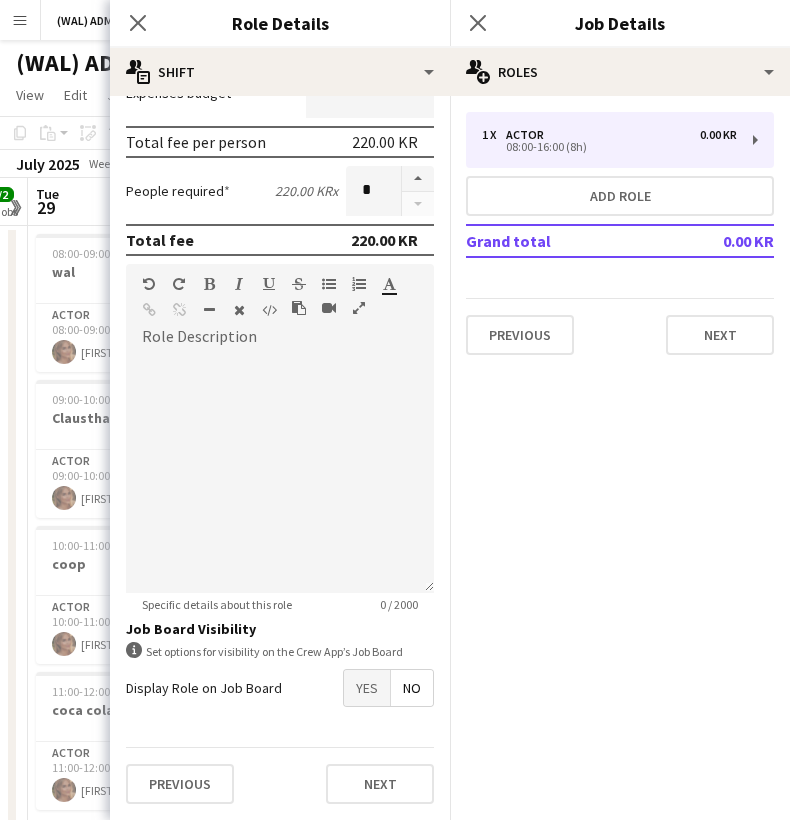 scroll, scrollTop: 334, scrollLeft: 0, axis: vertical 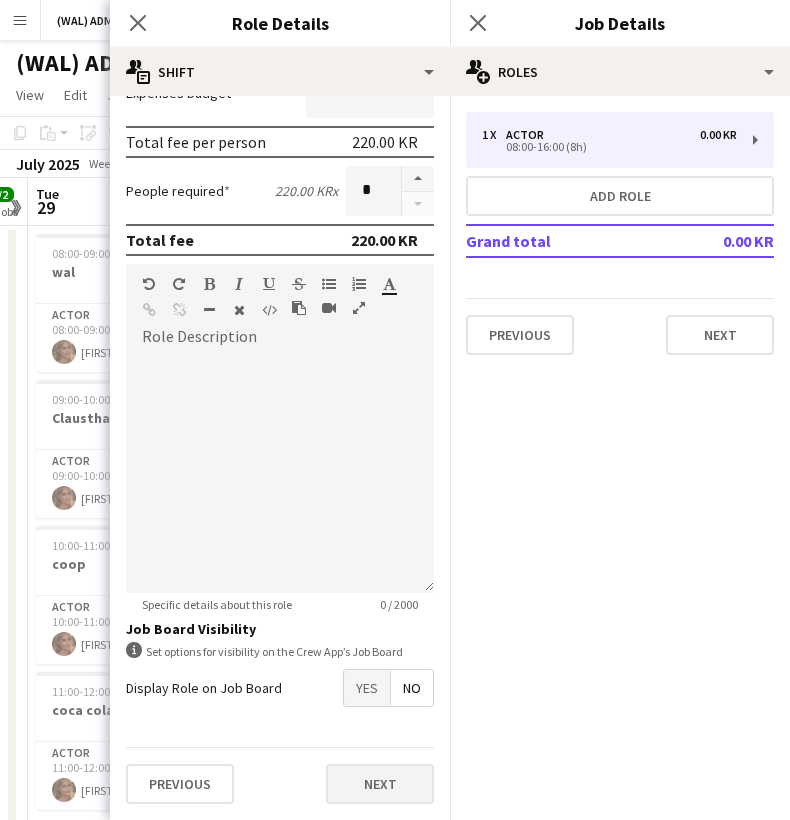 type on "******" 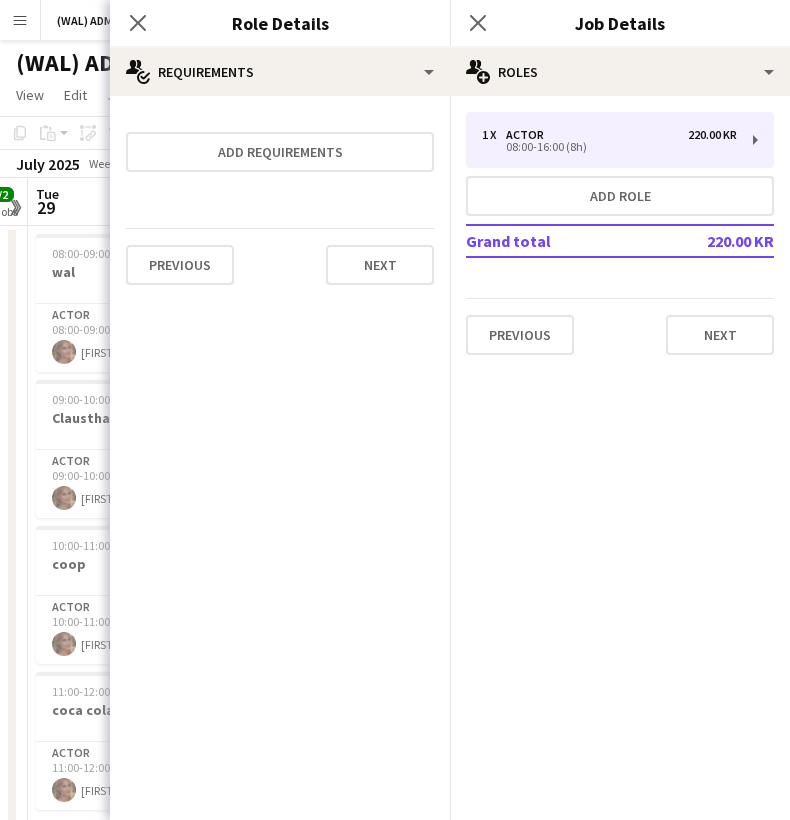 scroll, scrollTop: 0, scrollLeft: 0, axis: both 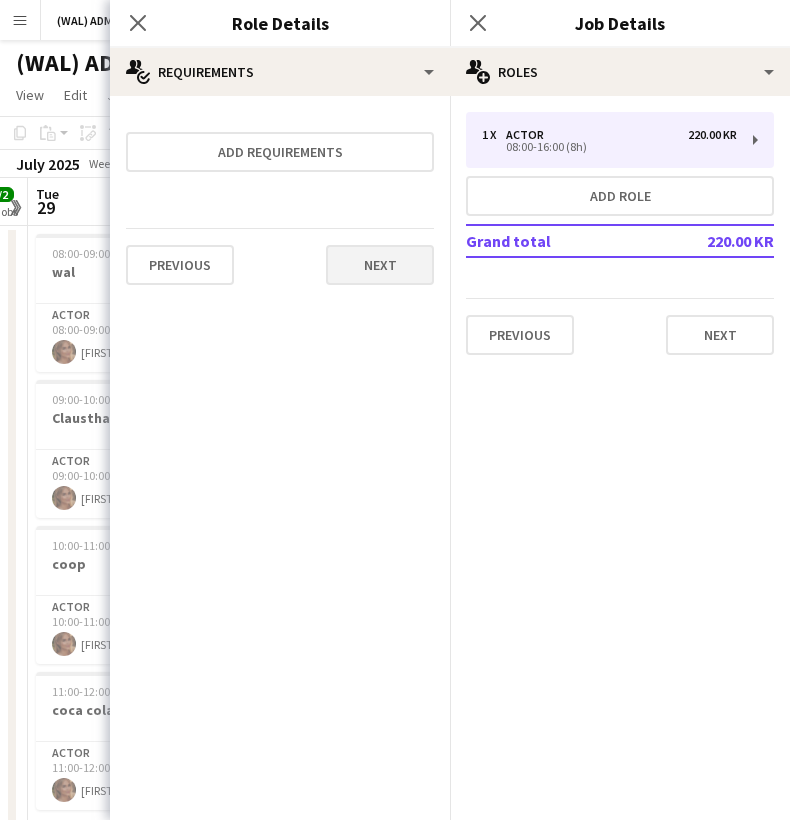 click on "Next" at bounding box center [380, 265] 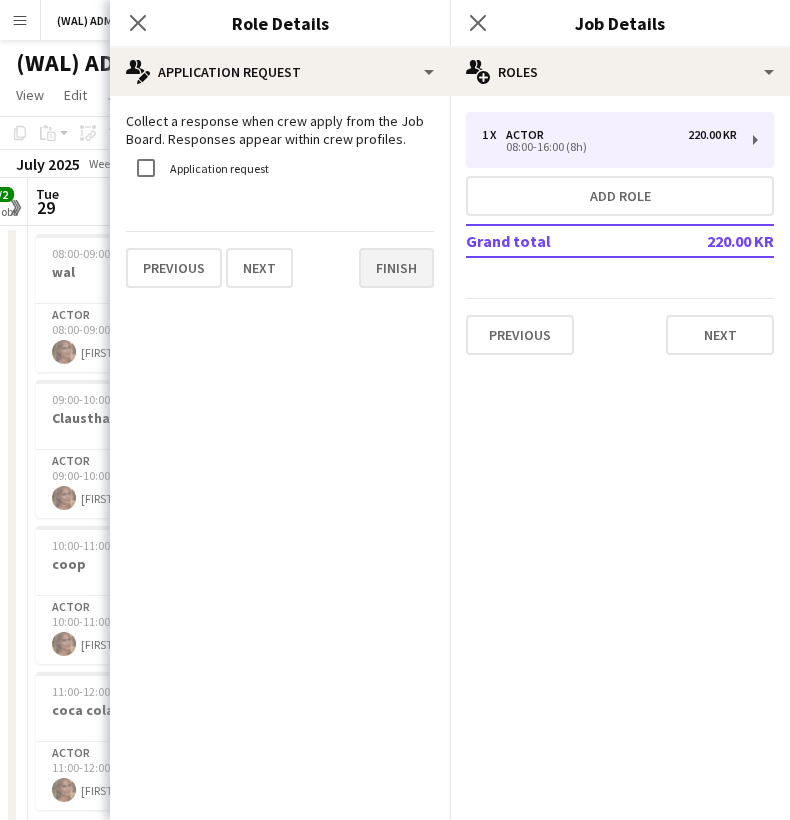 click on "Finish" at bounding box center [396, 268] 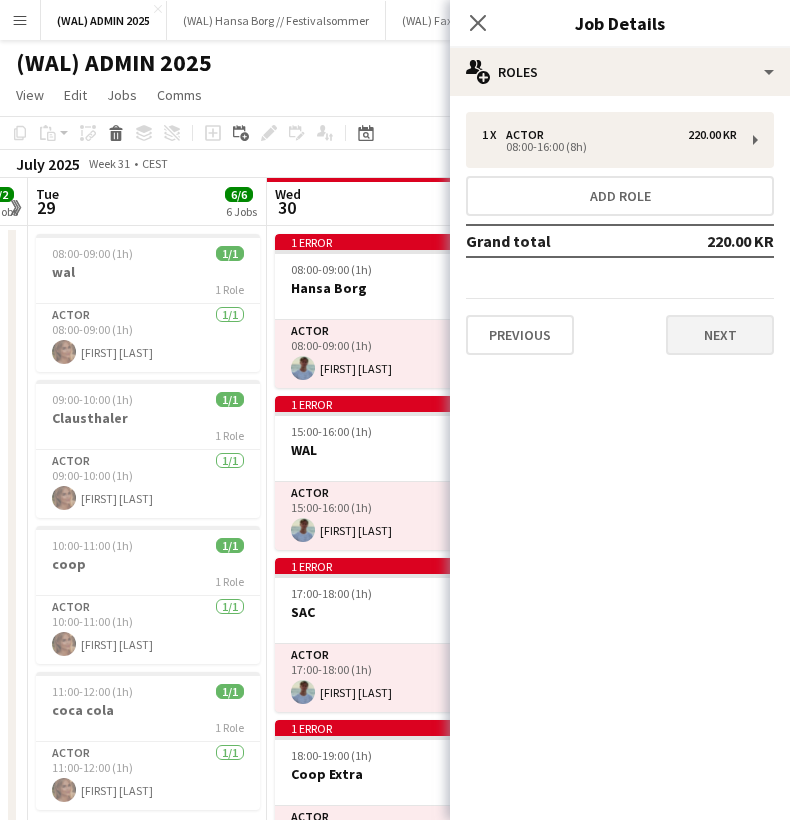 click on "Next" at bounding box center (720, 335) 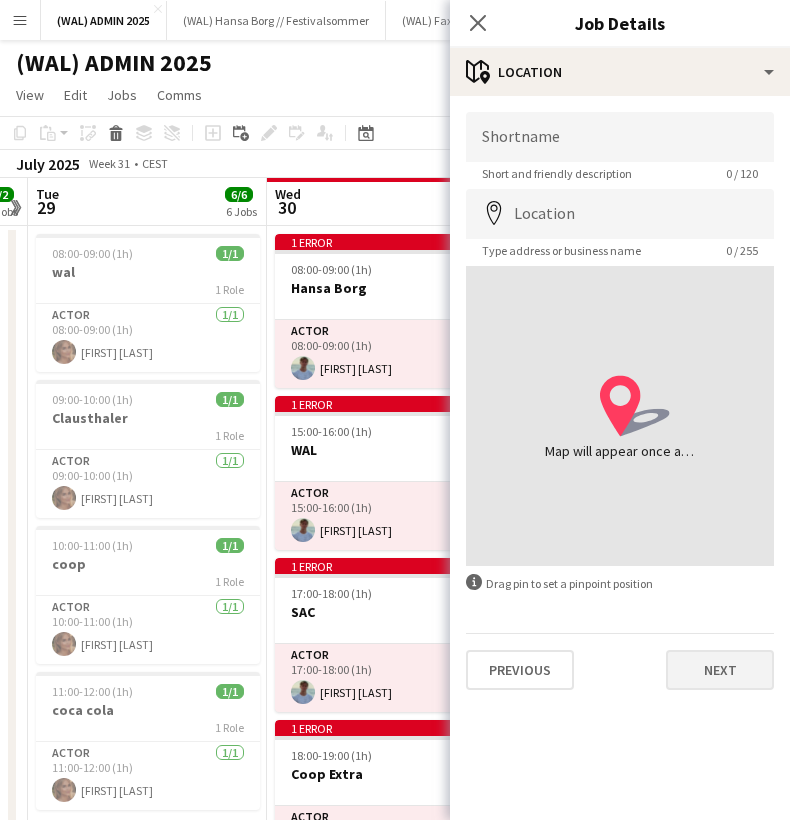 click on "Next" at bounding box center (720, 670) 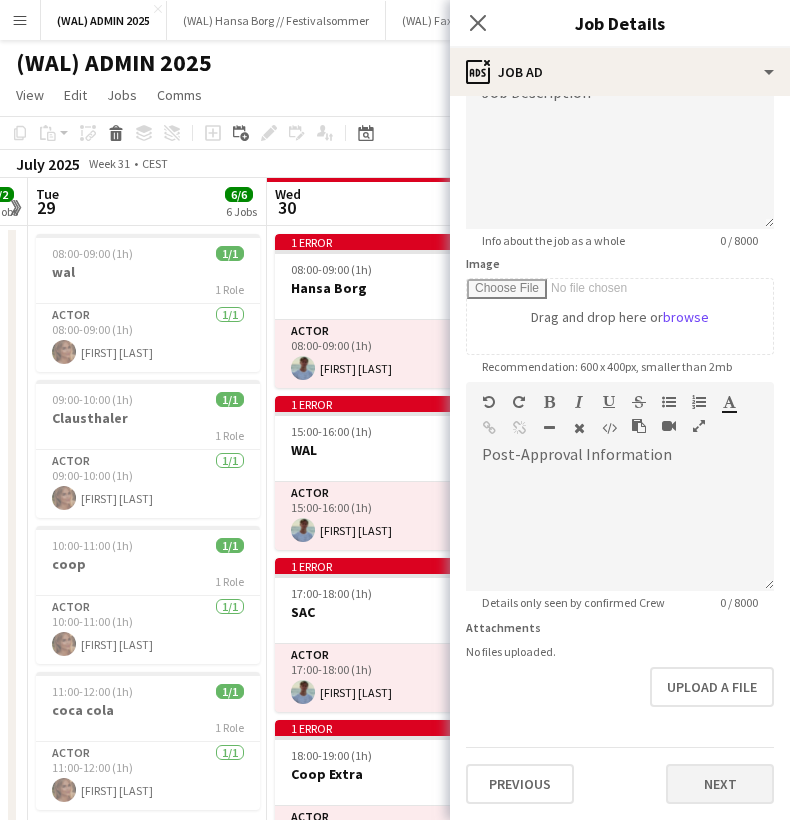 scroll, scrollTop: 169, scrollLeft: 0, axis: vertical 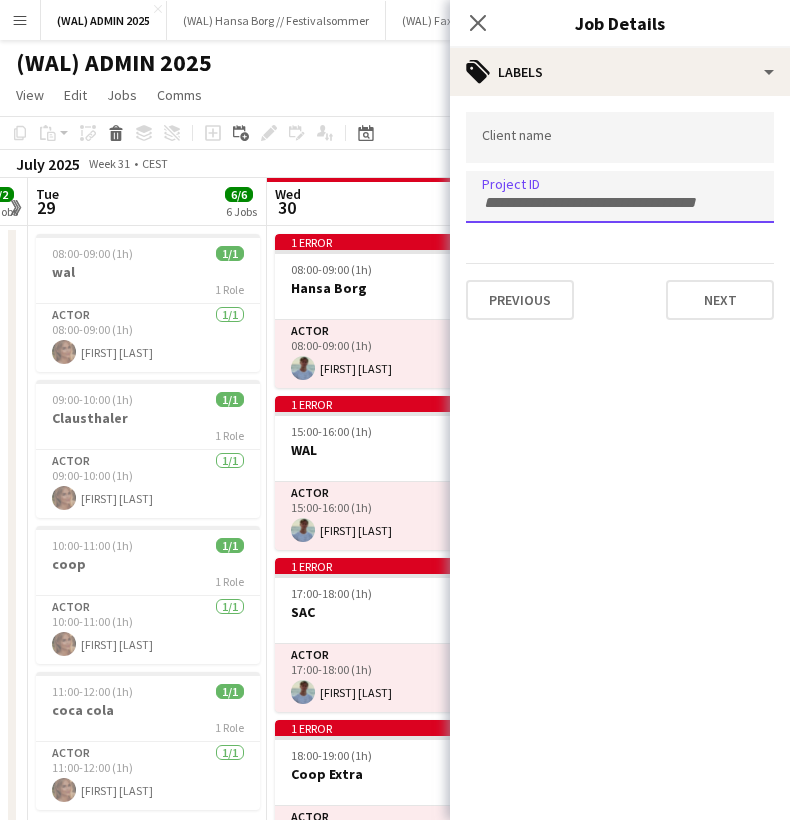click at bounding box center (620, 203) 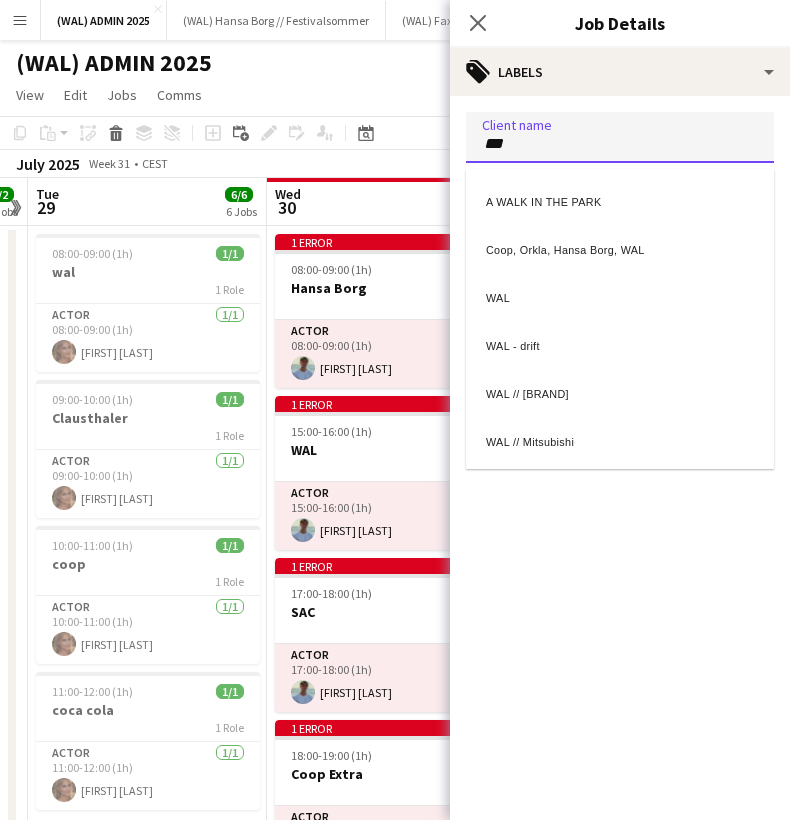 type on "***" 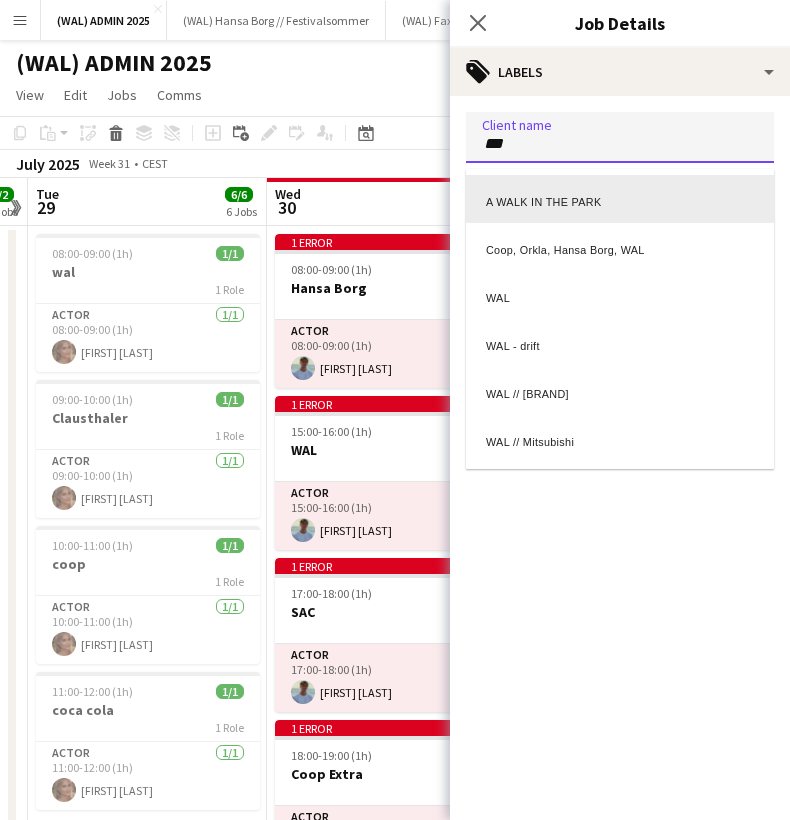 scroll, scrollTop: 0, scrollLeft: 0, axis: both 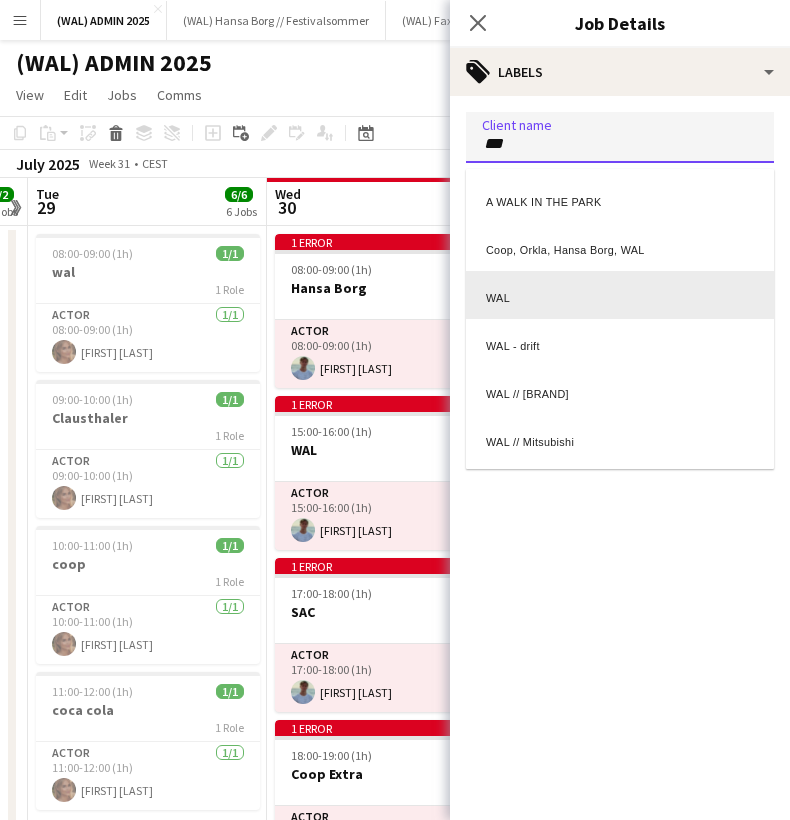 click on "WAL" at bounding box center (620, 295) 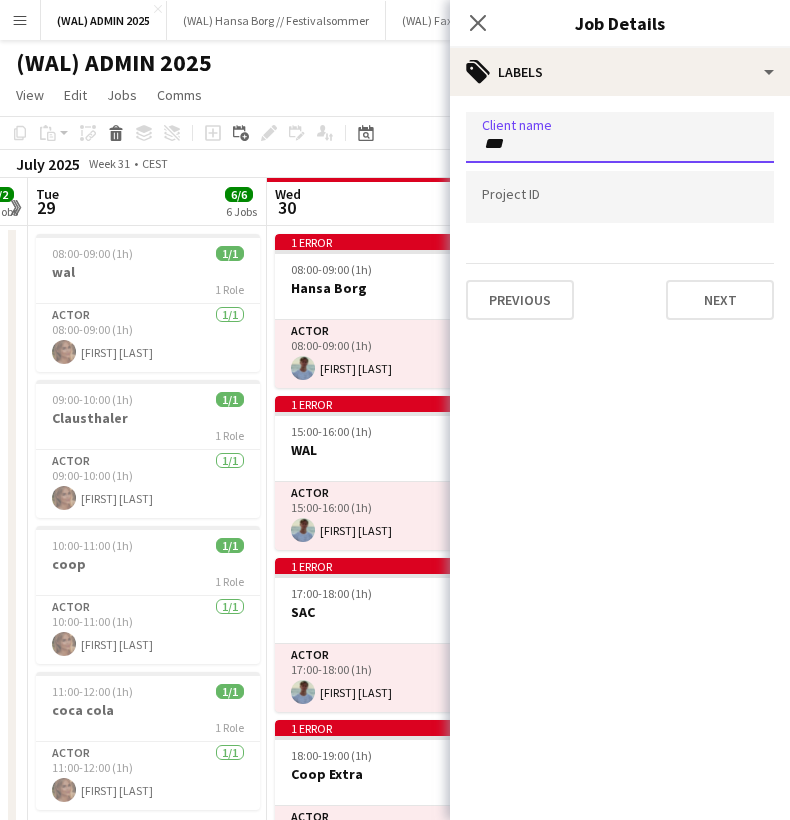type 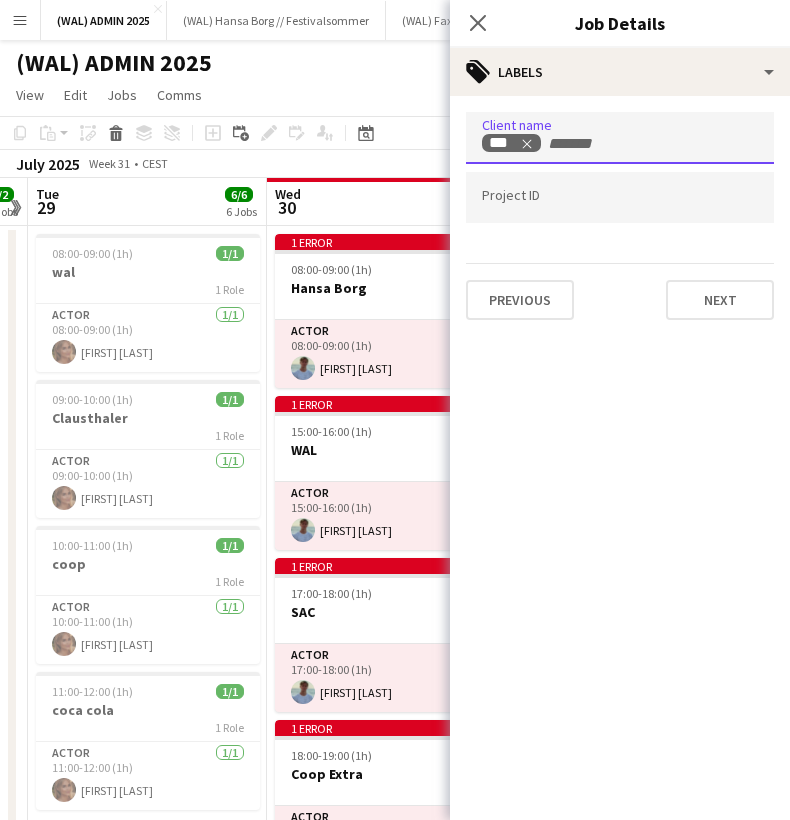 click at bounding box center (620, 196) 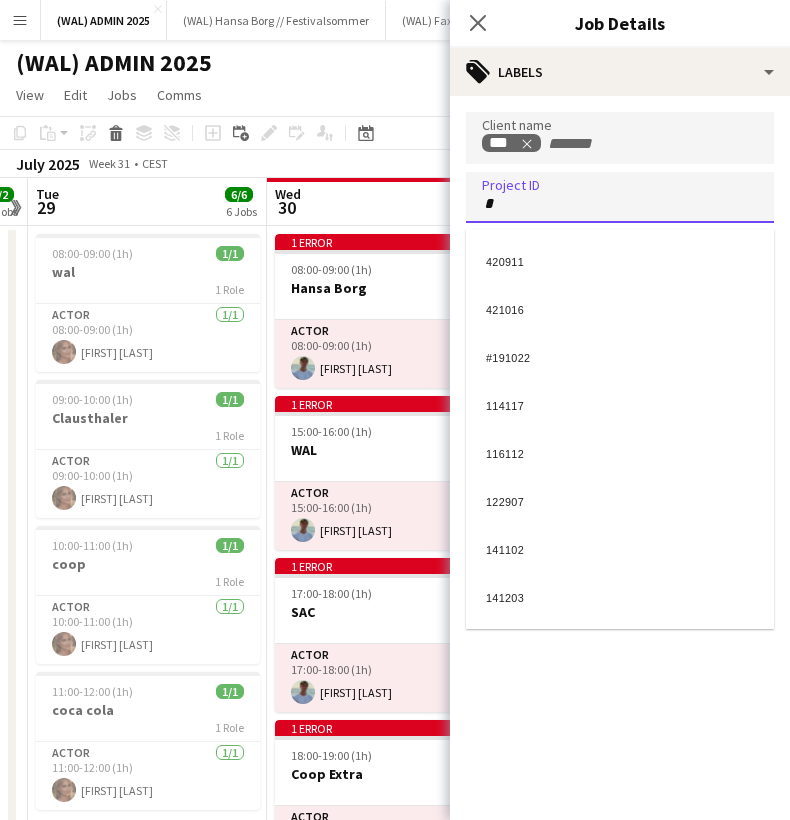 type on "*" 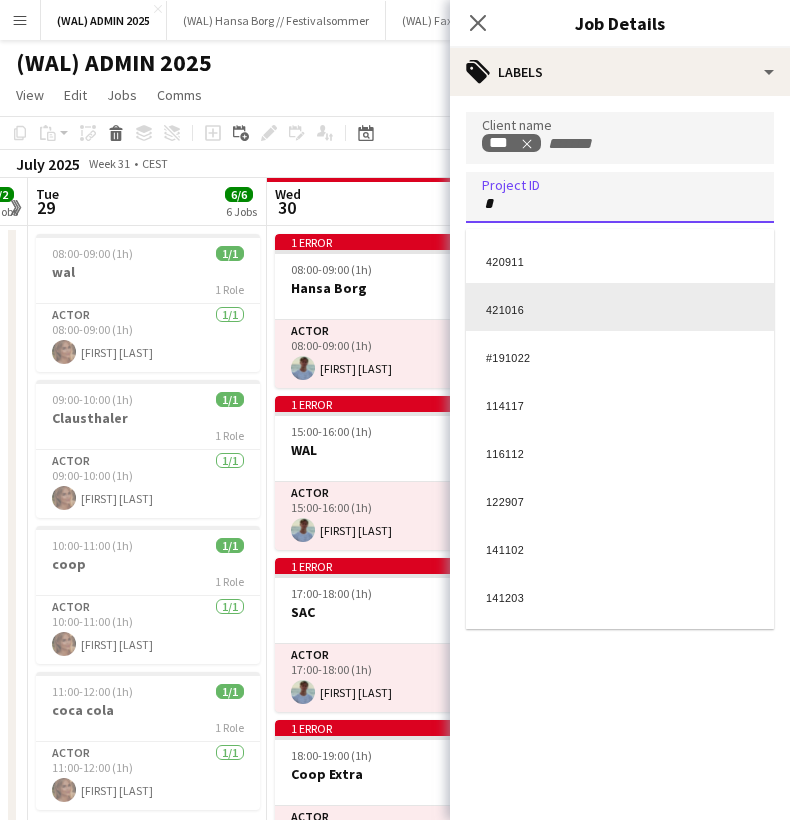 click on "421016" at bounding box center [620, 307] 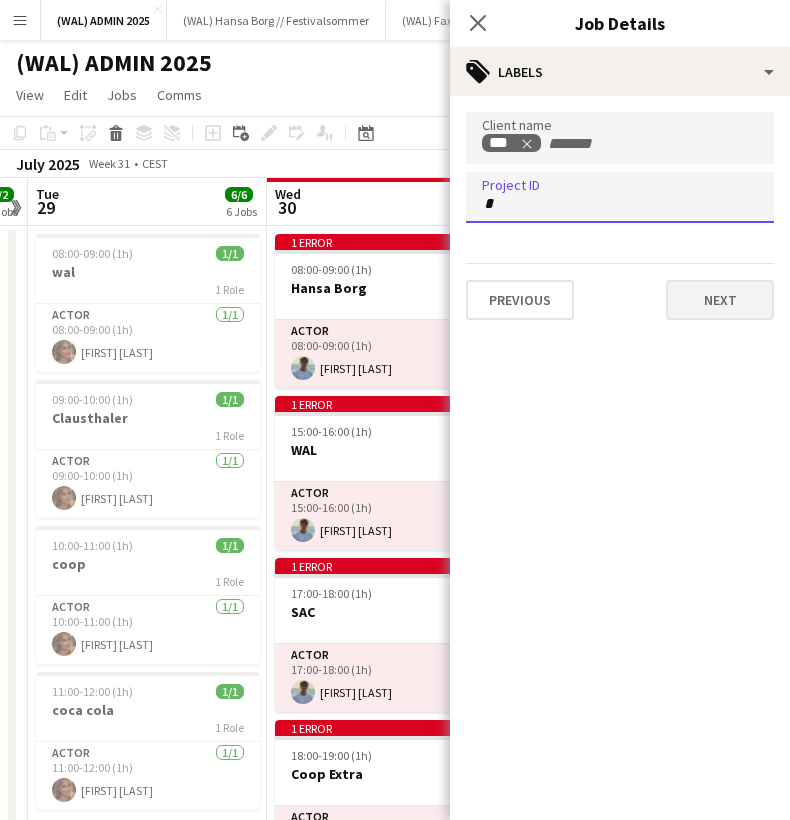 type on "*" 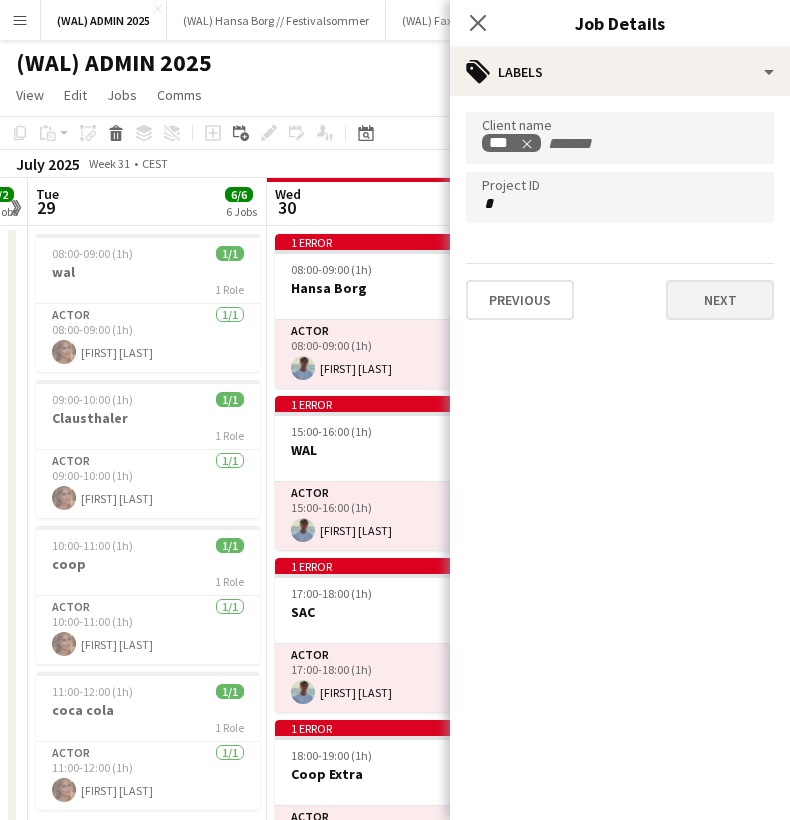 click on "Next" at bounding box center [720, 300] 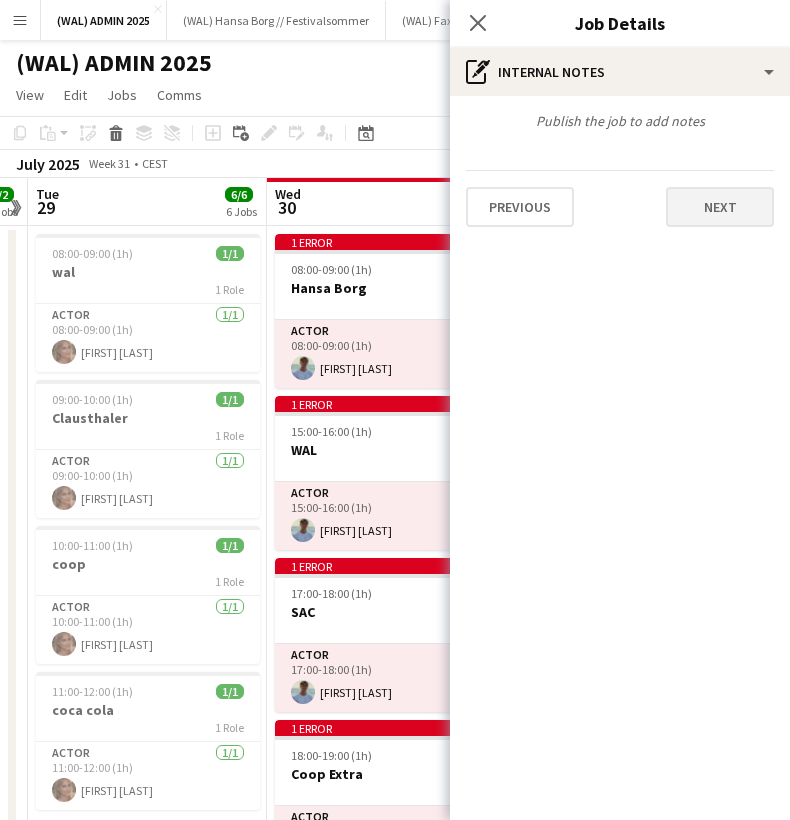 click on "Next" at bounding box center [720, 207] 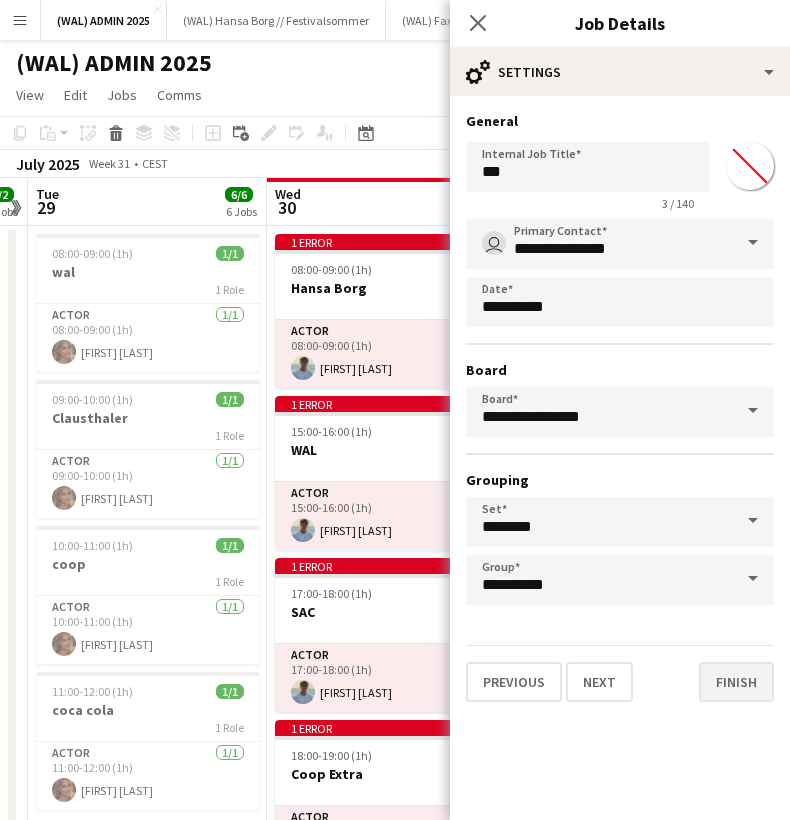 click on "Finish" at bounding box center (736, 682) 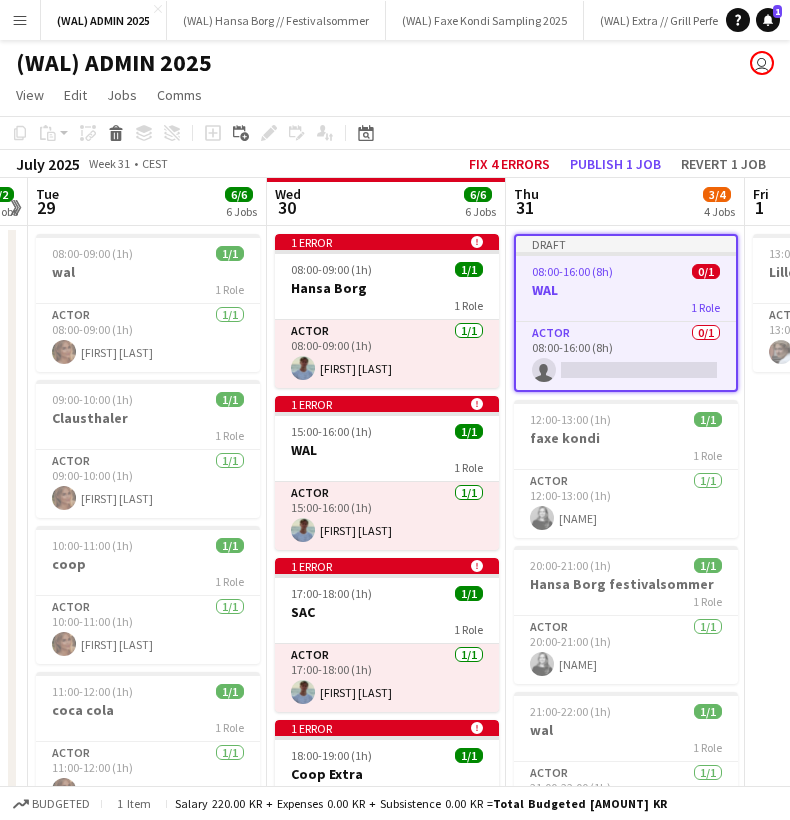 scroll, scrollTop: 0, scrollLeft: 703, axis: horizontal 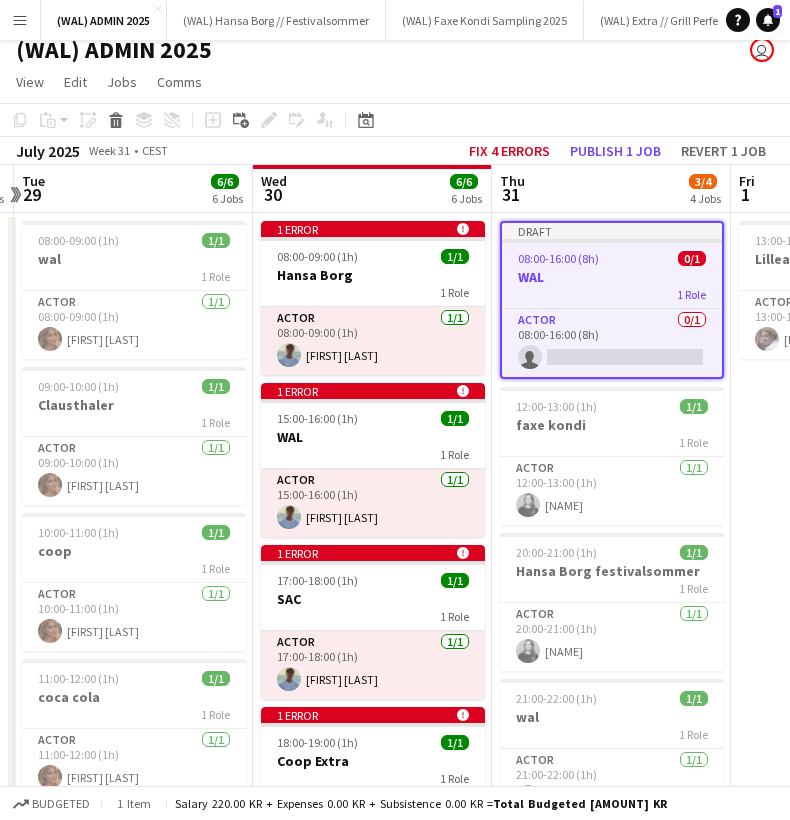 click on "WAL" at bounding box center [612, 277] 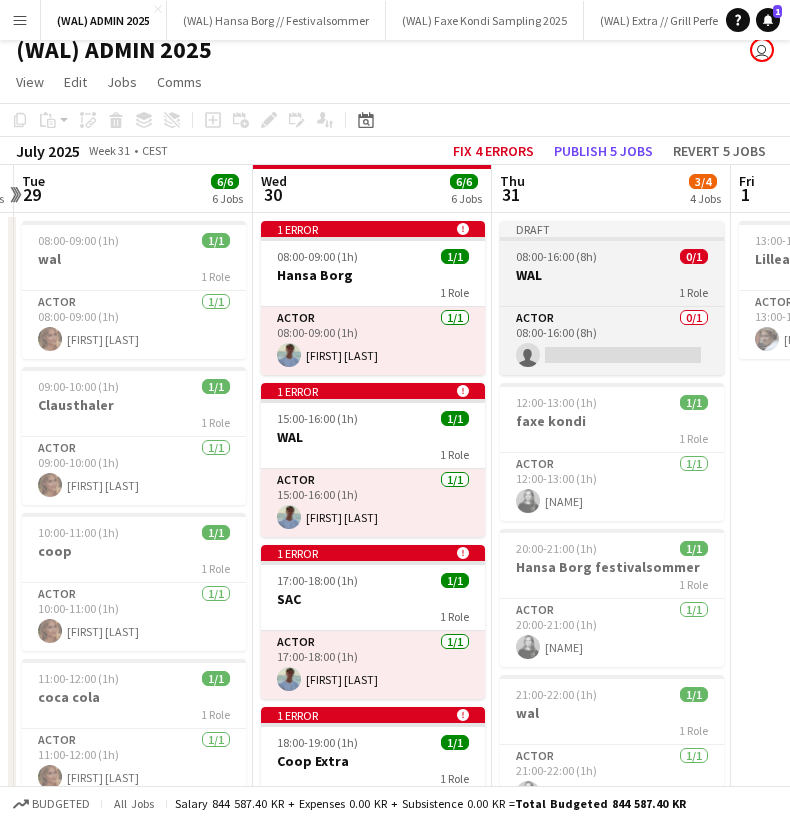 click on "Draft   [TIME]-[TIME] ([DURATION])    0/1   WAL   1 Role   Actor   0/1   [TIME]-[TIME] ([DURATION])
single-neutral-actions" at bounding box center [612, 298] 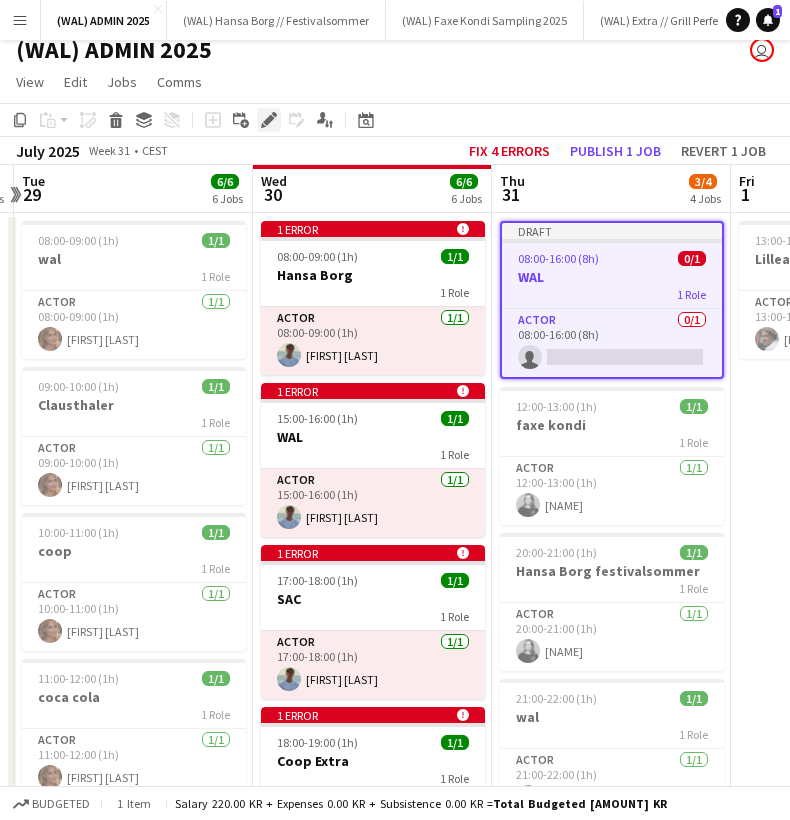 click 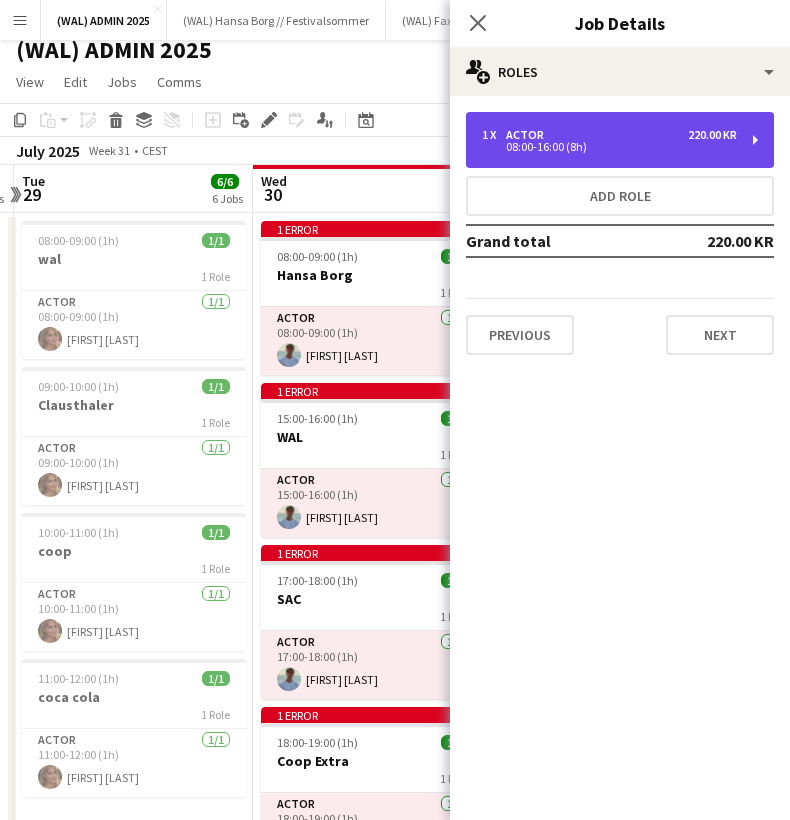 click on "1 x   Actor   220.00 KR" at bounding box center (609, 135) 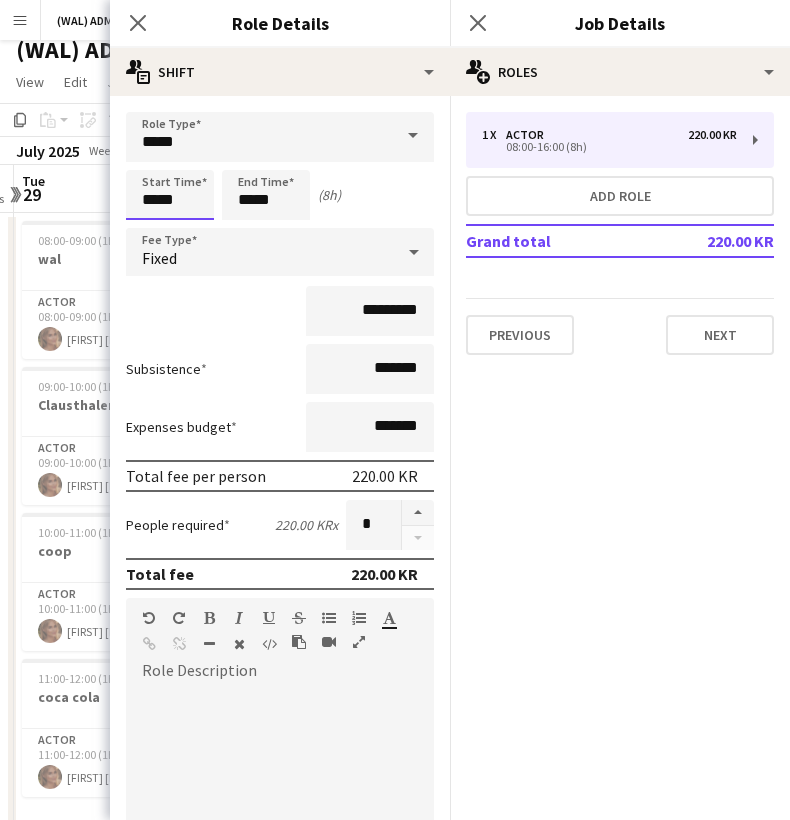 click on "*****" at bounding box center [170, 195] 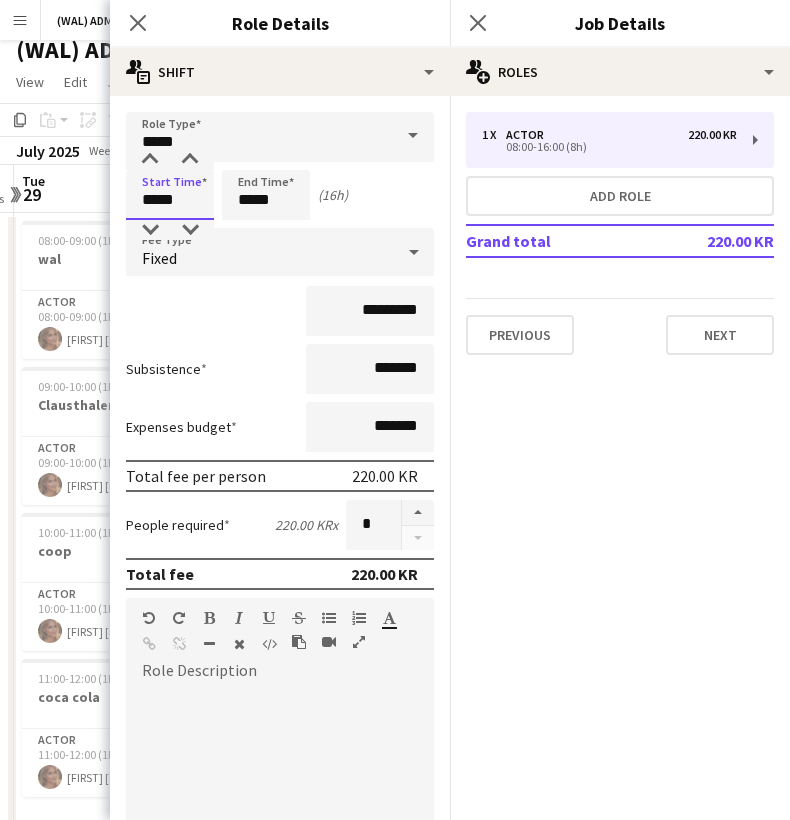 type on "*****" 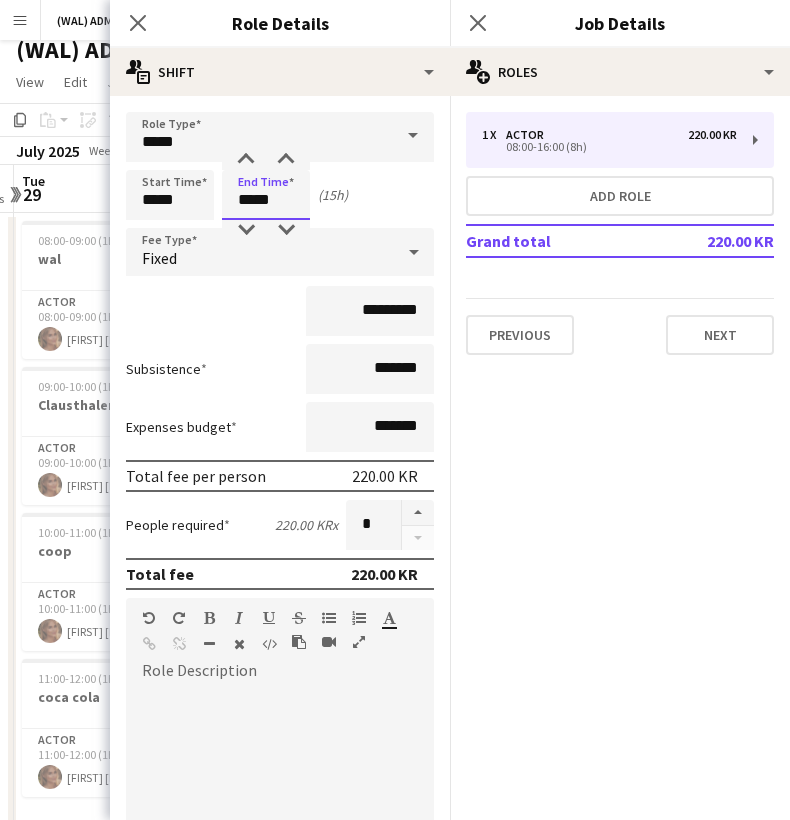 type on "*****" 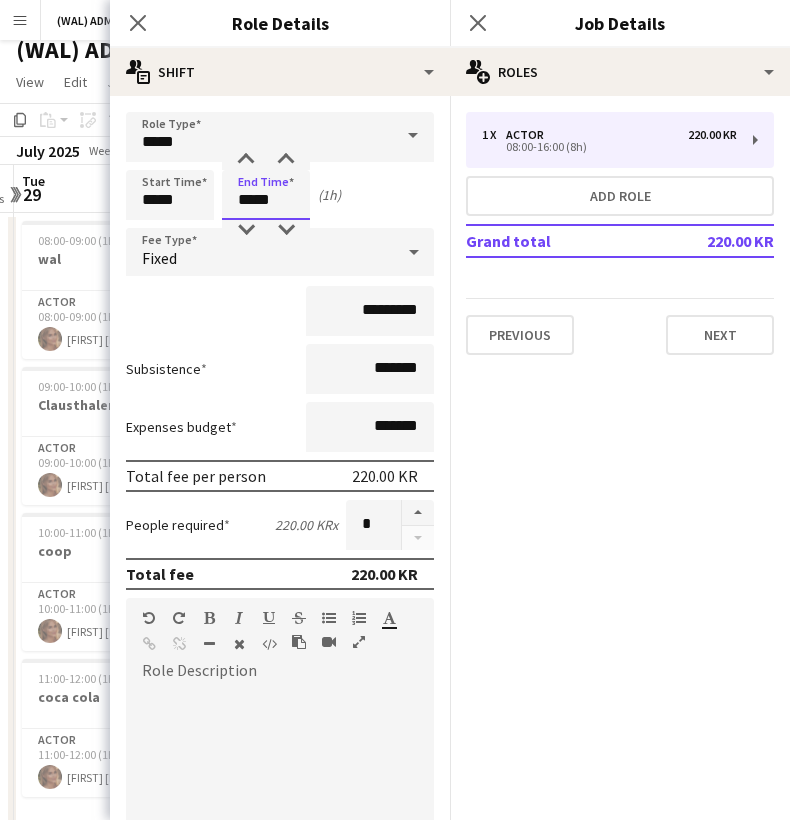 click on "Next" at bounding box center [380, 1118] 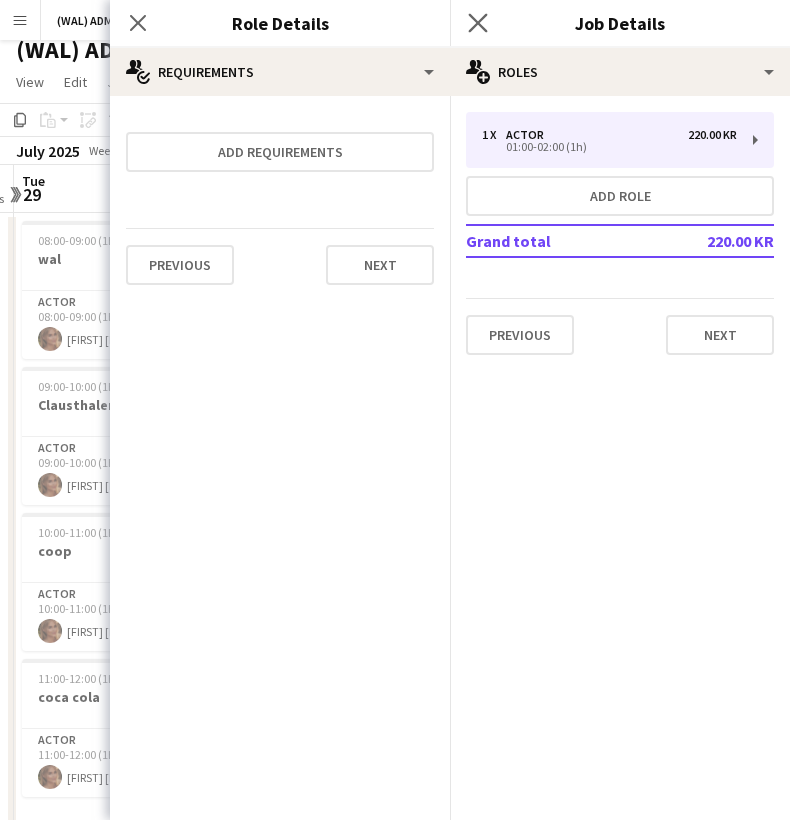 click on "Close pop-in" 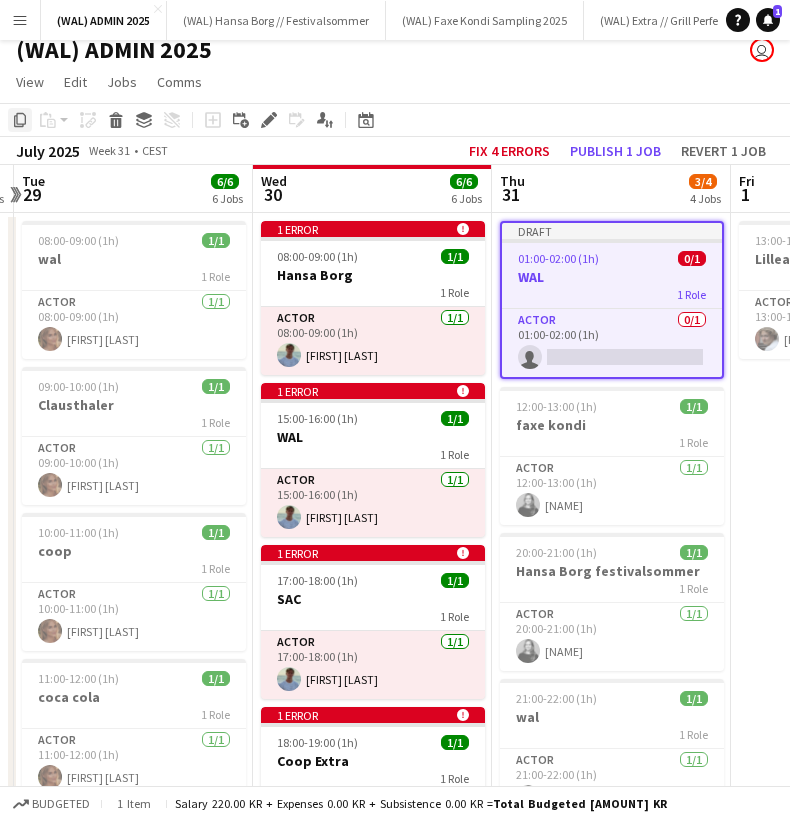 click 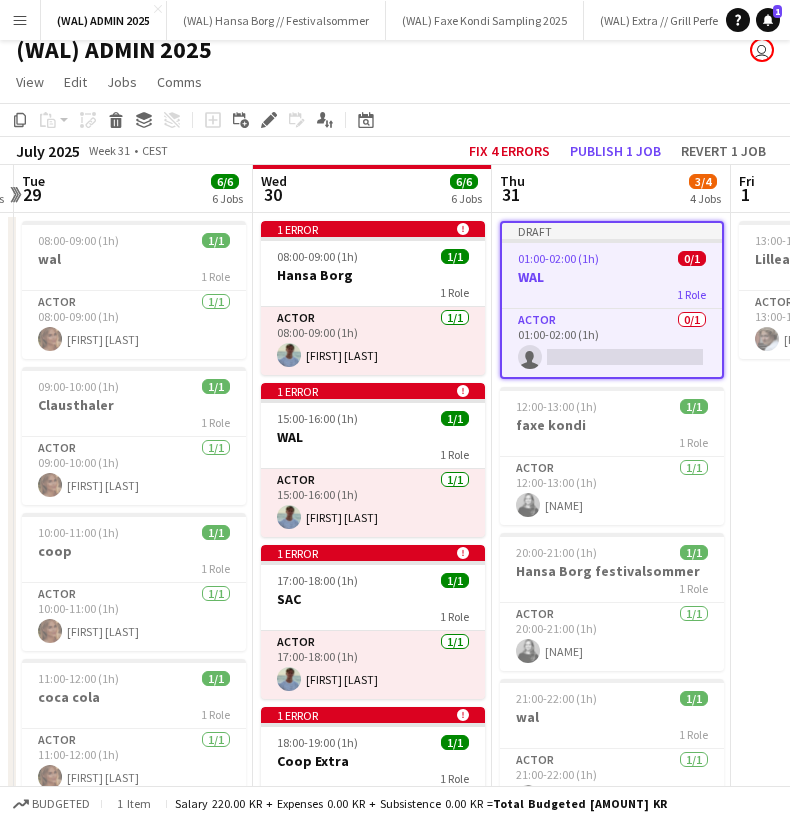 click on "[TIME] - [TIME] ([DURATION])    1/1   [BRAND]   1 Role   Actor   1/1   [TIME] - [TIME]
[PERSON]     [TIME] - [TIME] ([DURATION])    1/1   [BRAND]   1 Role   Actor   1/1   [TIME] - [TIME]
[PERSON]     [TIME] - [TIME] ([DURATION])    1/1   [BRAND]   1 Role   Actor   1/1   [TIME] - [TIME]
[PERSON]" at bounding box center [611, 1357] 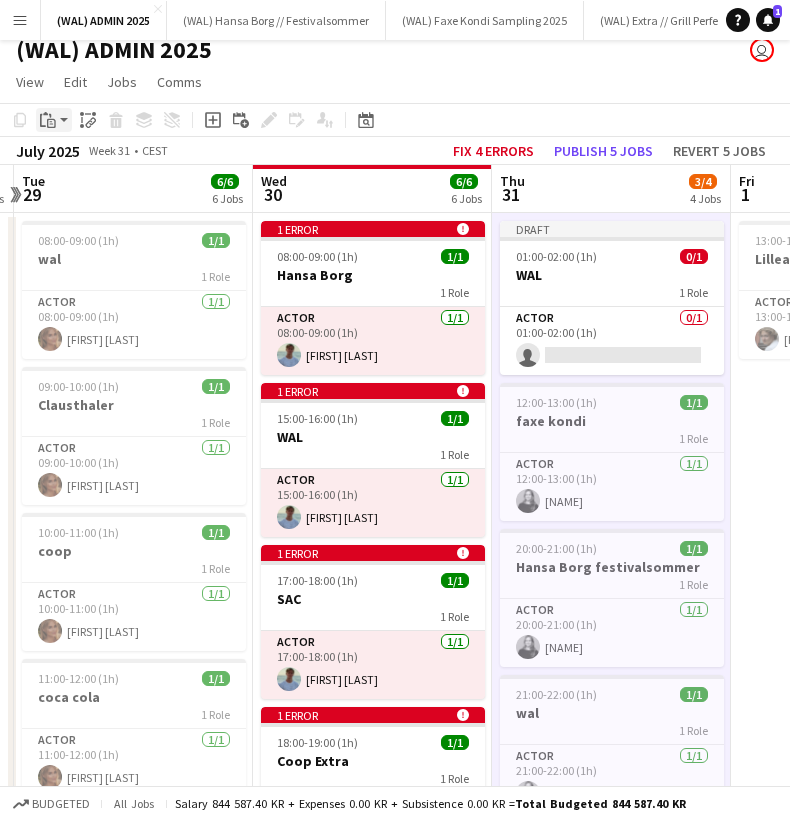 click on "Paste" at bounding box center [48, 120] 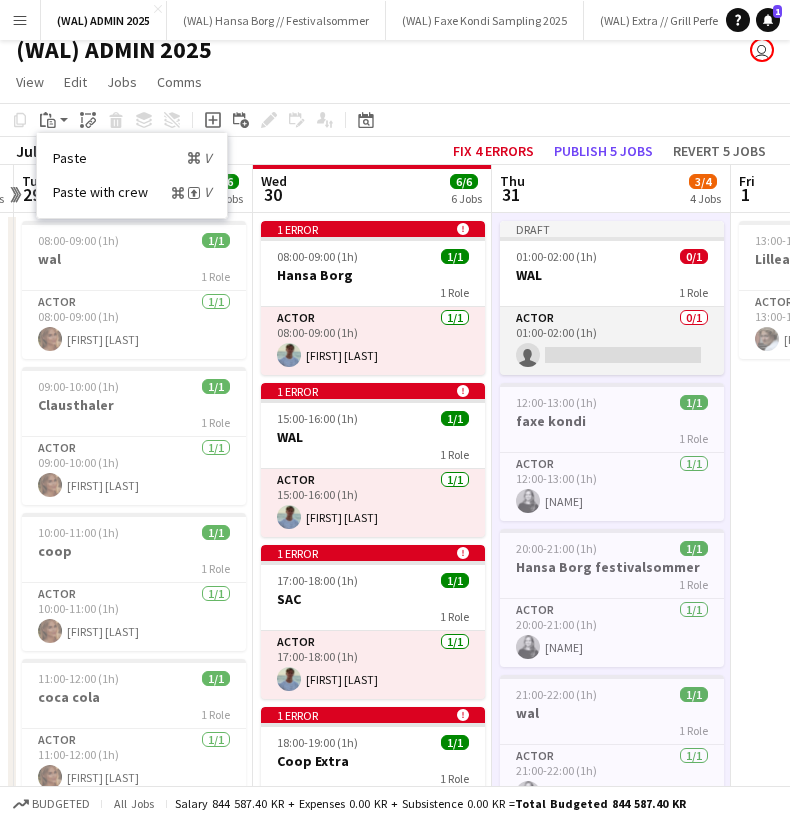 click on "Actor   0/1   01:00-02:00 (1h)
single-neutral-actions" at bounding box center (612, 341) 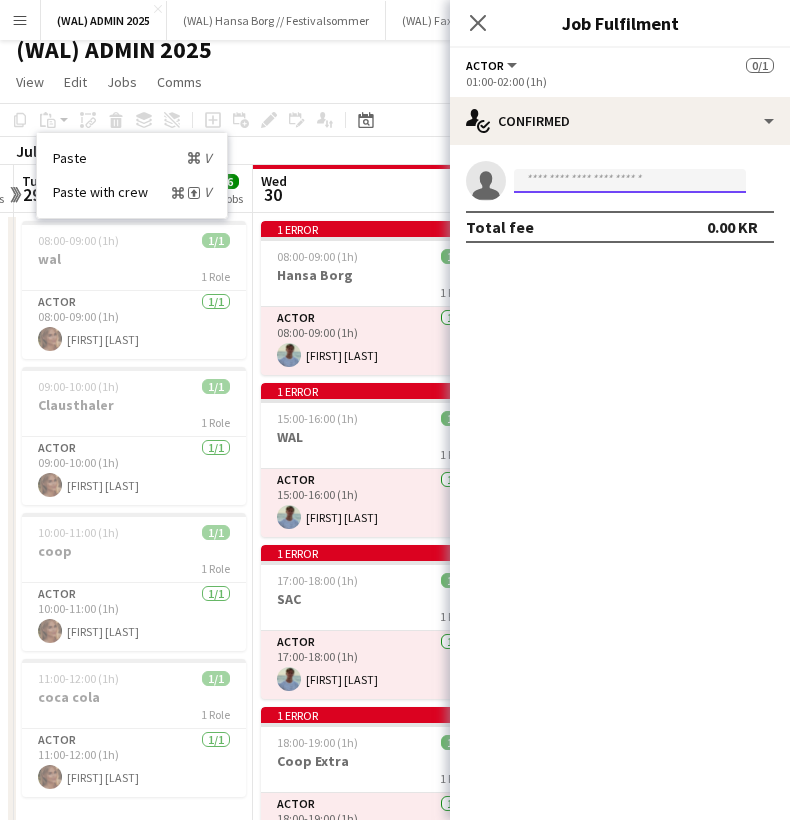 click at bounding box center [630, 181] 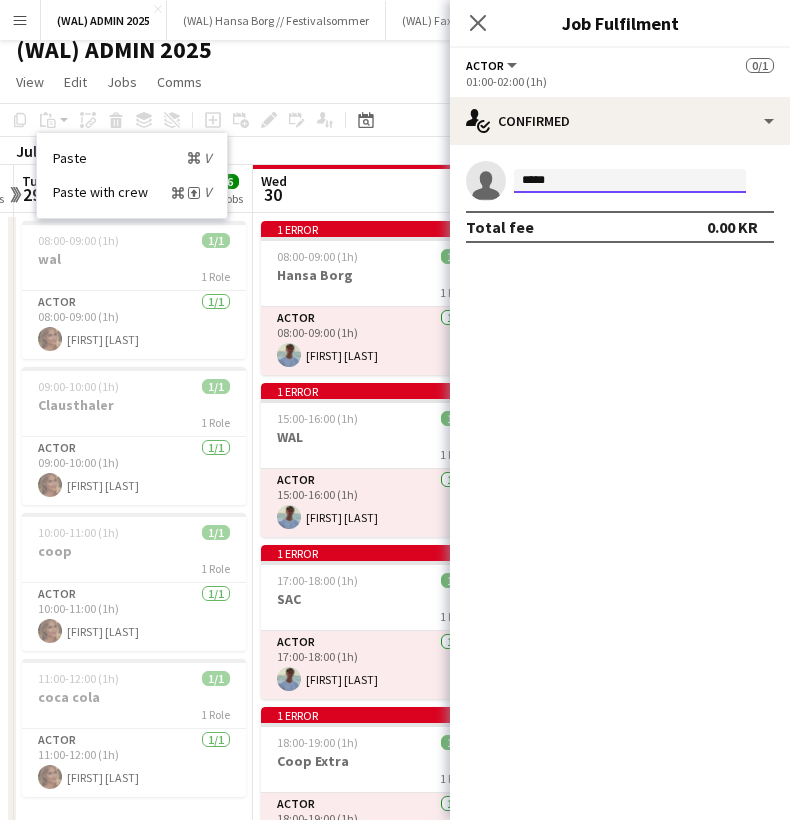 type on "******" 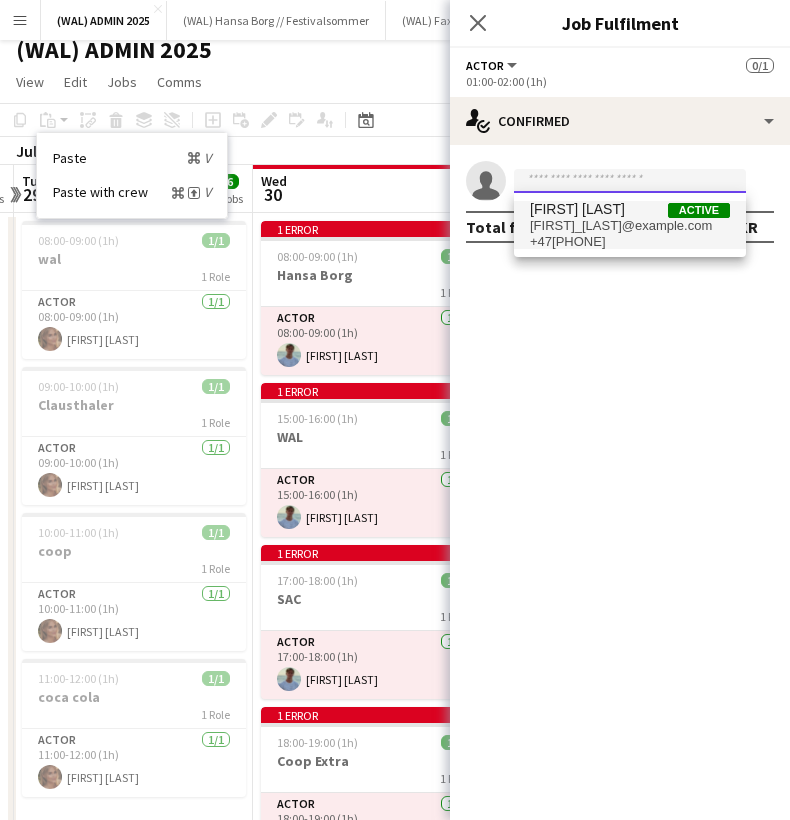 type on "**********" 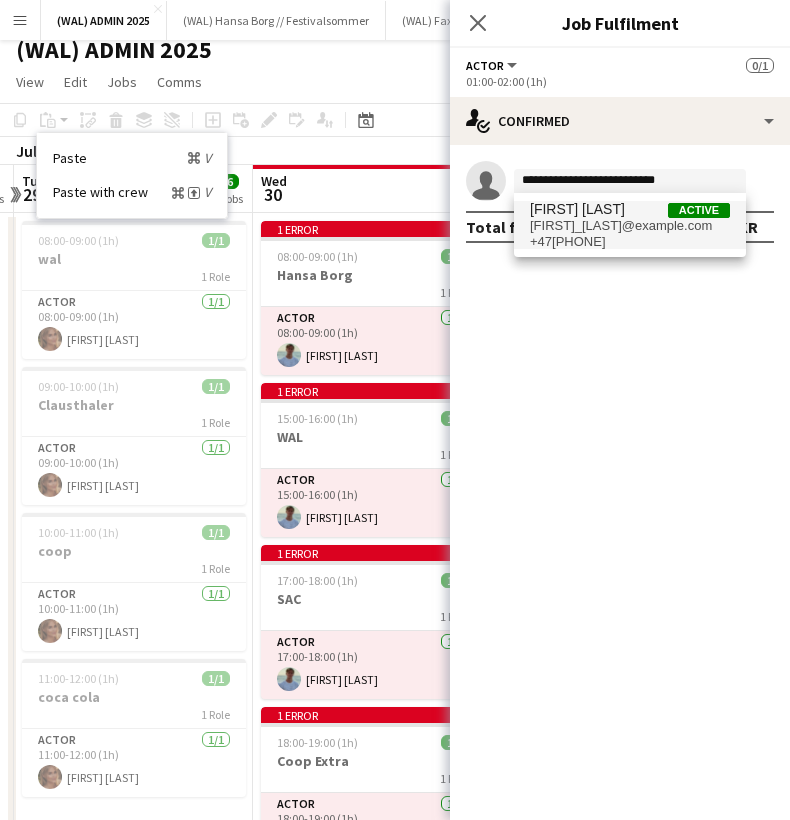 click on "[FIRST]_[LAST]@example.com" at bounding box center (630, 226) 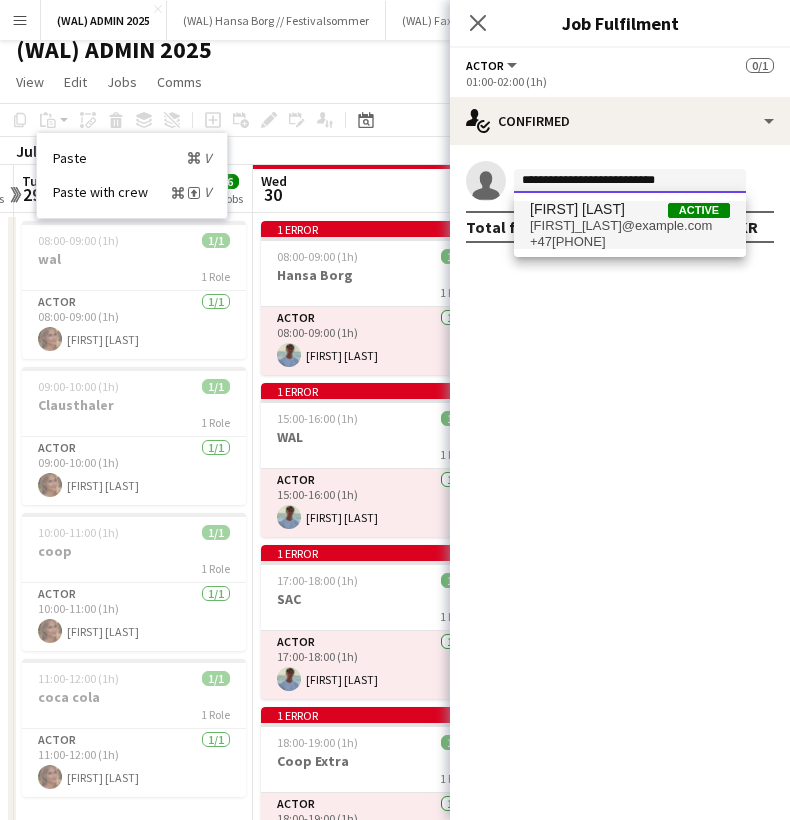 type 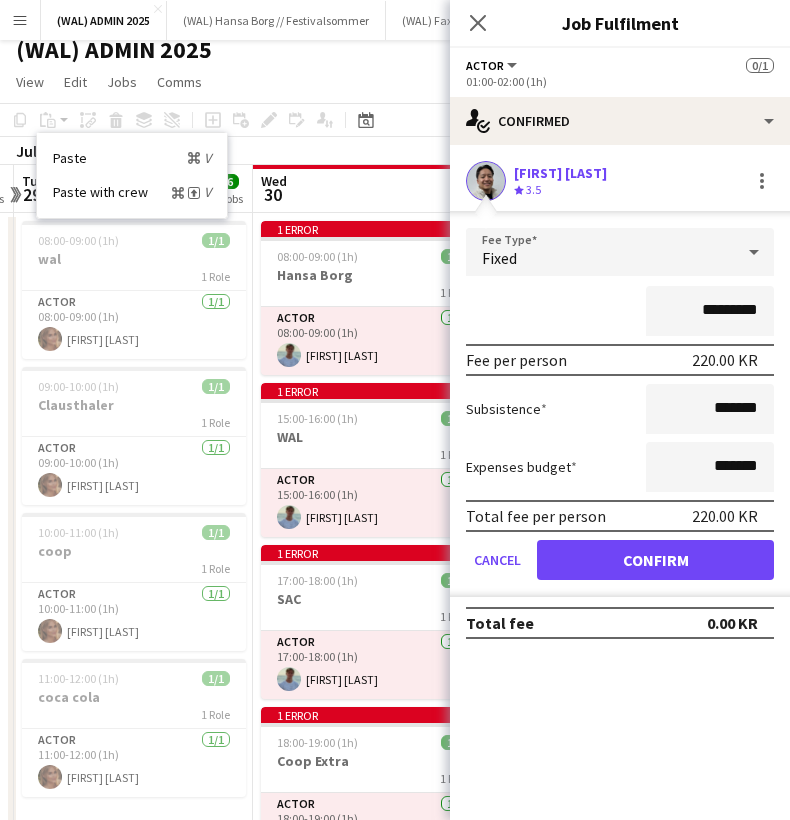 click on "Confirm" at bounding box center [655, 560] 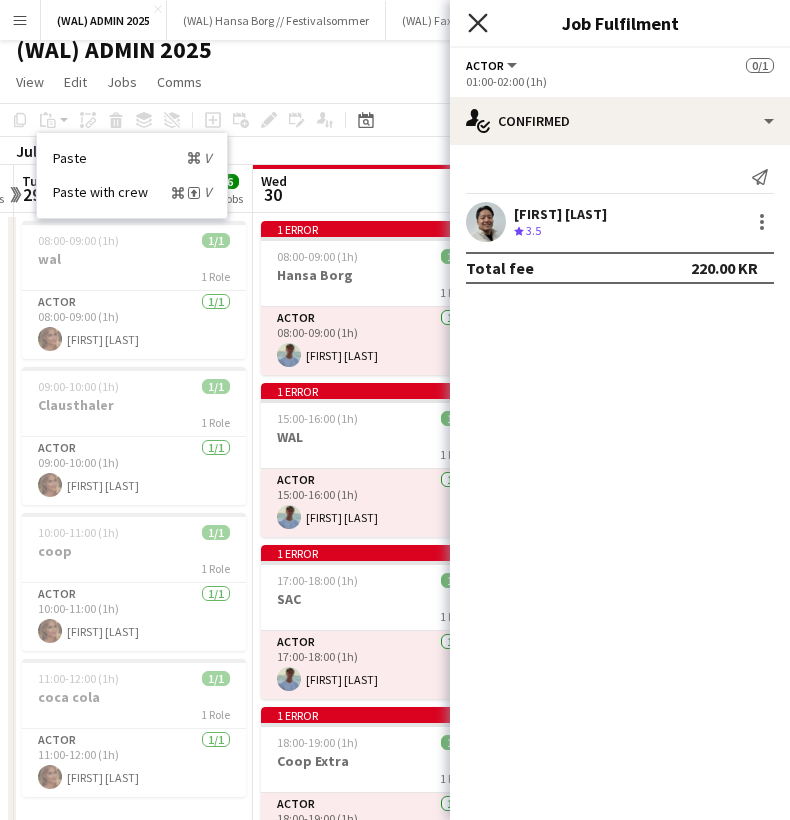 click on "Close pop-in" 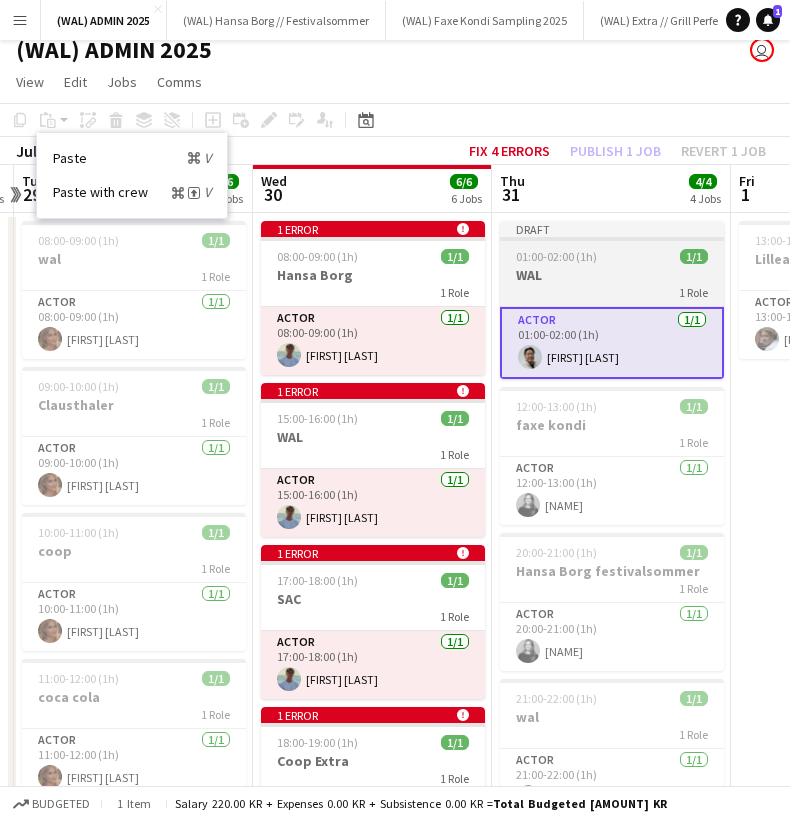 click on "Draft" at bounding box center [612, 229] 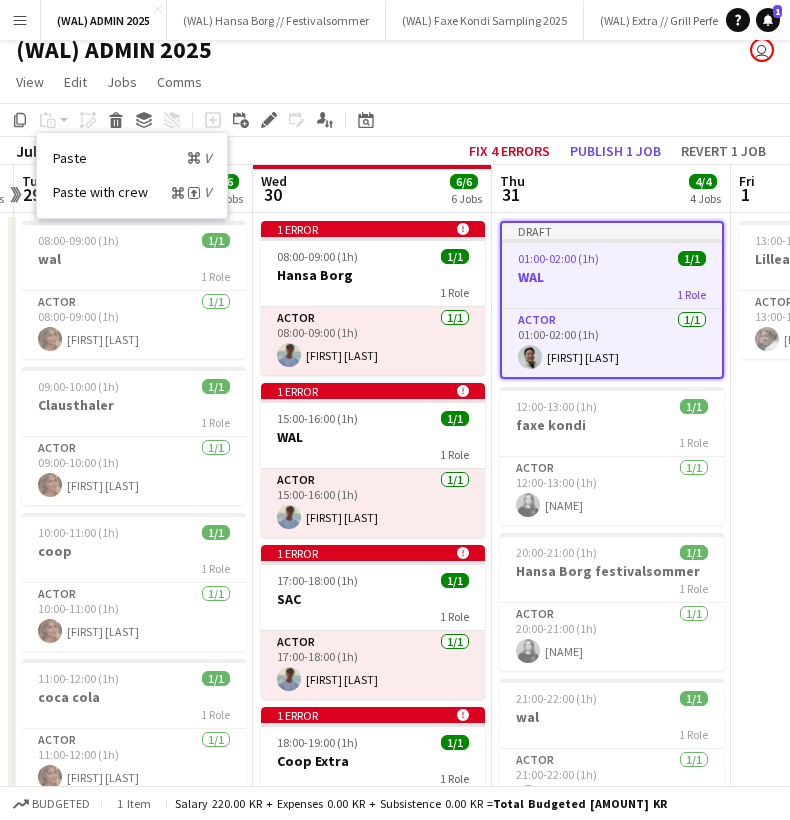 click on "Draft   [TIME]-[TIME] ([DURATION])    1/1   WAL   1 Role   Actor   1/1   [TIME]-[TIME] ([DURATION])
[NAME]     [TIME]-[TIME] ([DURATION])    1/1   faxe kondi   1 Role   Actor   1/1   [TIME]-[TIME] ([DURATION])
[NAME]     [TIME]-[TIME] ([DURATION])    1/1   Hansa Borg festivalsommer   1 Role   Actor   1/1   [TIME]-[TIME] ([DURATION])
[NAME]     [TIME]-[TIME] ([DURATION])    1/1   wal   1 Role   Actor   1/1   [TIME]-[TIME] ([DURATION])
[NAME]" at bounding box center (611, 1357) 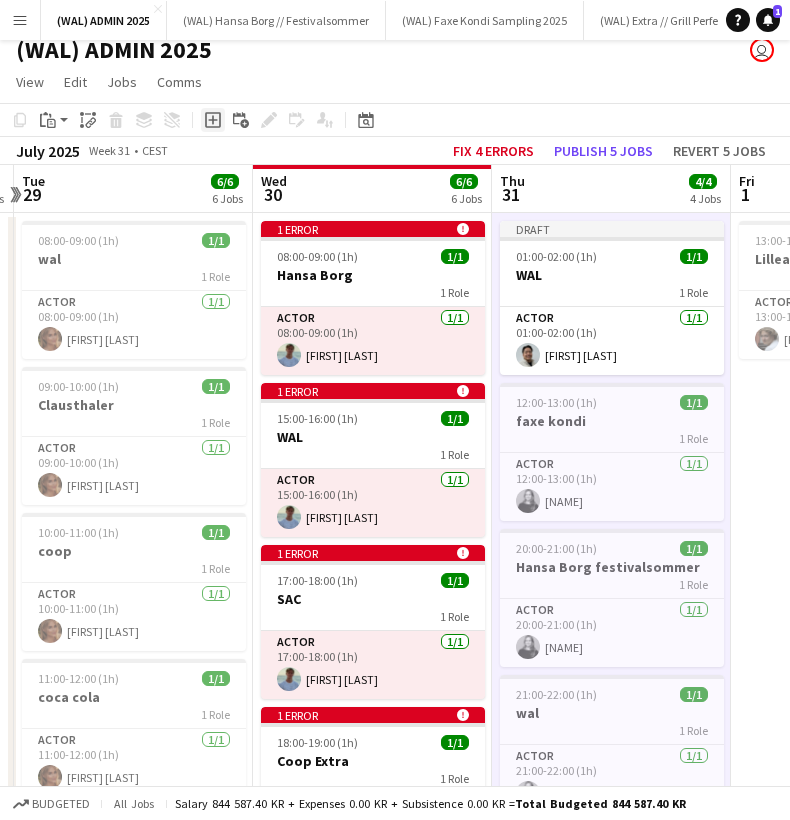 click 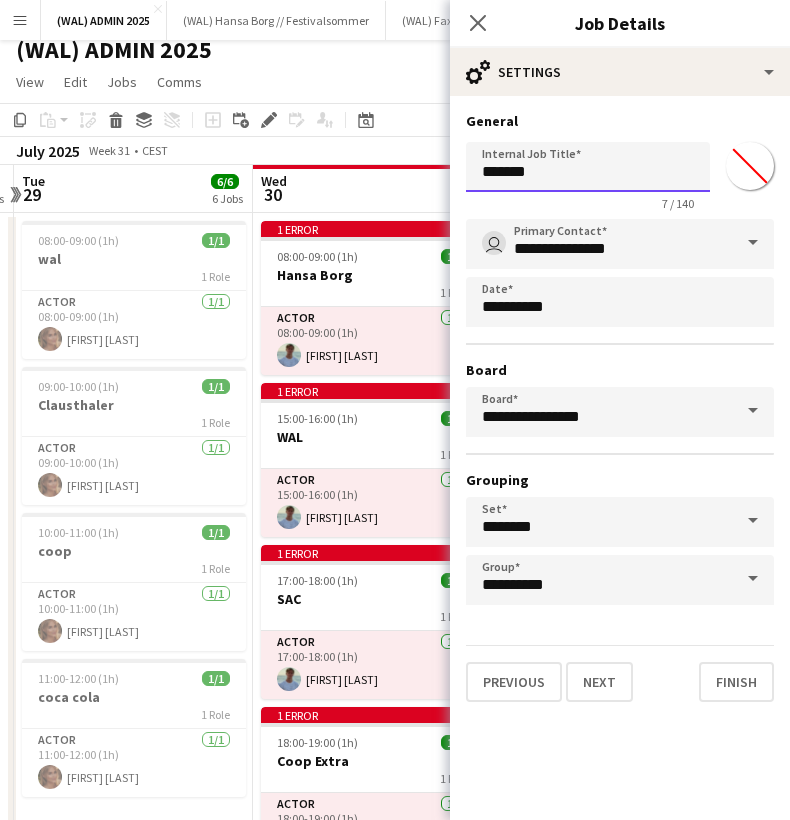 click on "*******" at bounding box center (588, 167) 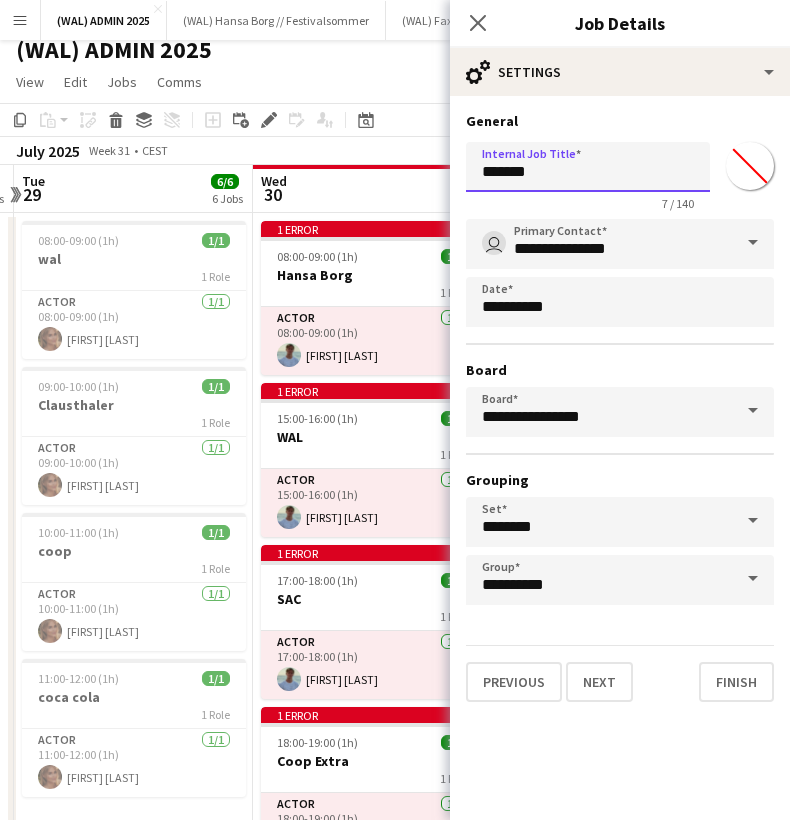 click on "*******" at bounding box center [588, 167] 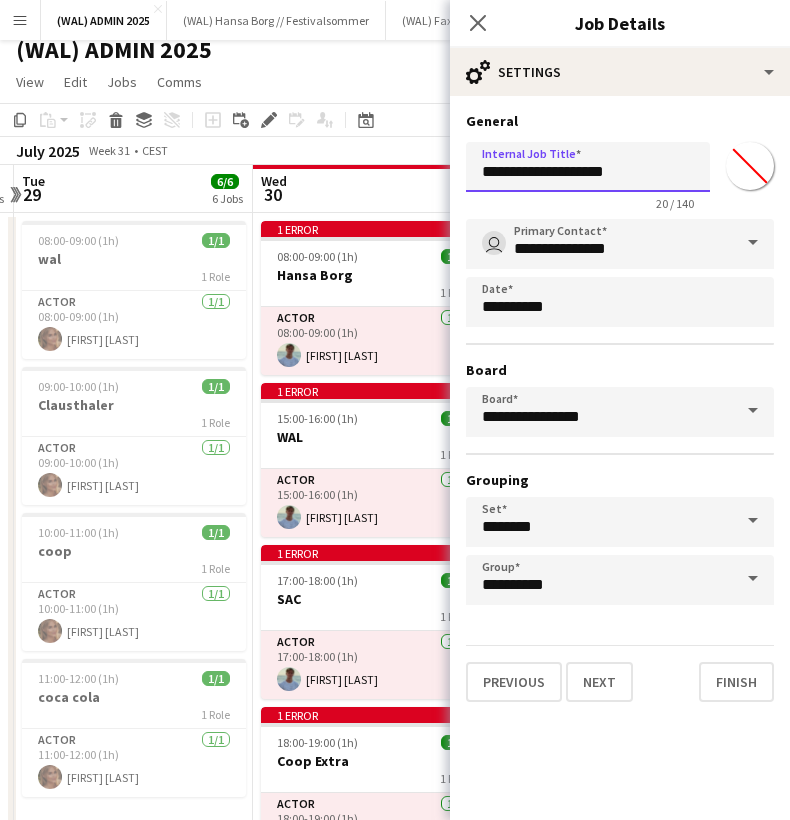 scroll, scrollTop: 52, scrollLeft: 0, axis: vertical 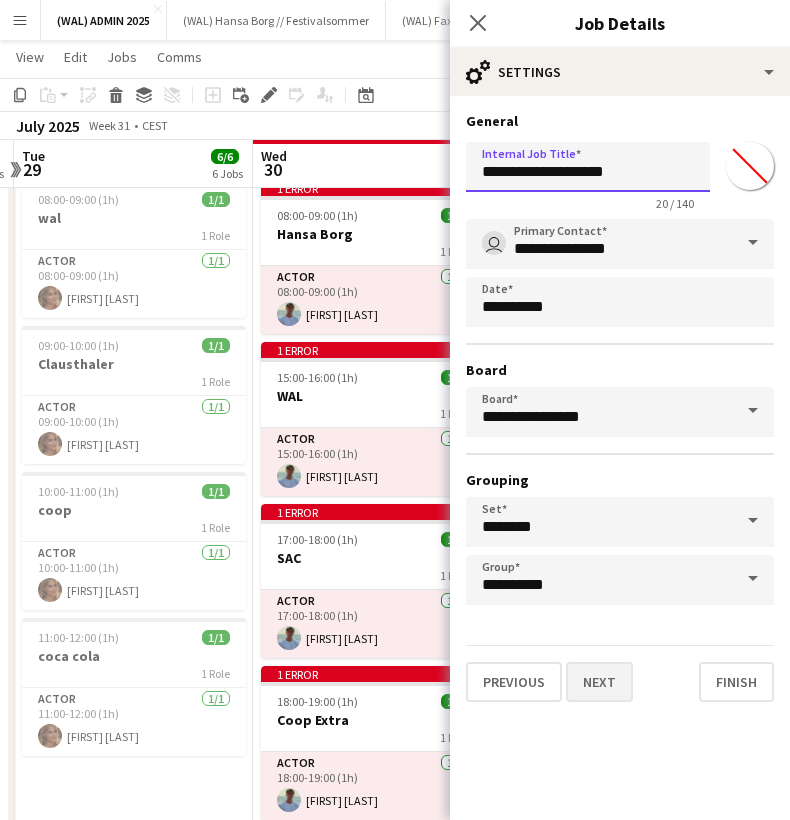 type on "**********" 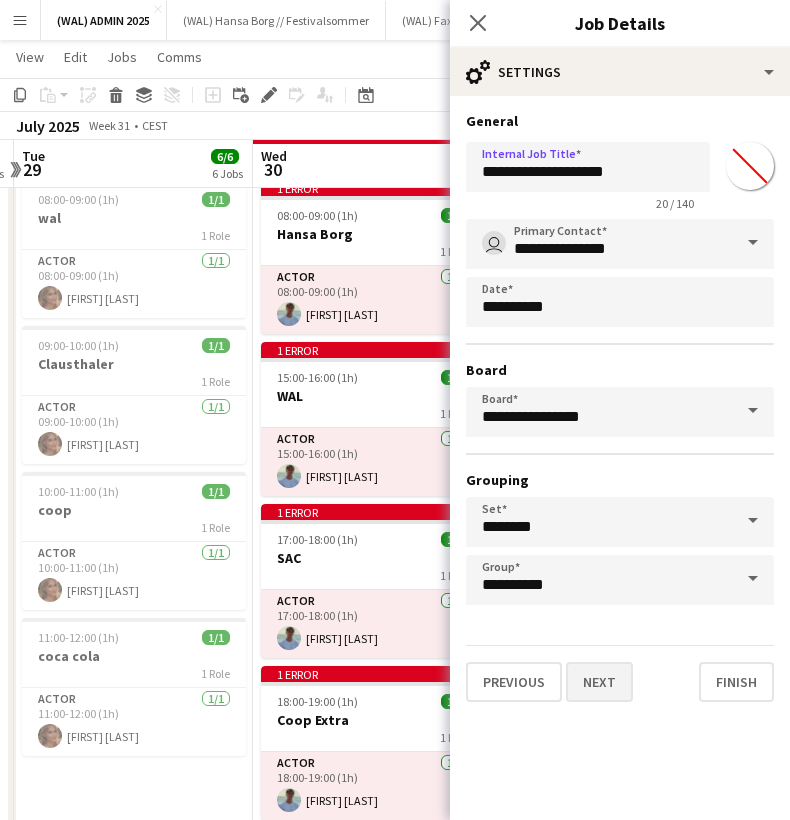 click on "Next" at bounding box center [599, 682] 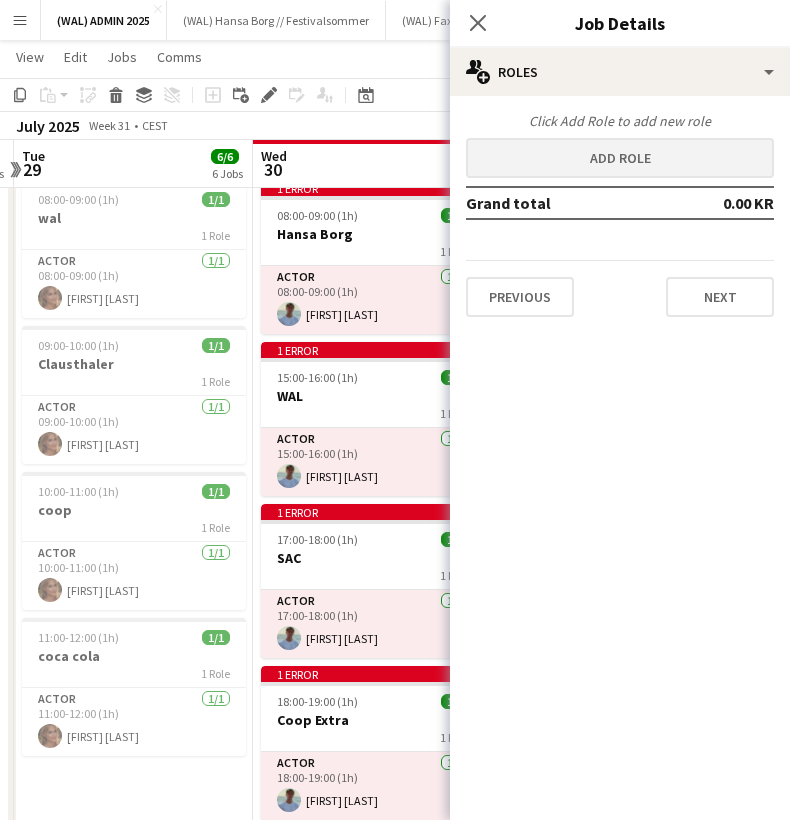 click on "Add role" at bounding box center [620, 158] 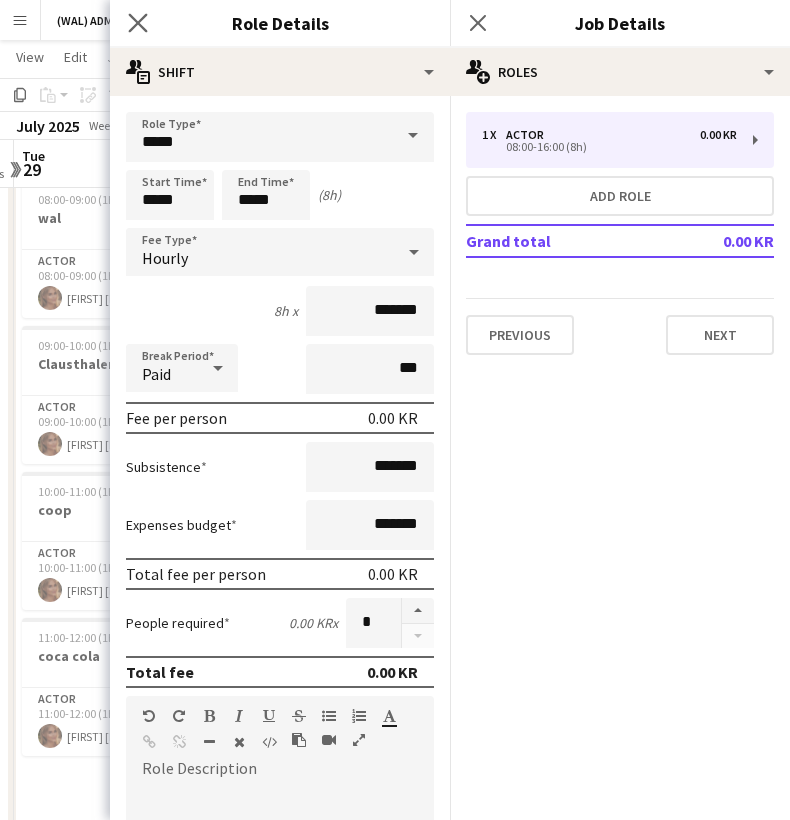 click on "Close pop-in" 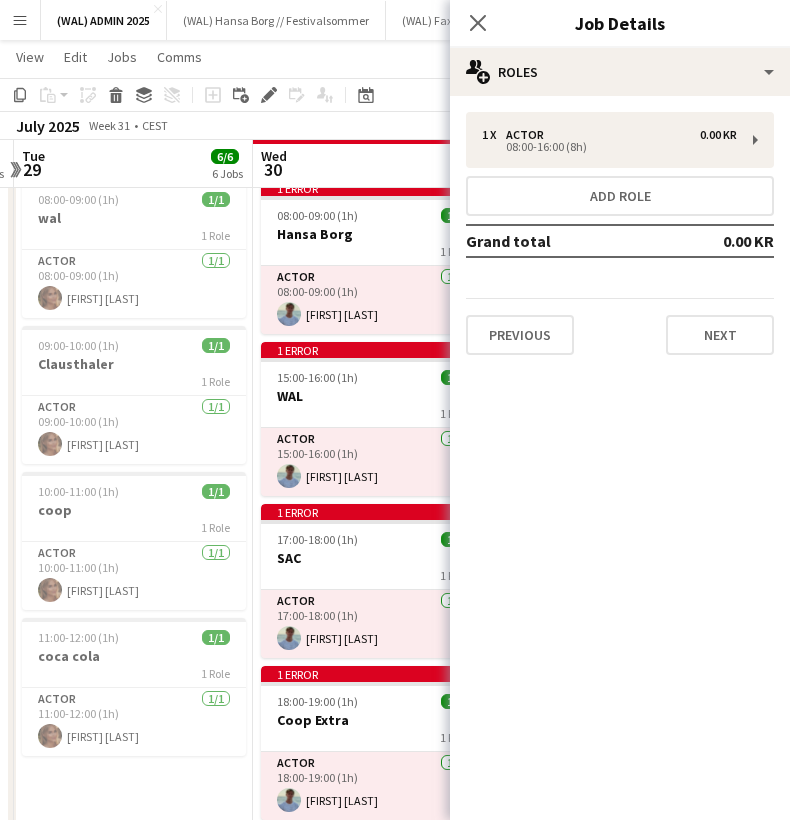 click on "Close pop-in" 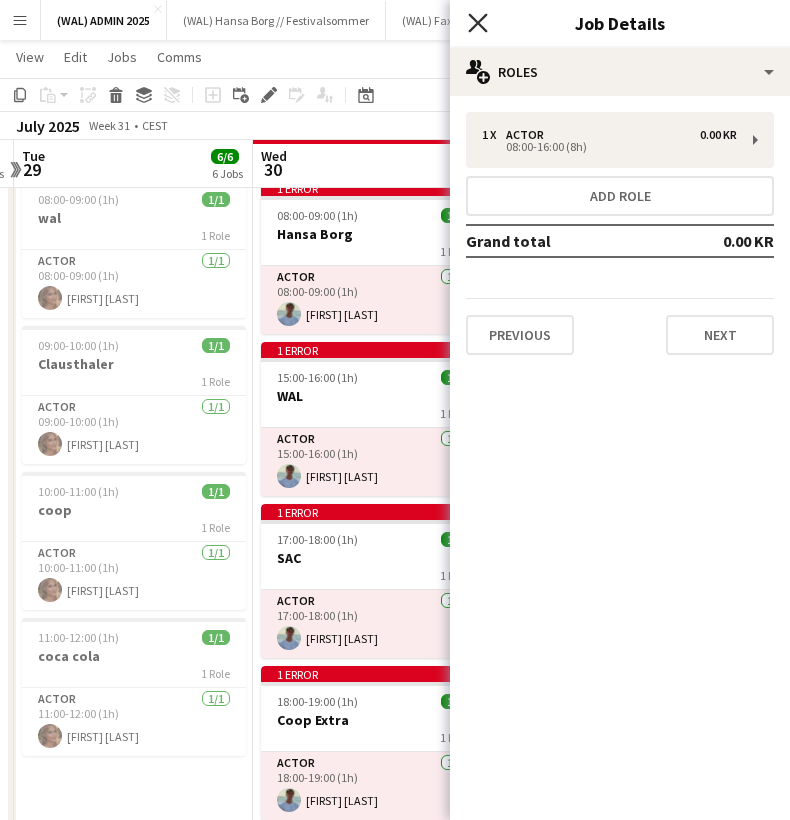 click on "Close pop-in" 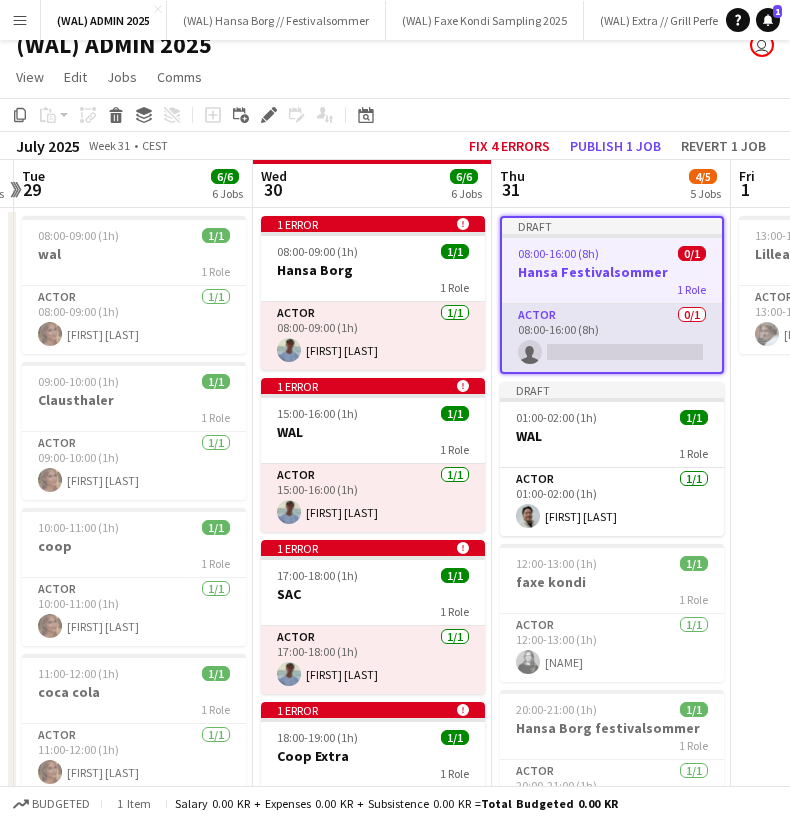 scroll, scrollTop: 19, scrollLeft: 0, axis: vertical 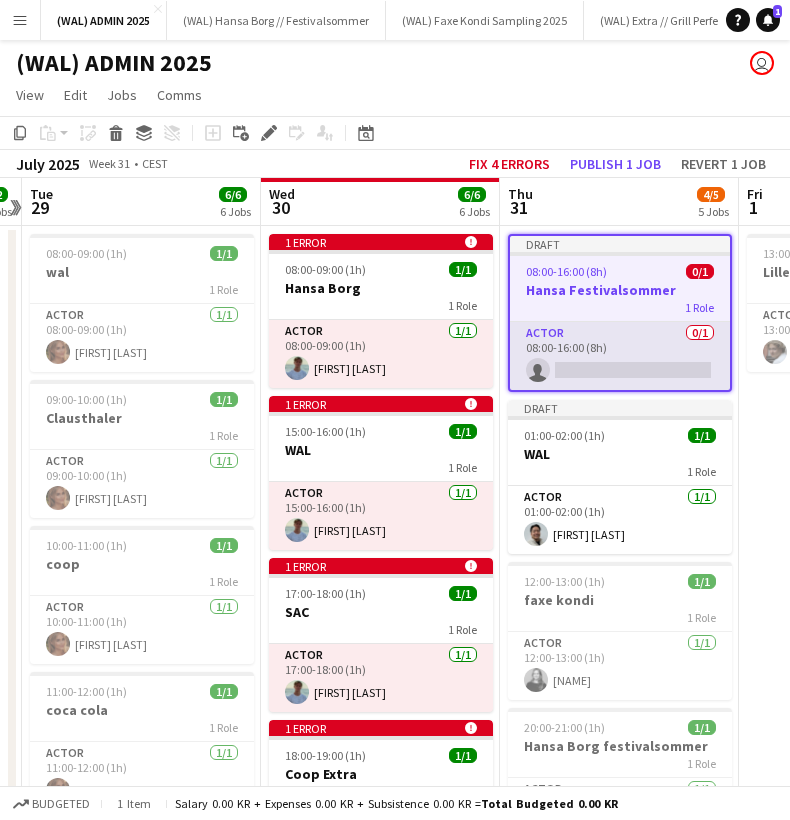 click on "Actor   0/1   08:00-16:00 (8h)
single-neutral-actions" at bounding box center [620, 356] 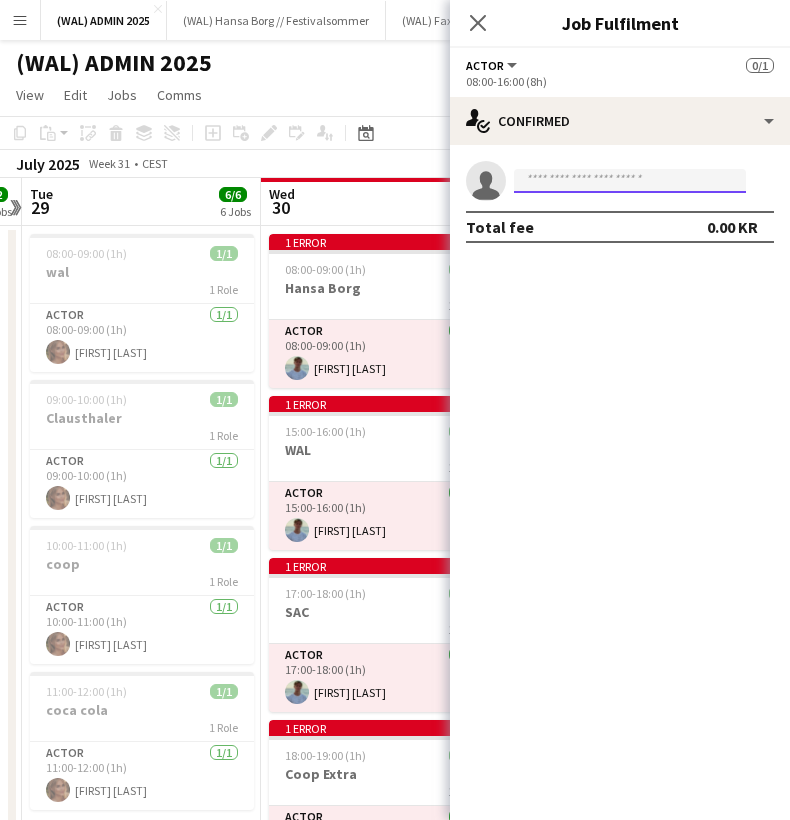 click at bounding box center [630, 181] 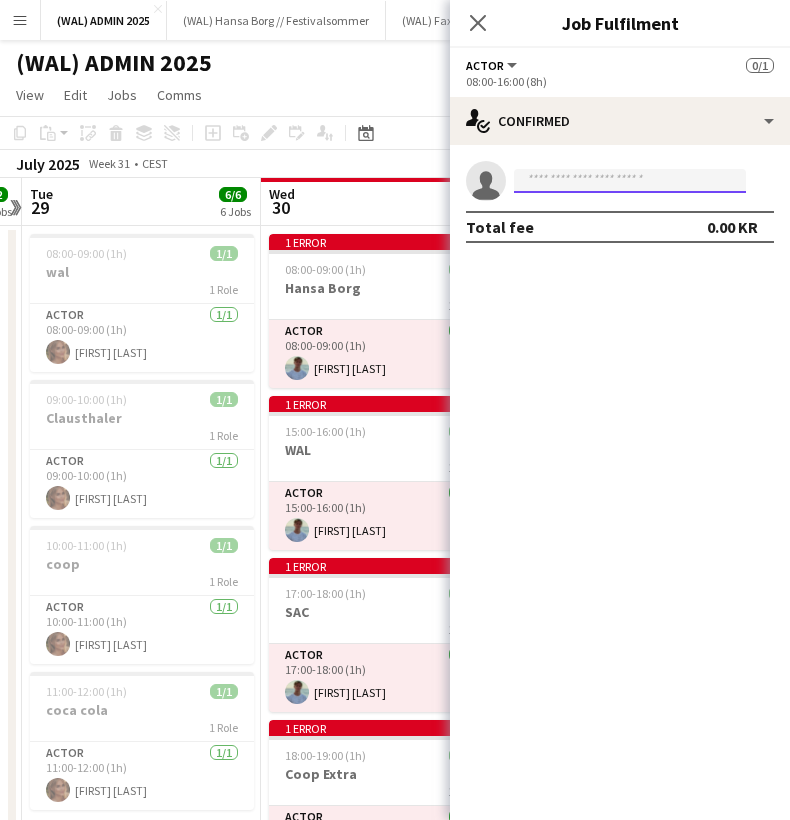 type on "**********" 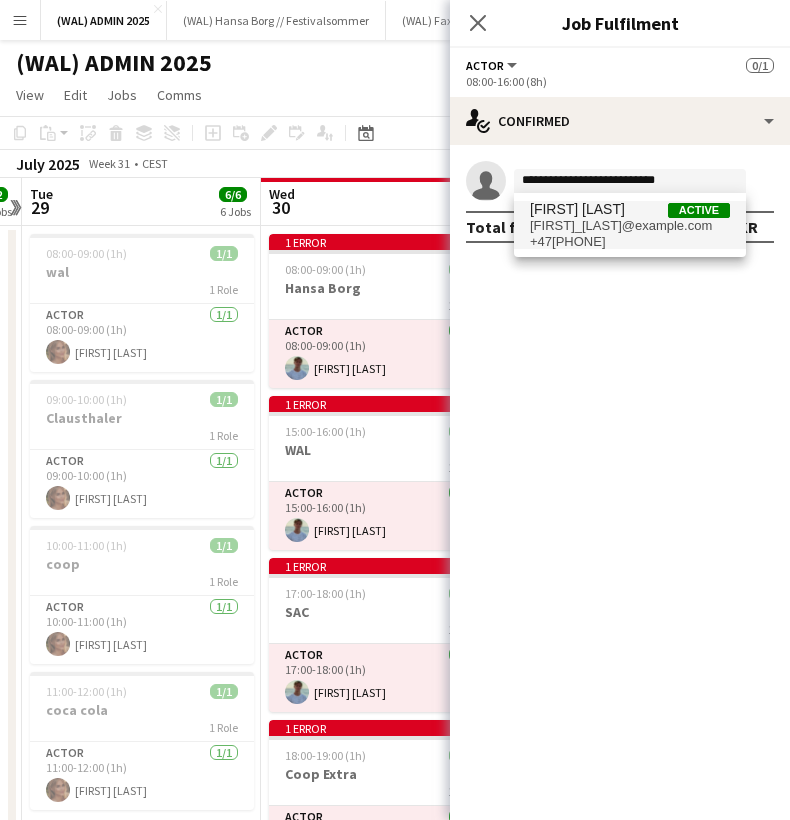 click on "+47[PHONE]" at bounding box center [630, 242] 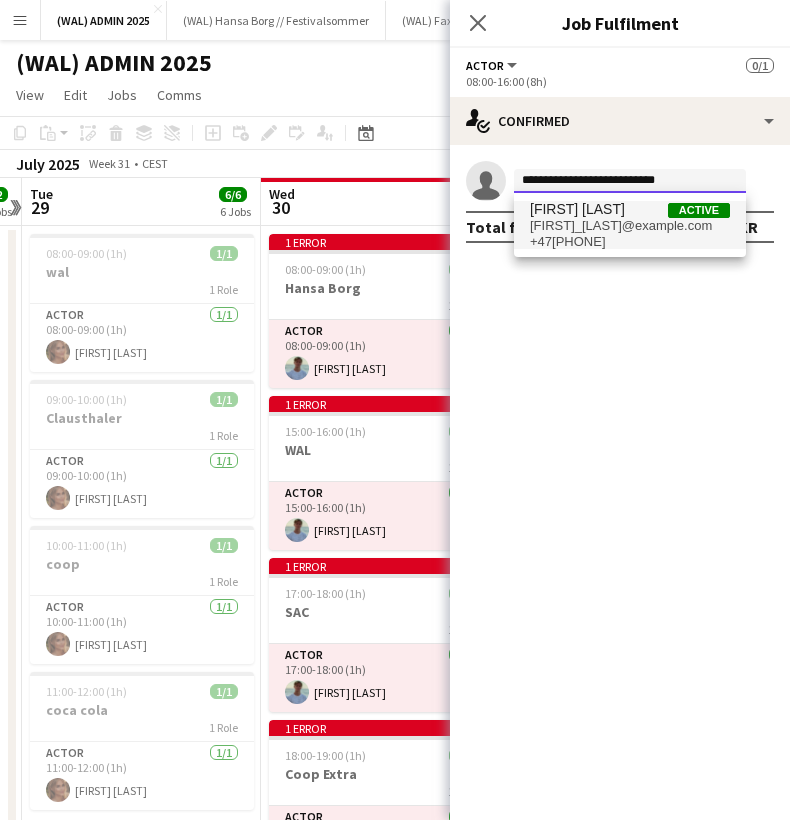 type 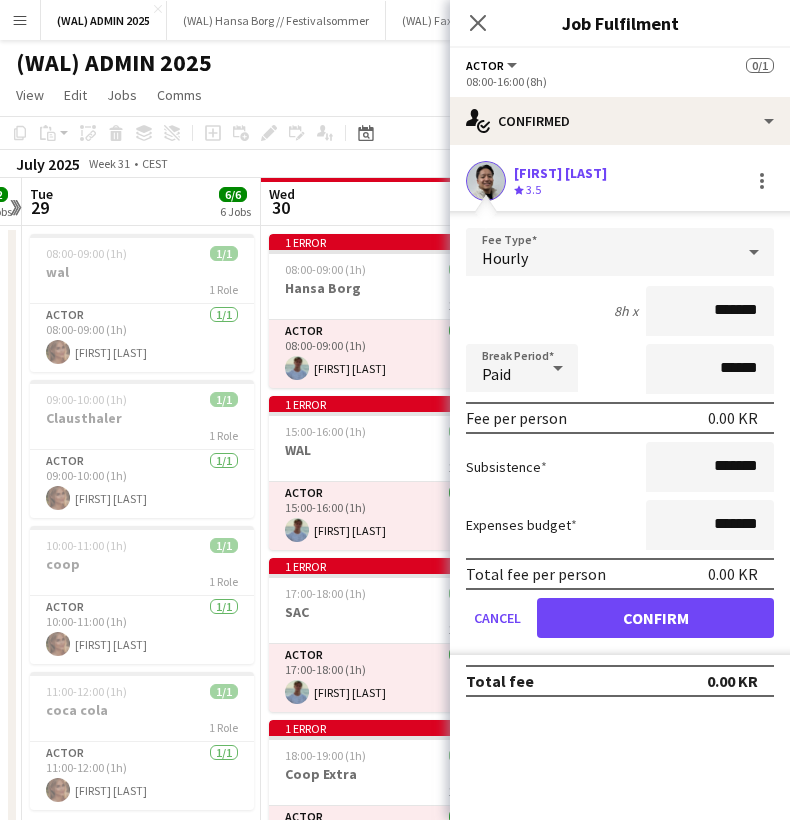 scroll, scrollTop: 0, scrollLeft: 0, axis: both 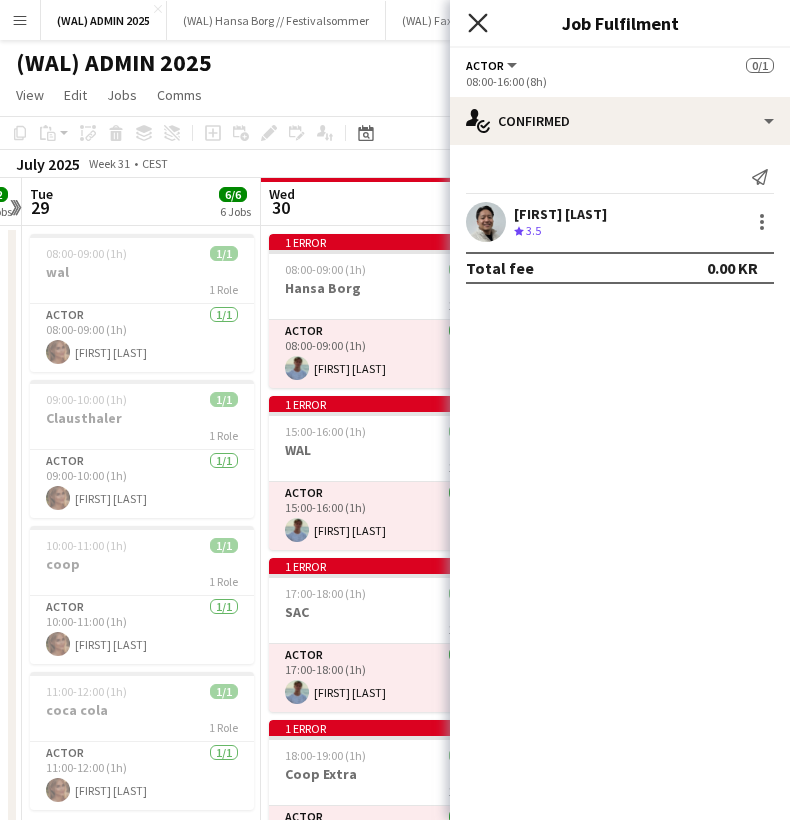 click on "Close pop-in" 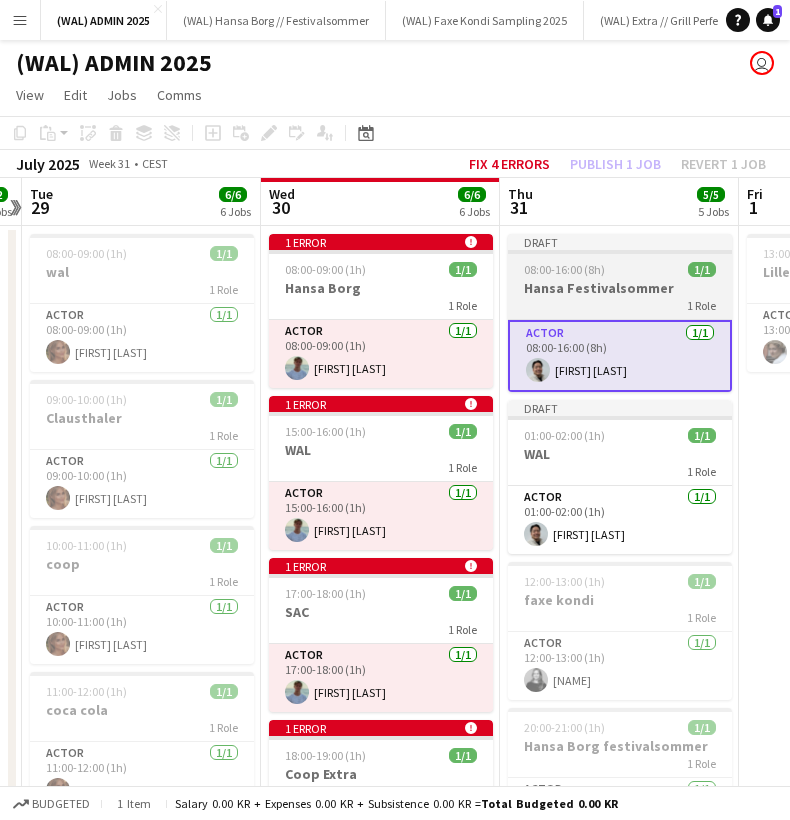click on "08:00-16:00 (8h)" at bounding box center [564, 269] 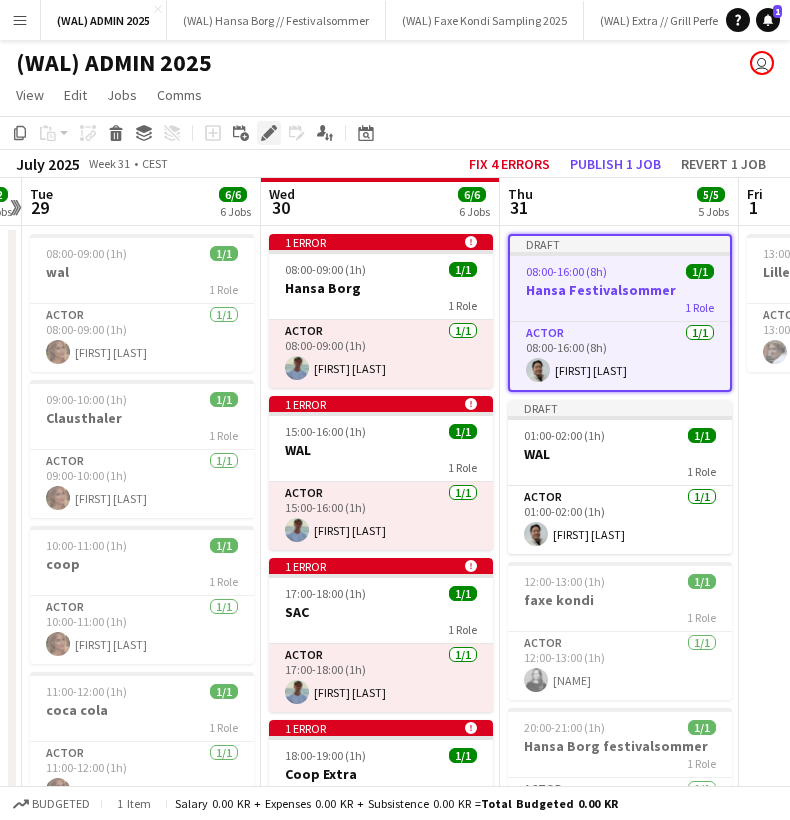 click on "Edit" 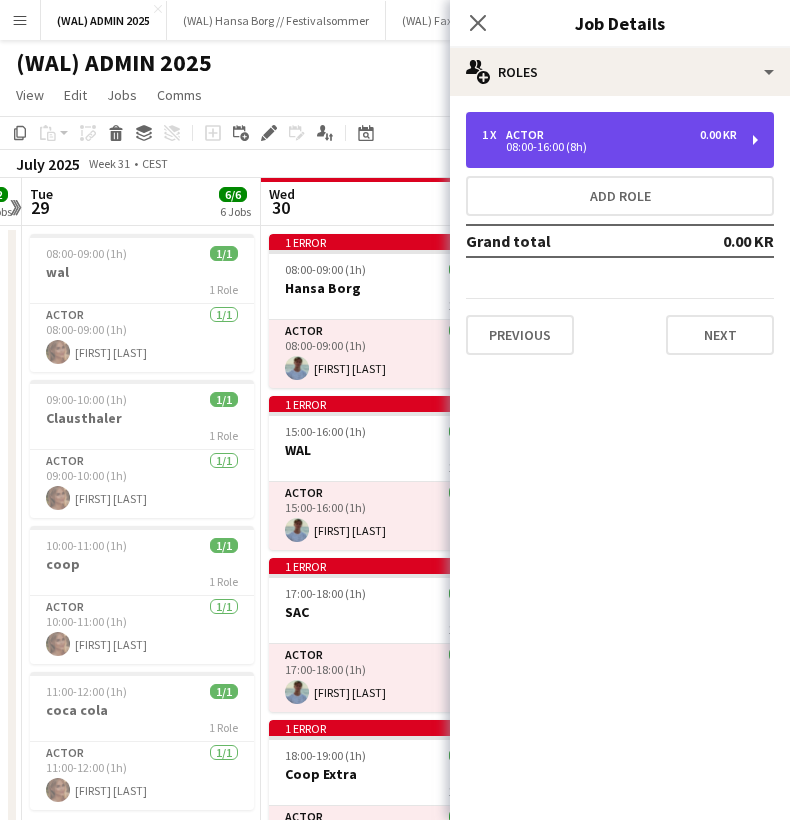 click on "Actor" at bounding box center (529, 135) 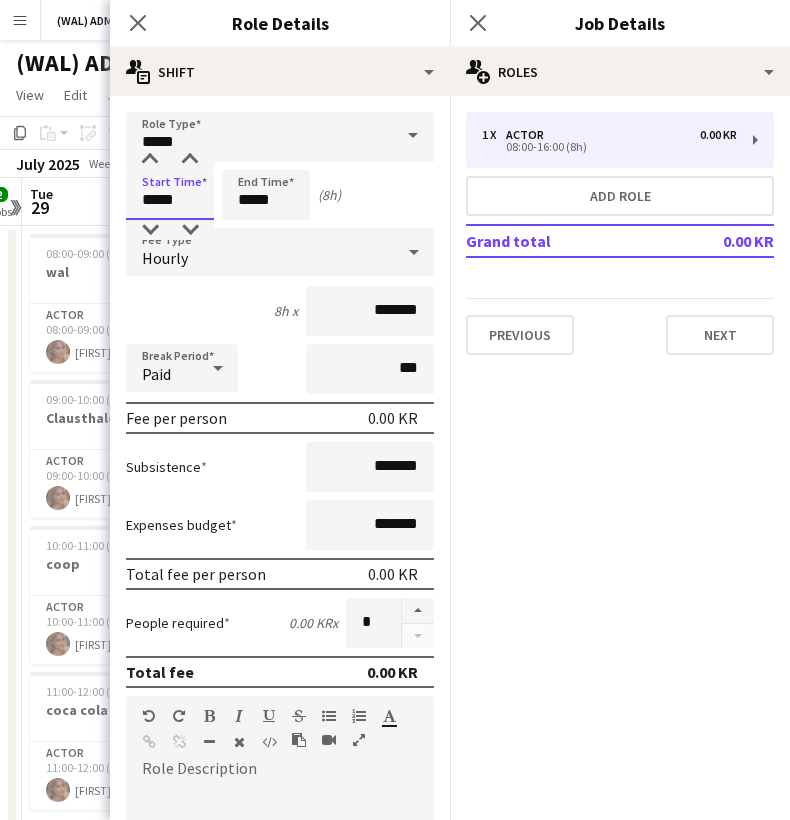 click on "*****" at bounding box center [170, 195] 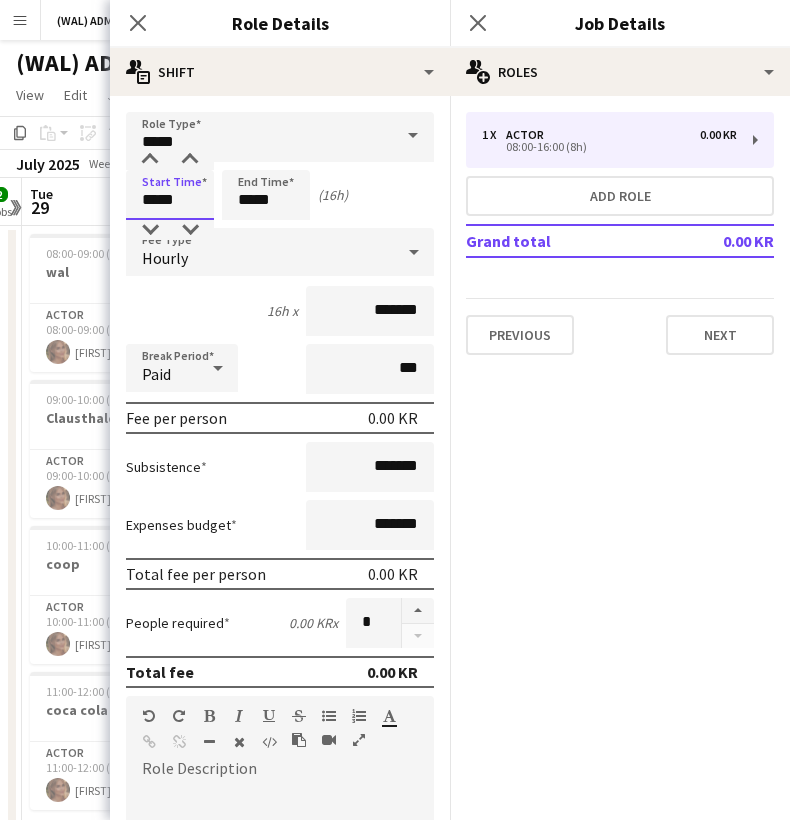 type on "*****" 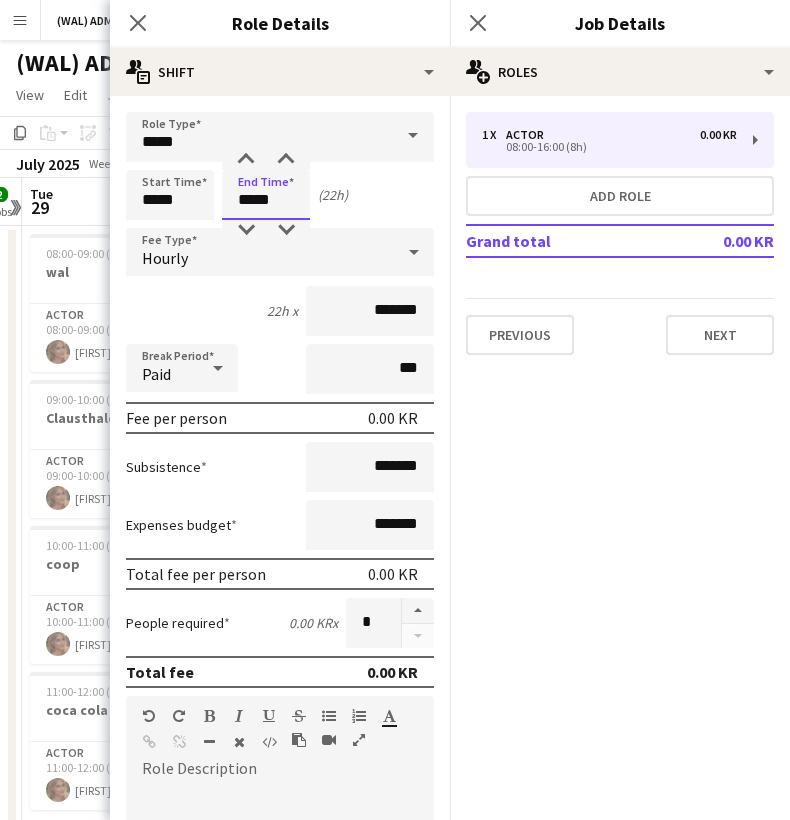 type on "*****" 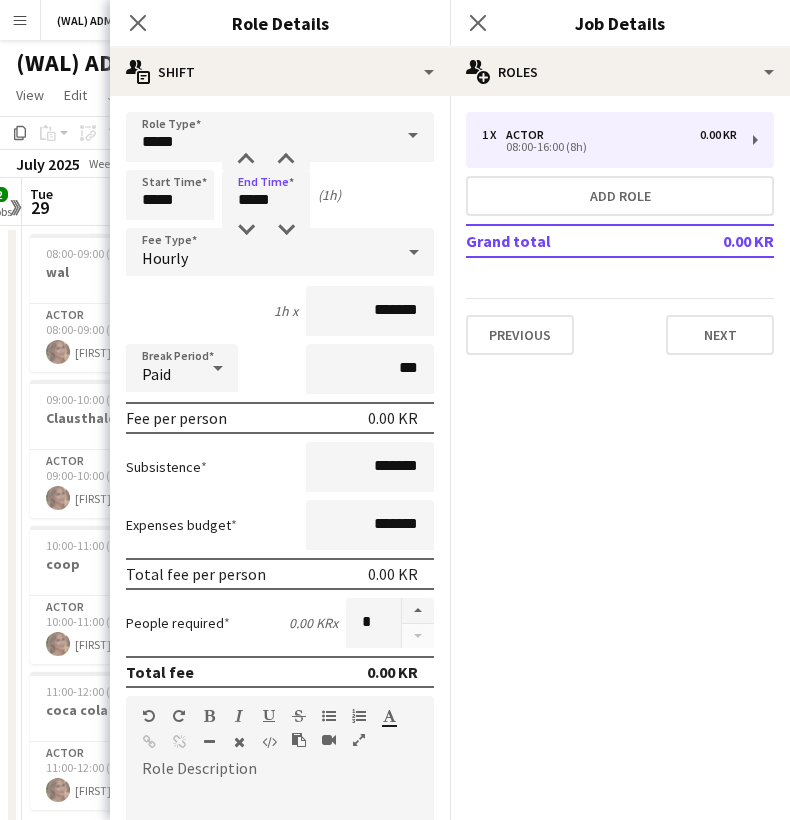 click 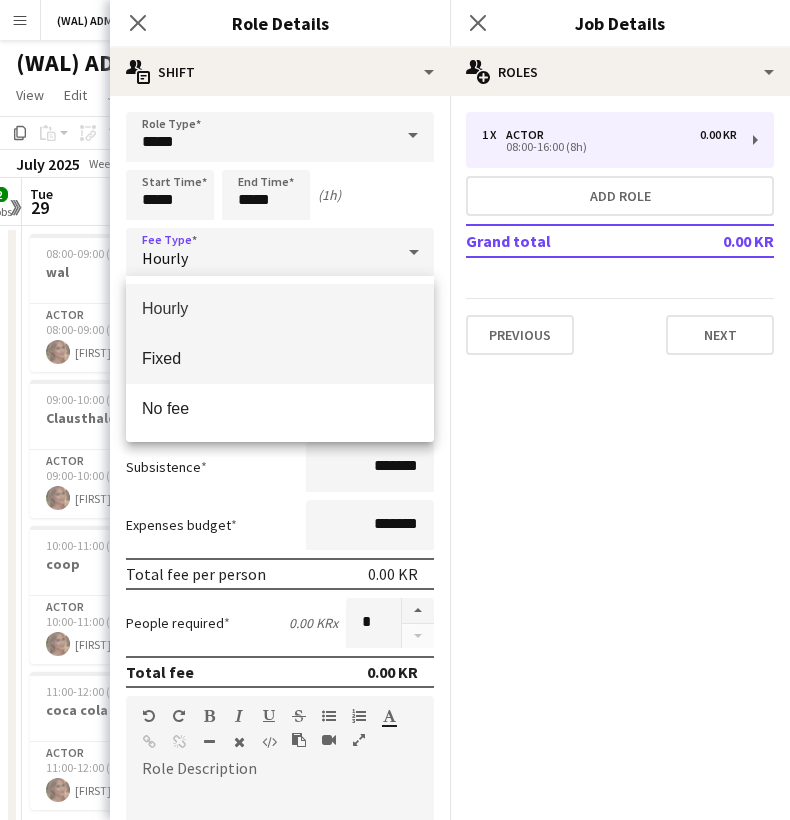 click on "Fixed" at bounding box center (280, 358) 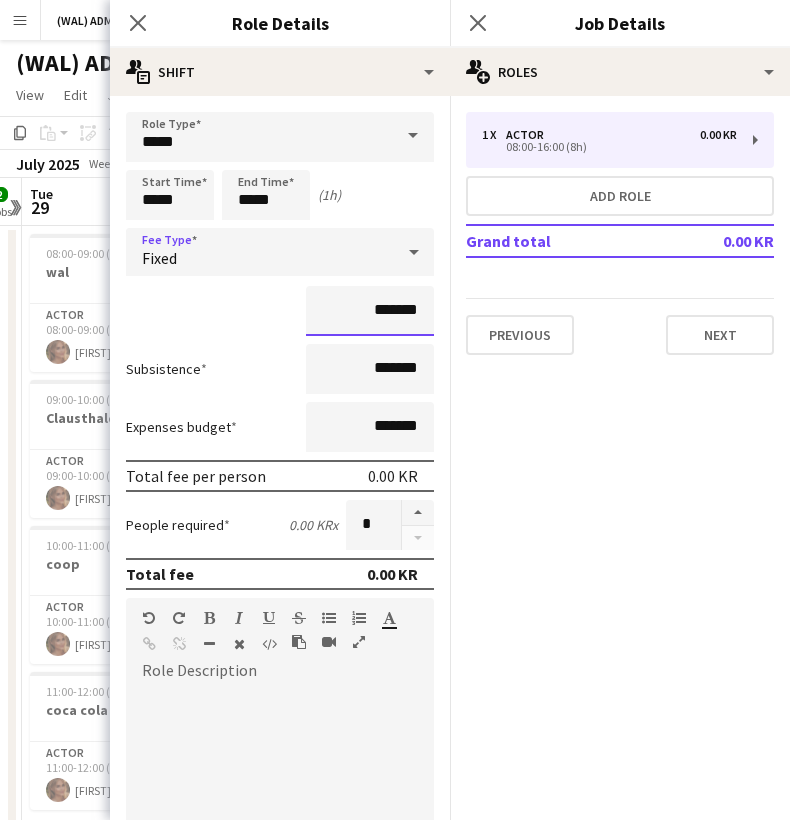 click on "*******" at bounding box center (370, 311) 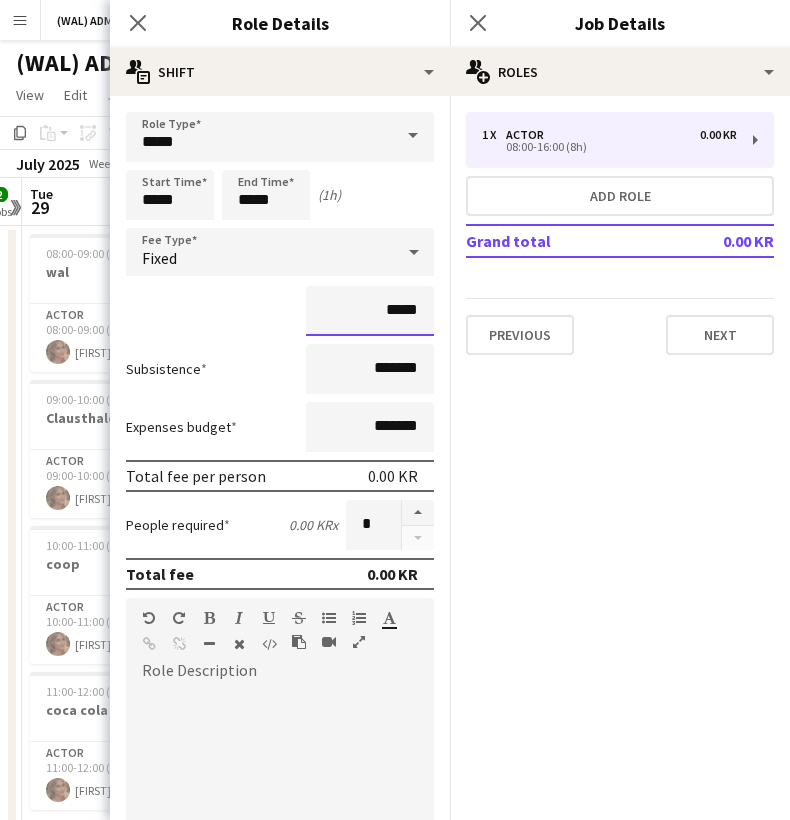 type on "****" 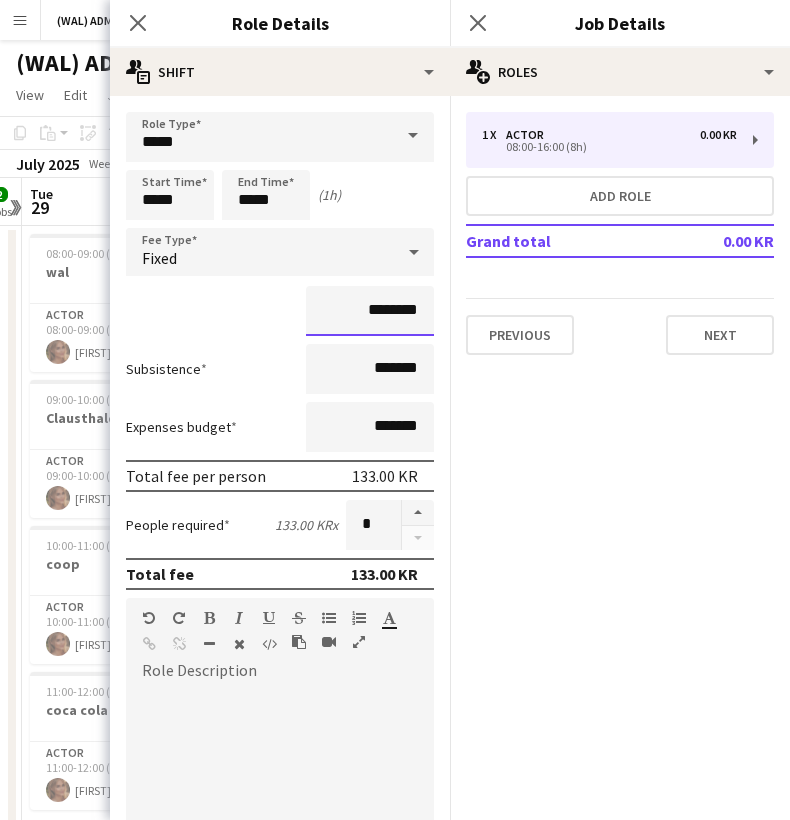 type on "*********" 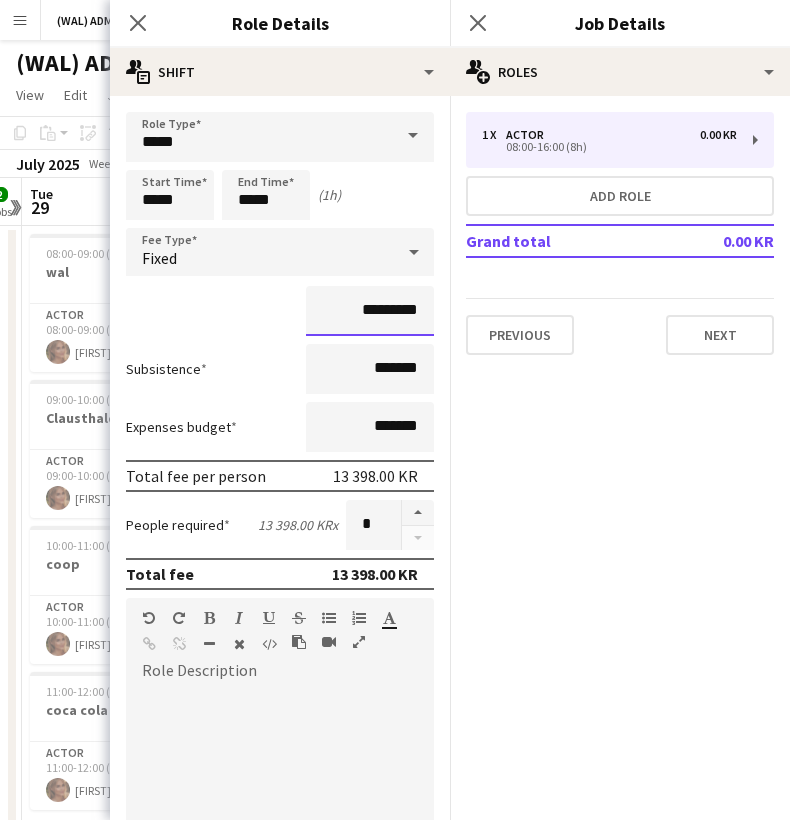 click on "Next" at bounding box center (380, 1118) 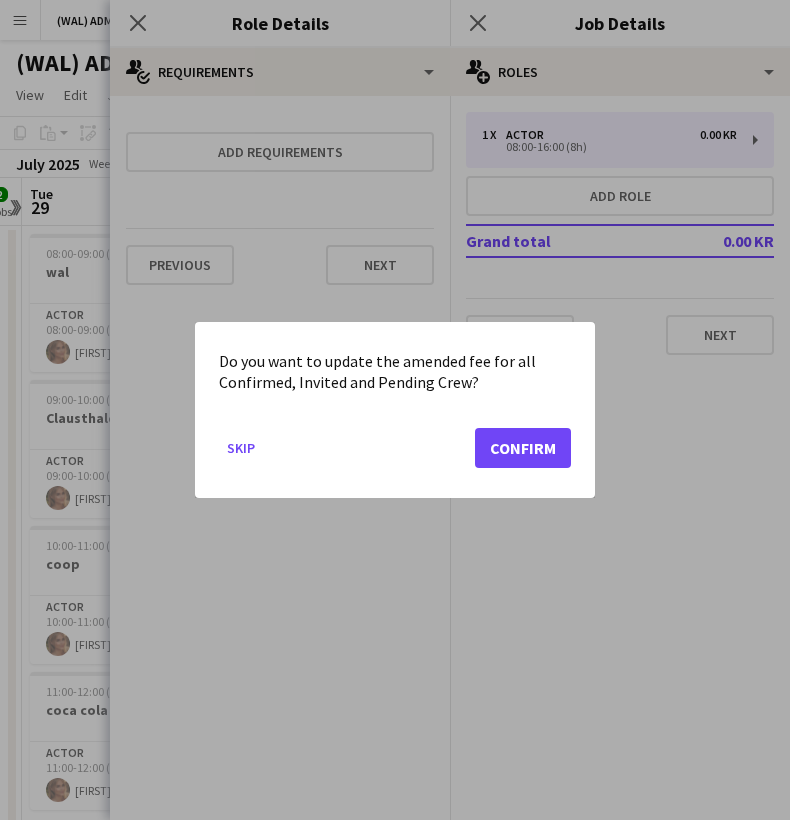 click on "Confirm" 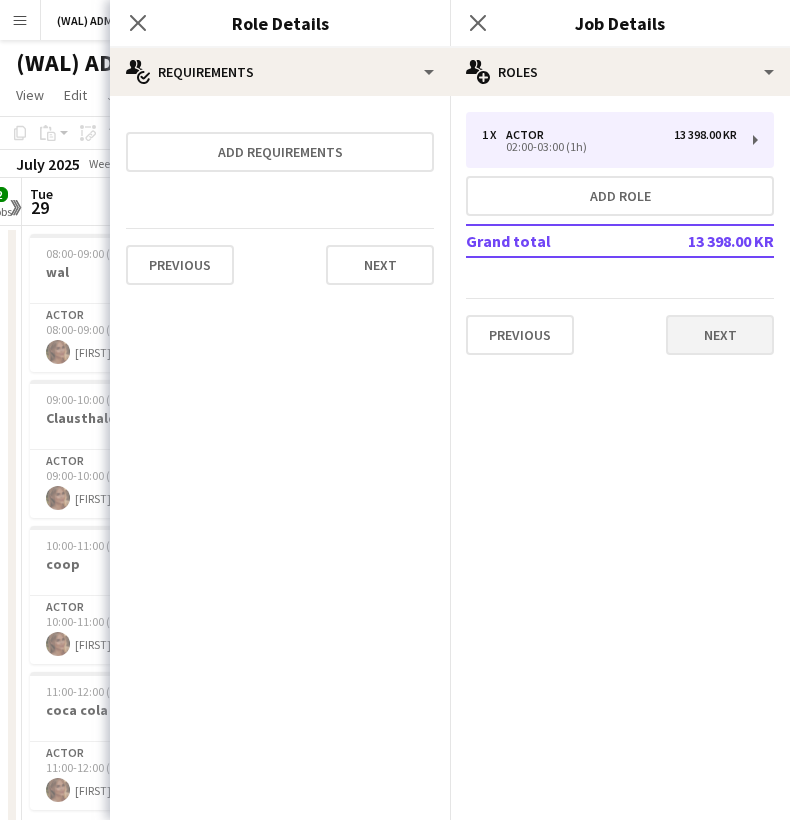 click on "Next" at bounding box center [720, 335] 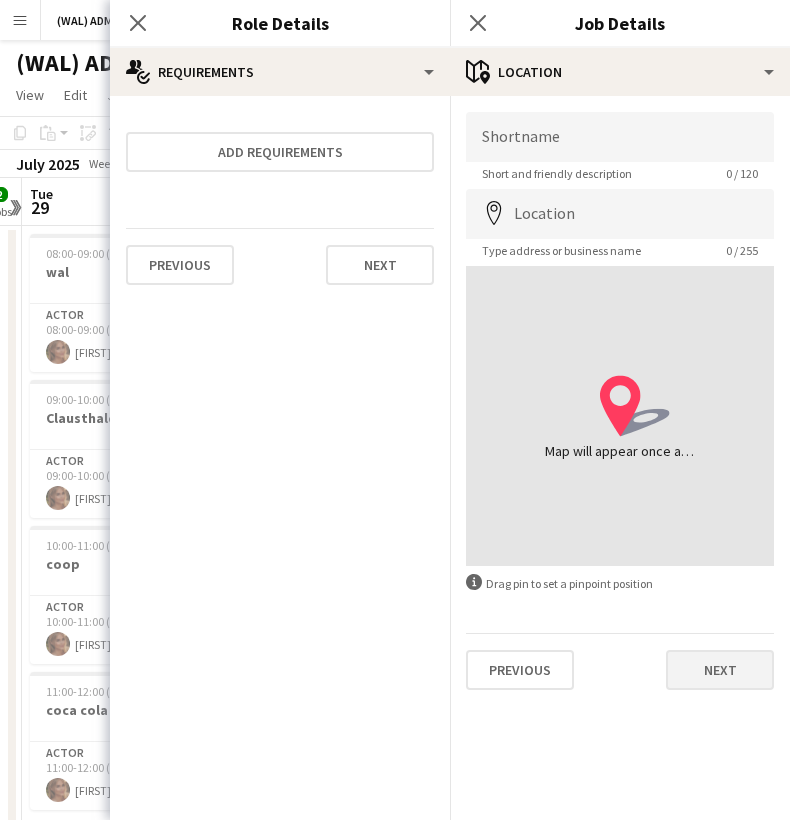 click on "Next" at bounding box center (720, 670) 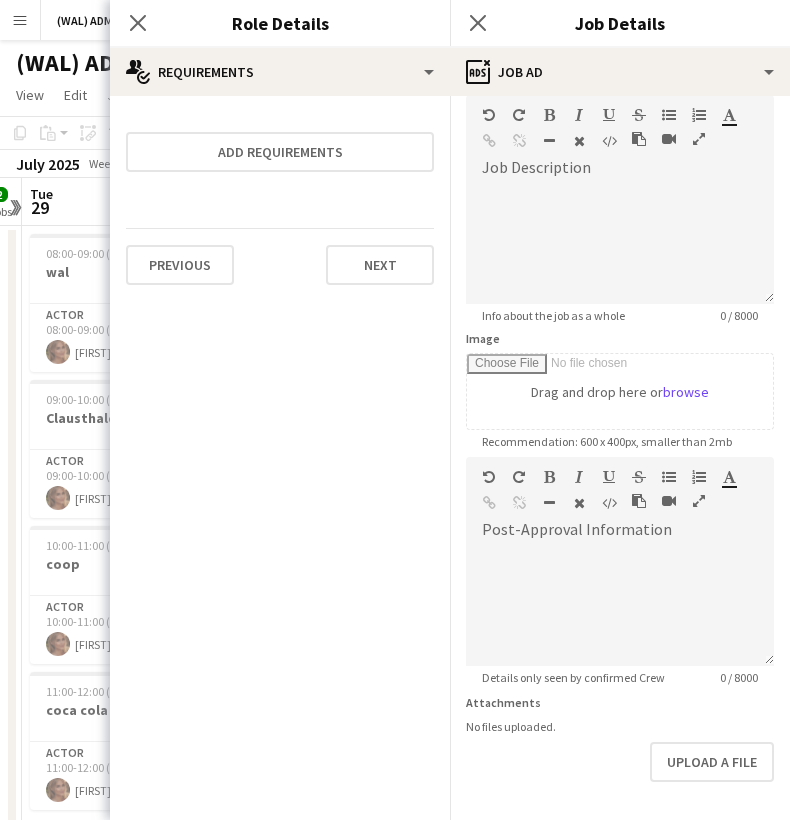 scroll, scrollTop: 134, scrollLeft: 0, axis: vertical 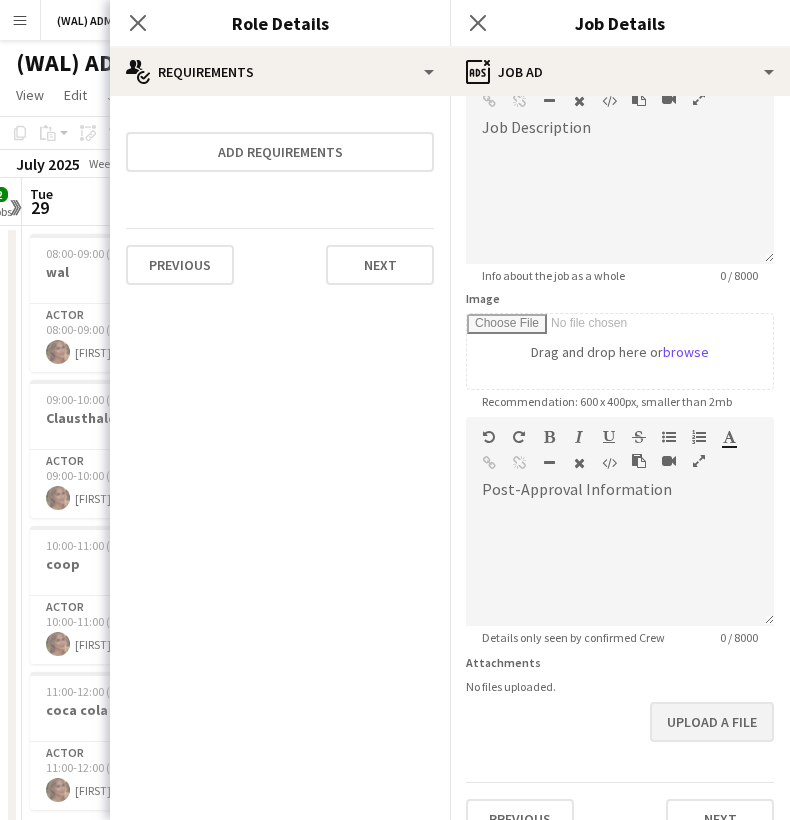 click on "Upload a file" at bounding box center [712, 722] 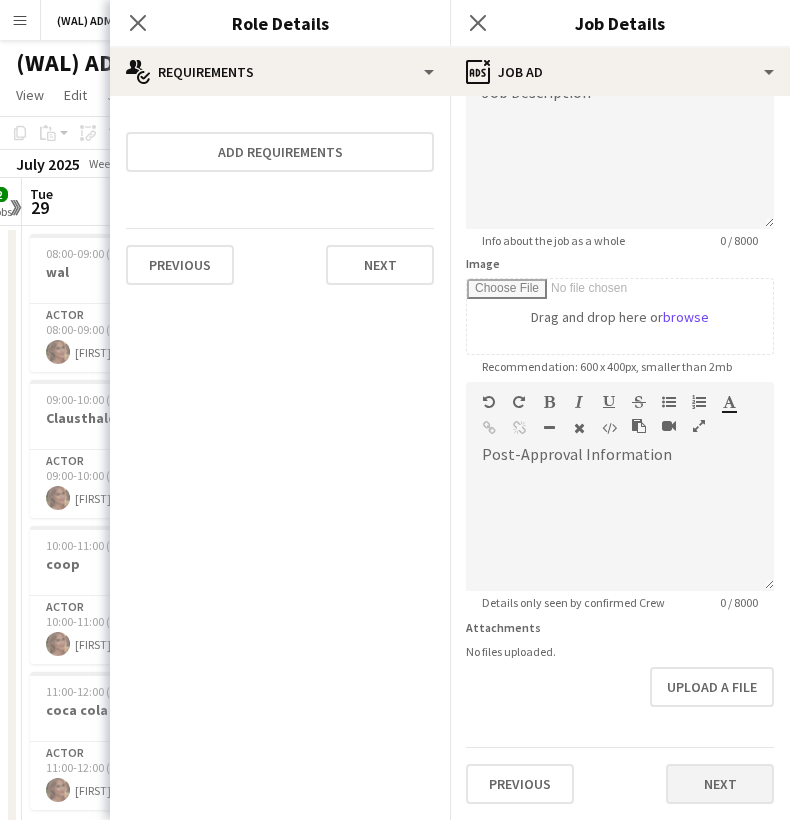 scroll, scrollTop: 169, scrollLeft: 0, axis: vertical 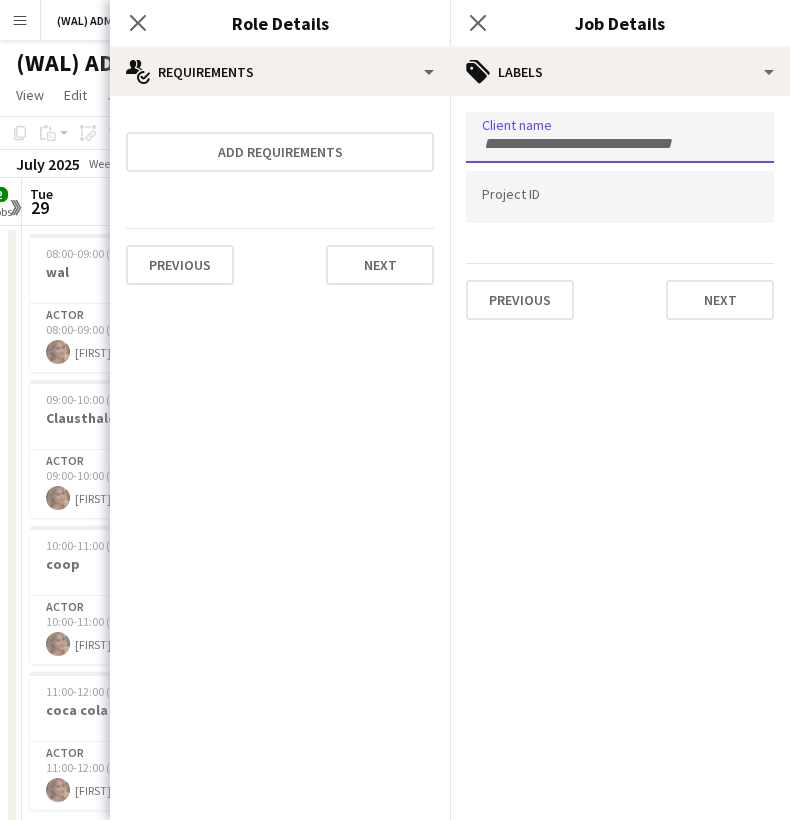 click at bounding box center [620, 137] 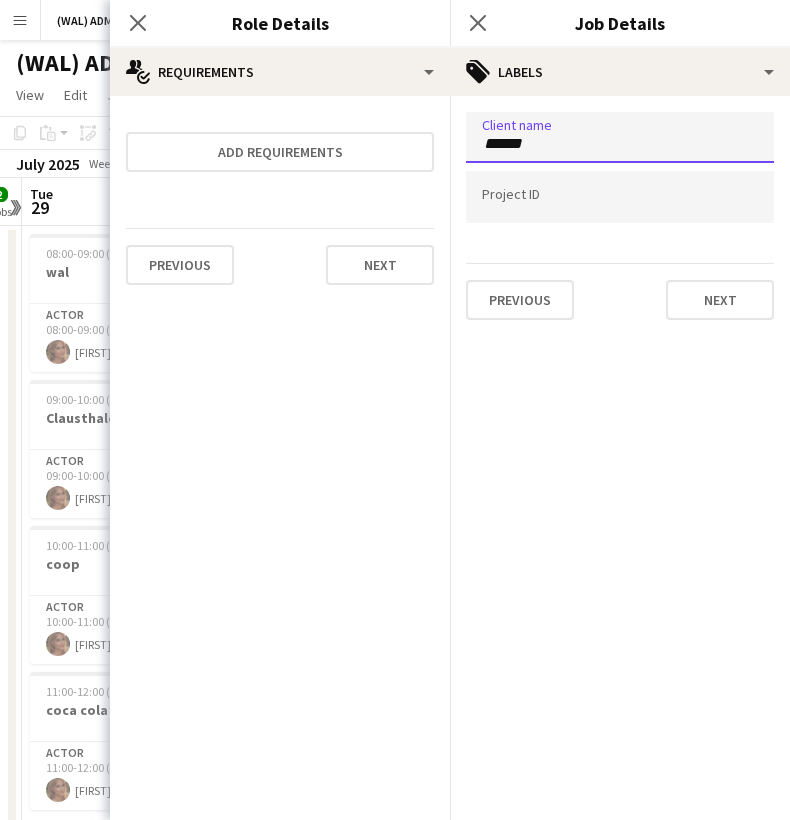 type on "******" 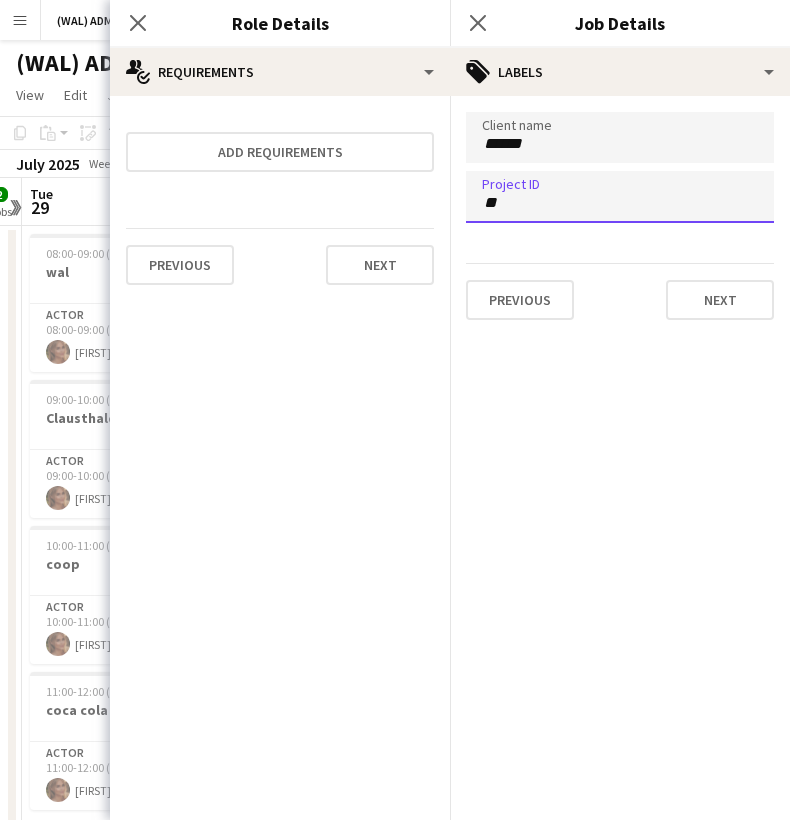 type on "*" 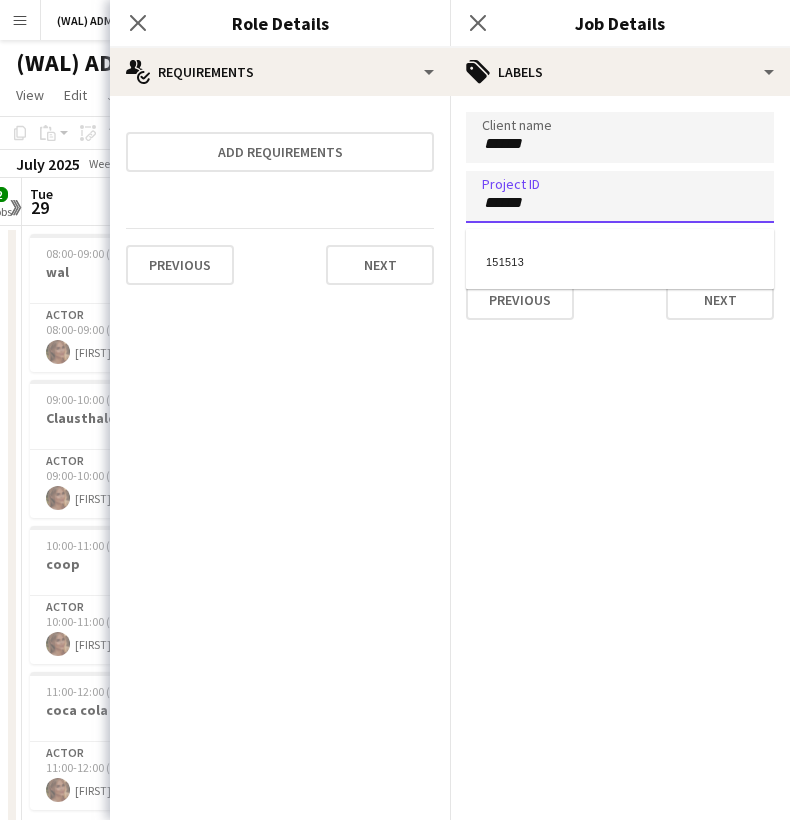type on "******" 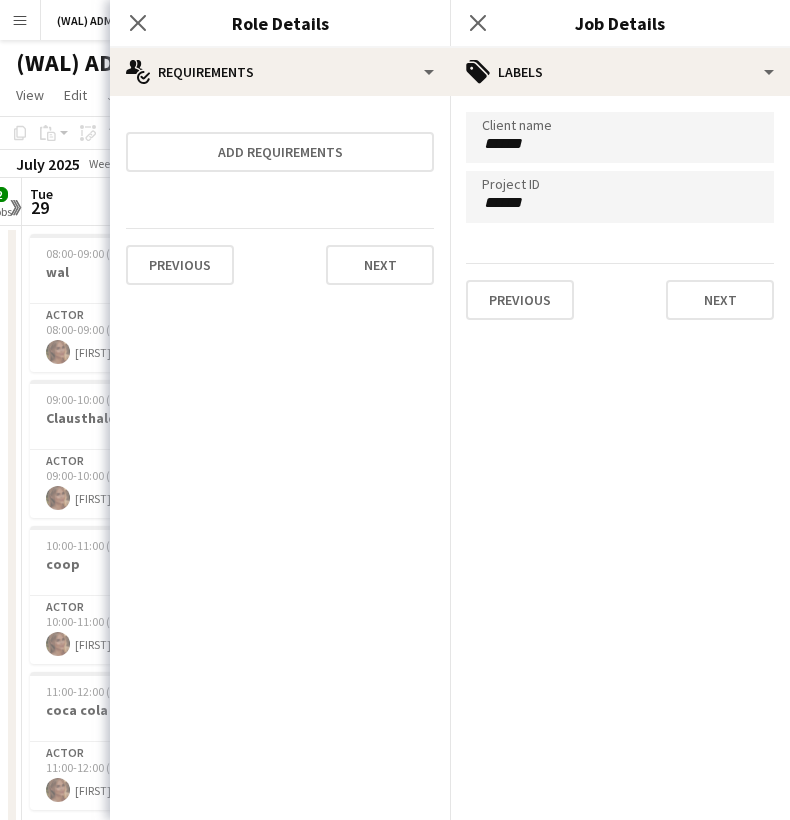 click on "******" at bounding box center (620, 144) 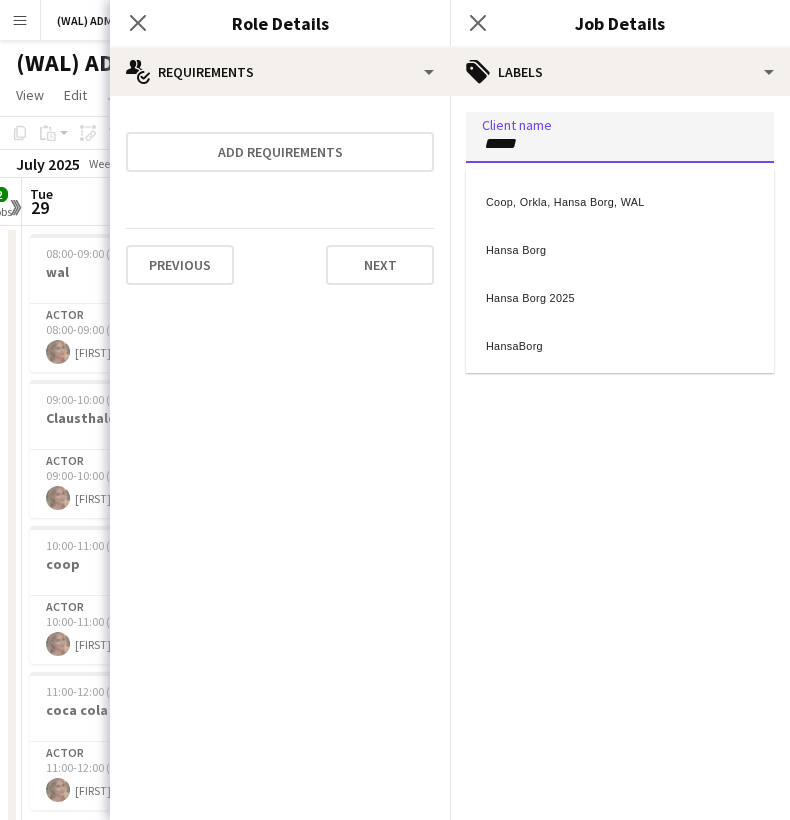 type on "*****" 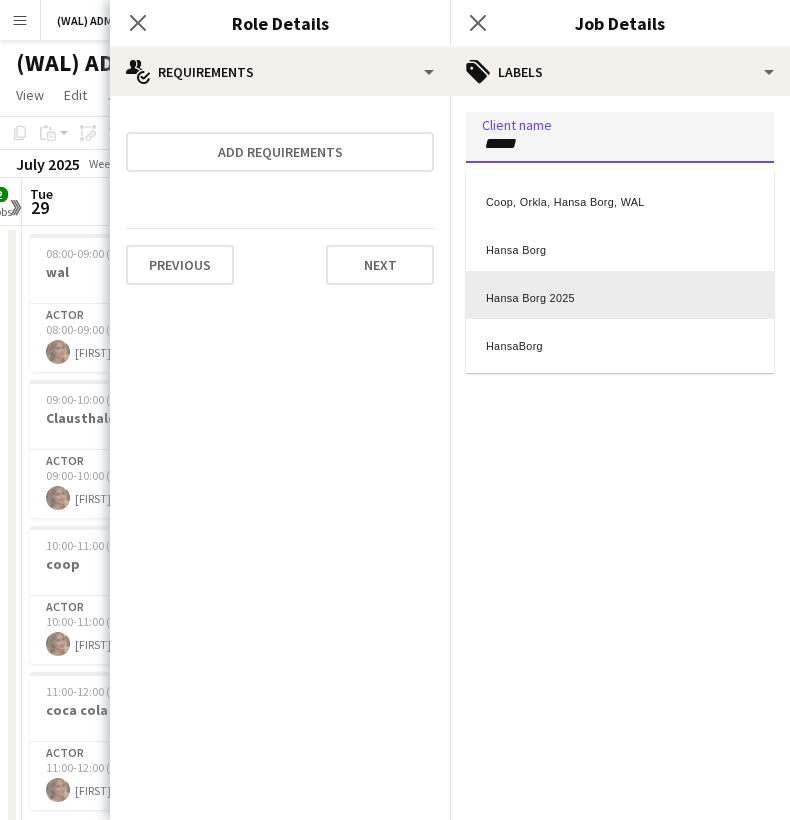 click on "Hansa Borg 2025" at bounding box center (620, 295) 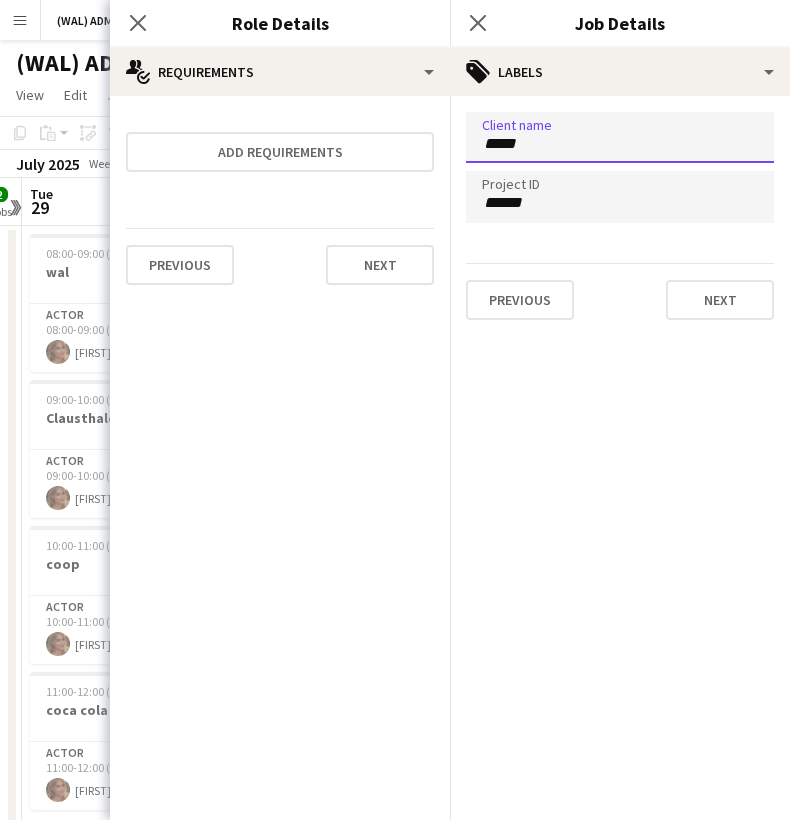 type 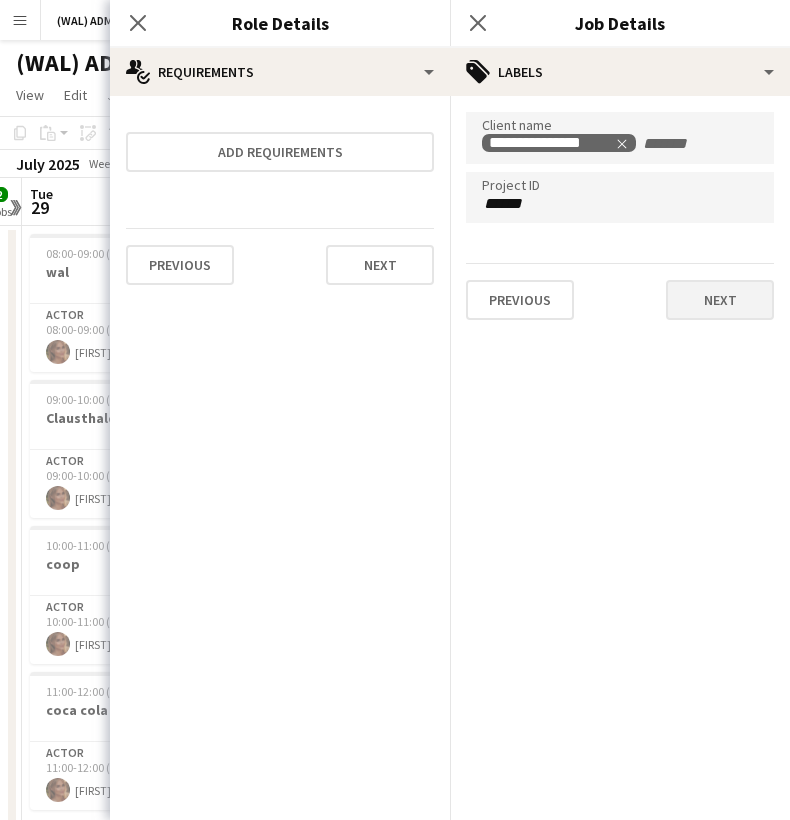 click on "Next" at bounding box center [720, 300] 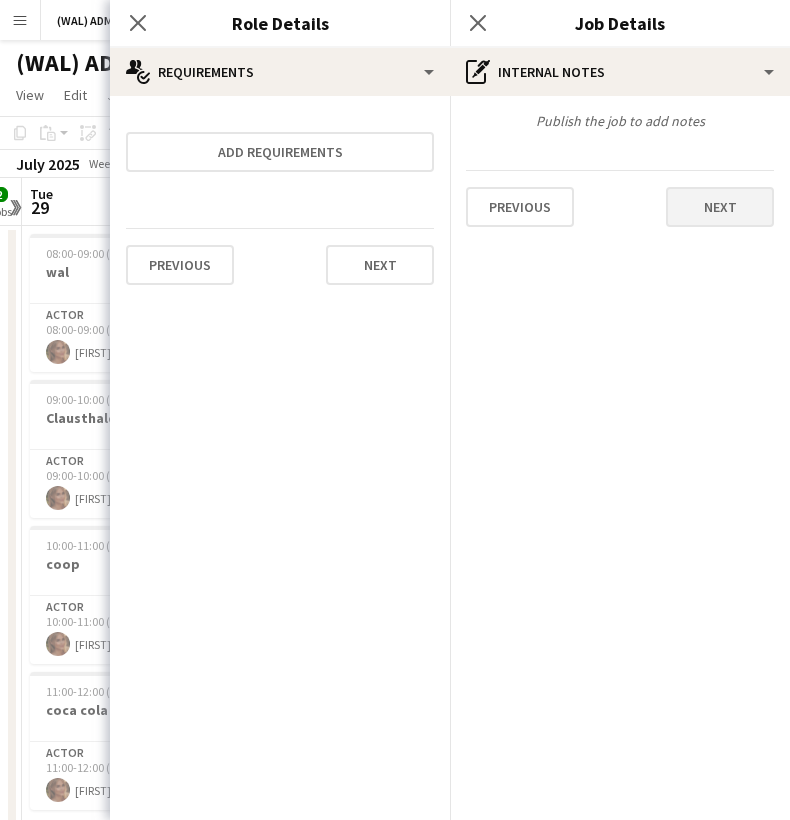 click on "Next" at bounding box center (720, 207) 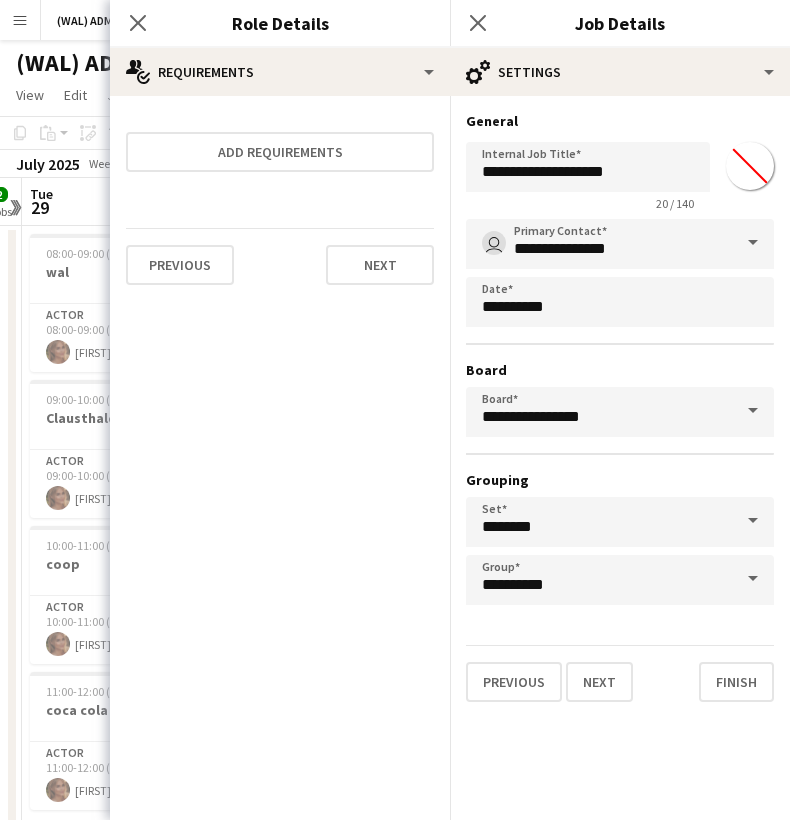 scroll, scrollTop: 0, scrollLeft: 0, axis: both 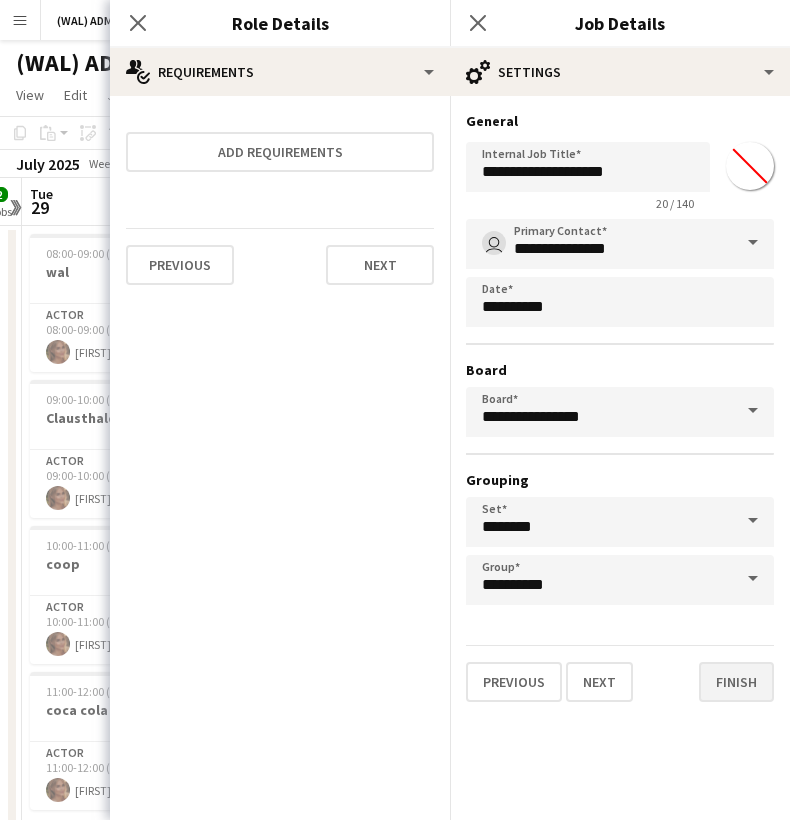 click on "Finish" at bounding box center [736, 682] 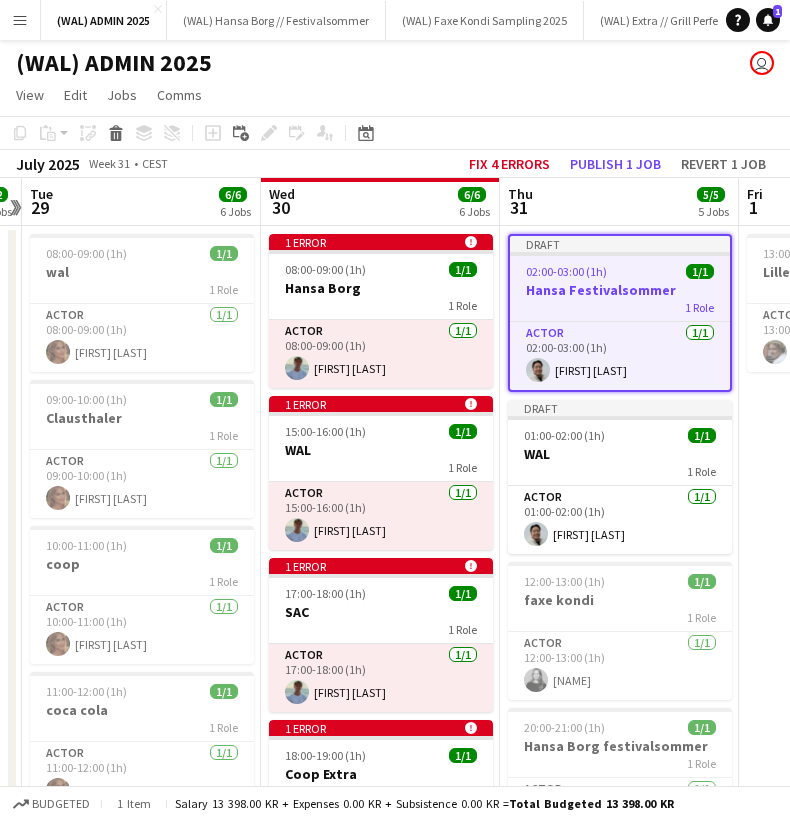 click on "02:00-03:00 (1h)" at bounding box center [566, 271] 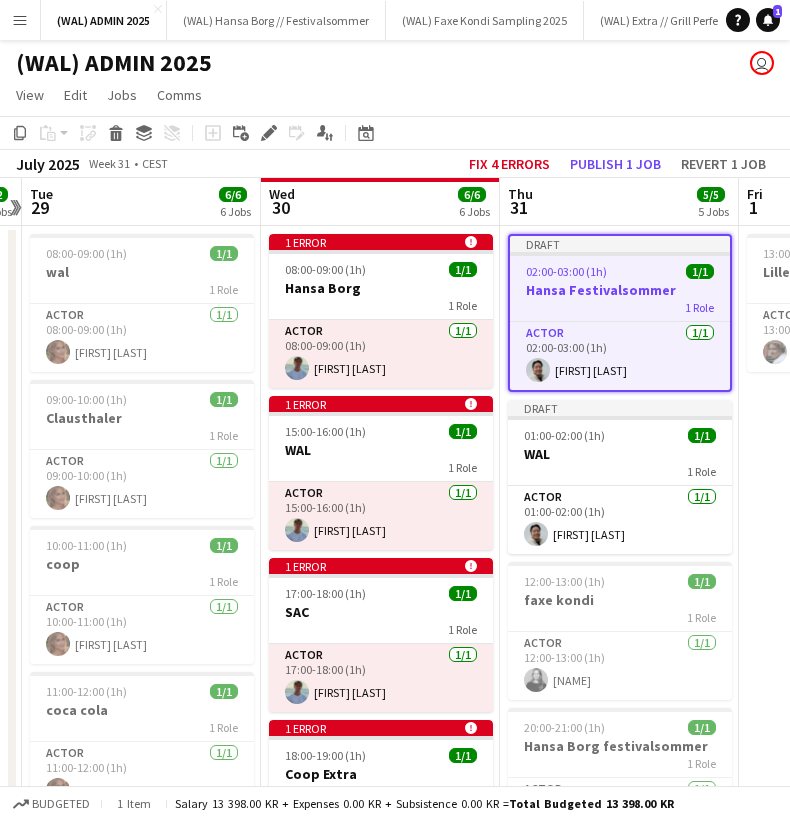 click on "Thu   31   5/5   5 Jobs" at bounding box center (619, 202) 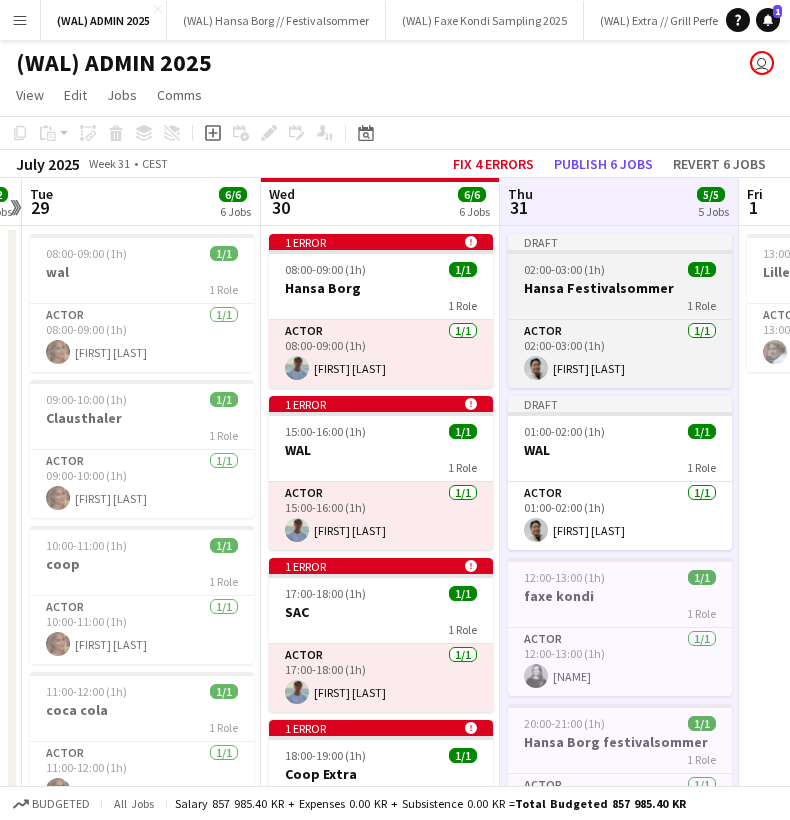 click on "Draft   02:00-03:00 (1h)    1/1   Hansa Festivalsommer   1 Role   Actor   1/1   02:00-03:00 (1h)
Julius Nin-Ubon" at bounding box center (620, 311) 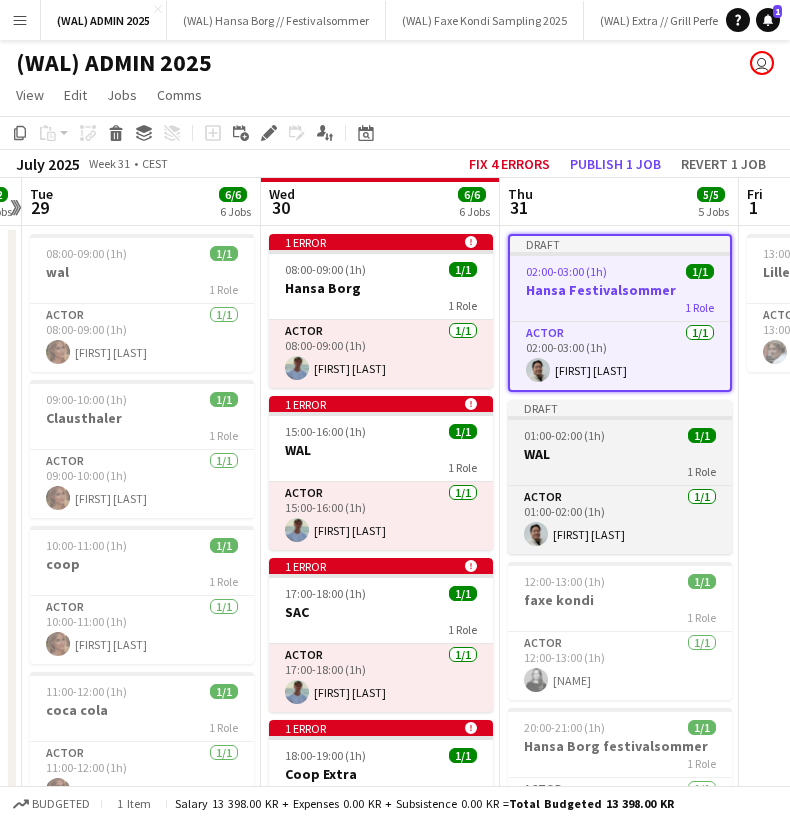 click on "WAL" at bounding box center [620, 454] 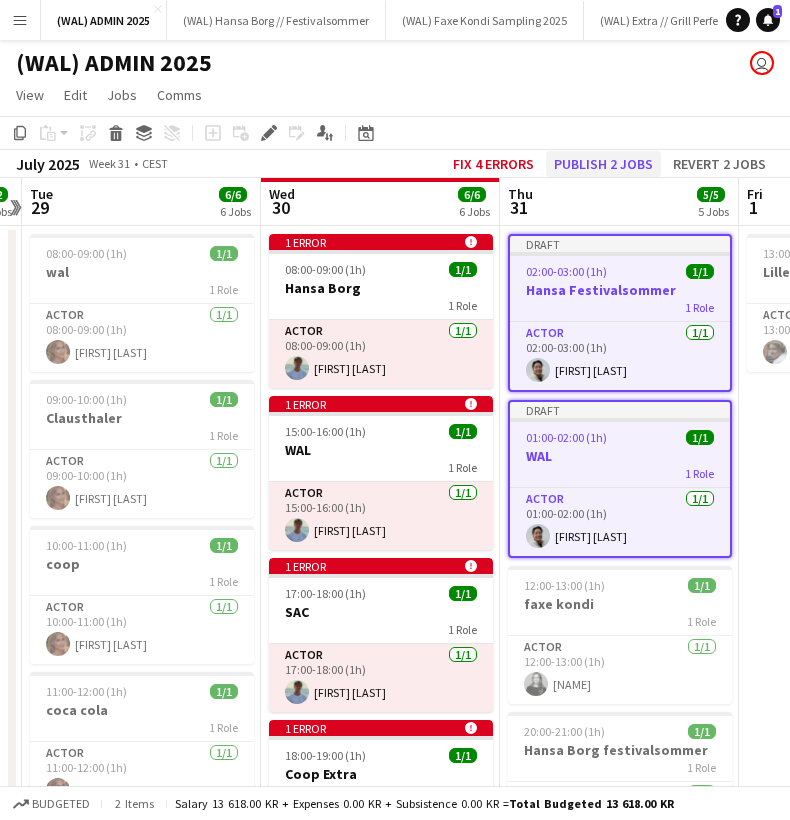 click on "Publish 2 jobs" 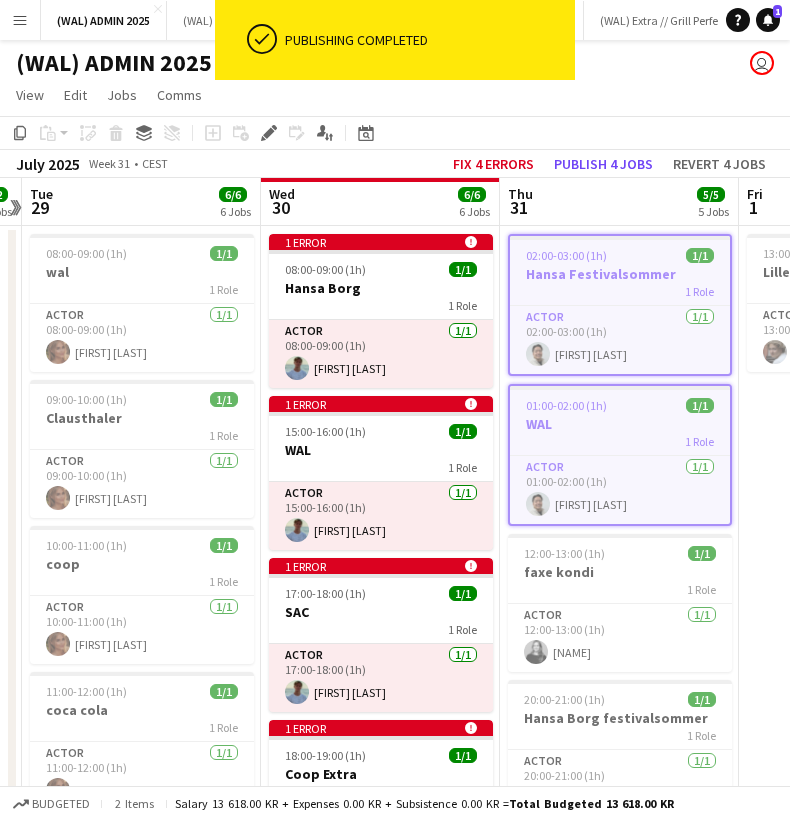 scroll, scrollTop: 0, scrollLeft: 0, axis: both 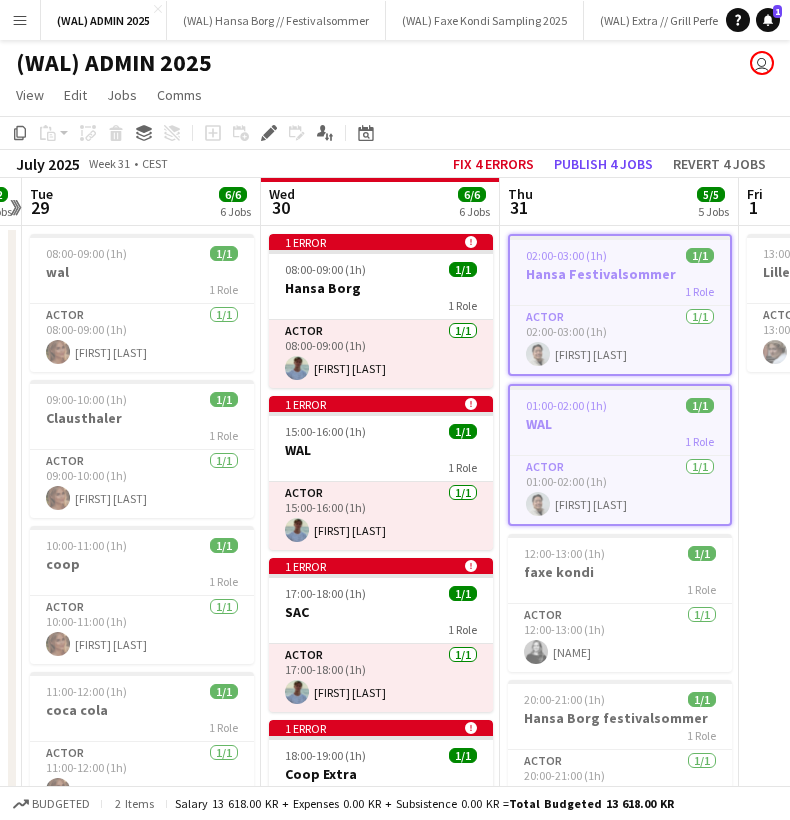 click on "[TIME]-[TIME] ([DURATION])    1/1   Lilleaker Bazar opprigg   1 Role   Actor   1/1   [TIME]-[TIME] ([DURATION])
[NAME]" at bounding box center (858, 1370) 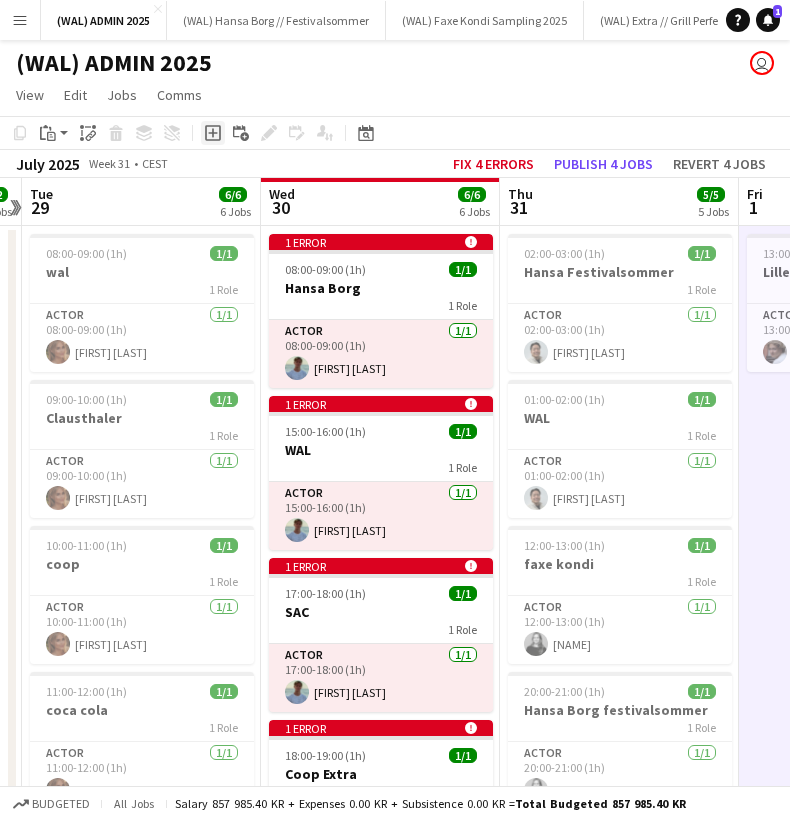 click 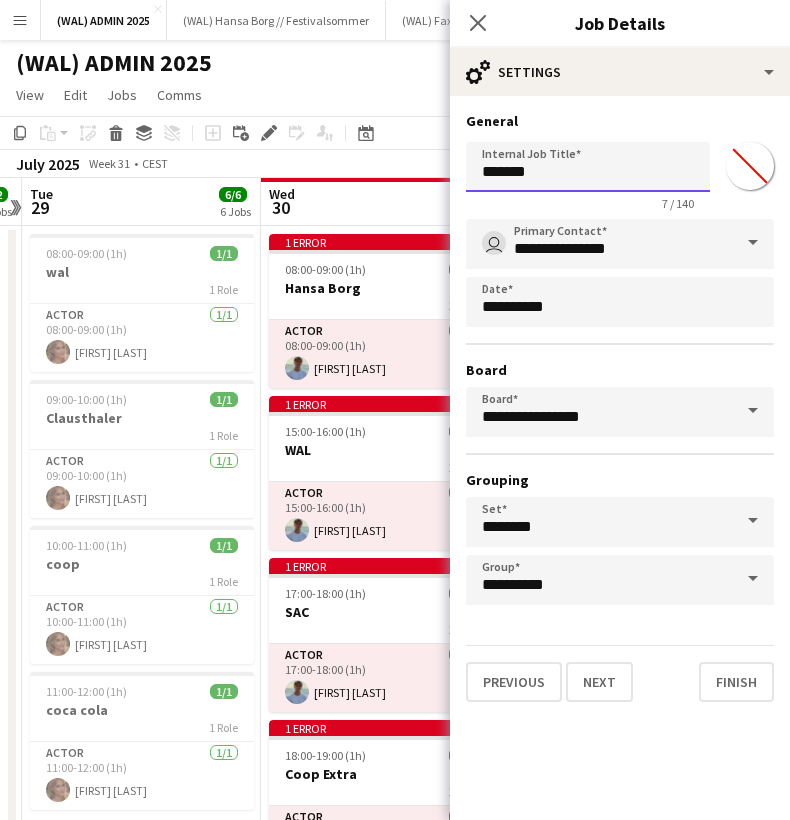 click on "*******" at bounding box center (588, 167) 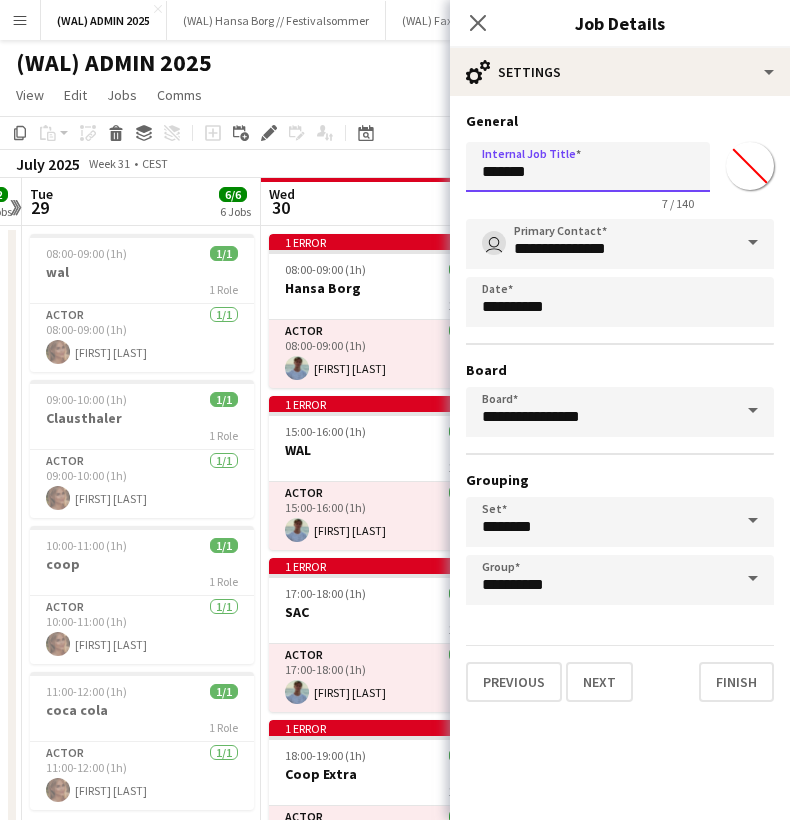 click on "*******" at bounding box center (588, 167) 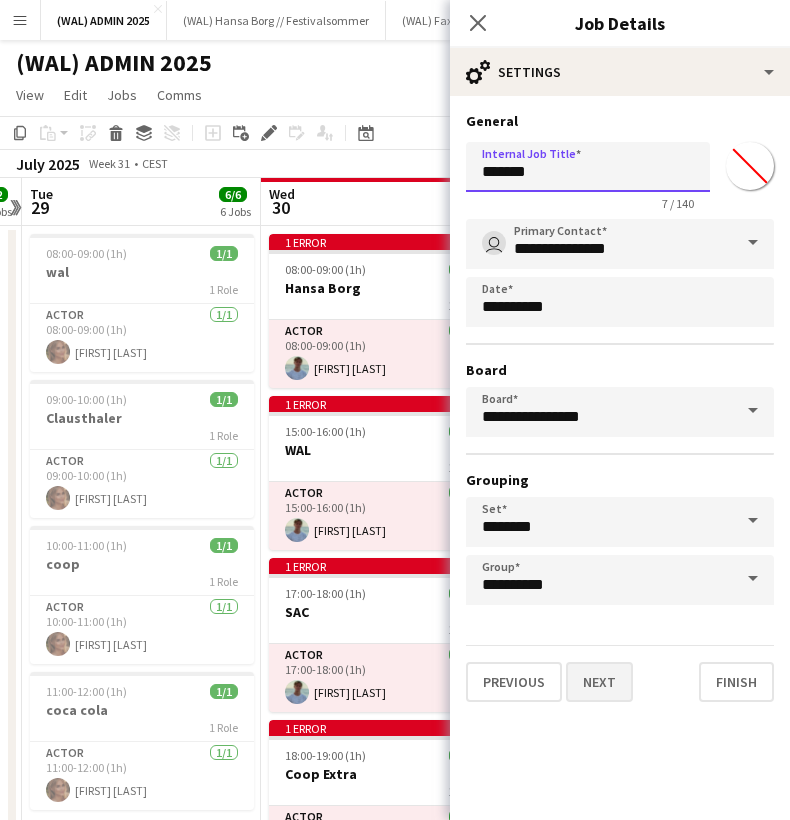 type on "*******" 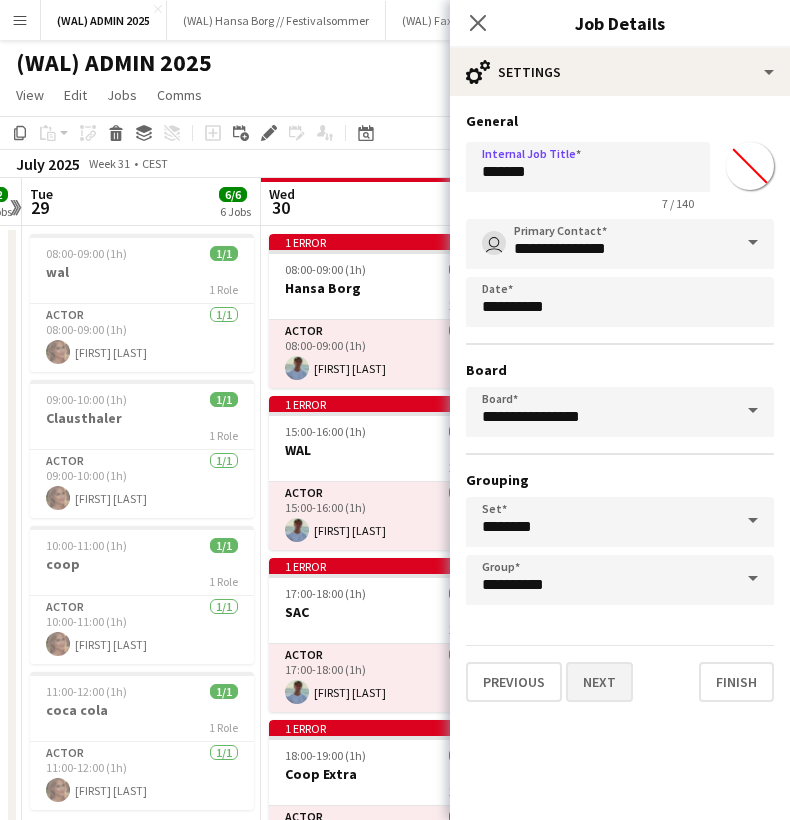 click on "Next" at bounding box center (599, 682) 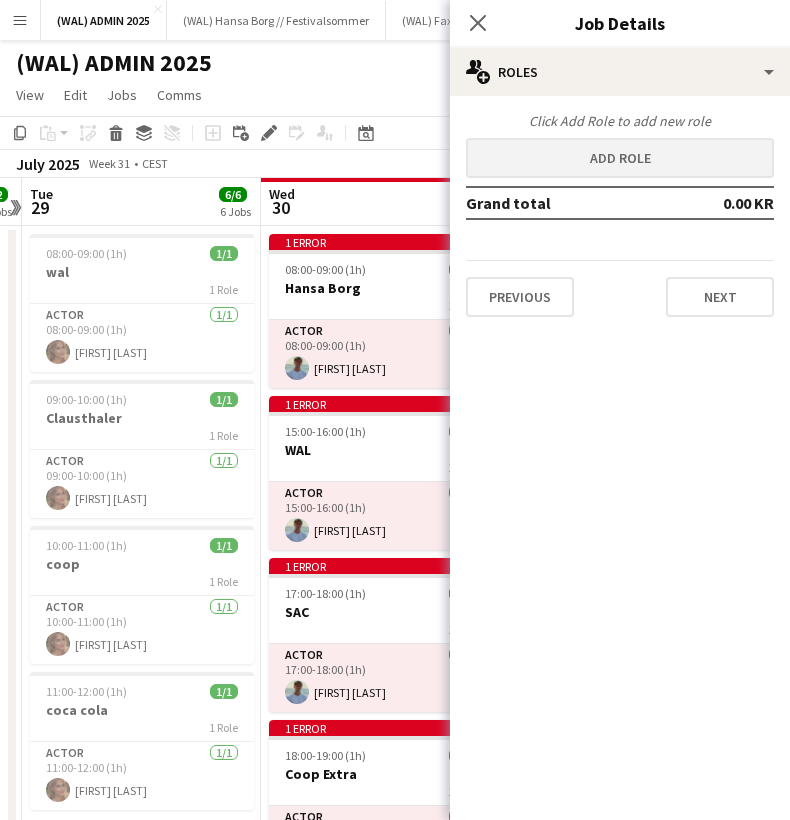 click on "Add role" at bounding box center (620, 158) 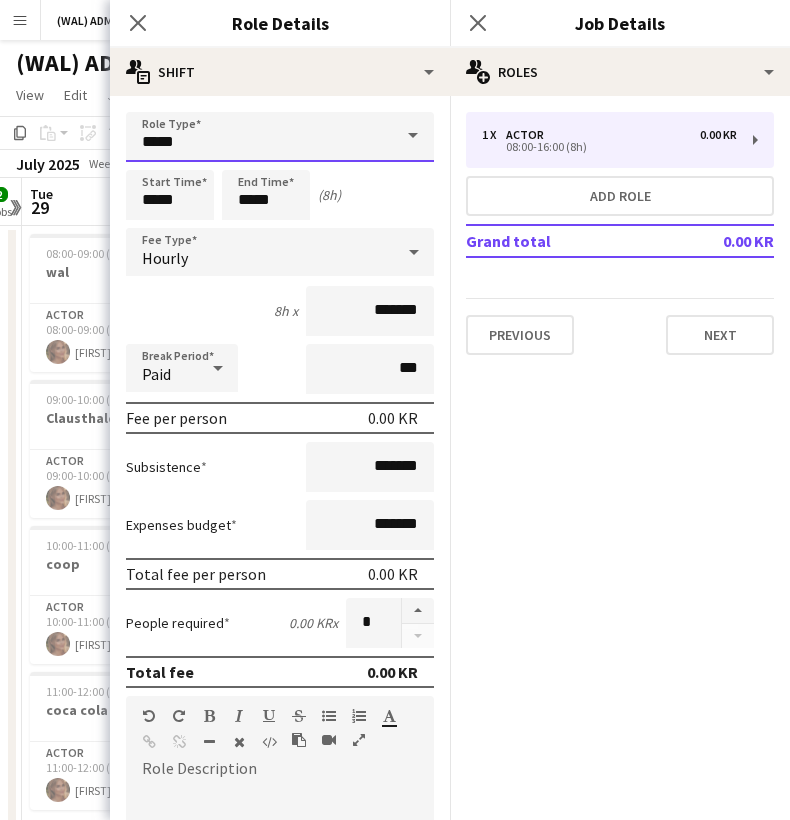 click on "*****" at bounding box center (280, 137) 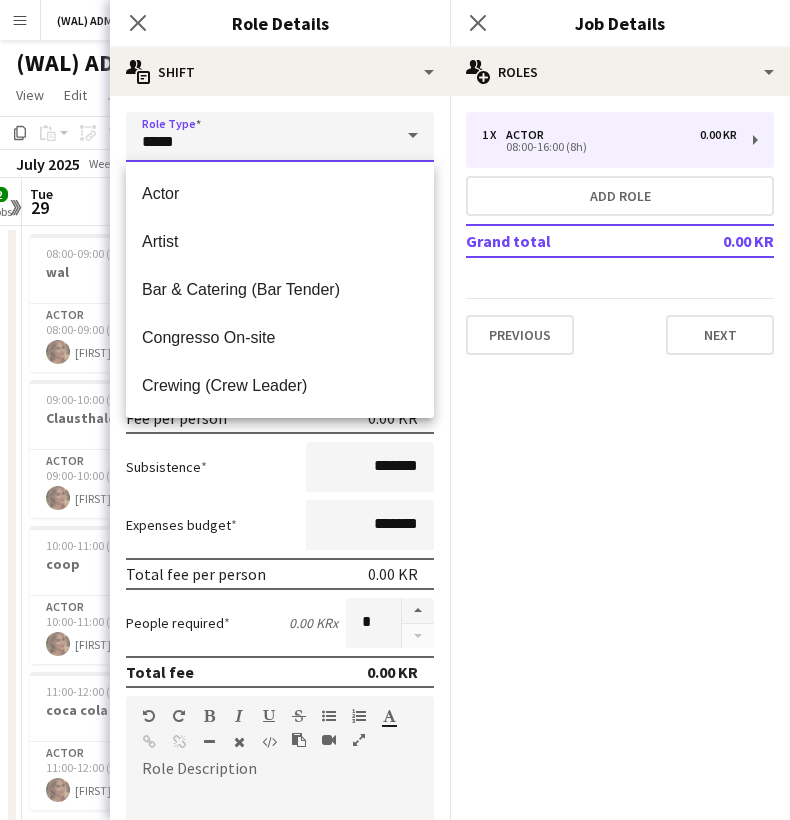 click on "*****" at bounding box center (280, 137) 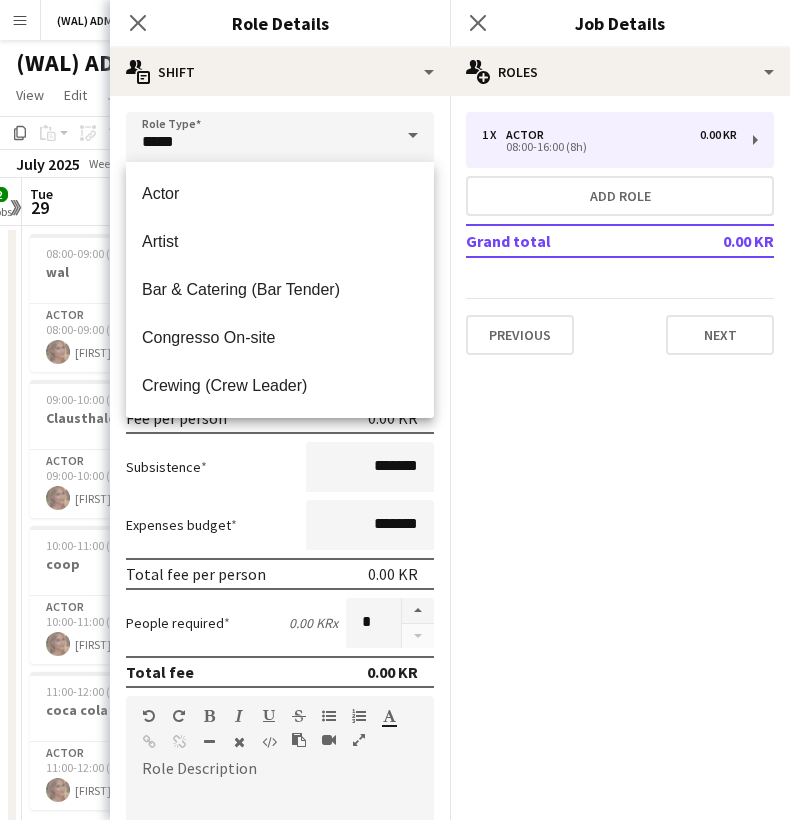 click on "Role Type  *****  Start Time  *****  End Time  *****  (8h)   Fee Type  Hourly  8h x  *******  Break Period  Paid ***  Fee per person   0.00 KR   Subsistence  *******  Expenses budget  *******  Total fee per person   0.00 KR   People required   0.00 KR   x  *  Total fee   0.00 KR   Role Description  default   Heading 1   Heading 2   Heading 3   Heading 4   Heading 5   Heading 6   Heading 7   Paragraph   Predefined   Standard   default  Times New Roman   Arial   Times New Roman   Calibri   Comic Sans MS  3   1   2   3   4   5   6   7  ******* ******* Specific details about this role  0 / 2000   Job Board Visibility
information-circle
Set options for visibility on the Crew App’s Job Board   Display Role on Job Board   Yes   No   Previous   Next" at bounding box center [280, 682] 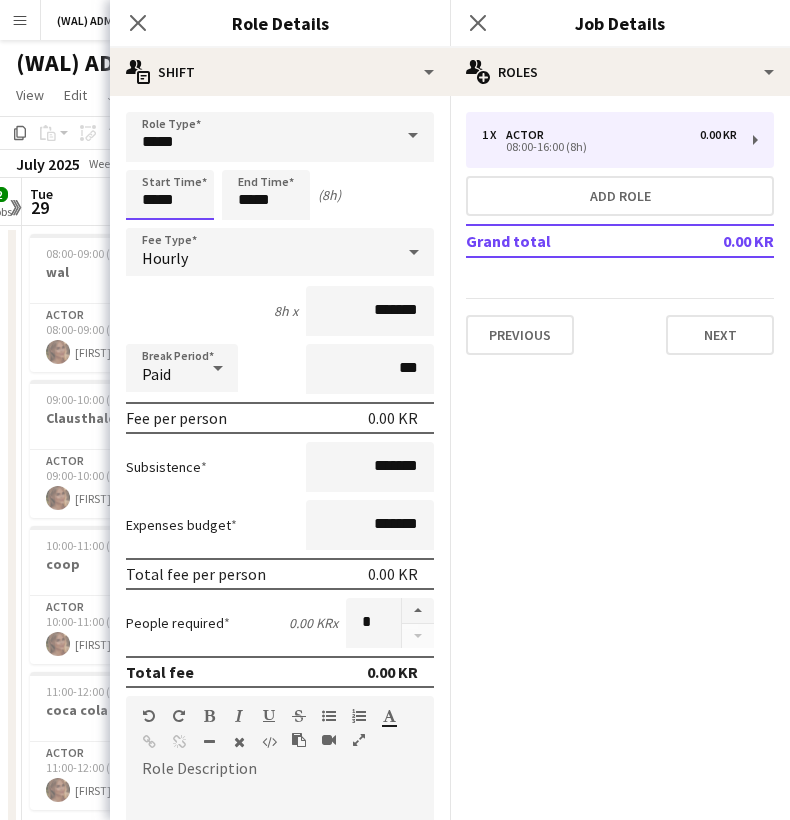 click on "*****" at bounding box center (170, 195) 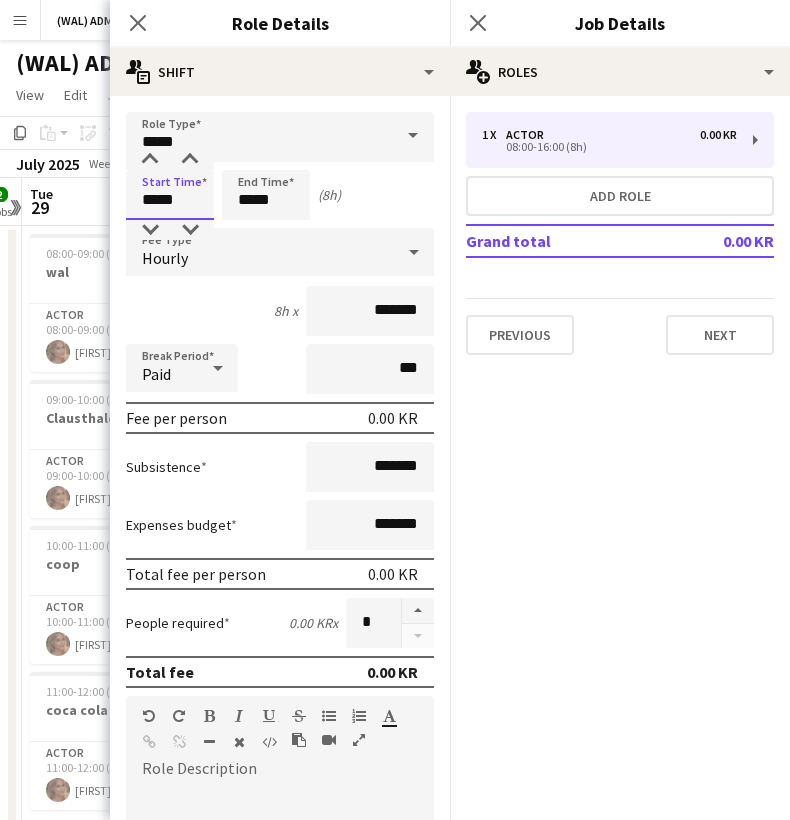 click on "*****" at bounding box center [170, 195] 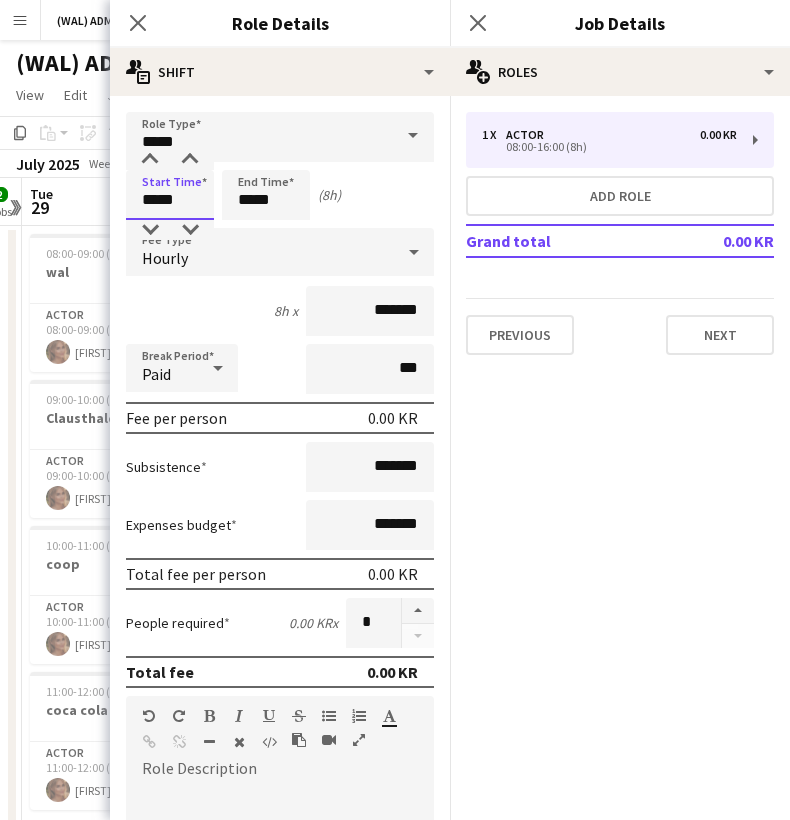 click on "*****" at bounding box center [170, 195] 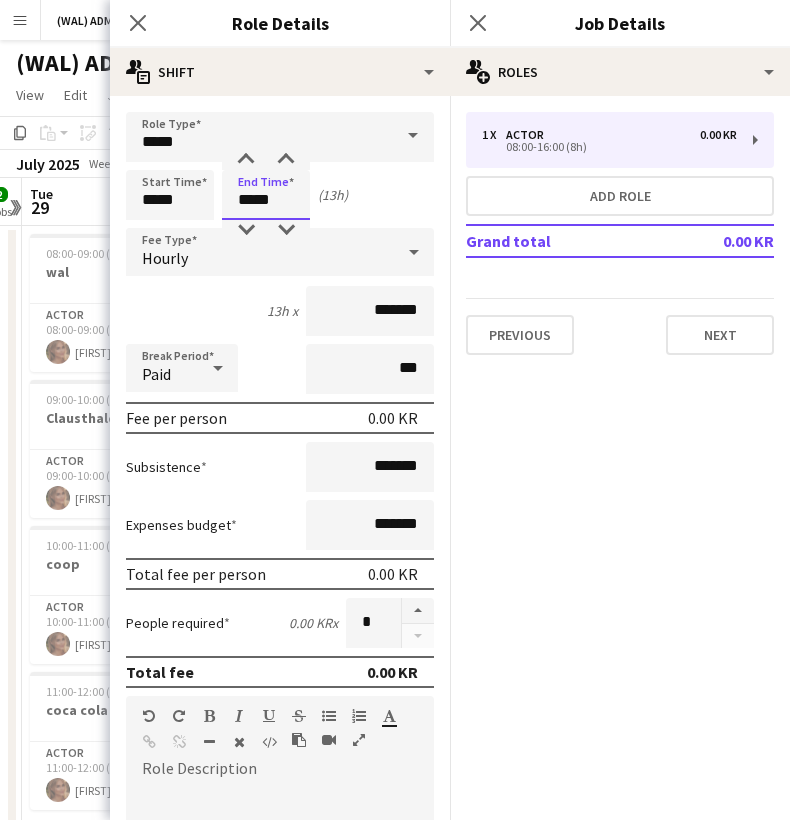 type on "*****" 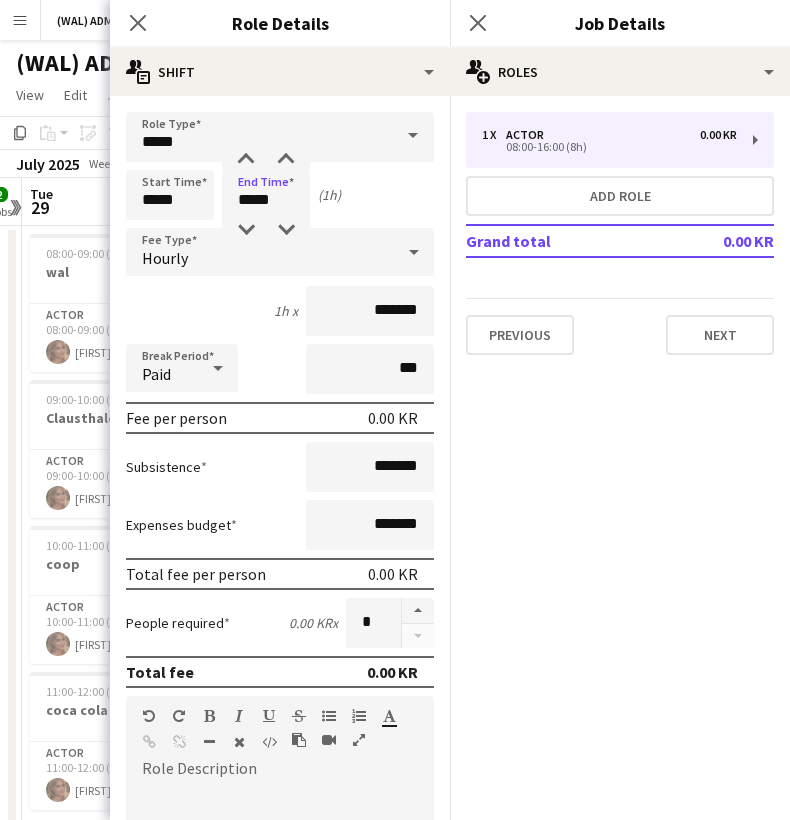 click 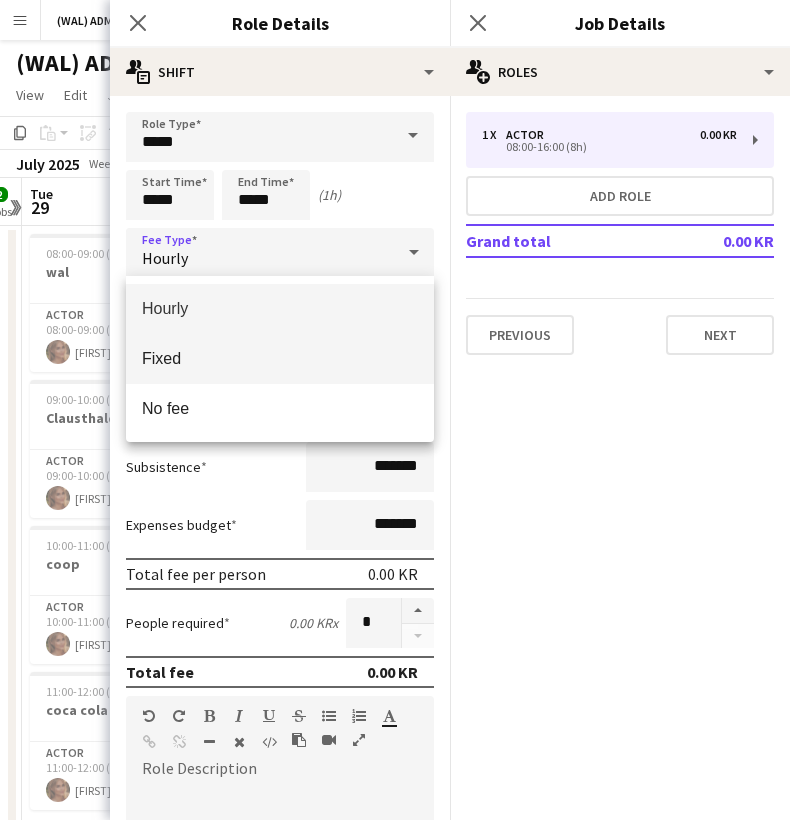 click on "Fixed" at bounding box center (280, 358) 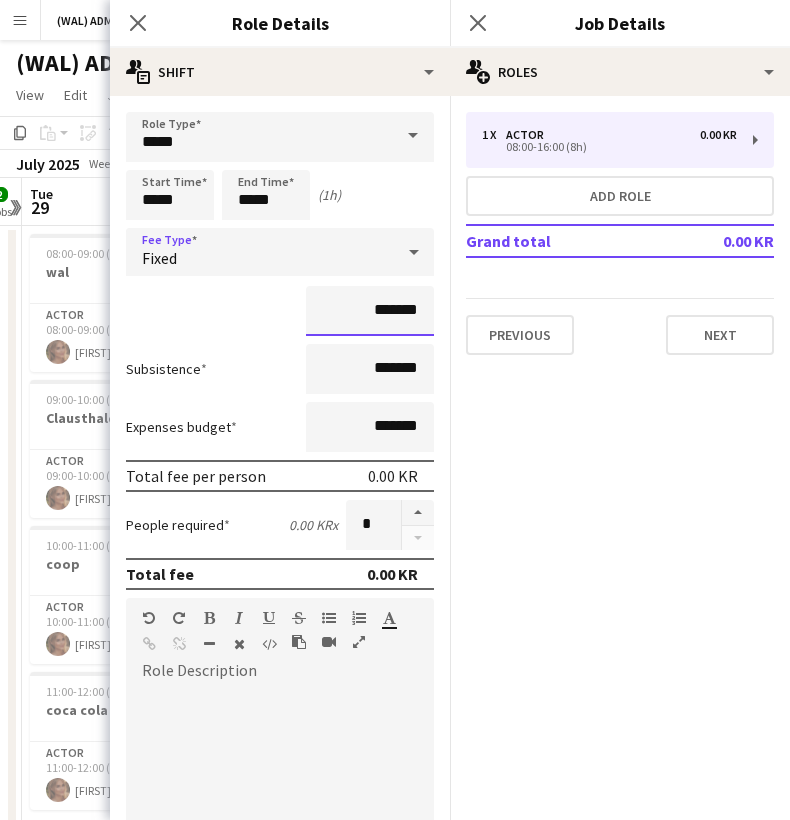 click on "*******" at bounding box center [370, 311] 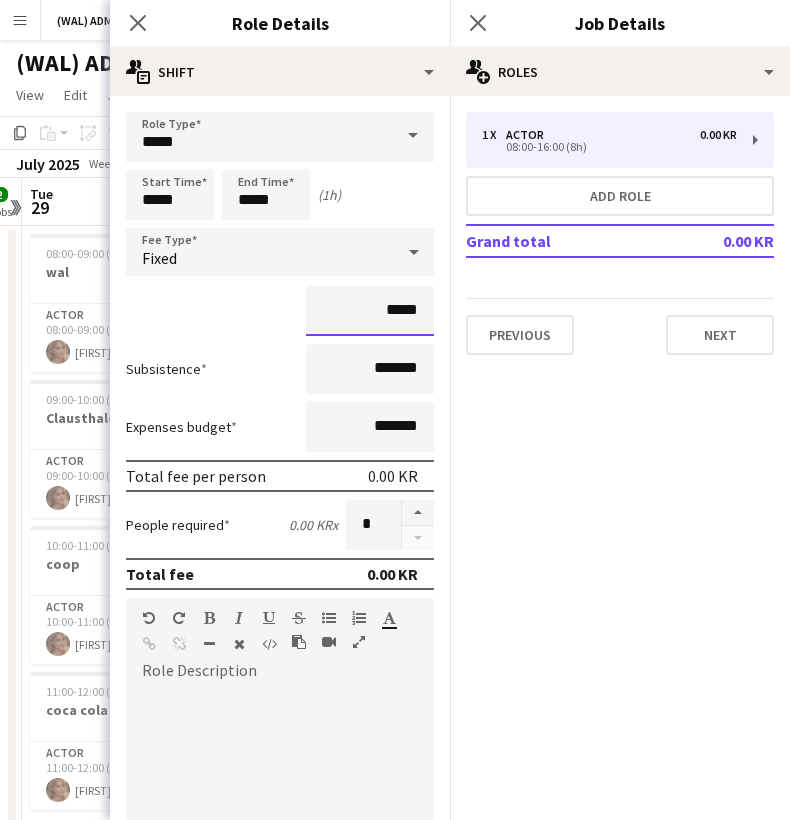 type on "****" 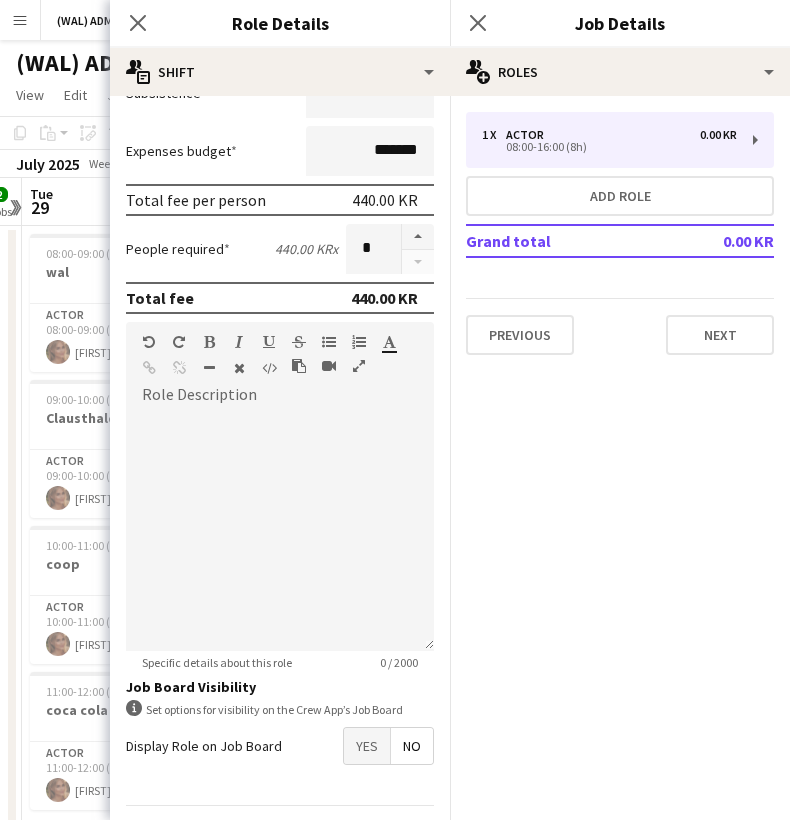 scroll, scrollTop: 334, scrollLeft: 0, axis: vertical 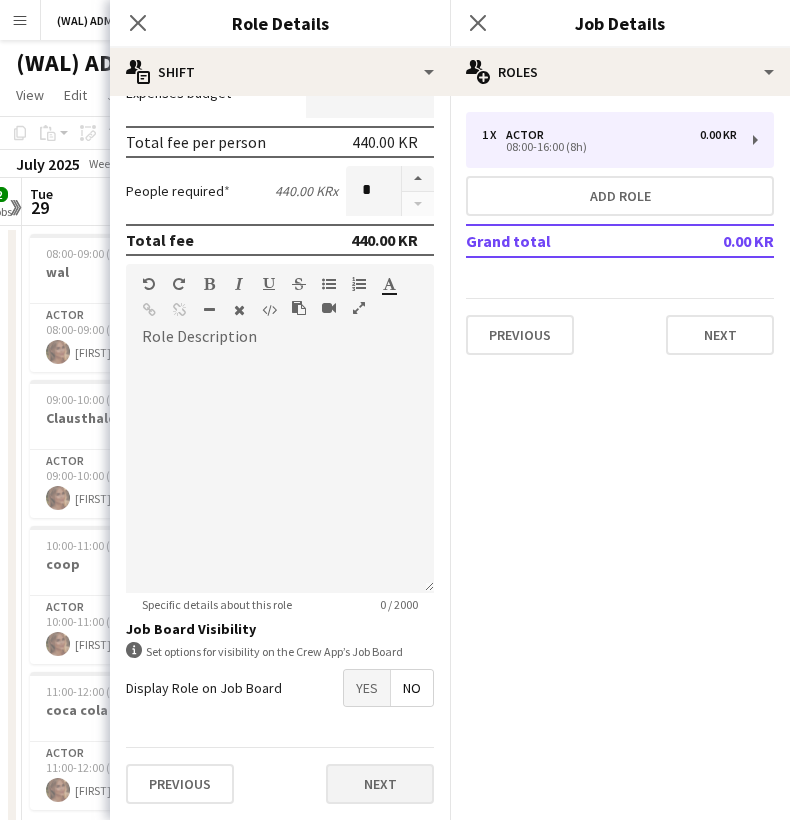 type on "******" 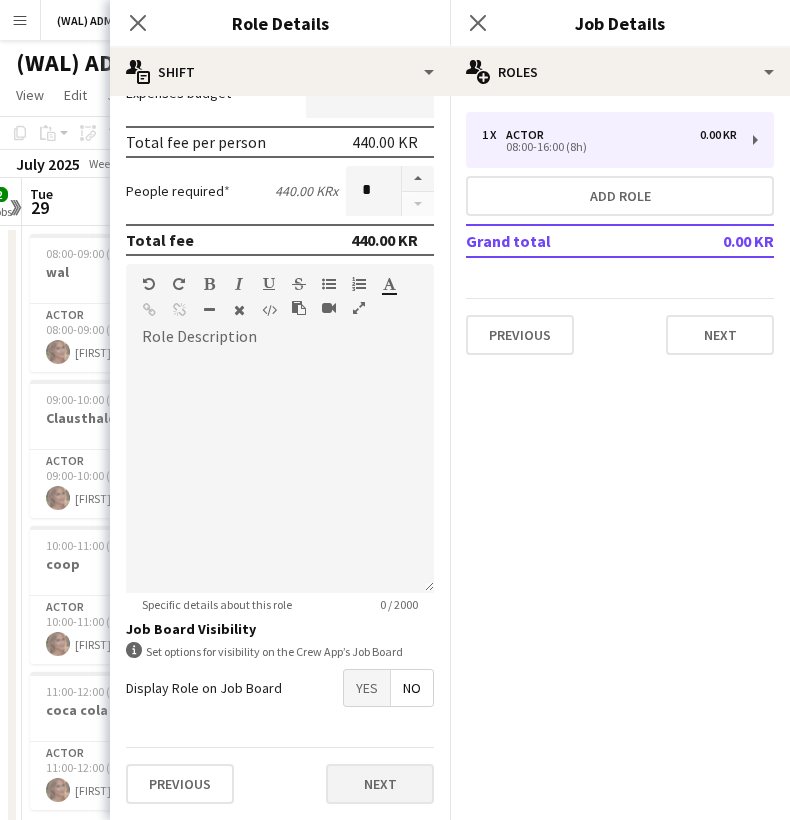 click on "Next" at bounding box center (380, 784) 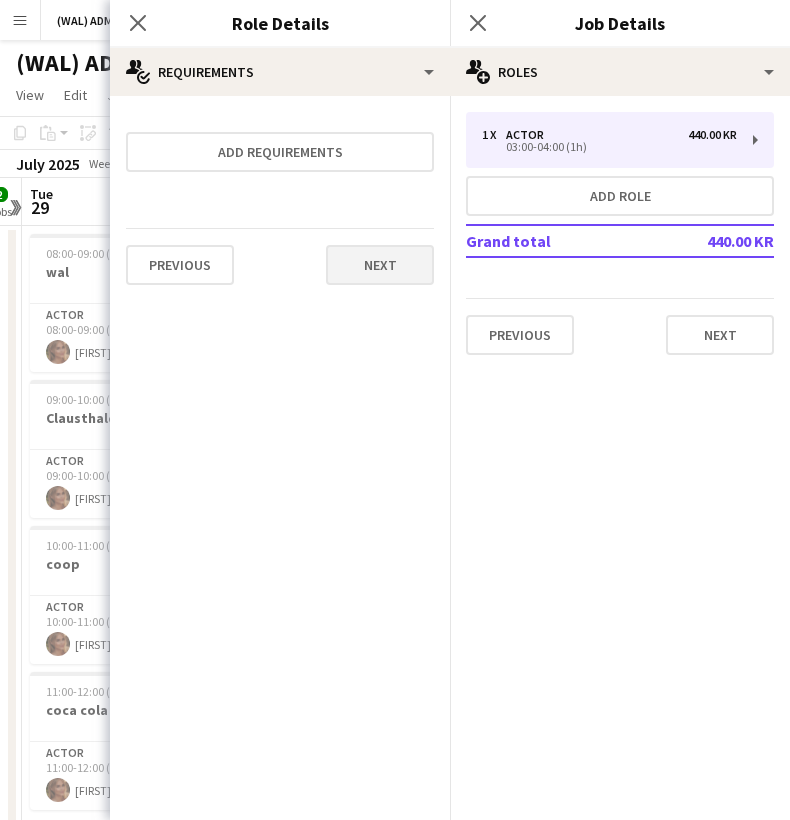 click on "Next" at bounding box center [380, 265] 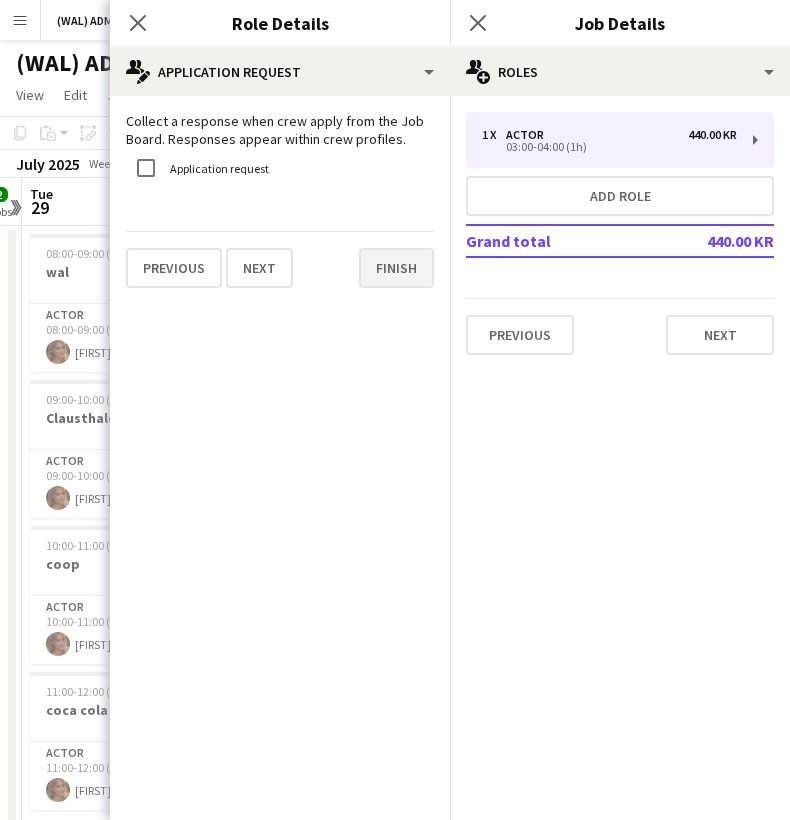 click on "Finish" at bounding box center (396, 268) 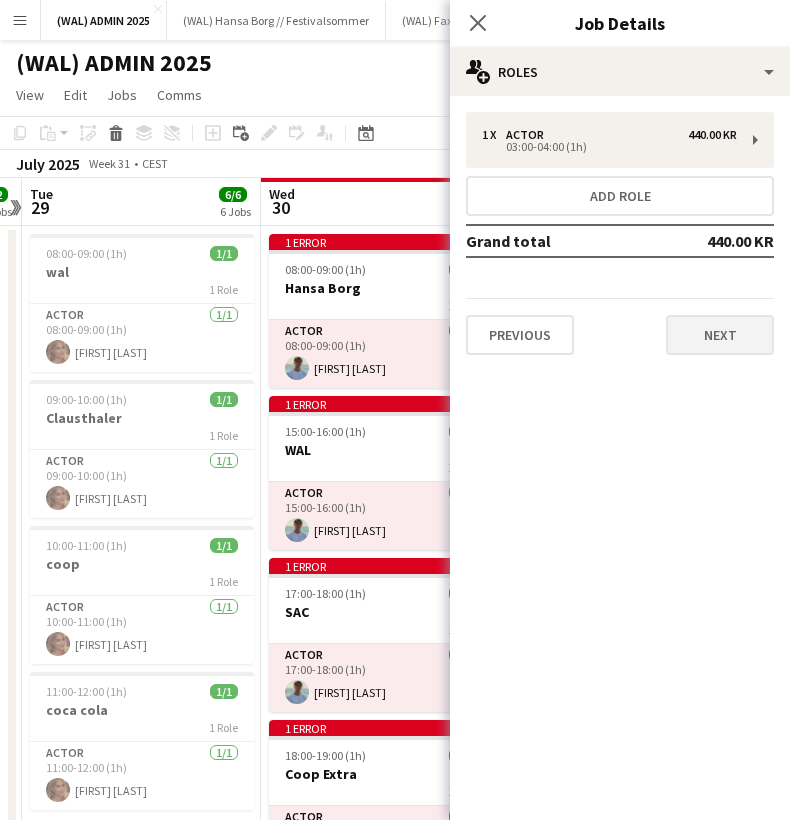 click on "Next" at bounding box center [720, 335] 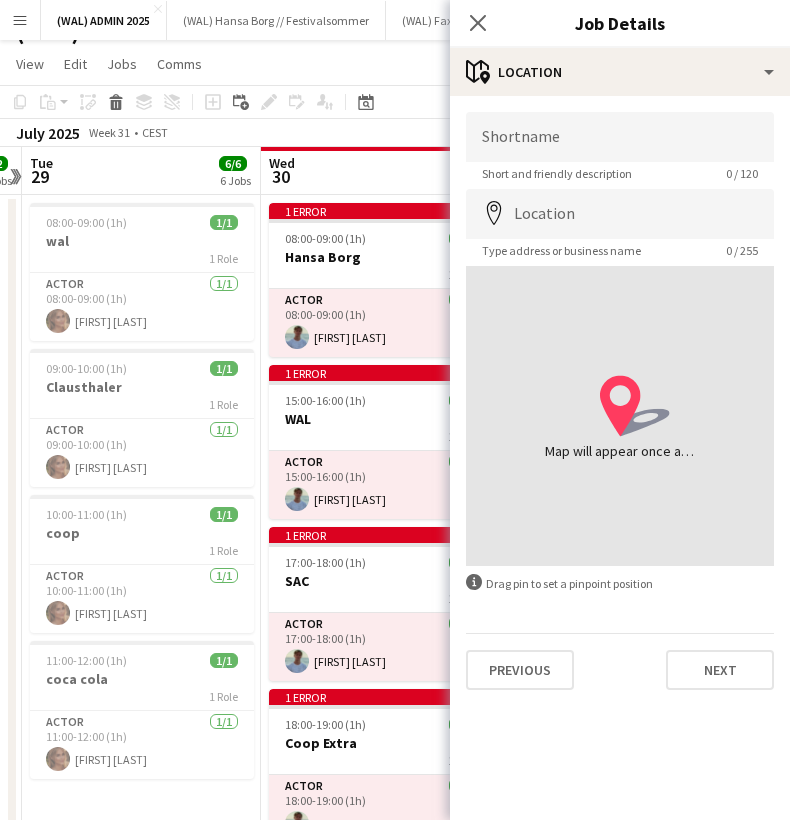 scroll, scrollTop: 36, scrollLeft: 0, axis: vertical 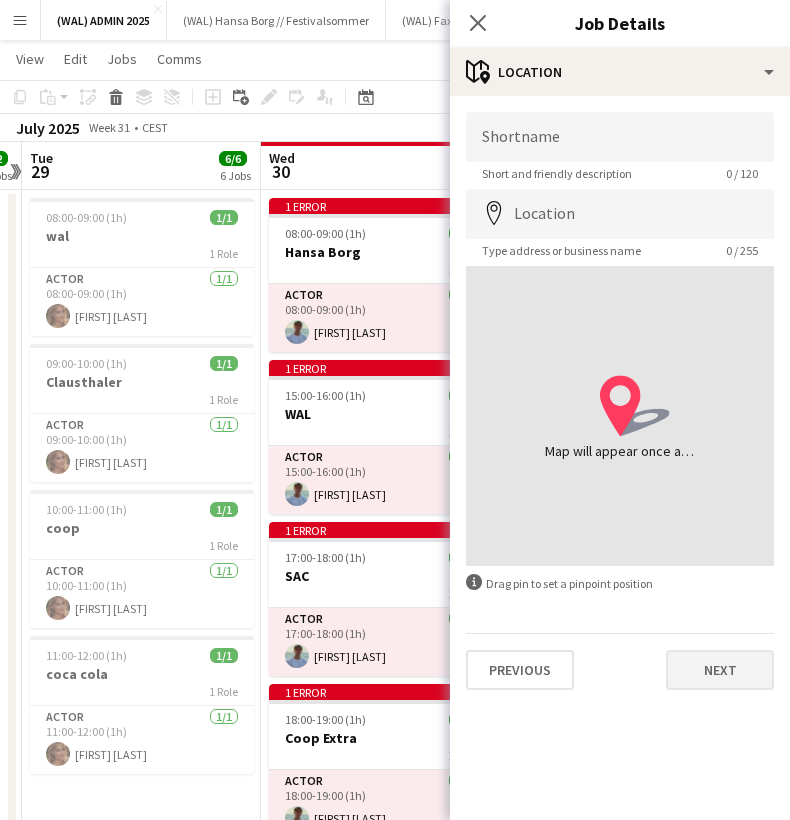 click on "Next" at bounding box center [720, 670] 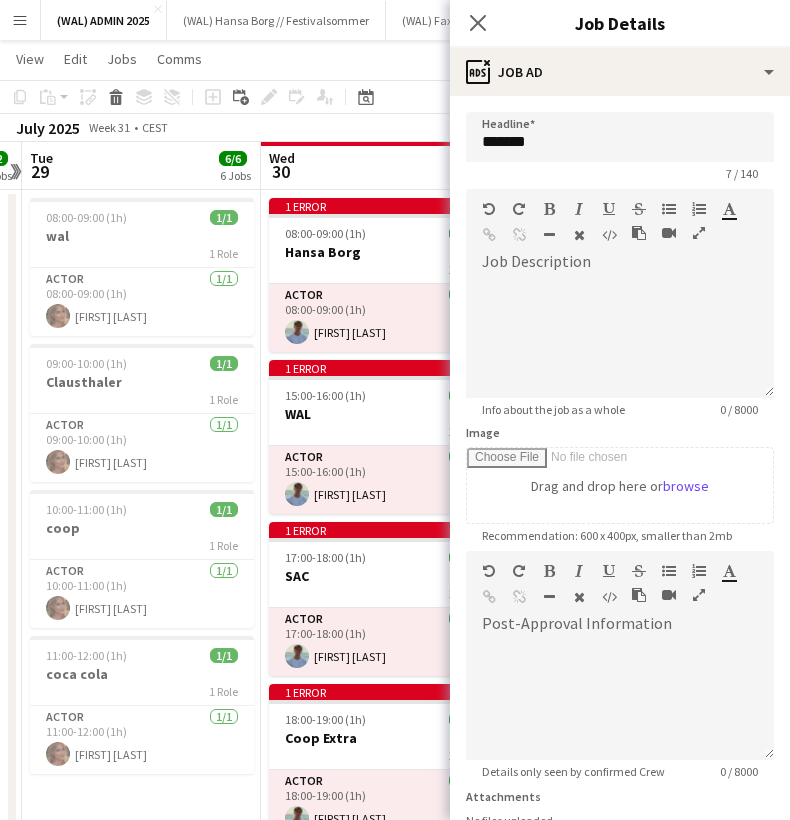 scroll, scrollTop: 166, scrollLeft: 0, axis: vertical 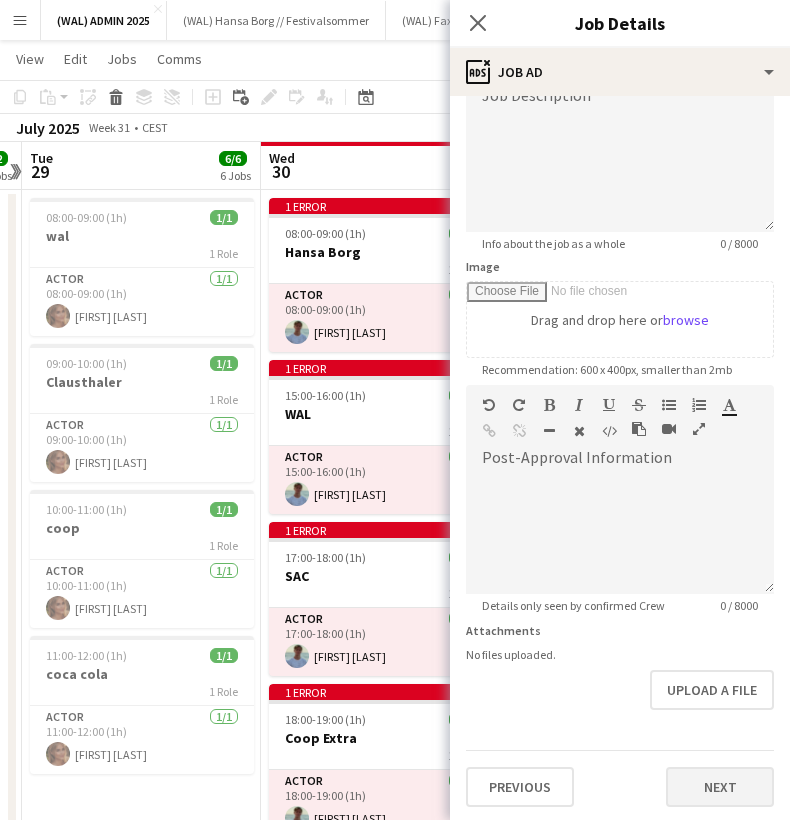 click on "Next" at bounding box center (720, 787) 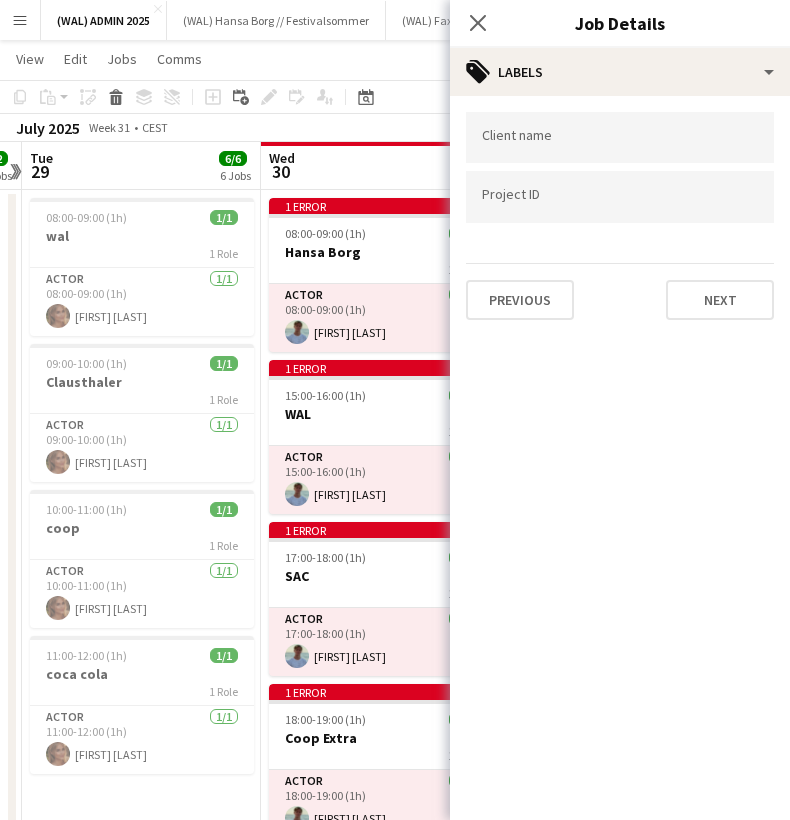 click at bounding box center [620, 138] 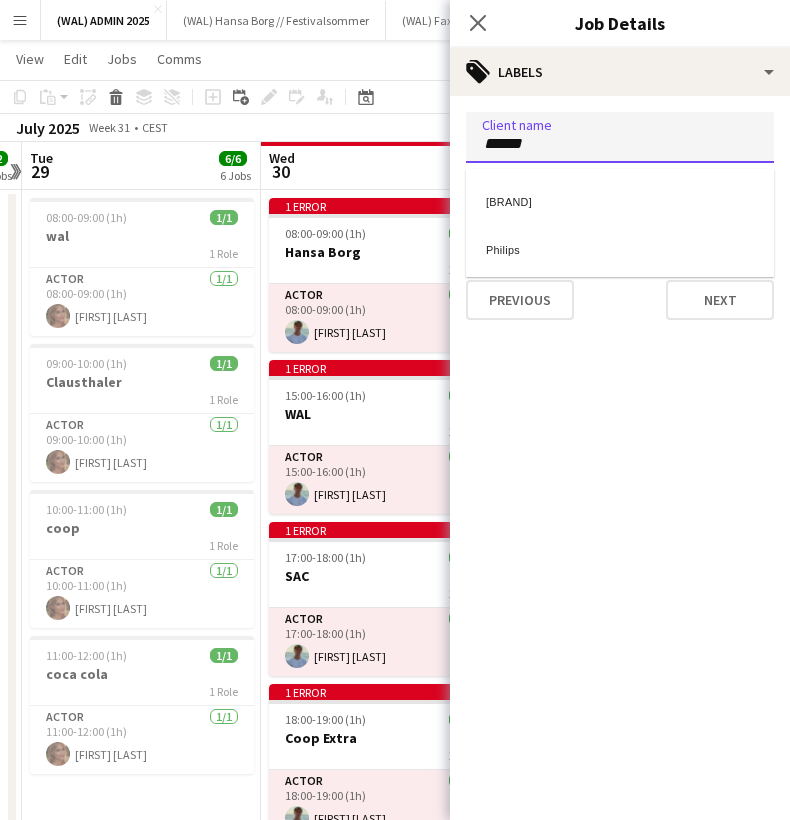 type on "******" 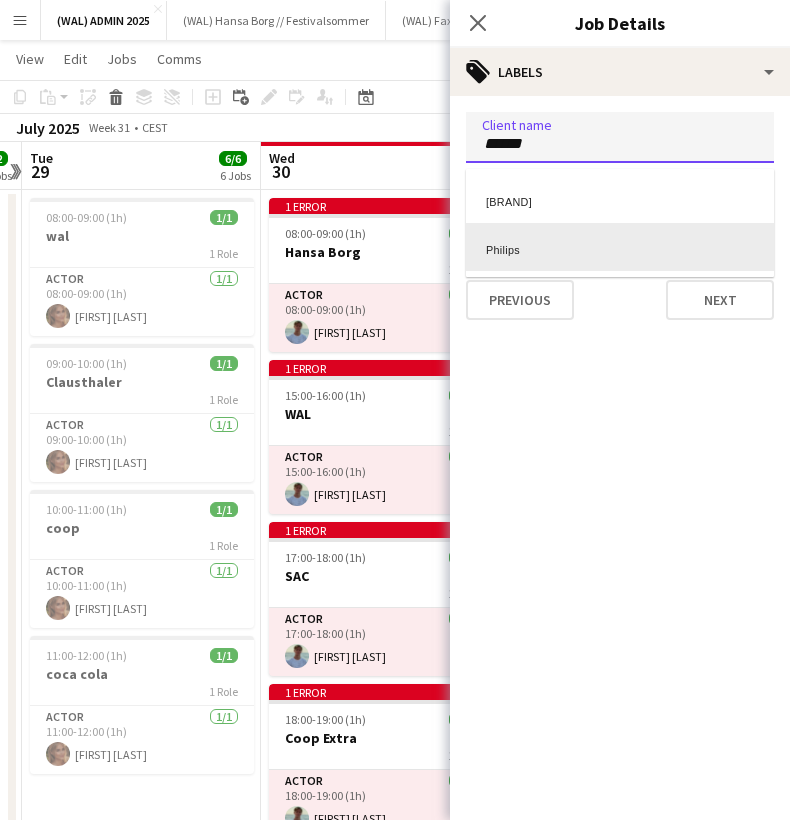 click on "Philips" at bounding box center [620, 247] 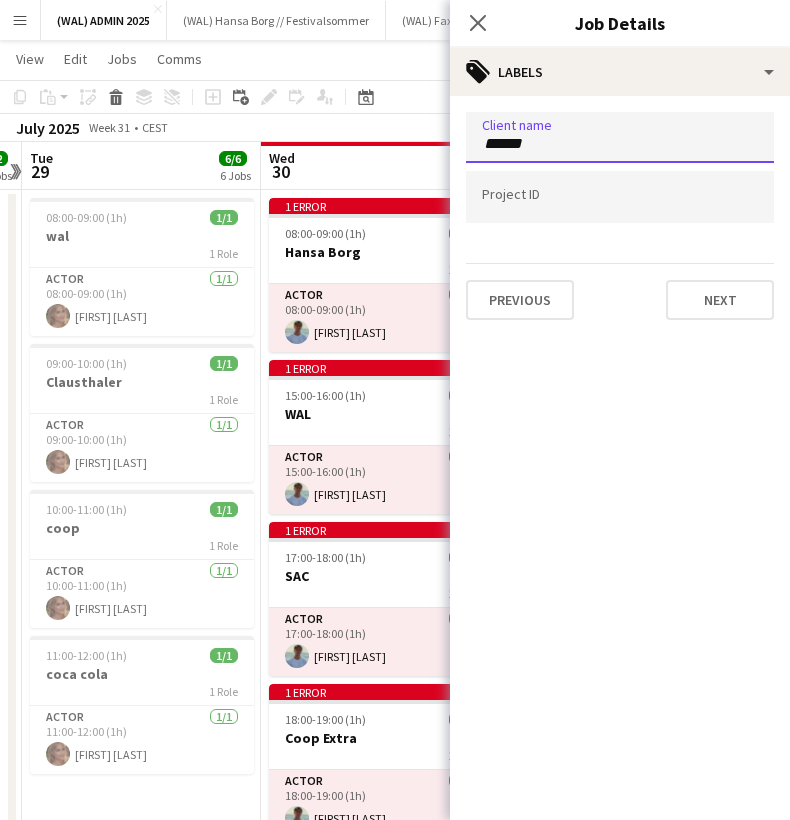 type 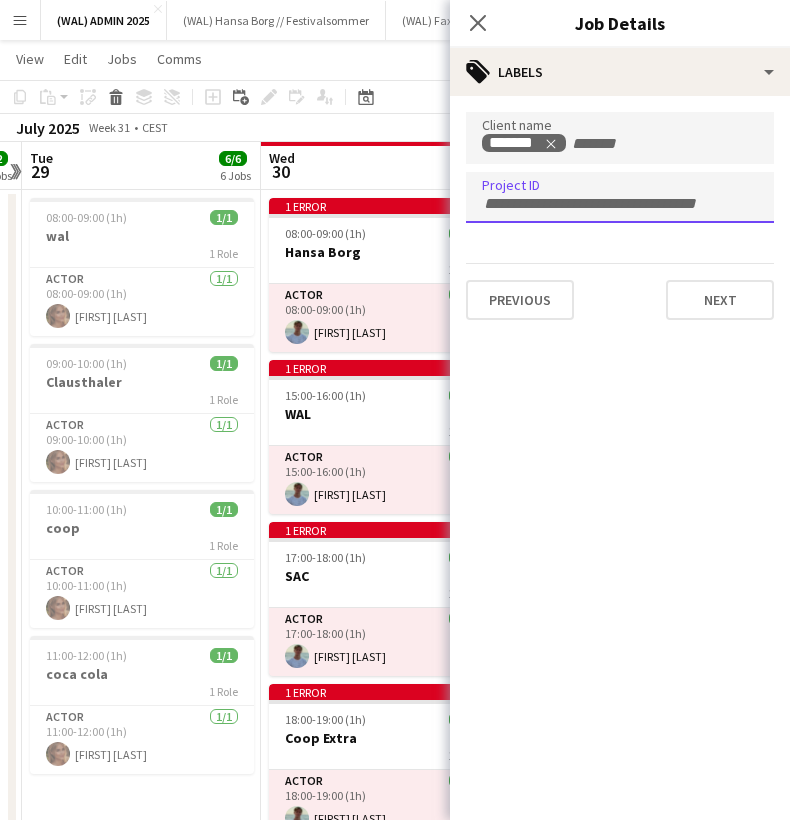 click at bounding box center (620, 204) 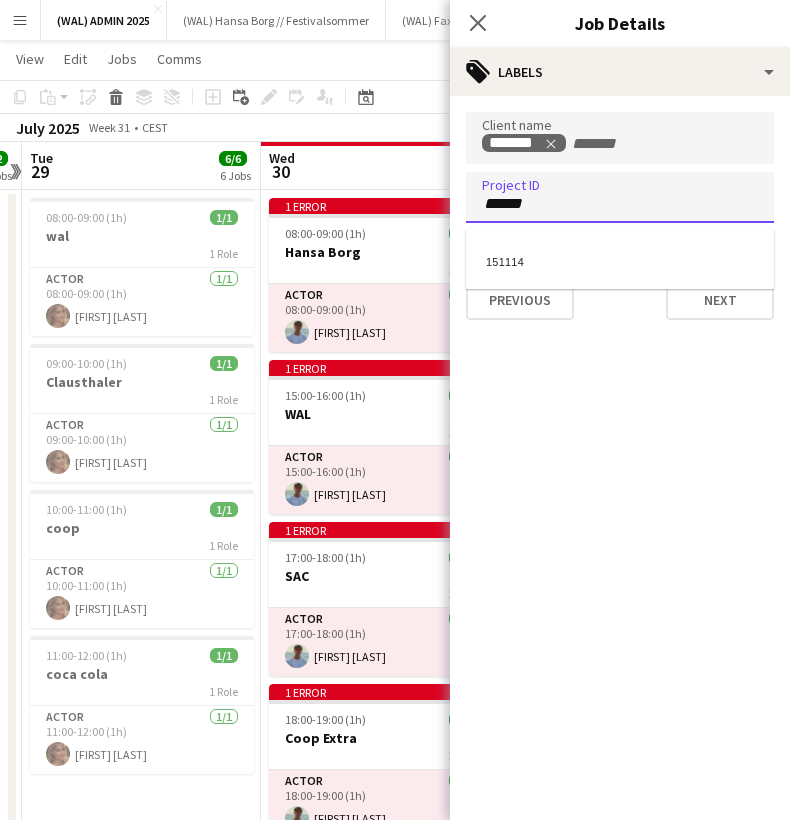 type on "******" 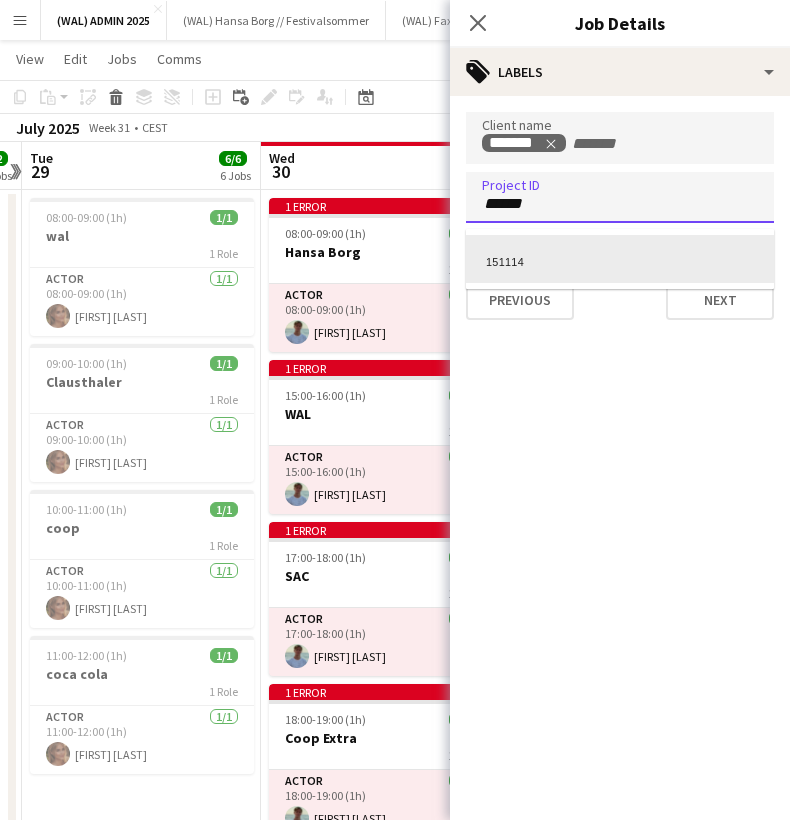click at bounding box center [620, 410] 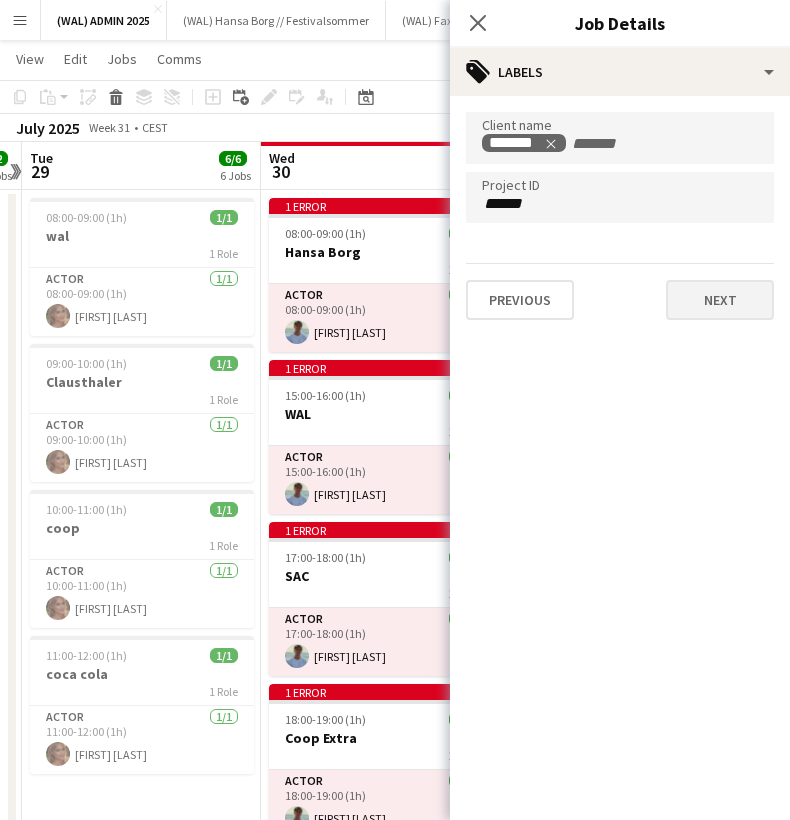 click on "Next" at bounding box center [720, 300] 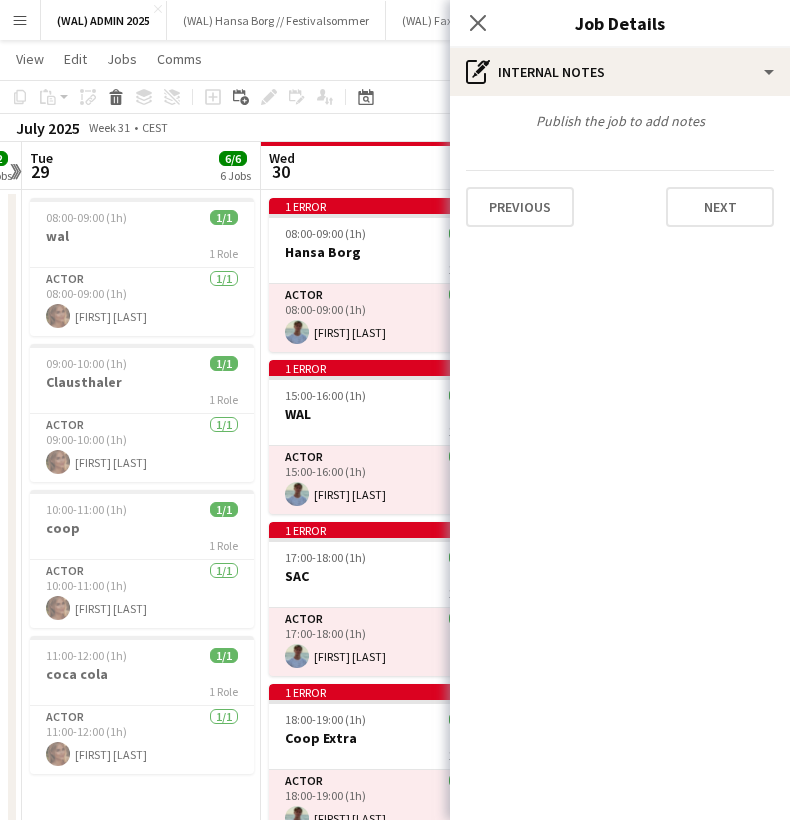 click on "Previous   Next" at bounding box center (620, 198) 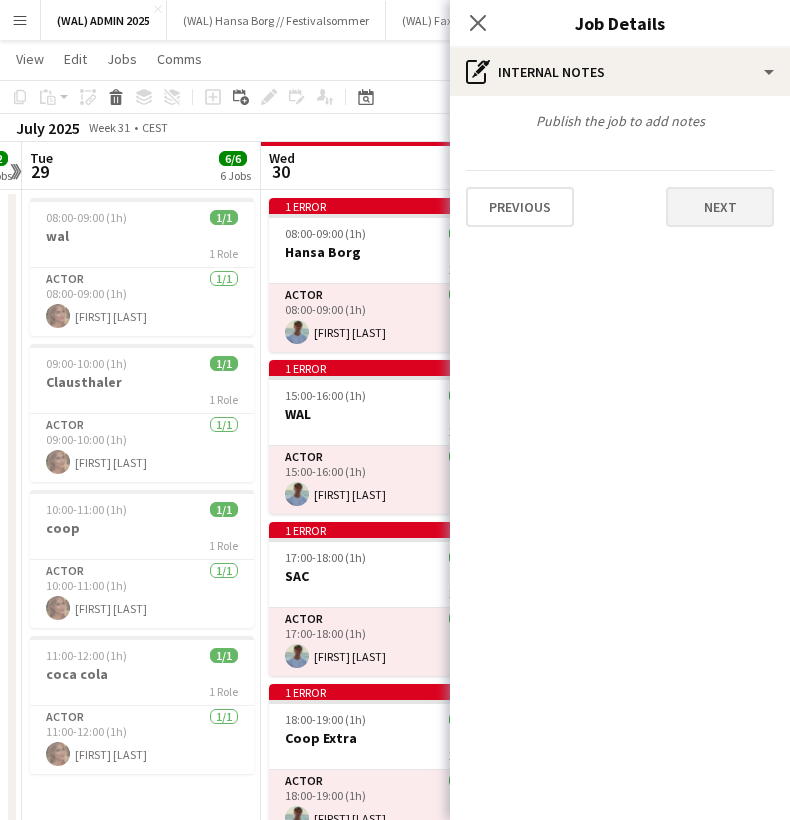 click on "Next" at bounding box center [720, 207] 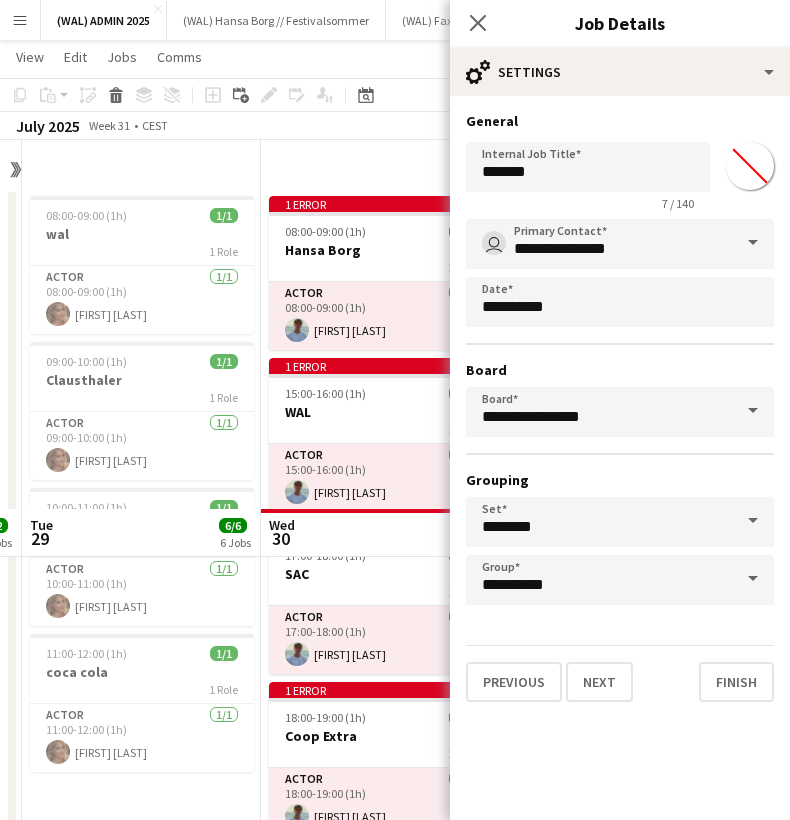 scroll, scrollTop: 521, scrollLeft: 0, axis: vertical 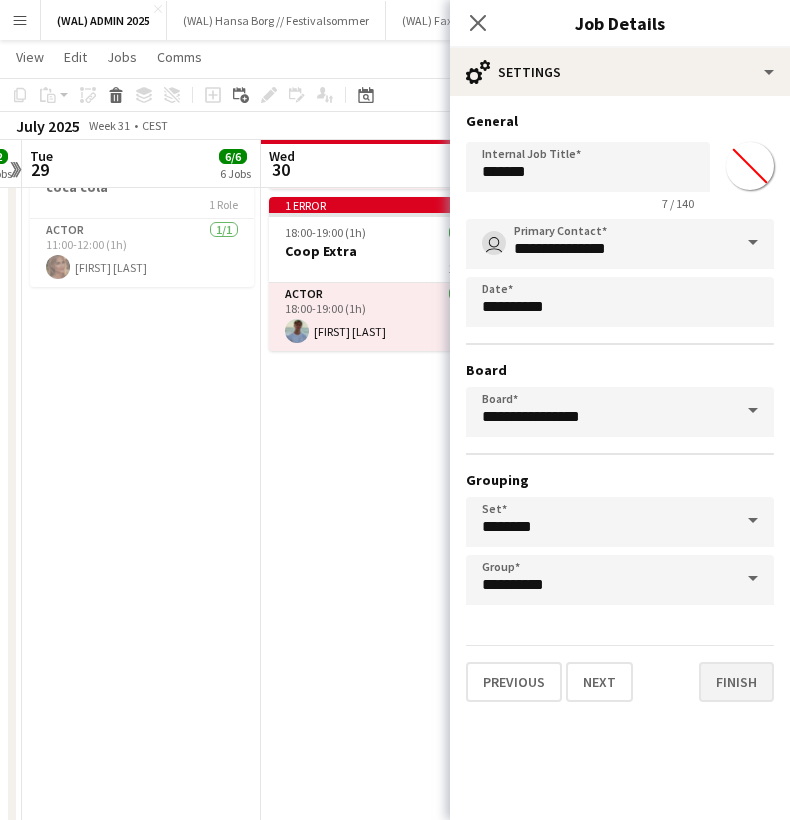 click on "Finish" at bounding box center [736, 682] 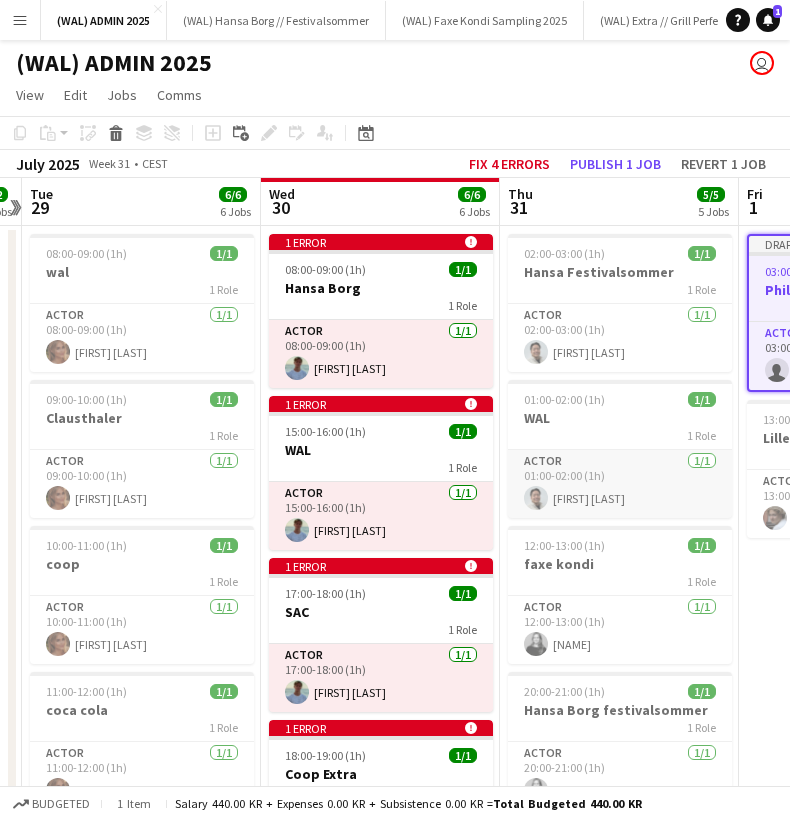 scroll, scrollTop: 0, scrollLeft: 0, axis: both 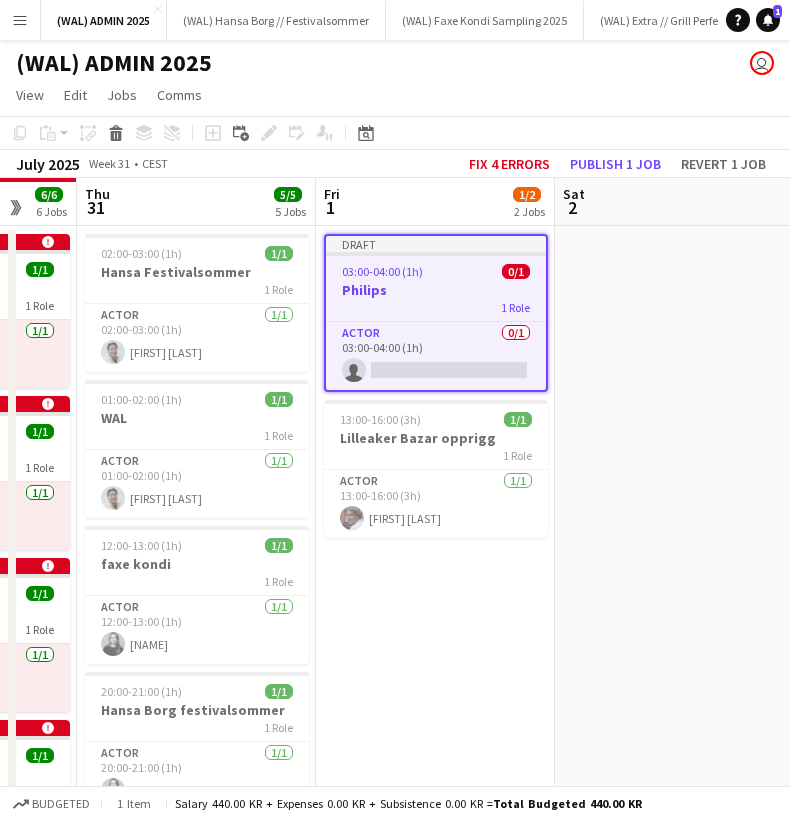 click on "1 Role" at bounding box center (436, 307) 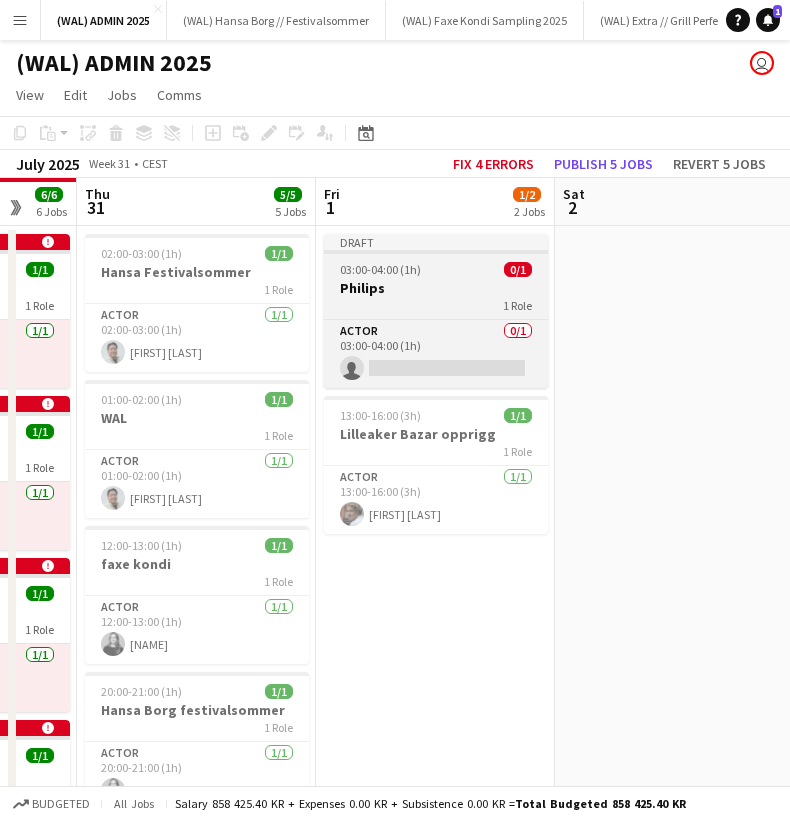 click on "Philips" at bounding box center (436, 288) 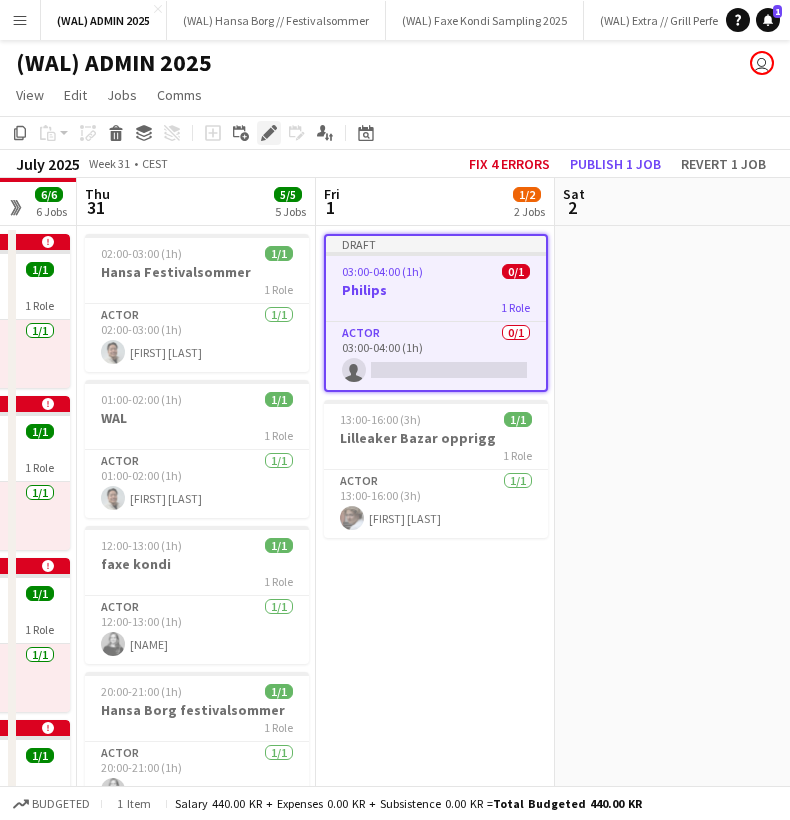 click 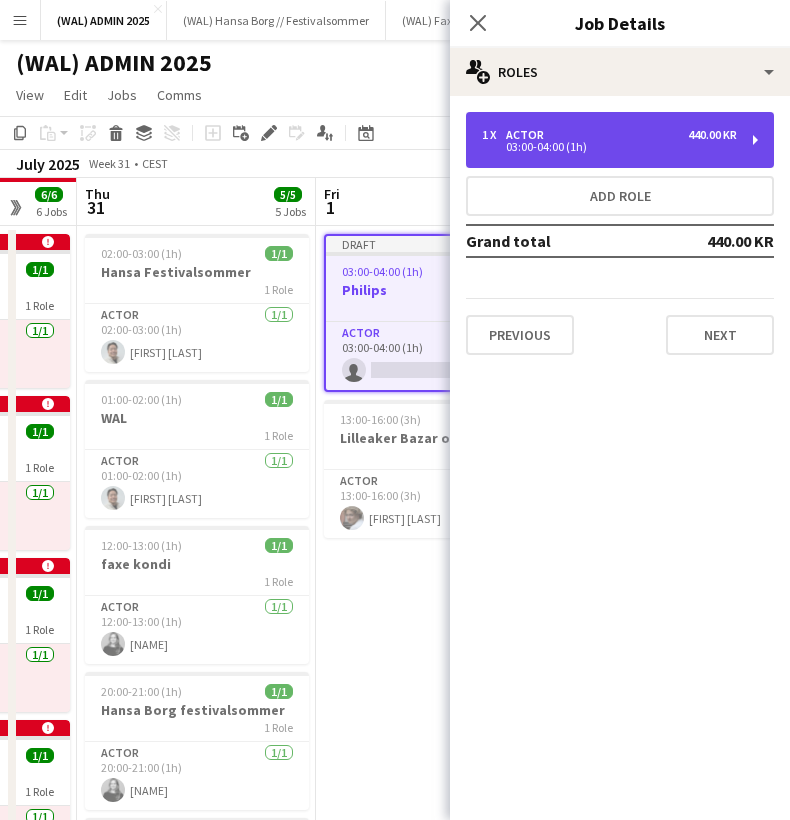 click on "03:00-04:00 (1h)" at bounding box center [609, 147] 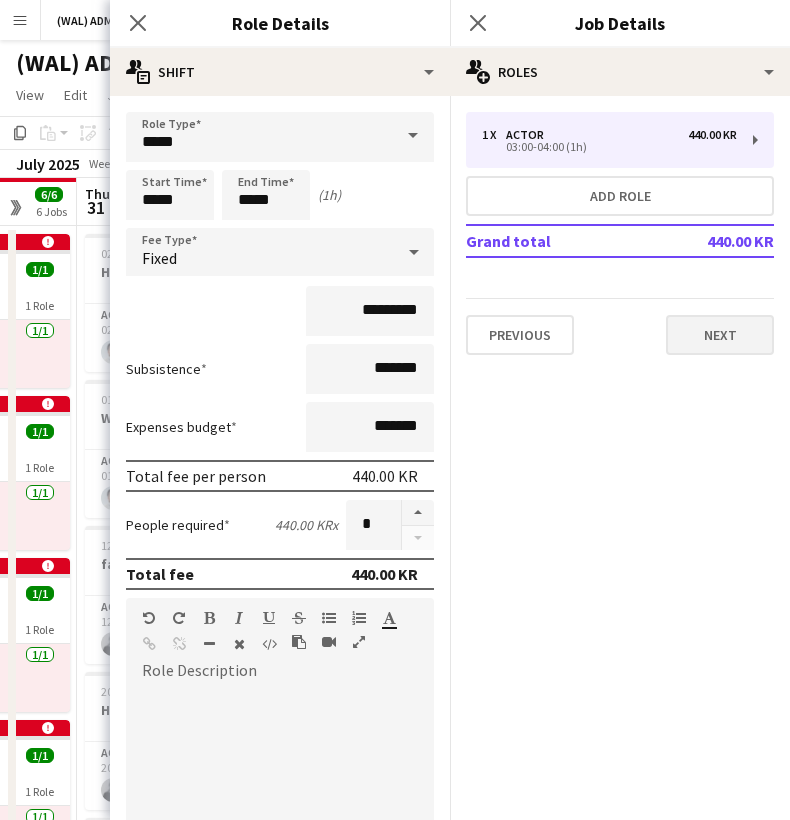 click on "Next" at bounding box center [720, 335] 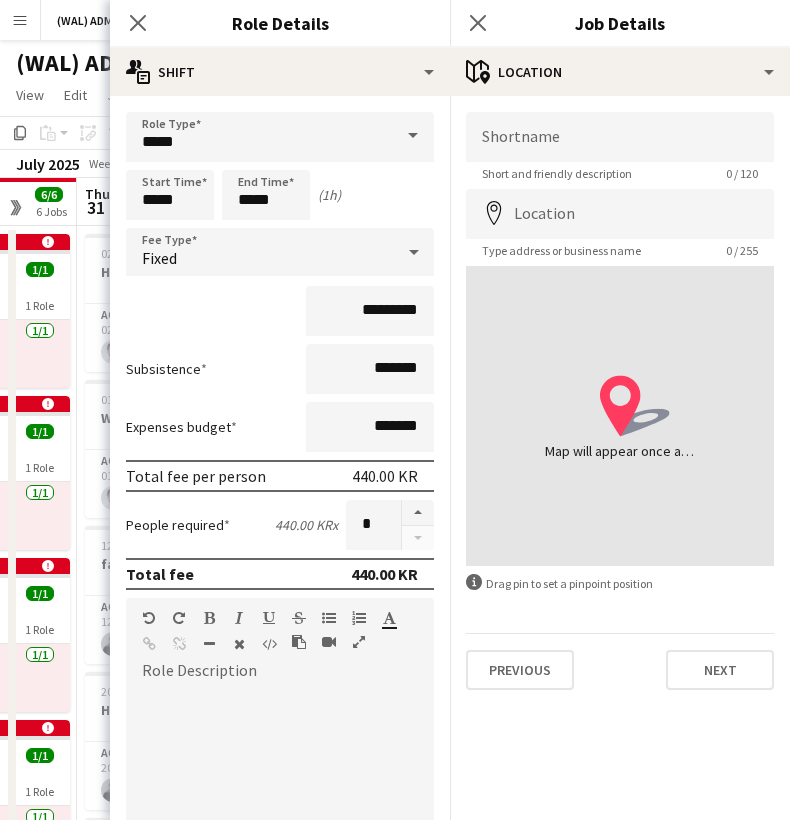 scroll, scrollTop: 54, scrollLeft: 0, axis: vertical 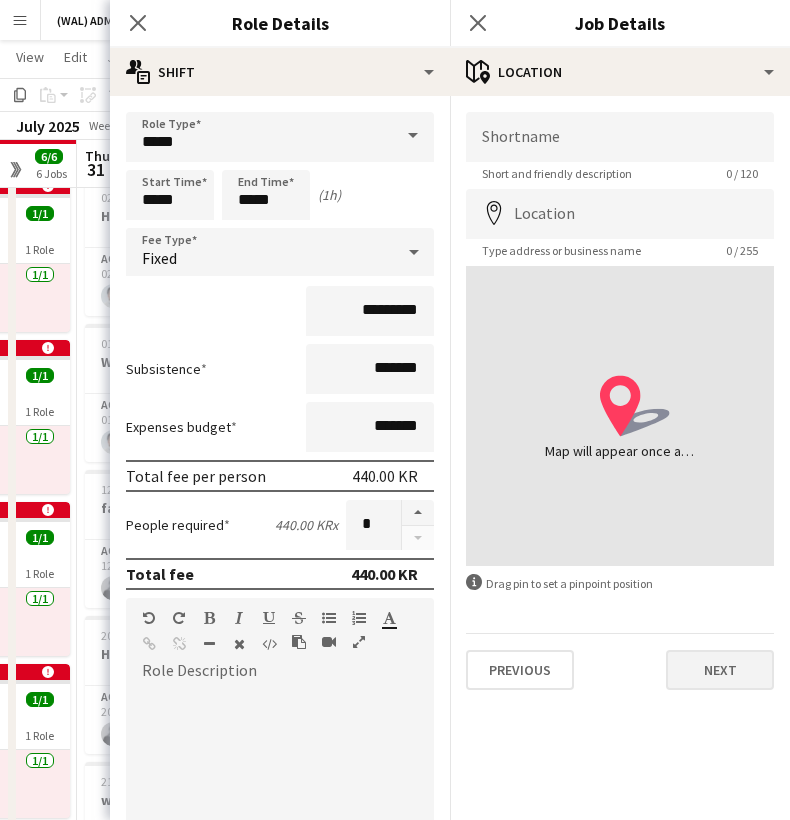 click on "Next" at bounding box center [720, 670] 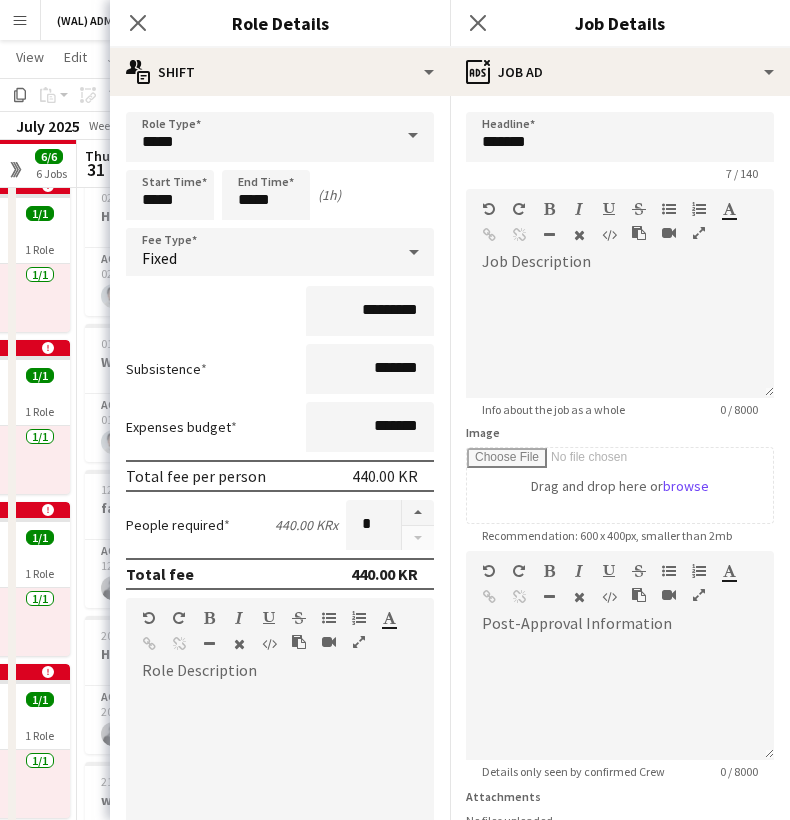 scroll, scrollTop: 169, scrollLeft: 0, axis: vertical 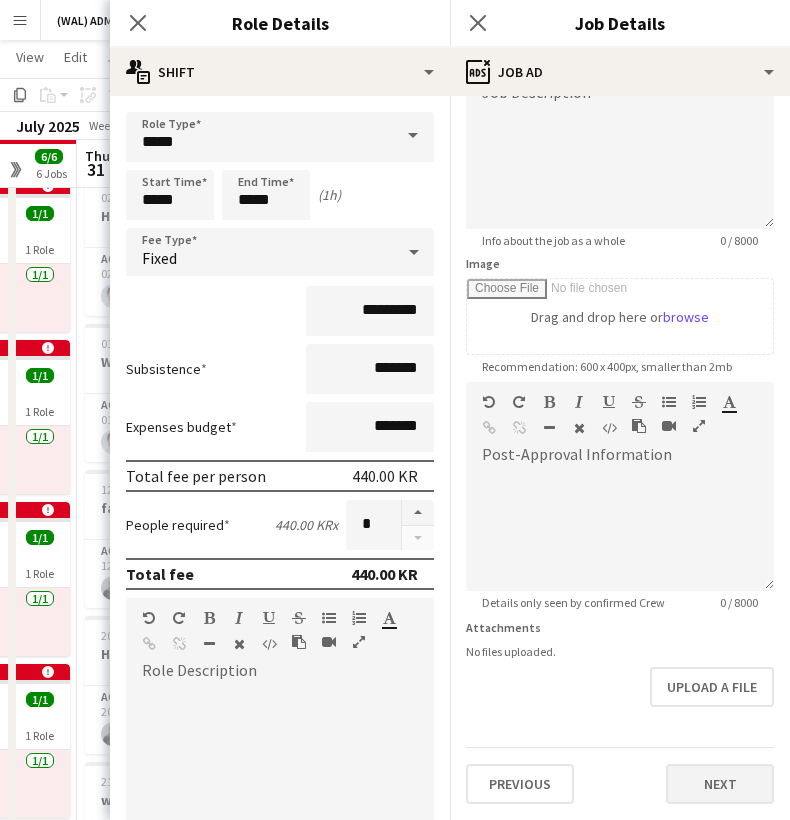 click on "Next" at bounding box center (720, 784) 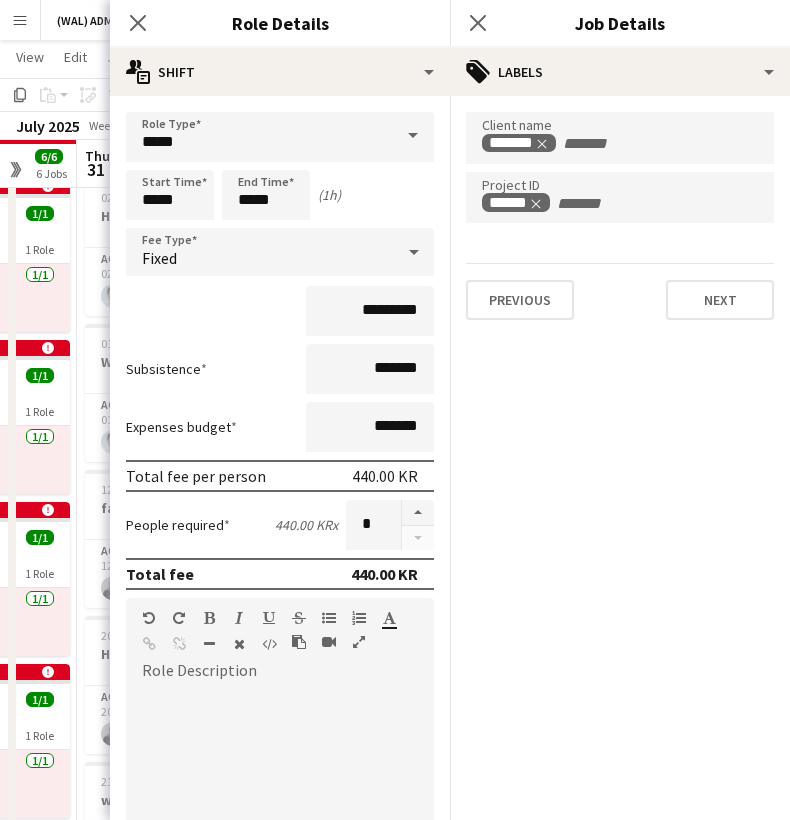scroll, scrollTop: 0, scrollLeft: 0, axis: both 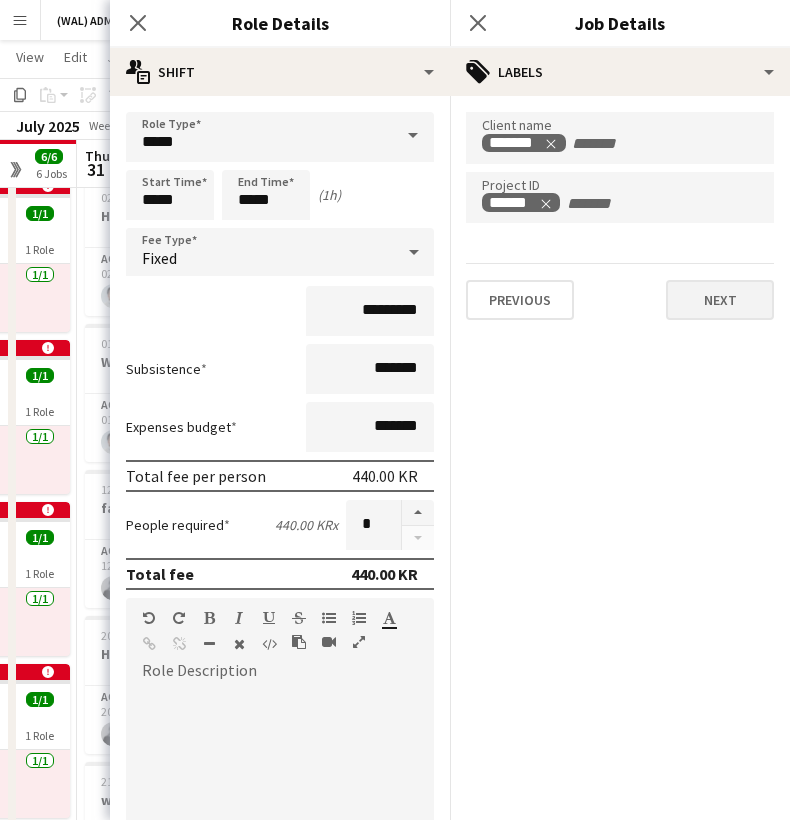click on "Next" at bounding box center (720, 300) 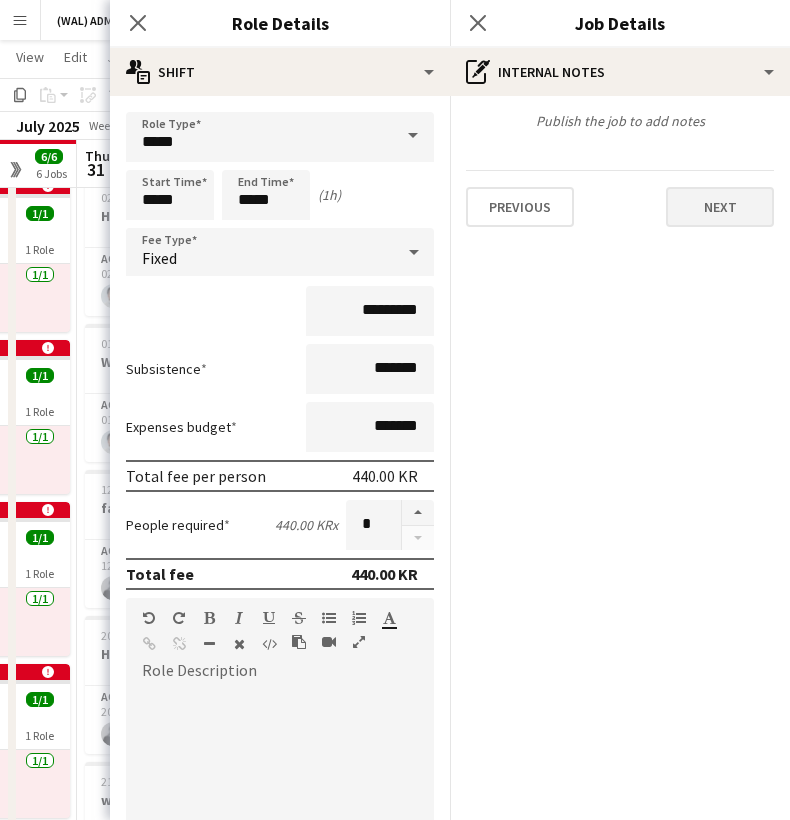 click on "Next" at bounding box center (720, 207) 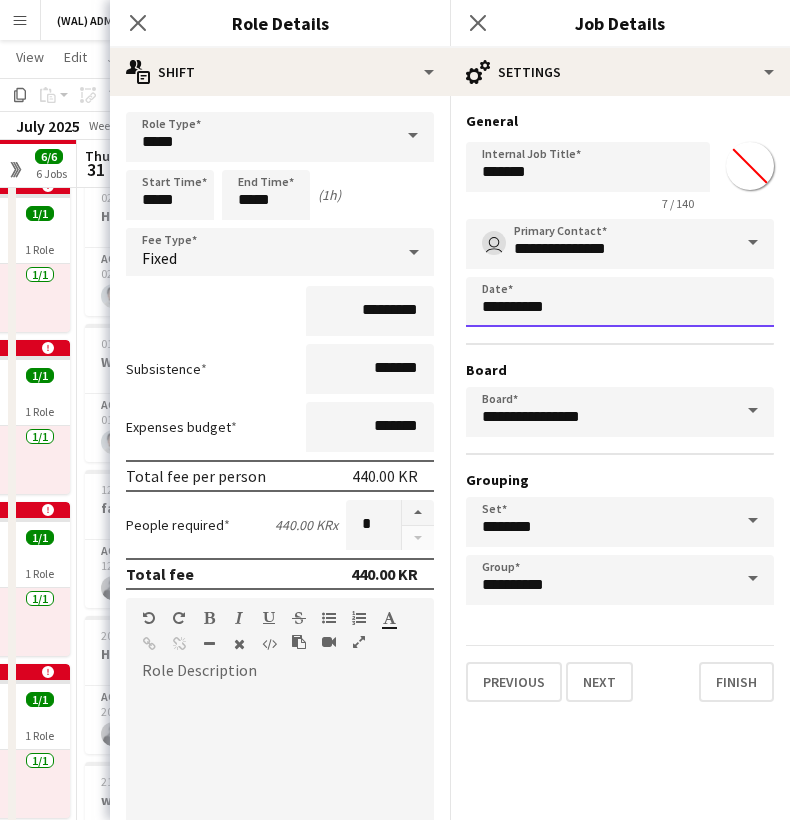 scroll, scrollTop: 0, scrollLeft: 0, axis: both 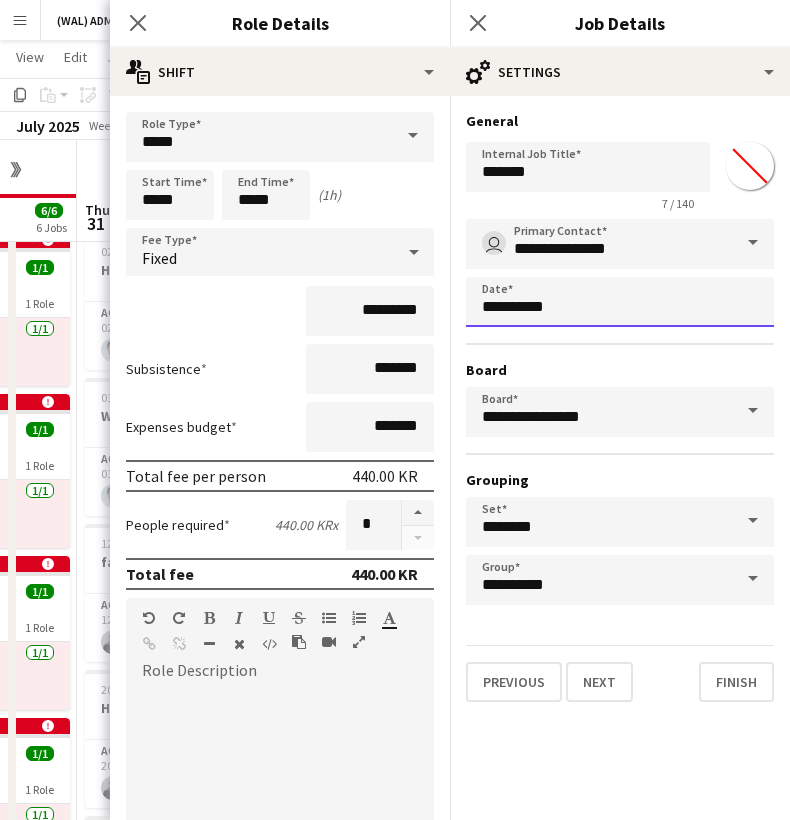 click on "Menu
Boards
Boards   Boards   All jobs   Status
Workforce
Workforce   My Workforce   Recruiting
Comms
Comms
Pay
Pay   Approvals
Platform Settings
Platform Settings   Your settings
Training Academy
Training Academy
Knowledge Base
Knowledge Base
Product Updates
Product Updates   Log Out   Privacy   (WAL)ADMIN [YEAR]
Close
(WAL) [BRAND] // [BRAND]
Close
(WAL) [BRAND] Sampling [YEAR]
Close
(WAL) [BRAND] // [BRAND]
Close
(WAL) [BRAND] // [BRAND] [YEAR]
Close
(WAL) [BRAND] [YEAR]
Close
(WAL) [BRAND] [YEAR]" at bounding box center [395, 1289] 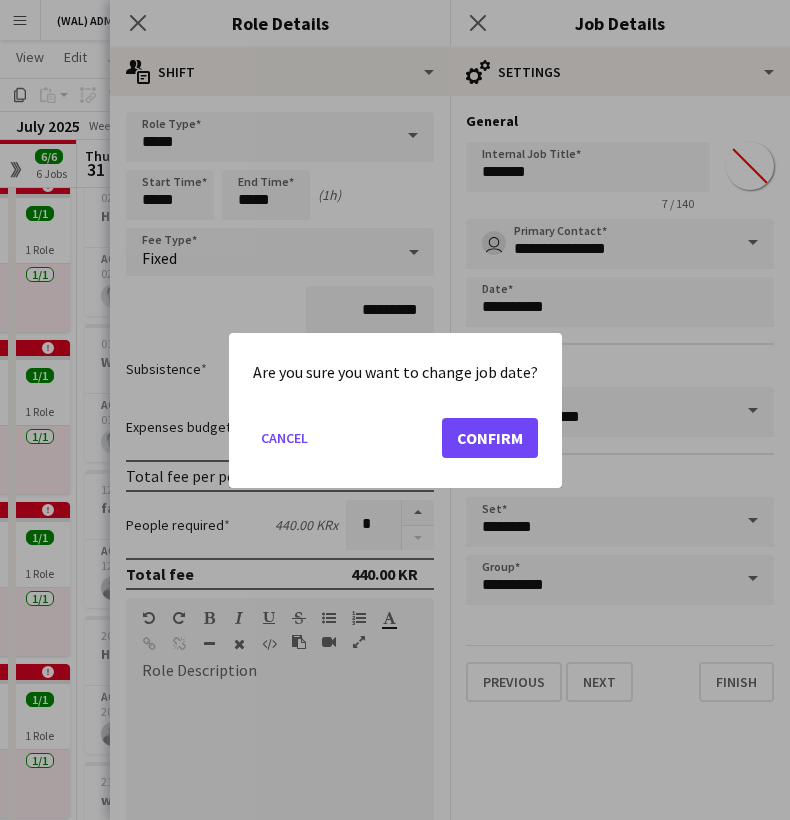 click on "Confirm" 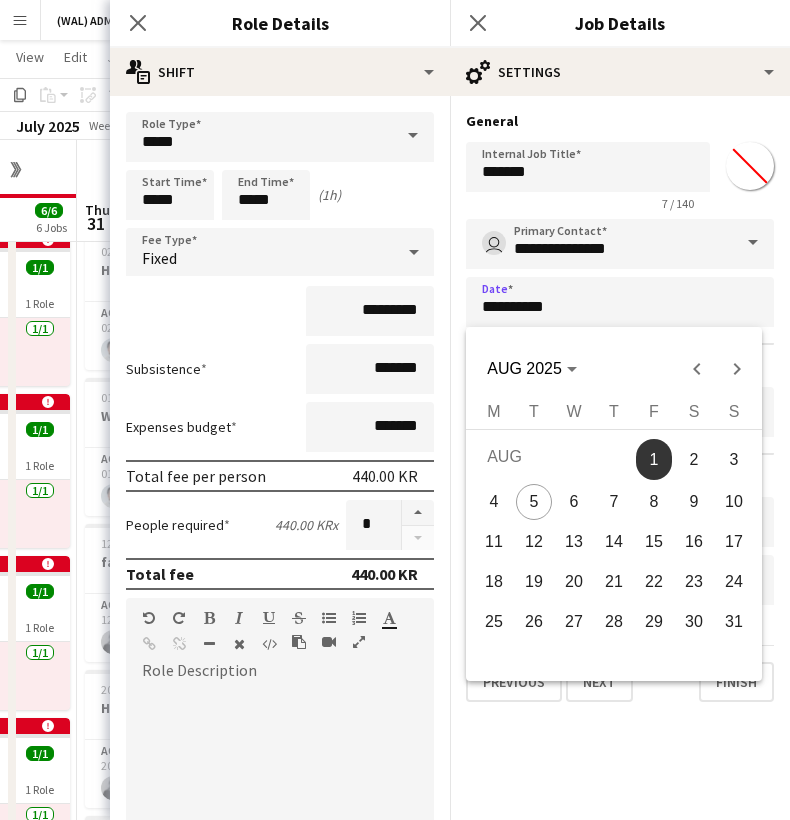 scroll, scrollTop: 54, scrollLeft: 0, axis: vertical 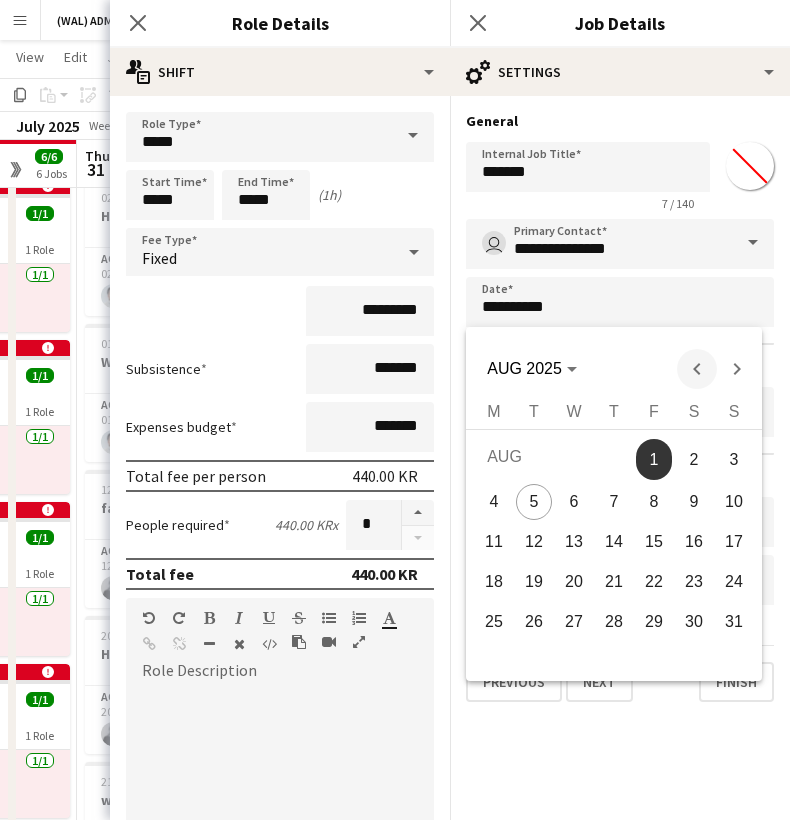 click at bounding box center [697, 369] 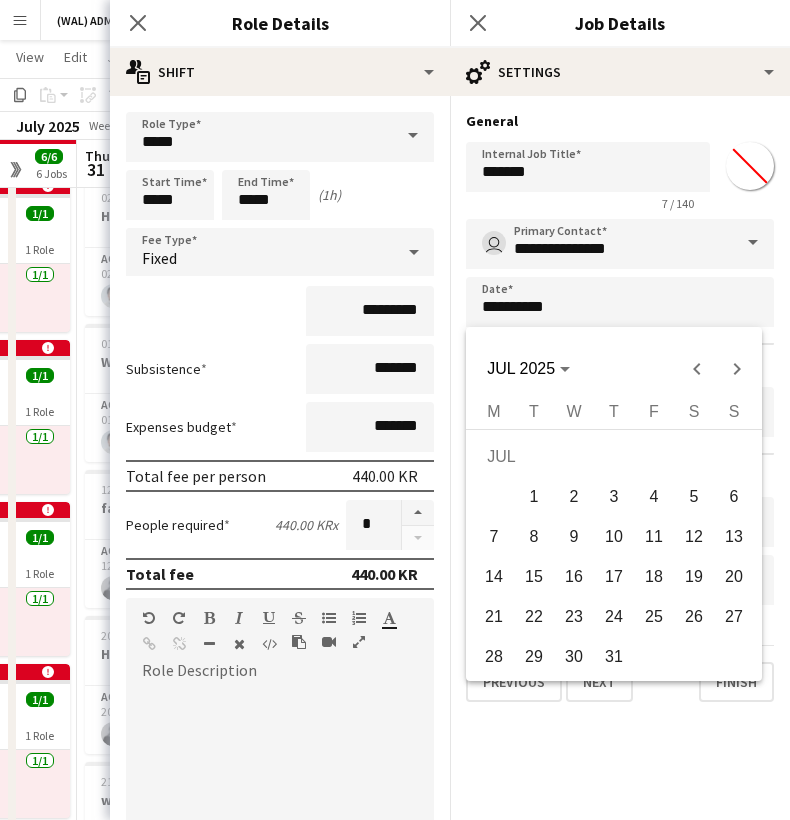 click on "31" at bounding box center (614, 657) 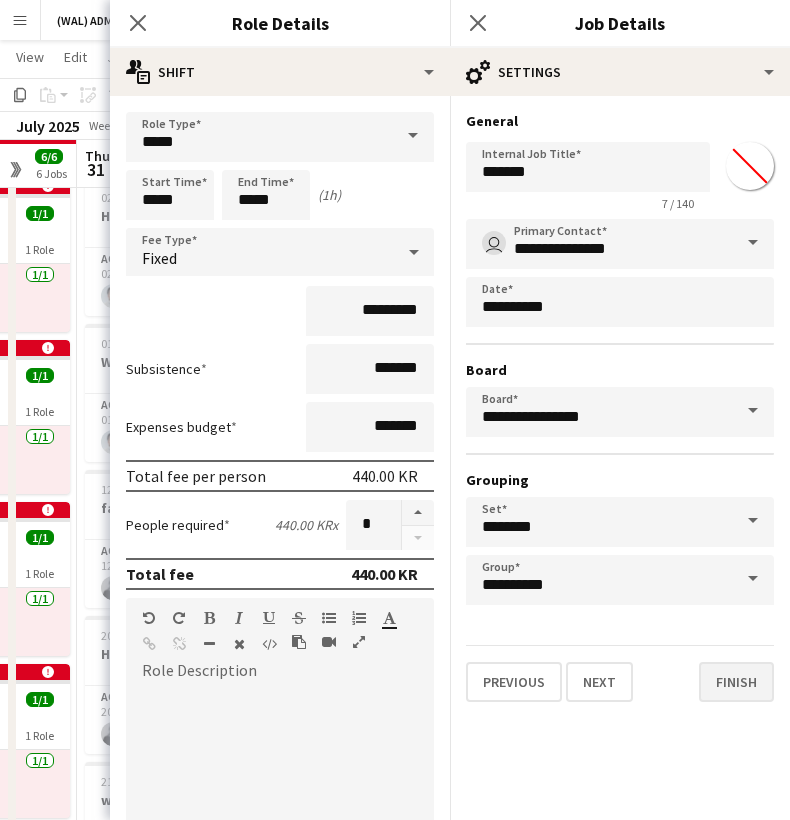 click on "Finish" at bounding box center [736, 682] 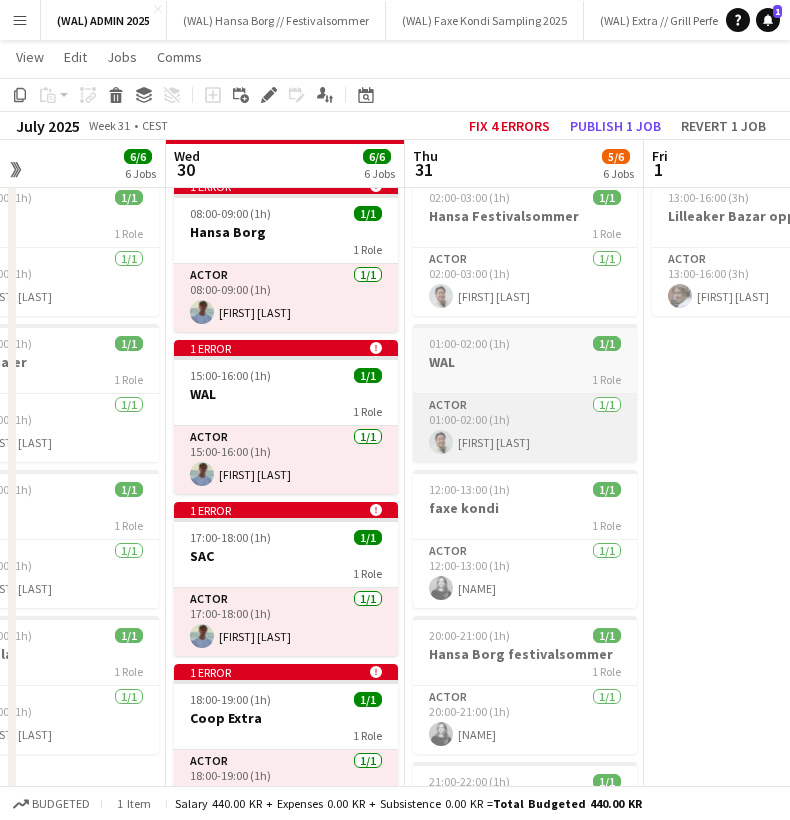 scroll, scrollTop: 0, scrollLeft: 554, axis: horizontal 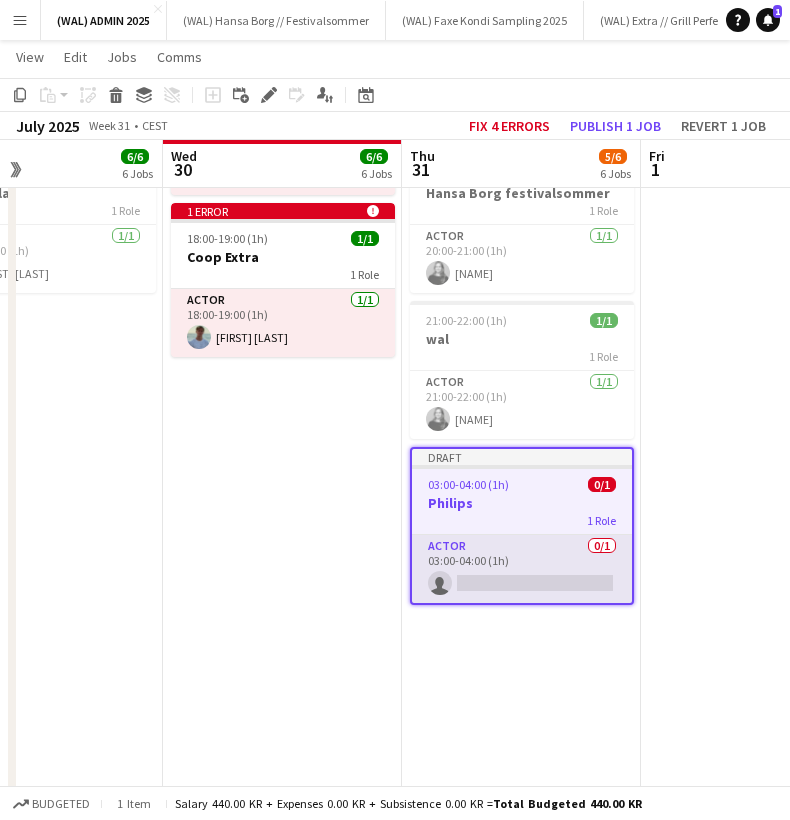 click on "Actor   0/1   03:00-04:00 (1h)
single-neutral-actions" at bounding box center [522, 569] 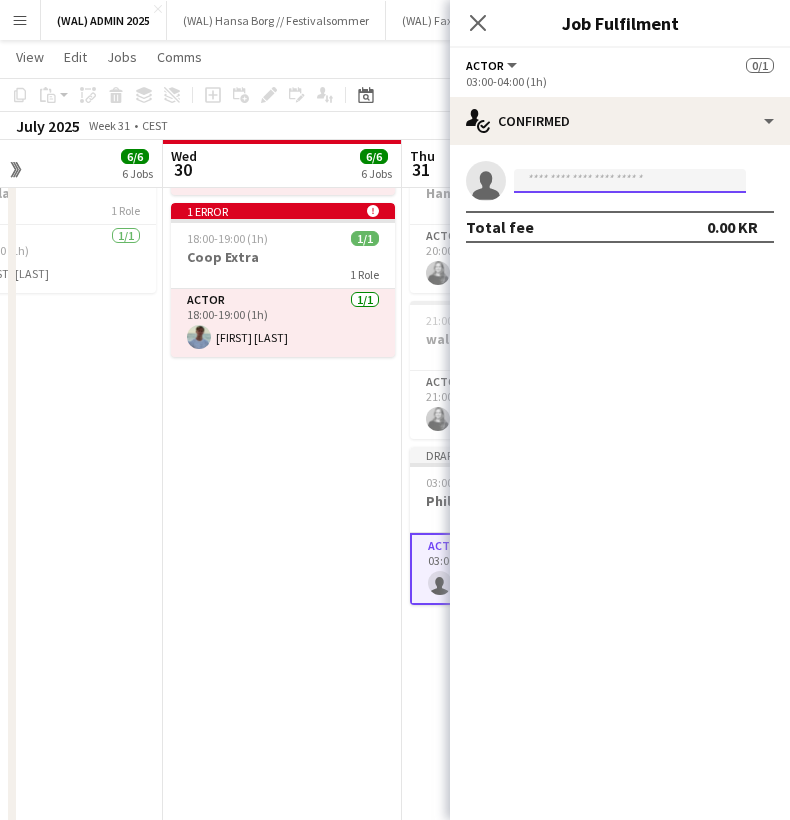 click at bounding box center [630, 181] 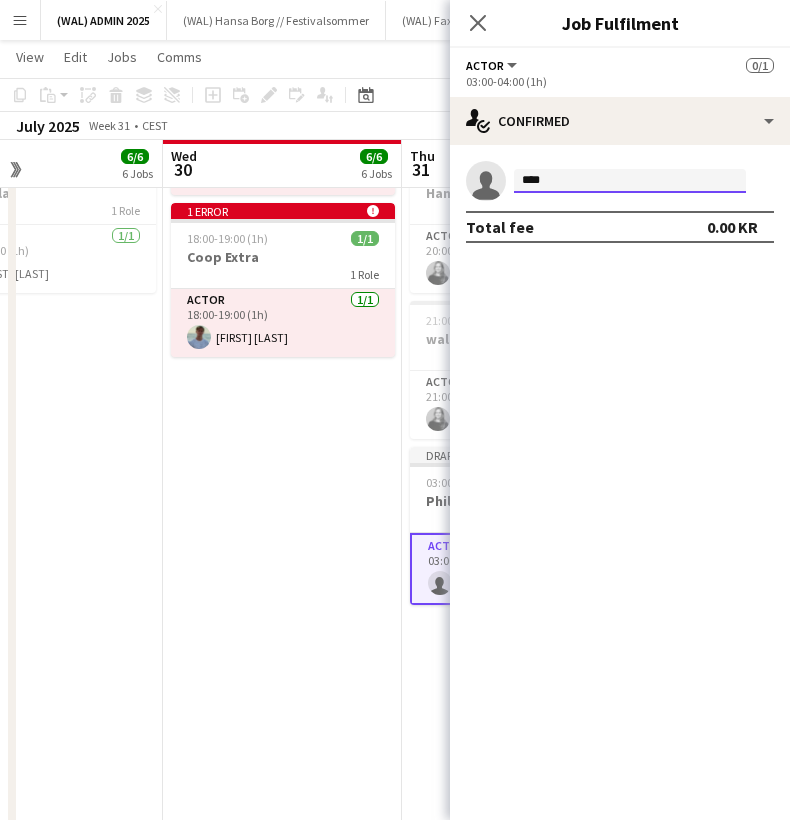 type on "*****" 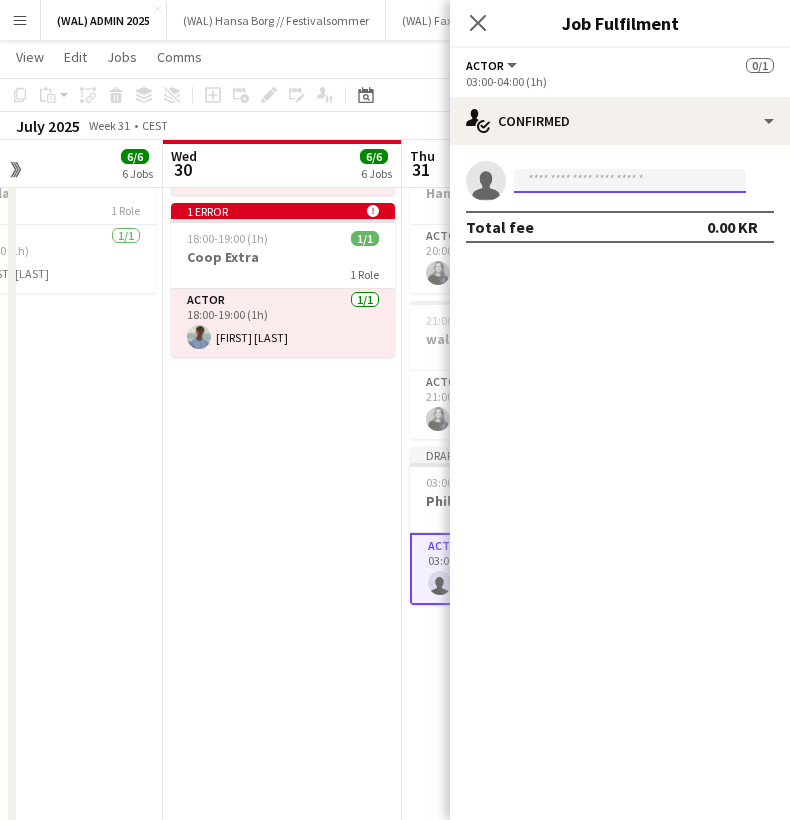 type on "**********" 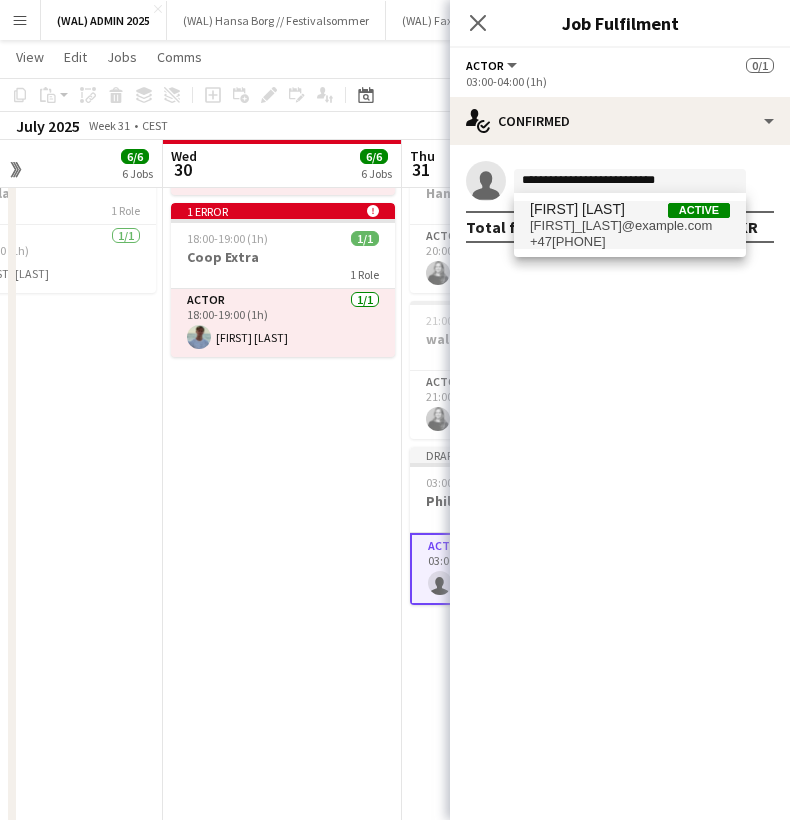 click on "Julius Nin-Ubon  Active" at bounding box center [630, 209] 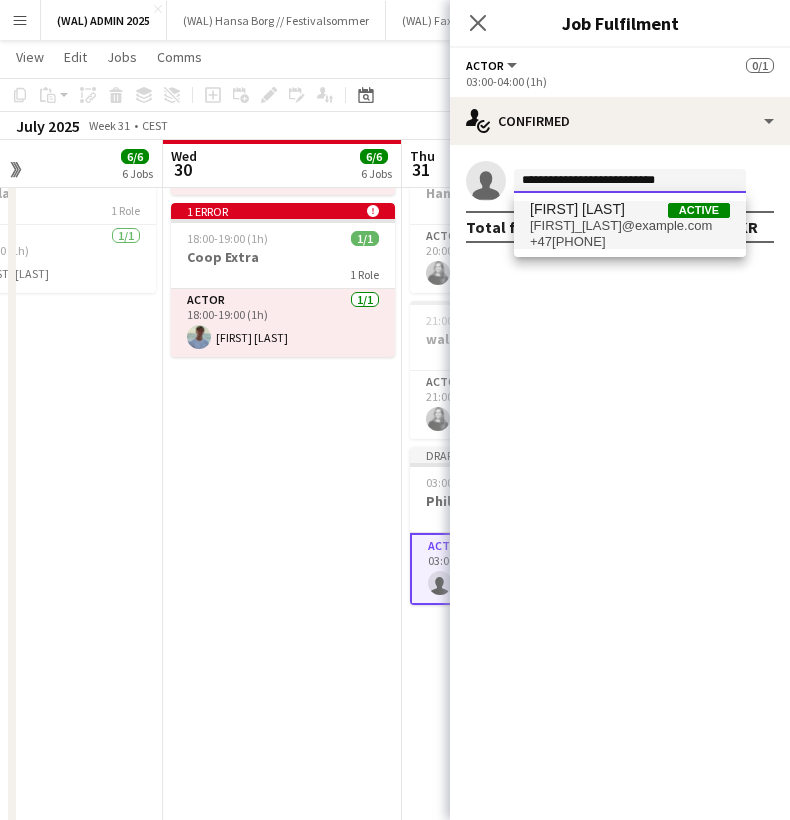 type 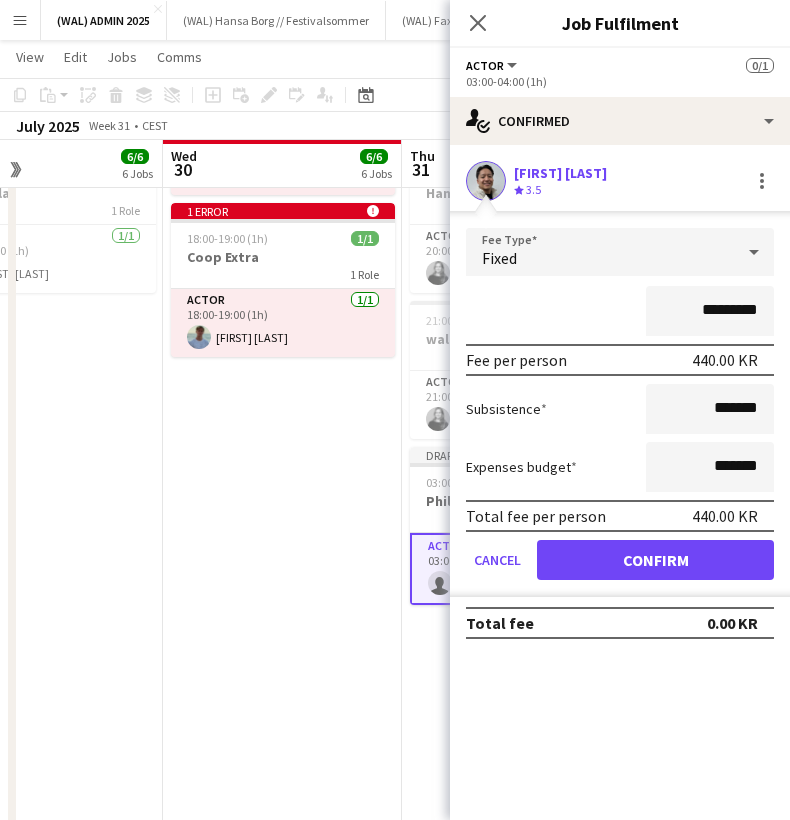 click on "Confirm" at bounding box center (655, 560) 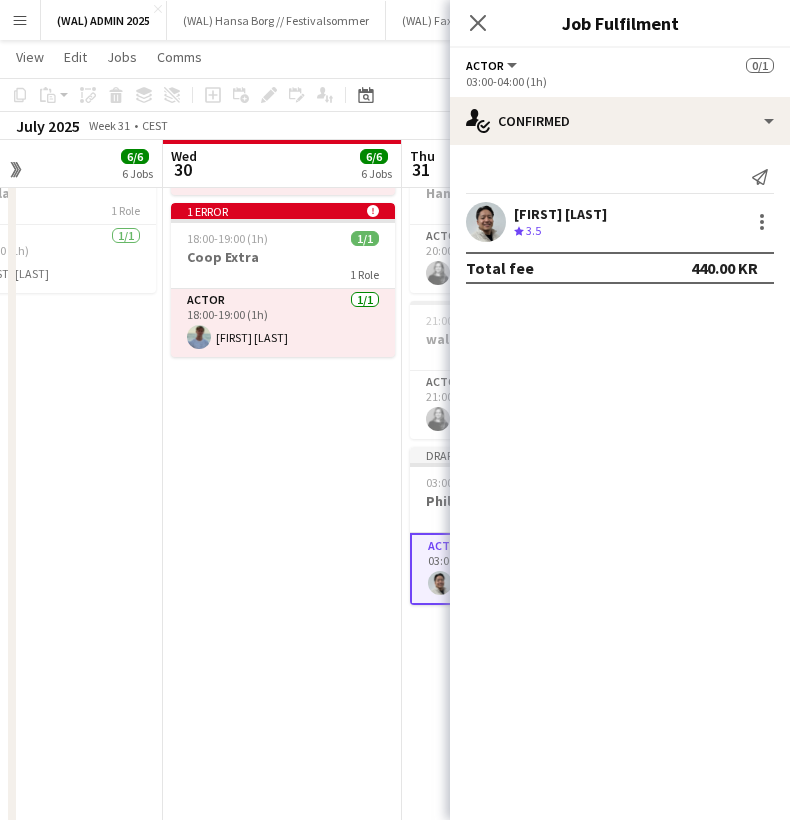 click on "1 error
alert-circle
[TIME]-[TIME] ([DURATION])    1/1   Hansa Borg   1 Role   Actor   1/1   [TIME]-[TIME] ([DURATION])
[NAME]  1 error
alert-circle
[TIME]-[TIME] ([DURATION])    1/1   WAL   1 Role   Actor   1/1   [TIME]-[TIME] ([DURATION])
[NAME]  1 error
alert-circle
[TIME]-[TIME] ([DURATION])    1/1   SAC   1 Role   Actor   1/1   [TIME]-[TIME] ([DURATION])
[NAME]  1 error
alert-circle
[TIME]-[TIME] ([DURATION])    1/1   Coop Extra   1 Role   Actor   1/1   [TIME]-[TIME] ([DURATION])
[NAME]" at bounding box center [282, 853] 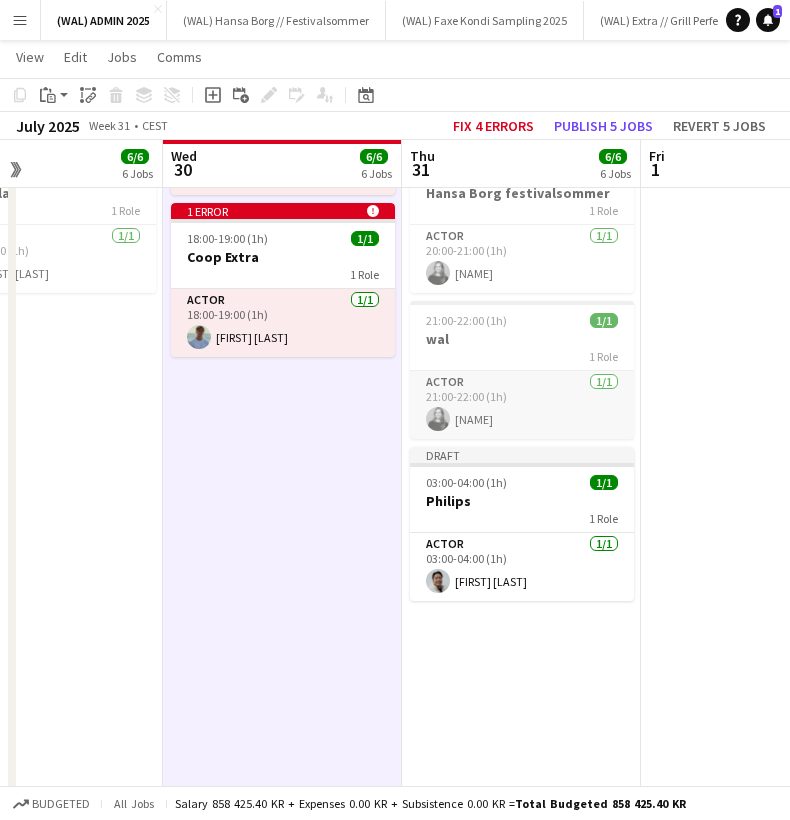 scroll, scrollTop: 423, scrollLeft: 0, axis: vertical 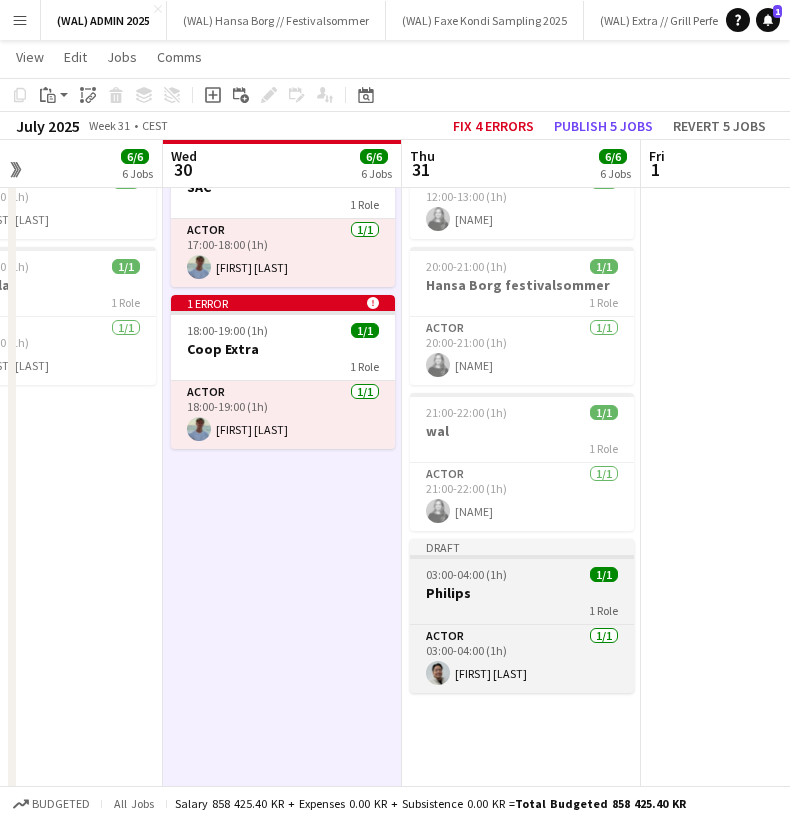 click on "03:00-04:00 (1h)    1/1" at bounding box center (522, 574) 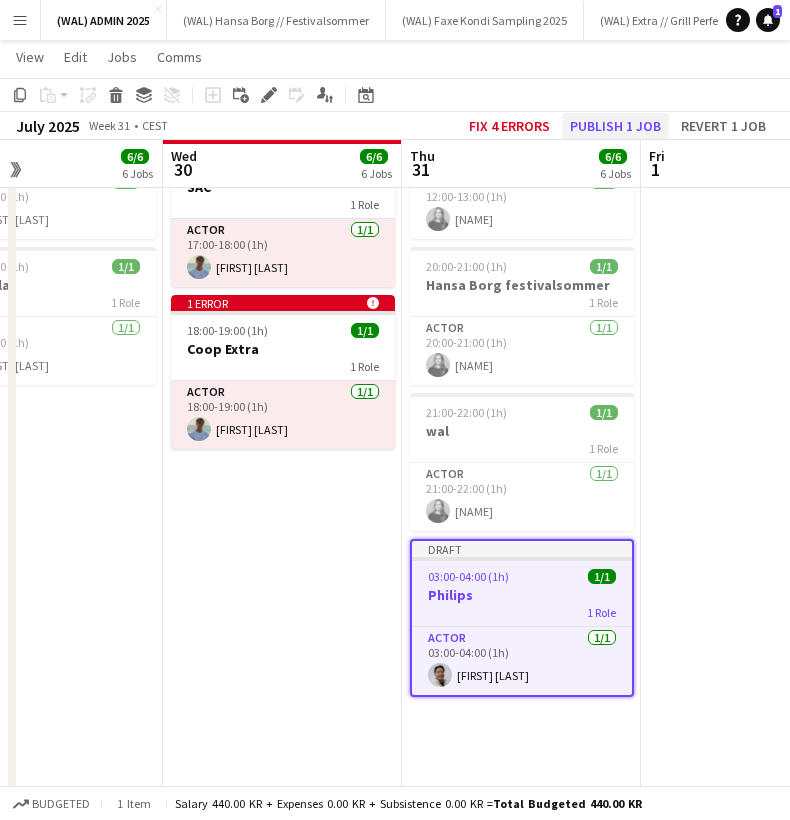 click on "Publish 1 job" 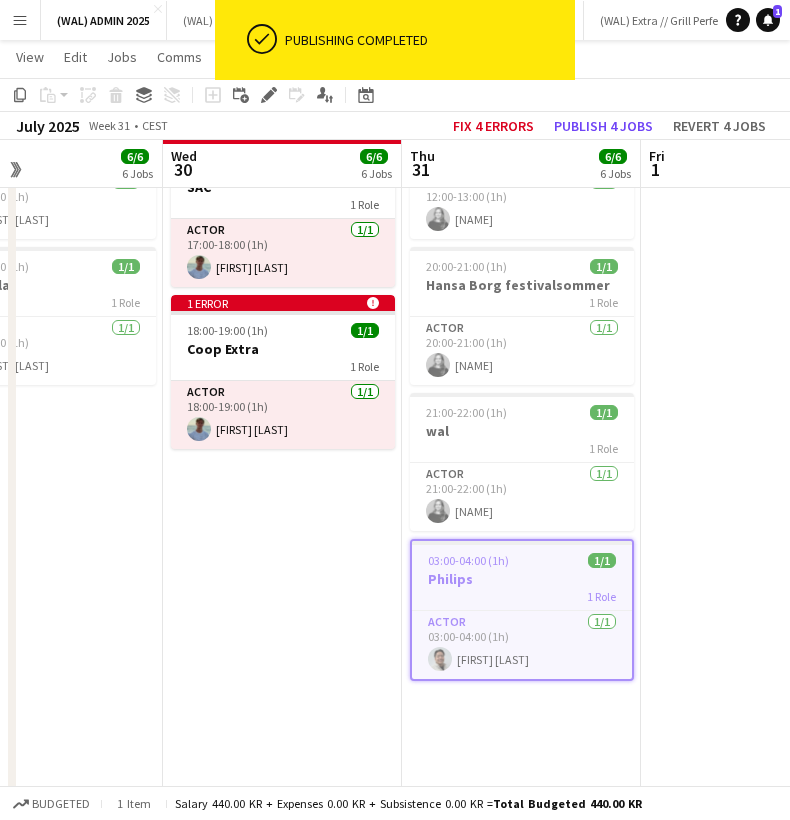 click on "02:00-03:00 (1h)    1/1   Hansa Festivalsommer   1 Role   Actor   1/1   02:00-03:00 (1h)
[FIRST] [LAST]     01:00-02:00 (1h)    1/1   WAL   1 Role   Actor   1/1   01:00-02:00 (1h)
[FIRST] [LAST]     12:00-13:00 (1h)    1/1   faxe kondi   1 Role   Actor   1/1   12:00-13:00 (1h)
[FIRST] [LAST]     20:00-21:00 (1h)    1/1   Hansa Borg festivalsommer   1 Role   Actor   1/1   20:00-21:00 (1h)
[FIRST] [LAST]     21:00-22:00 (1h)    1/1   wal   1 Role   Actor   1/1   21:00-22:00 (1h)
[FIRST] [LAST]     03:00-04:00 (1h)    1/1   Philips   1 Role   Actor   1/1   03:00-04:00 (1h)
[FIRST] [LAST]" at bounding box center [521, 945] 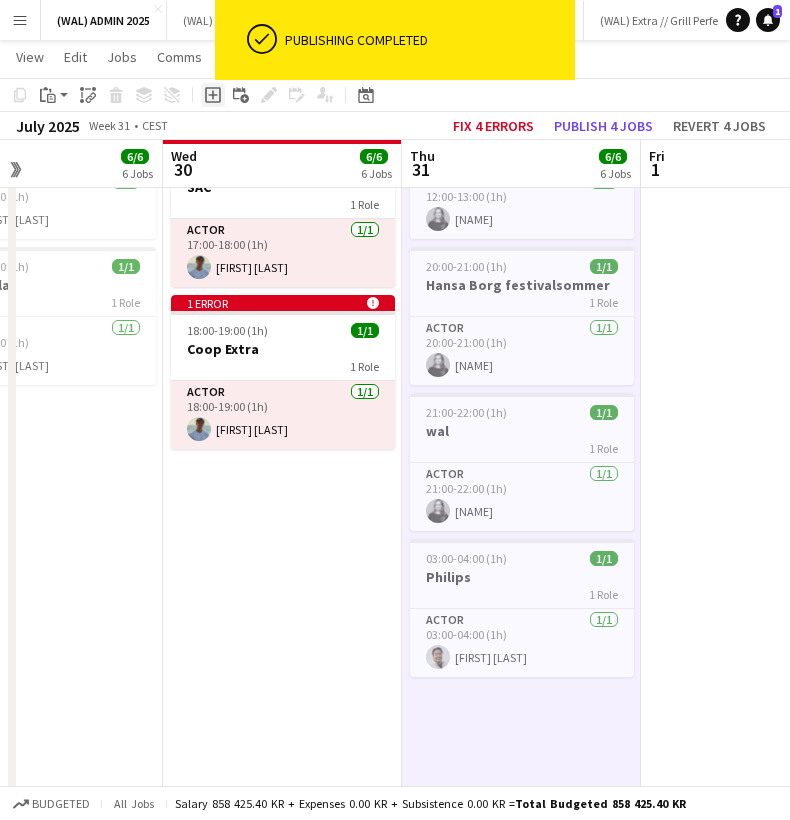 click on "Add job" at bounding box center [213, 95] 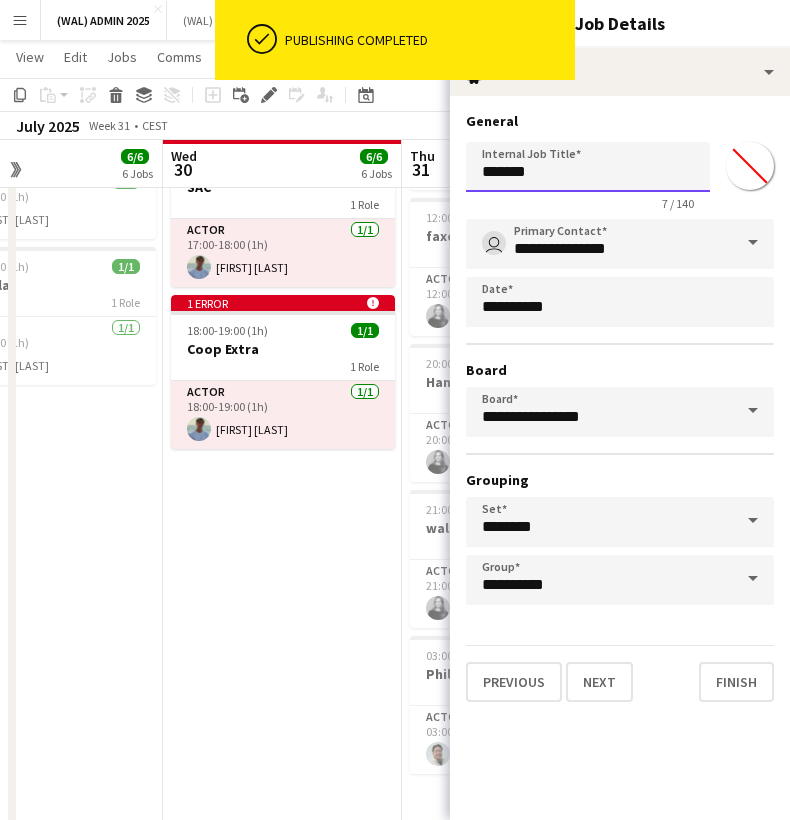 click on "*******" at bounding box center (588, 167) 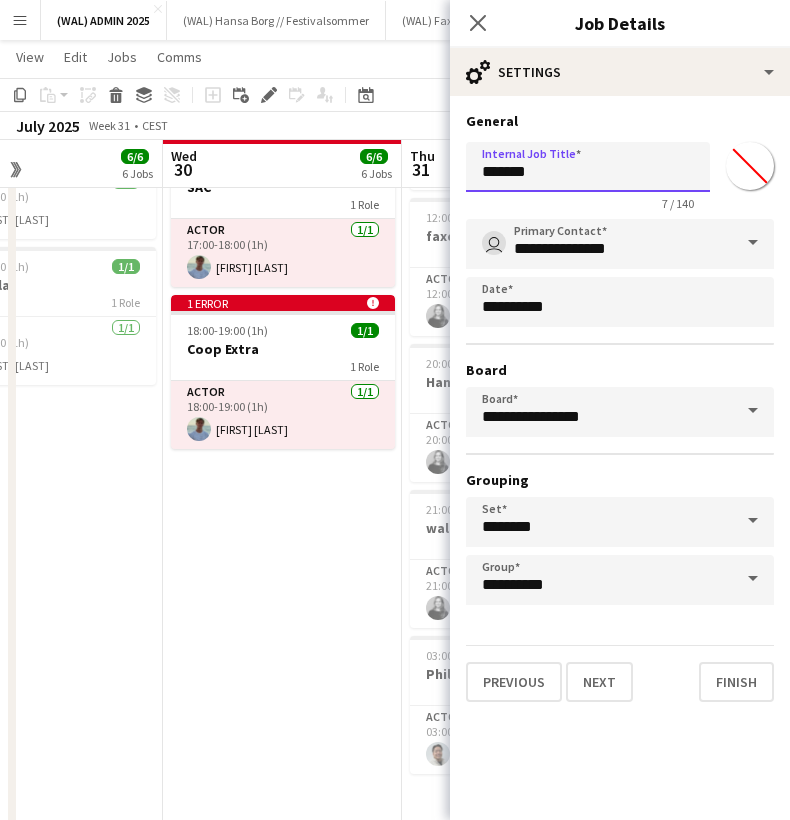 click on "*******" at bounding box center (588, 167) 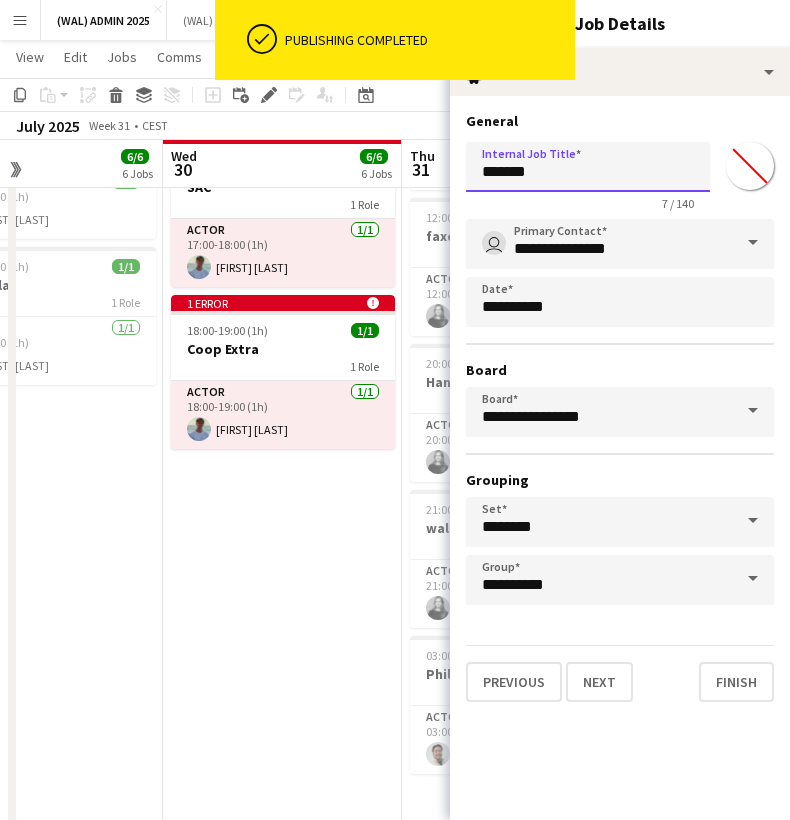 click on "*******" at bounding box center [588, 167] 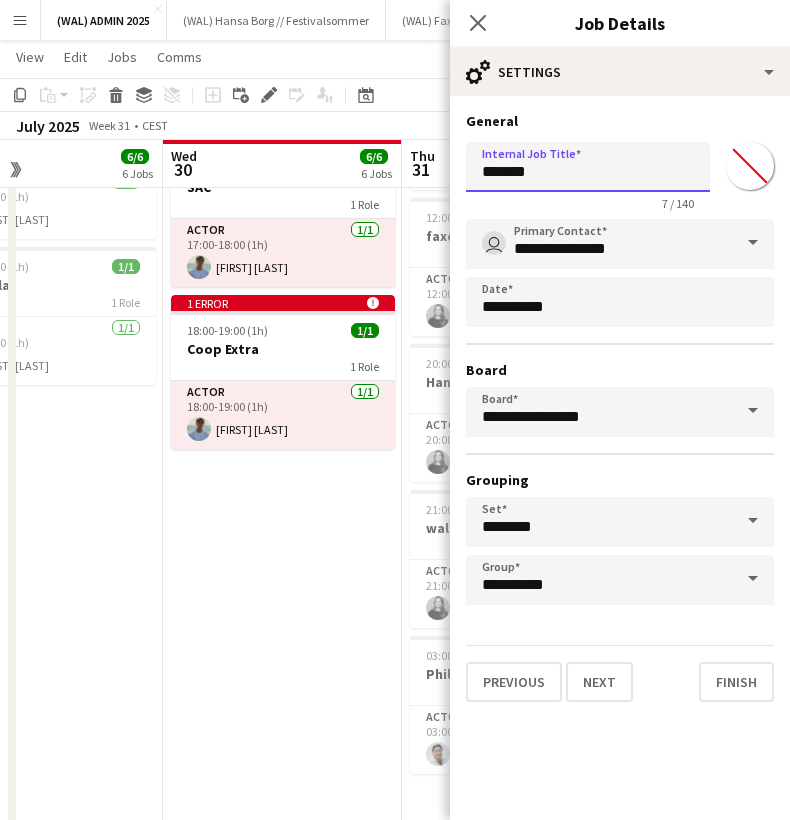 type on "*" 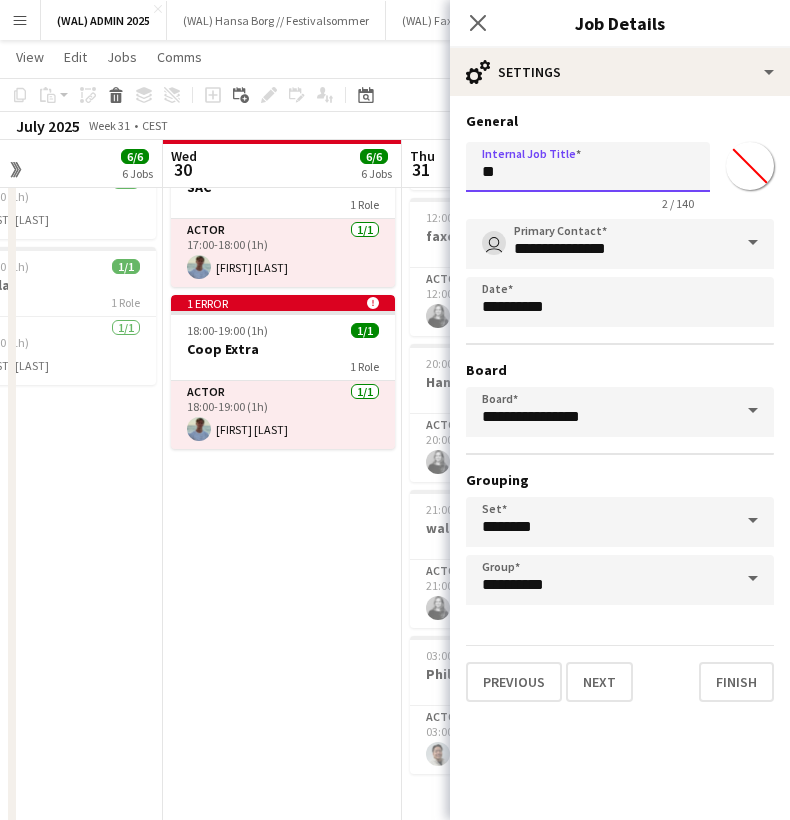 type on "*" 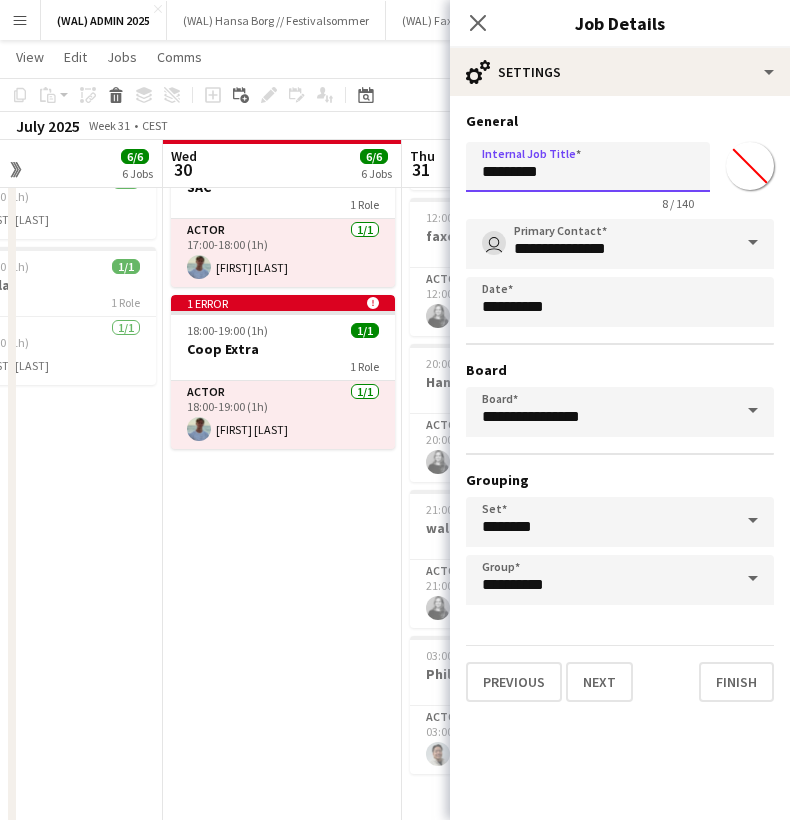 type on "**********" 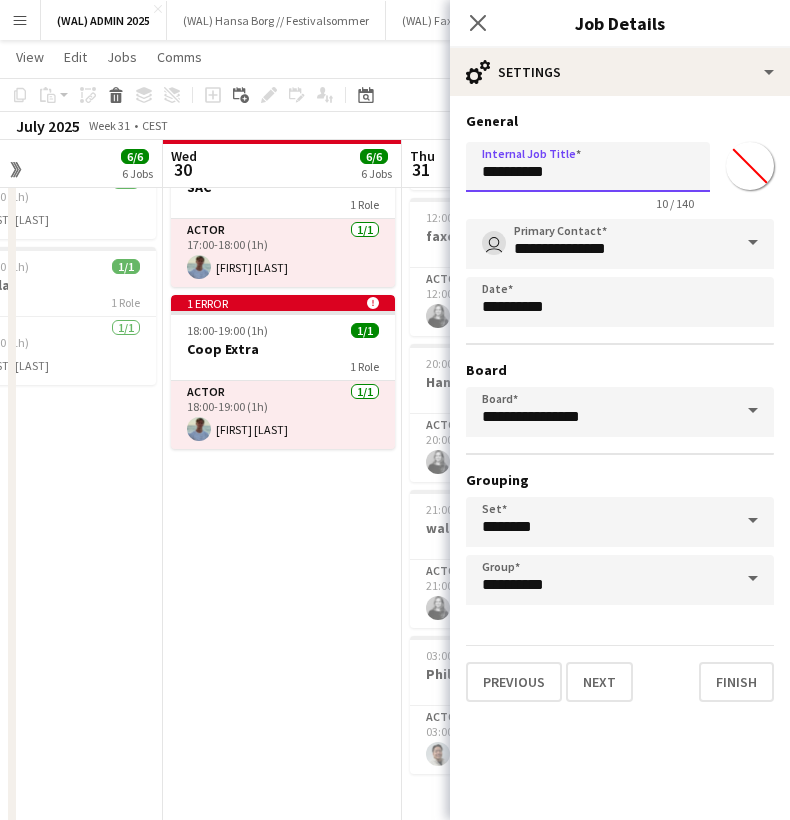 click on "Next" at bounding box center [599, 682] 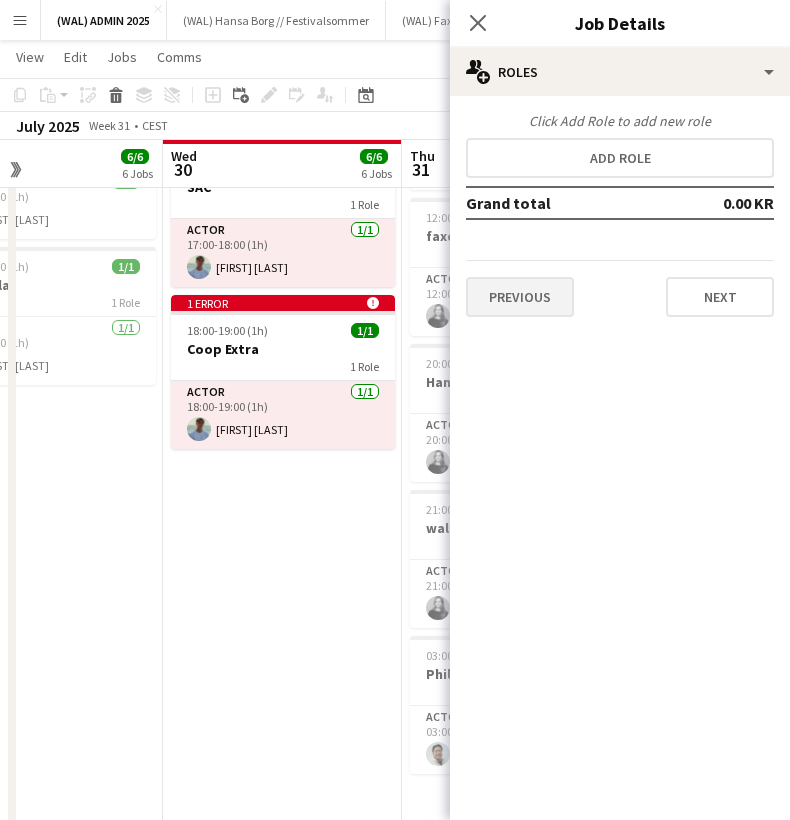 click on "Previous" at bounding box center (520, 297) 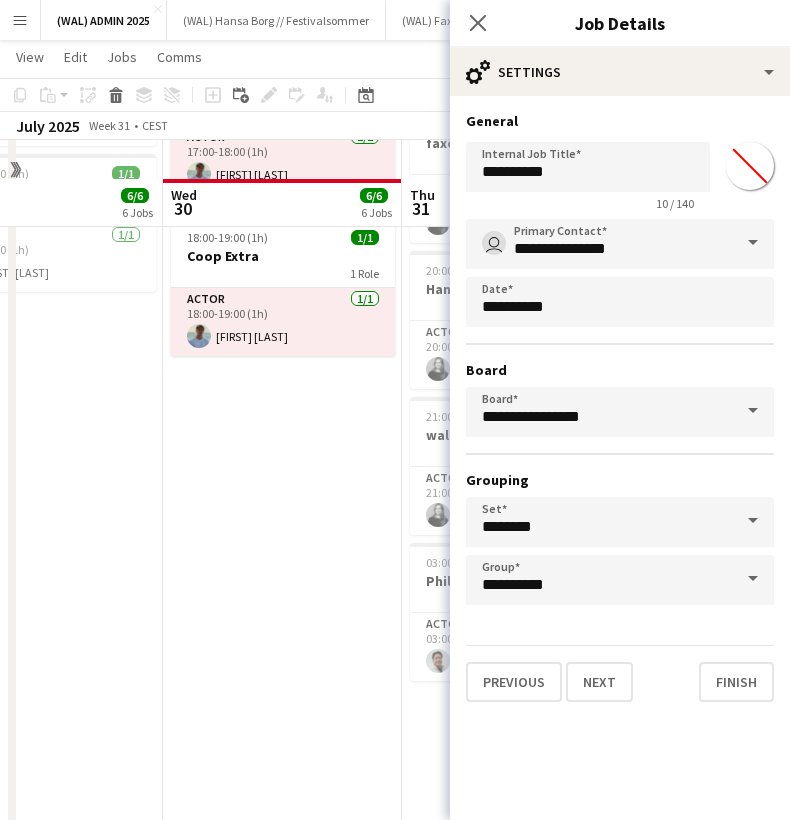 scroll, scrollTop: 555, scrollLeft: 0, axis: vertical 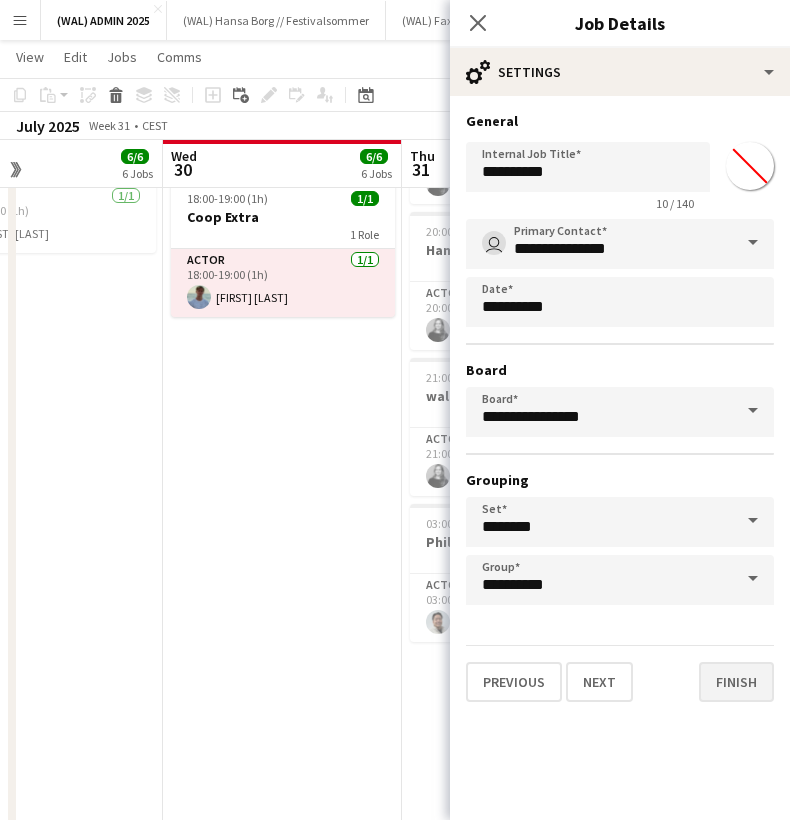 click on "Finish" at bounding box center [736, 682] 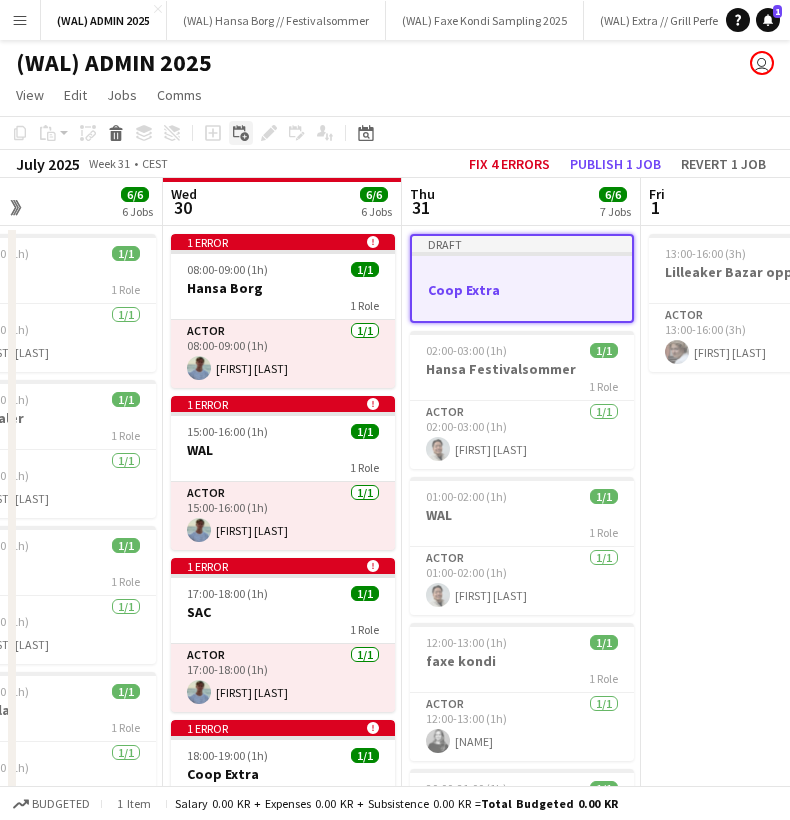 scroll, scrollTop: 0, scrollLeft: 0, axis: both 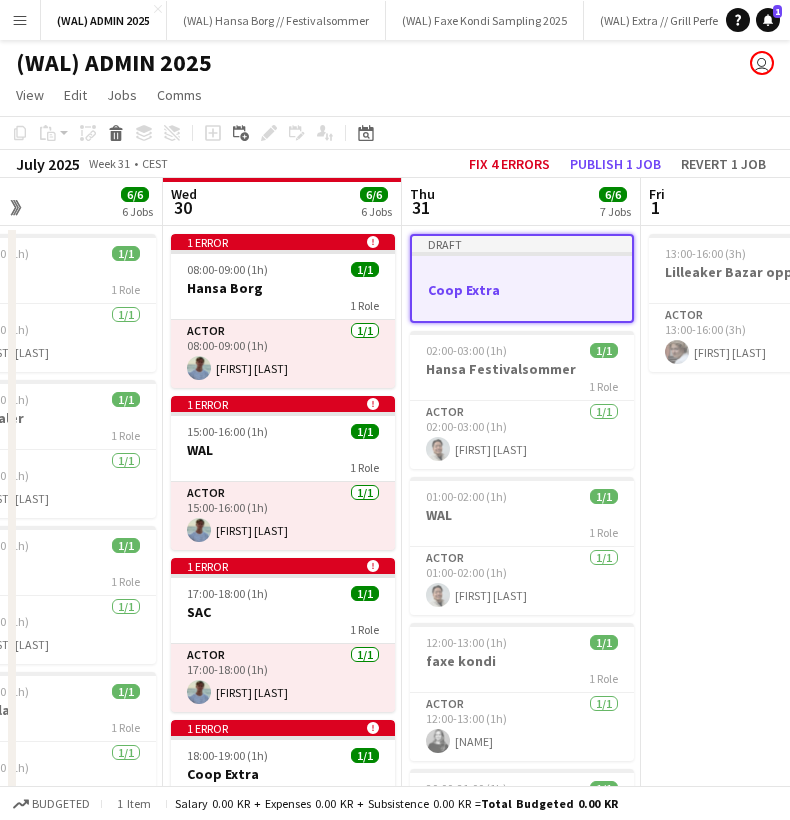 click at bounding box center (522, 271) 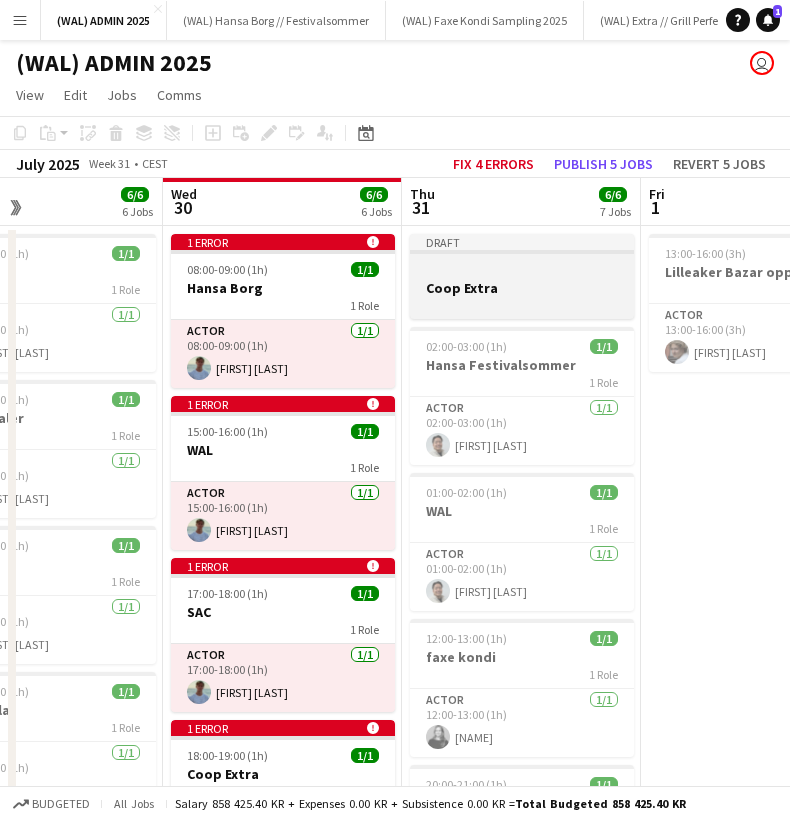 click at bounding box center [522, 269] 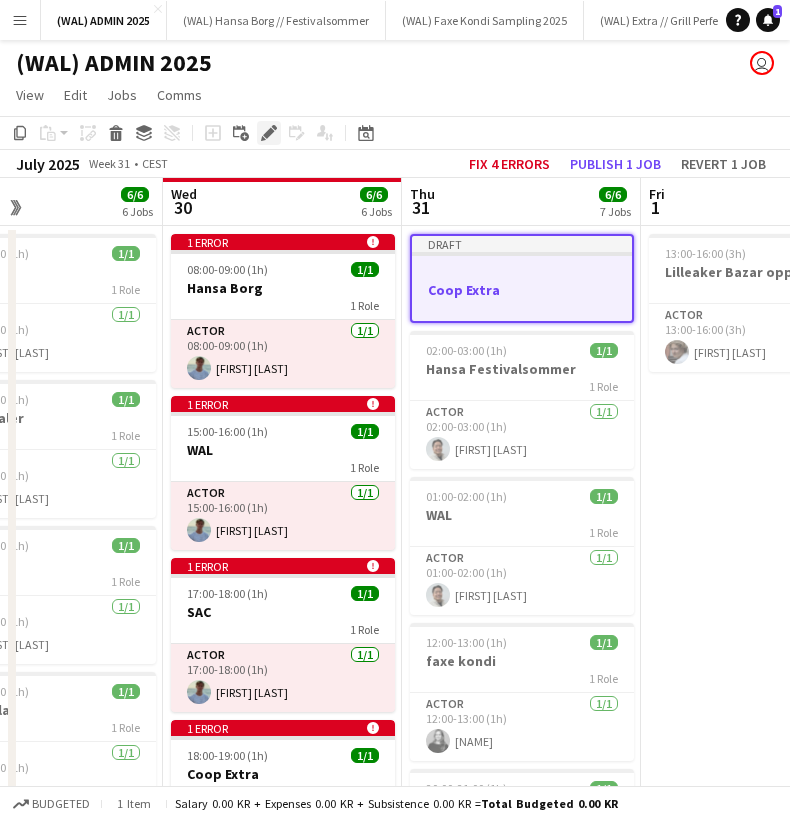 click 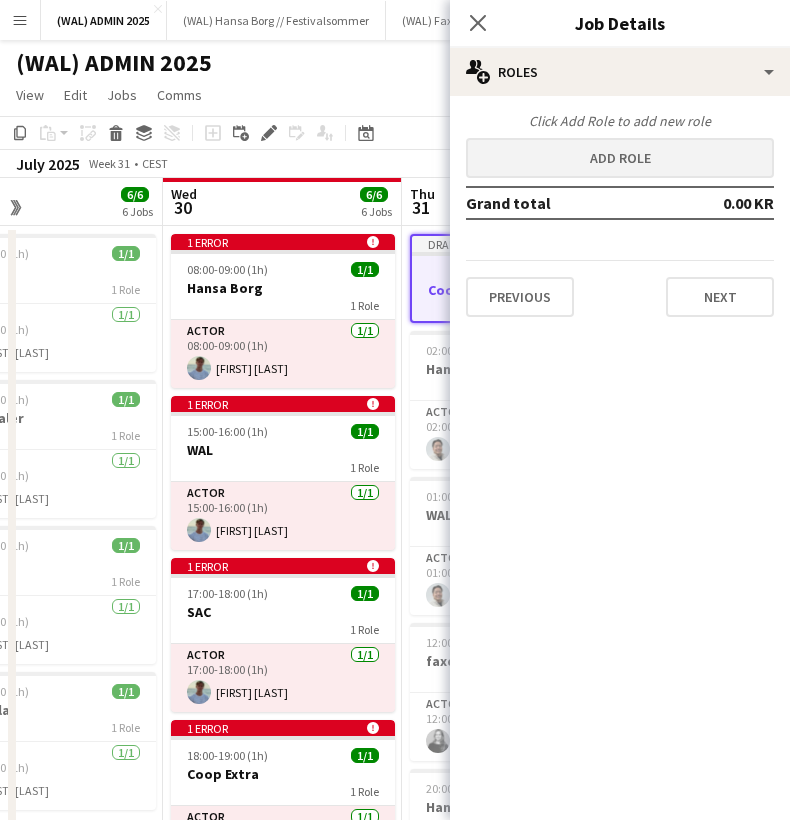 click on "Add role" at bounding box center [620, 158] 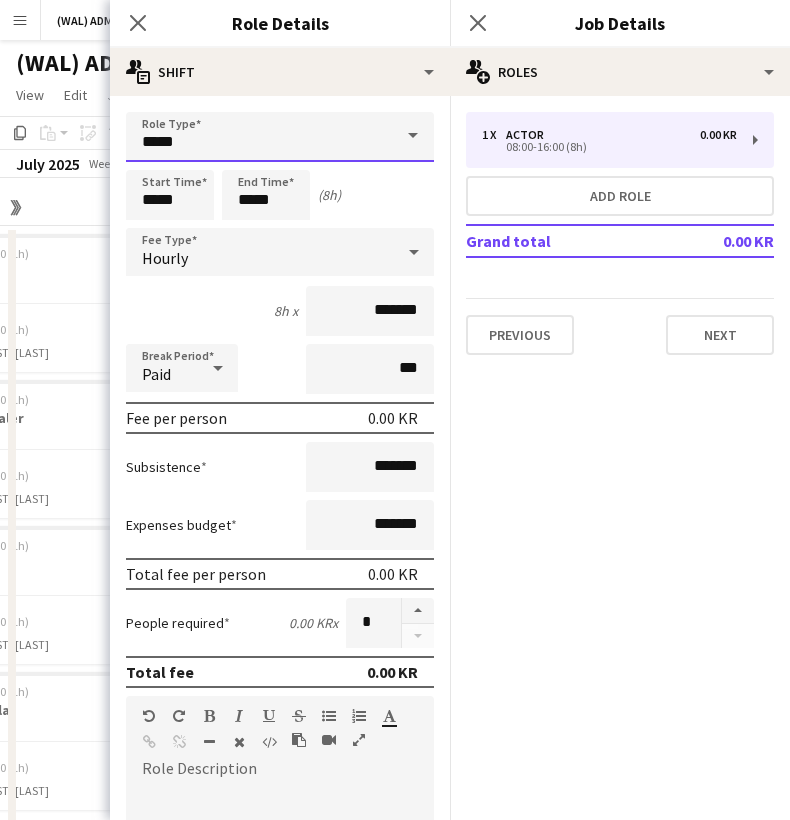 click on "*****" at bounding box center [280, 137] 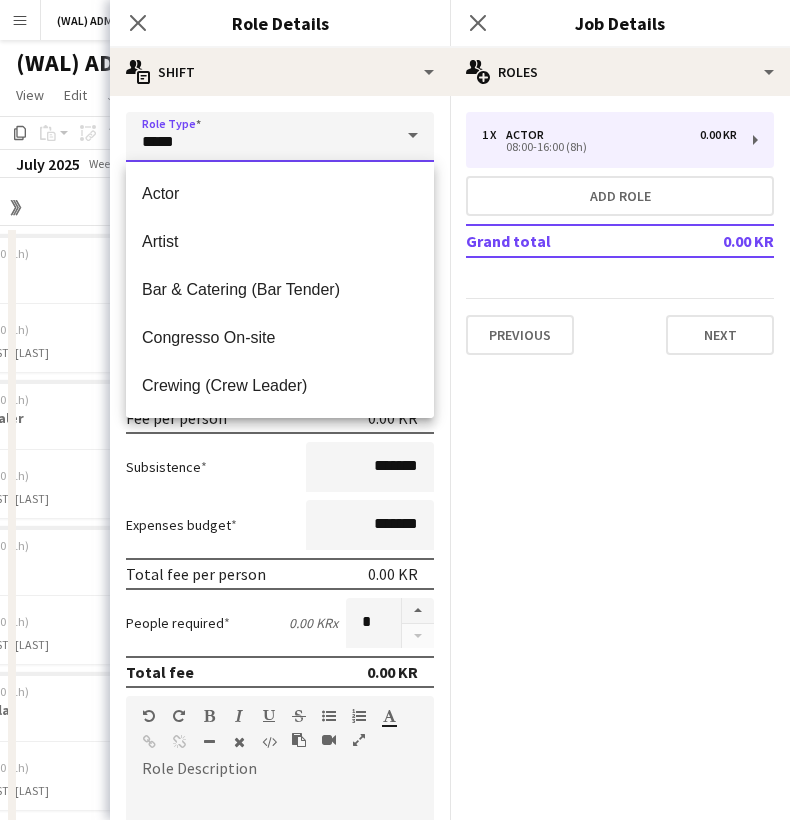 click on "*****" at bounding box center (280, 137) 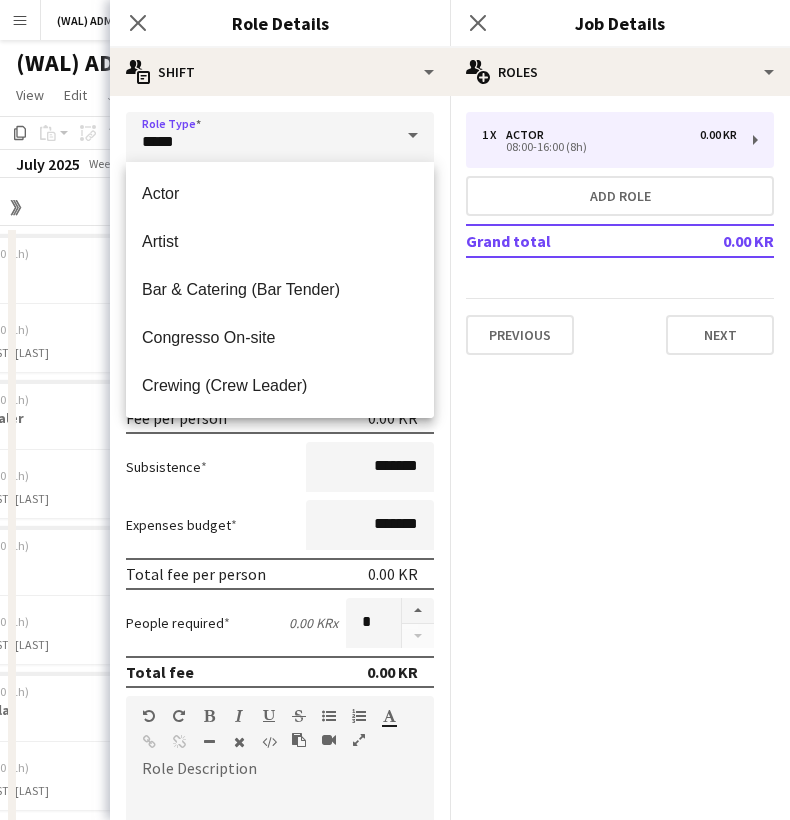 click at bounding box center [413, 136] 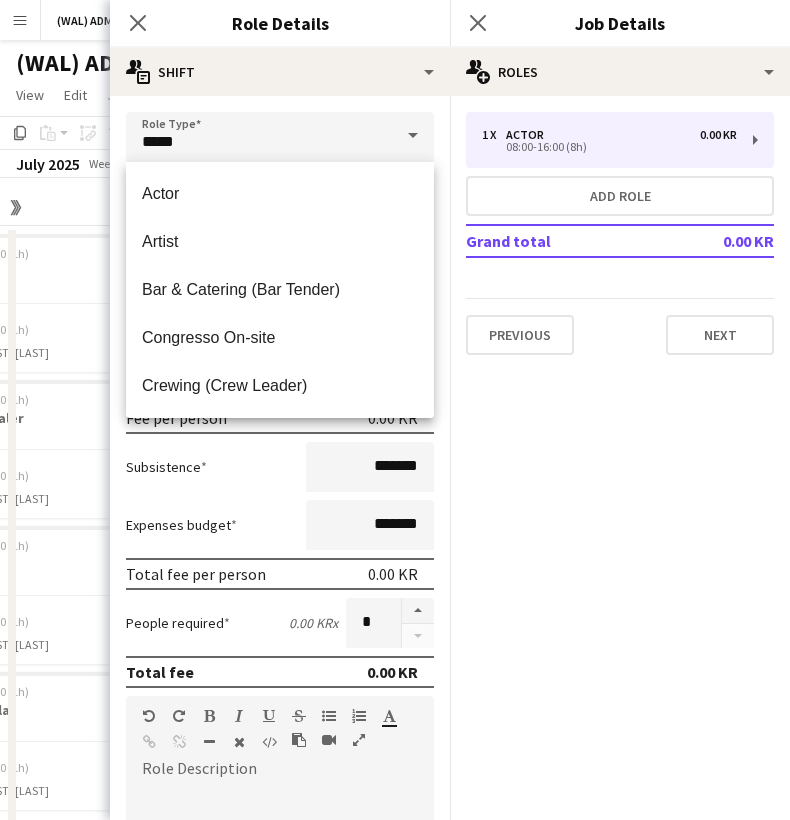 click at bounding box center [413, 136] 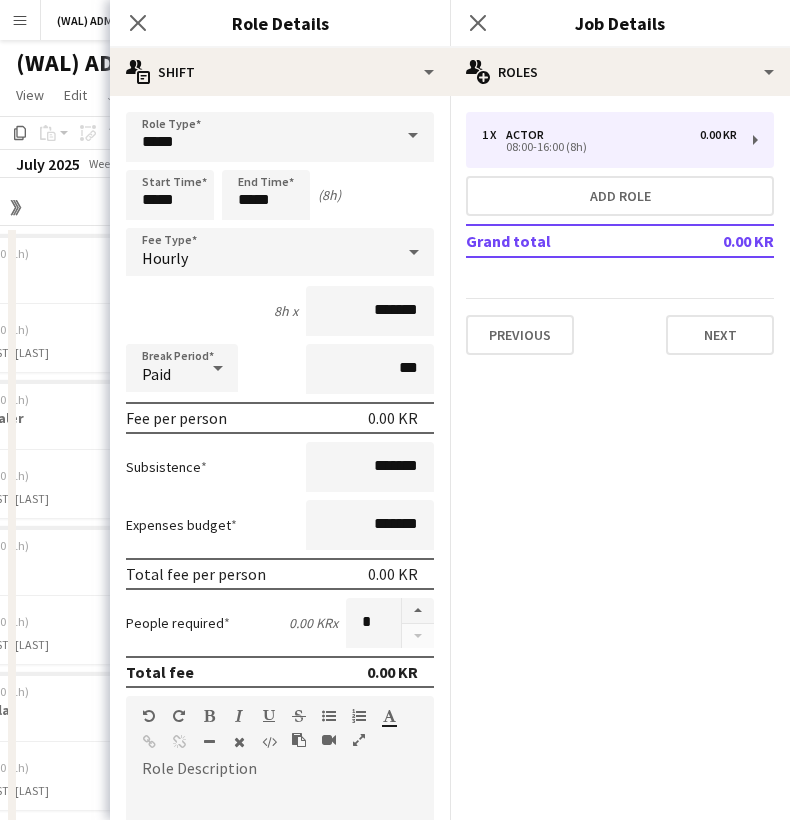 click on "Hourly" at bounding box center [260, 252] 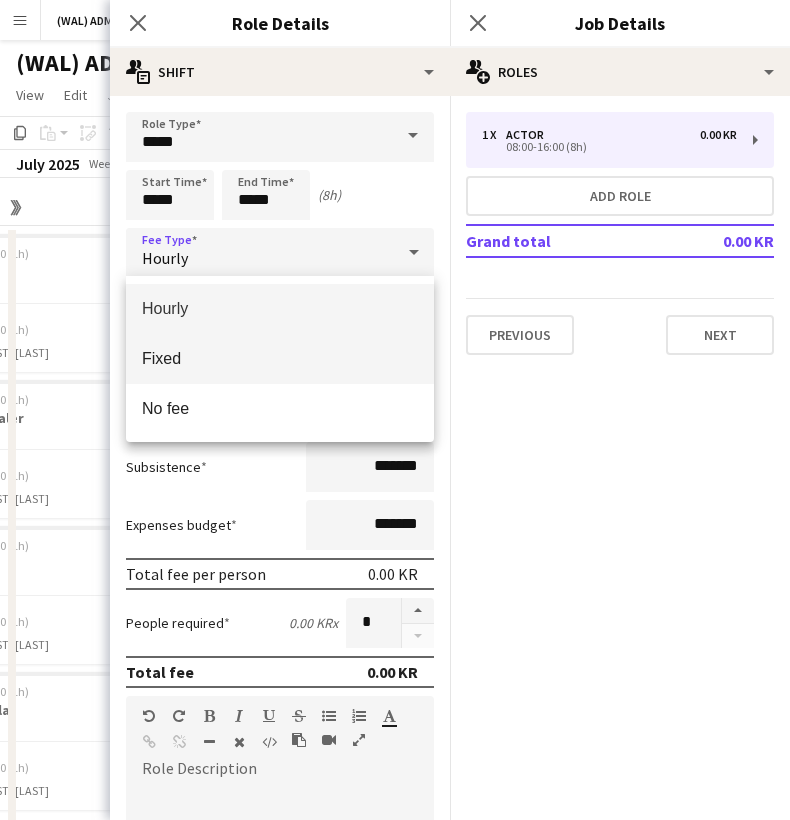 click on "Fixed" at bounding box center [280, 358] 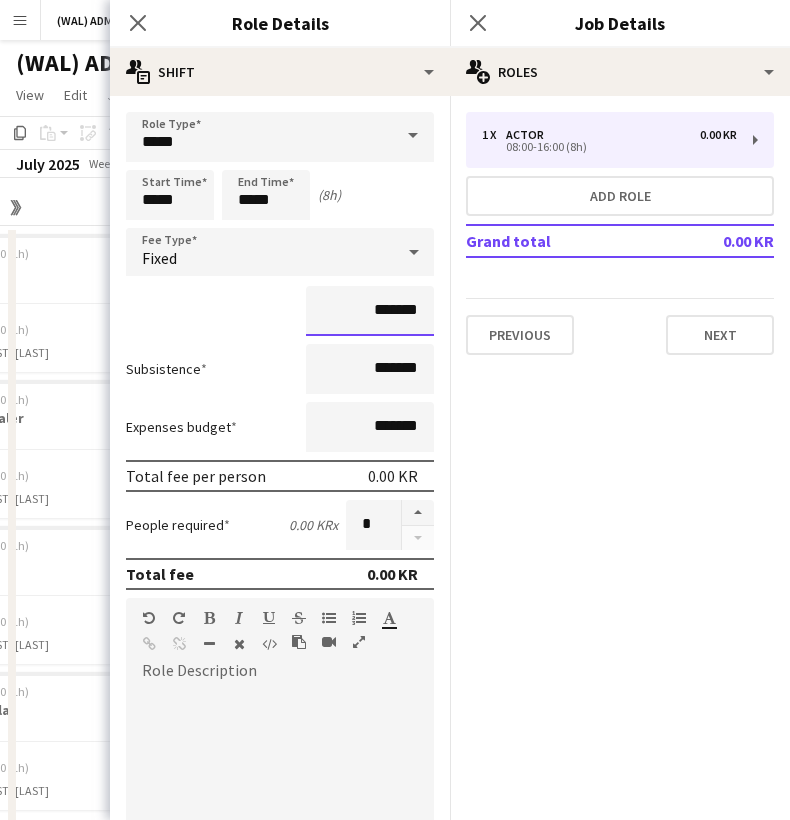 click on "*******" at bounding box center [370, 311] 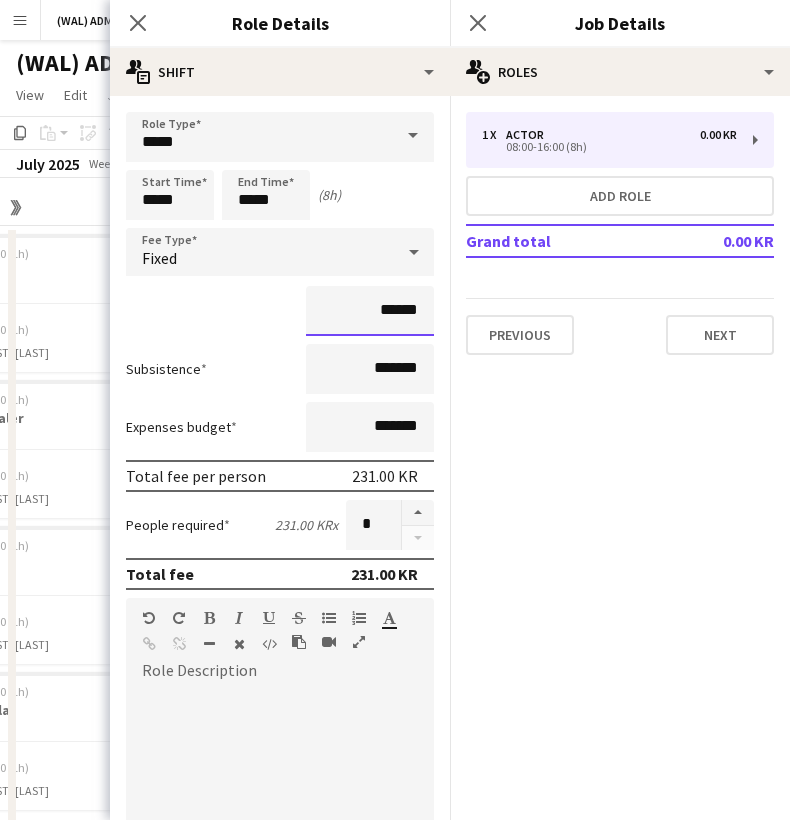 type on "********" 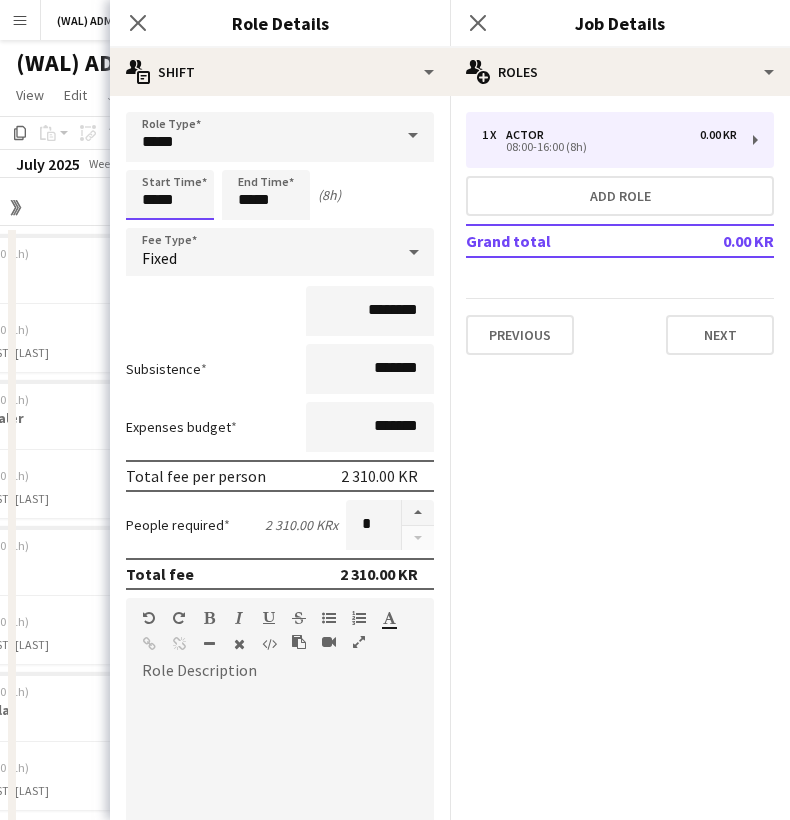 click on "*****" at bounding box center [170, 195] 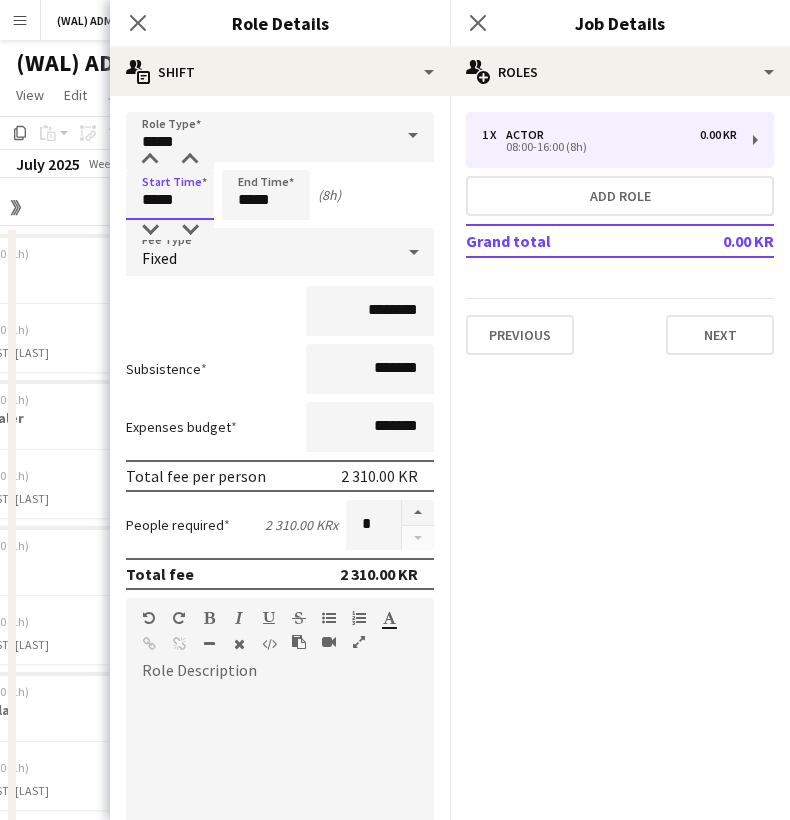 click on "*****" at bounding box center [170, 195] 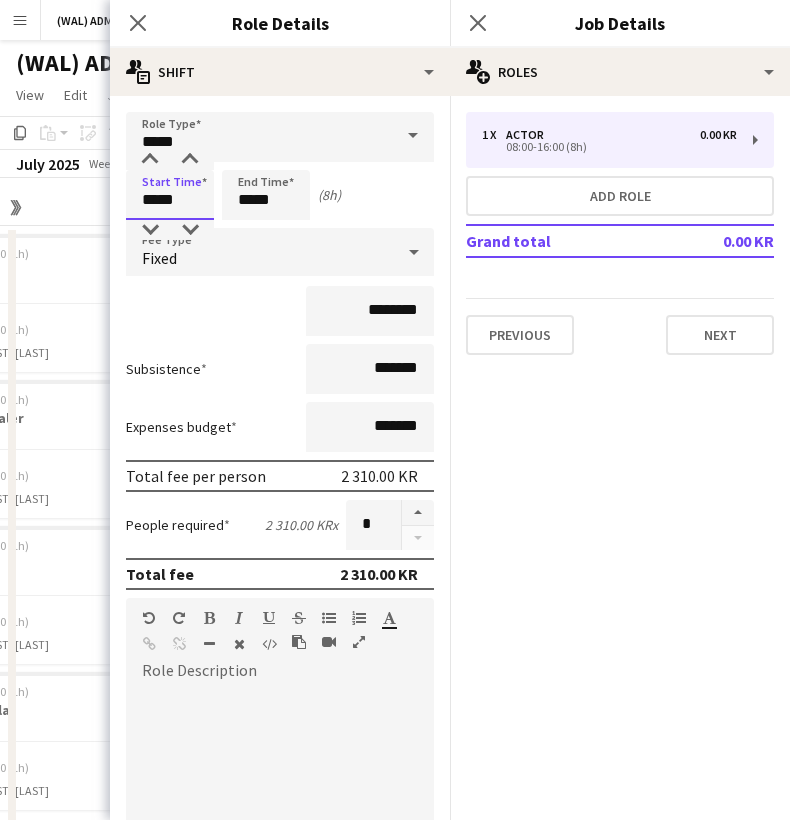 click on "*****" at bounding box center [170, 195] 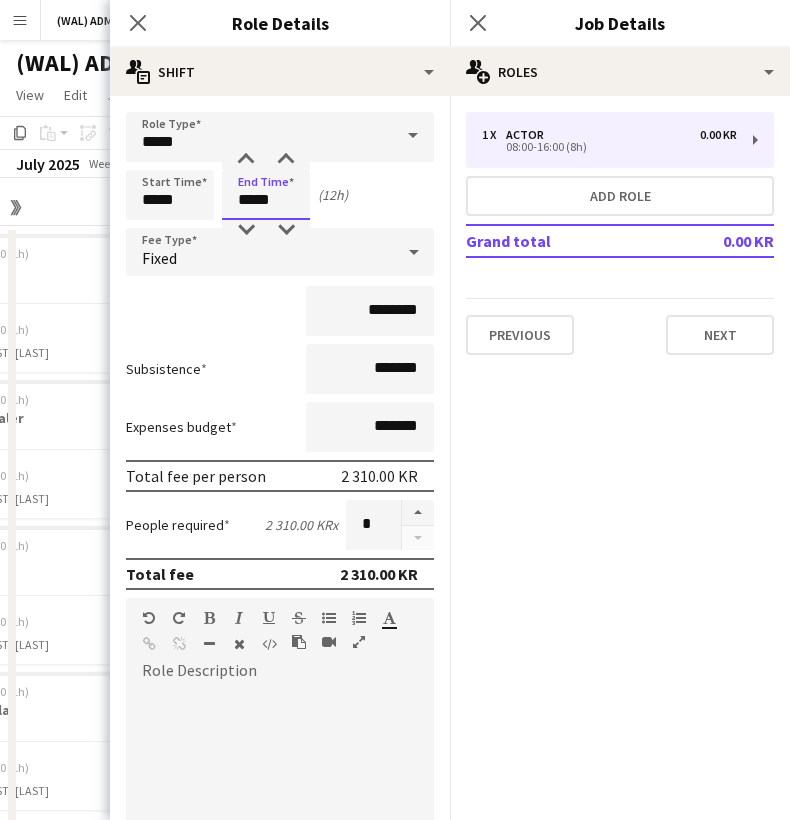 type on "*****" 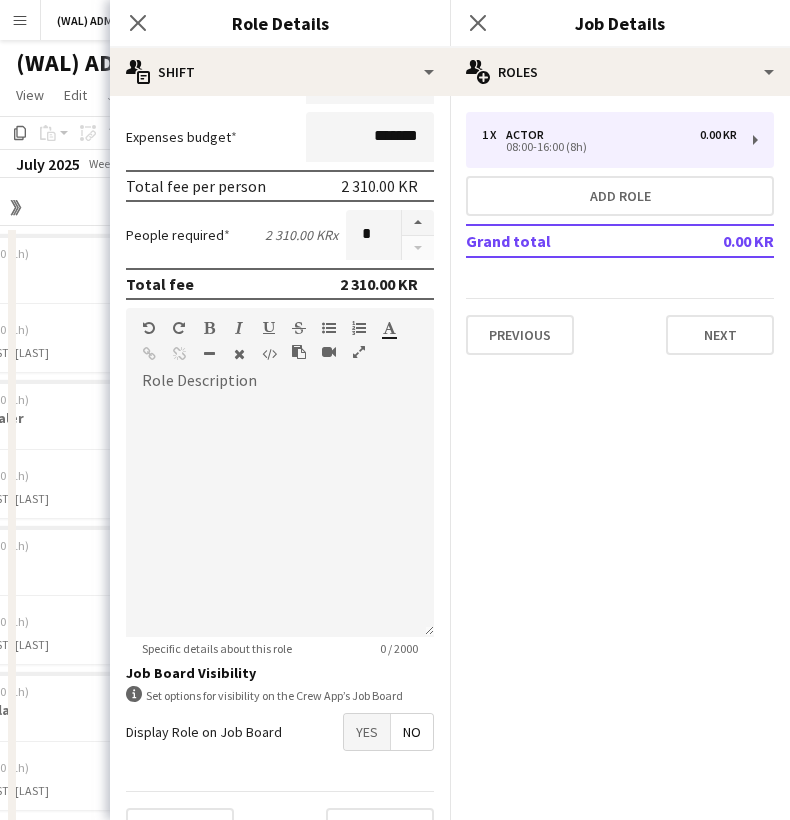 scroll, scrollTop: 334, scrollLeft: 0, axis: vertical 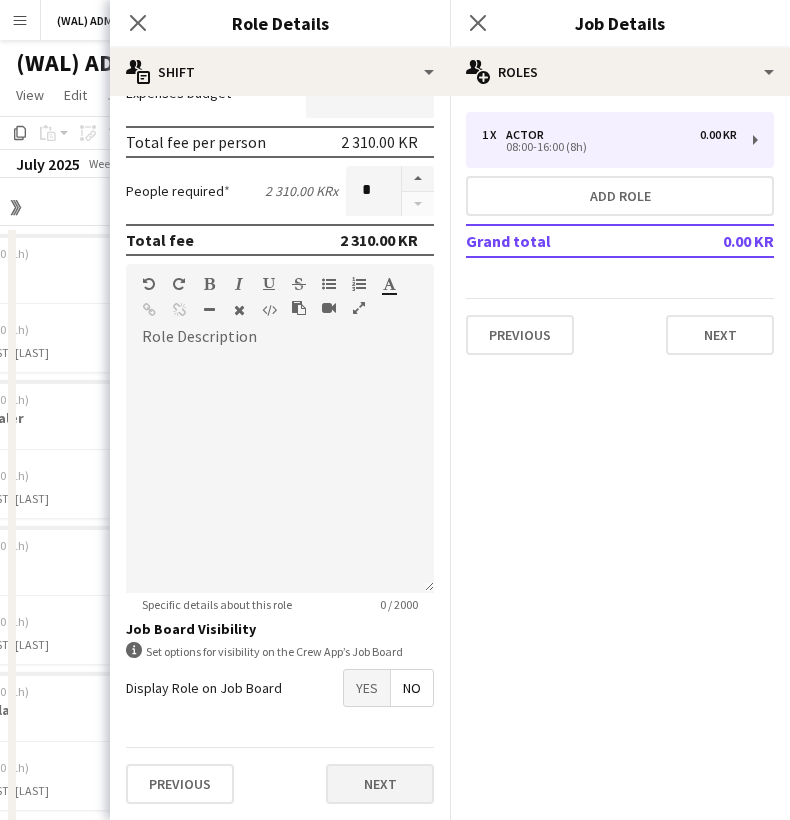 click on "Next" at bounding box center [380, 784] 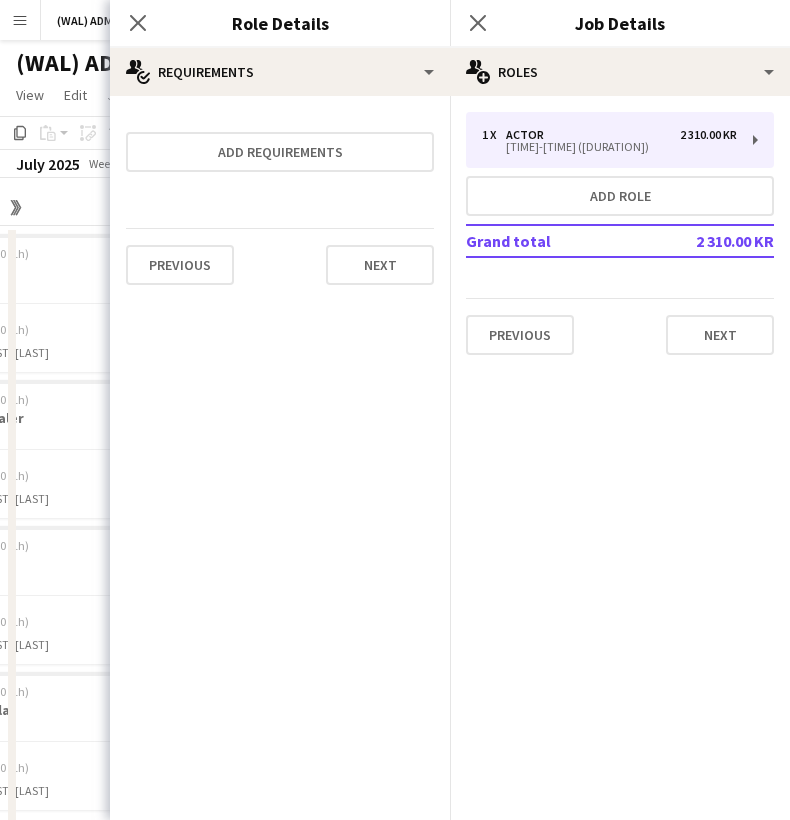 scroll, scrollTop: 0, scrollLeft: 0, axis: both 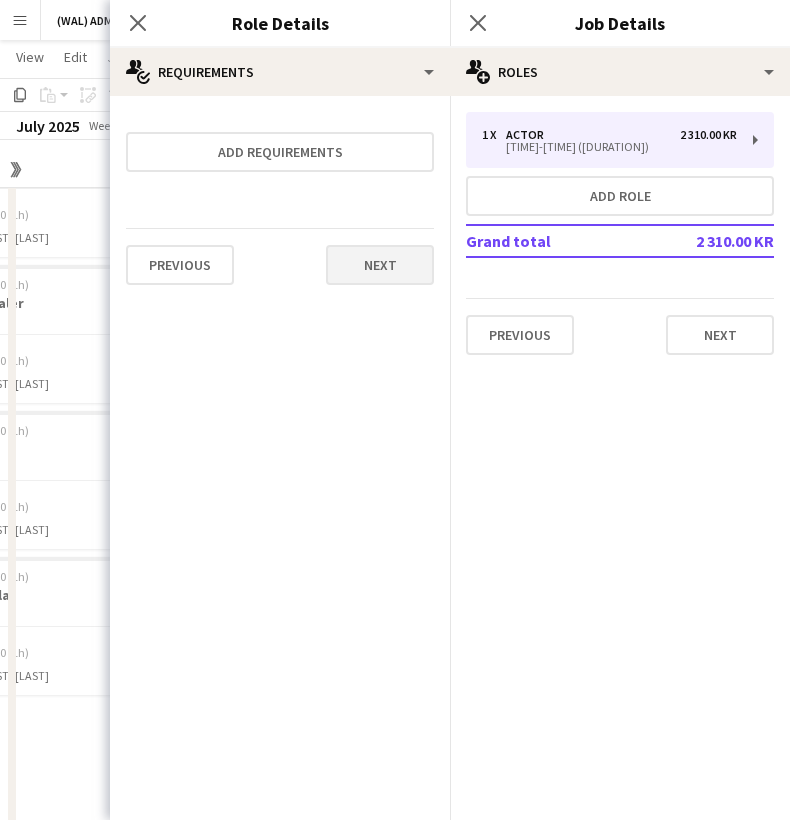 click on "Next" at bounding box center (380, 265) 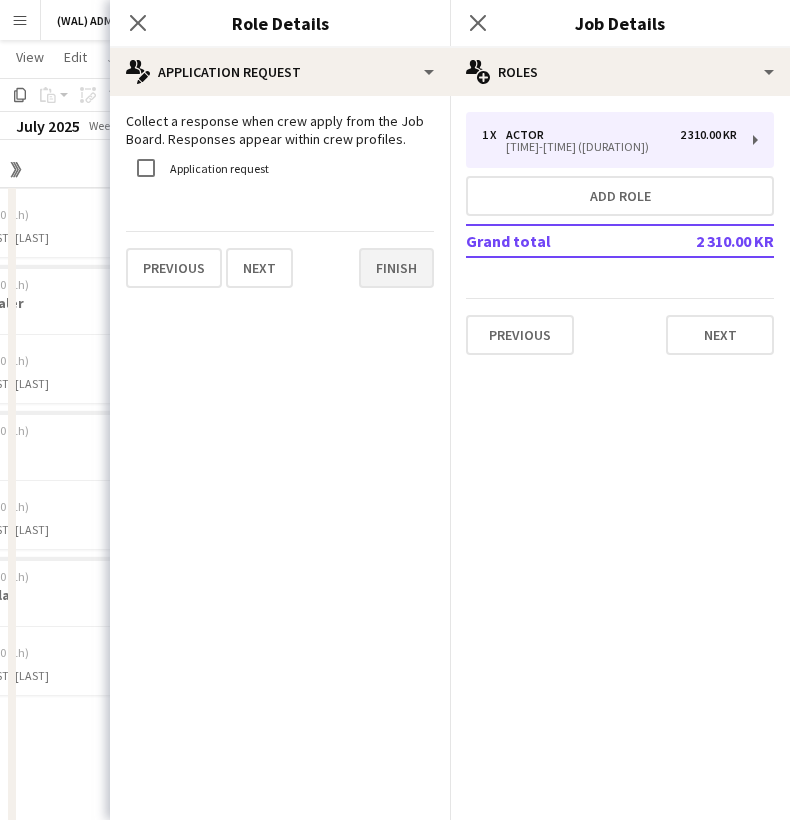 click on "Finish" at bounding box center [396, 268] 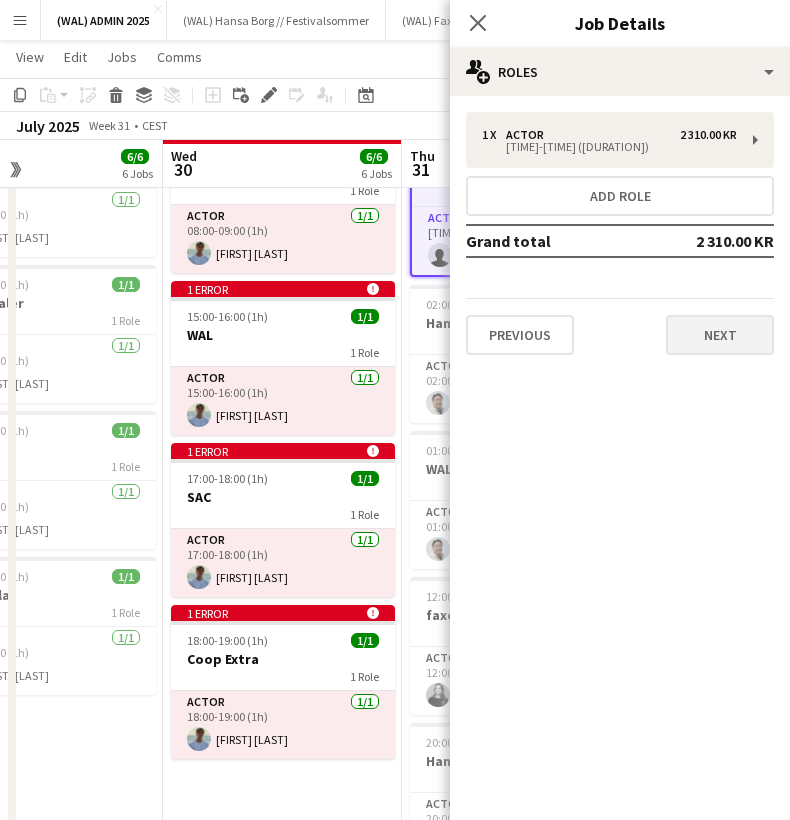 click on "Next" at bounding box center (720, 335) 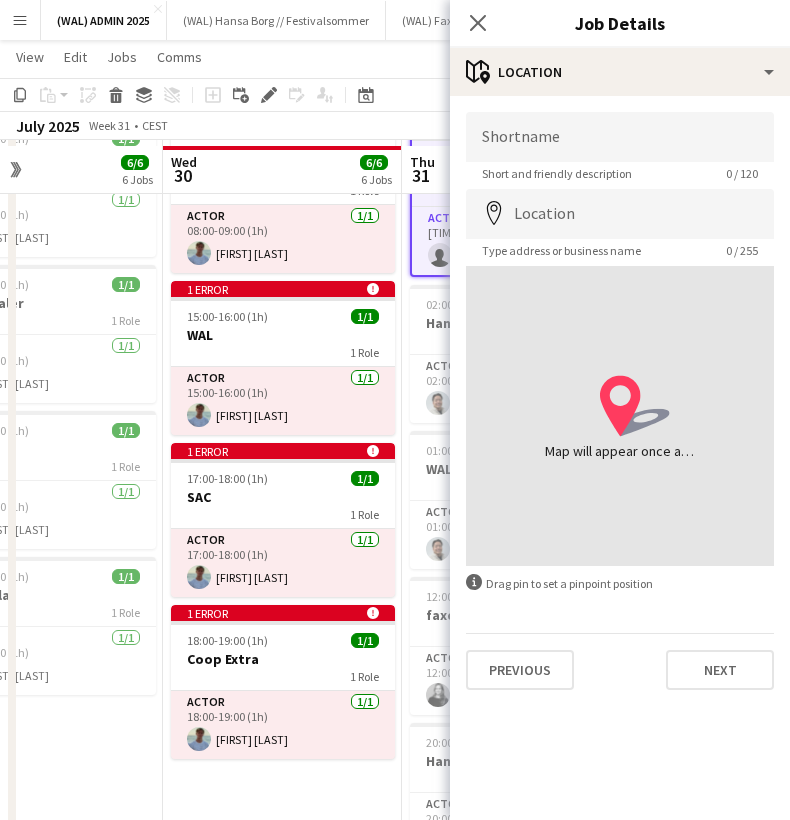 scroll, scrollTop: 193, scrollLeft: 0, axis: vertical 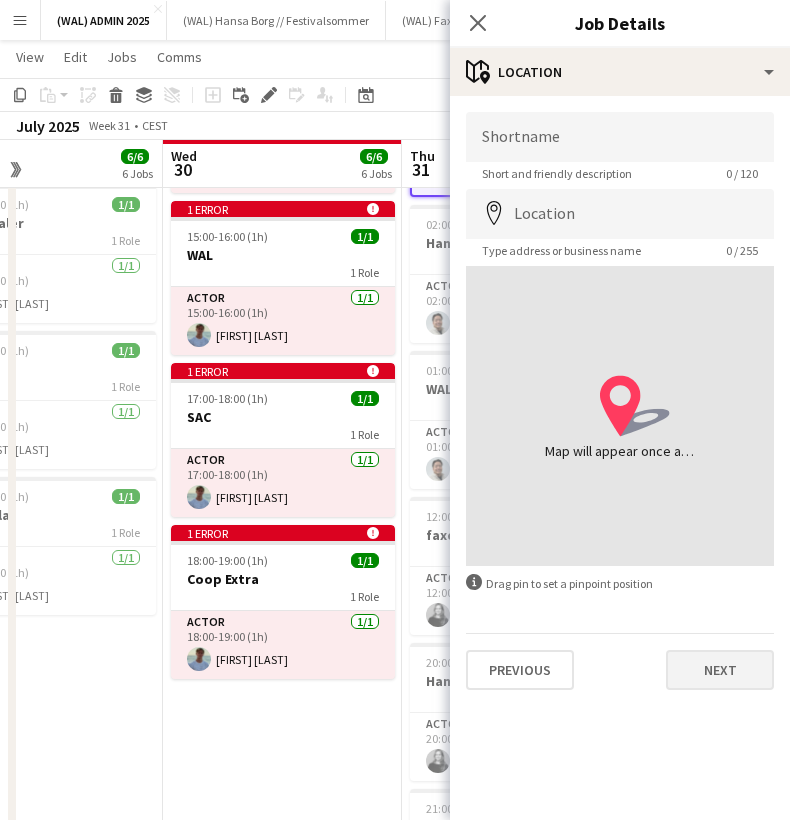 click on "Next" at bounding box center (720, 670) 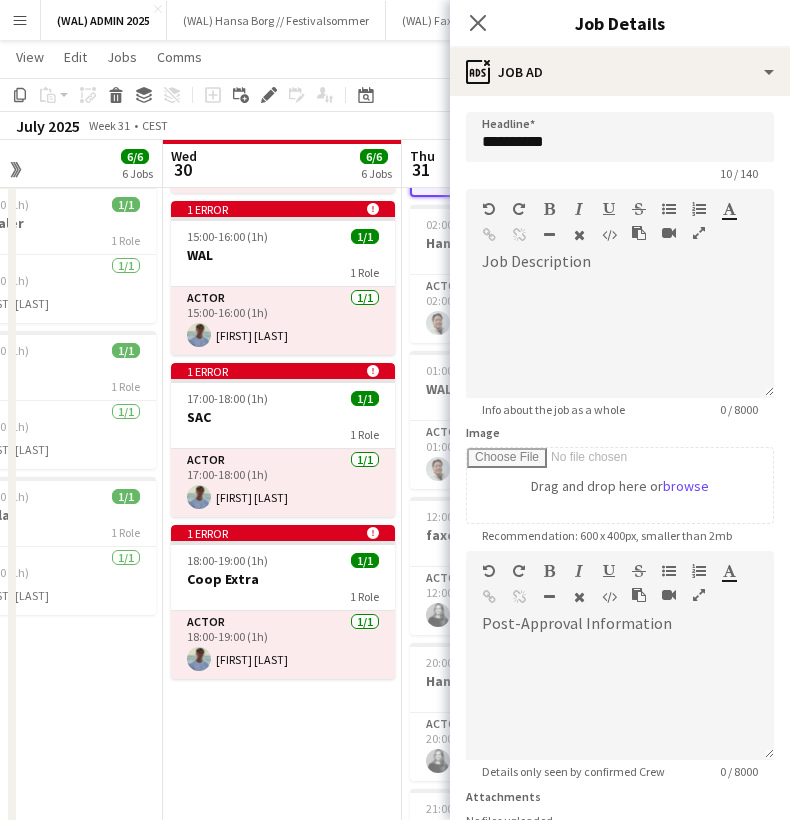 scroll, scrollTop: 163, scrollLeft: 0, axis: vertical 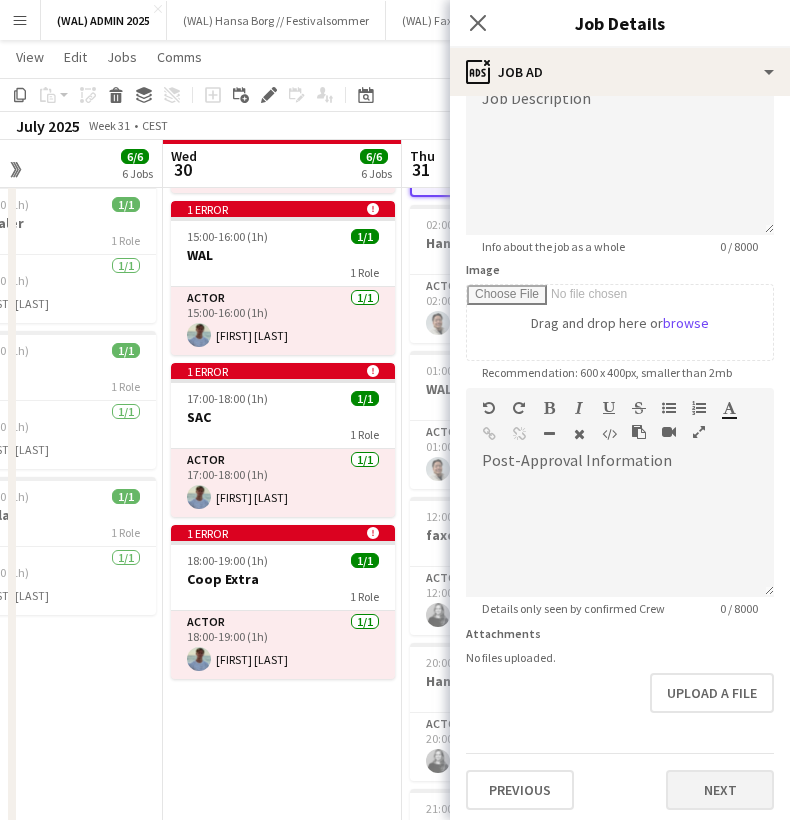 click on "Next" at bounding box center [720, 790] 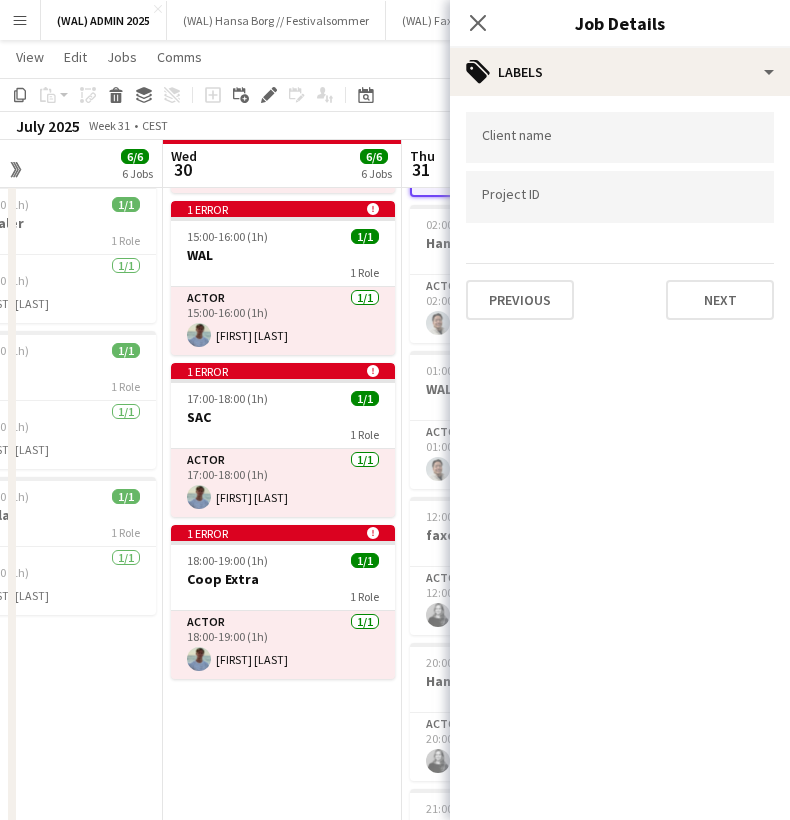 scroll, scrollTop: 0, scrollLeft: 0, axis: both 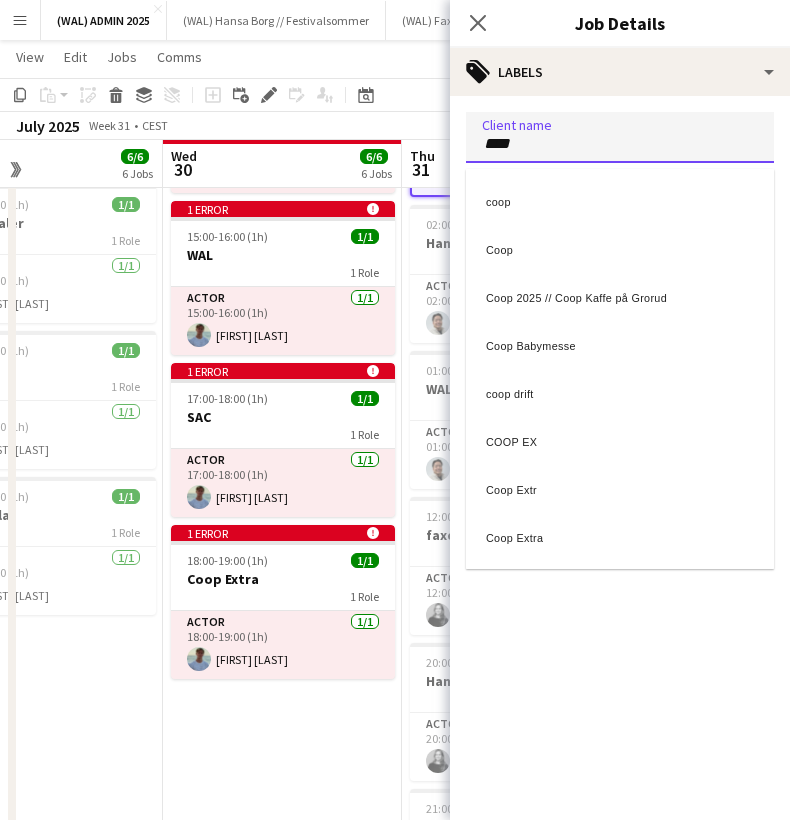 type on "****" 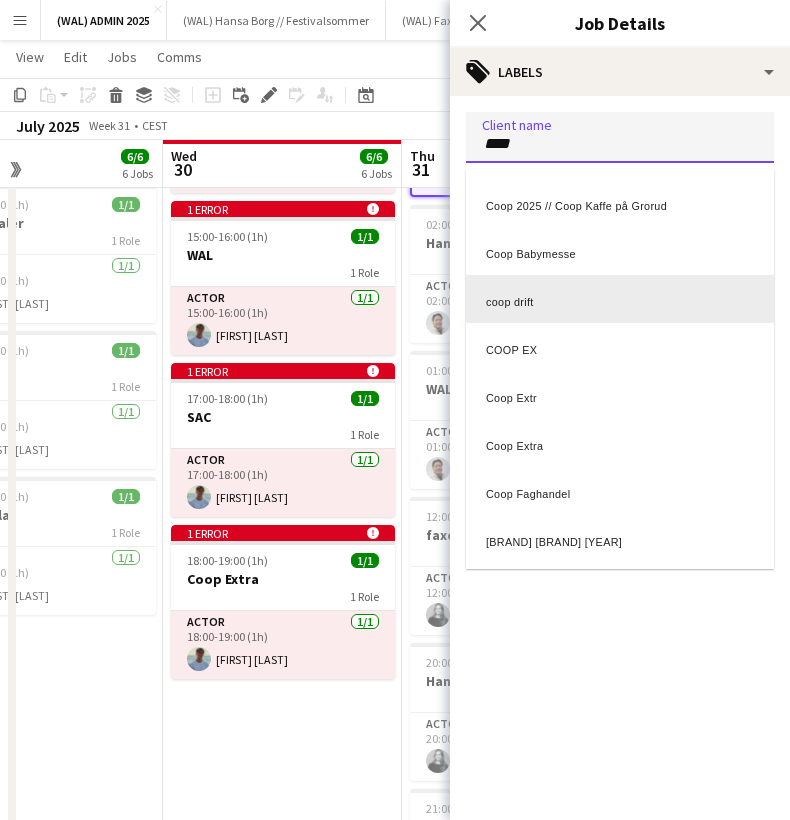 scroll, scrollTop: 124, scrollLeft: 0, axis: vertical 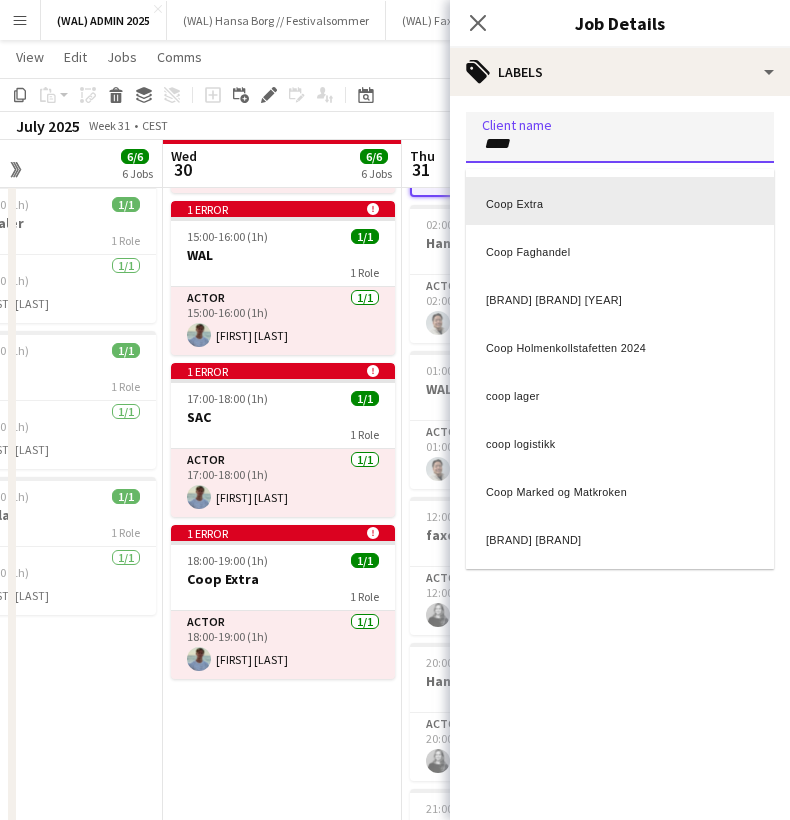 click on "Coop Extra" at bounding box center (620, 201) 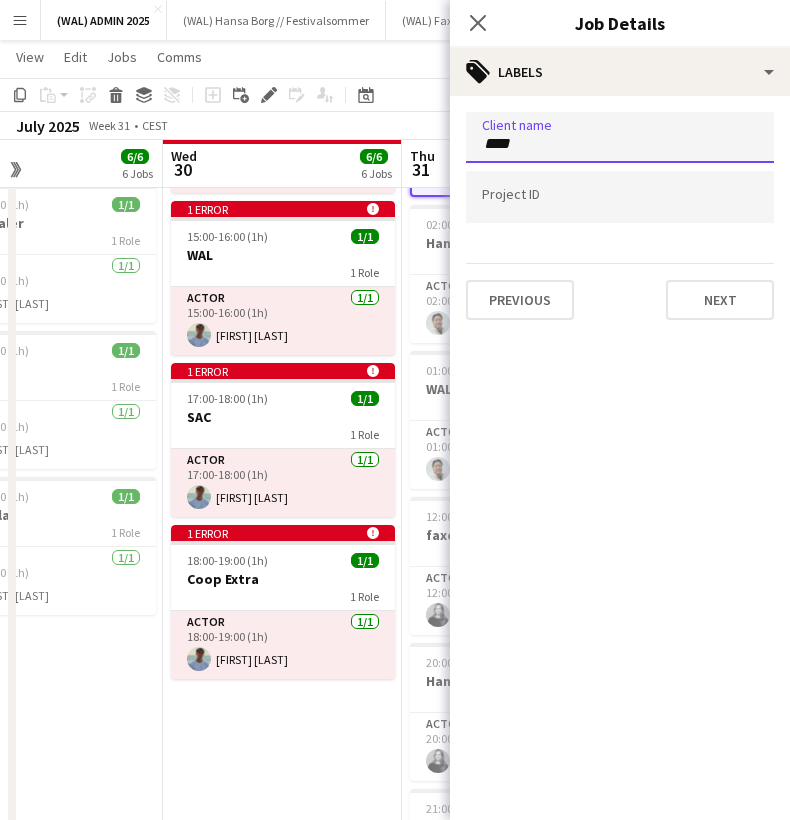 type 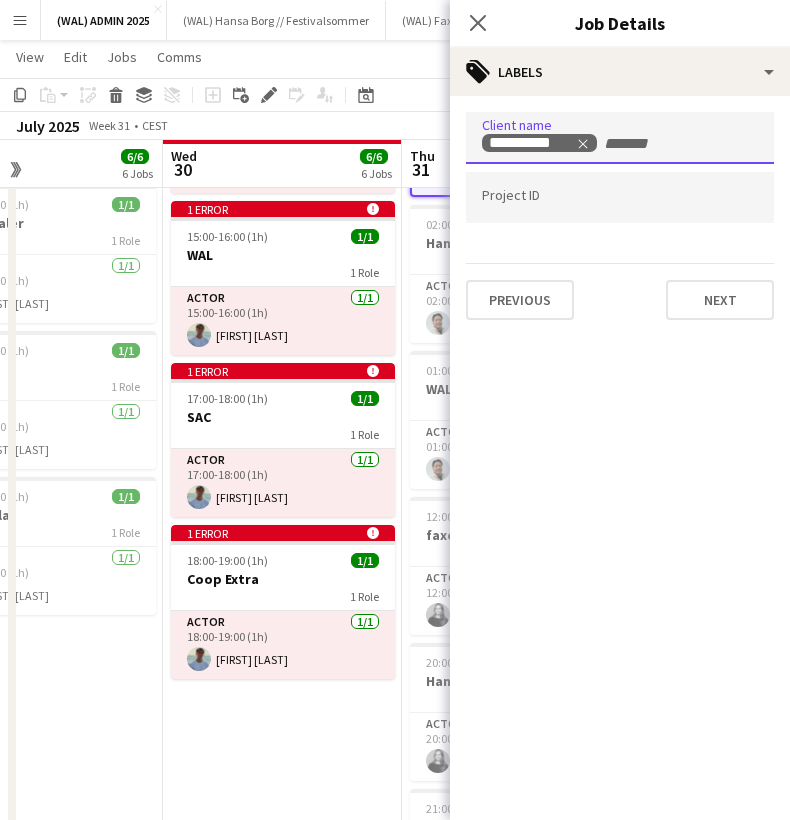 scroll, scrollTop: 0, scrollLeft: 0, axis: both 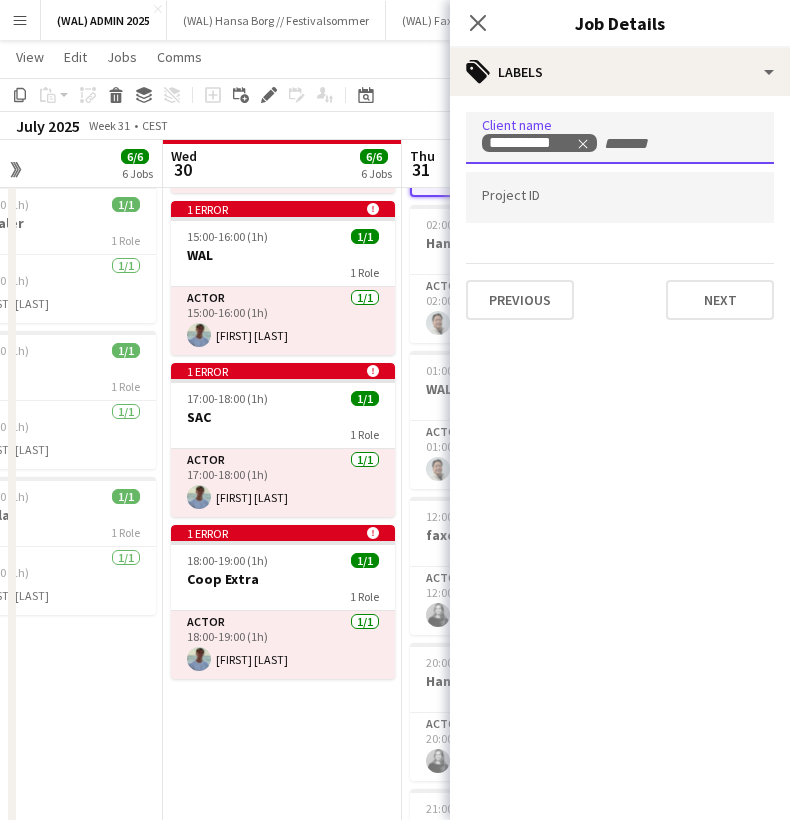 click at bounding box center (620, 197) 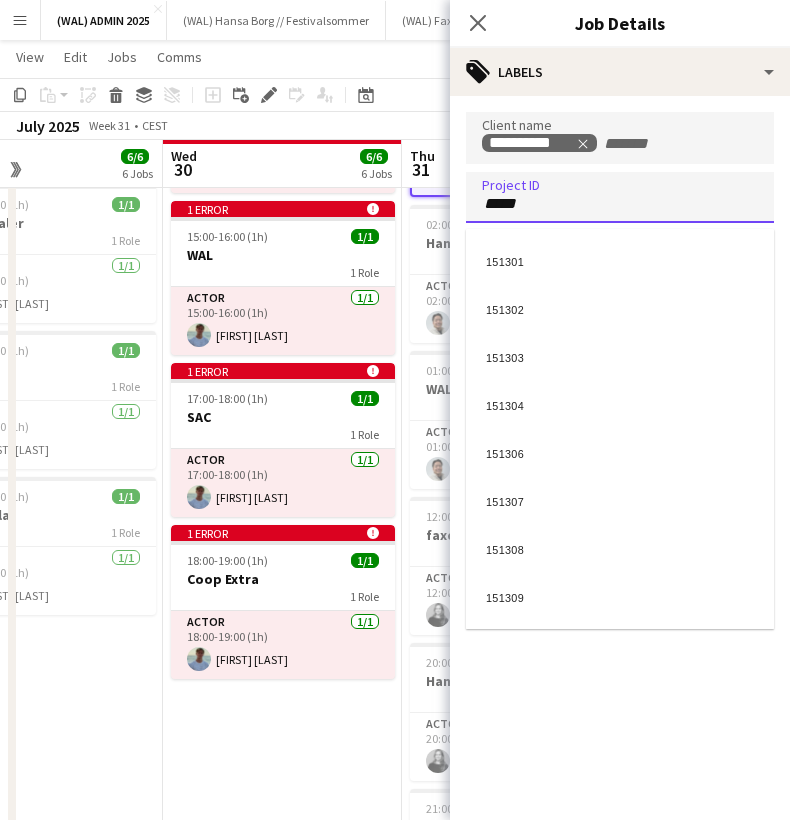 type on "******" 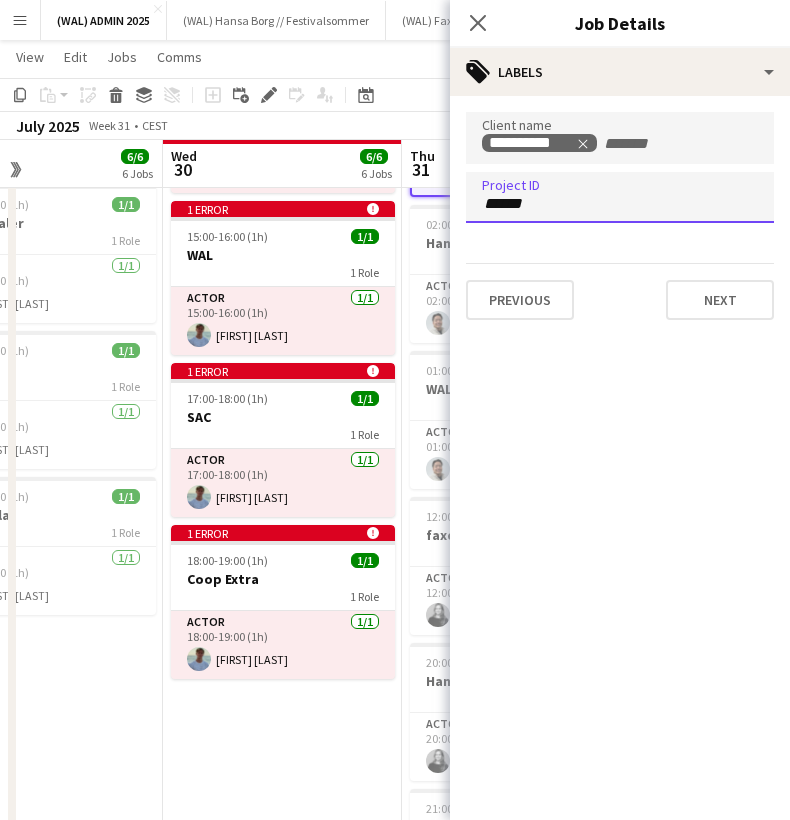 type 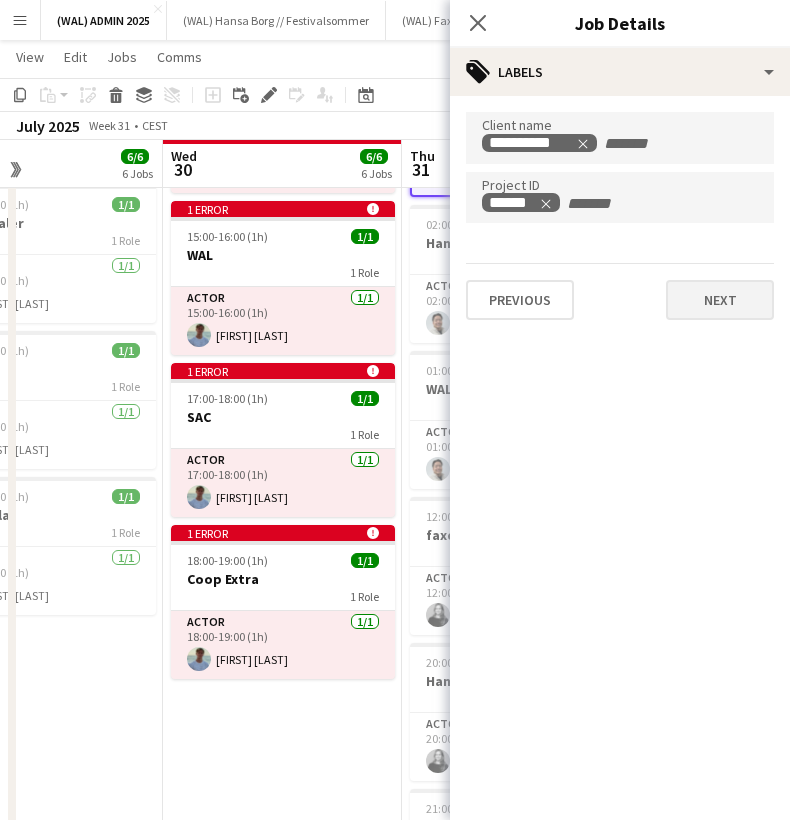 click on "Next" at bounding box center (720, 300) 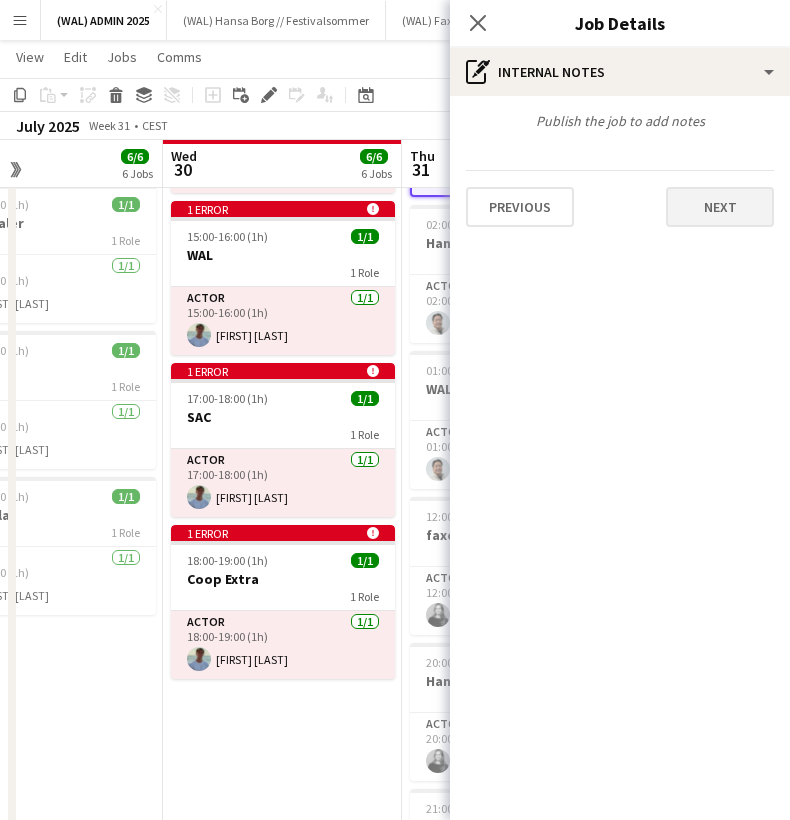 click on "Next" at bounding box center (720, 207) 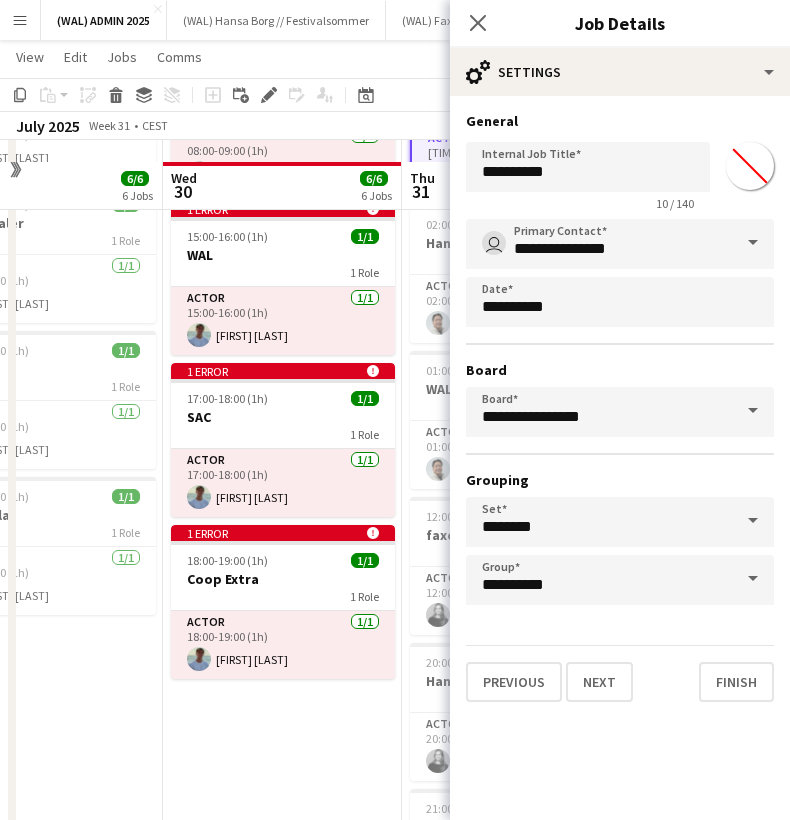 scroll, scrollTop: 263, scrollLeft: 0, axis: vertical 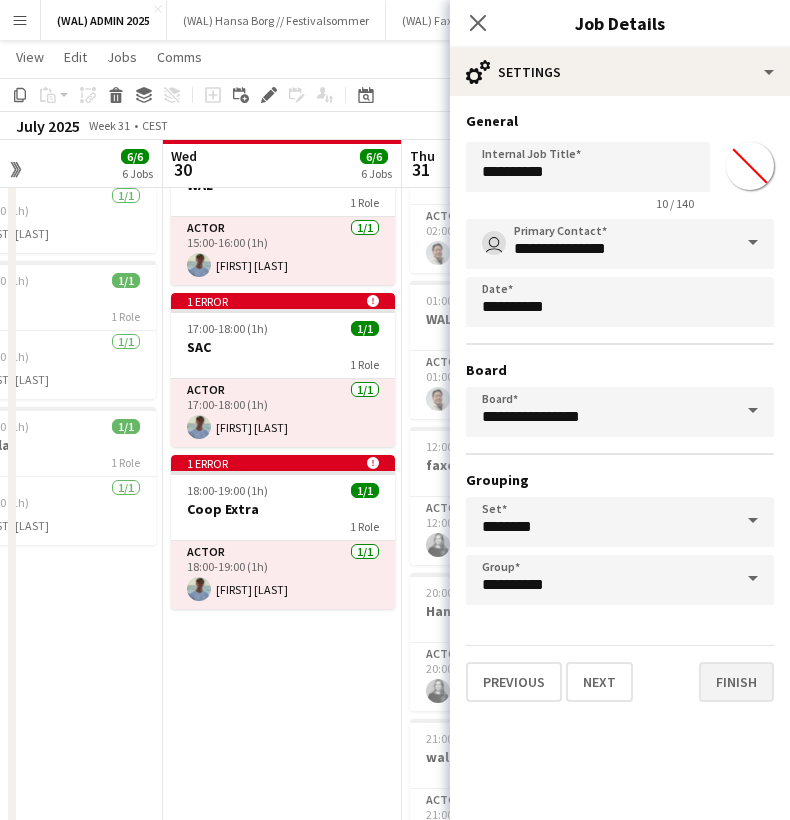 click on "Finish" at bounding box center (736, 682) 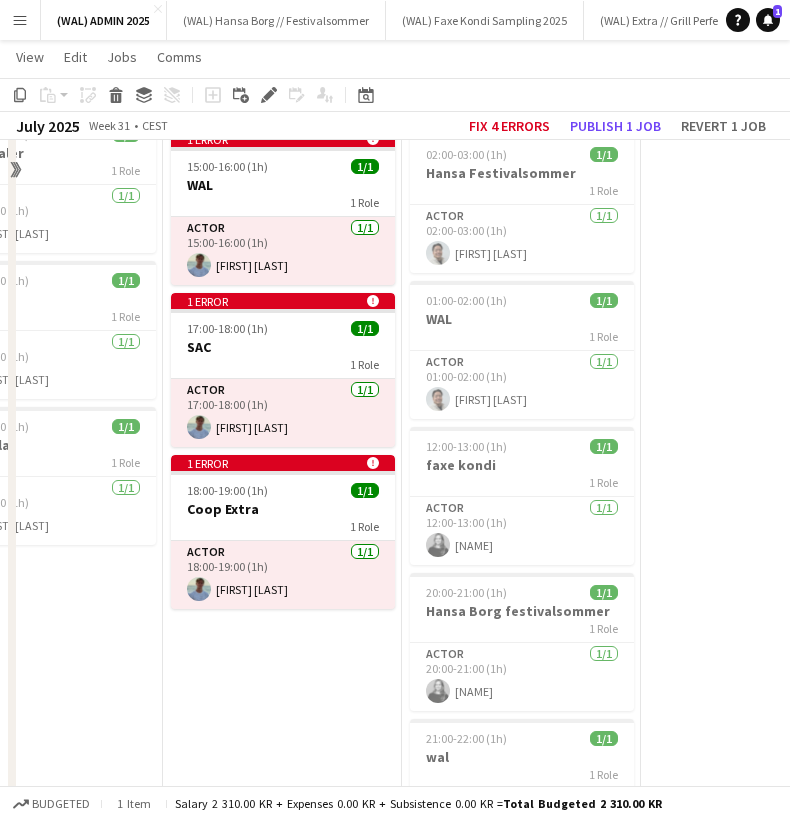 scroll, scrollTop: 70, scrollLeft: 0, axis: vertical 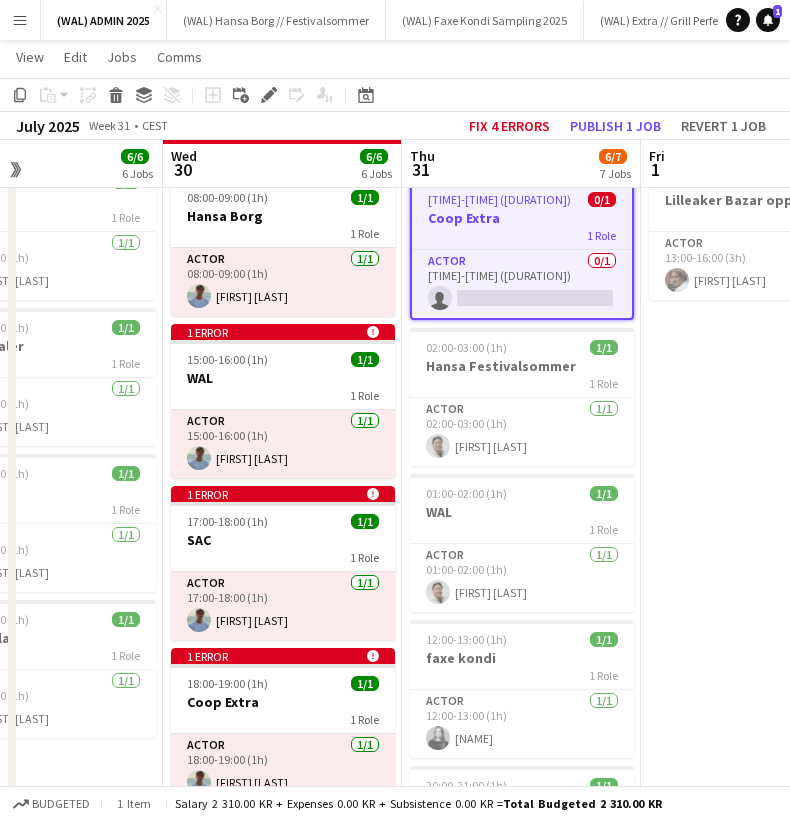 click on "Coop Extra" at bounding box center (522, 218) 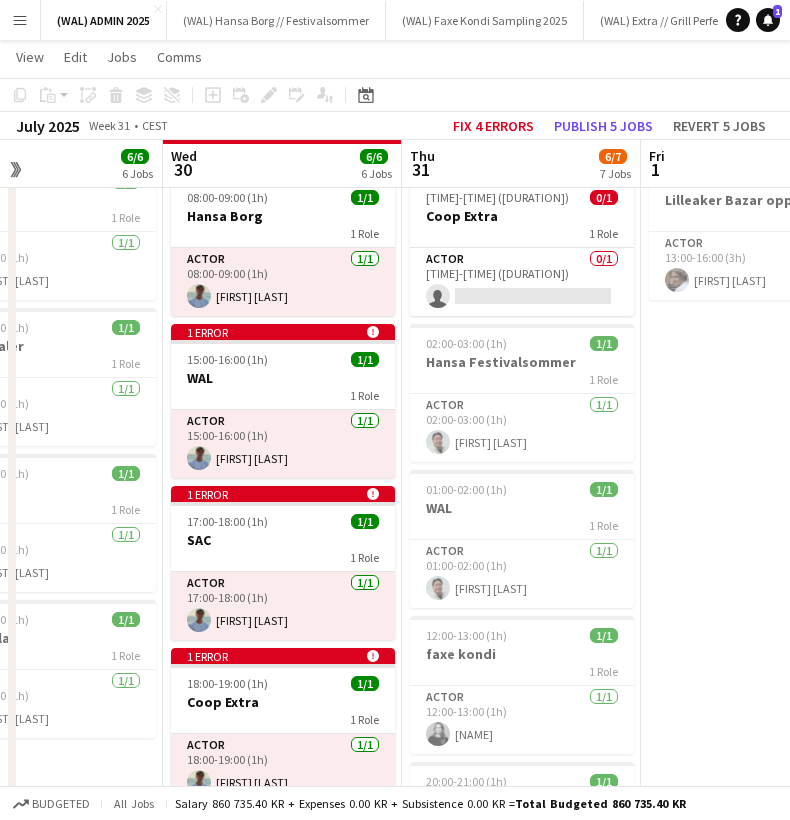click on "Actor   0/1   04:00-05:00 (1h)
single-neutral-actions" at bounding box center (522, 281) 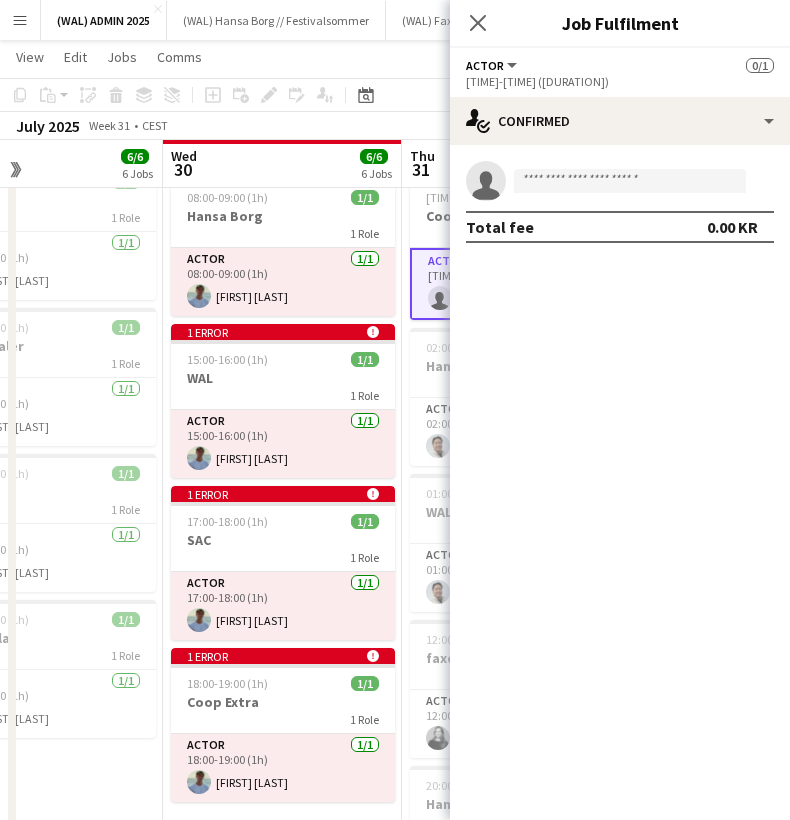 click on "Menu
Boards
Boards   Boards   All jobs   Status
Workforce
Workforce   My Workforce   Recruiting
Comms
Comms
Pay
Pay   Approvals
Platform Settings
Platform Settings   Your settings
Training Academy
Training Academy
Knowledge Base
Knowledge Base
Product Updates
Product Updates   Log Out   Privacy   (WAL)ADMIN [YEAR]
Close
(WAL) [BRAND] // [BRAND]
Close
(WAL) [BRAND] Sampling [YEAR]
Close
(WAL) [BRAND] // [BRAND]
Close
(WAL) [BRAND] // [BRAND] [YEAR]
Close
(WAL) [BRAND] [YEAR]
Close
(WAL) [BRAND] [YEAR]" at bounding box center [395, 1219] 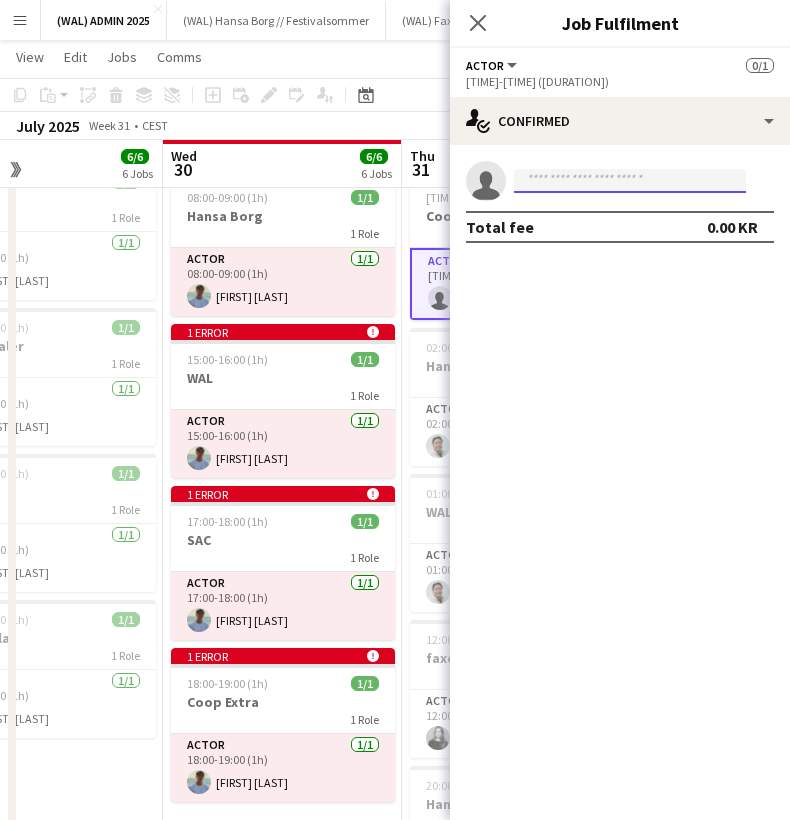 click at bounding box center [630, 181] 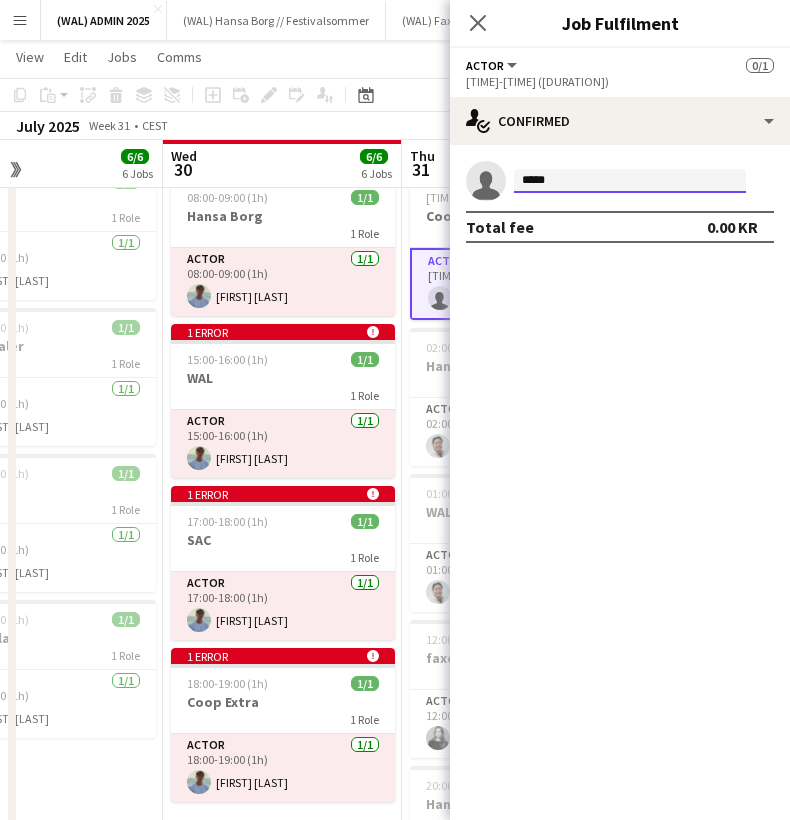 type on "******" 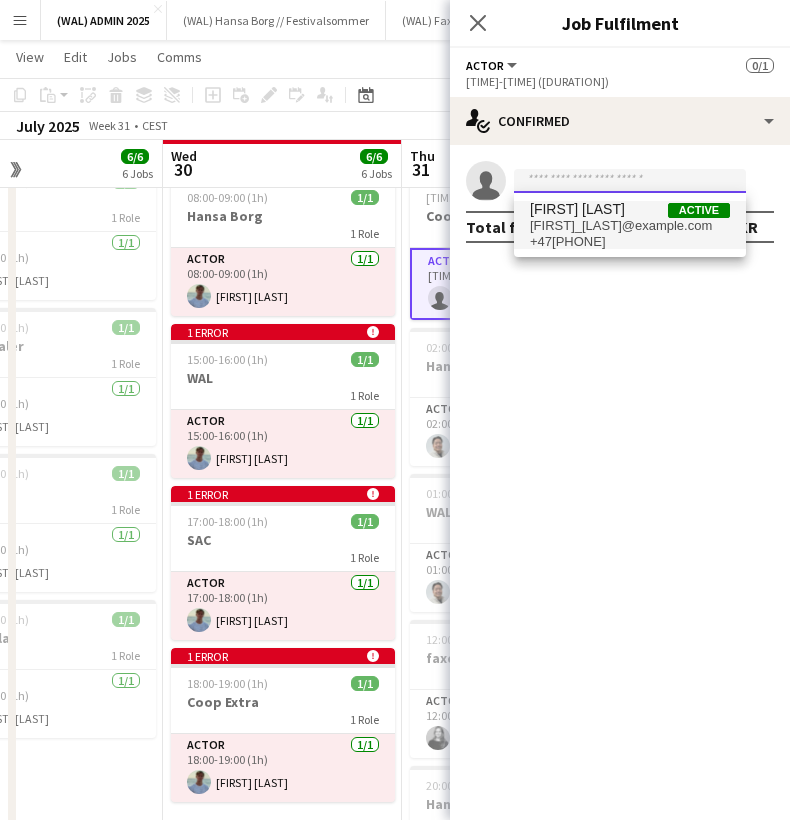 type on "**********" 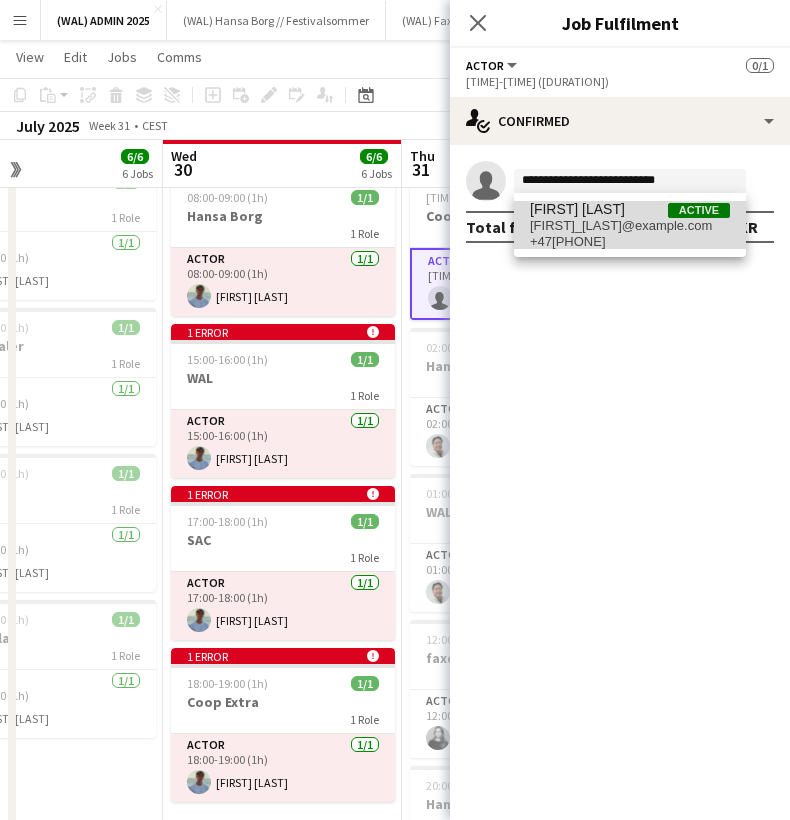 click on "[FIRST]_[LAST]@example.com" at bounding box center (630, 226) 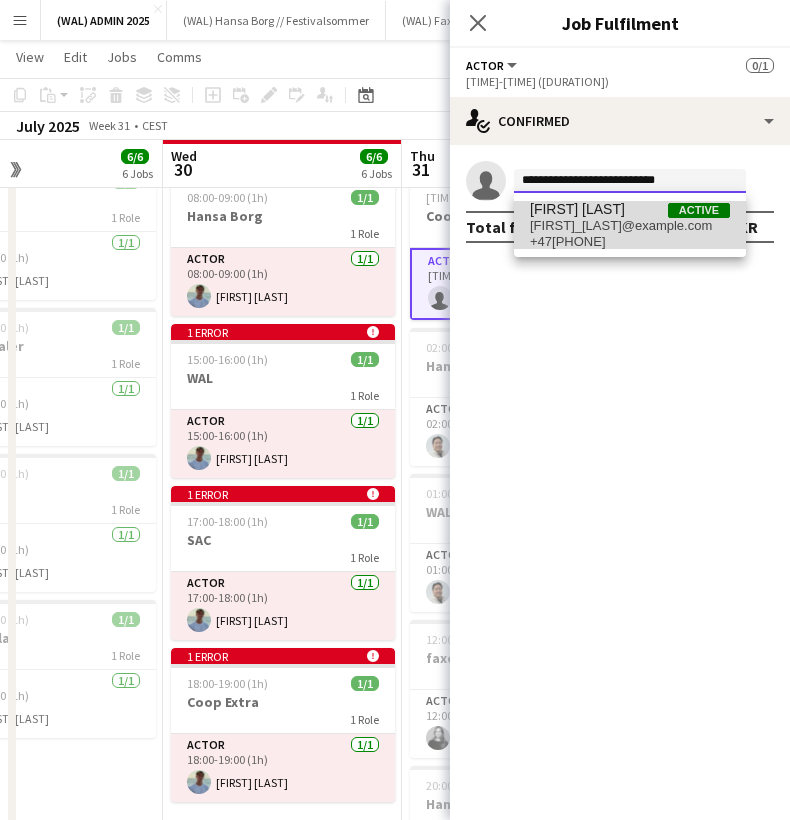 type 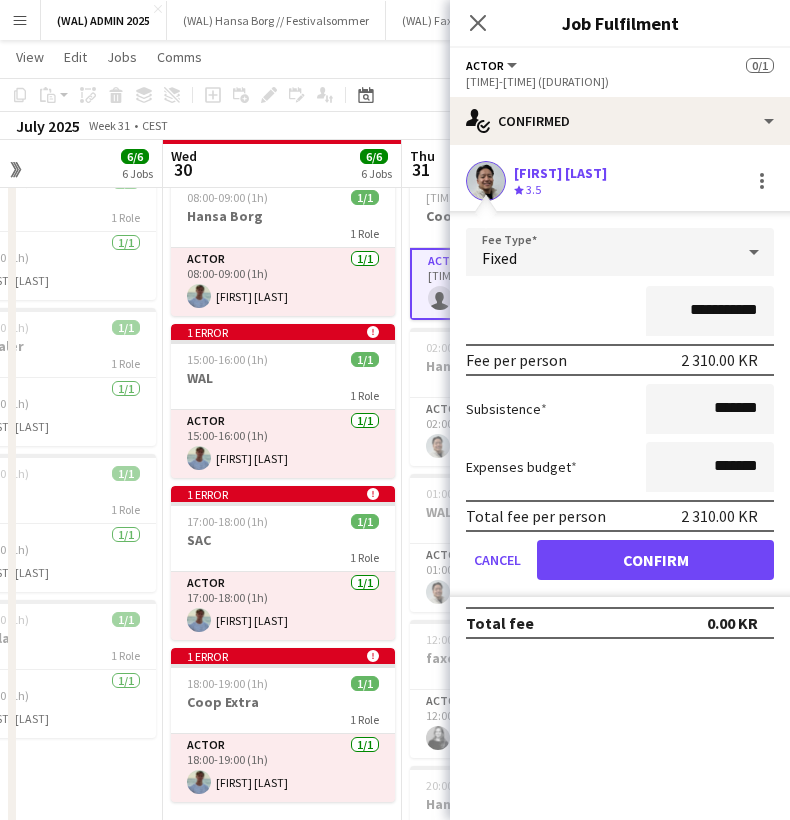 click on "Confirm" at bounding box center [655, 560] 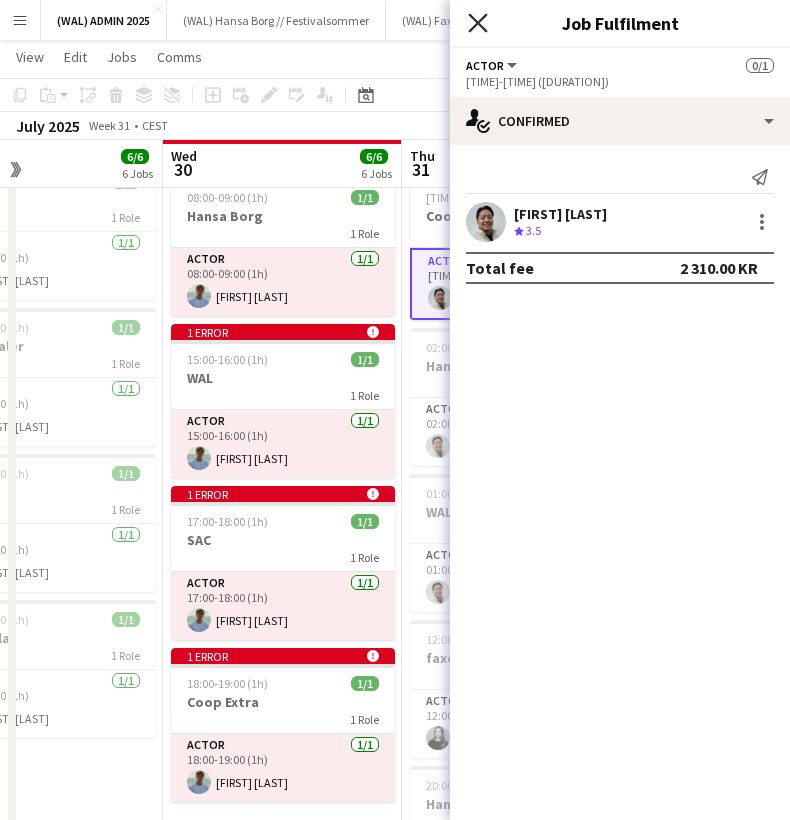 click on "Close pop-in" 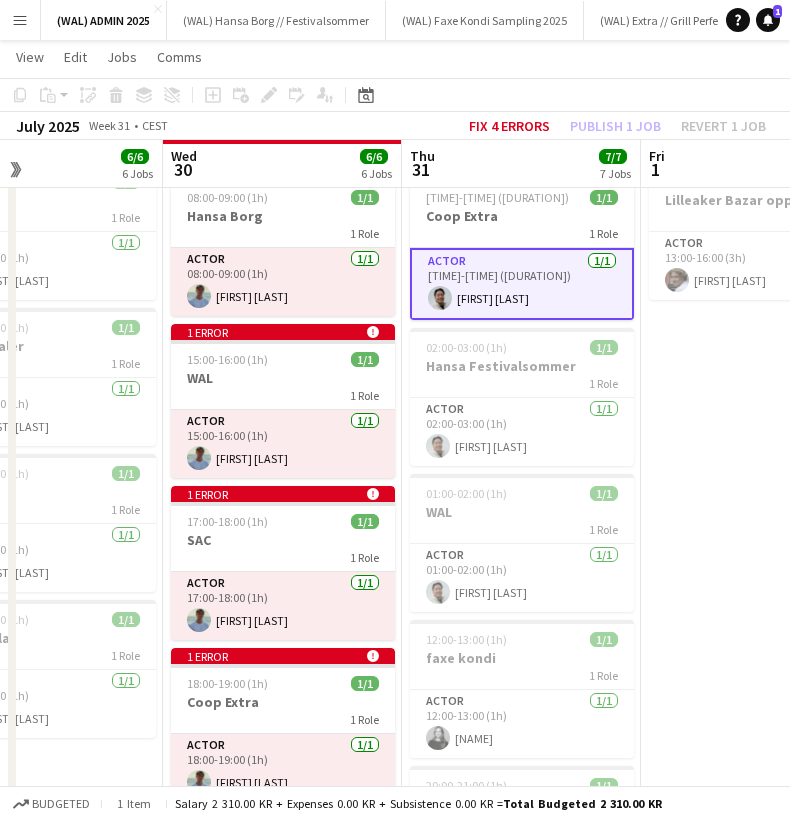 click on "[DAY]   [NUMBER]   7/7   7 Jobs" at bounding box center [521, 164] 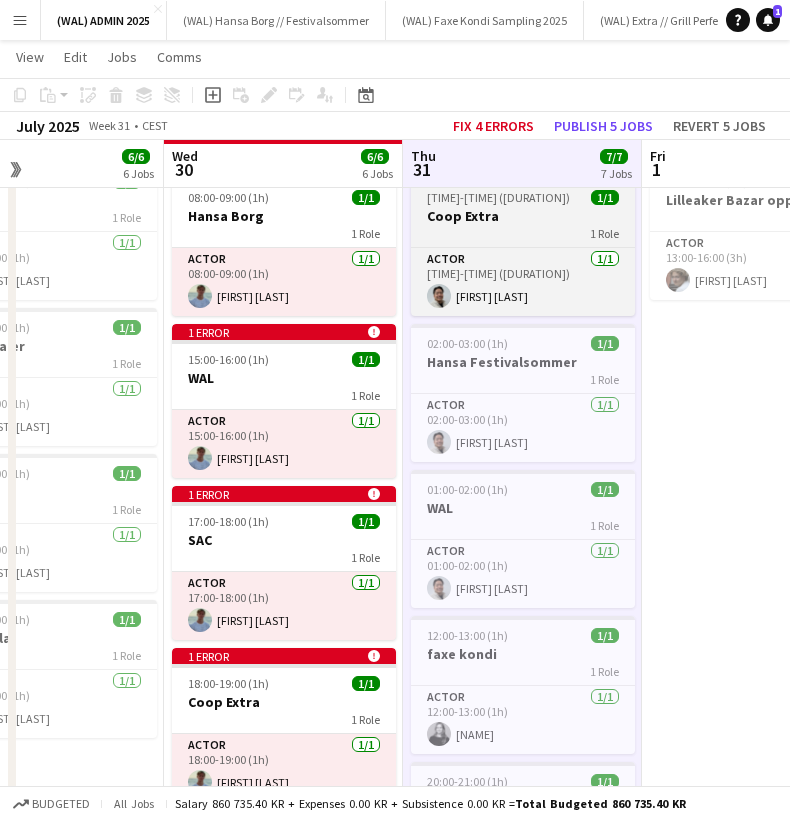 click on "[TIME]-[TIME] ([DURATION])    1/1" at bounding box center [523, 197] 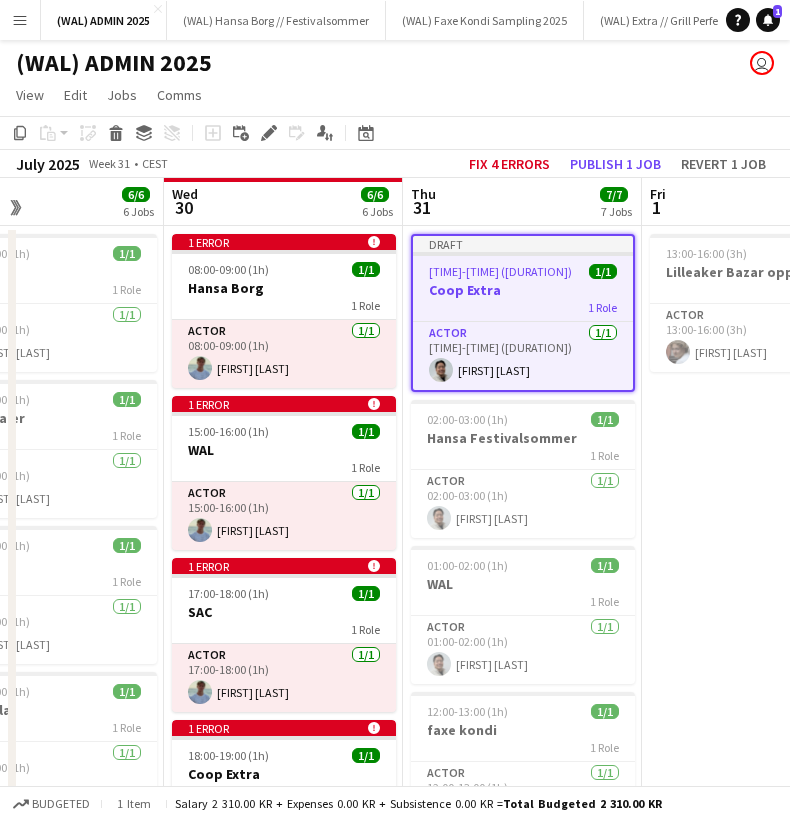 scroll, scrollTop: 0, scrollLeft: 0, axis: both 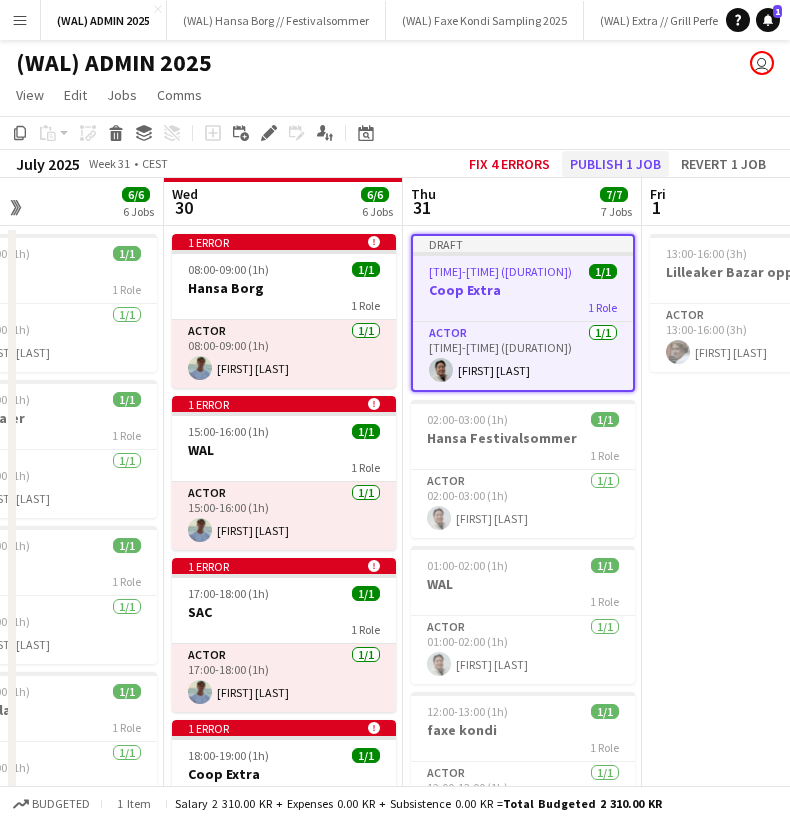 click on "Publish 1 job" 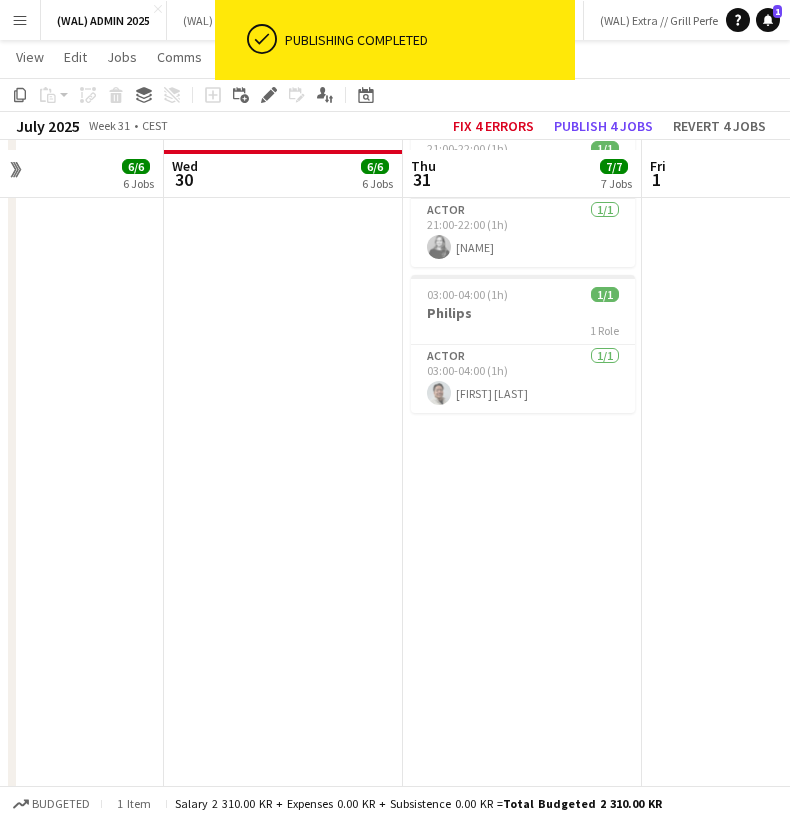 scroll, scrollTop: 847, scrollLeft: 0, axis: vertical 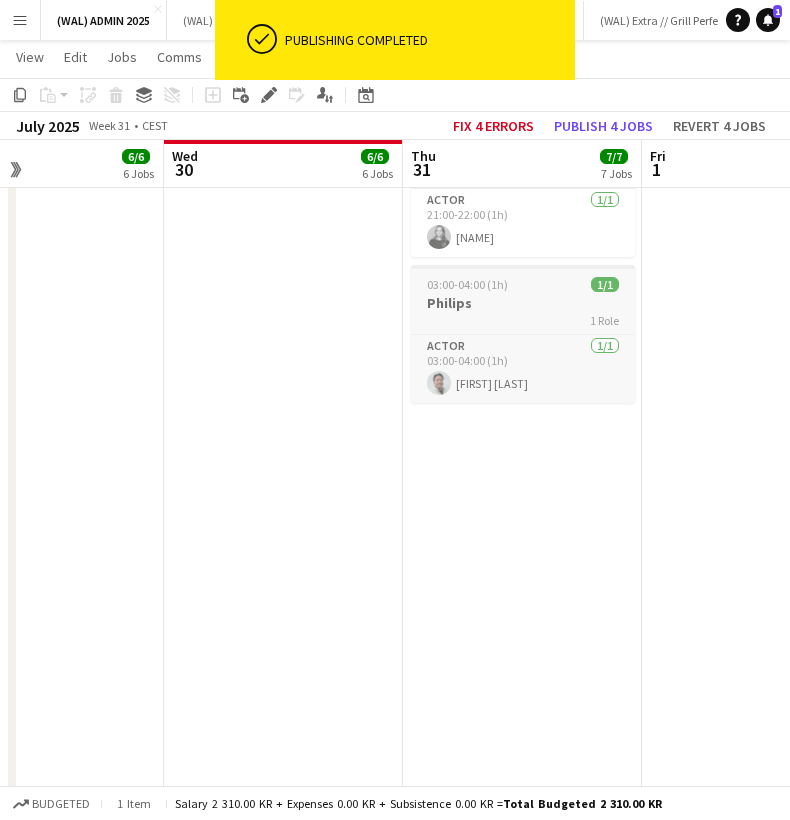 click on "Philips" at bounding box center (523, 303) 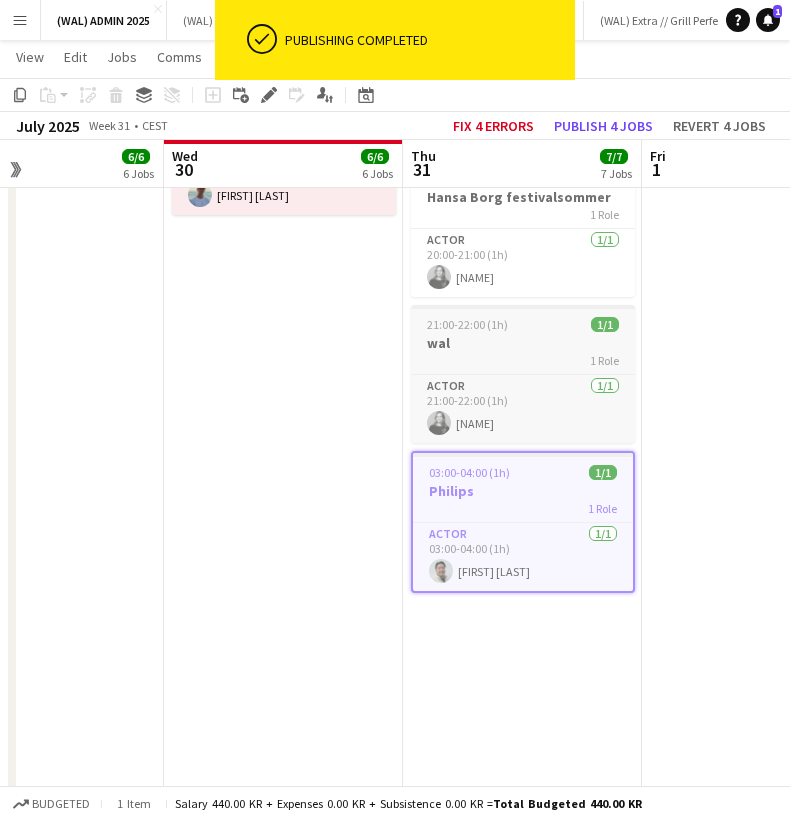scroll, scrollTop: 535, scrollLeft: 0, axis: vertical 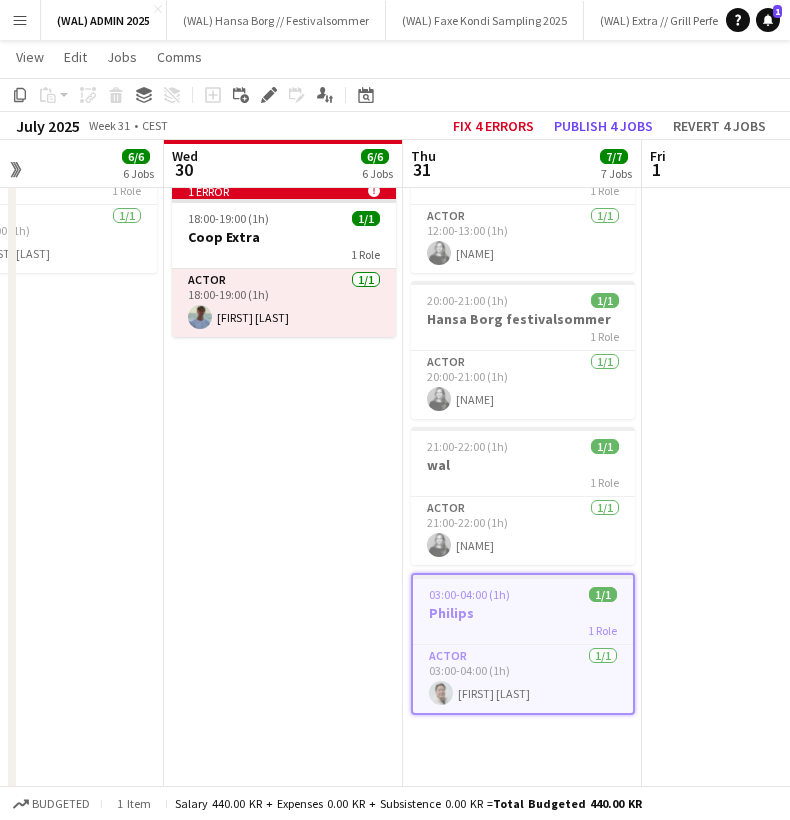 click on "[TIME]-[TIME] ([DURATION])    1/1   Lilleaker Bazar opprigg   1 Role   Actor   1/1   [TIME]-[TIME] ([DURATION])
[NAME]" at bounding box center (761, 833) 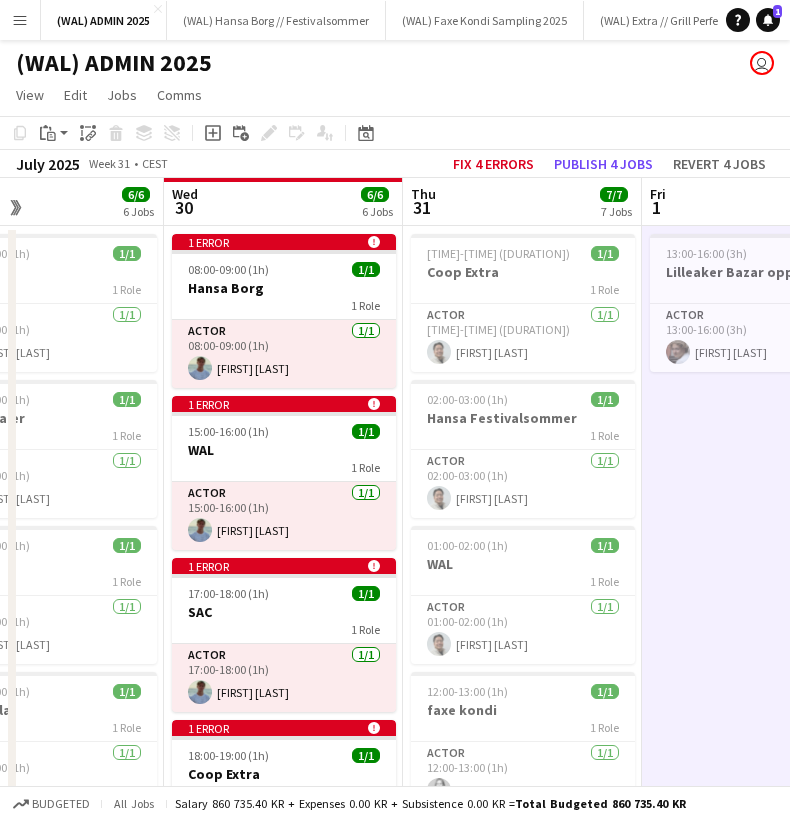 scroll, scrollTop: 0, scrollLeft: 0, axis: both 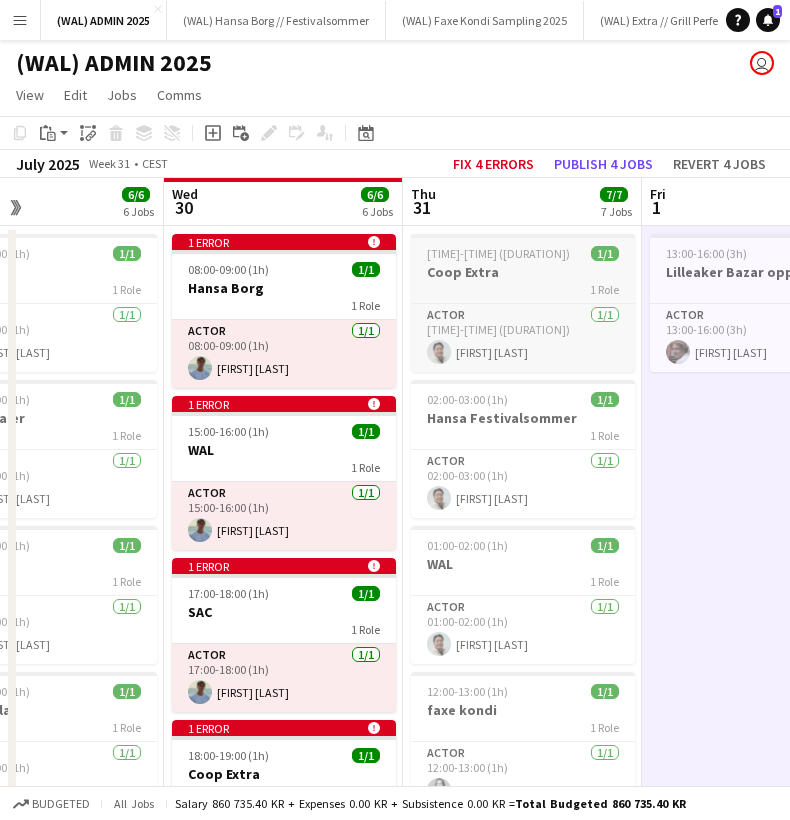 click on "[TIME]-[TIME] ([DURATION])" at bounding box center [498, 253] 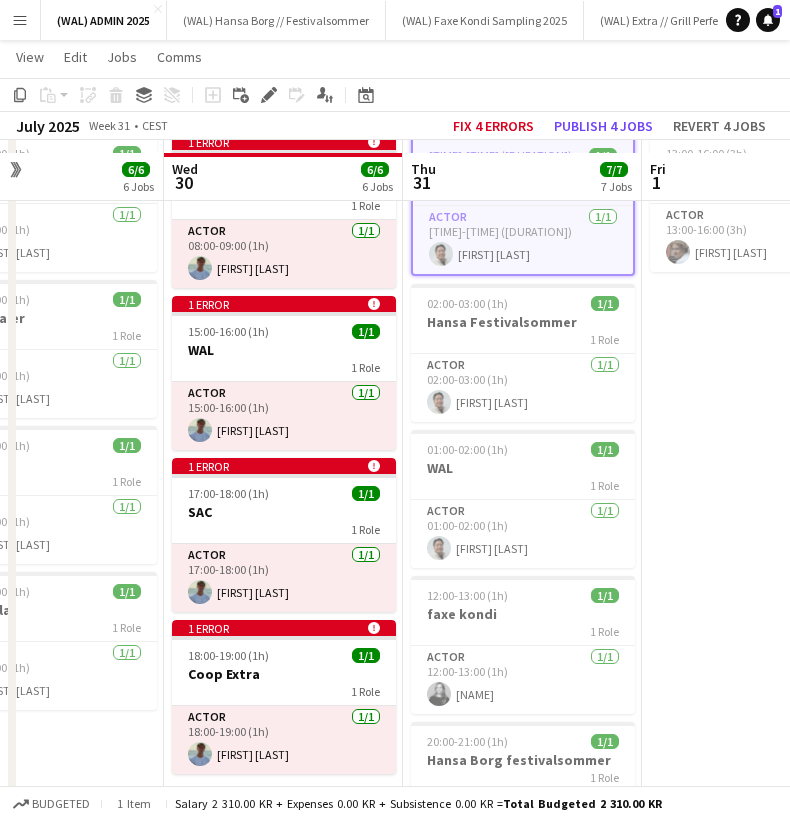 scroll, scrollTop: 111, scrollLeft: 0, axis: vertical 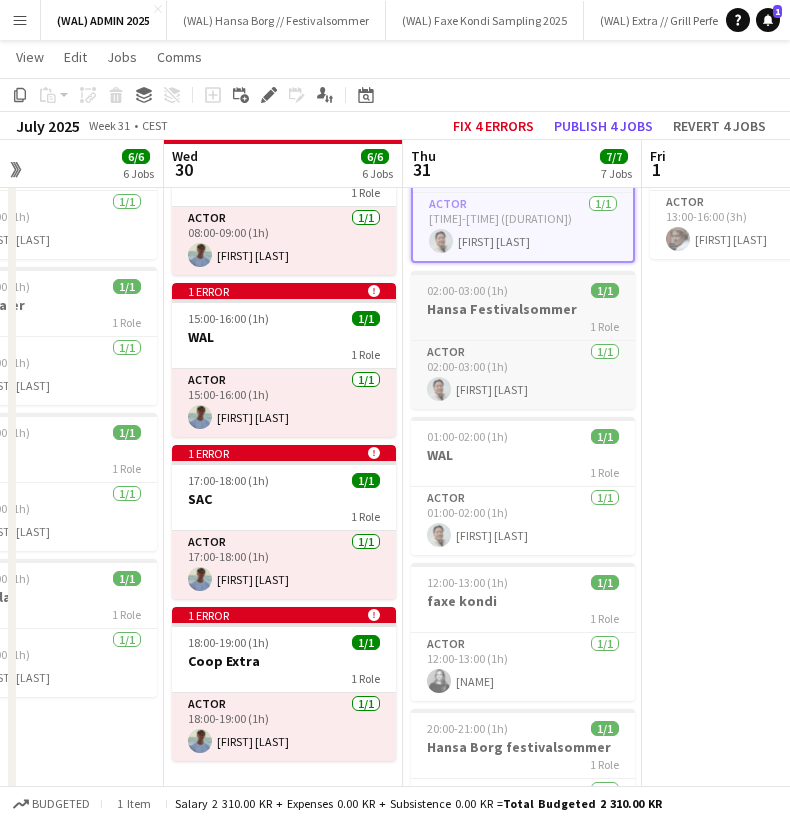 click on "Hansa Festivalsommer" at bounding box center (523, 309) 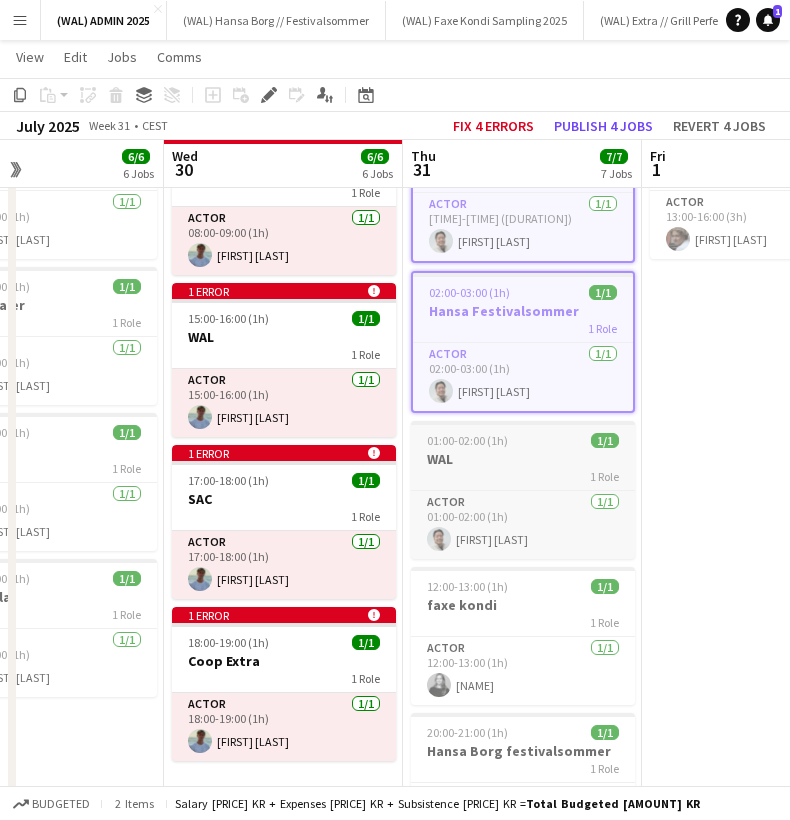 click on "1 Role" at bounding box center [523, 476] 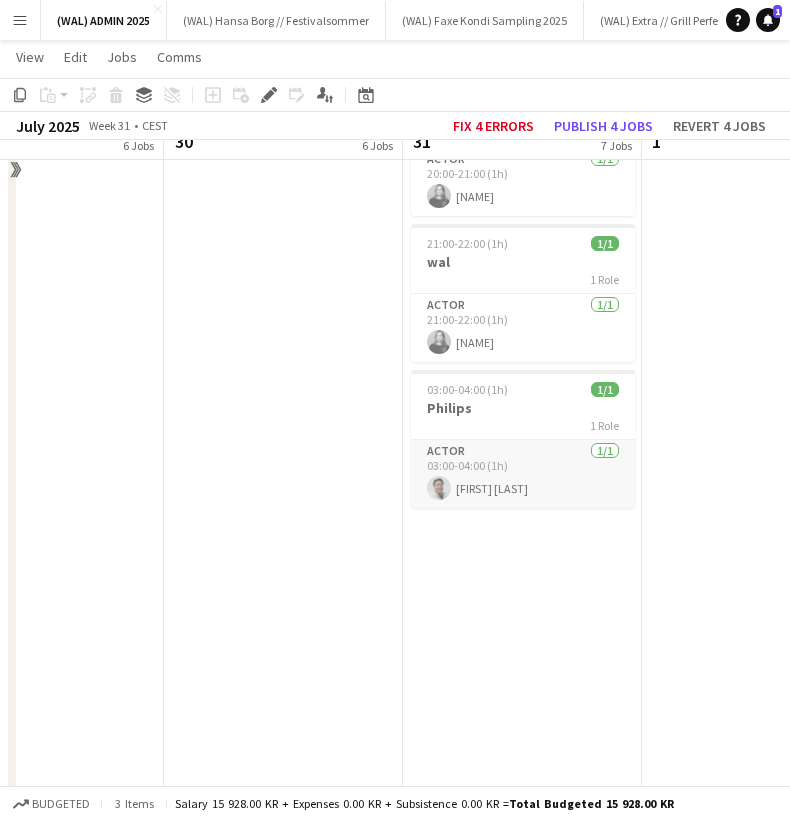 scroll, scrollTop: 722, scrollLeft: 0, axis: vertical 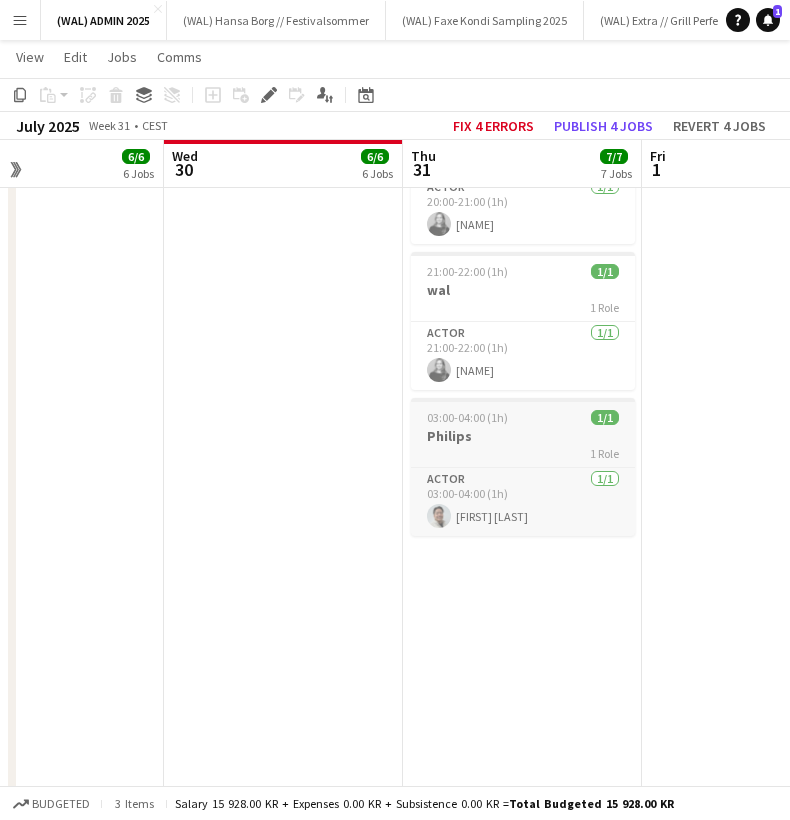 click on "1 Role" at bounding box center (523, 453) 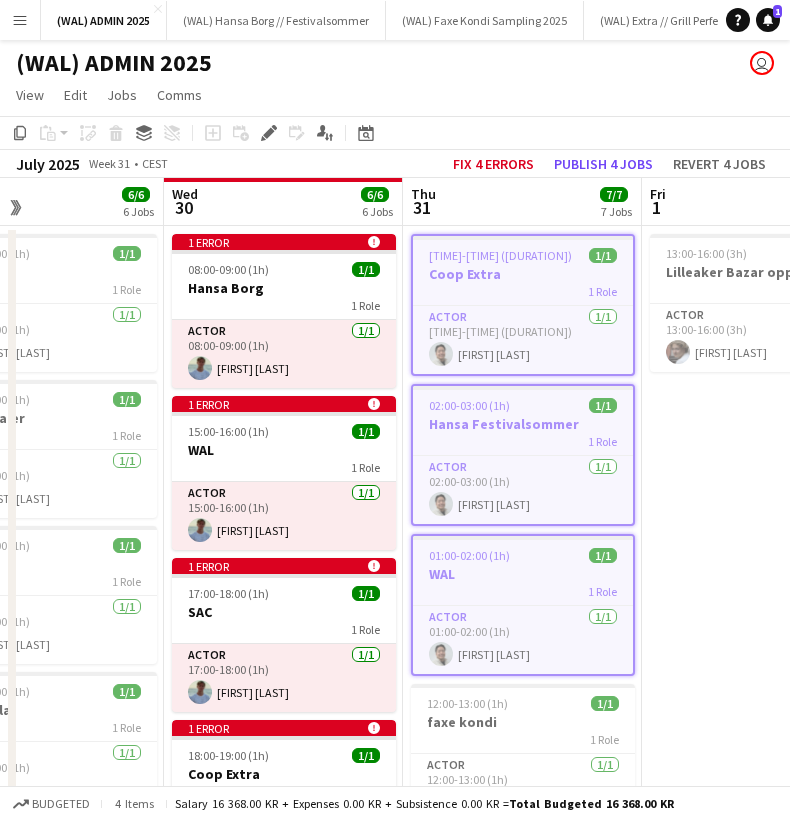 scroll, scrollTop: 0, scrollLeft: 0, axis: both 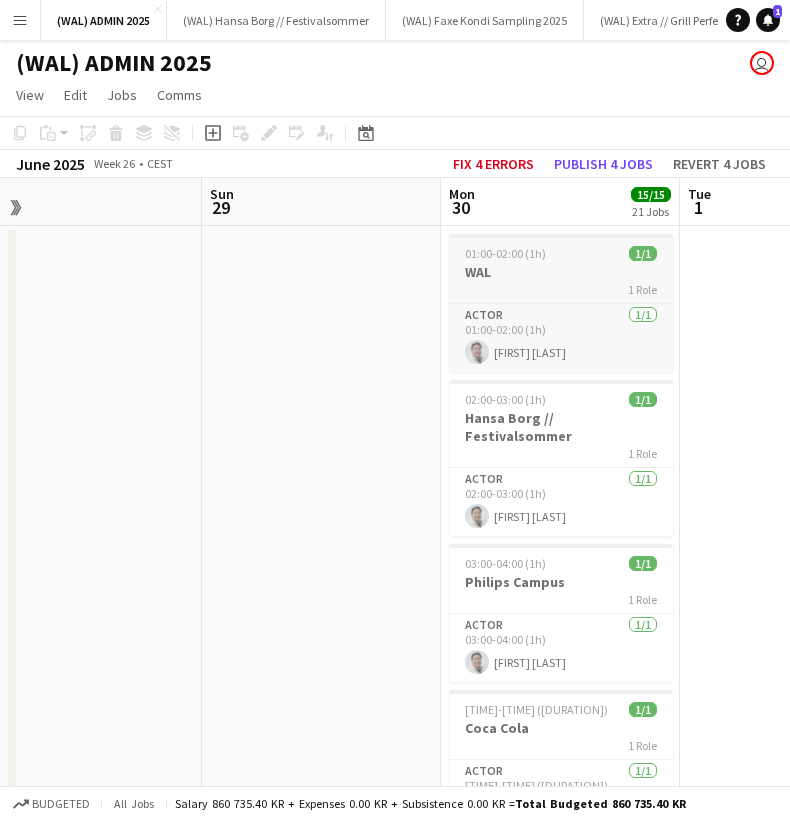 click on "01:00-02:00 (1h)" at bounding box center [505, 253] 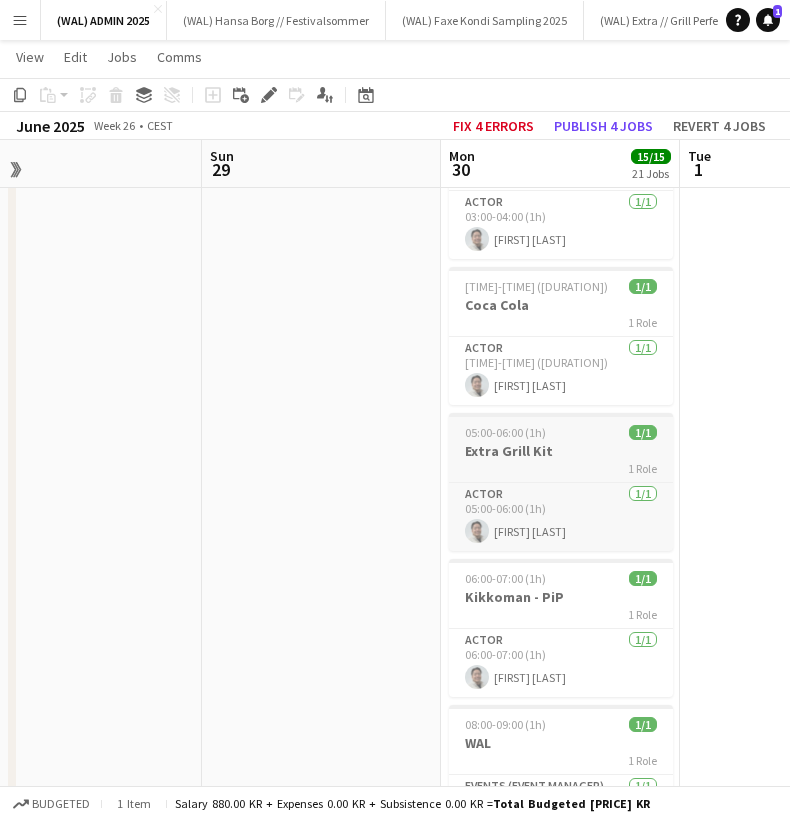 scroll, scrollTop: 424, scrollLeft: 0, axis: vertical 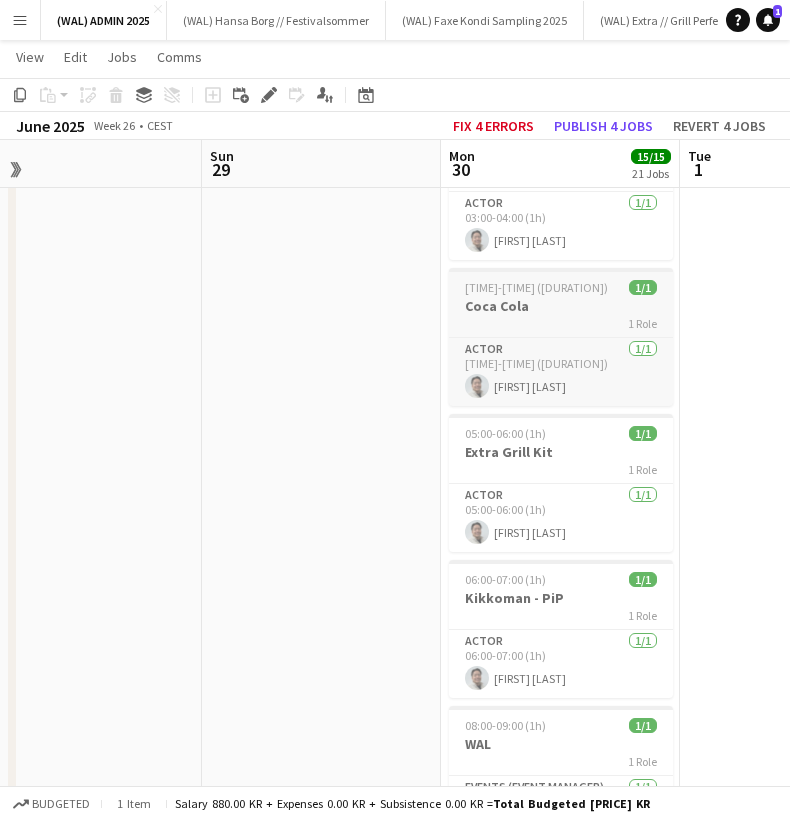 click on "Coca Cola" at bounding box center (561, 306) 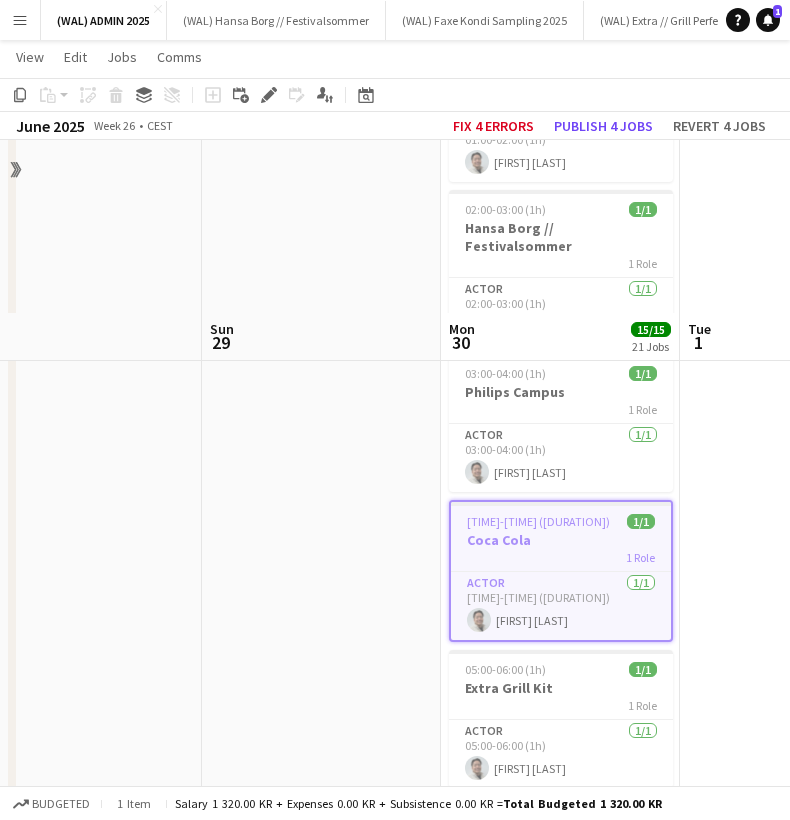 scroll, scrollTop: 70, scrollLeft: 0, axis: vertical 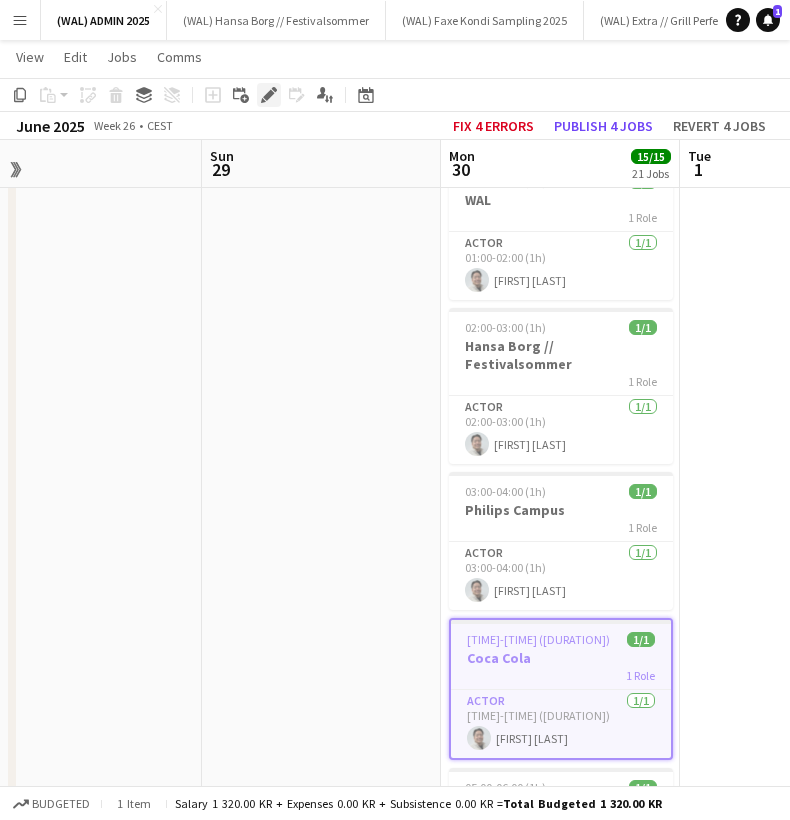 click on "Edit" 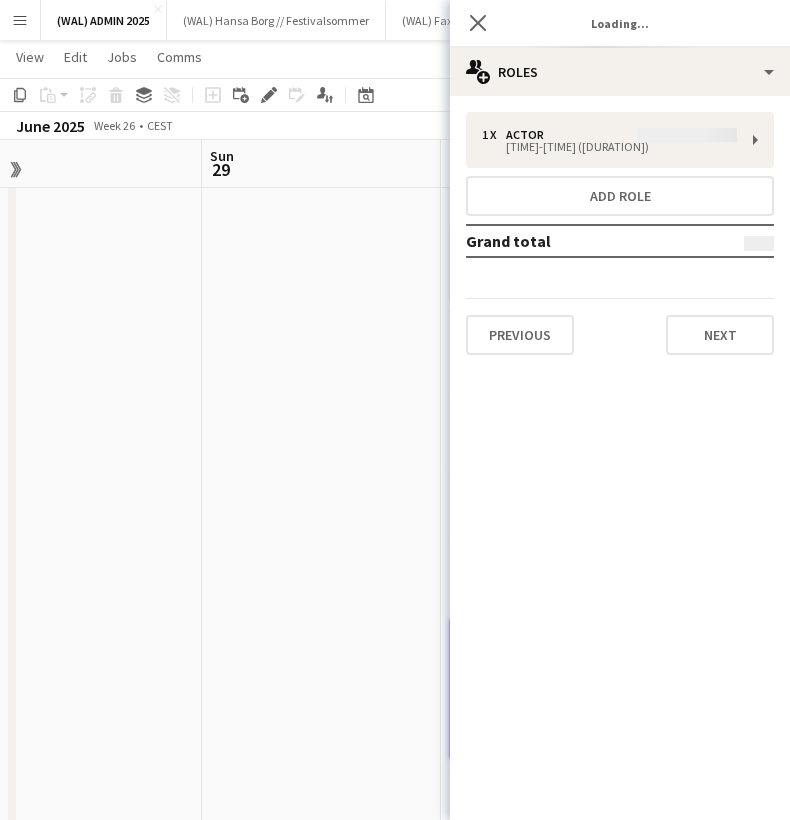 type on "*********" 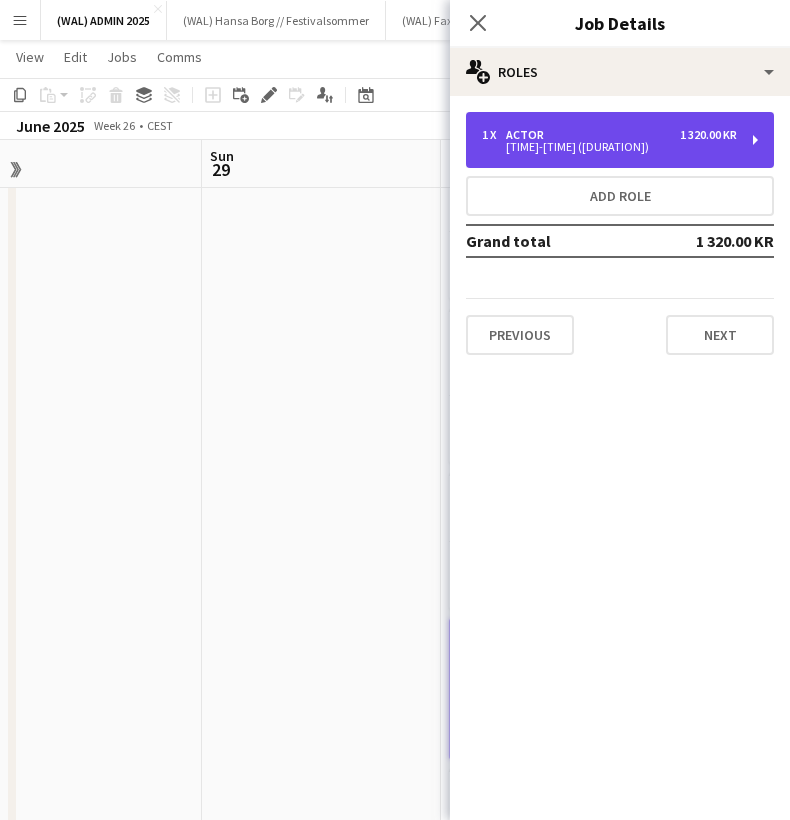 click on "1 320.00 KR" at bounding box center [708, 135] 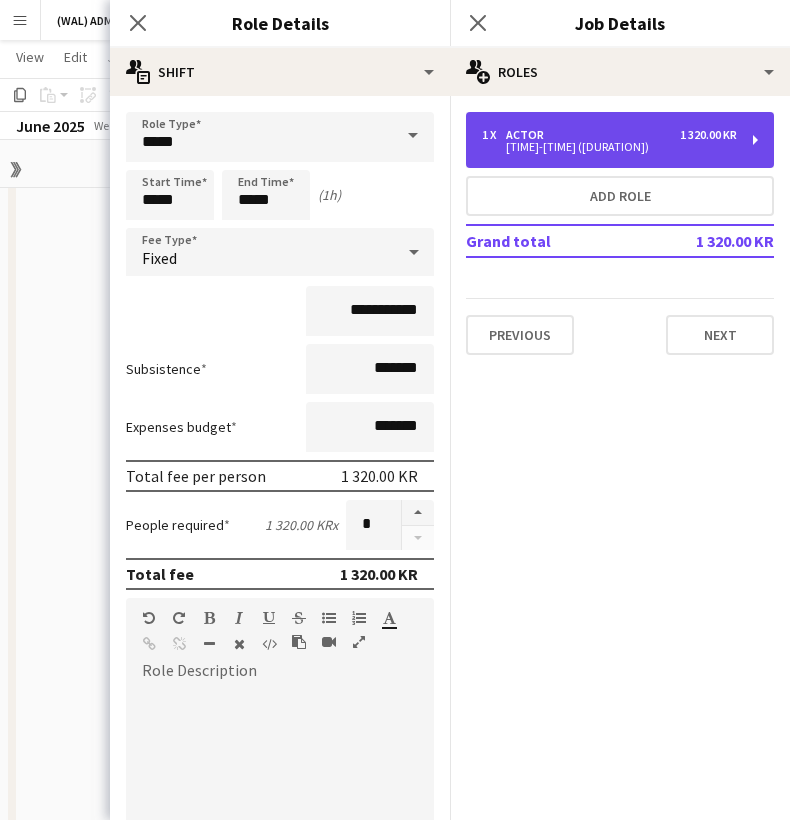 click on "1 x   Actor   1 320.00 KR   04:00-05:00 (1h)" at bounding box center (620, 140) 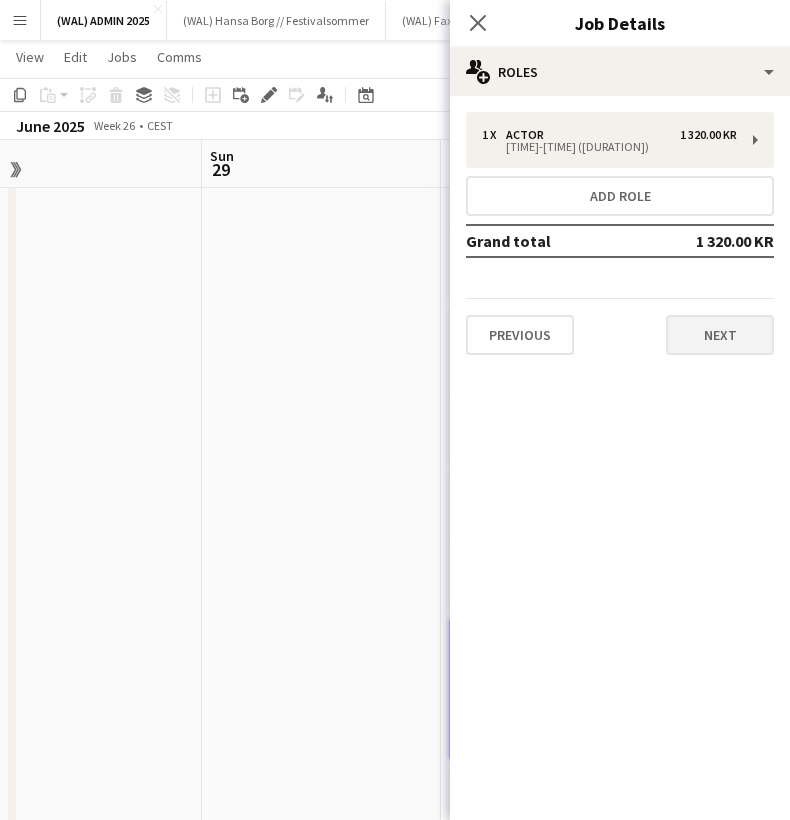 click on "Next" at bounding box center [720, 335] 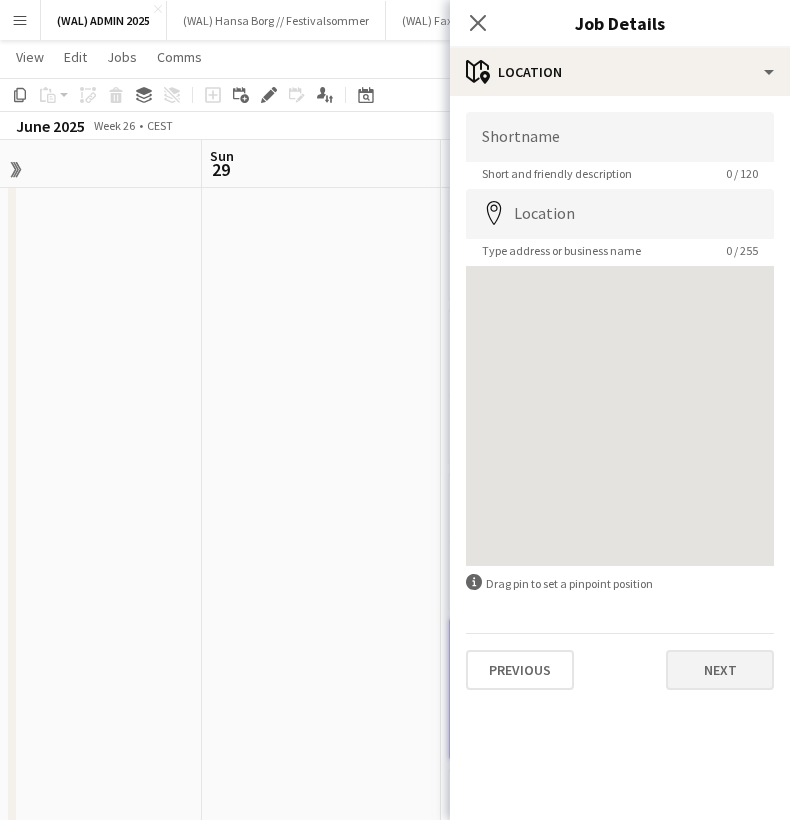 click on "Next" at bounding box center [720, 670] 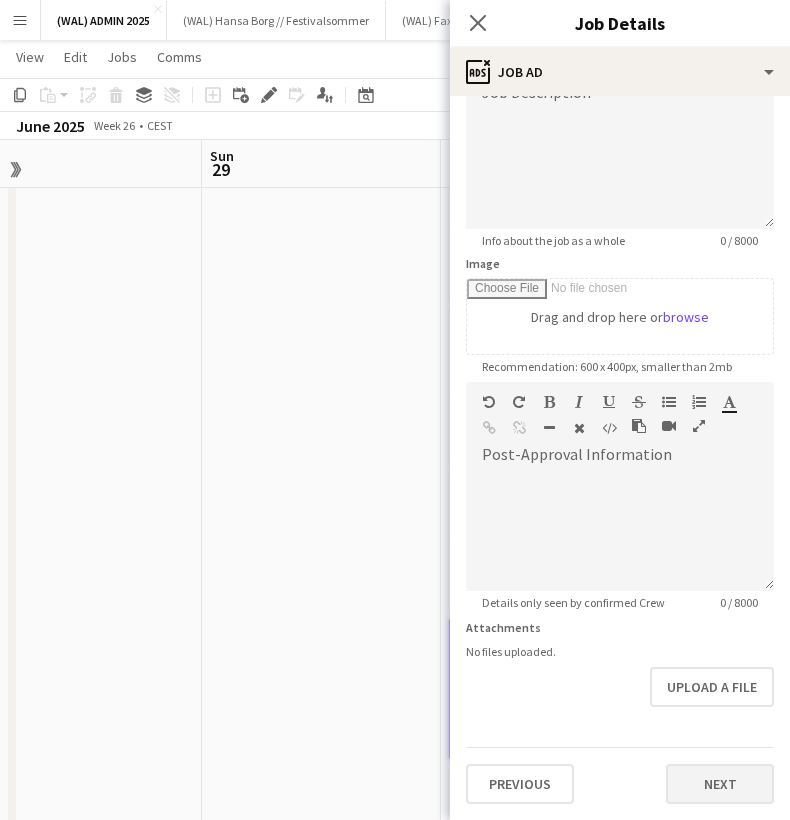 scroll, scrollTop: 169, scrollLeft: 0, axis: vertical 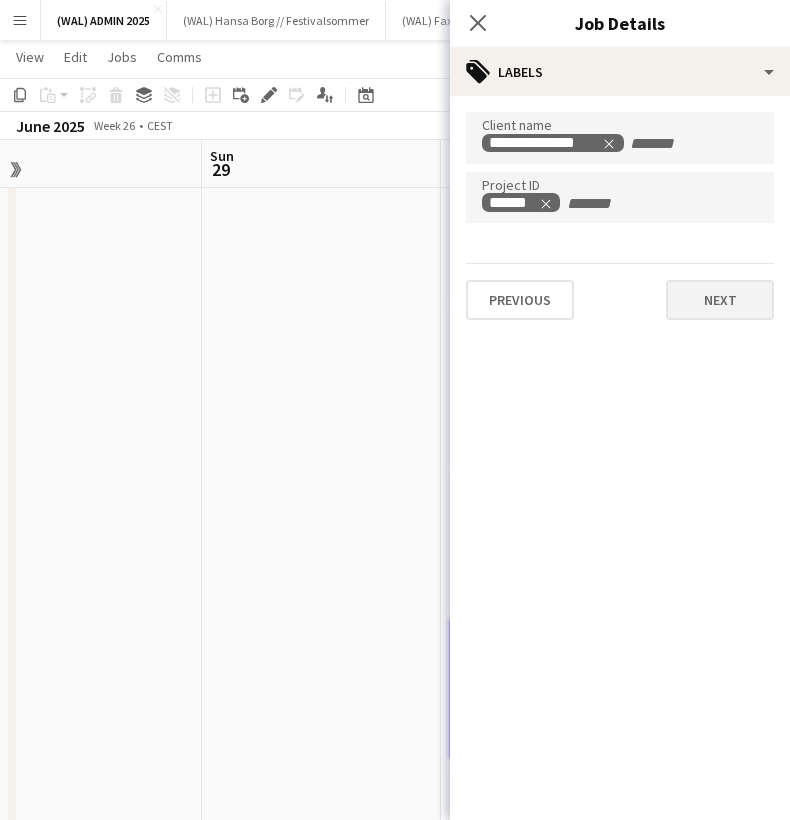 click on "Next" at bounding box center [720, 300] 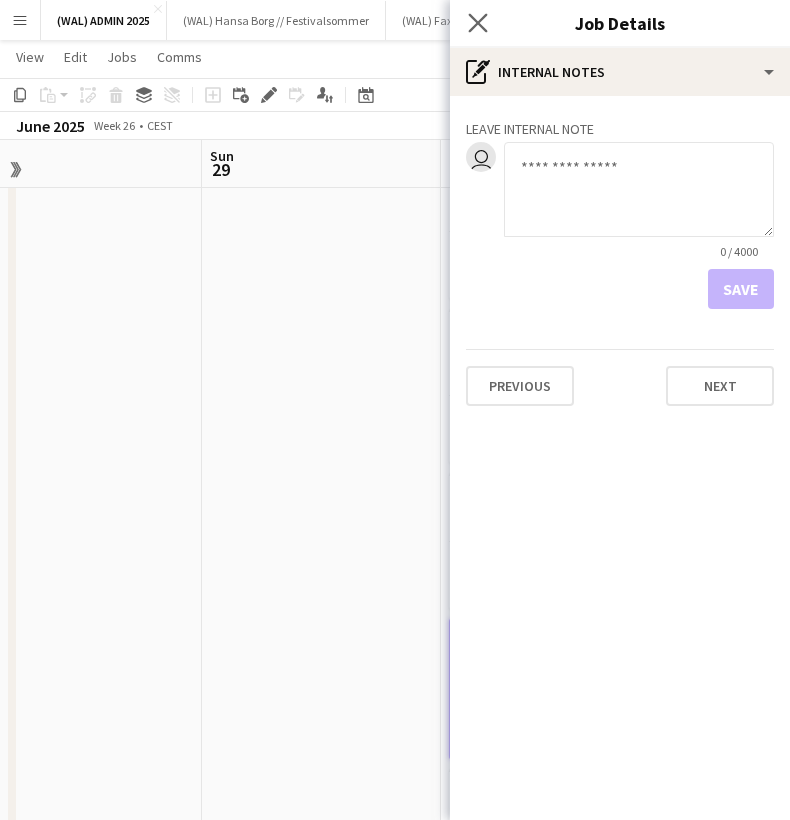 click on "Close pop-in" 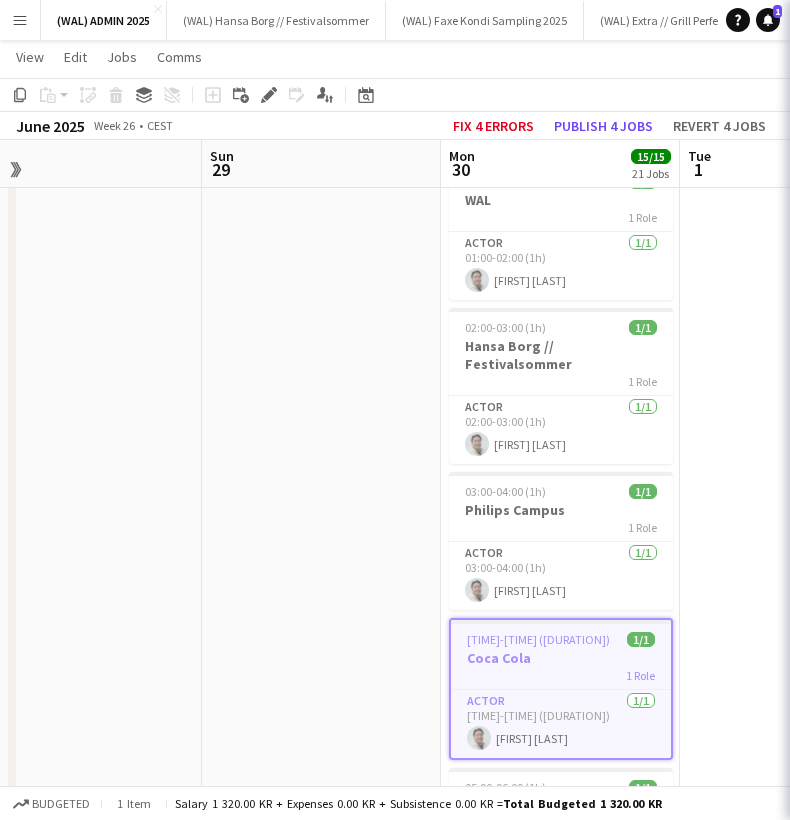 click at bounding box center [321, 1298] 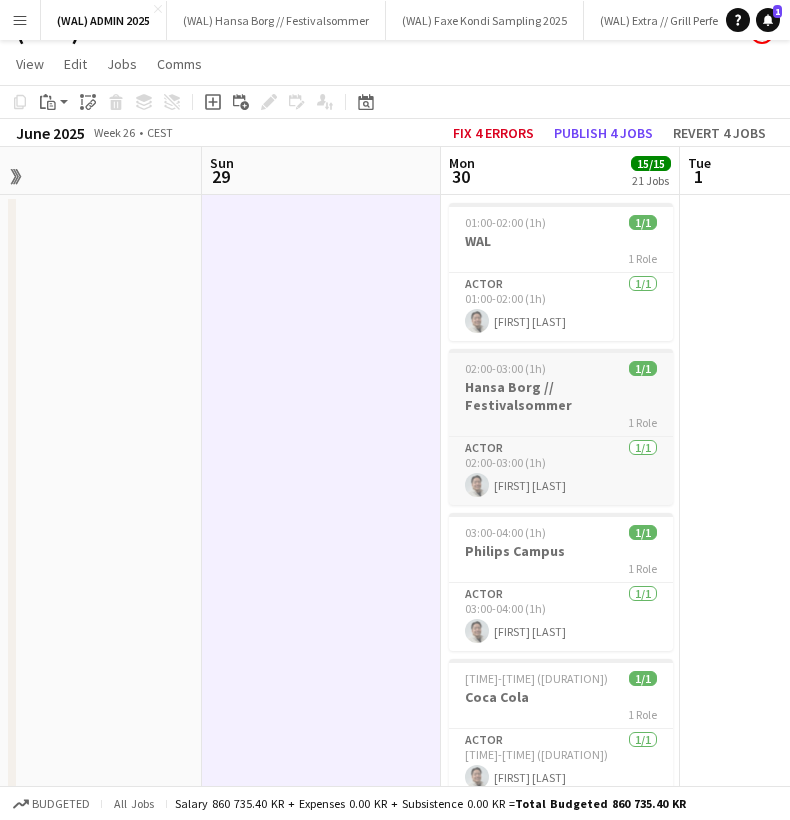scroll, scrollTop: 32, scrollLeft: 0, axis: vertical 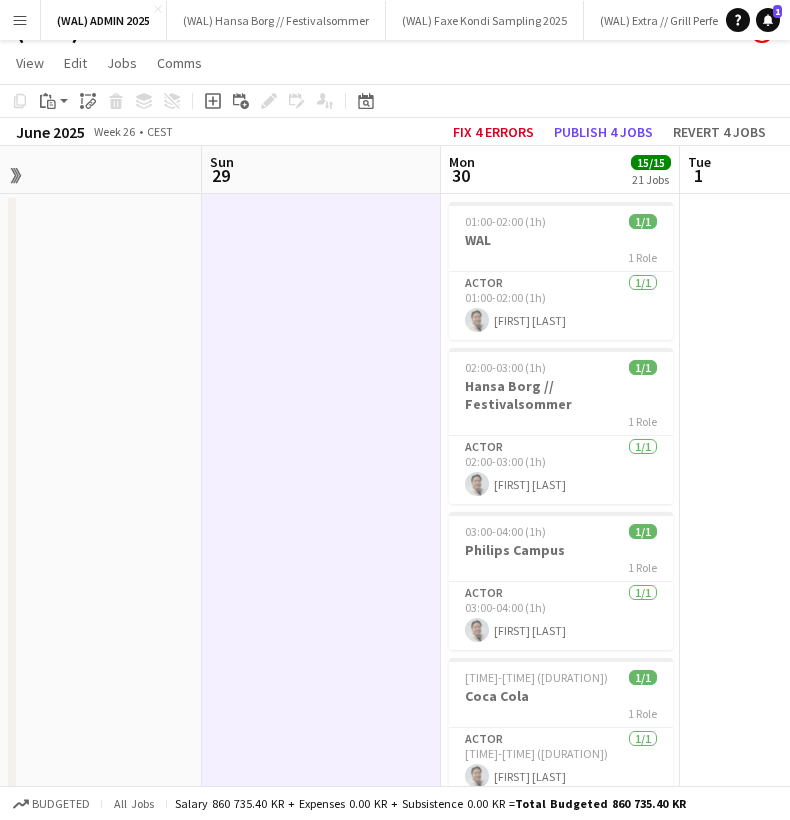 click at bounding box center [799, 1338] 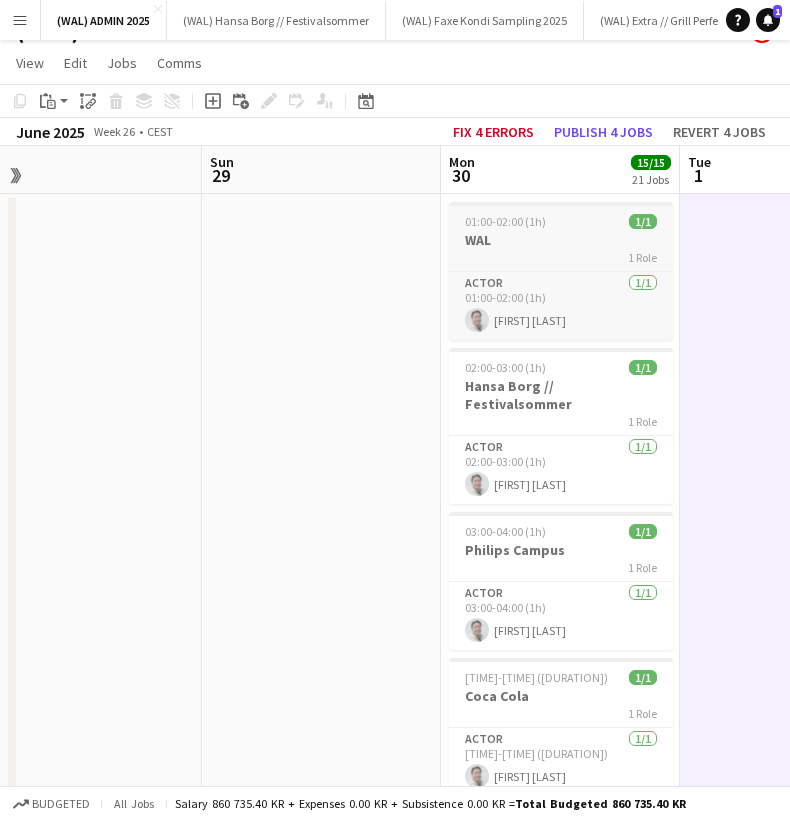 click on "01:00-02:00 (1h)    1/1" at bounding box center (561, 221) 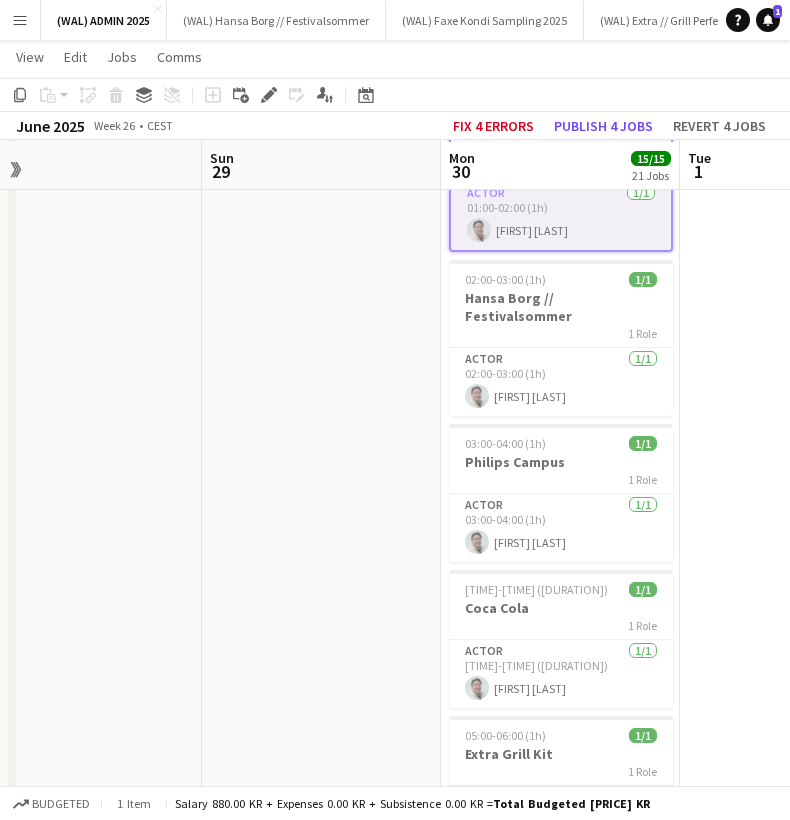 scroll, scrollTop: 124, scrollLeft: 0, axis: vertical 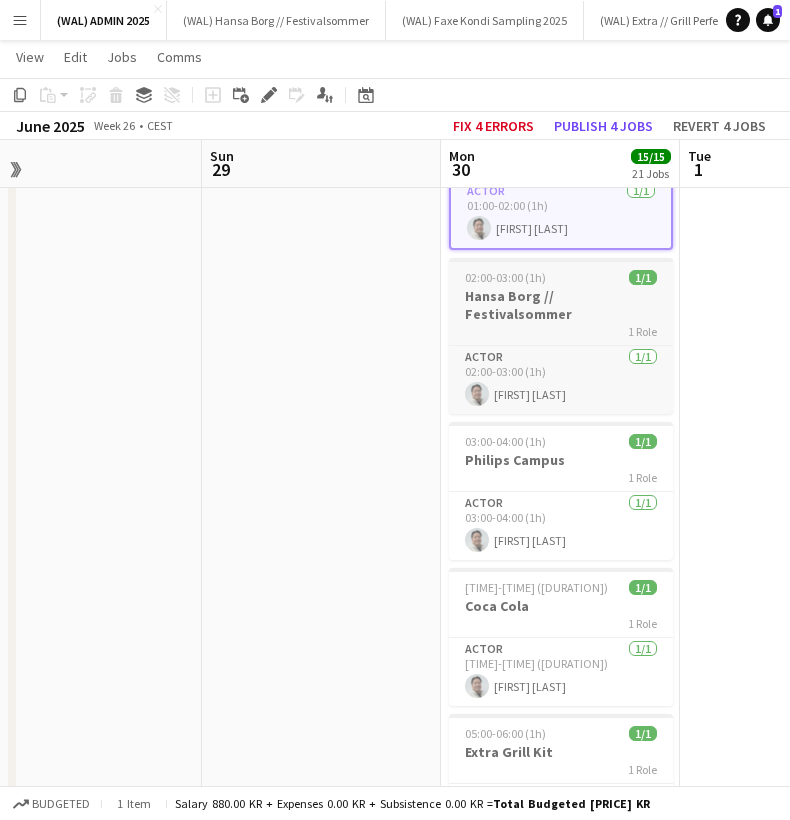 click on "1 Role" at bounding box center [561, 331] 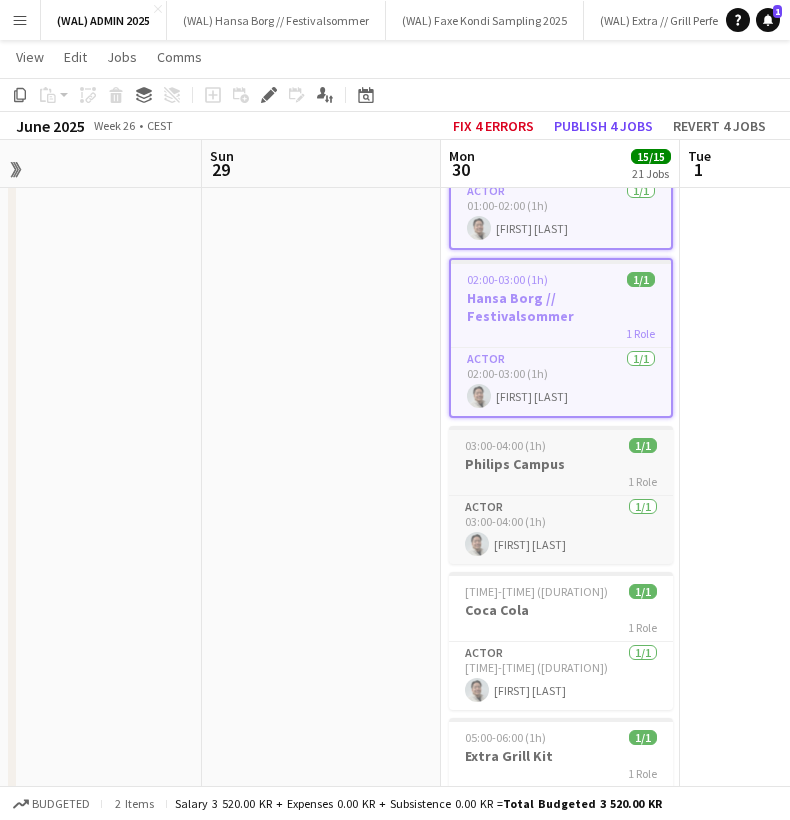 click on "03:00-04:00 (1h)" at bounding box center (505, 445) 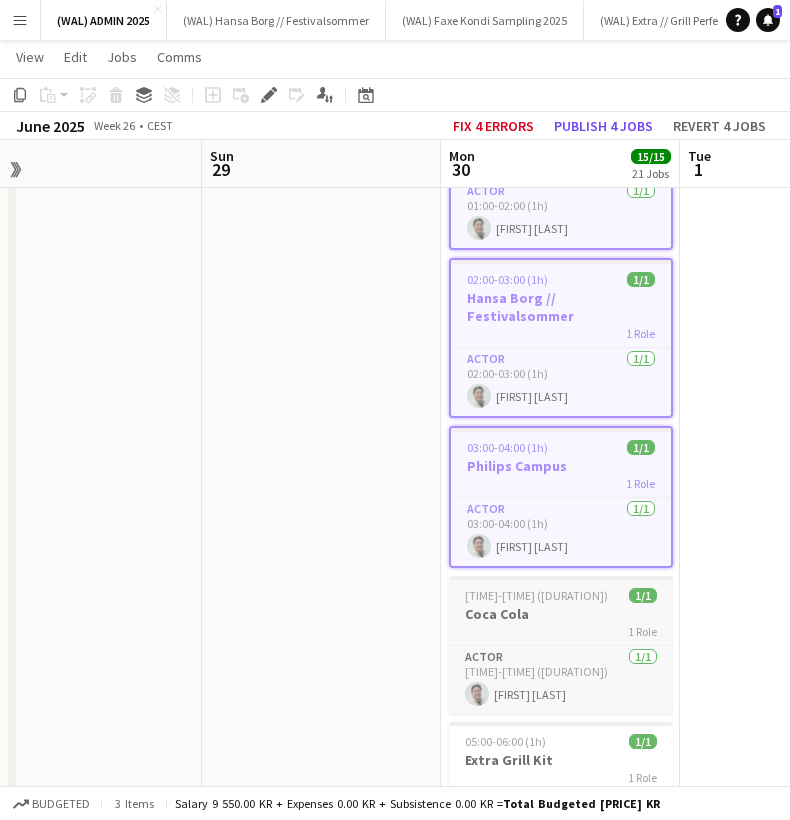click on "1 Role" at bounding box center [561, 631] 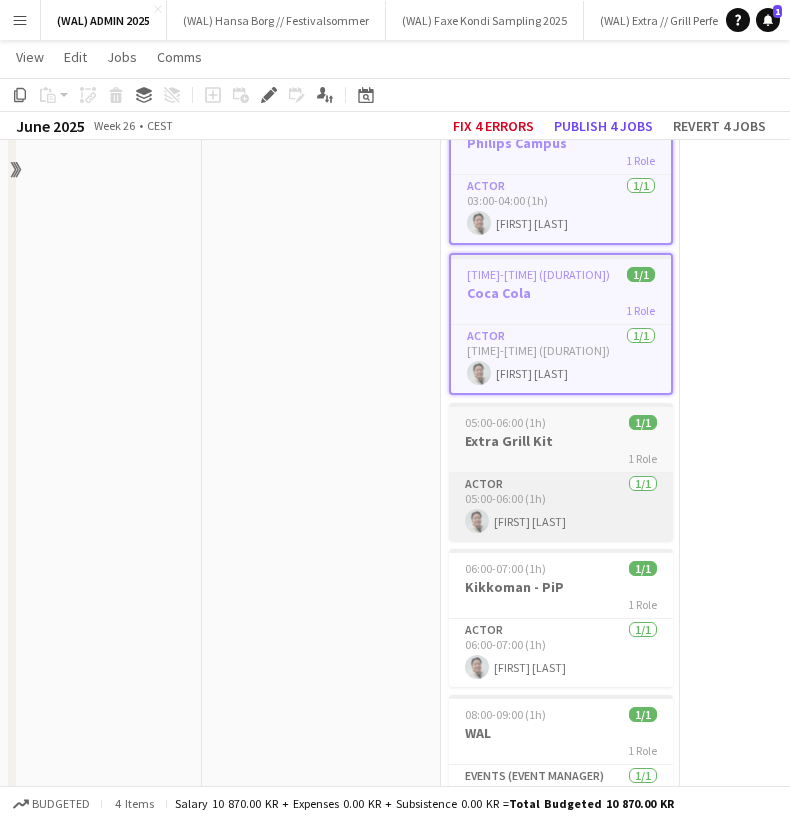 scroll, scrollTop: 456, scrollLeft: 0, axis: vertical 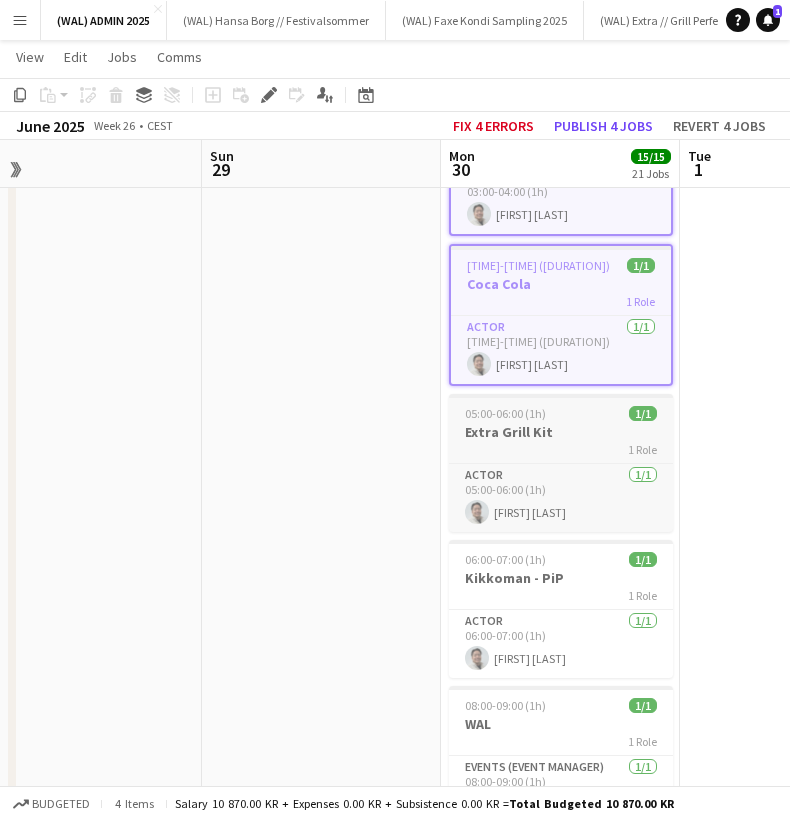 click on "1 Role" at bounding box center (561, 449) 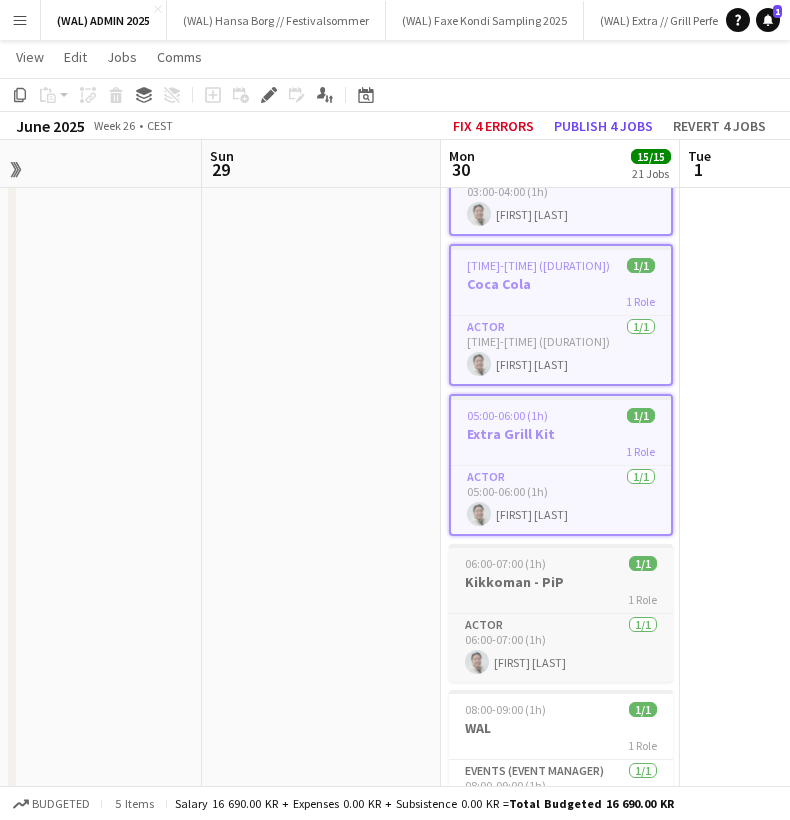 click on "[TIME]-[TIME] ([DURATION])    1/1   [BRAND] - [BRAND]   1 Role   Actor   1/1   [TIME]-[TIME] ([DURATION])
[FIRST] [LAST]" at bounding box center (561, 613) 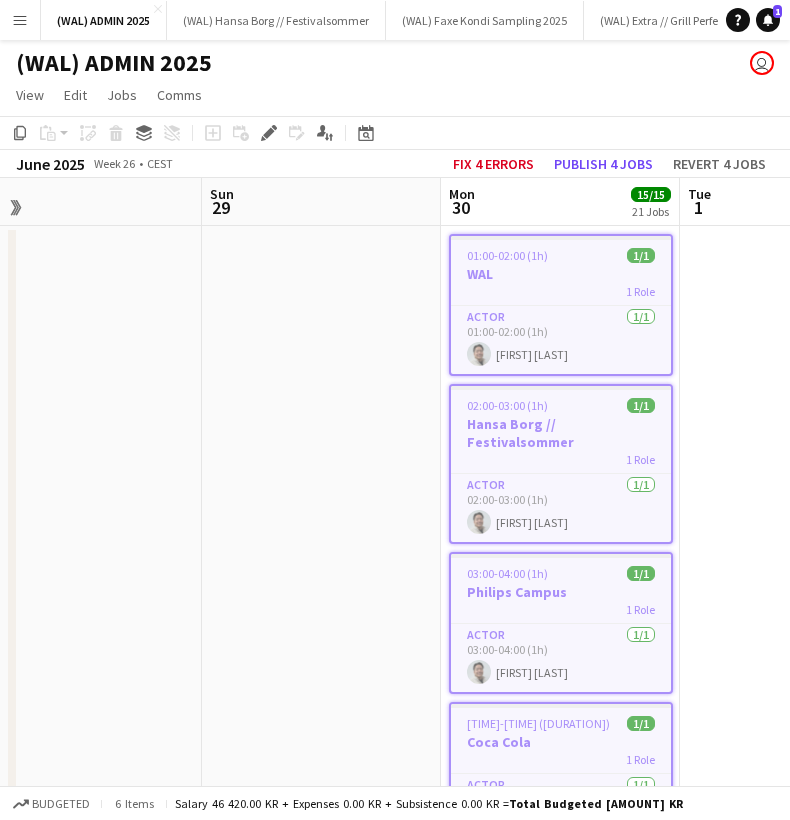 scroll, scrollTop: 0, scrollLeft: 0, axis: both 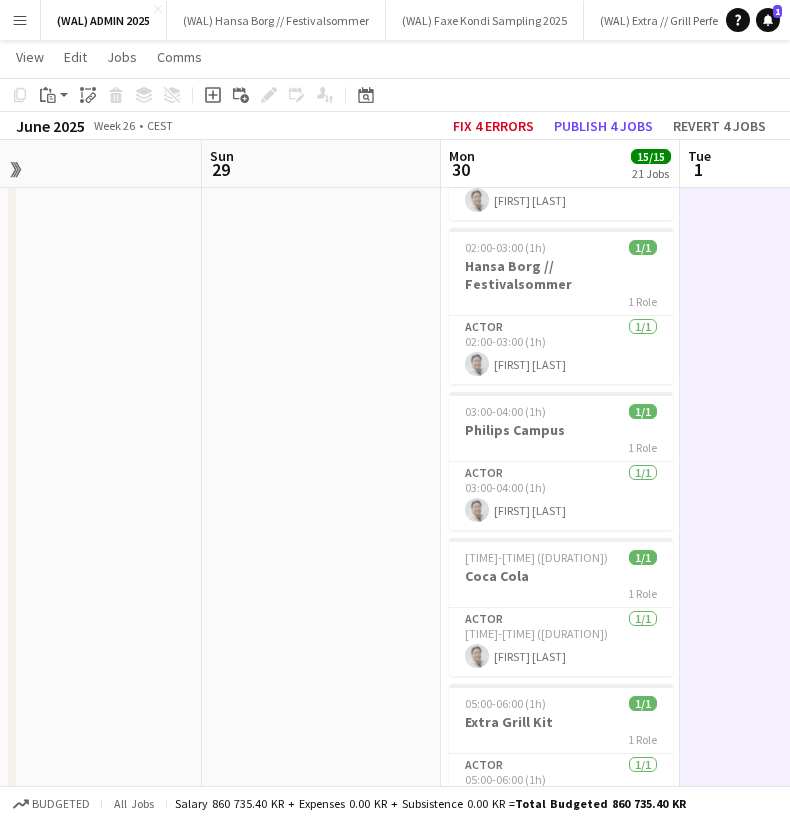 click at bounding box center (321, 1218) 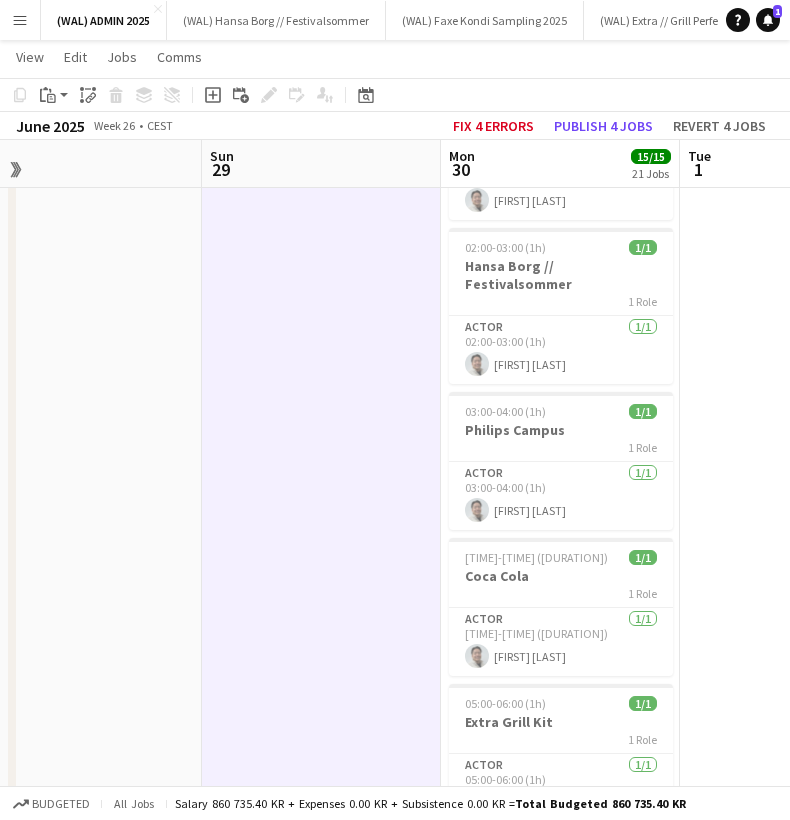 click at bounding box center (799, 1218) 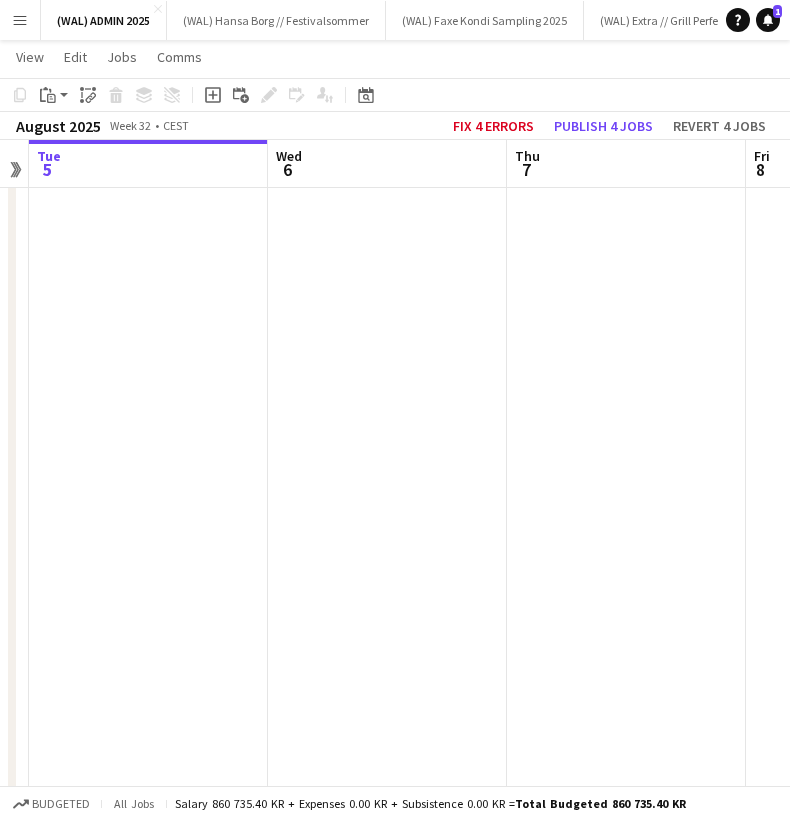 scroll, scrollTop: 0, scrollLeft: 702, axis: horizontal 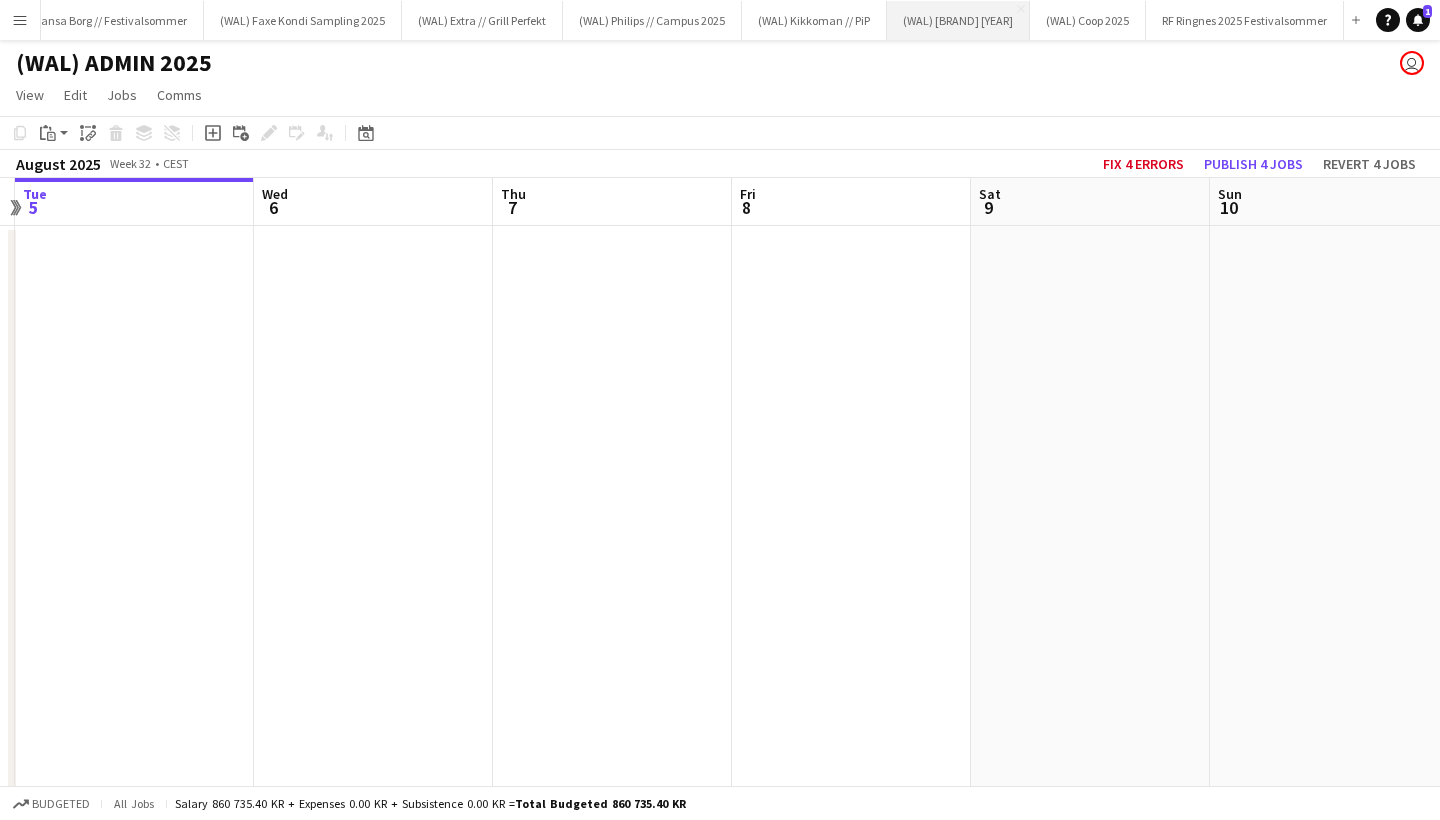 click on "(WAL) Oslo Maraton 2025
Close" at bounding box center [958, 20] 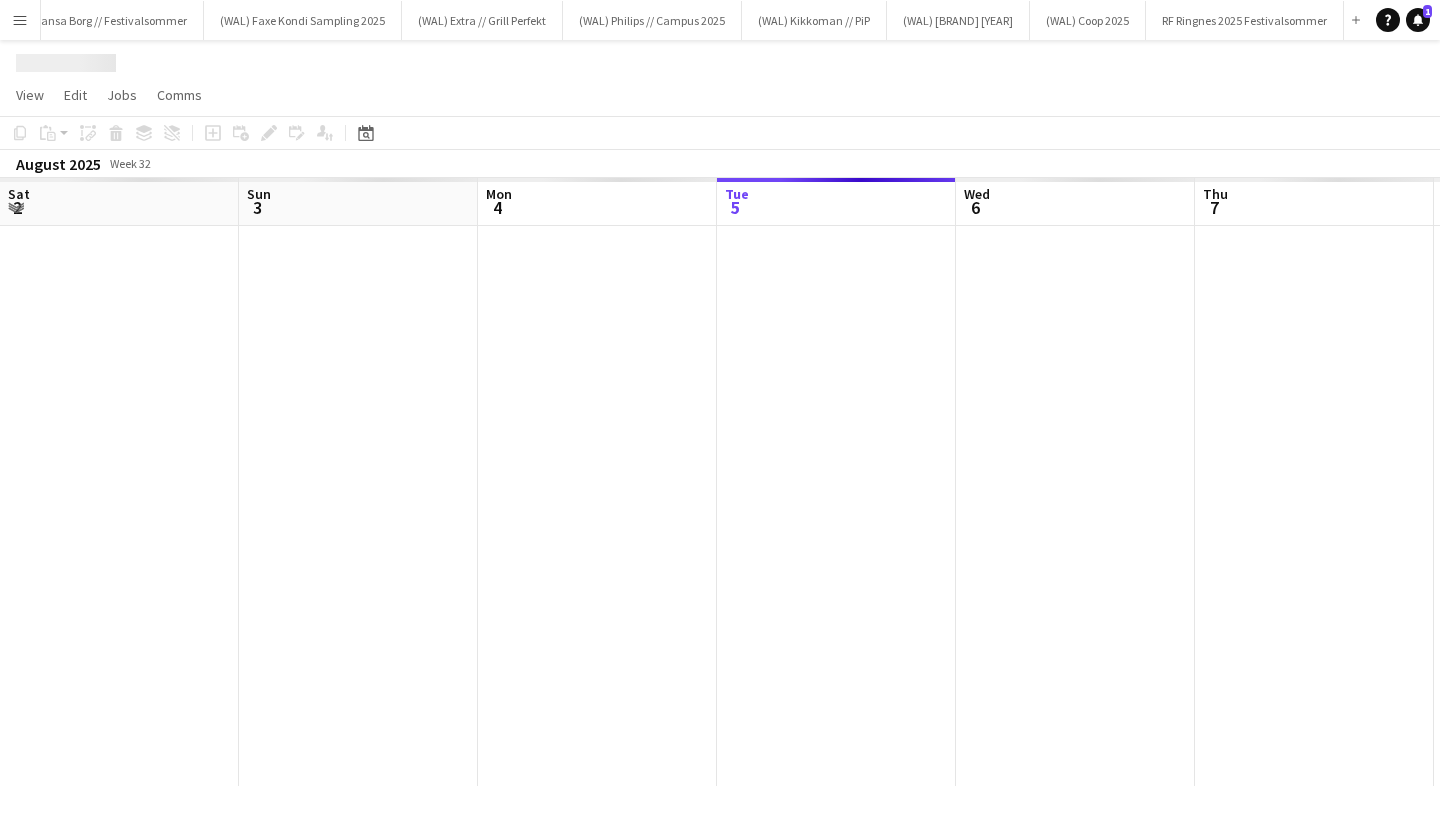 scroll, scrollTop: 0, scrollLeft: 187, axis: horizontal 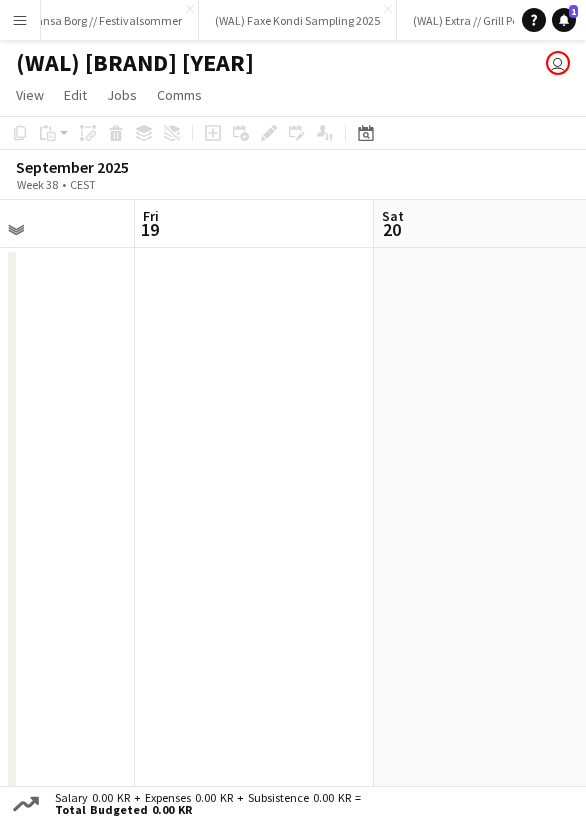 click at bounding box center (493, 528) 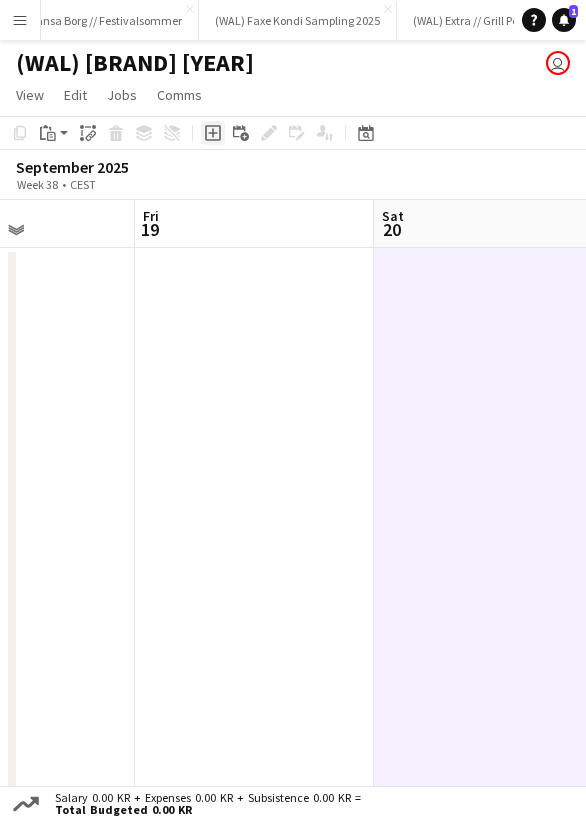 click on "Add job" 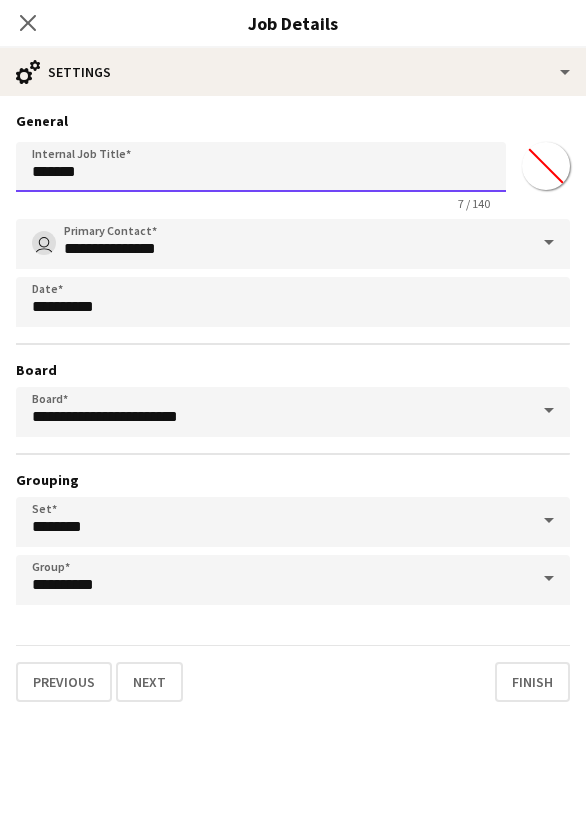 click on "*******" at bounding box center [261, 167] 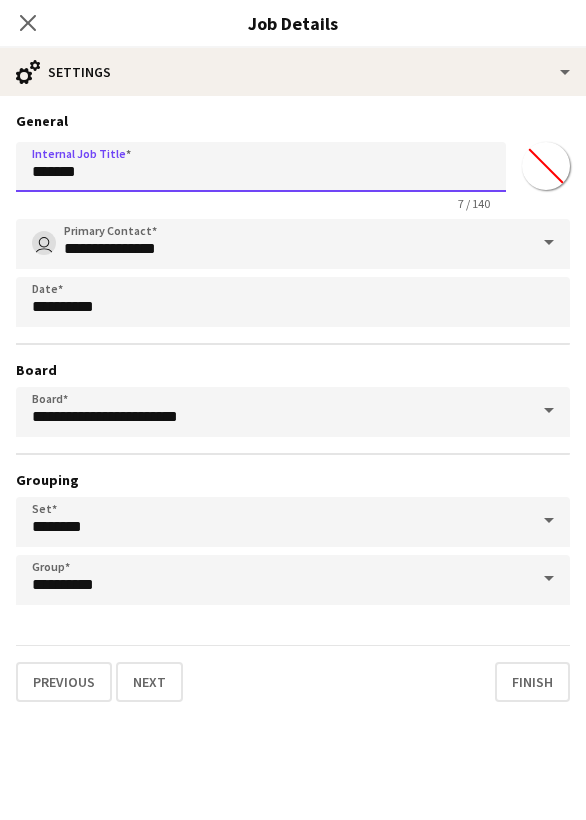 click on "*******" at bounding box center (261, 167) 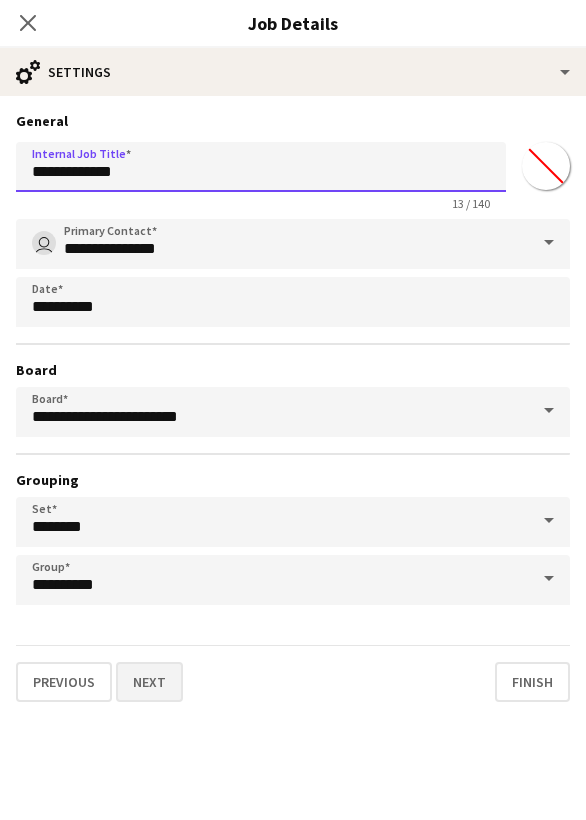 type on "**********" 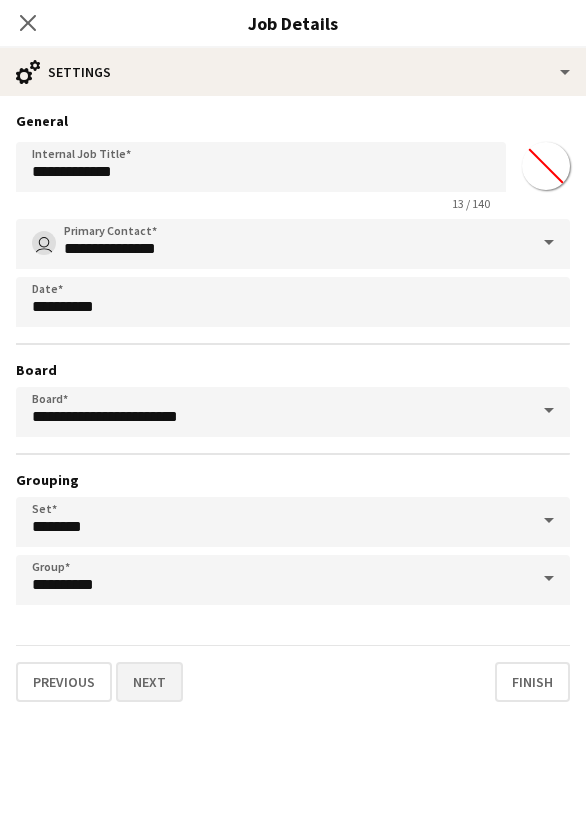 click on "Next" at bounding box center [149, 682] 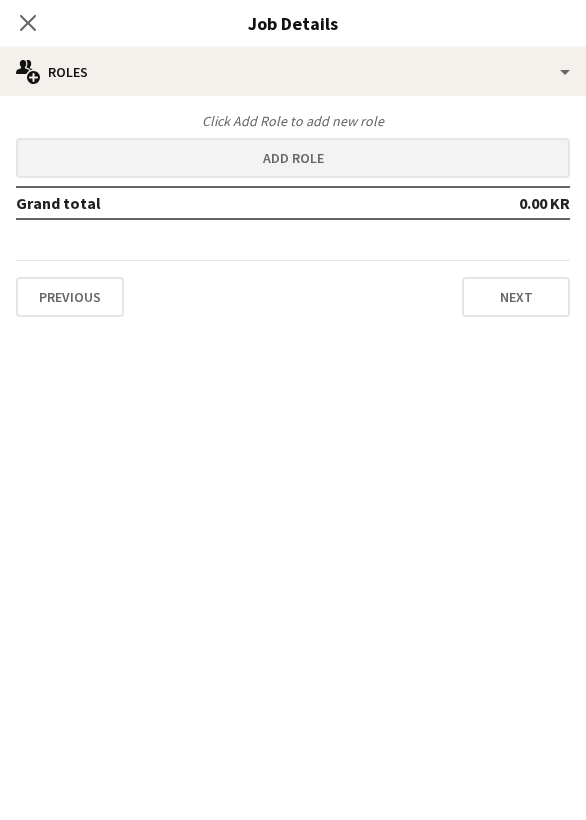 click on "Add role" at bounding box center [293, 158] 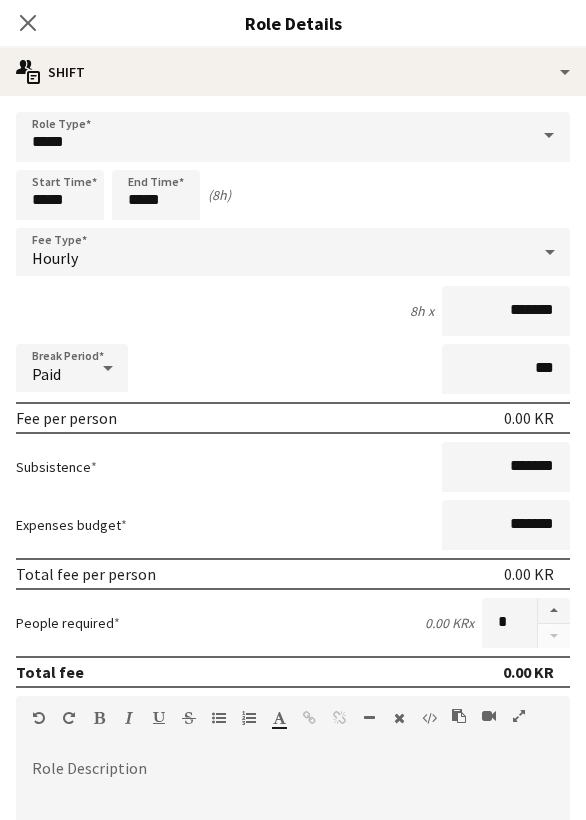click at bounding box center (549, 136) 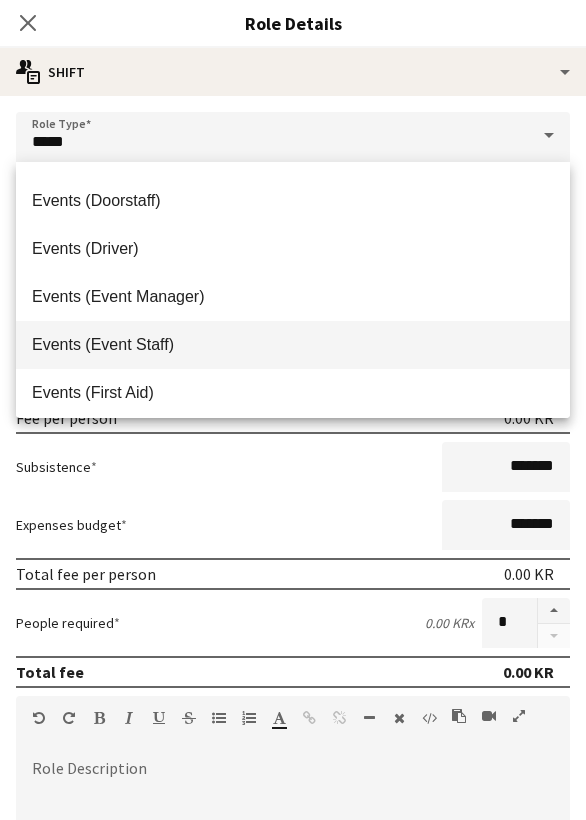 scroll, scrollTop: 429, scrollLeft: 0, axis: vertical 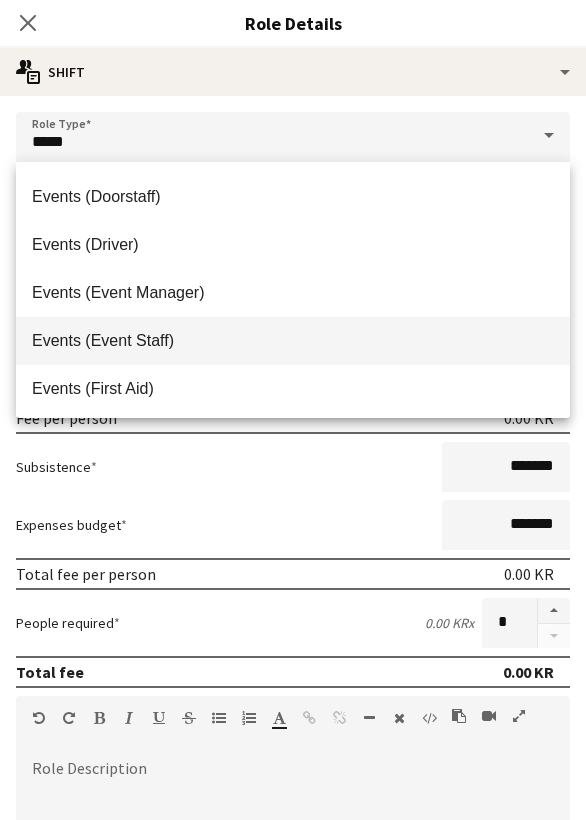 click on "Events (Event Staff)" at bounding box center (293, 340) 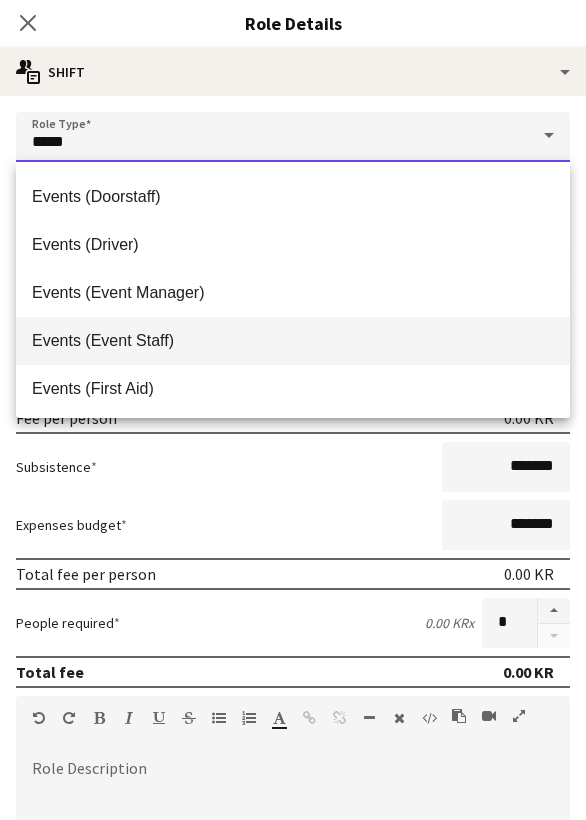 type on "**********" 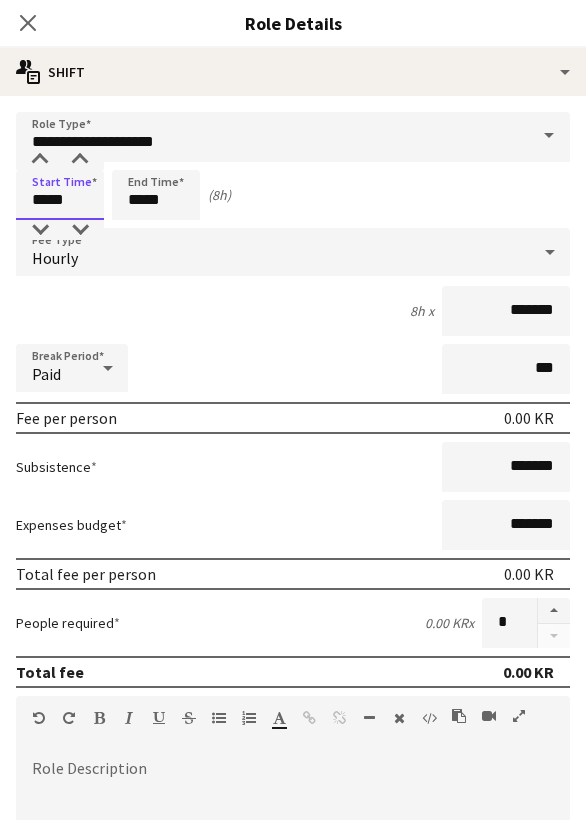 click on "*****" at bounding box center [60, 195] 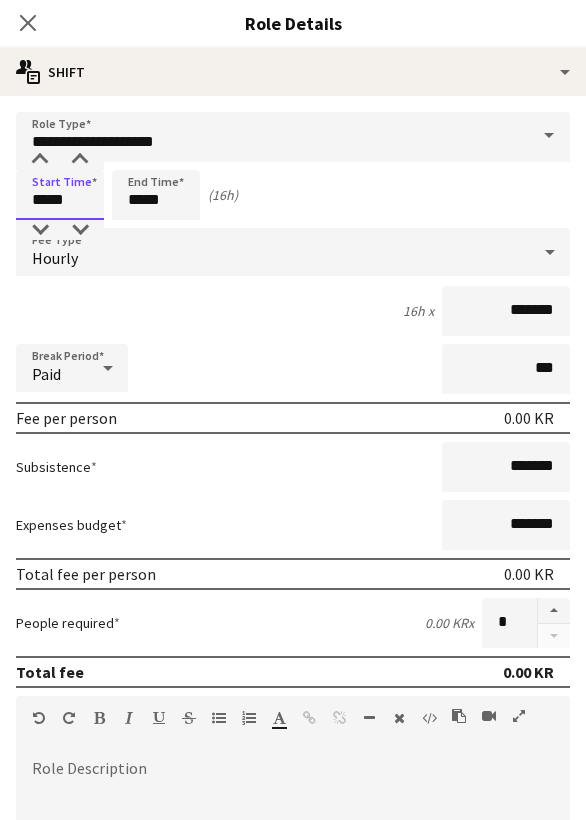 type on "*****" 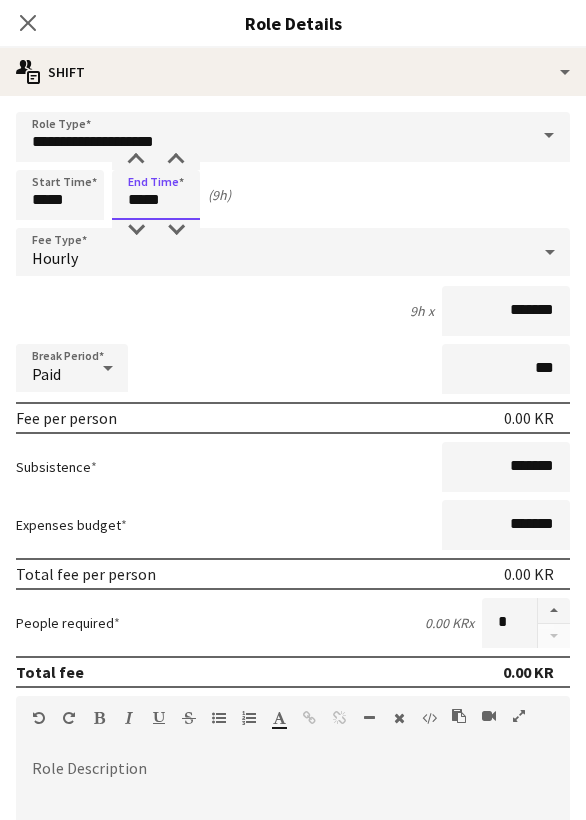 click on "*****" at bounding box center [156, 195] 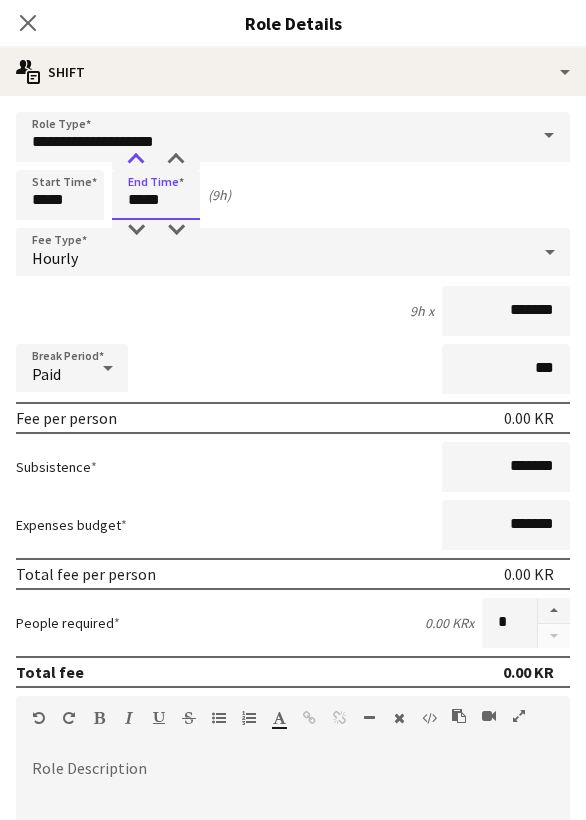 click at bounding box center [136, 160] 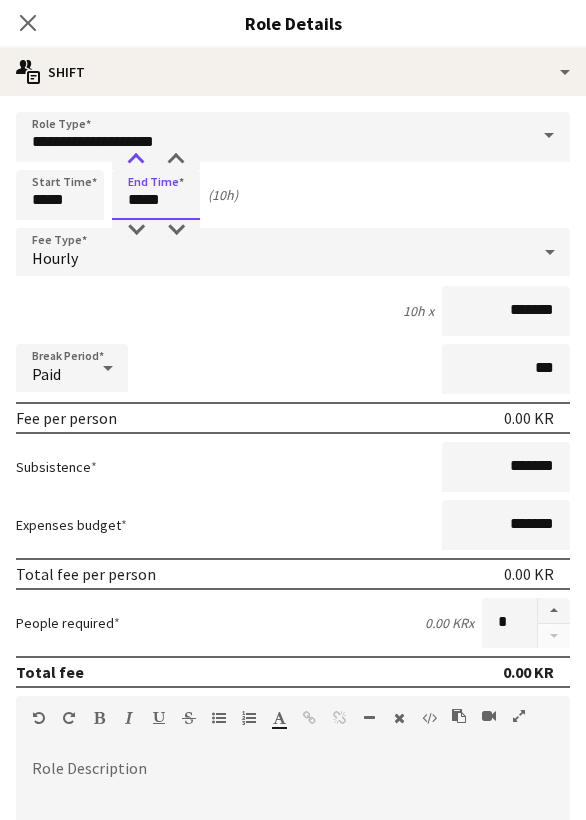 type on "*****" 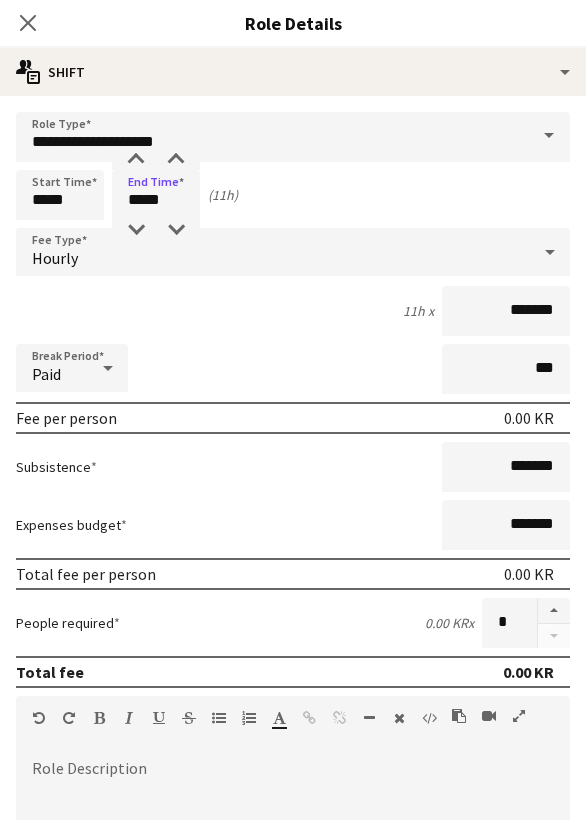 click on "(11h)" at bounding box center [223, 195] 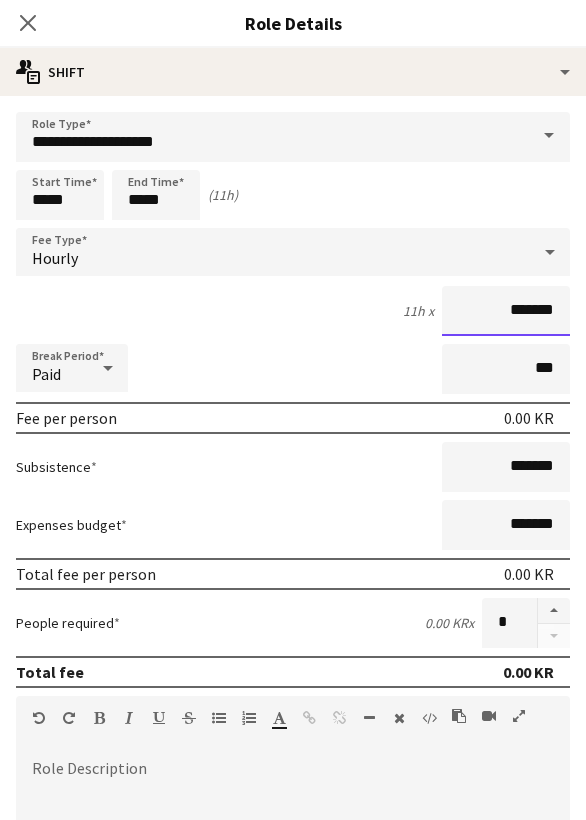 click on "*******" at bounding box center (506, 311) 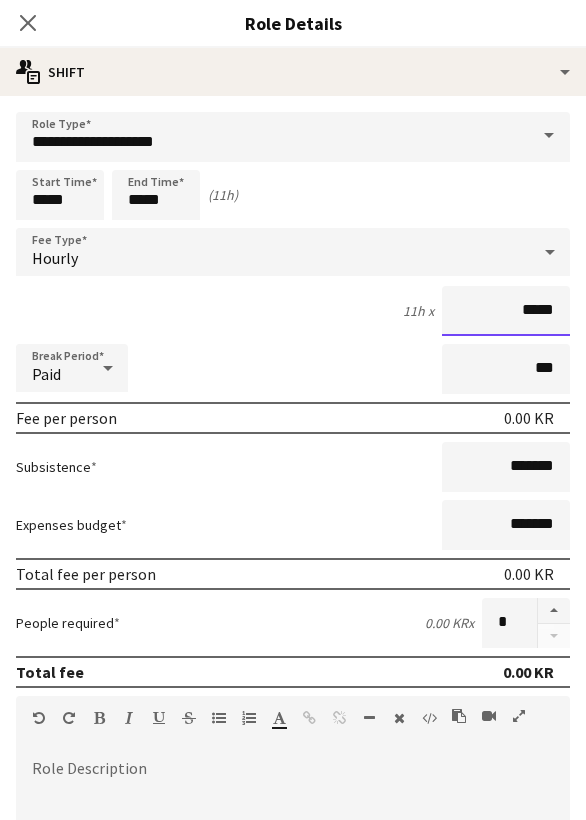 type on "****" 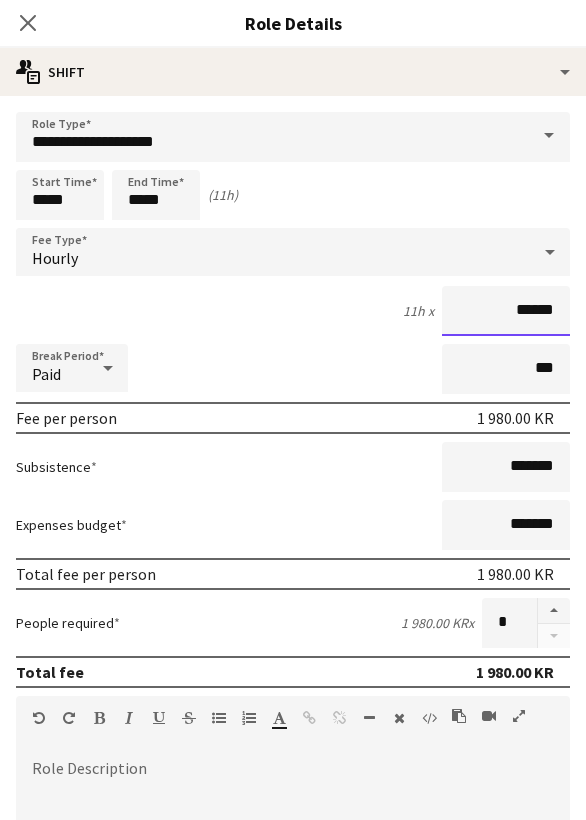 scroll, scrollTop: 0, scrollLeft: 0, axis: both 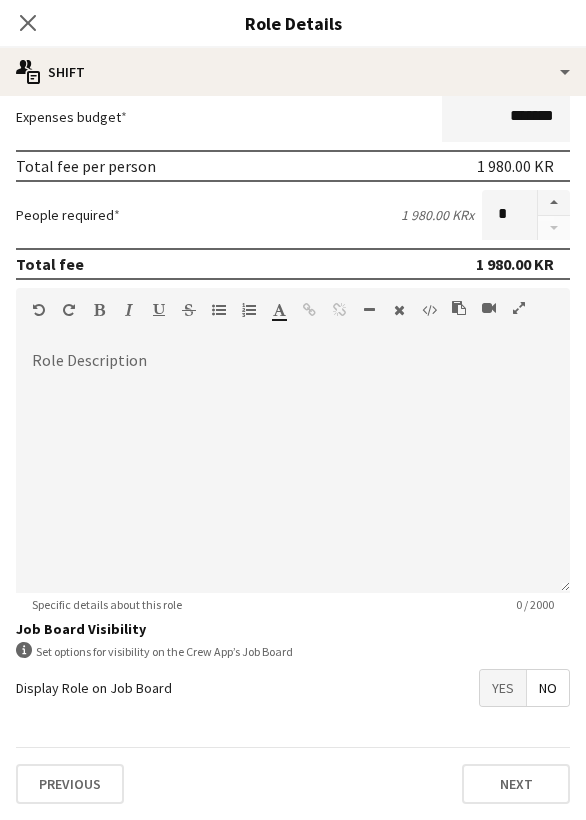 type on "******" 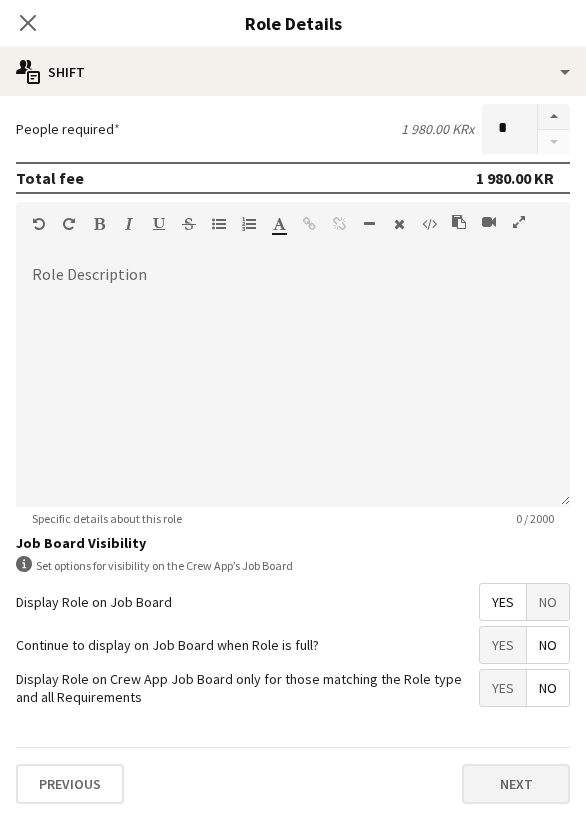 scroll, scrollTop: 494, scrollLeft: 0, axis: vertical 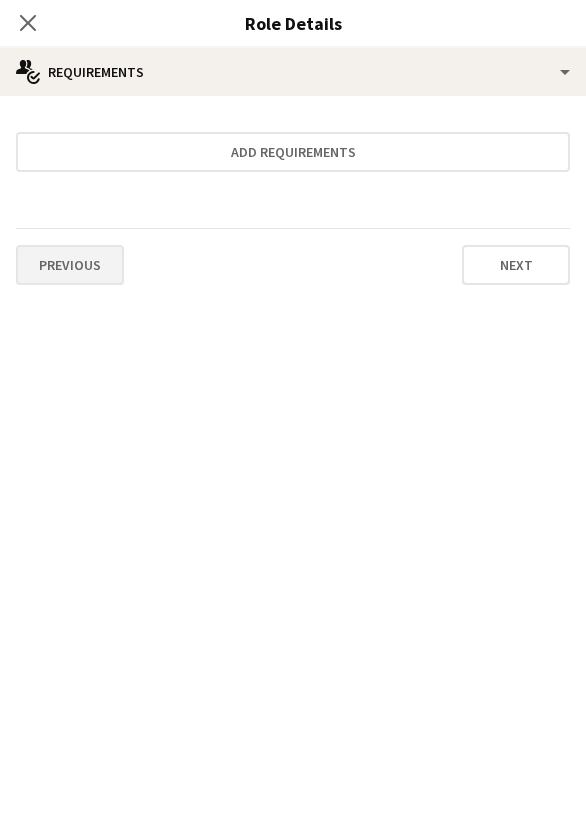 click on "Previous" at bounding box center (70, 265) 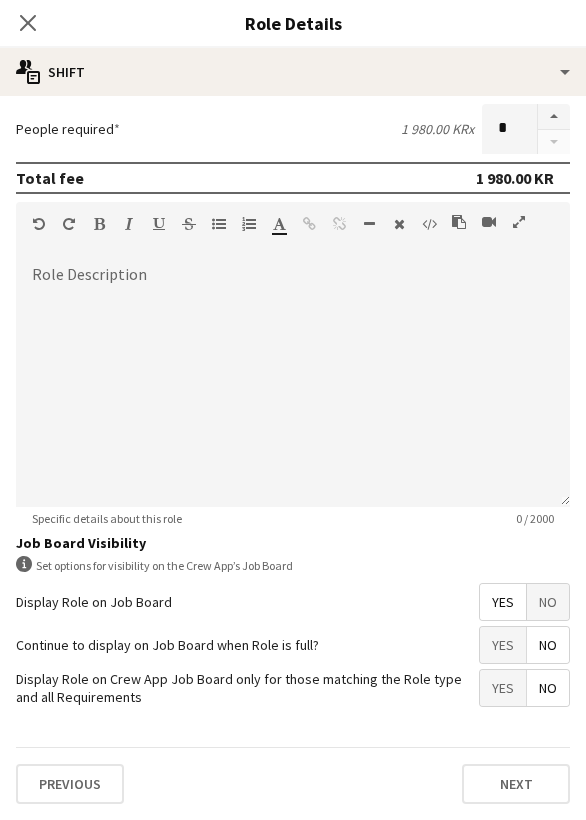 scroll, scrollTop: 494, scrollLeft: 0, axis: vertical 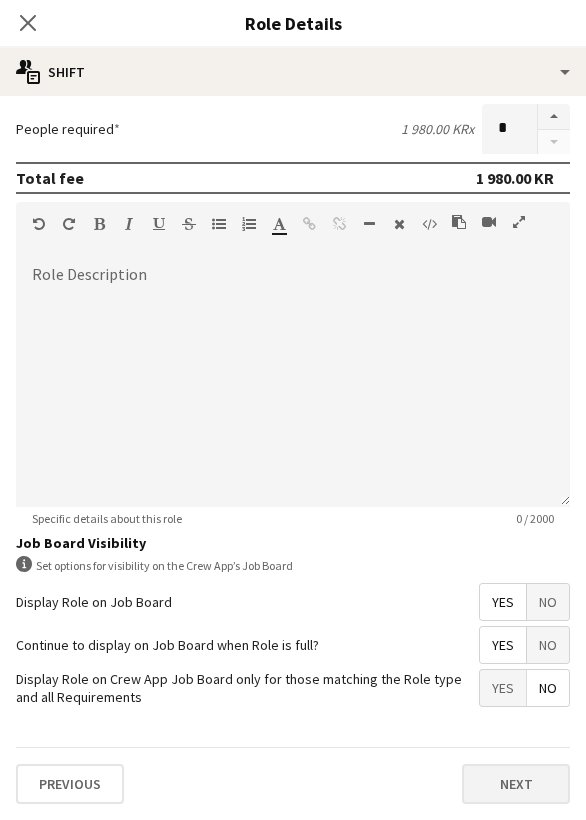 click on "Next" at bounding box center [516, 784] 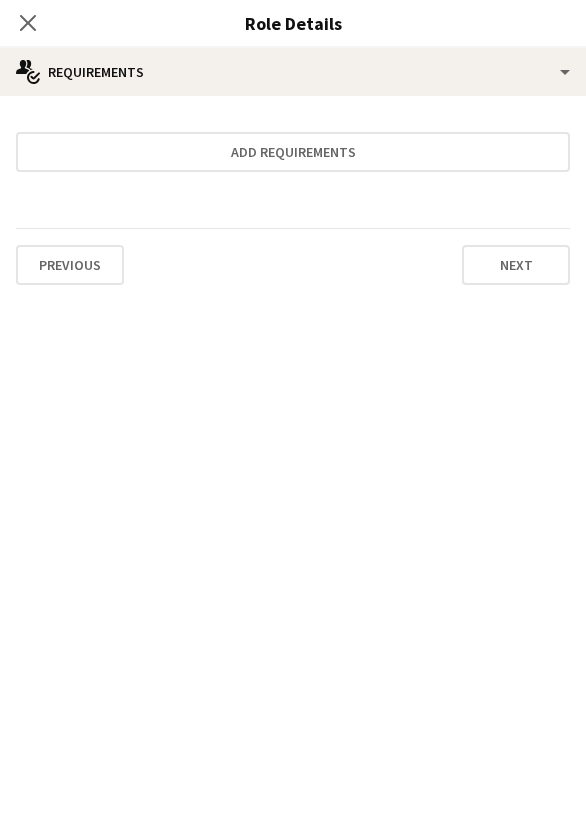 scroll, scrollTop: 0, scrollLeft: 0, axis: both 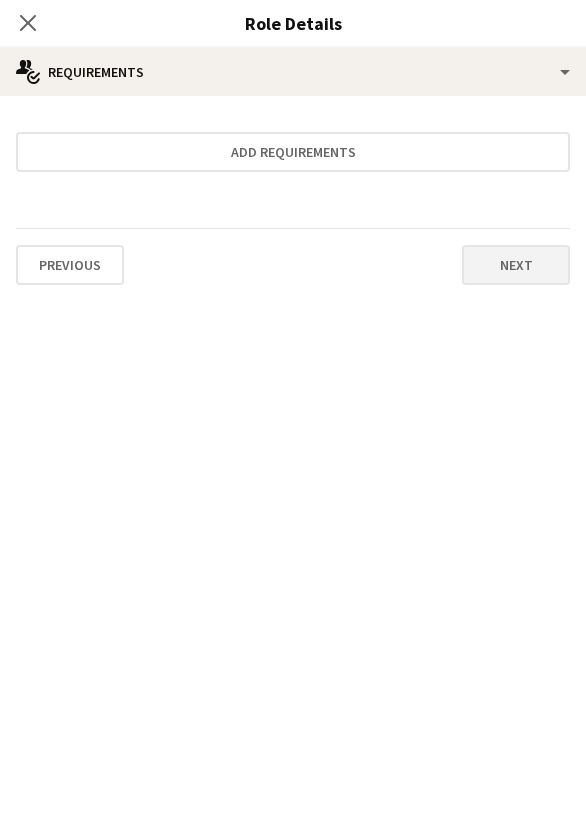 click on "Next" at bounding box center (516, 265) 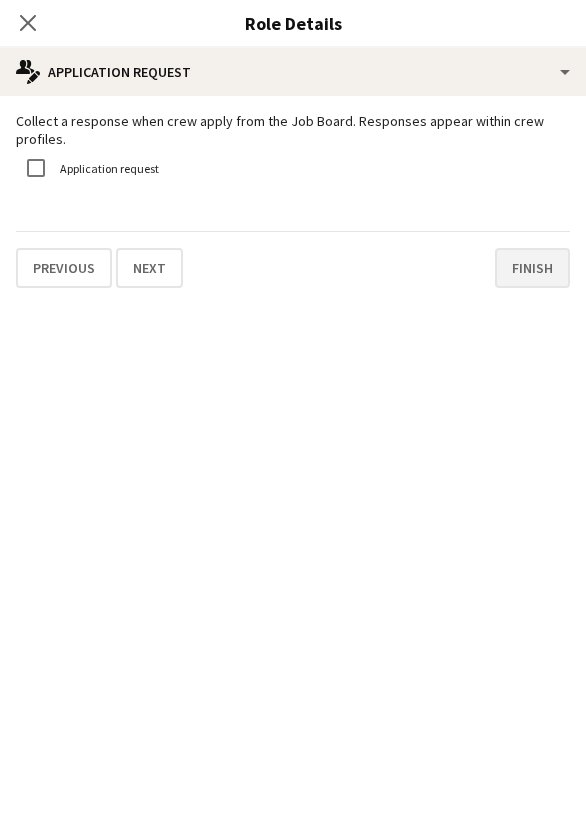 click on "Finish" at bounding box center (532, 268) 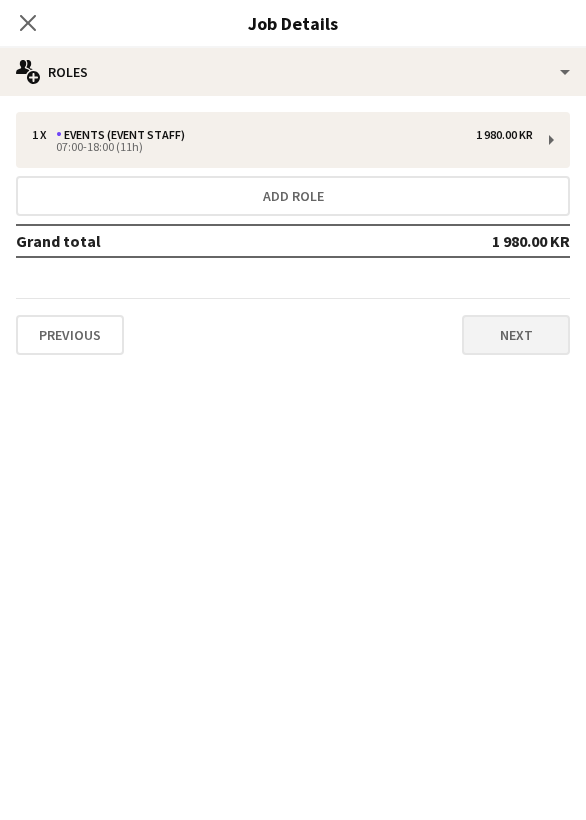 click on "Next" at bounding box center [516, 335] 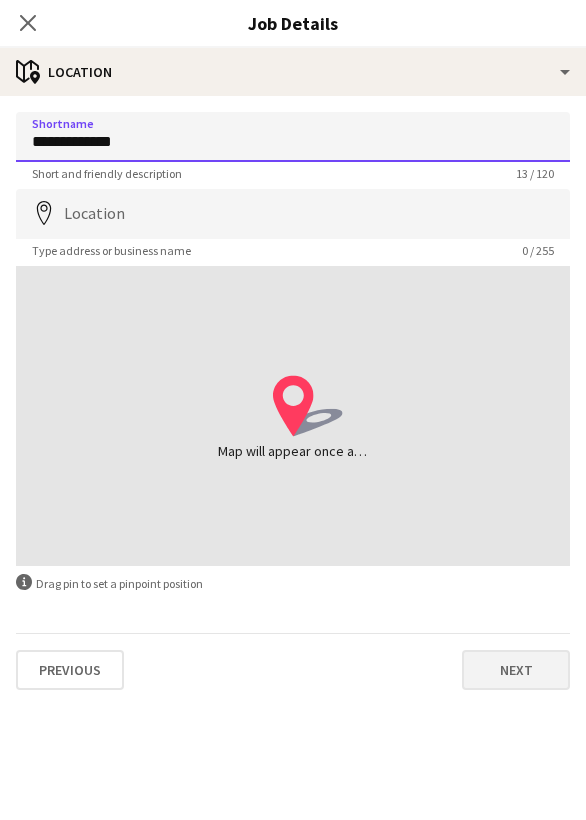 type on "**********" 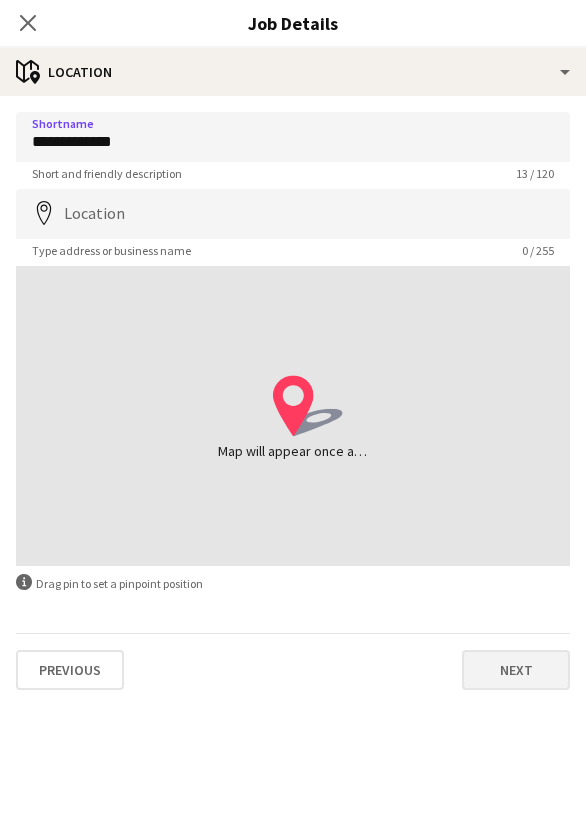 click on "Next" at bounding box center (516, 670) 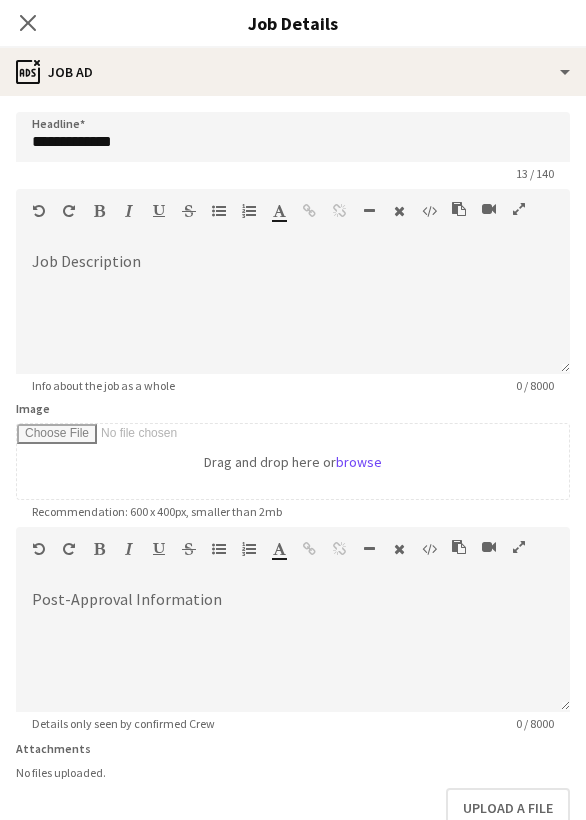 scroll, scrollTop: 0, scrollLeft: 0, axis: both 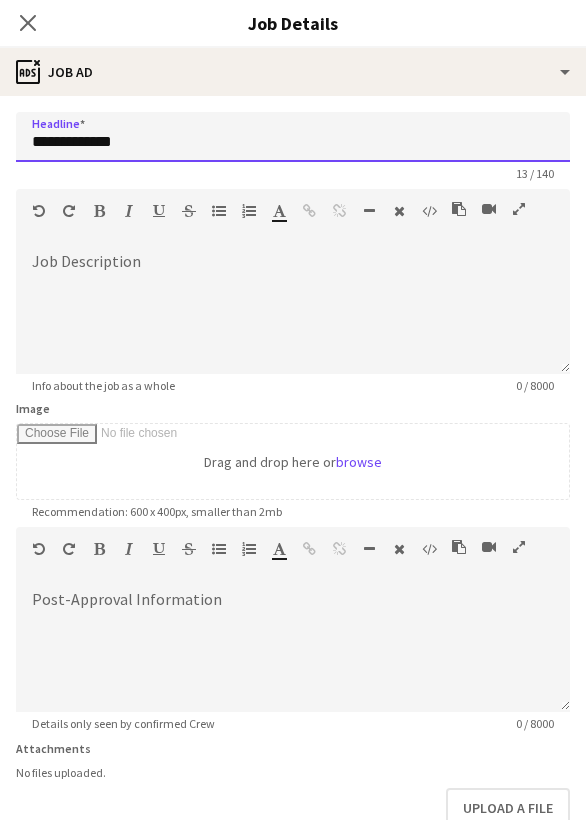 click on "**********" at bounding box center (293, 137) 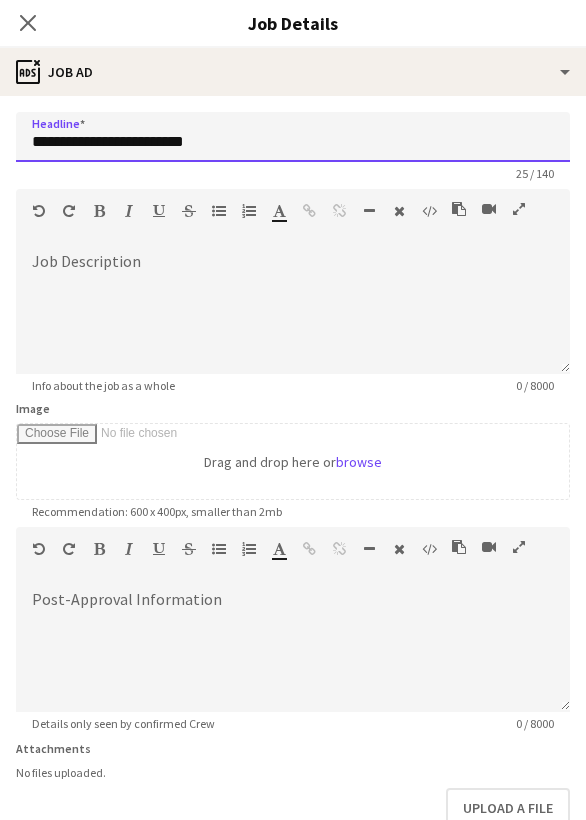 type on "**********" 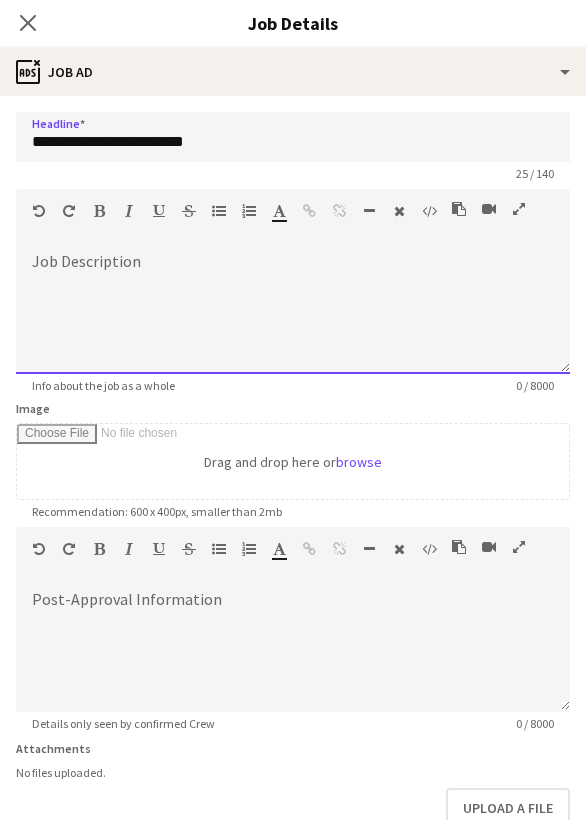 click at bounding box center [293, 314] 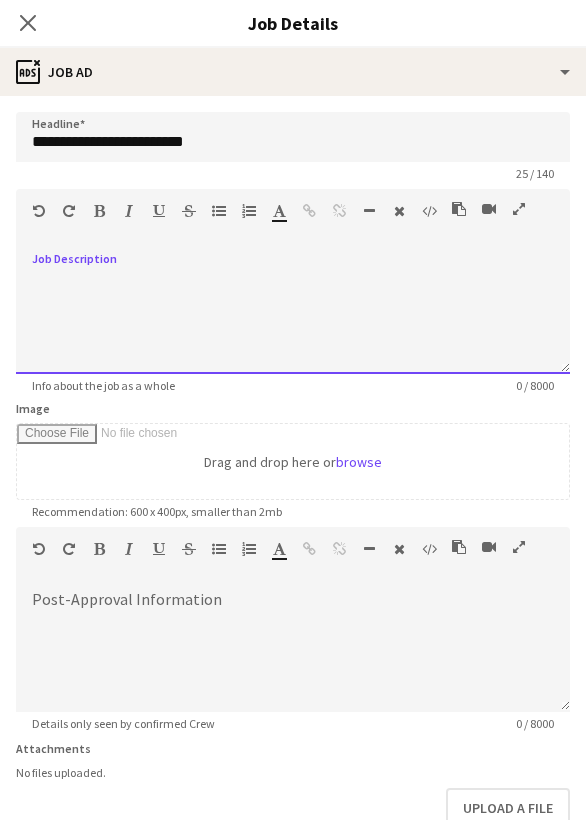 type 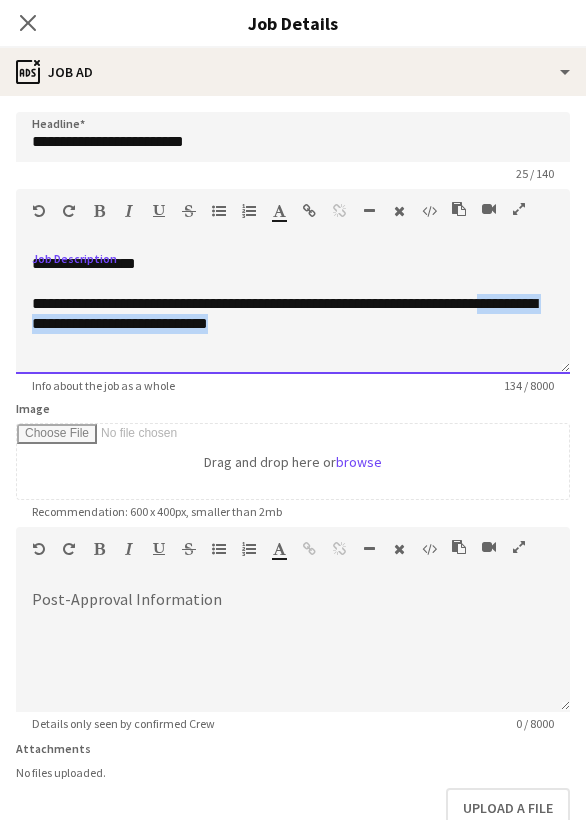 drag, startPoint x: 250, startPoint y: 317, endPoint x: 522, endPoint y: 298, distance: 272.66278 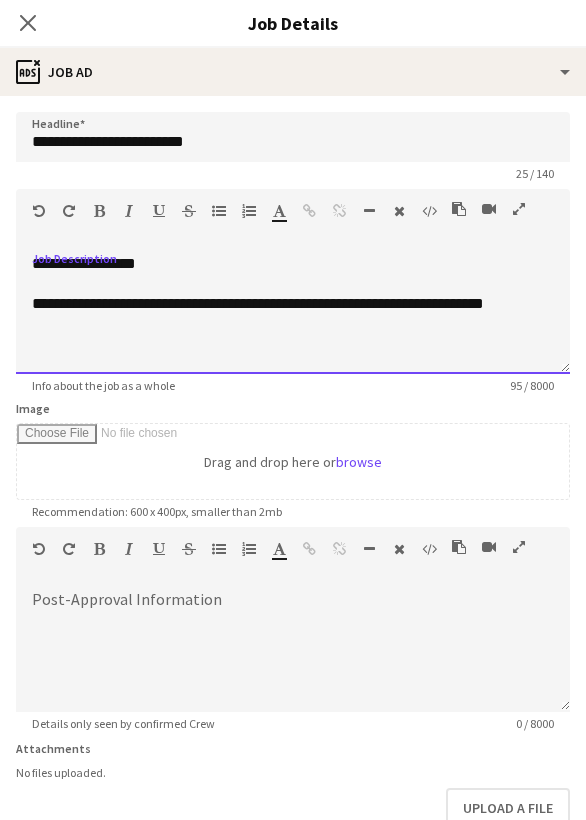 click on "**********" at bounding box center (293, 304) 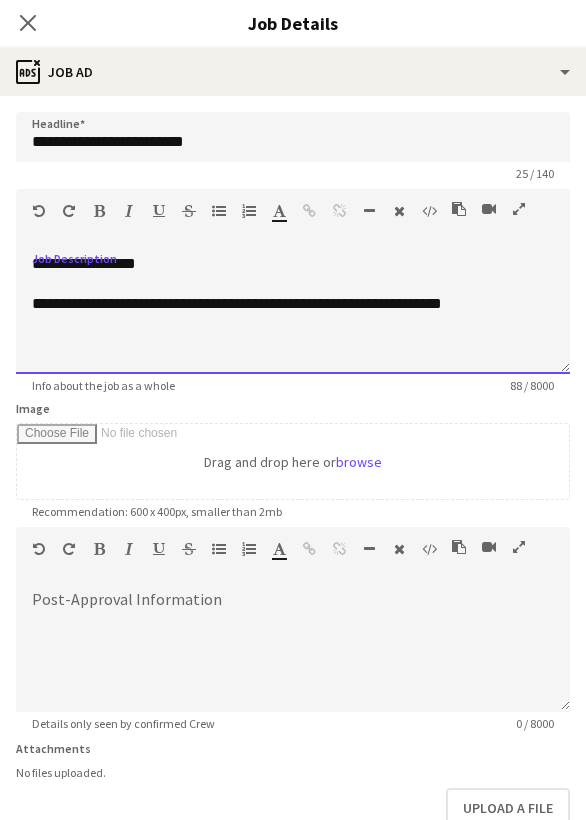 click on "**********" at bounding box center (293, 304) 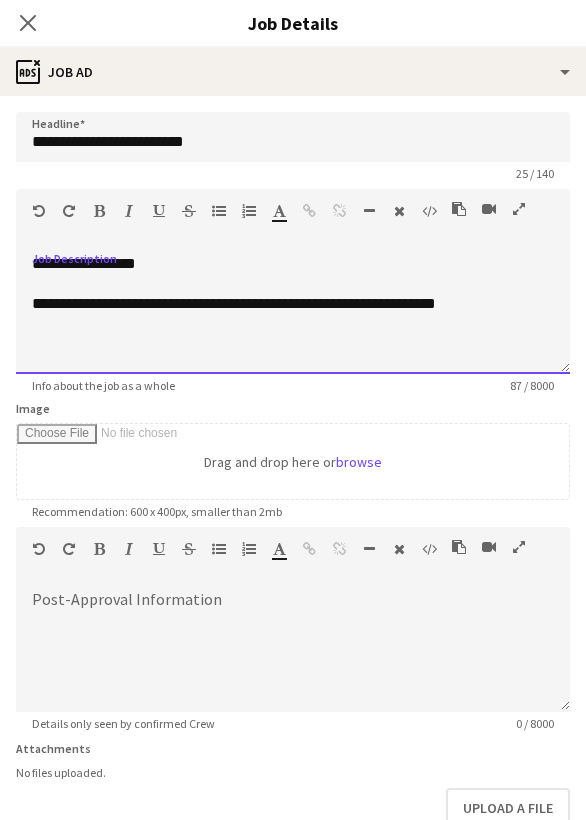 scroll, scrollTop: 0, scrollLeft: 0, axis: both 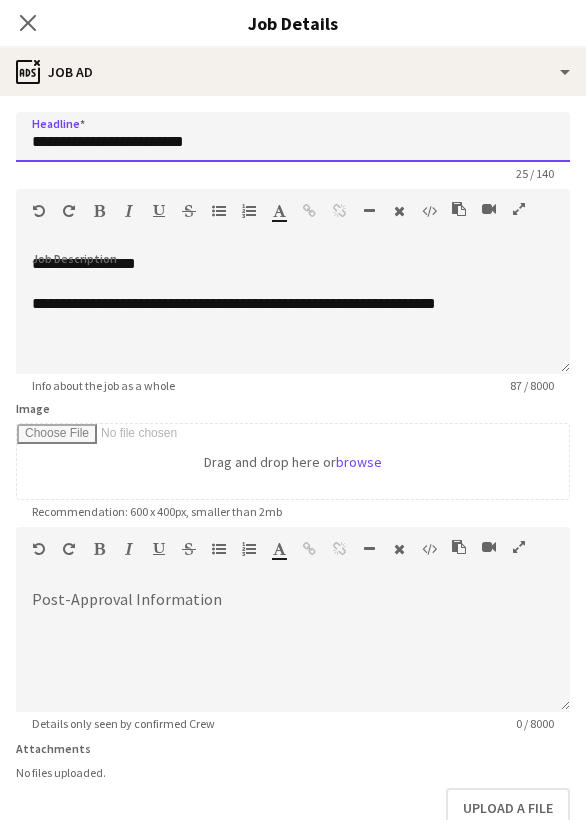 drag, startPoint x: 215, startPoint y: 142, endPoint x: 143, endPoint y: 145, distance: 72.06247 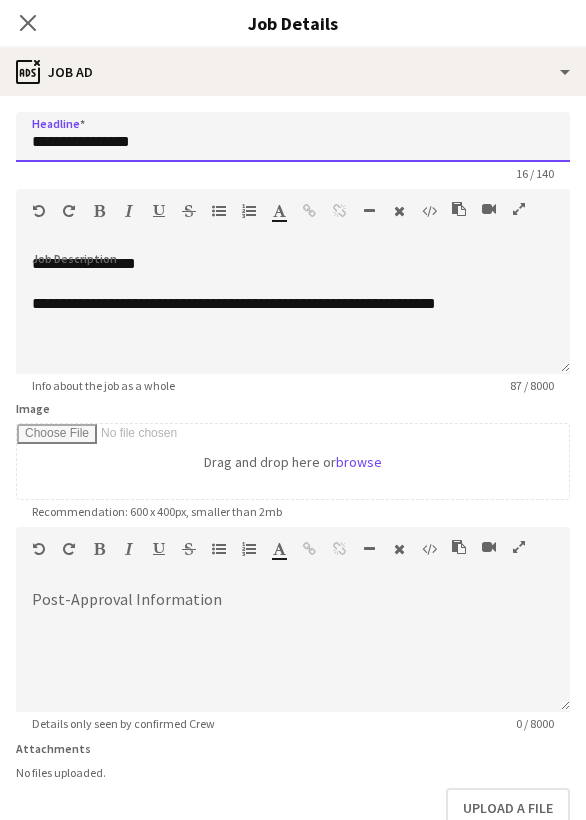 drag, startPoint x: 156, startPoint y: 145, endPoint x: 0, endPoint y: 145, distance: 156 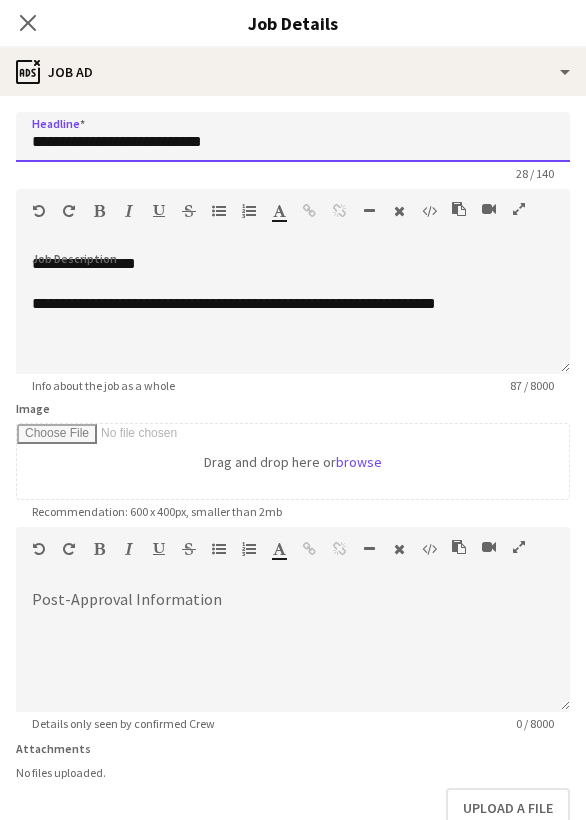 scroll, scrollTop: 0, scrollLeft: 0, axis: both 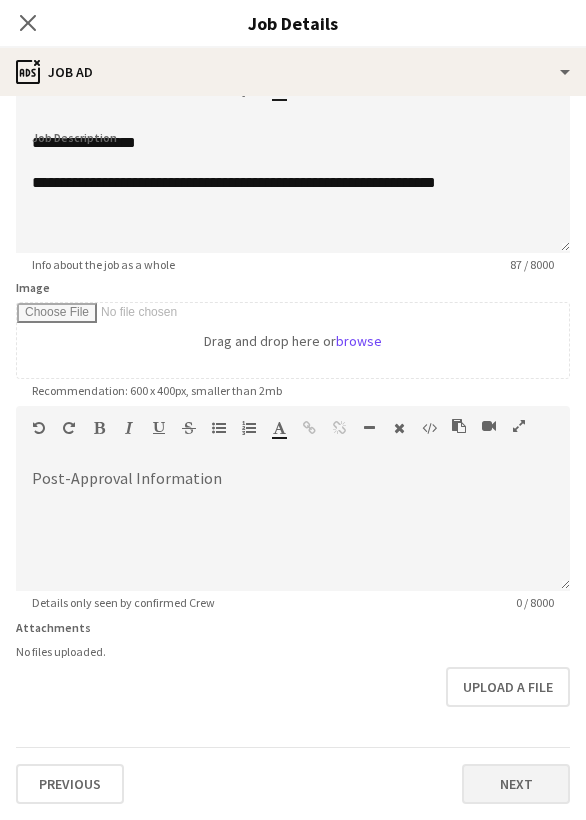 type on "**********" 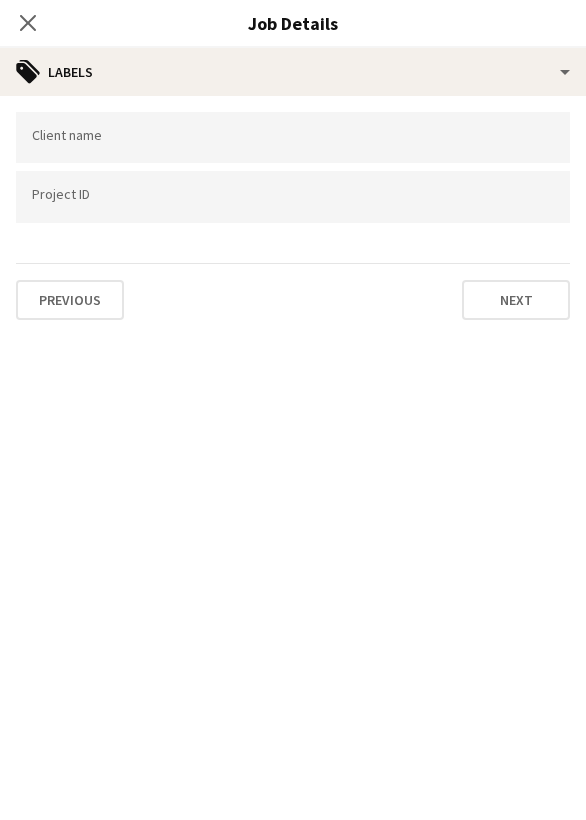 scroll, scrollTop: 0, scrollLeft: 0, axis: both 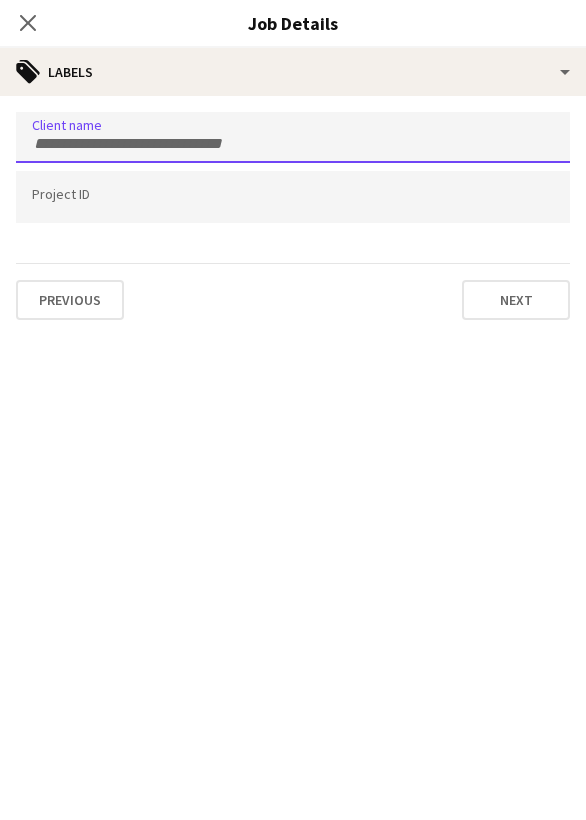 click at bounding box center [293, 144] 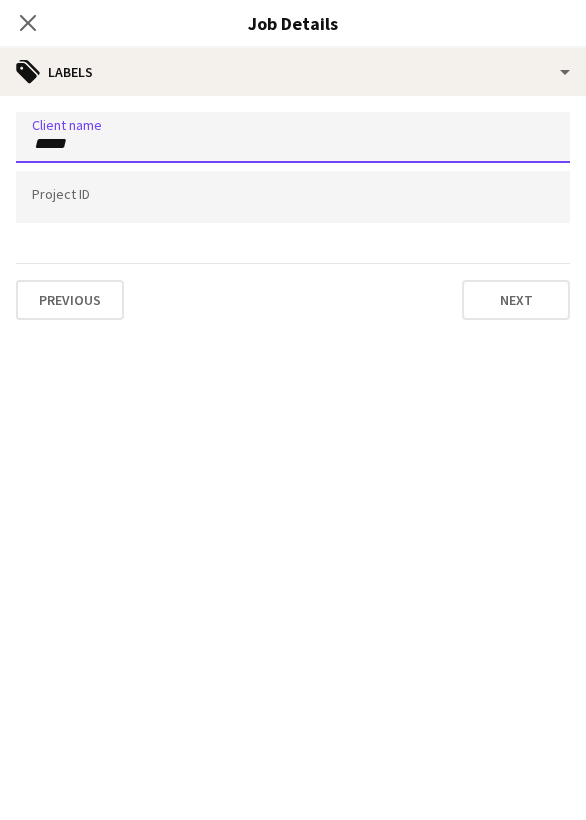 type on "******" 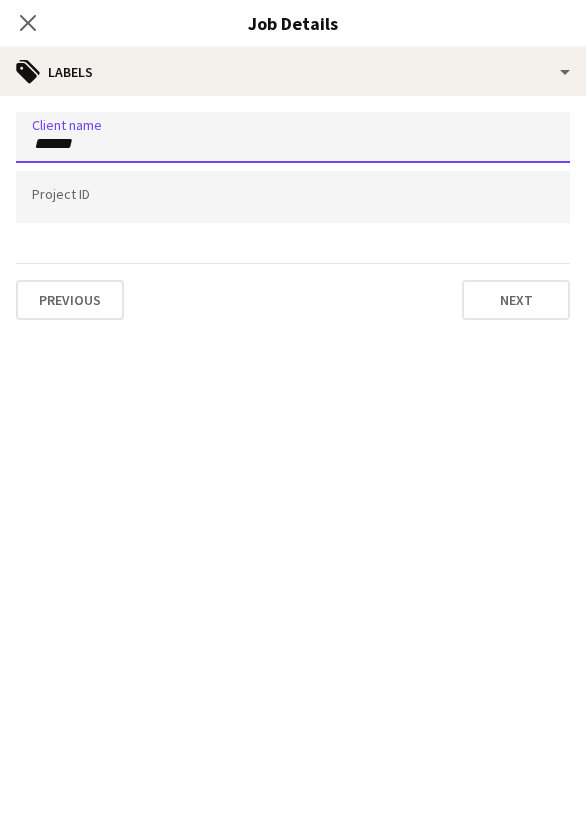 type 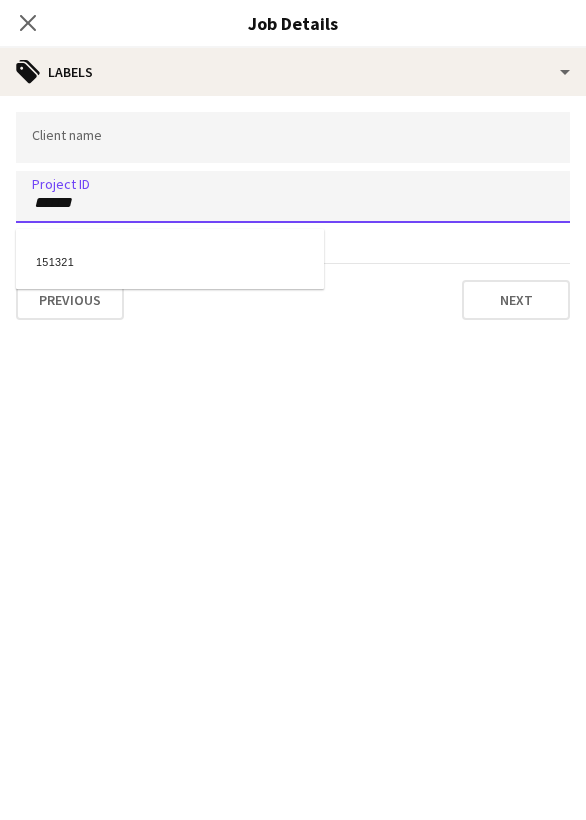 type on "******" 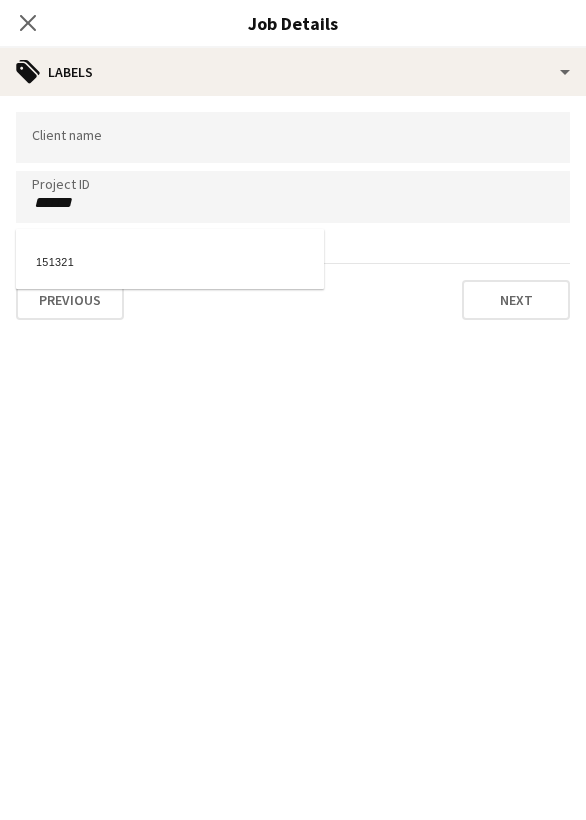 click at bounding box center [293, 410] 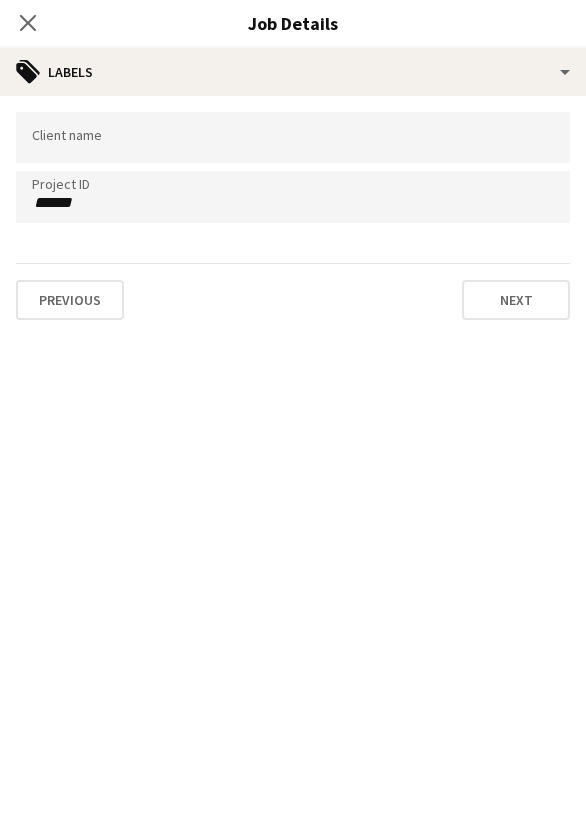 click at bounding box center [293, 138] 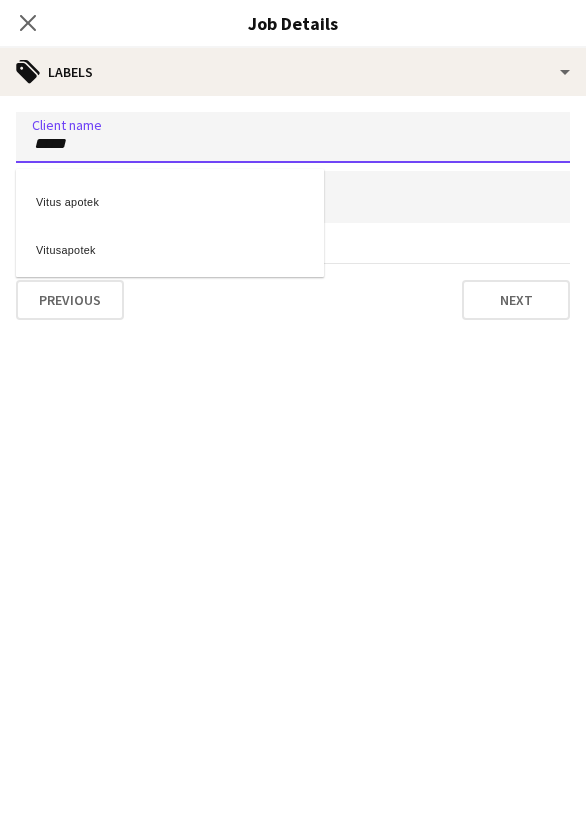 type on "*****" 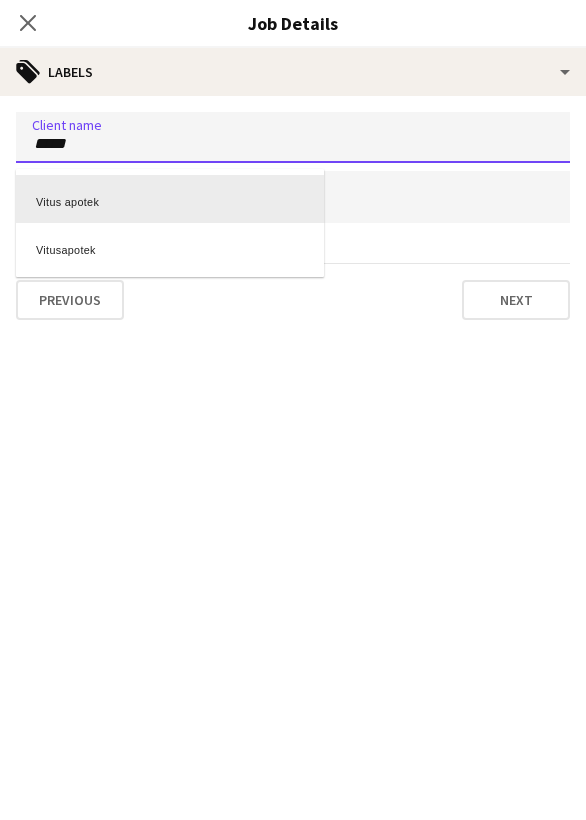 click on "Vitus apotek" at bounding box center (170, 199) 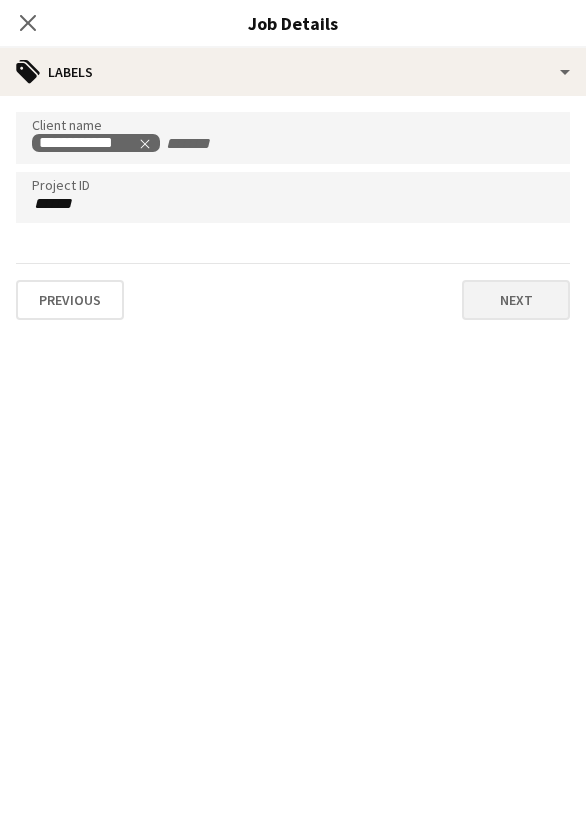 click on "Next" at bounding box center (516, 300) 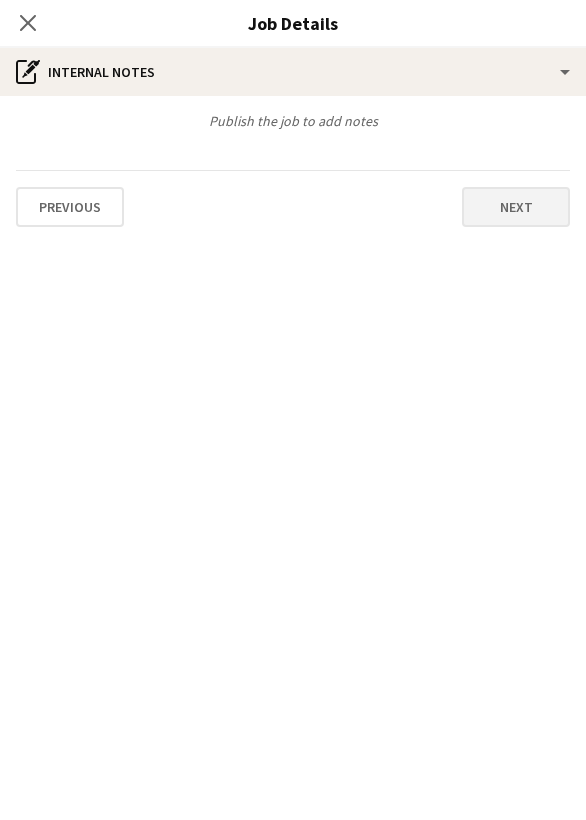 click on "Next" at bounding box center [516, 207] 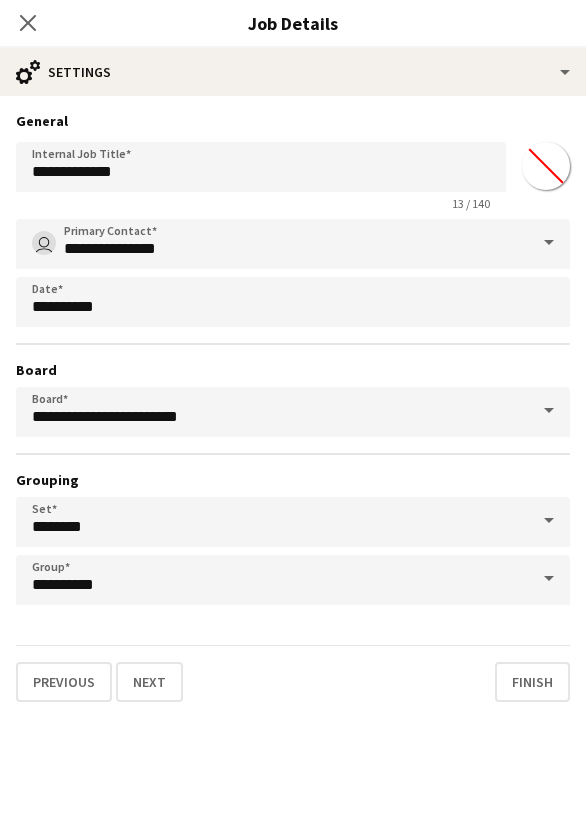 scroll, scrollTop: 22, scrollLeft: 0, axis: vertical 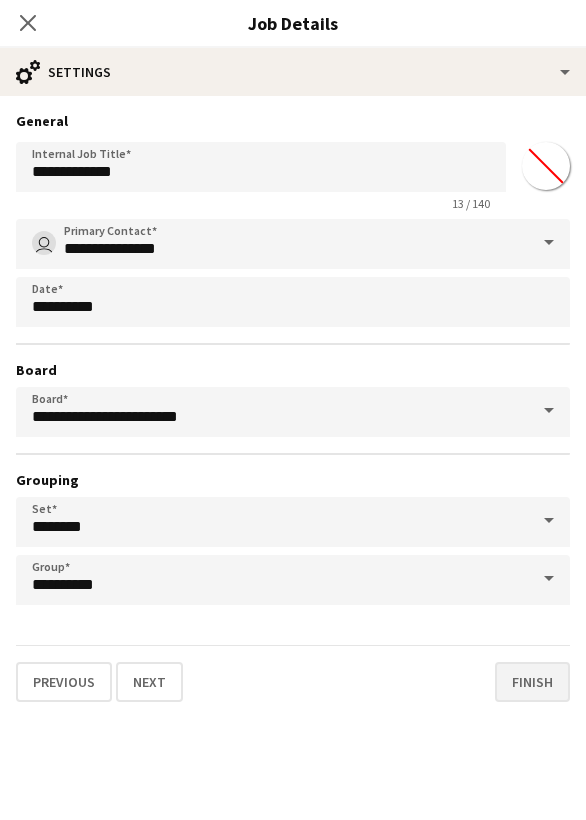 click on "Finish" at bounding box center [532, 682] 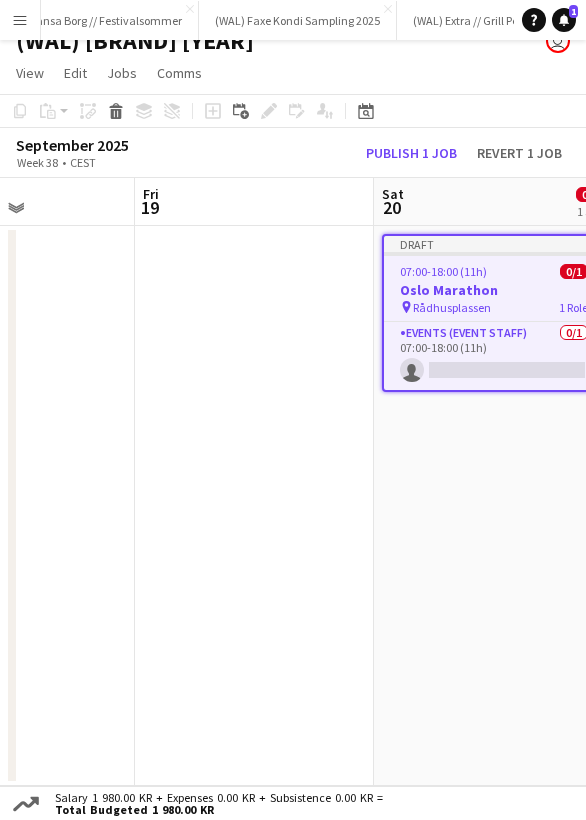 click on "Draft   07:00-18:00 (1h)    0/1   Oslo Marathon
pin
Rådhusplassen   1 Role   Events (Event Staff)   0/1   07:00-18:00 (1h)
single-neutral-actions" at bounding box center (493, 506) 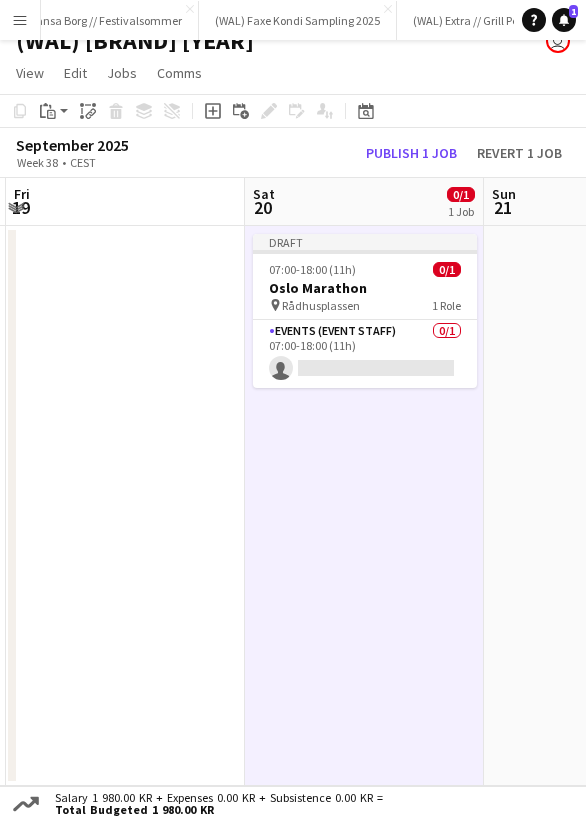 scroll, scrollTop: 0, scrollLeft: 720, axis: horizontal 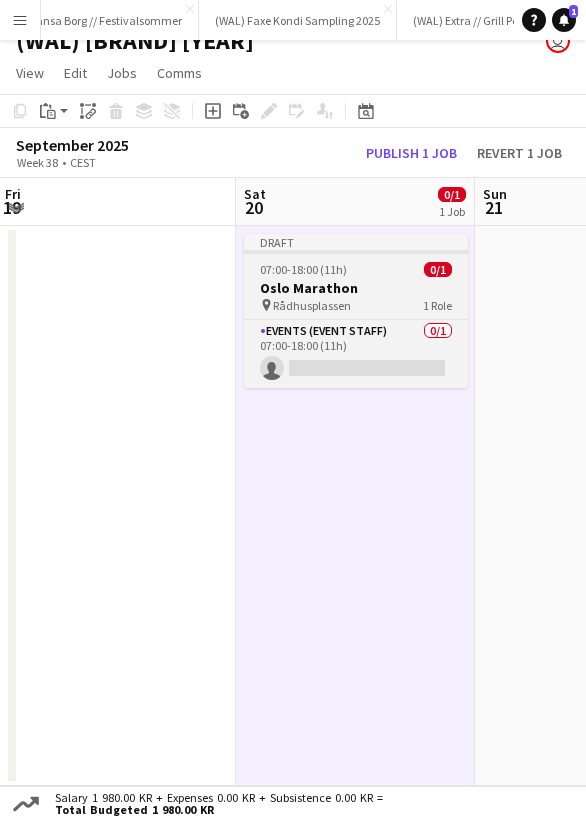 click on "Oslo Marathon" at bounding box center (356, 288) 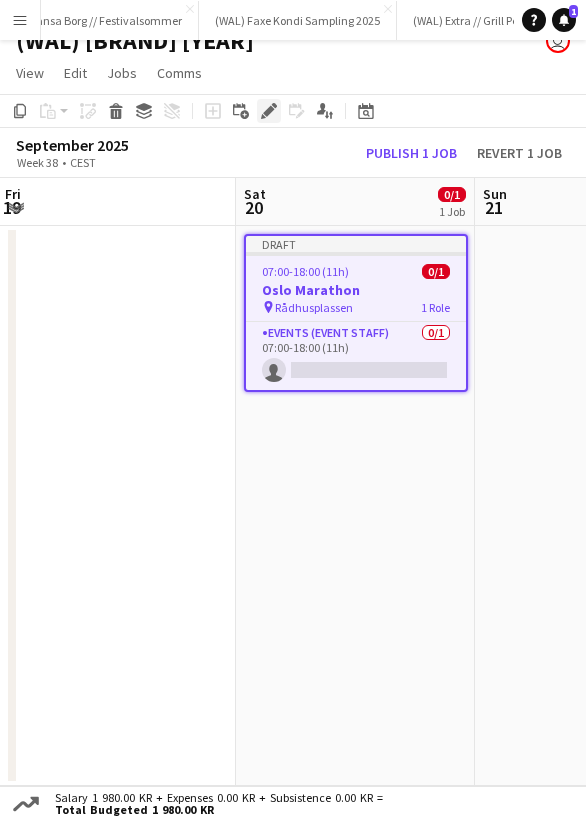 click on "Edit" 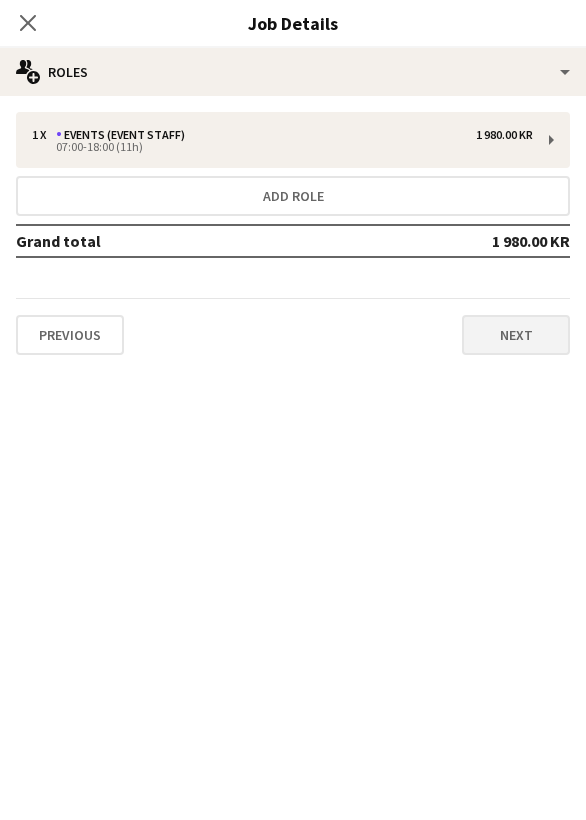 click on "Next" at bounding box center [516, 335] 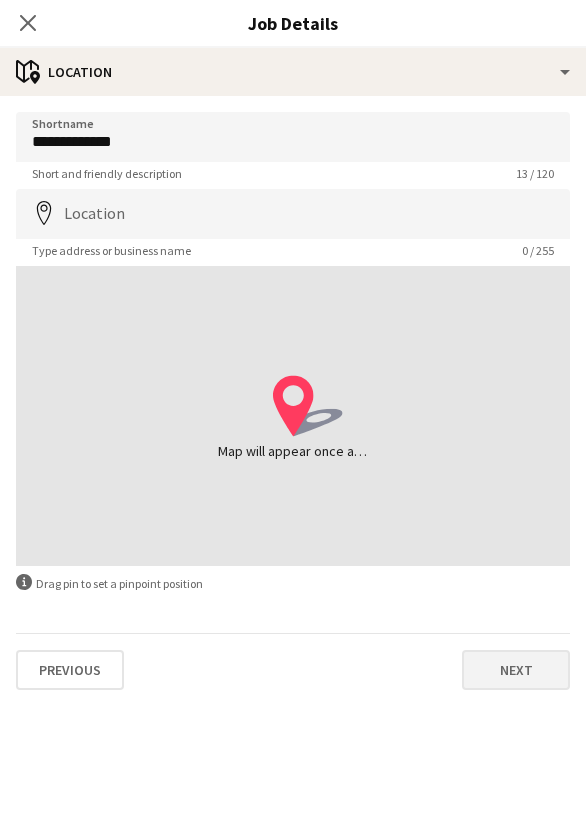 click on "Next" at bounding box center (516, 670) 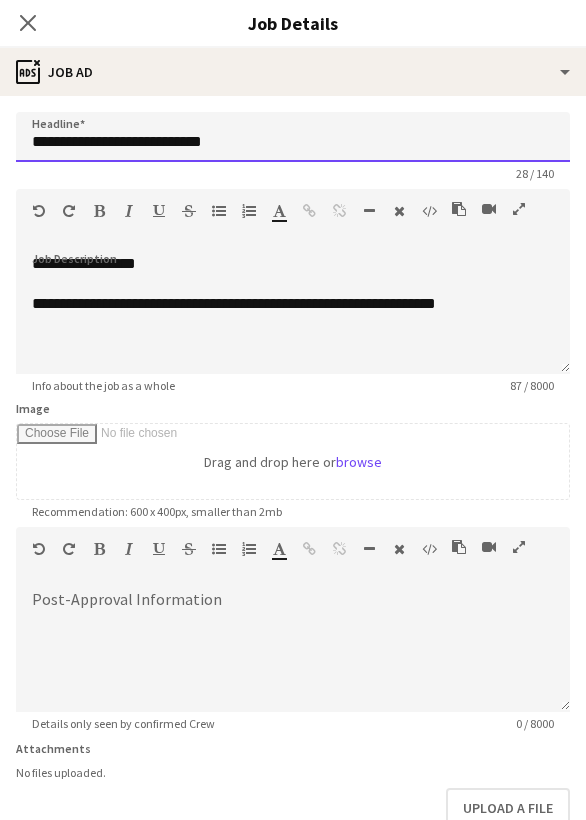 click on "**********" at bounding box center (293, 137) 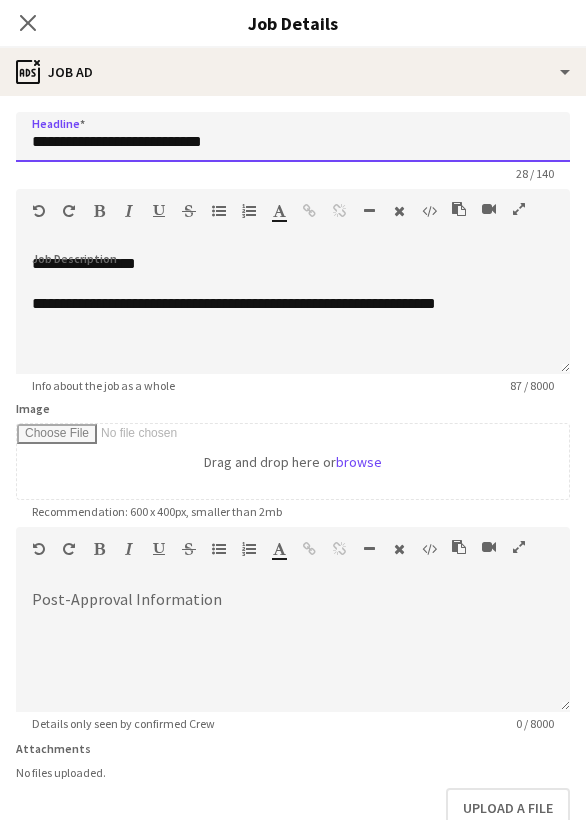 click on "**********" at bounding box center [293, 137] 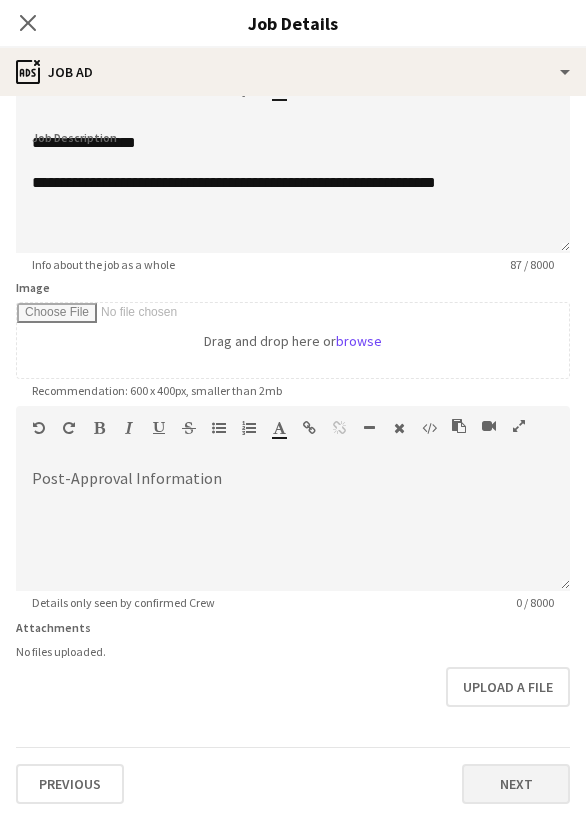 scroll, scrollTop: 121, scrollLeft: 0, axis: vertical 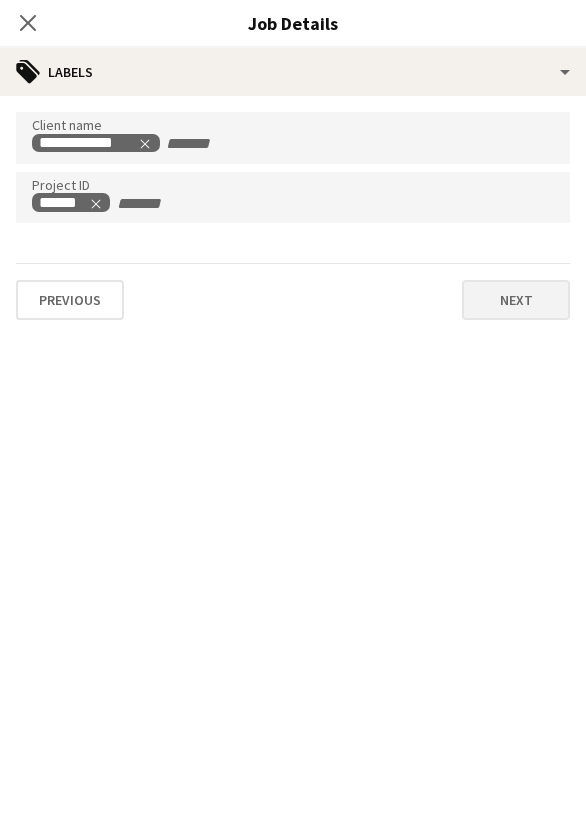 click on "Next" at bounding box center (516, 300) 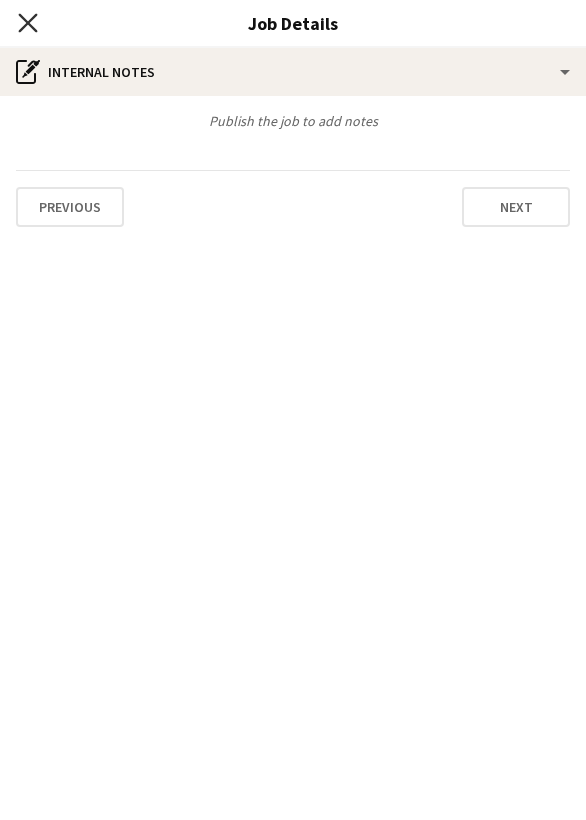 click 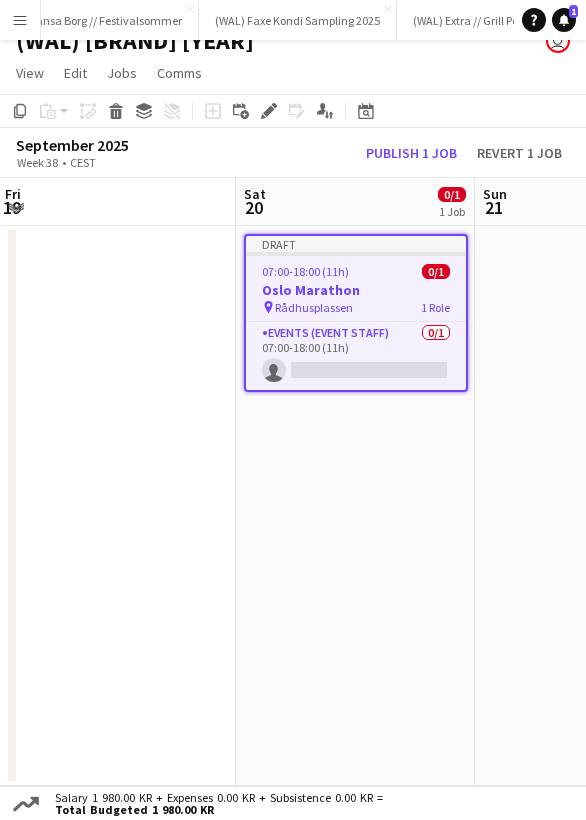 click on "Rådhusplassen" at bounding box center [314, 307] 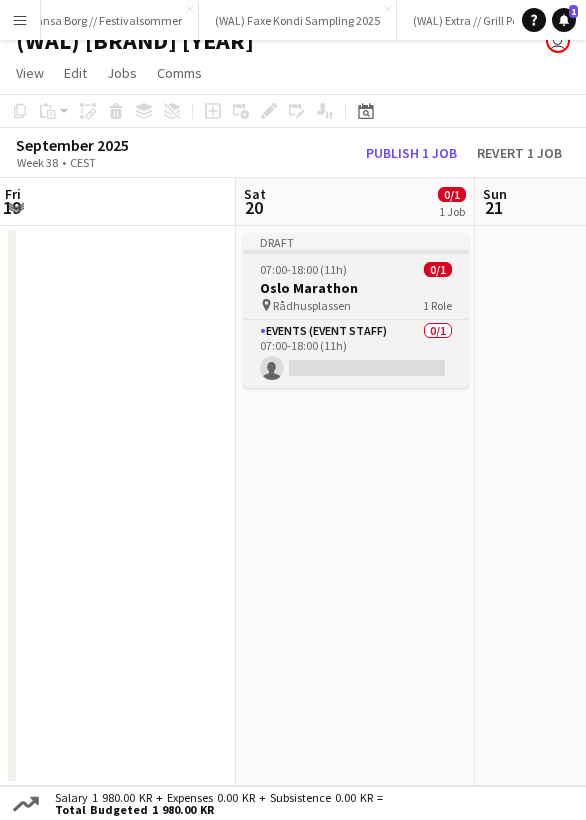 click on "07:00-18:00 (11h)" at bounding box center [303, 269] 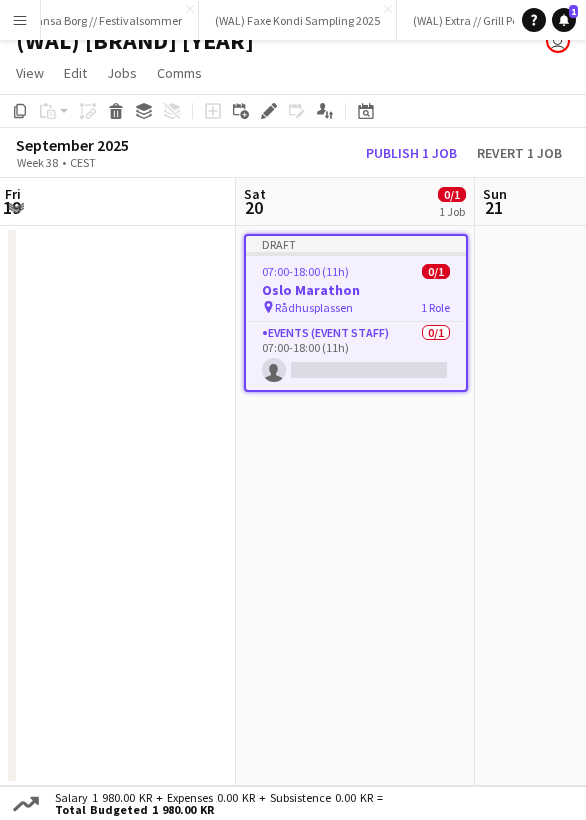 click on "Copy
Paste
Paste
Command
V Paste with crew
Command
Shift
V
Paste linked Job
Delete
Group
Ungroup
Add job
Add linked Job
Edit
Edit linked Job
Applicants
Date picker
AUG 2025 AUG 2025 Monday M Tuesday T Wednesday W Thursday T Friday F Saturday S Sunday S  AUG   1   2   3   4   5   6   7   8   9   10   11   12   13   14   15   16   17   18   19   20   21   22   23   24   25" 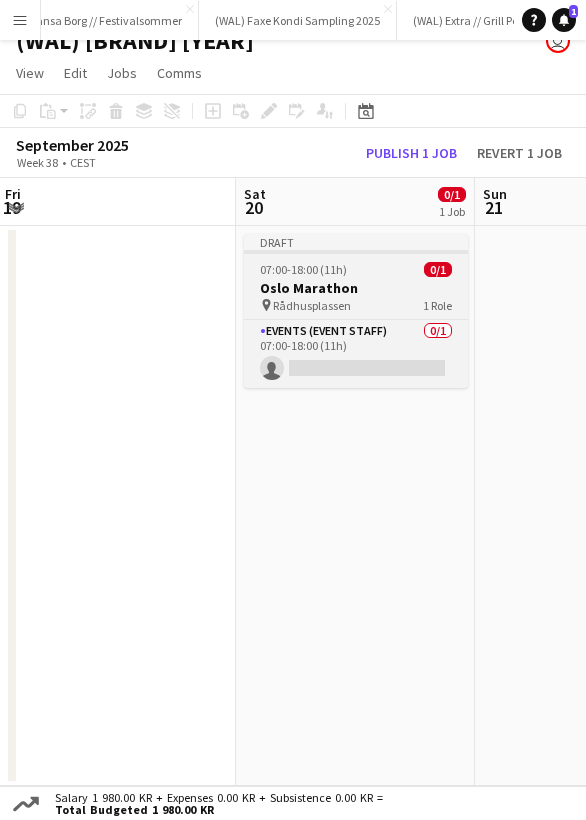 click on "07:00-18:00 (11h)" at bounding box center (303, 269) 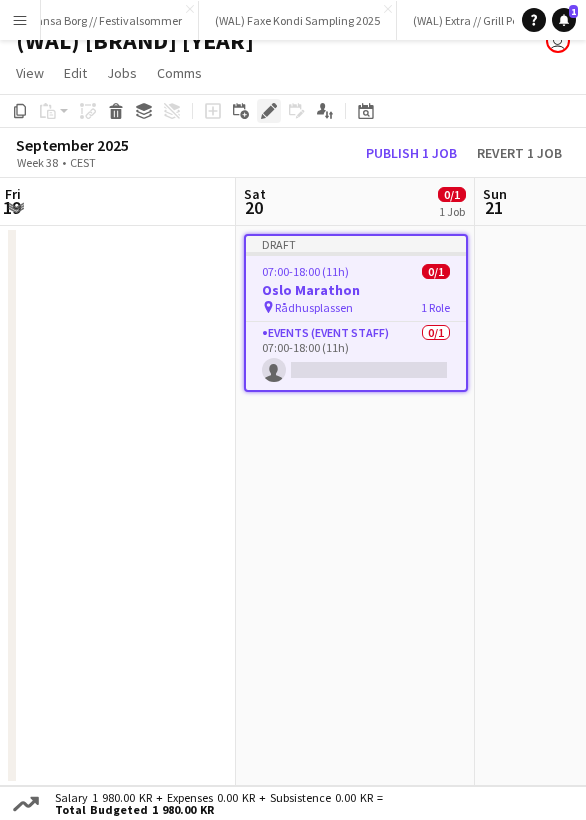 click on "Edit" 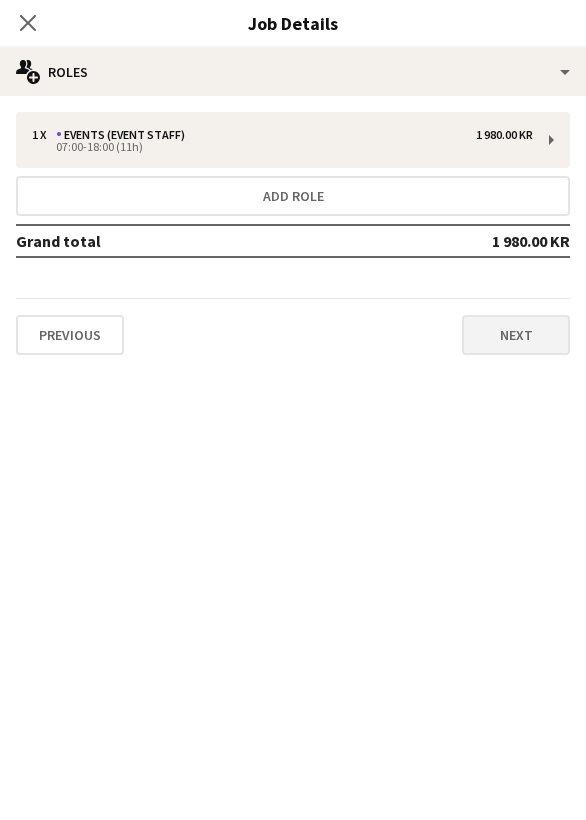 click on "Next" at bounding box center [516, 335] 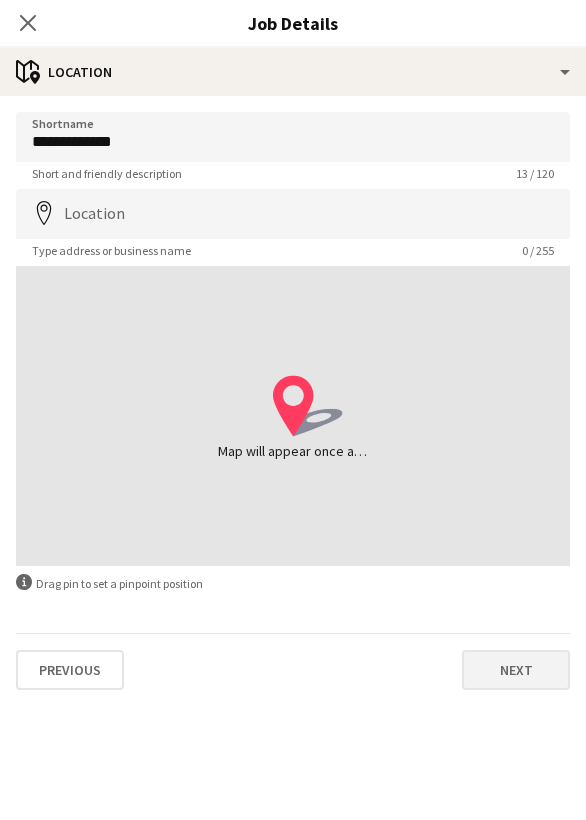 click on "Next" at bounding box center [516, 670] 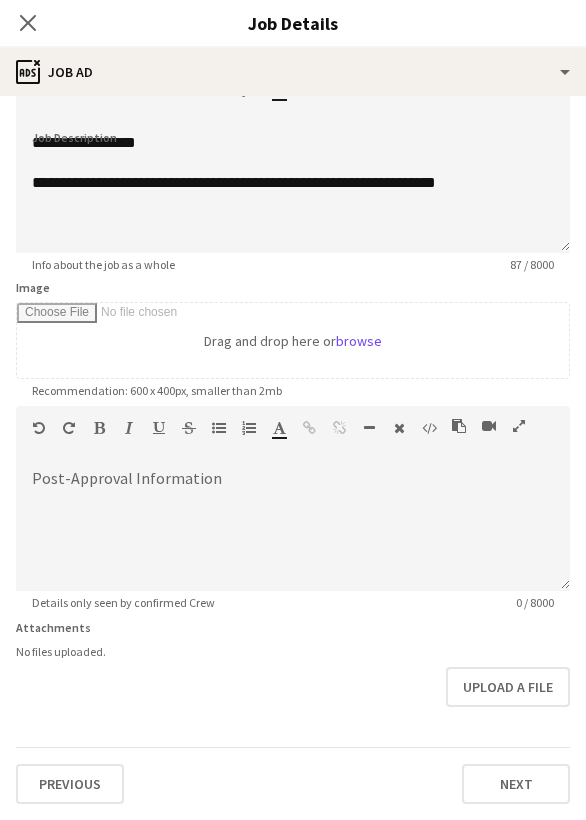 scroll, scrollTop: 121, scrollLeft: 0, axis: vertical 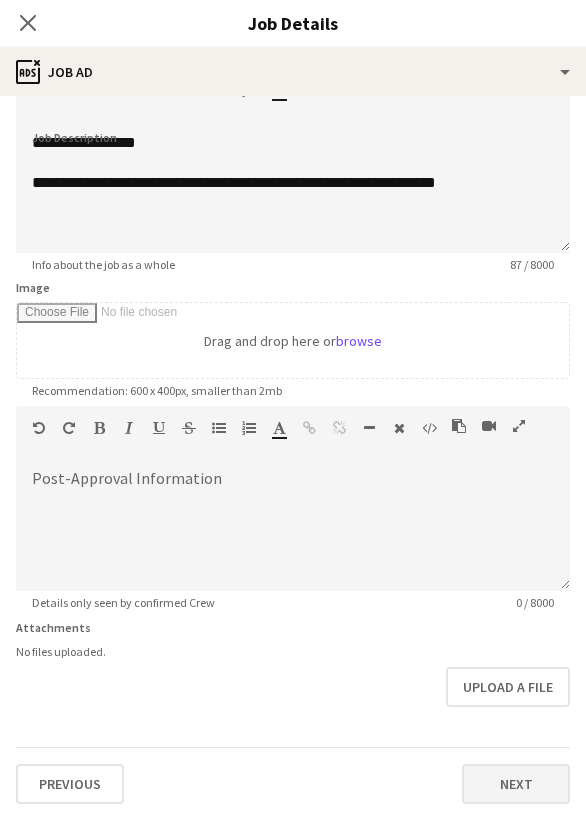 click on "Next" at bounding box center (516, 784) 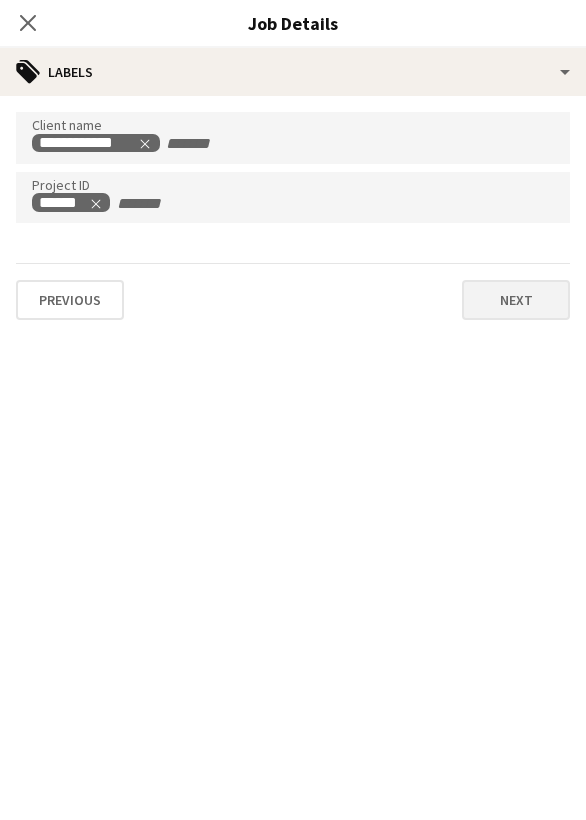 click on "Next" at bounding box center [516, 300] 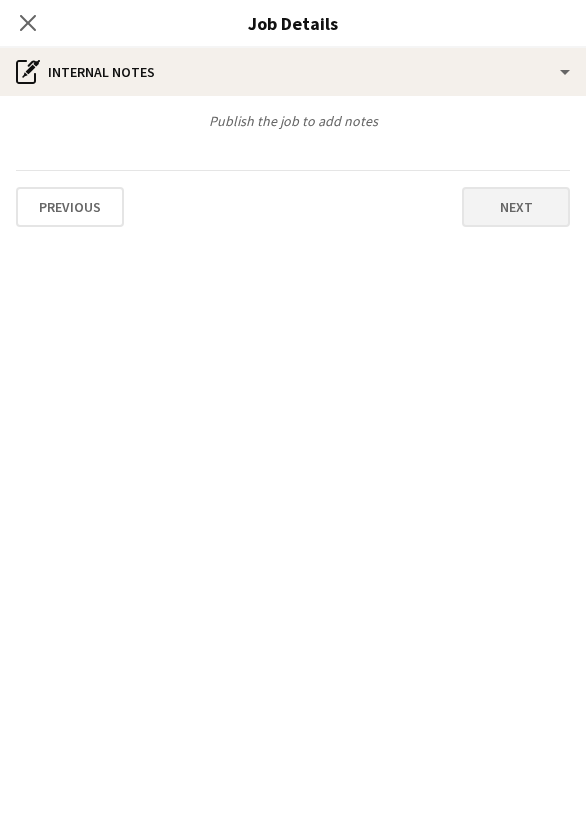click on "Next" at bounding box center (516, 207) 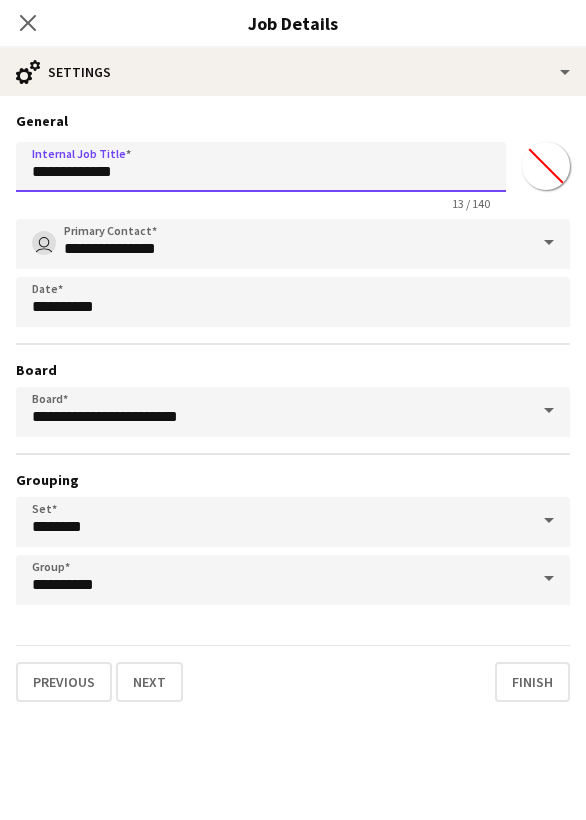 click on "**********" at bounding box center [261, 167] 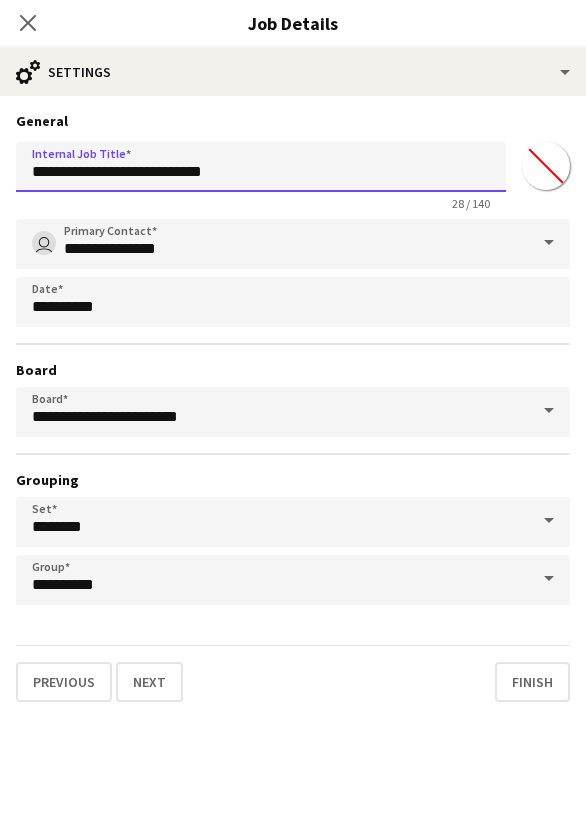 scroll, scrollTop: 22, scrollLeft: 0, axis: vertical 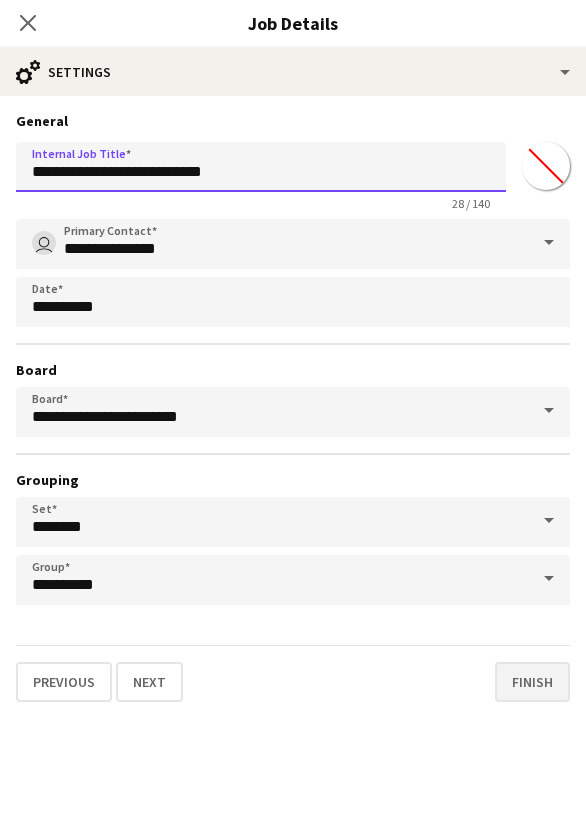 type on "**********" 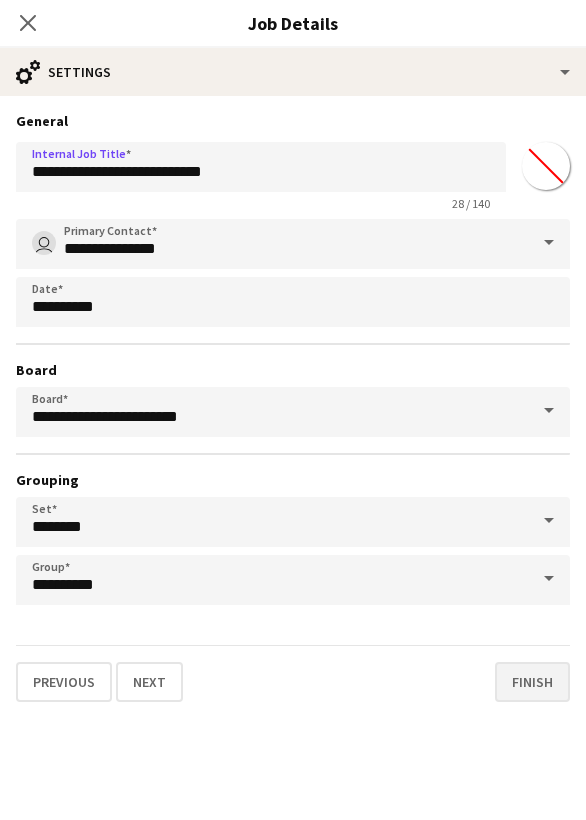click on "Finish" at bounding box center (532, 682) 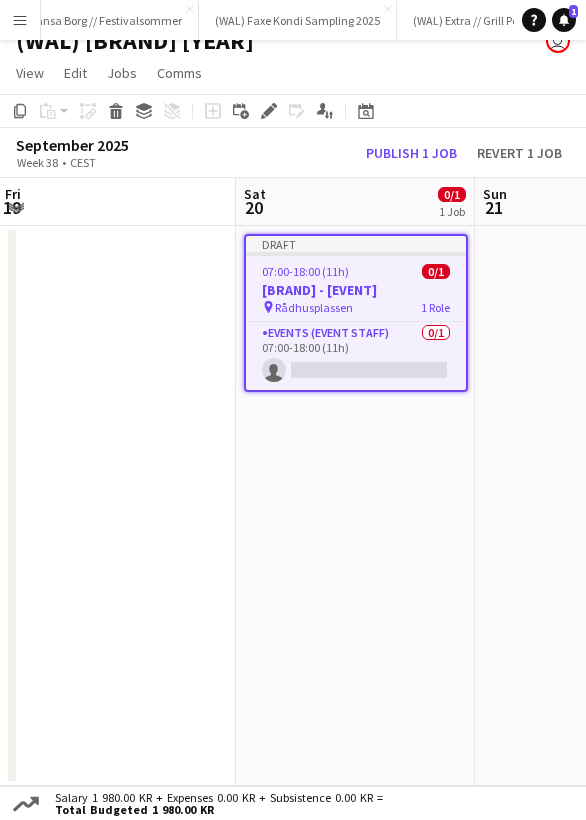 click on "Draft   07:00-18:00 (11h)    0/1   Vitus Apotek - Oslo Marathon
pin
Rådhusplassen   1 Role   Events (Event Staff)   0/1   07:00-18:00 (11h)
single-neutral-actions" at bounding box center (355, 506) 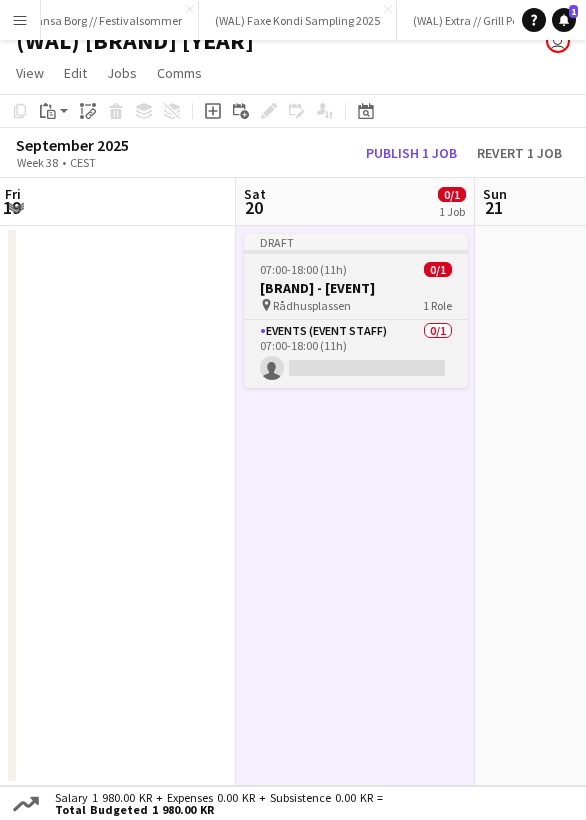 click on "[BRAND] - [EVENT]" at bounding box center (356, 288) 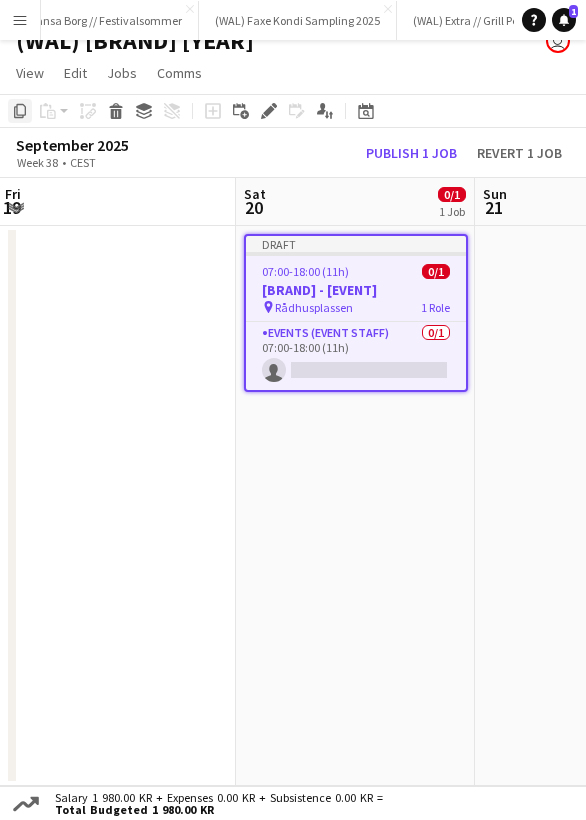 click on "Copy" 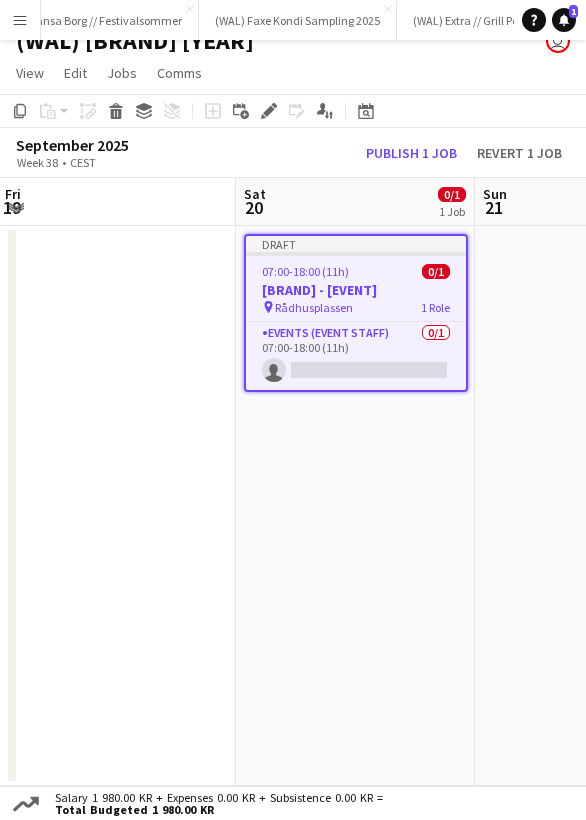 click at bounding box center [116, 506] 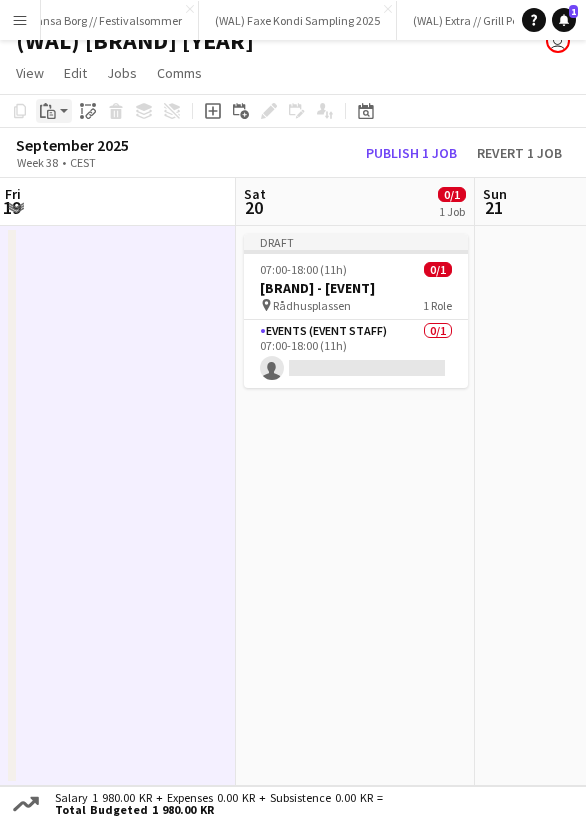 click on "Paste" 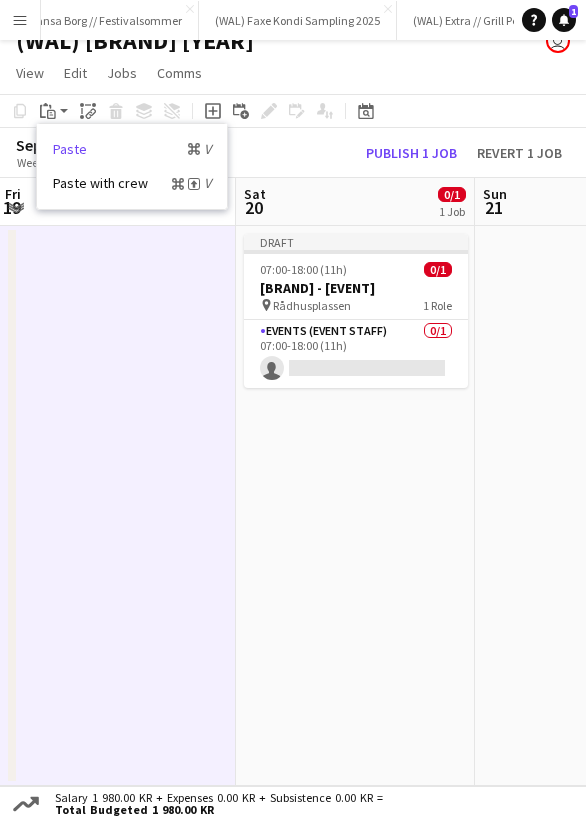 click on "Paste
Command
V" at bounding box center [132, 149] 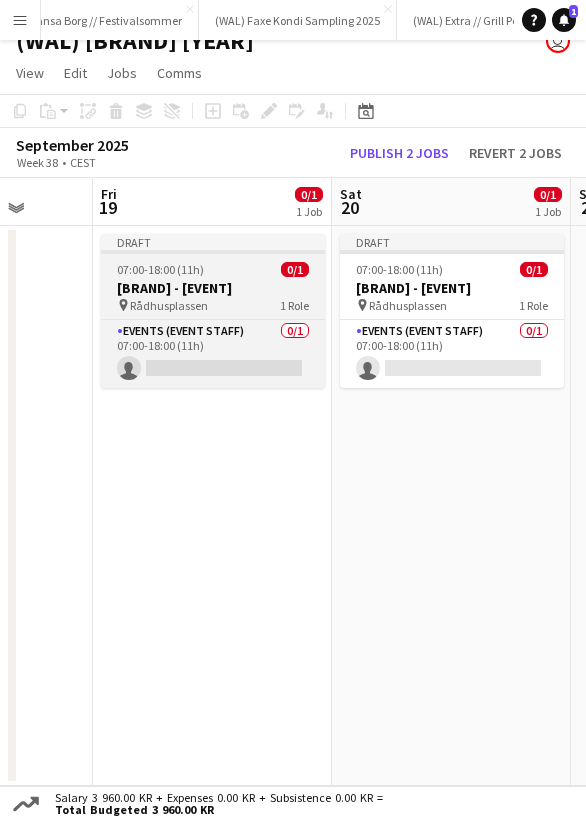 scroll, scrollTop: 0, scrollLeft: 586, axis: horizontal 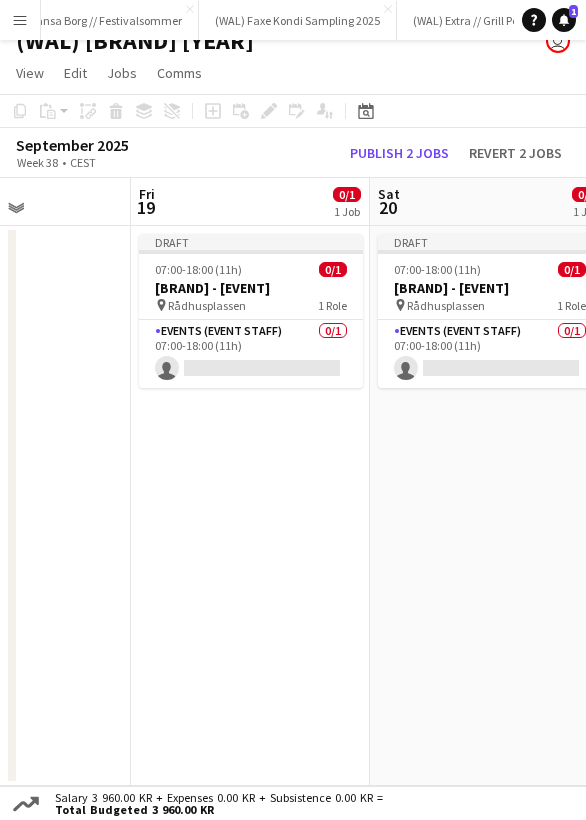 click at bounding box center (11, 506) 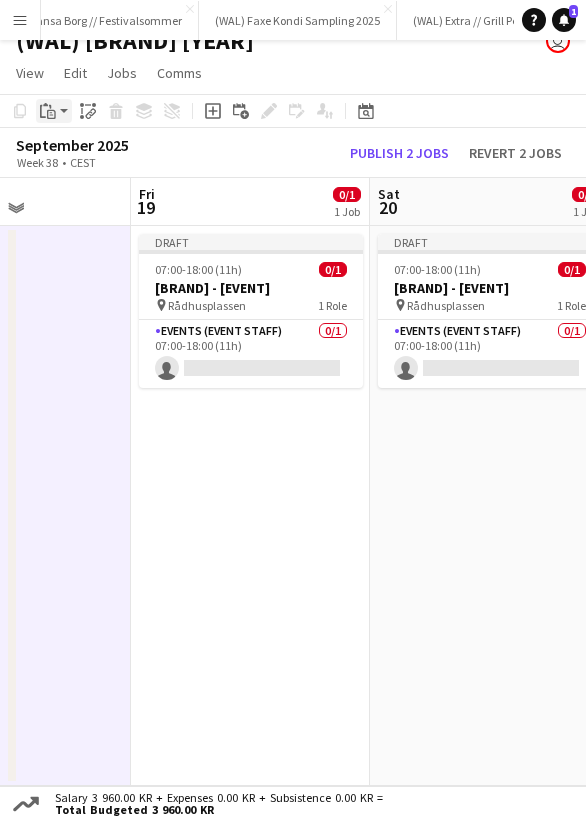 click 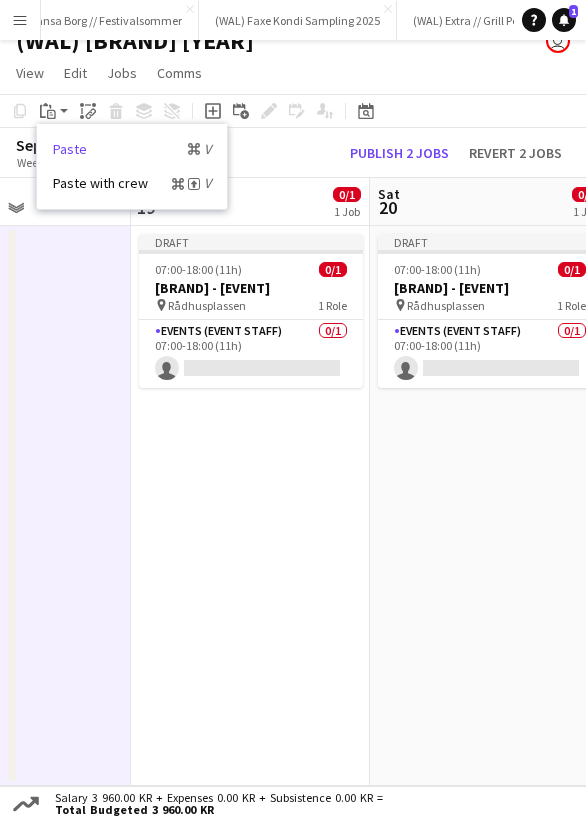 click on "Paste
Command
V" at bounding box center (132, 149) 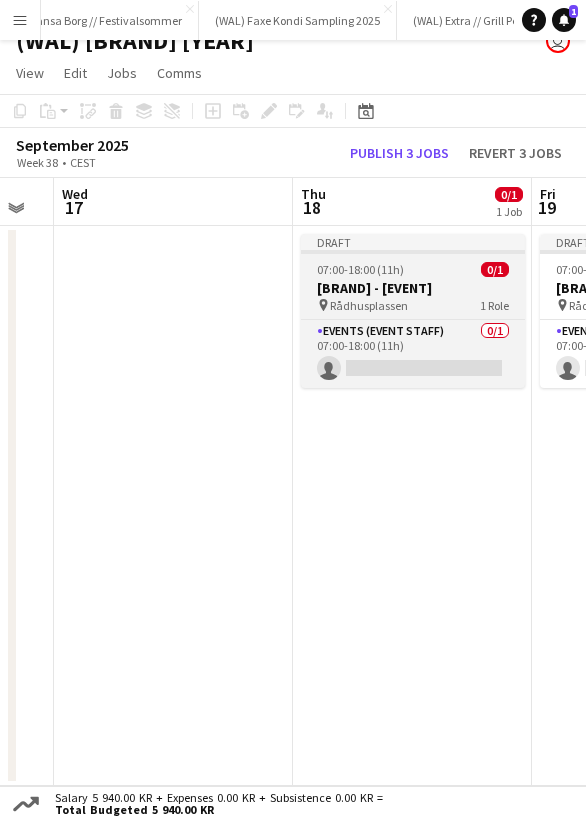 scroll, scrollTop: 0, scrollLeft: 606, axis: horizontal 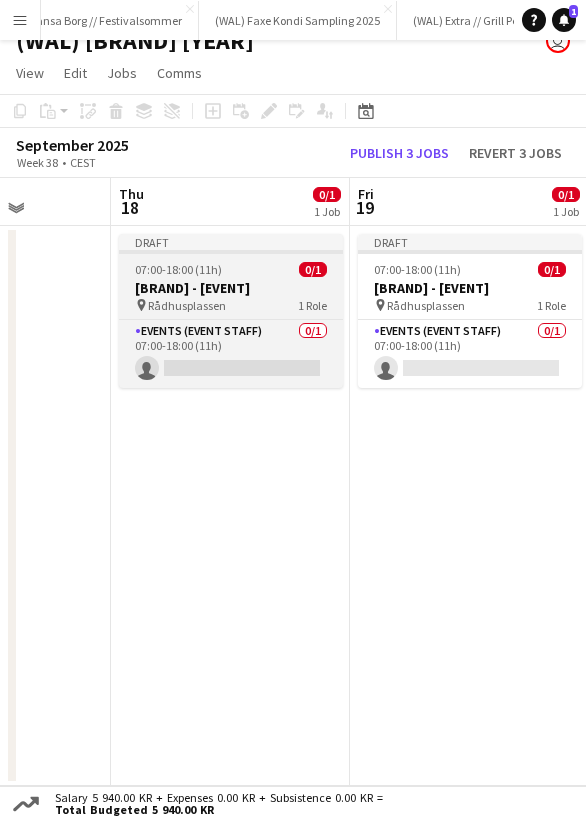 click on "[BRAND] - [EVENT]" at bounding box center (231, 288) 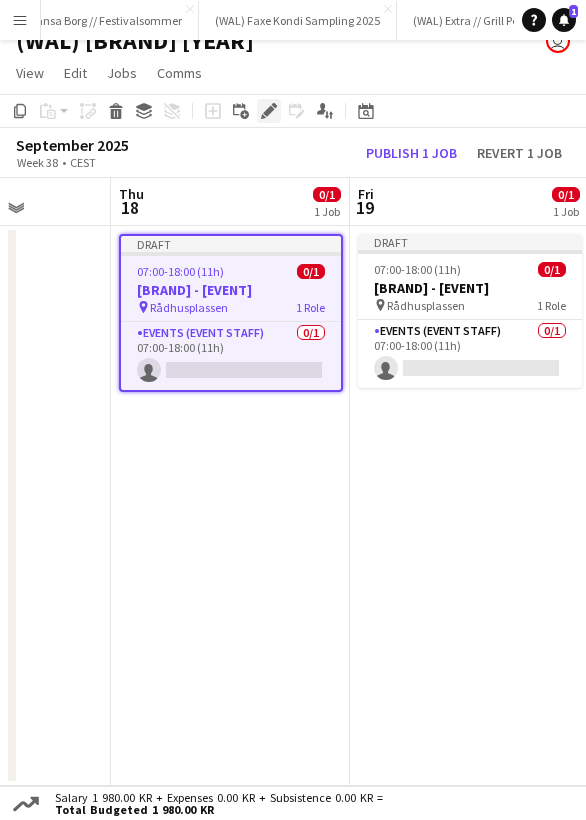 click on "Edit" at bounding box center [269, 111] 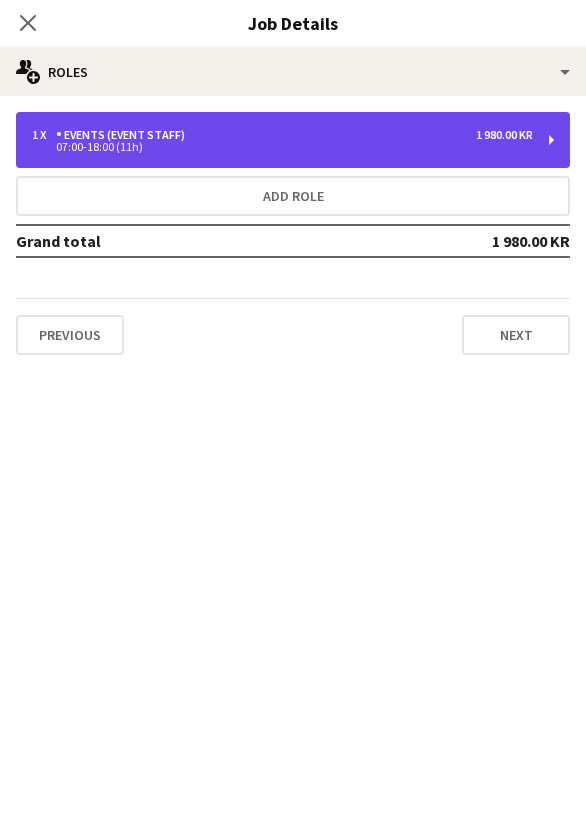 click on "07:00-18:00 (11h)" at bounding box center [282, 147] 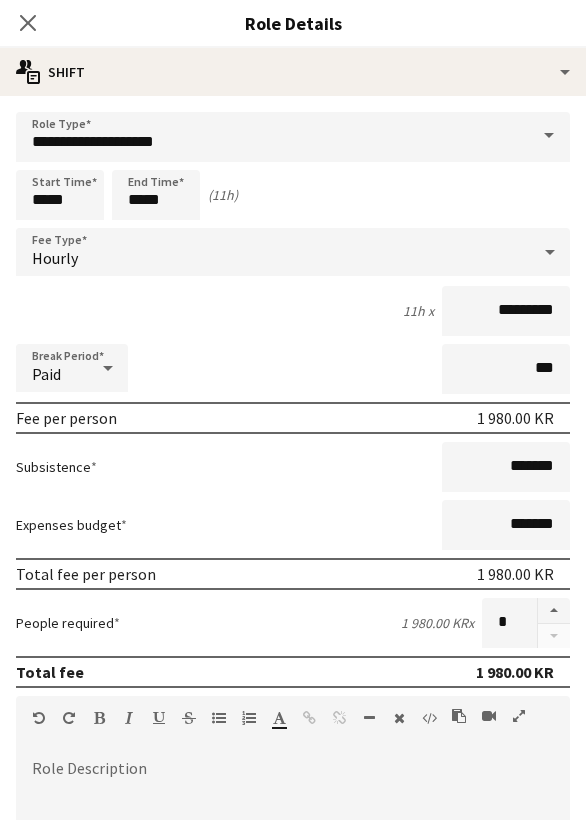scroll, scrollTop: 0, scrollLeft: 0, axis: both 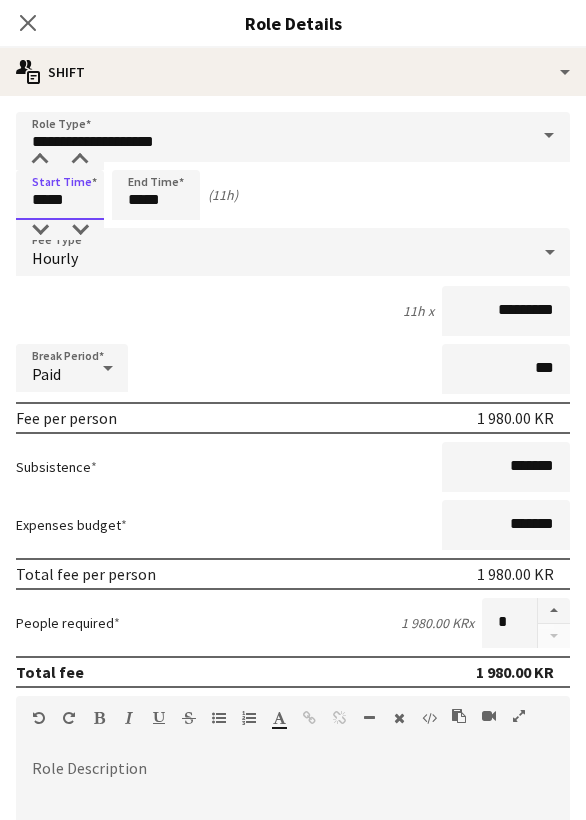 click on "*****" at bounding box center [60, 195] 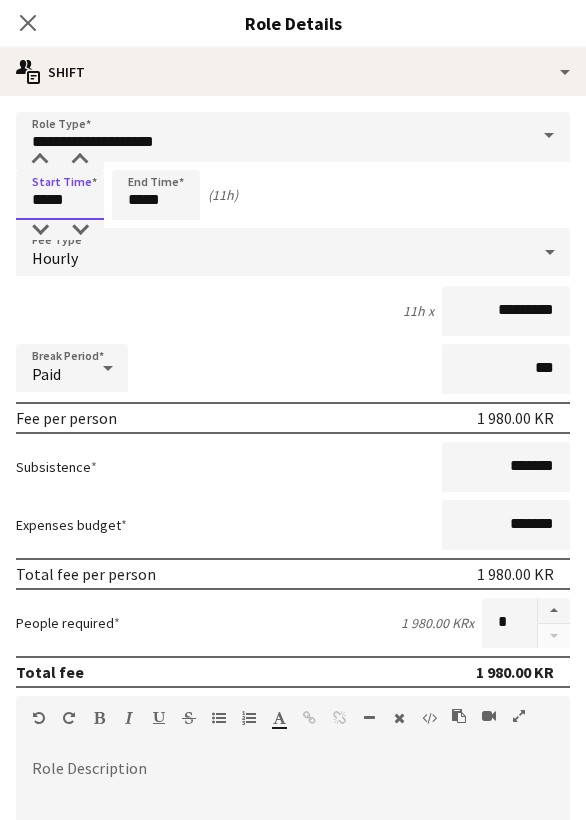 type on "*****" 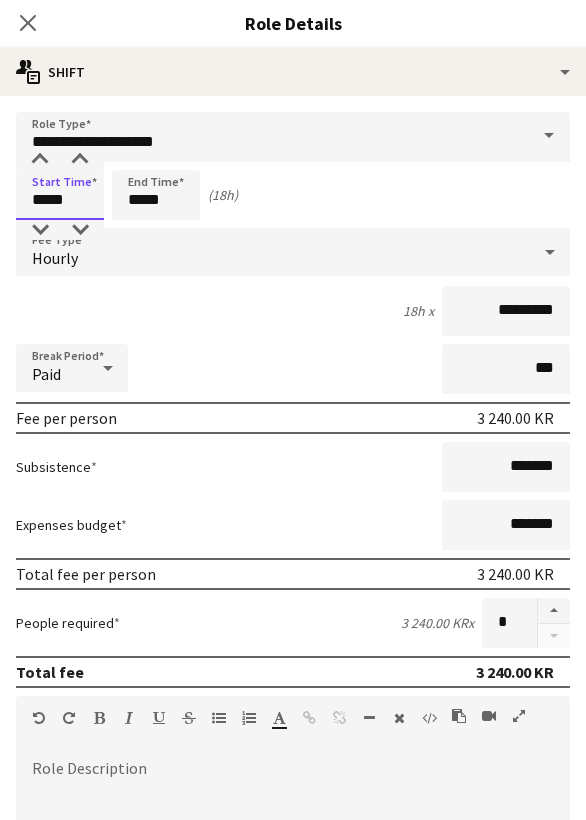 type on "*****" 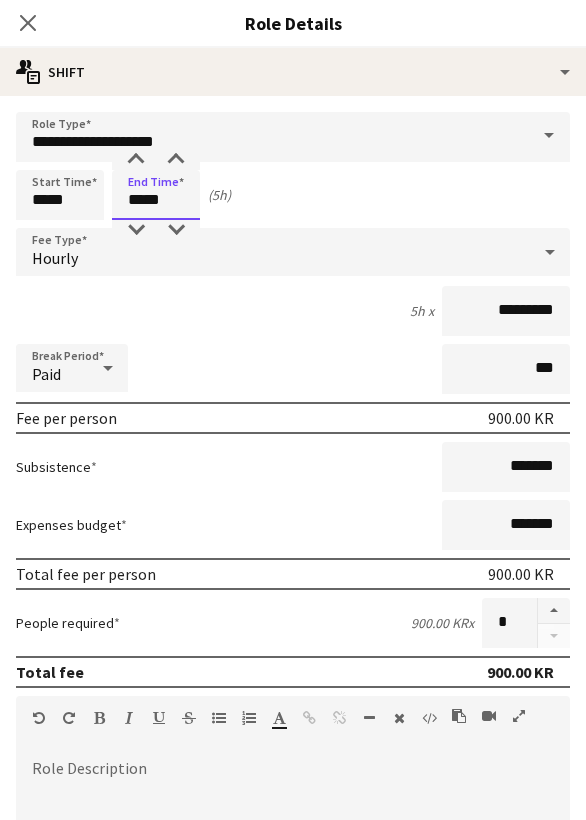 click on "*****" at bounding box center [156, 195] 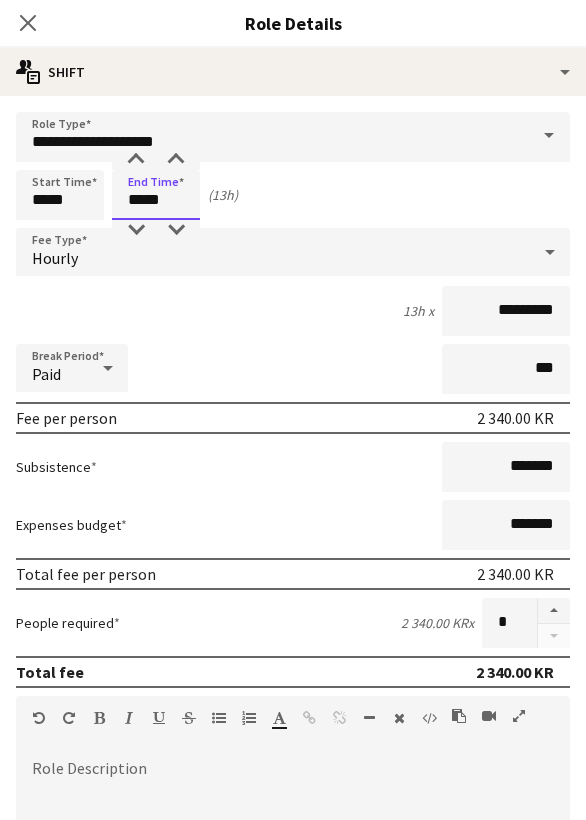 type on "*****" 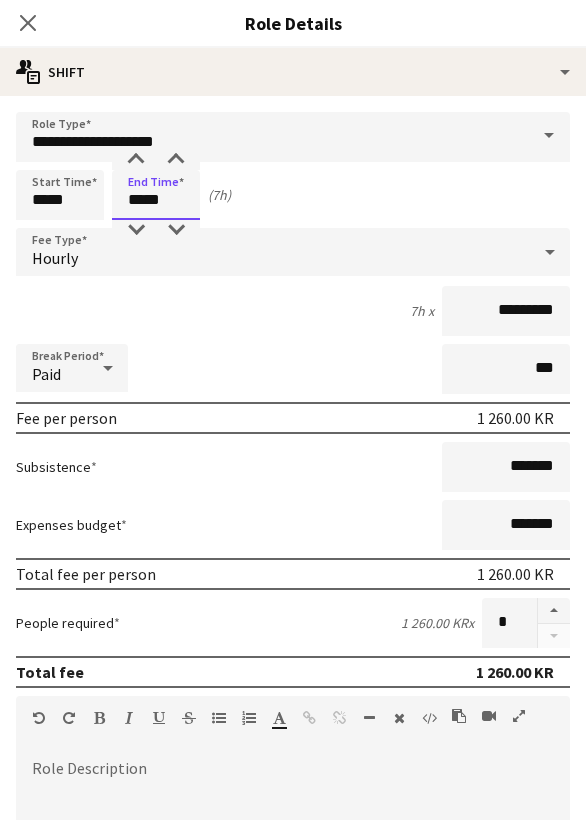 click on "Next" at bounding box center [516, 1278] 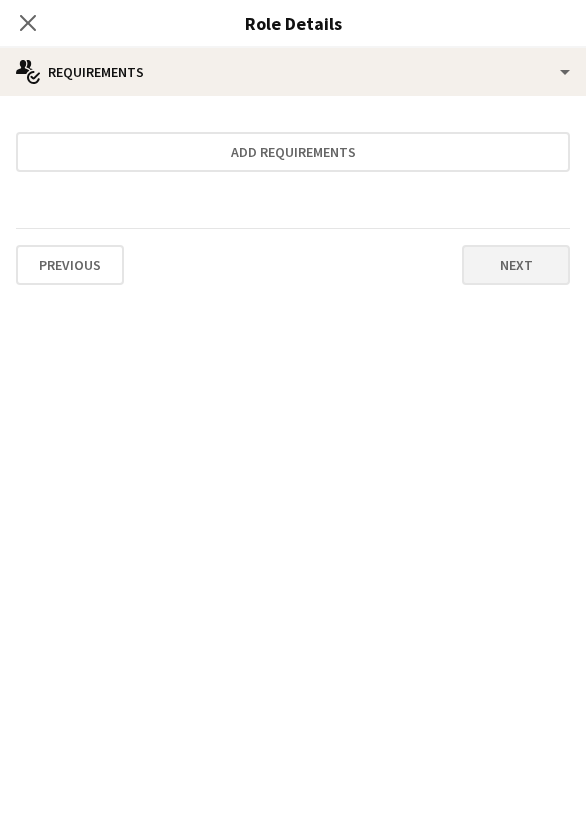 click on "Next" at bounding box center [516, 265] 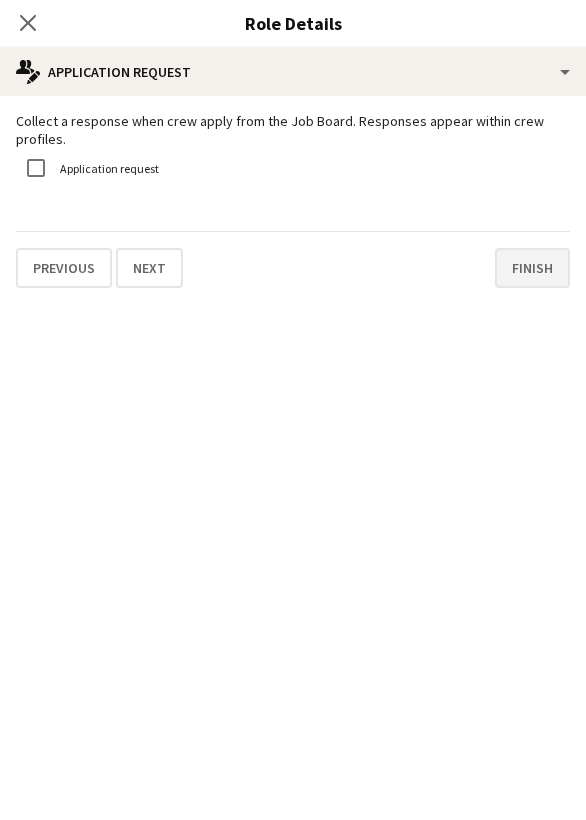 click on "Finish" at bounding box center (532, 268) 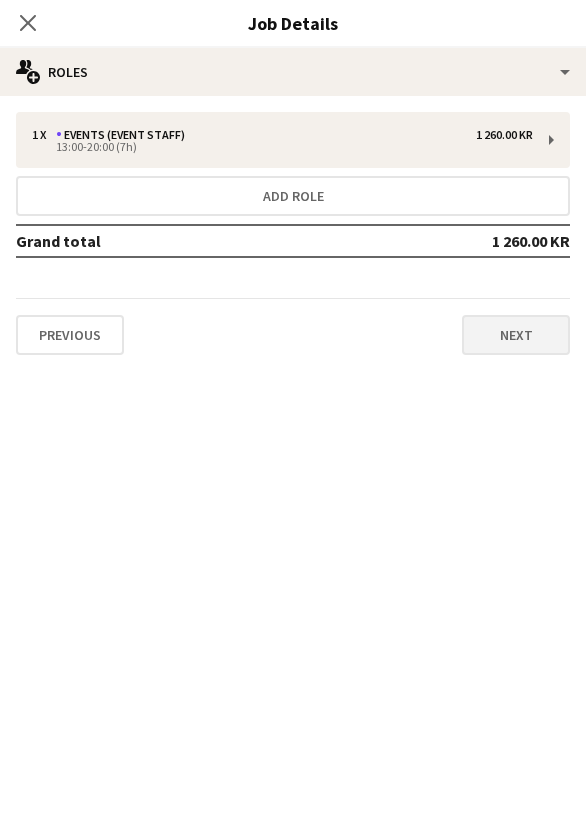 click on "Next" at bounding box center [516, 335] 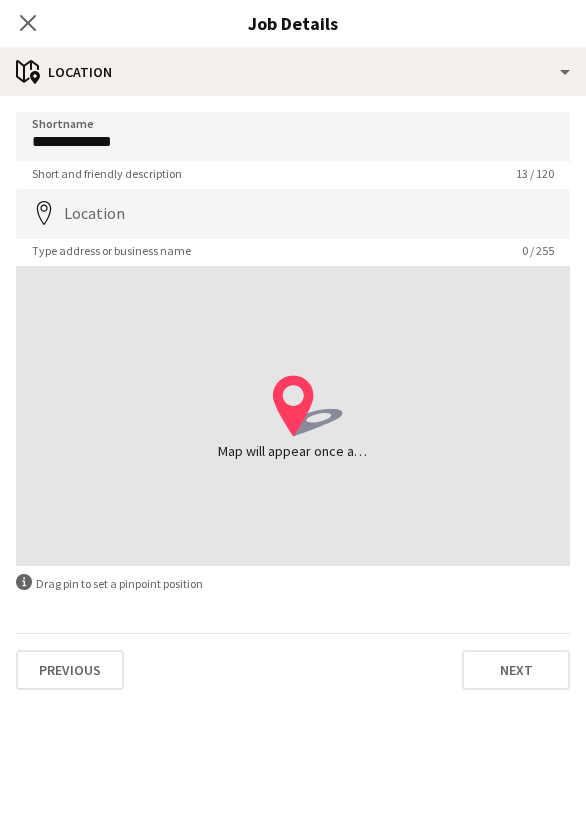 scroll, scrollTop: 22, scrollLeft: 0, axis: vertical 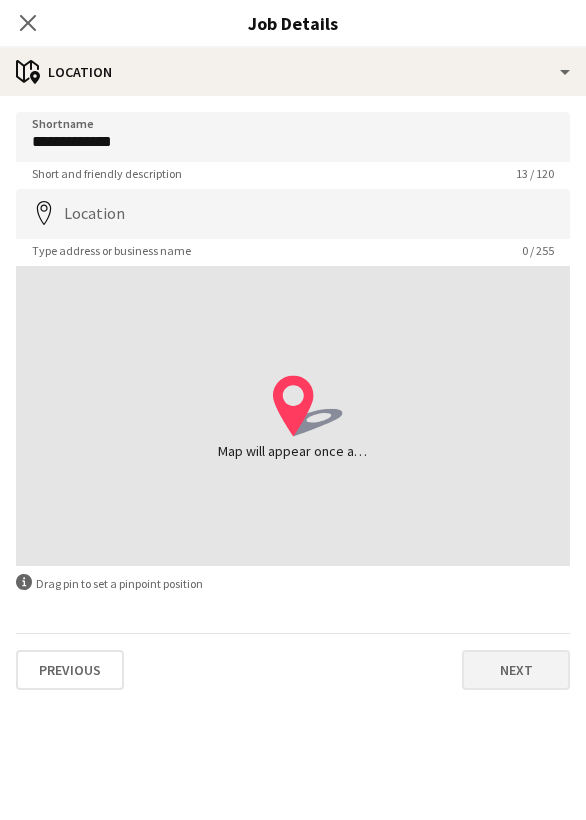 click on "Next" at bounding box center [516, 670] 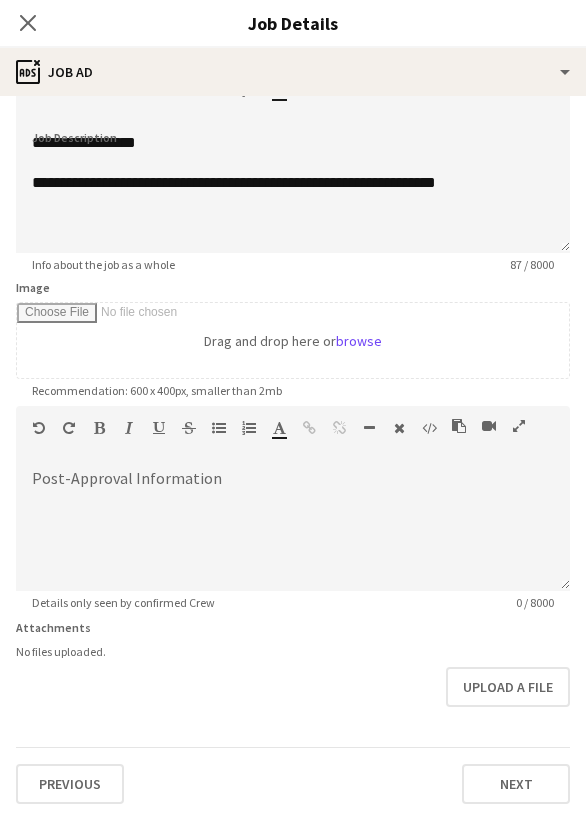 scroll, scrollTop: 122, scrollLeft: 0, axis: vertical 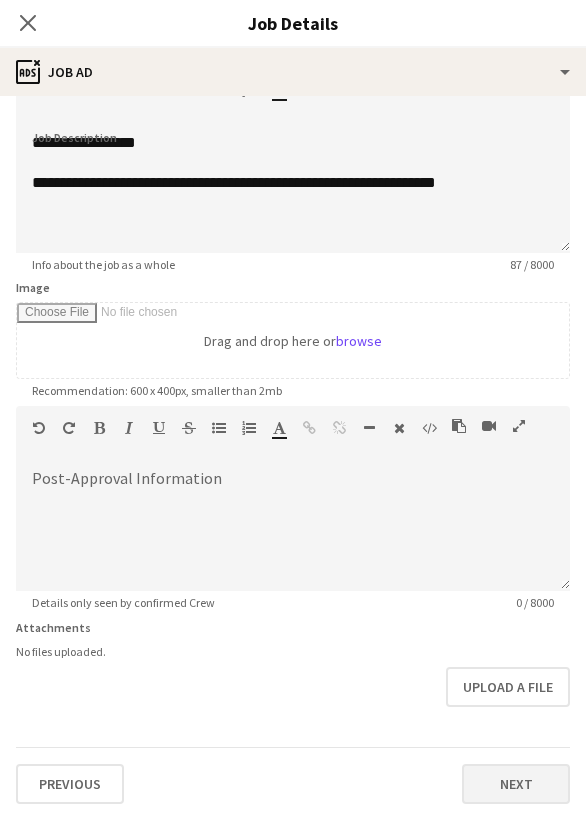 click on "Next" at bounding box center (516, 784) 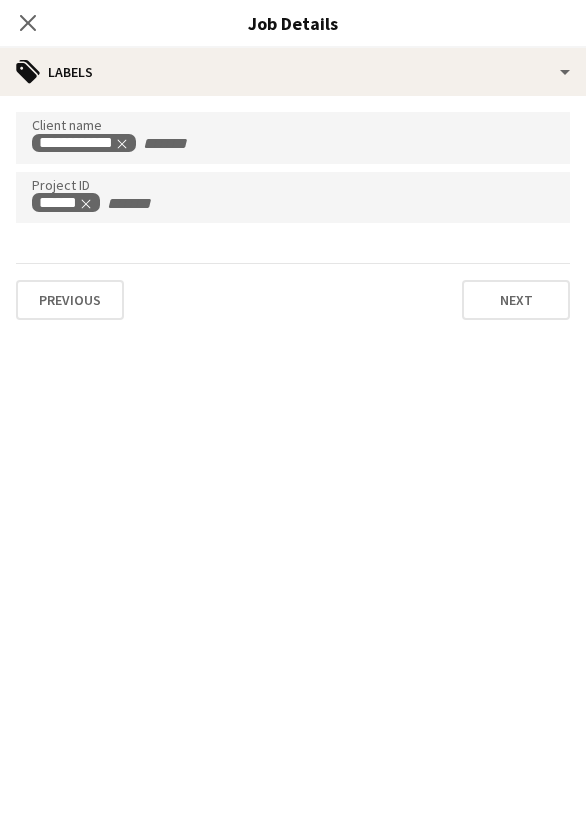 scroll, scrollTop: 0, scrollLeft: 0, axis: both 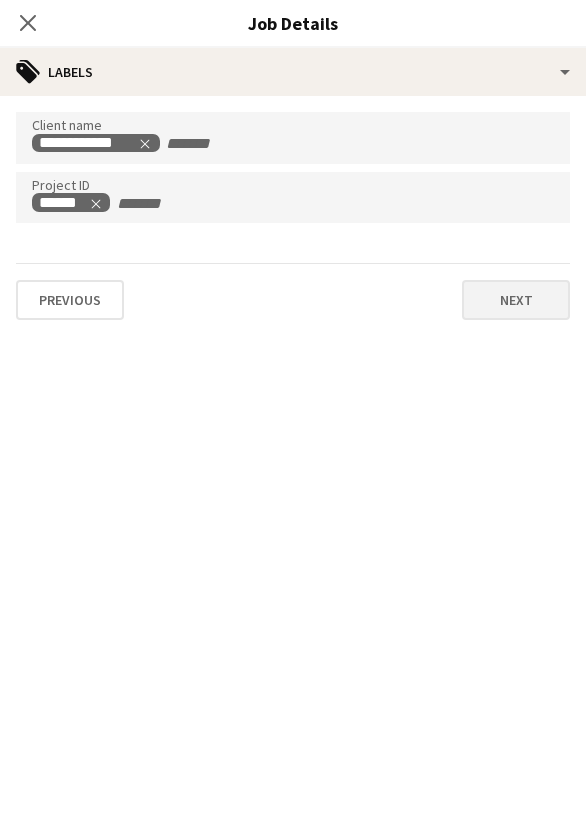 click on "Next" at bounding box center [516, 300] 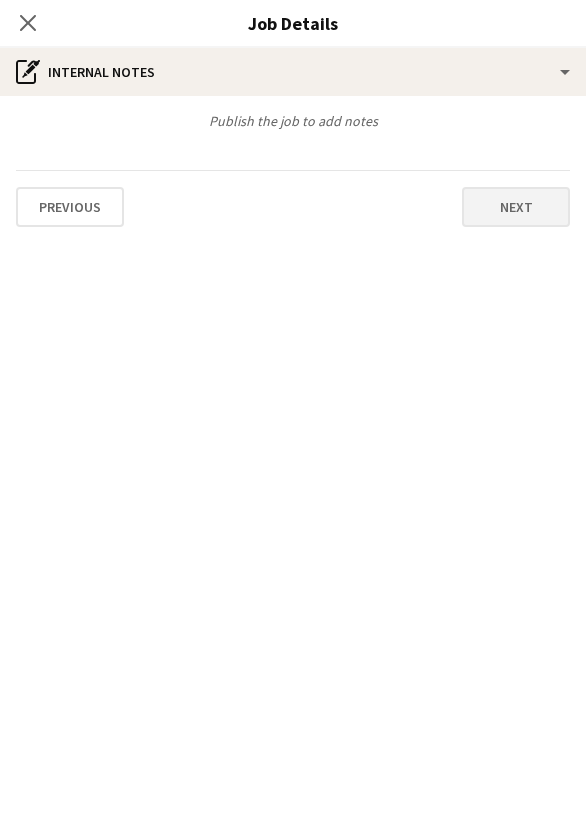 click on "Next" at bounding box center (516, 207) 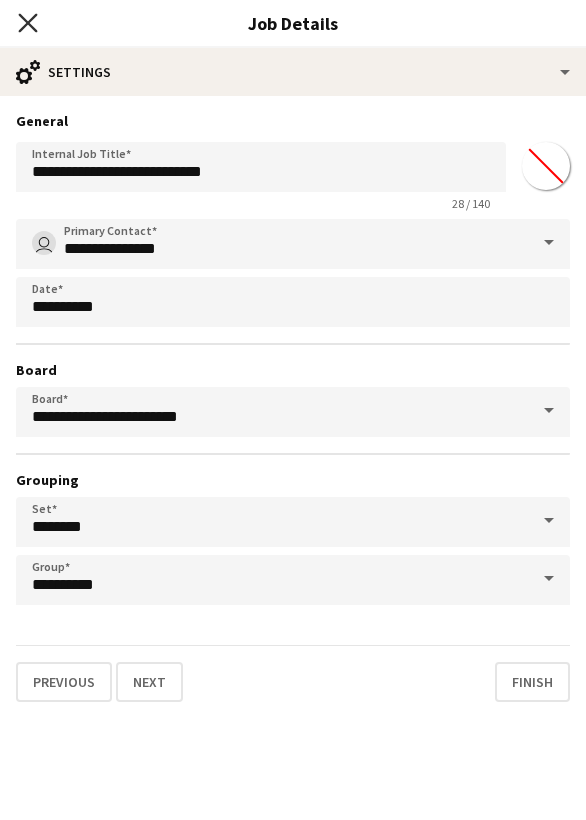 click on "Close pop-in" 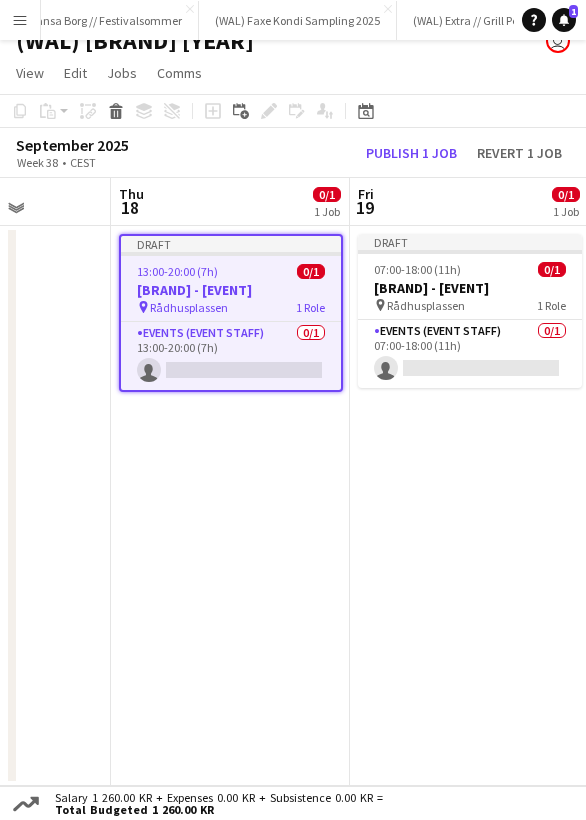 click on "Draft   13:00-20:00 (7h)    0/1   Vitus Apotek - Oslo Marathon
pin
Rådhusplassen   1 Role   Events (Event Staff)   0/1   13:00-20:00 (7h)
single-neutral-actions" at bounding box center (230, 506) 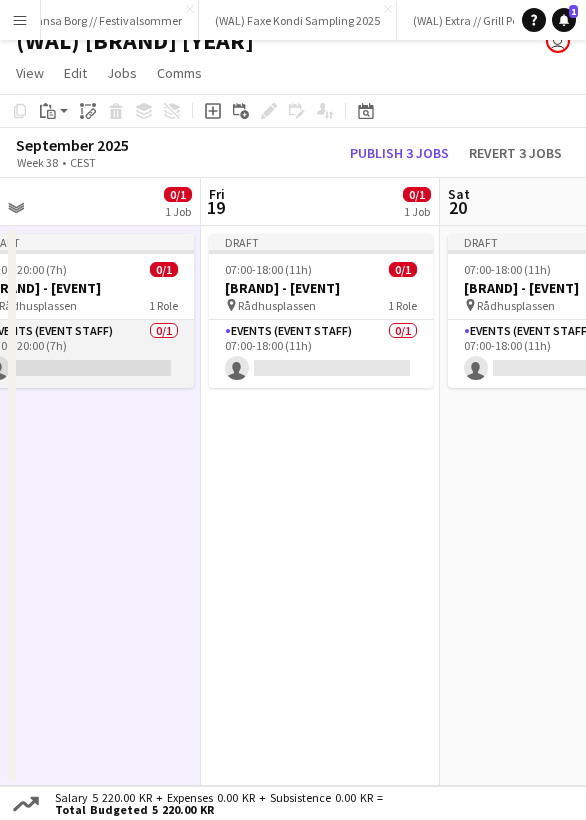 scroll, scrollTop: 0, scrollLeft: 888, axis: horizontal 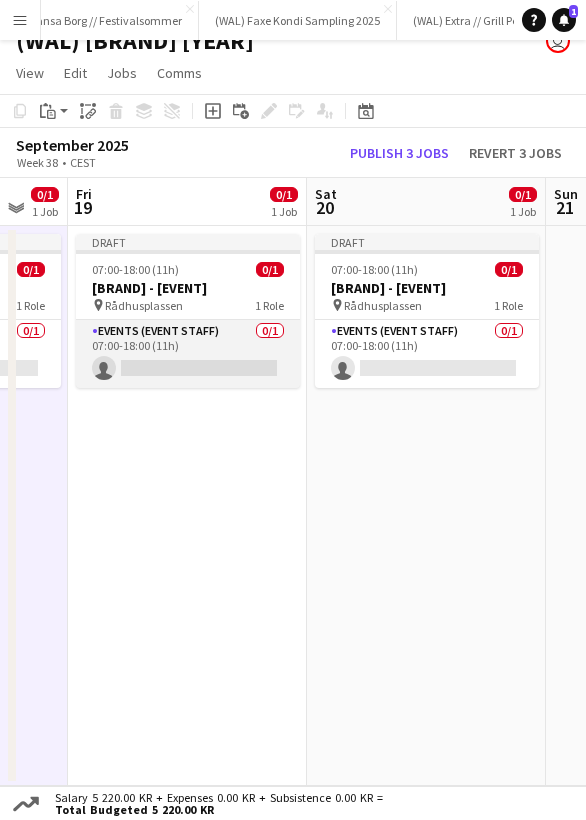 click on "Events (Event Staff)   0/1   07:00-18:00 (1h)
single-neutral-actions" at bounding box center (188, 354) 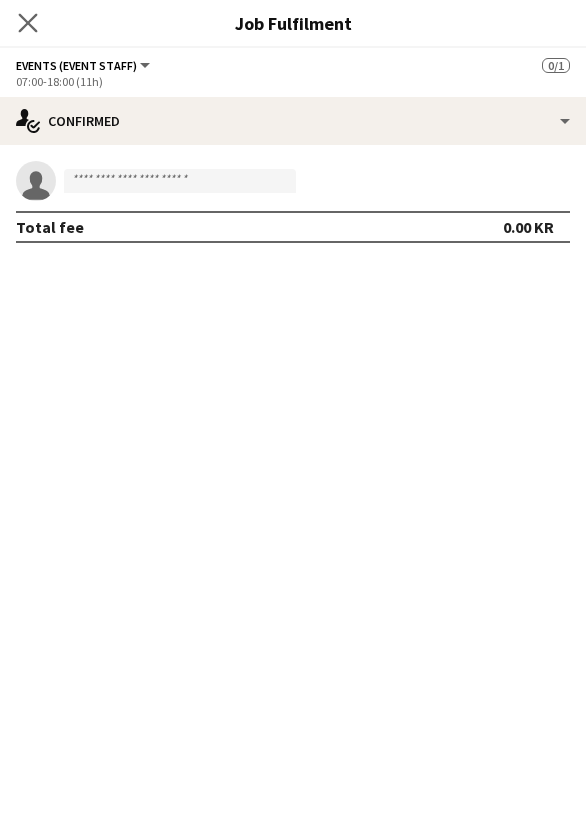 click on "Close pop-in" 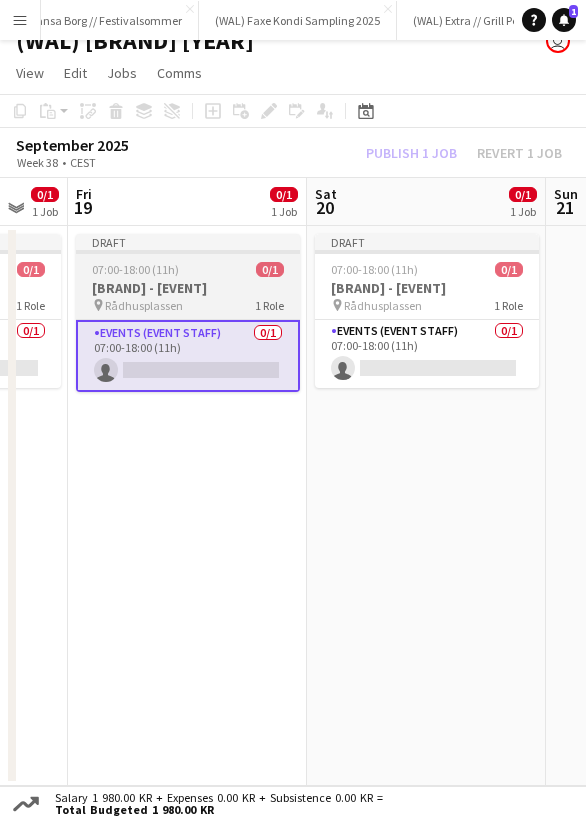 click on "Draft   07:00-18:00 (11h)    0/1   Vitus Apotek - Oslo Marathon
pin
Rådhusplassen   1 Role   Events (Event Staff)   0/1   07:00-18:00 (11h)
single-neutral-actions" at bounding box center [188, 313] 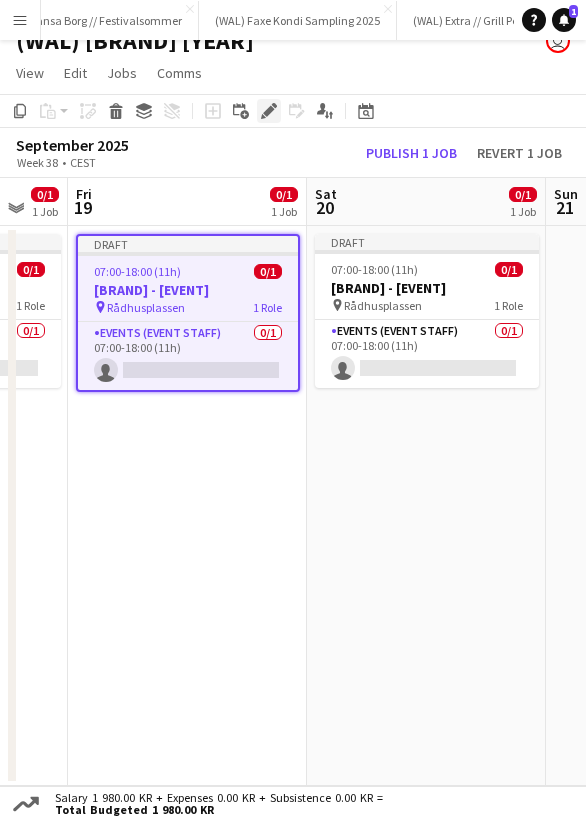 click 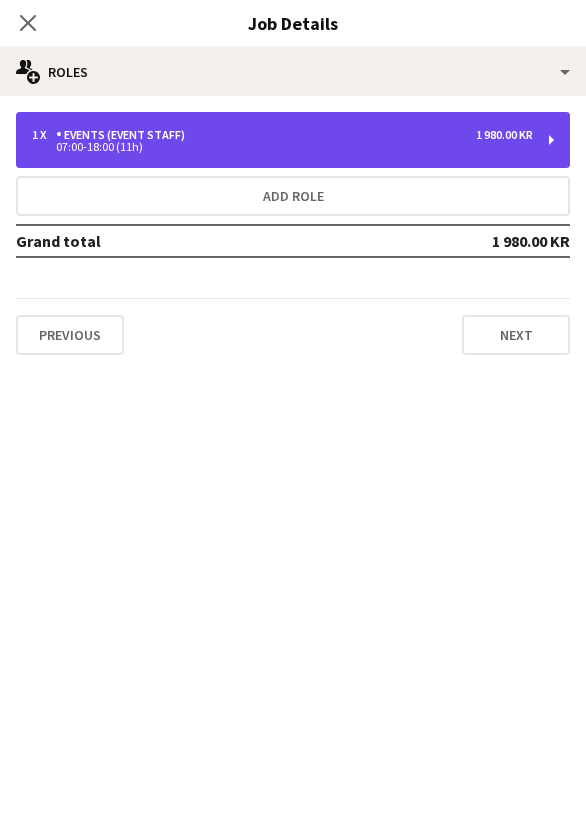 click on "1 x   Events (Event Staff)   1 980.00 KR   07:00-18:00 (11h)" at bounding box center (293, 140) 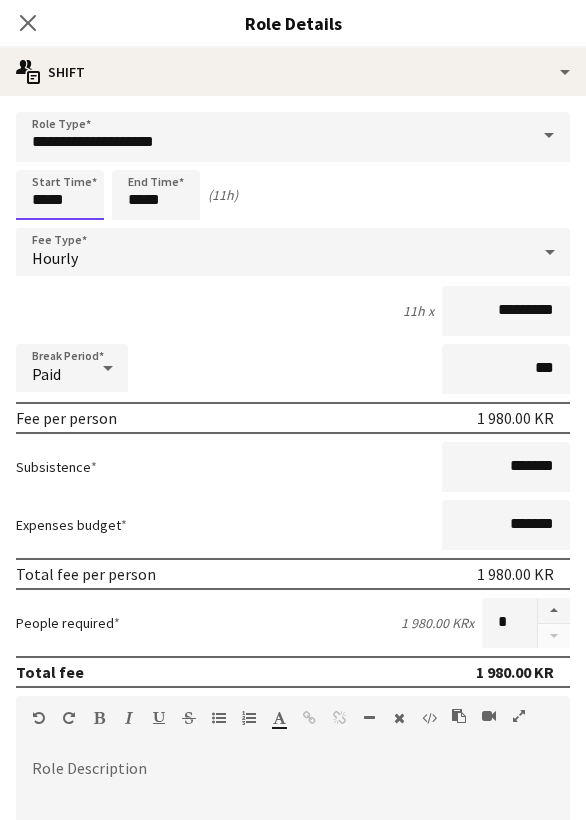 click on "*****" at bounding box center (60, 195) 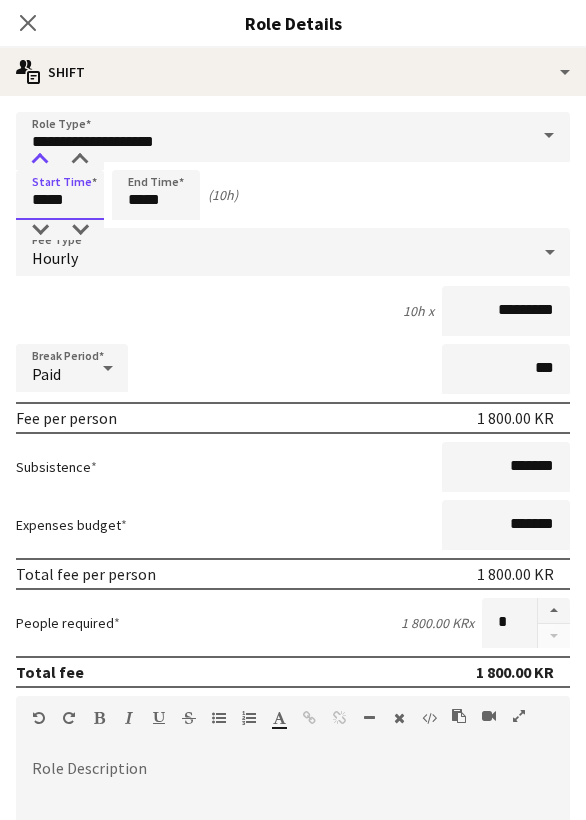 click at bounding box center [40, 160] 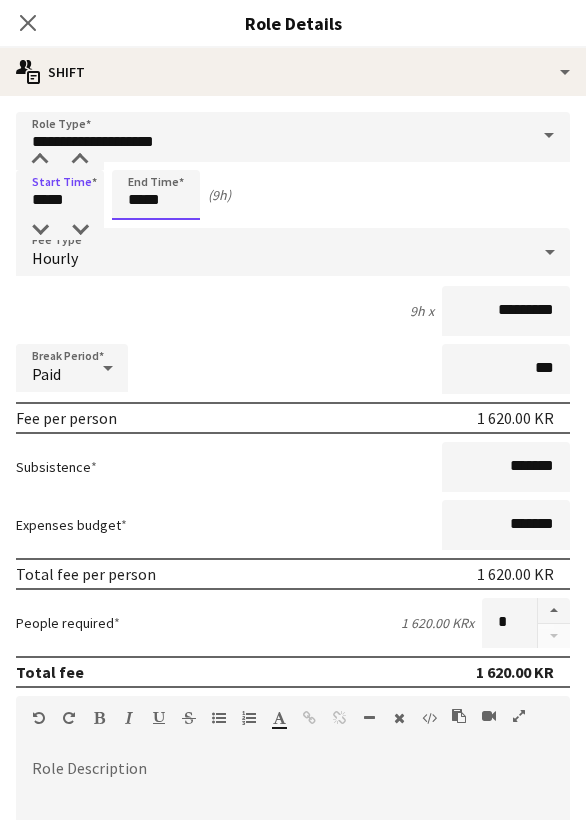 click on "*****" at bounding box center (156, 195) 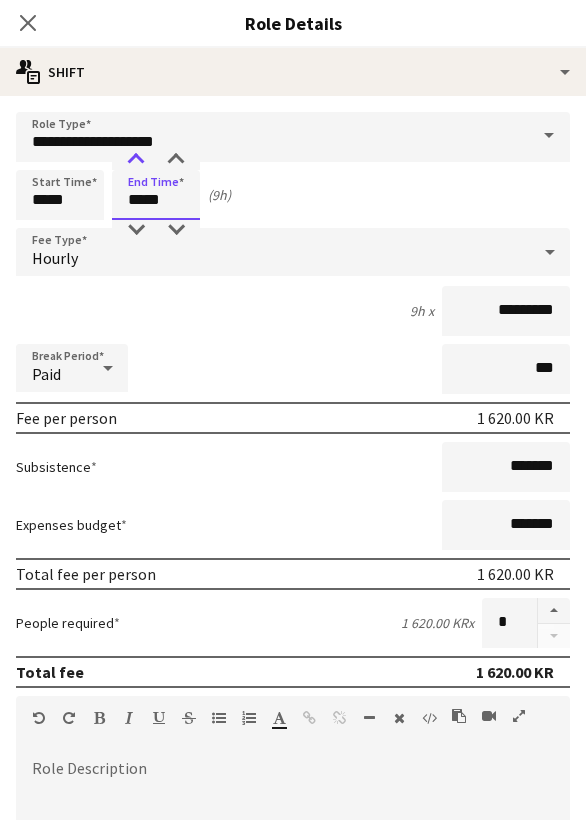 click at bounding box center [136, 160] 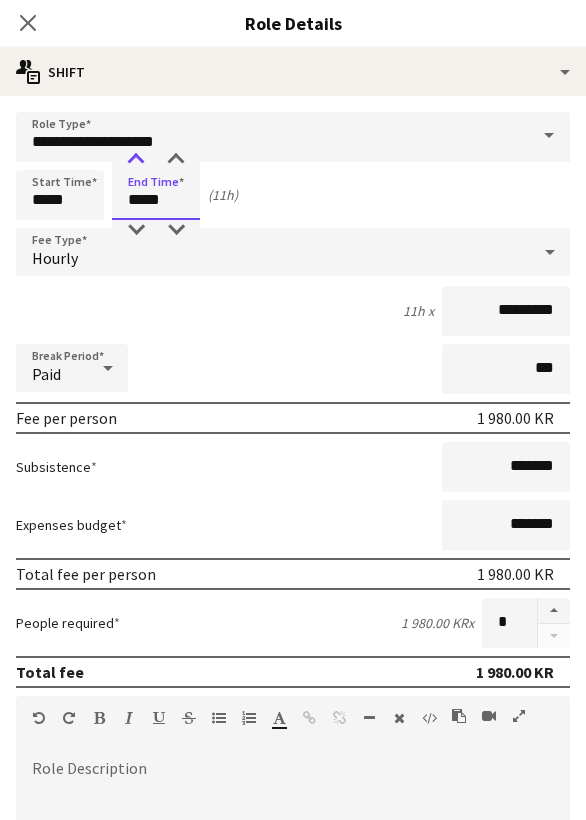 click at bounding box center (136, 160) 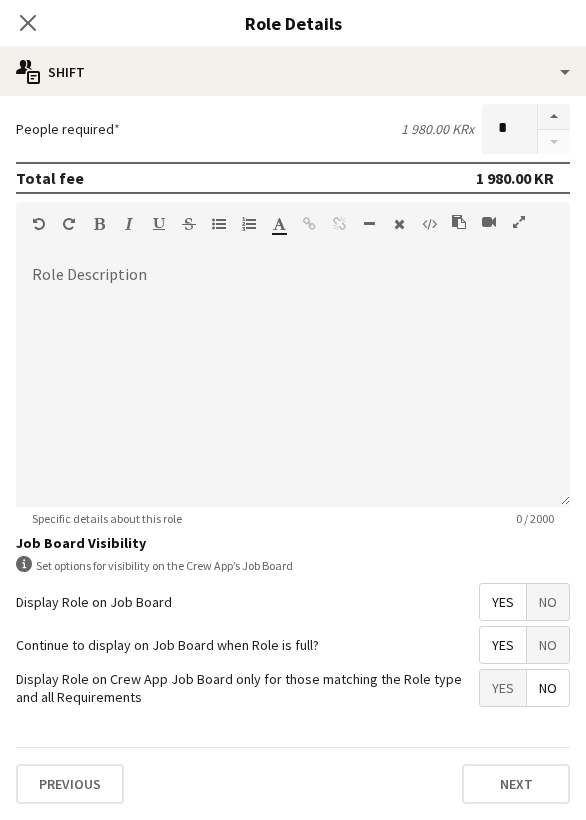 scroll, scrollTop: 494, scrollLeft: 0, axis: vertical 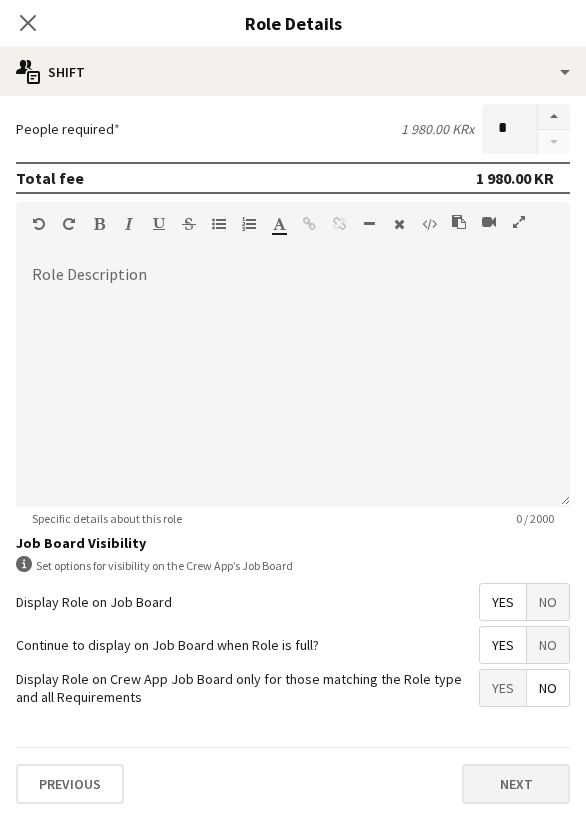 click on "Next" at bounding box center [516, 784] 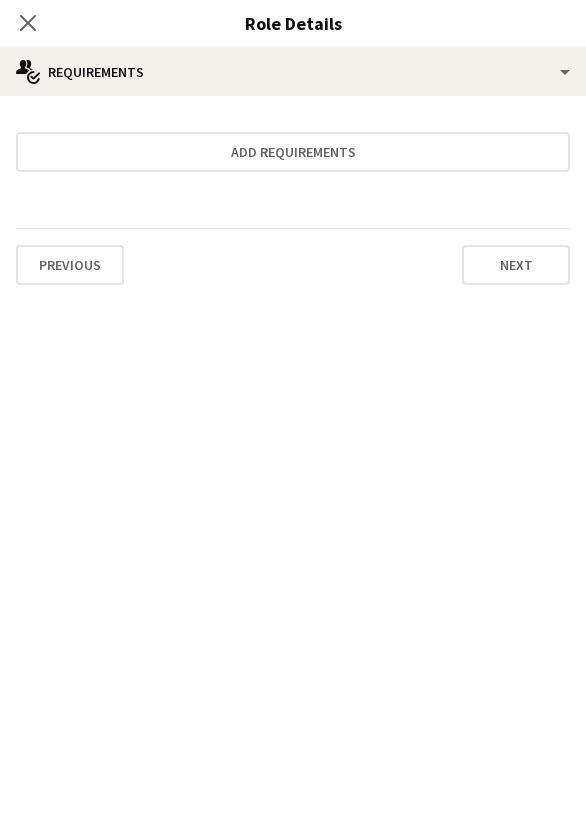 scroll, scrollTop: 0, scrollLeft: 0, axis: both 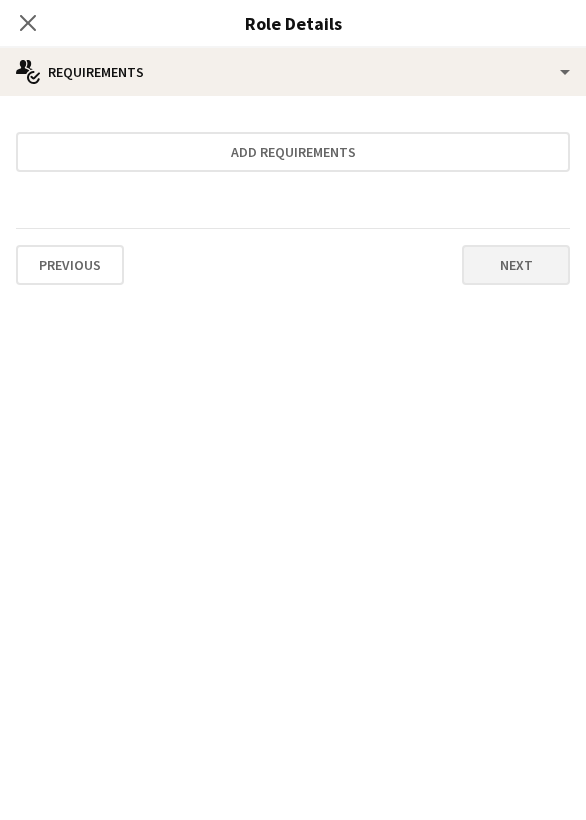 click on "Next" at bounding box center (516, 265) 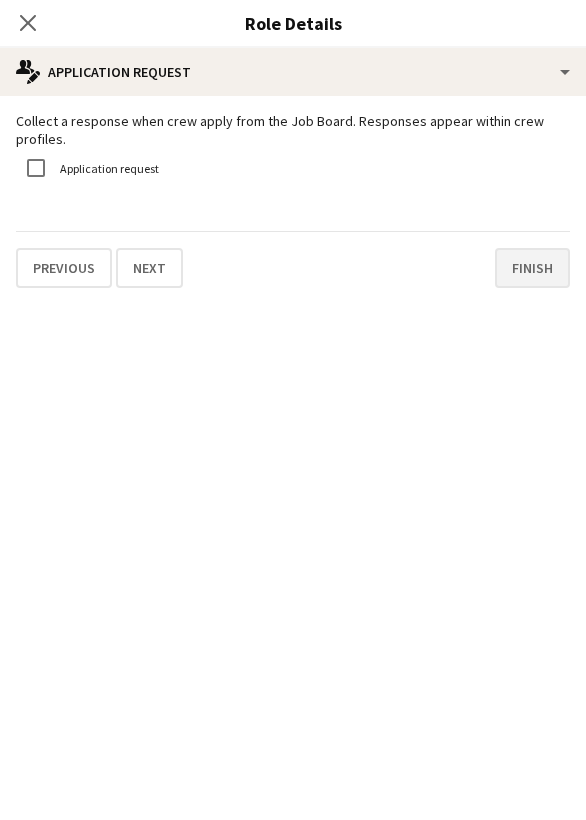click on "Finish" at bounding box center (532, 268) 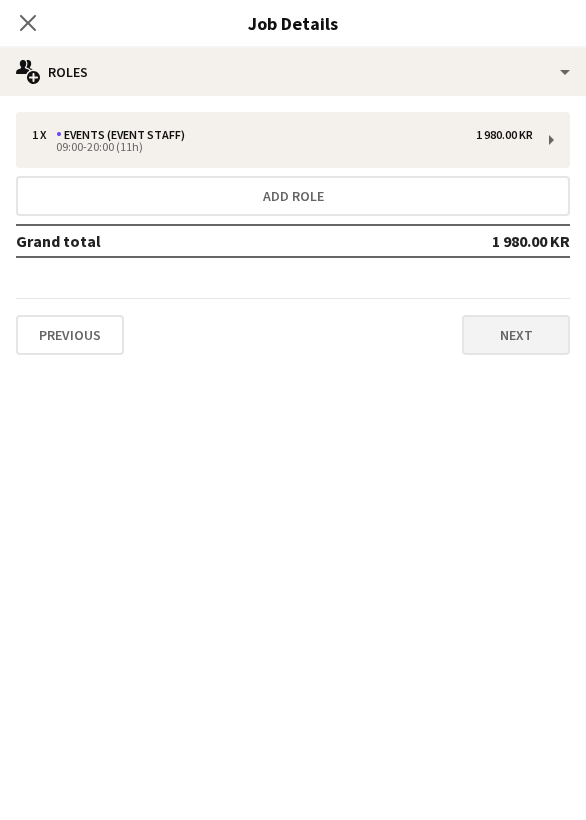 click on "Next" at bounding box center [516, 335] 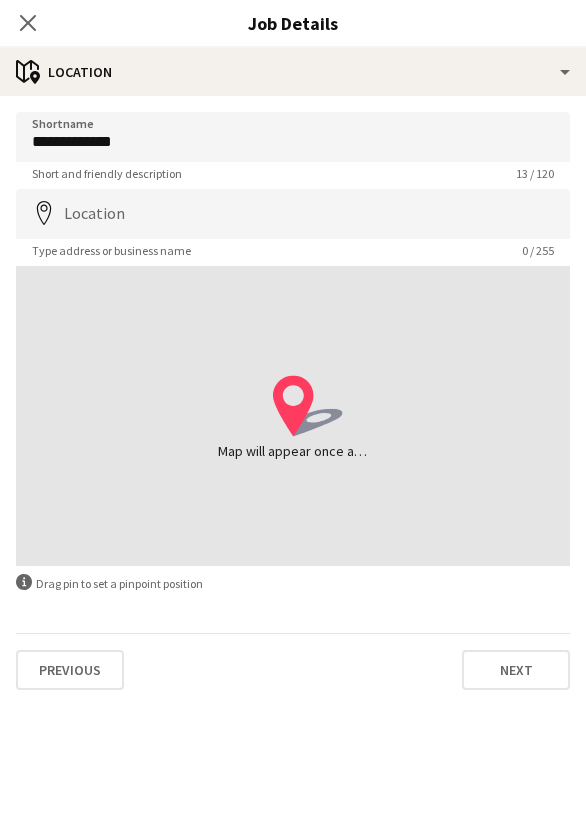 scroll, scrollTop: 22, scrollLeft: 0, axis: vertical 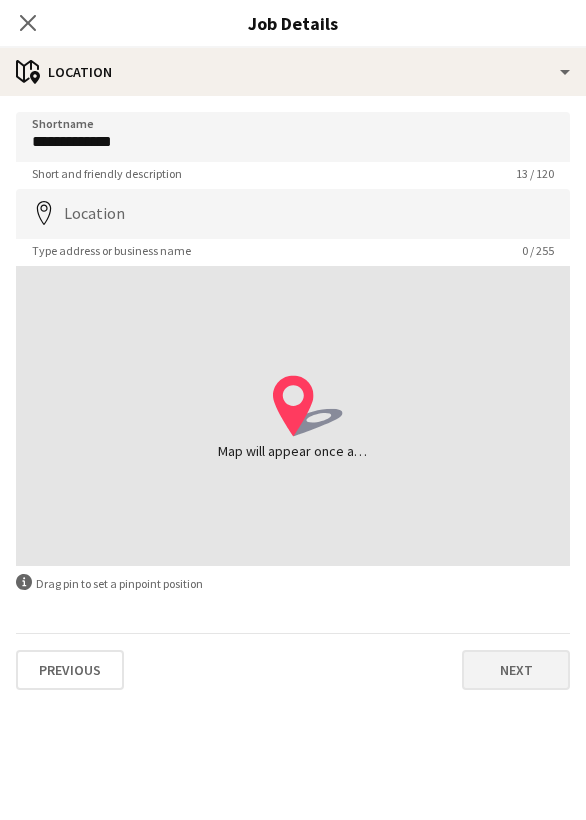 click on "Next" at bounding box center [516, 670] 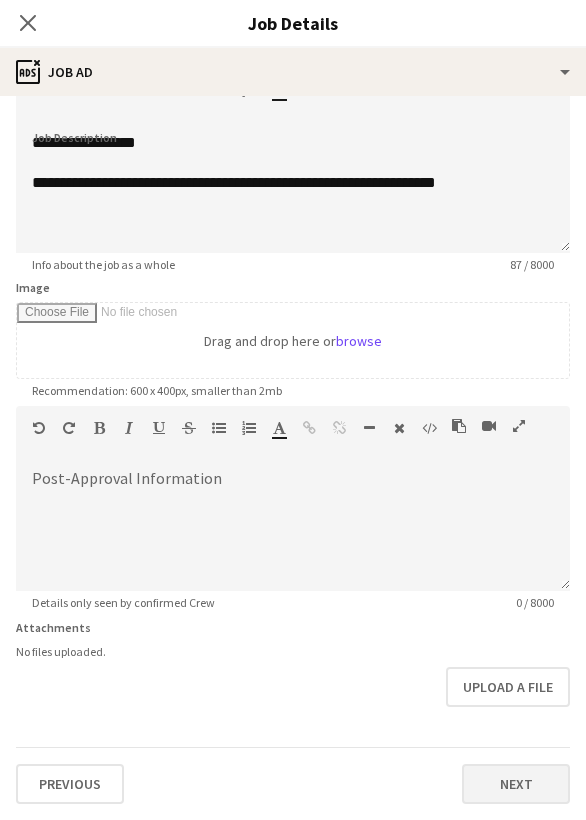scroll, scrollTop: 121, scrollLeft: 0, axis: vertical 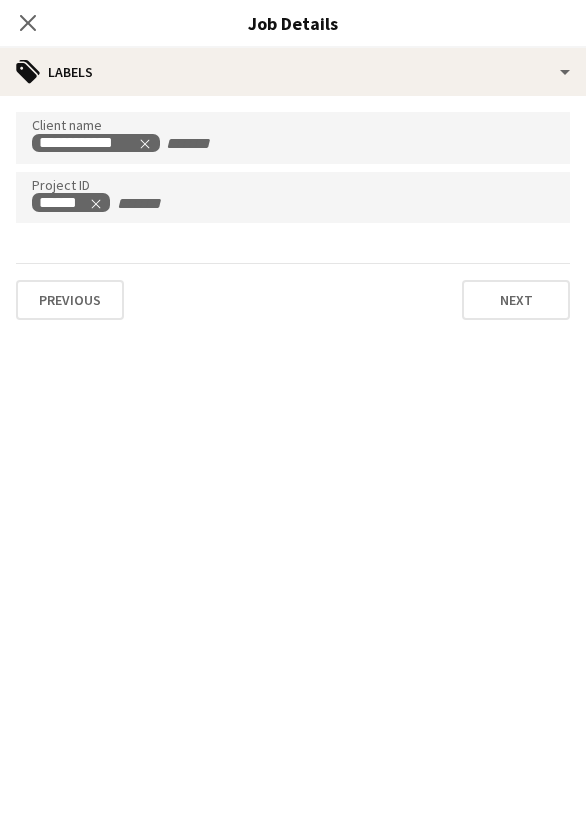 click on "**********" at bounding box center (293, 216) 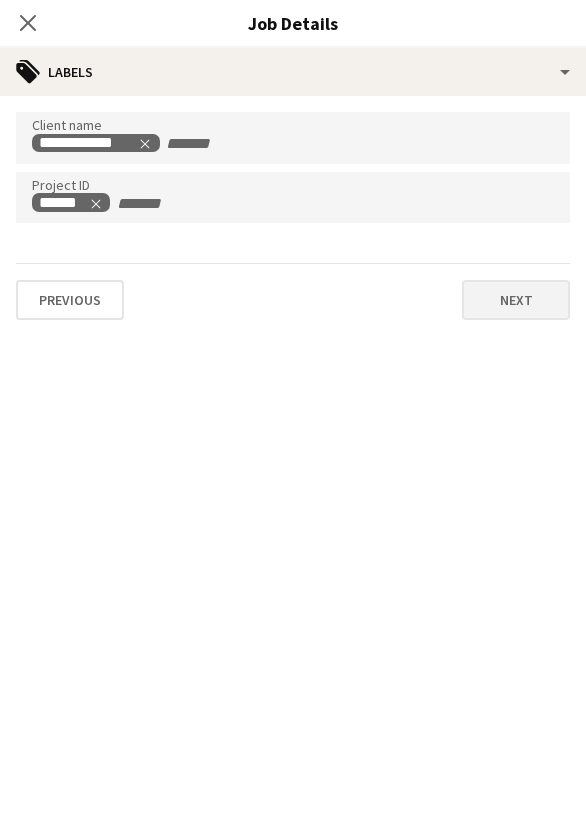 click on "Next" at bounding box center [516, 300] 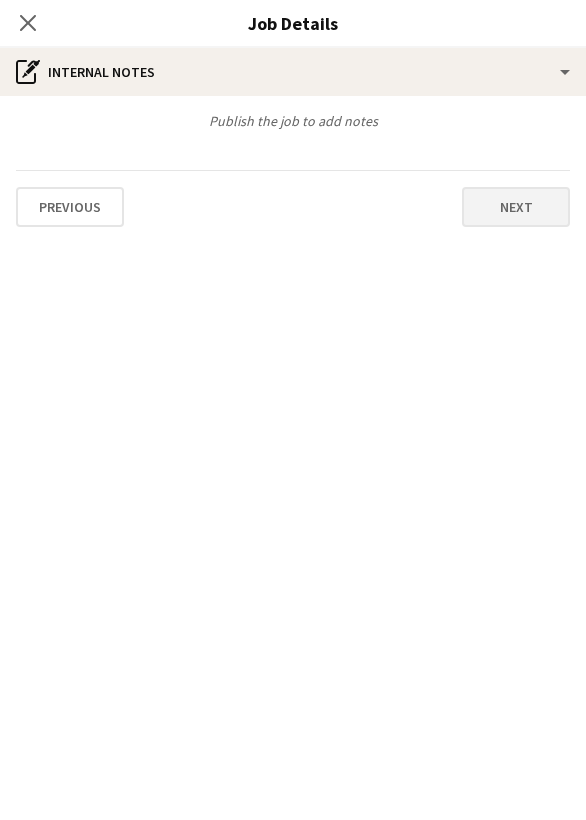click on "Next" at bounding box center [516, 207] 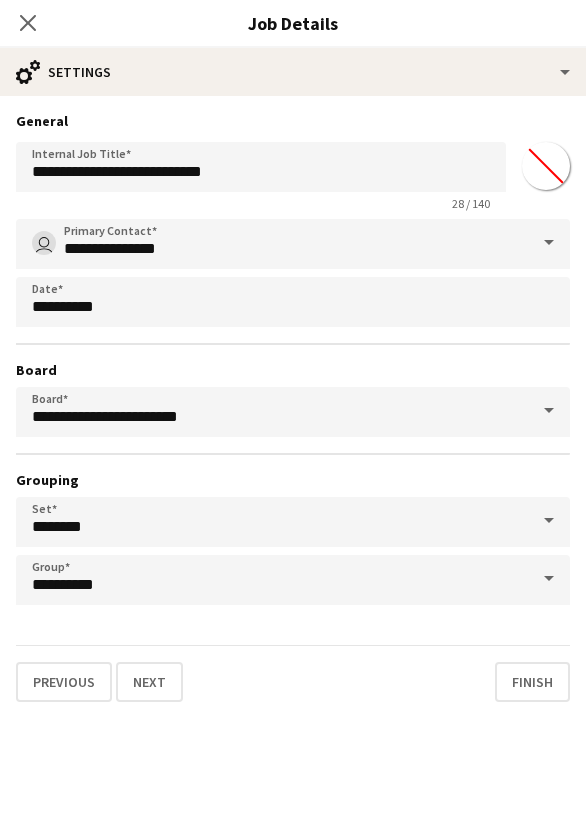 scroll, scrollTop: 22, scrollLeft: 0, axis: vertical 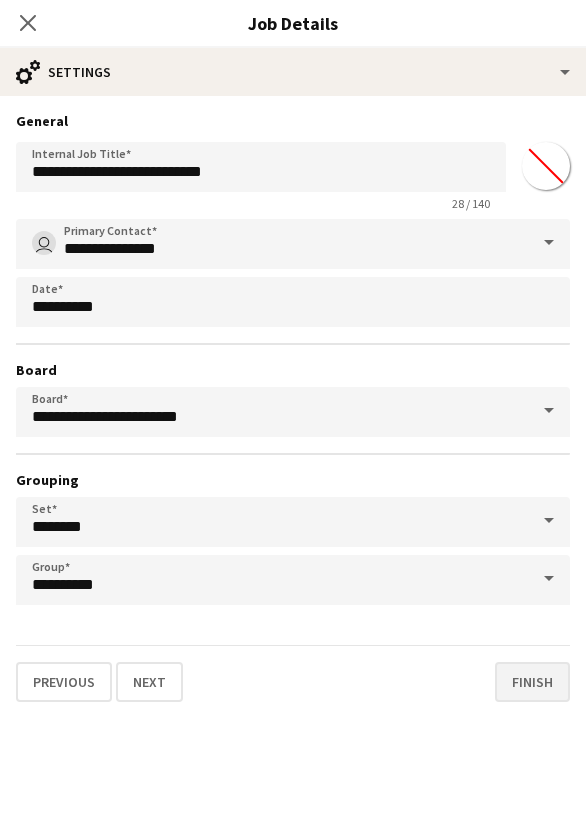 click on "Finish" at bounding box center (532, 682) 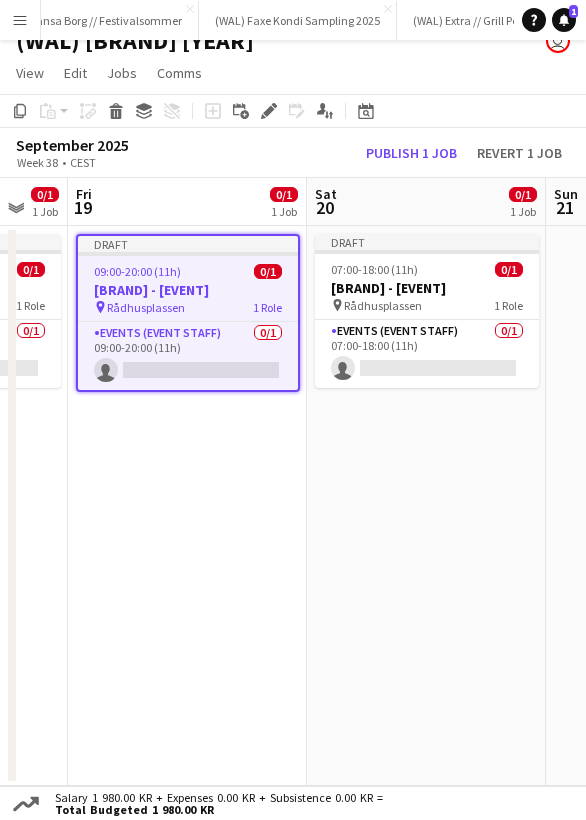 click on "Draft   09:00-20:00 (11h)    0/1   Vitus Apotek - Oslo Marathon
pin
Rådhusplassen   1 Role   Events (Event Staff)   0/1   09:00-20:00 (11h)
single-neutral-actions" at bounding box center (187, 506) 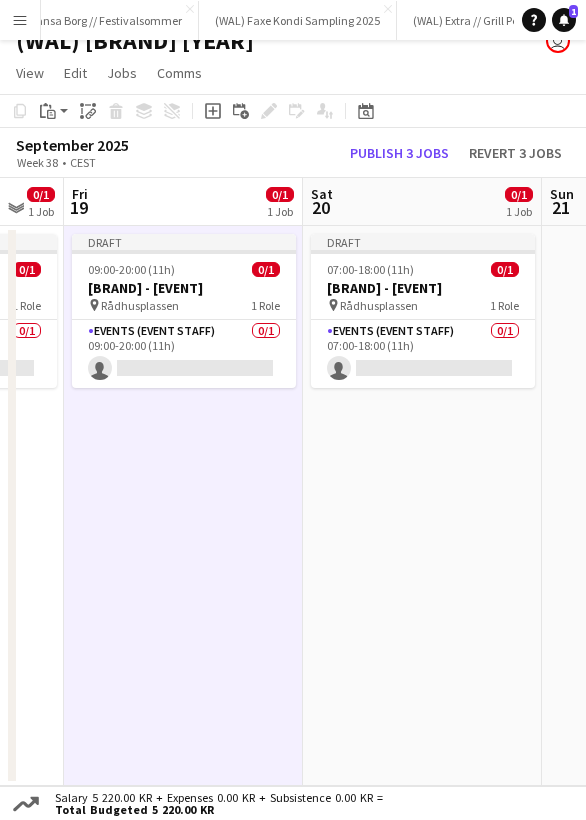 scroll, scrollTop: 0, scrollLeft: 895, axis: horizontal 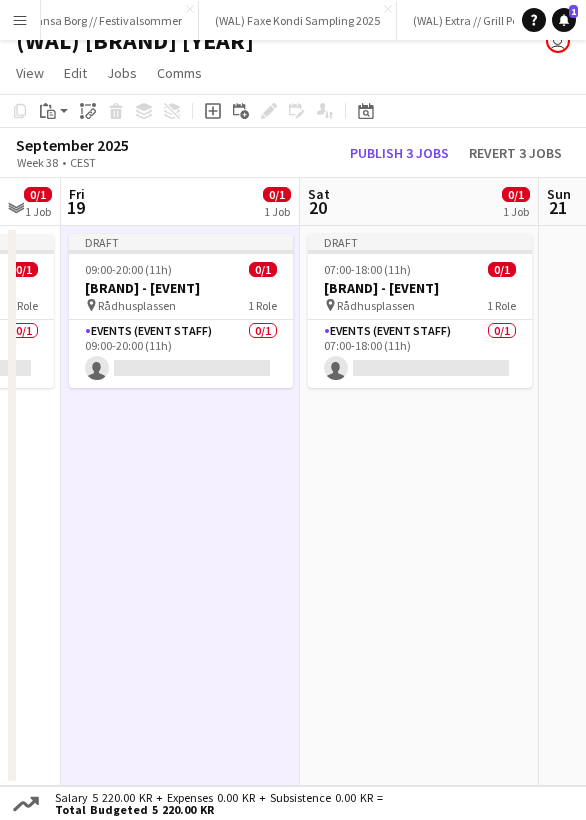 click on "Draft   07:00-18:00 (11h)    0/1   Vitus Apotek - Oslo Marathon
pin
Rådhusplassen   1 Role   Events (Event Staff)   0/1   07:00-18:00 (11h)
single-neutral-actions" at bounding box center (419, 506) 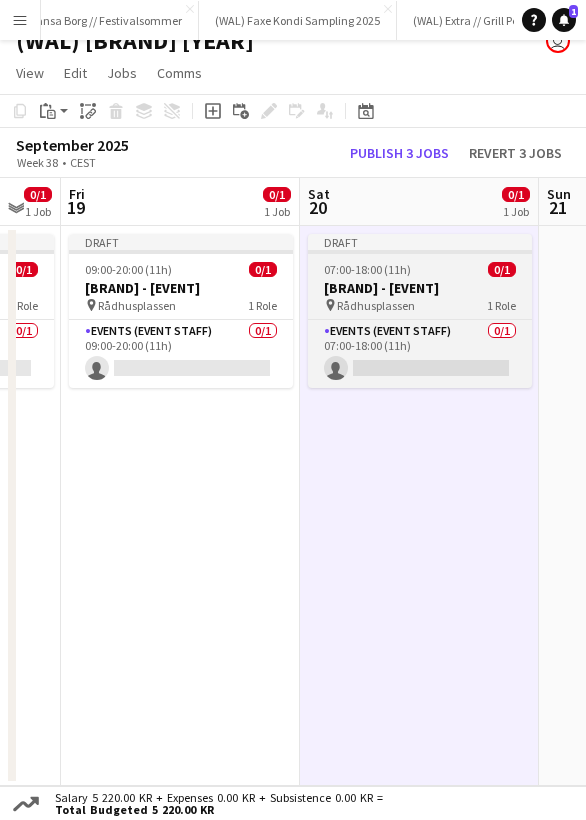 click on "[BRAND] - [EVENT]" at bounding box center [420, 288] 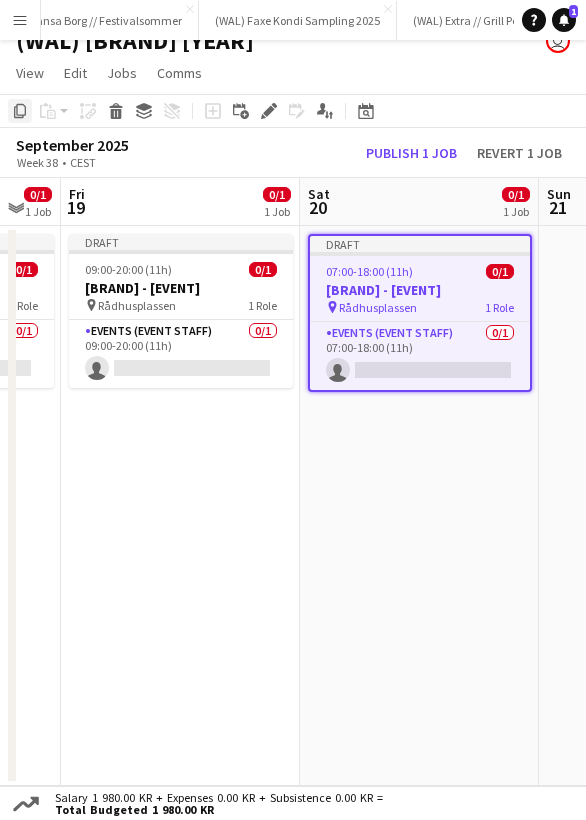 click on "Copy" 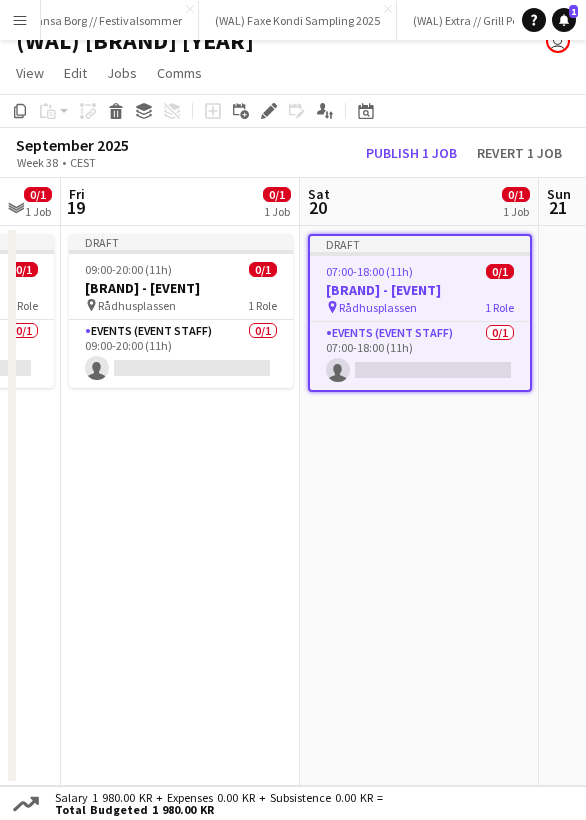 click on "Draft   07:00-18:00 (11h)    0/1   Vitus Apotek - Oslo Marathon
pin
Rådhusplassen   1 Role   Events (Event Staff)   0/1   07:00-18:00 (11h)
single-neutral-actions" at bounding box center [419, 506] 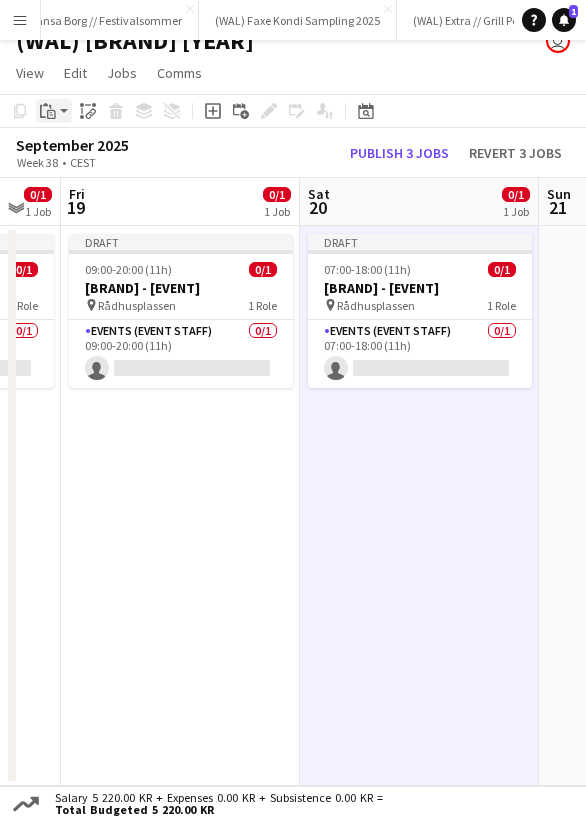 click on "Paste" 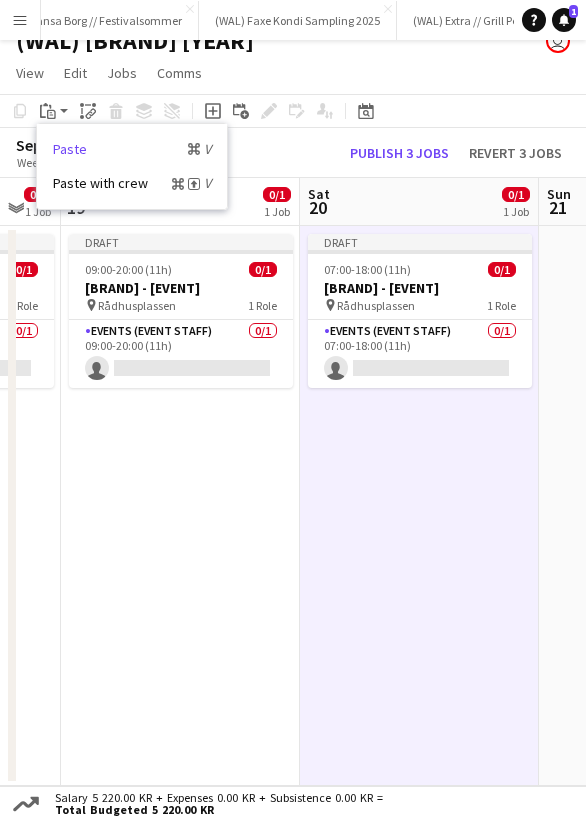 click on "Paste
Command
V" at bounding box center [132, 149] 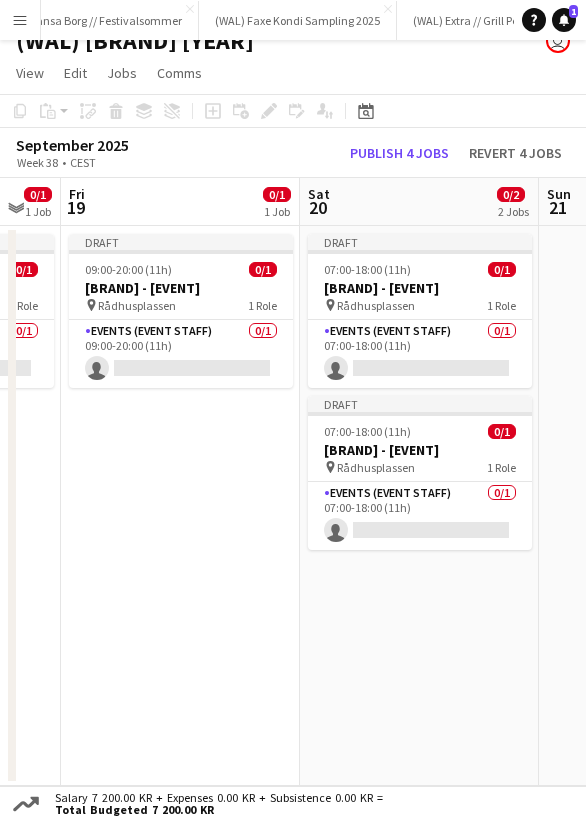 click on "Draft   [TIME]-[TIME] ([DURATION])    0/1   [BRAND] - [CITY]
pin
[PLACE]   1 Role   Events (Event Staff)   0/1   [TIME]-[TIME] ([DURATION])
single-neutral-actions
Draft   [TIME]-[TIME] ([DURATION])    0/1   [BRAND] - [CITY]
pin
[PLACE]   1 Role   Events (Event Staff)   0/1   [TIME]-[TIME] ([DURATION])
single-neutral-actions" at bounding box center [419, 506] 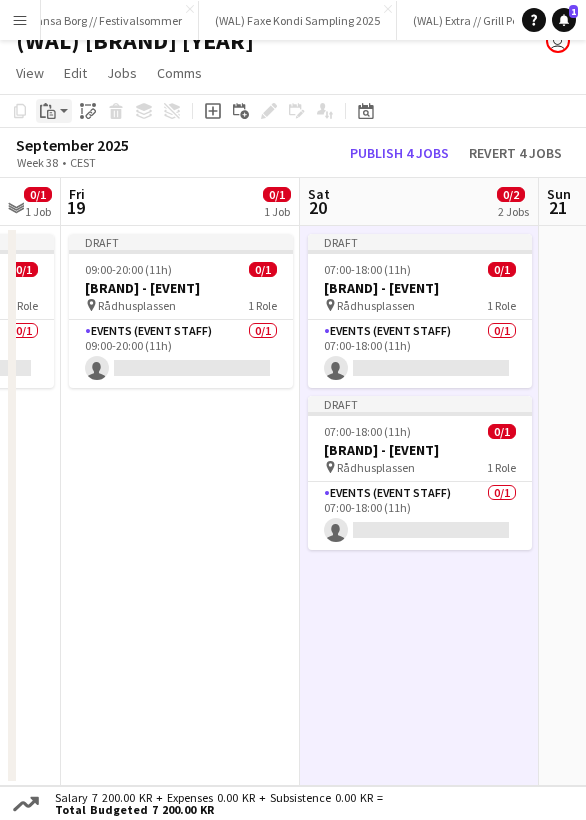click on "Paste" at bounding box center [54, 111] 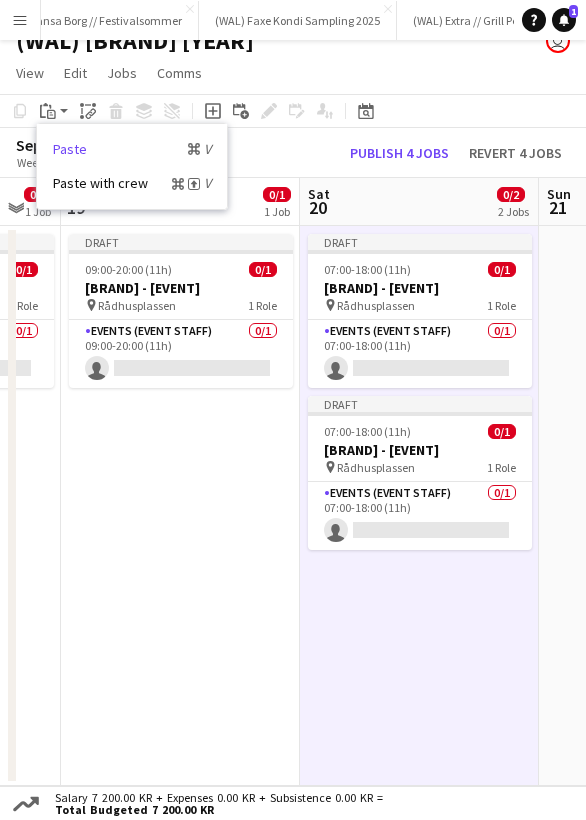 click on "Paste
Command
V" at bounding box center (132, 149) 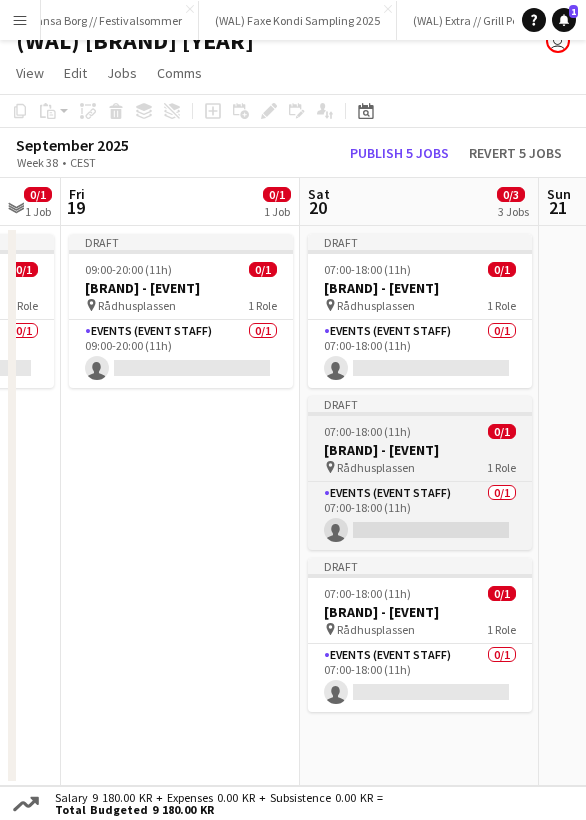click on "[BRAND] - [EVENT]" at bounding box center [420, 450] 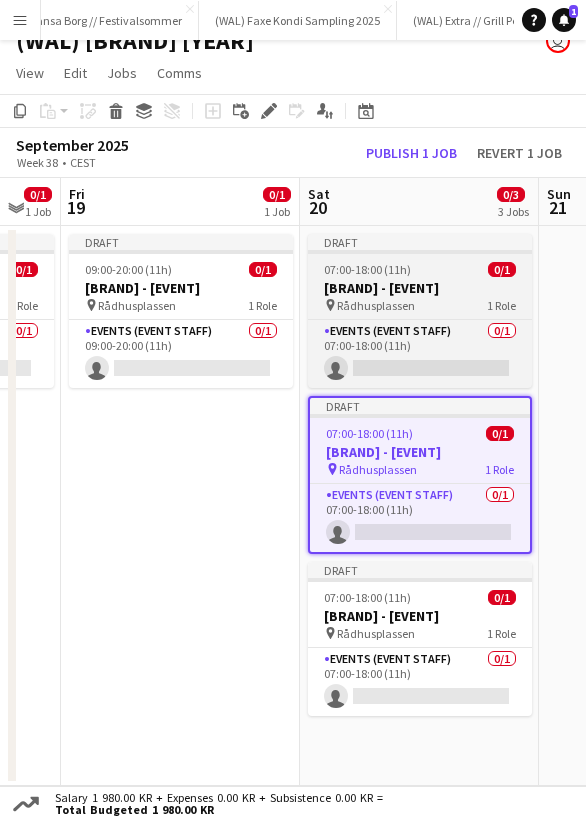 click on "07:00-18:00 (11h)" at bounding box center [367, 269] 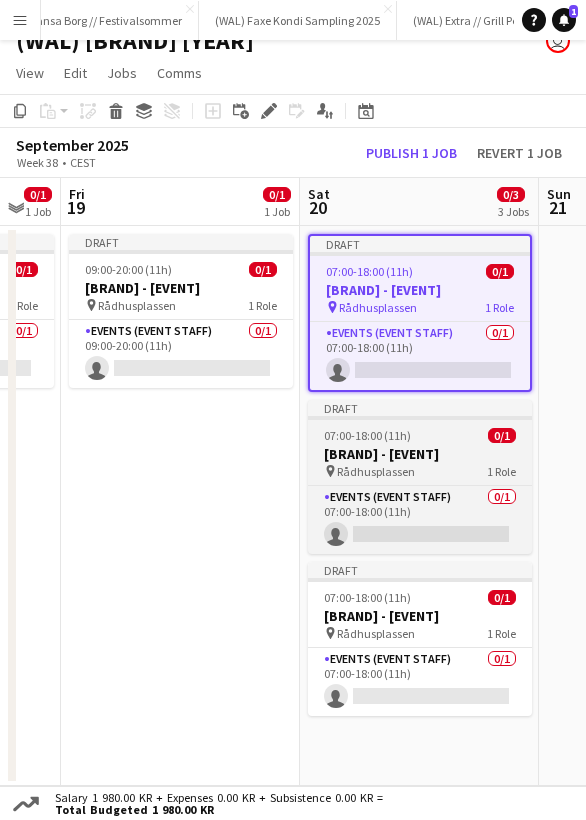 click on "07:00-18:00 (11h)" at bounding box center [367, 435] 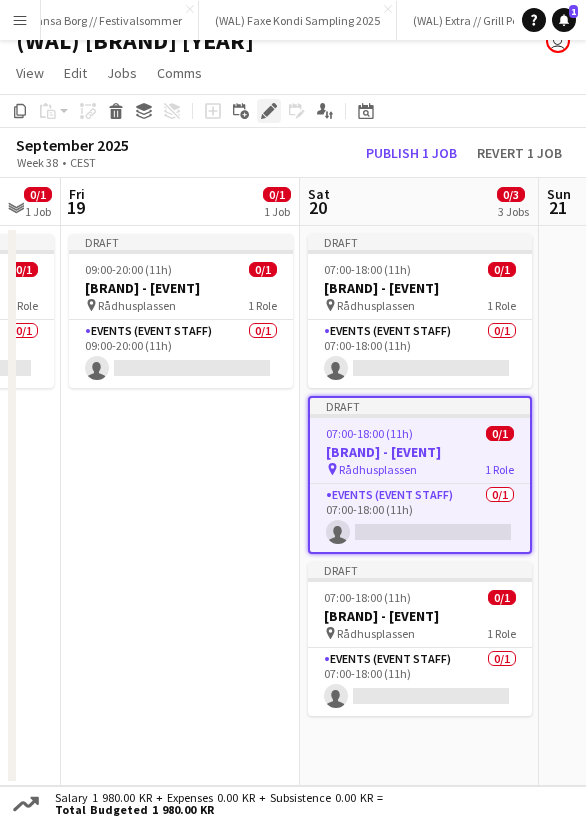 click on "Edit" 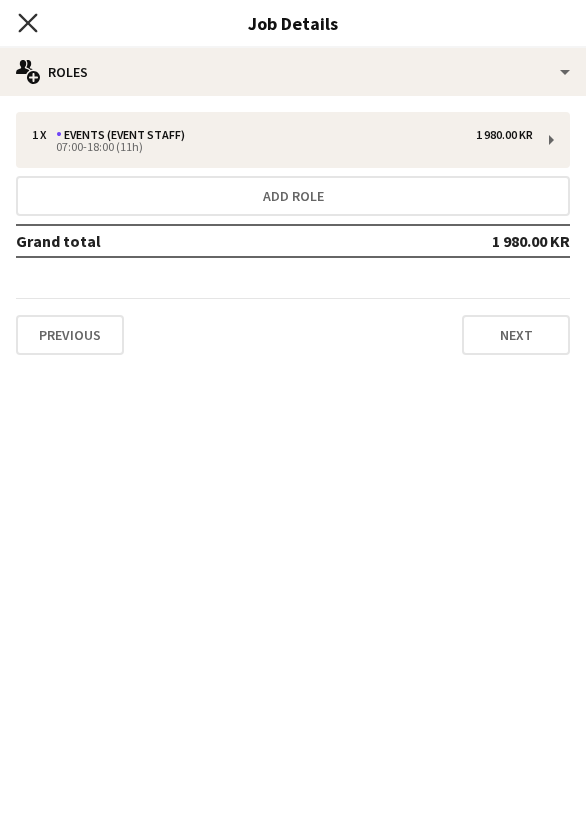 click on "Close pop-in" 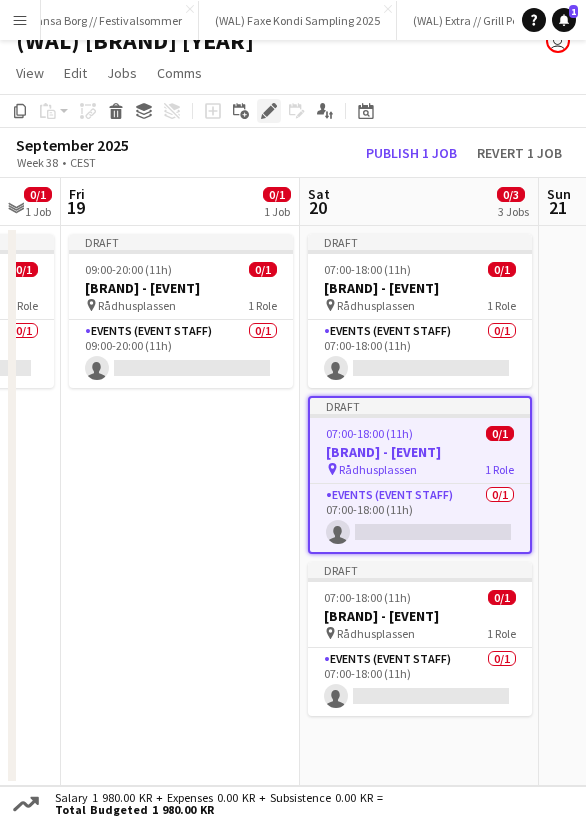 click on "Edit" 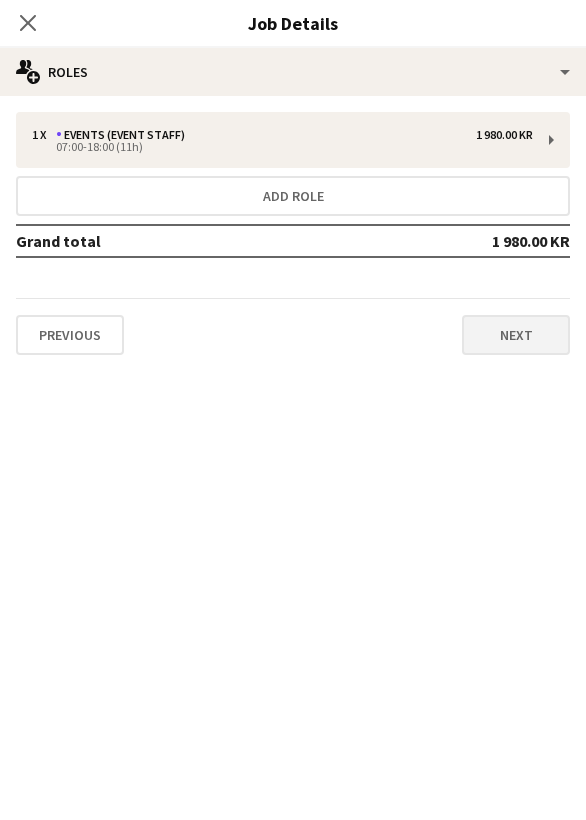 click on "Next" at bounding box center (516, 335) 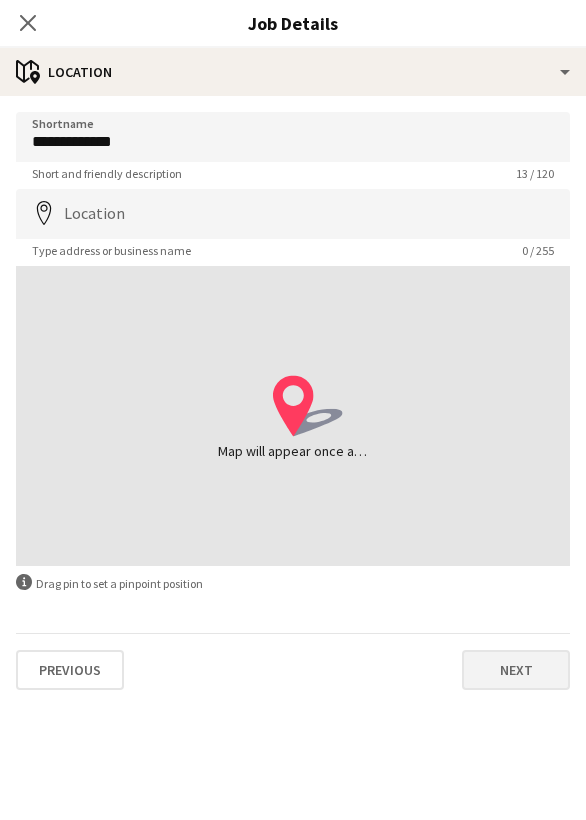 click on "Next" at bounding box center (516, 670) 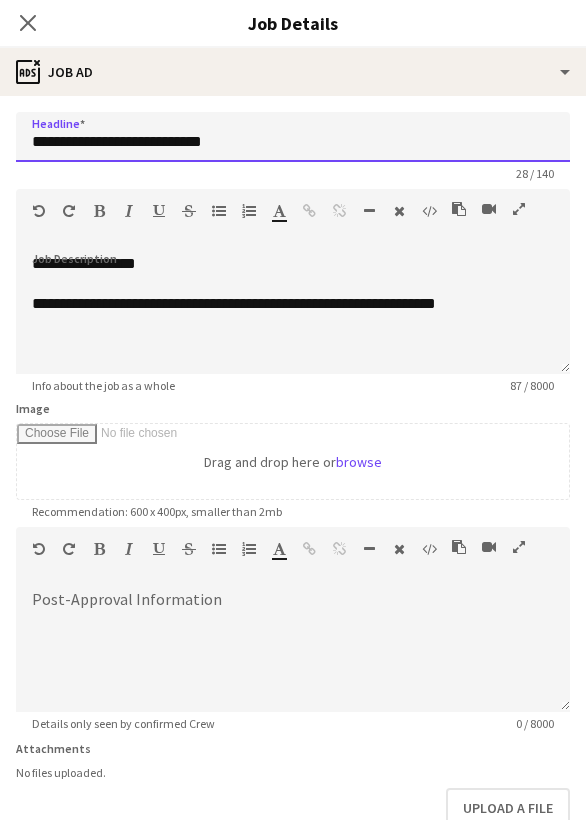 drag, startPoint x: 246, startPoint y: 145, endPoint x: 129, endPoint y: 145, distance: 117 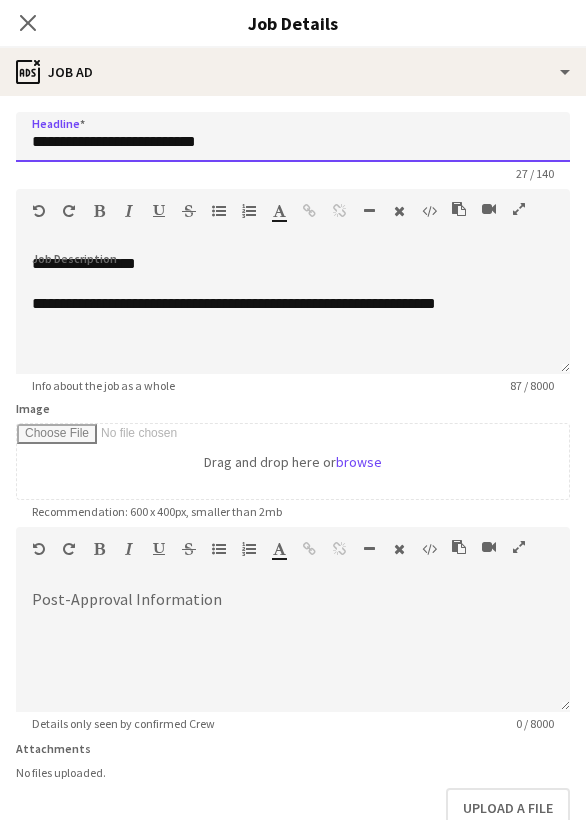 type on "**********" 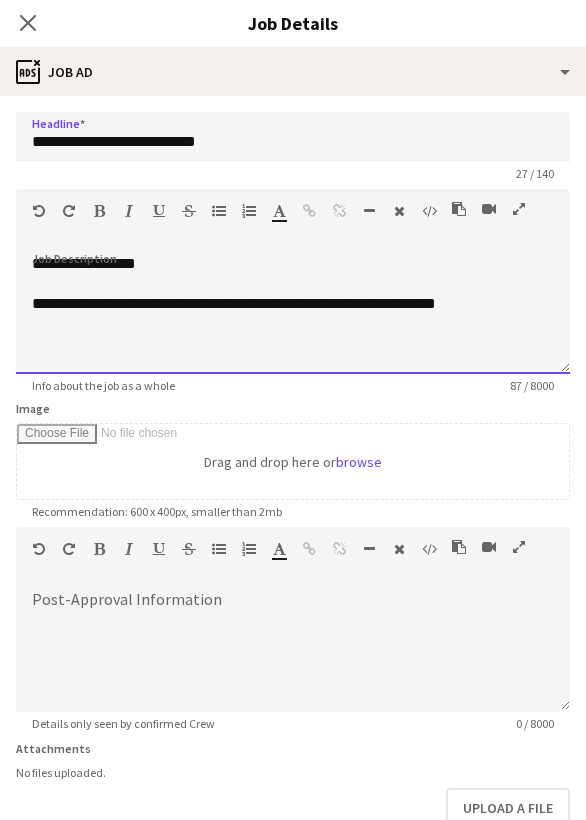 click at bounding box center [293, 284] 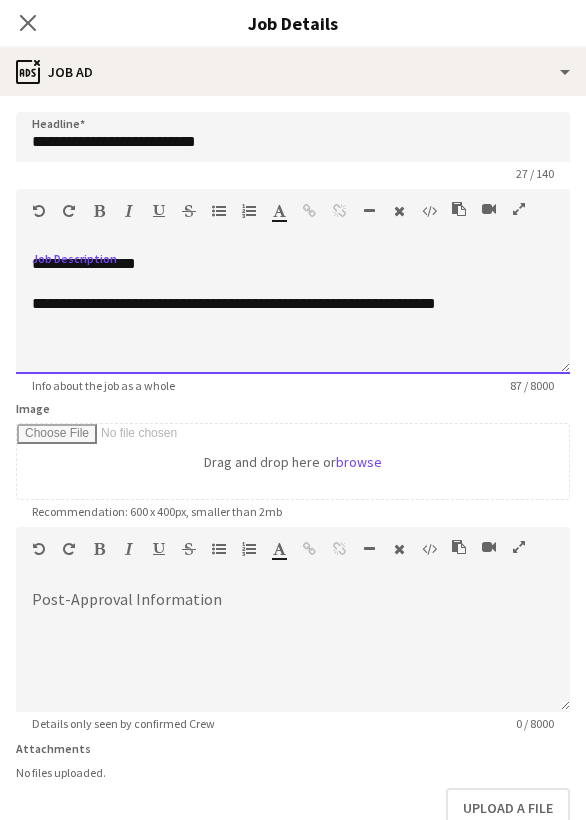 click on "**********" at bounding box center (293, 304) 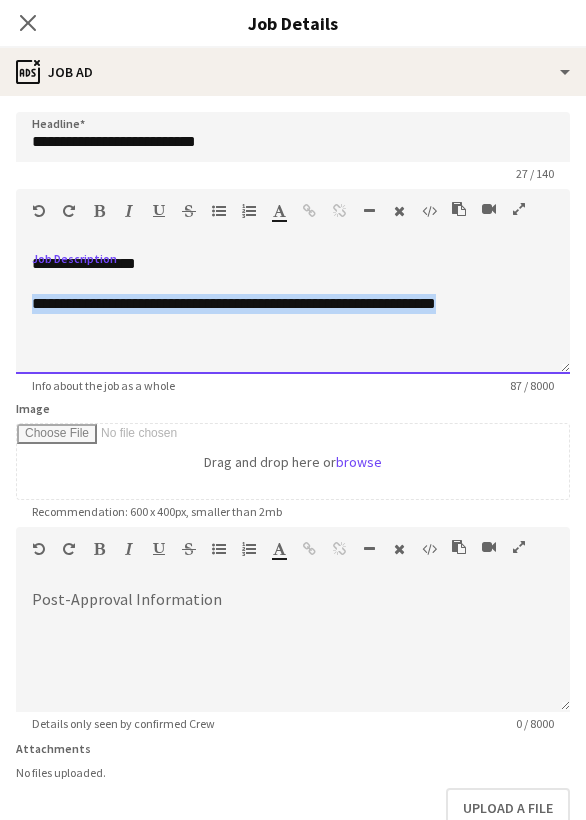 drag, startPoint x: 497, startPoint y: 299, endPoint x: 35, endPoint y: 308, distance: 462.08765 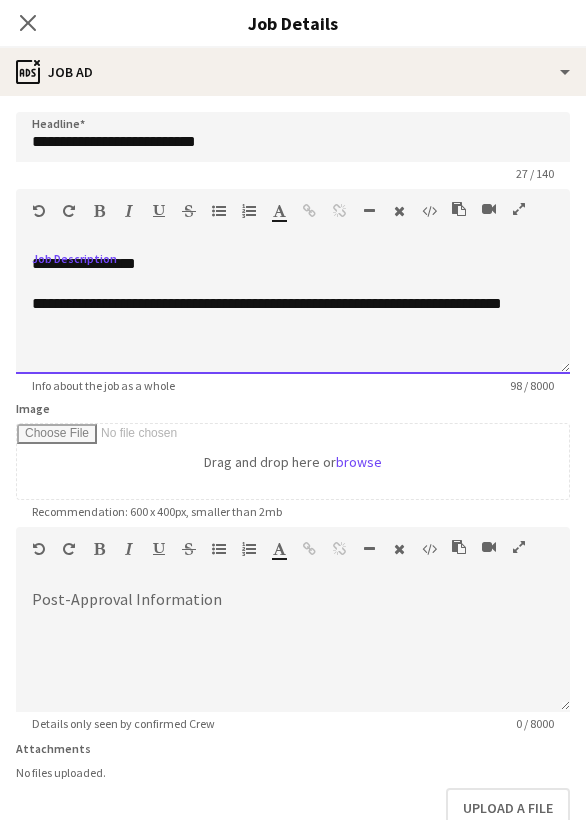 click on "**********" at bounding box center [293, 314] 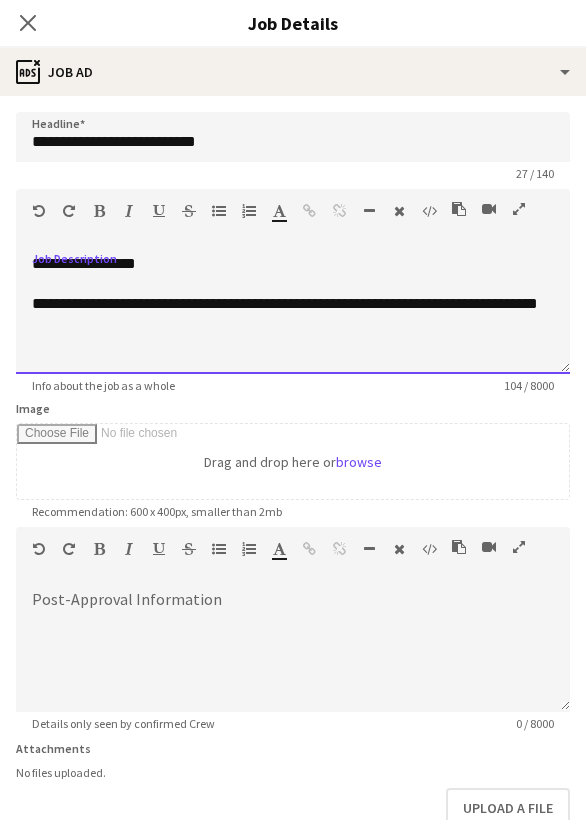 scroll, scrollTop: 0, scrollLeft: 0, axis: both 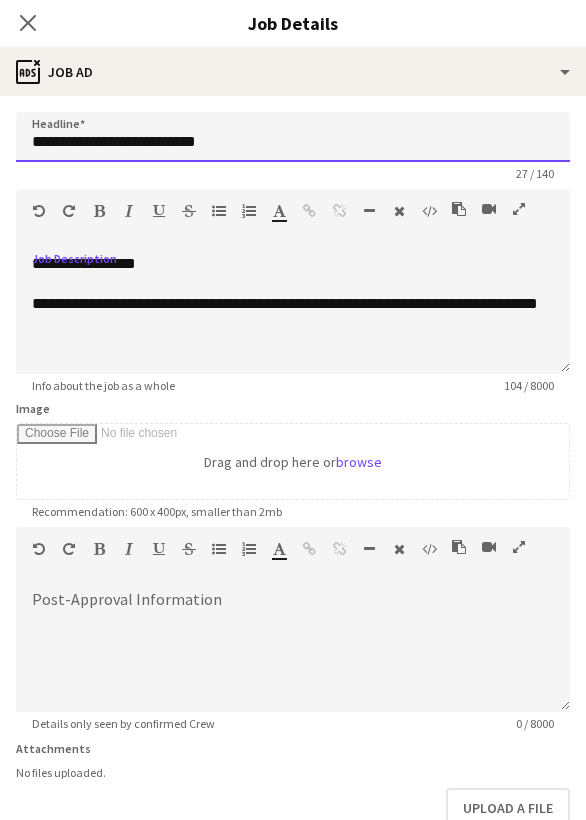 click on "**********" at bounding box center [293, 137] 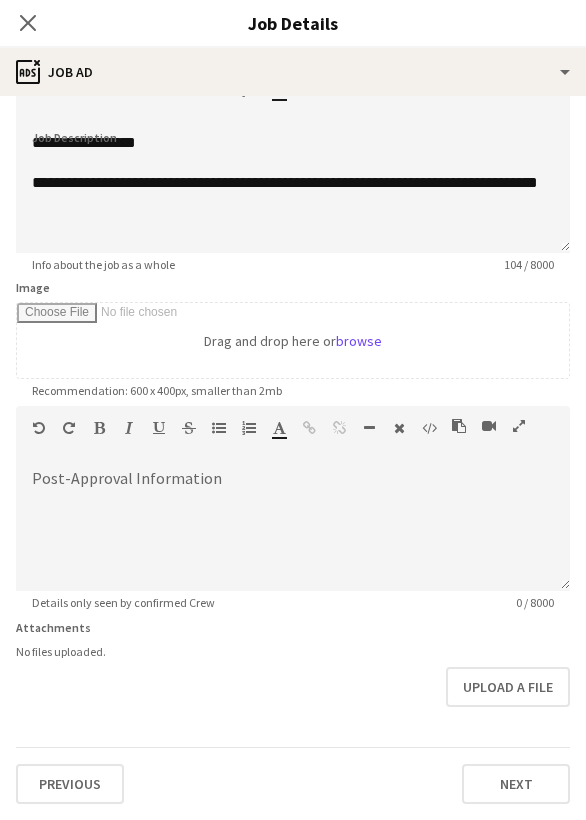 scroll, scrollTop: 121, scrollLeft: 0, axis: vertical 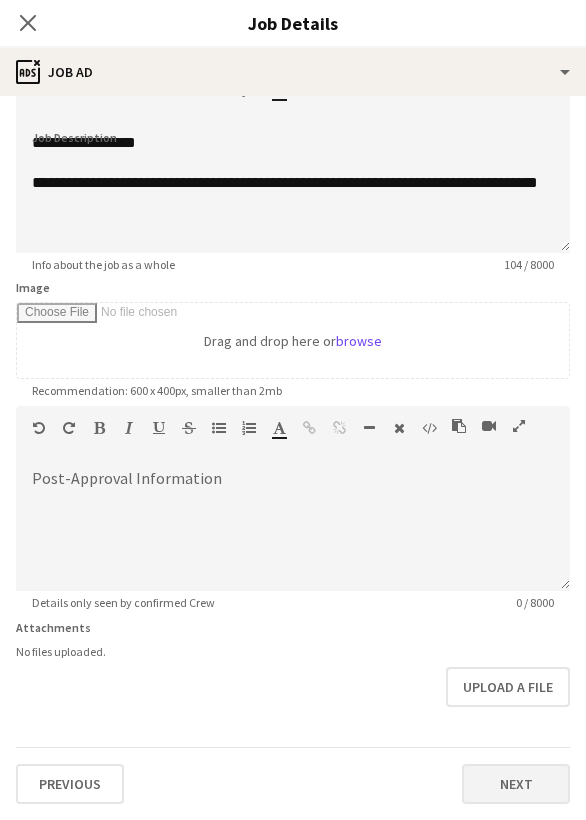 click on "Next" at bounding box center [516, 784] 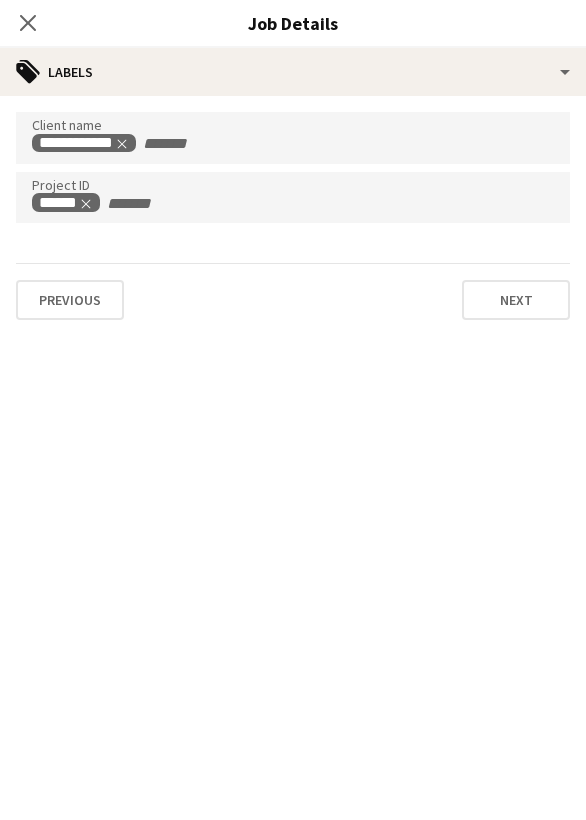 type on "*******" 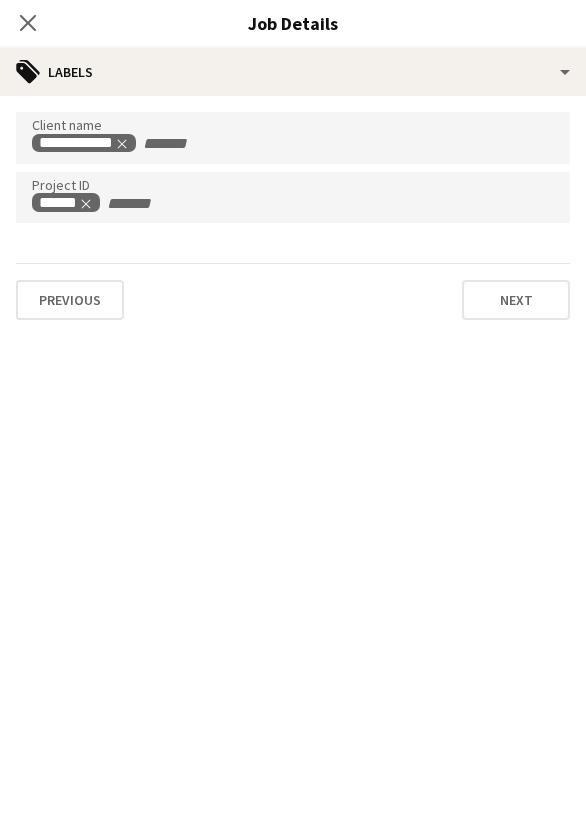 scroll, scrollTop: 0, scrollLeft: 0, axis: both 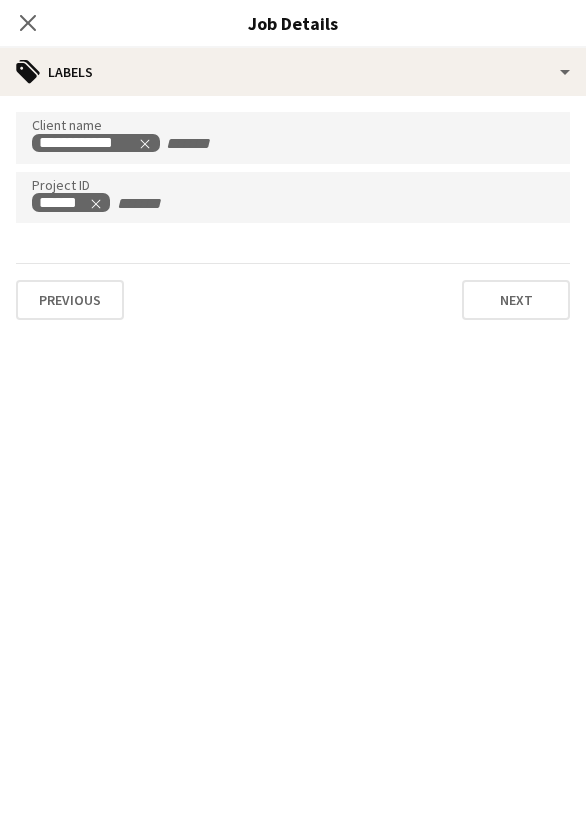 click on "Next" at bounding box center (516, 300) 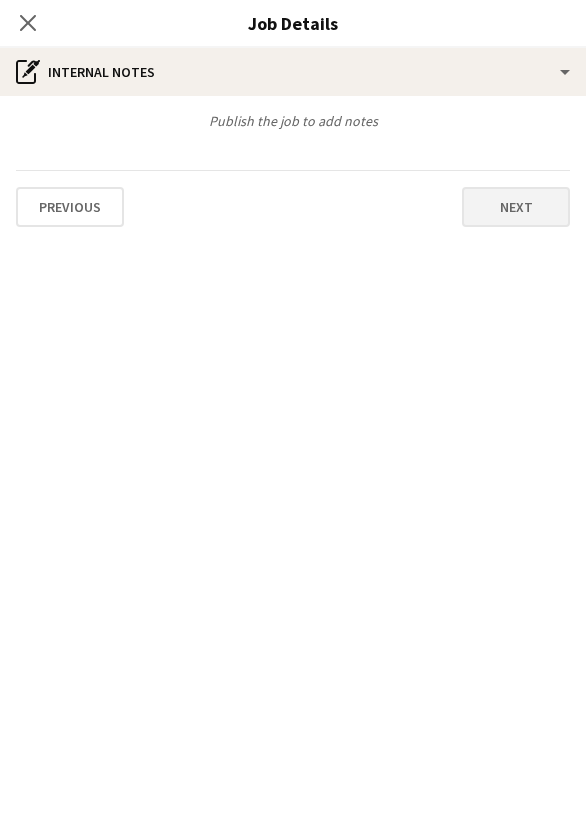click on "Next" at bounding box center (516, 207) 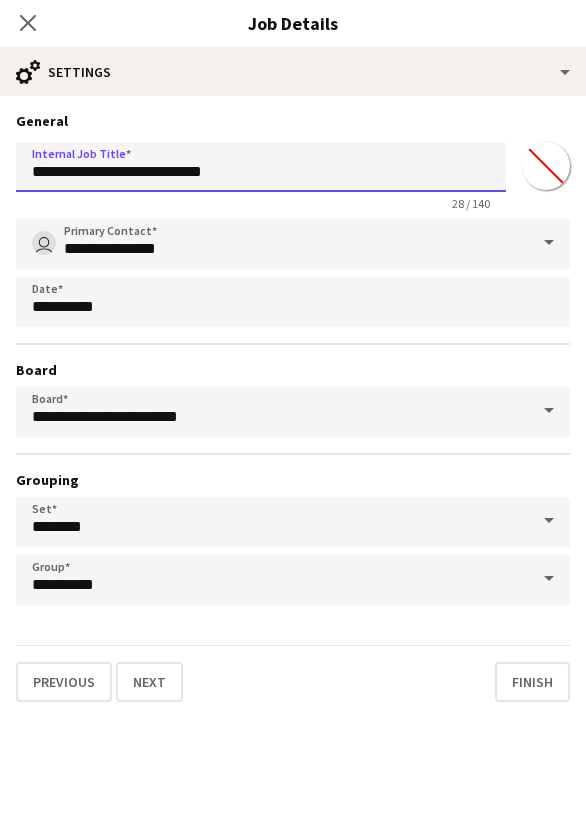 drag, startPoint x: 261, startPoint y: 172, endPoint x: 22, endPoint y: 176, distance: 239.03348 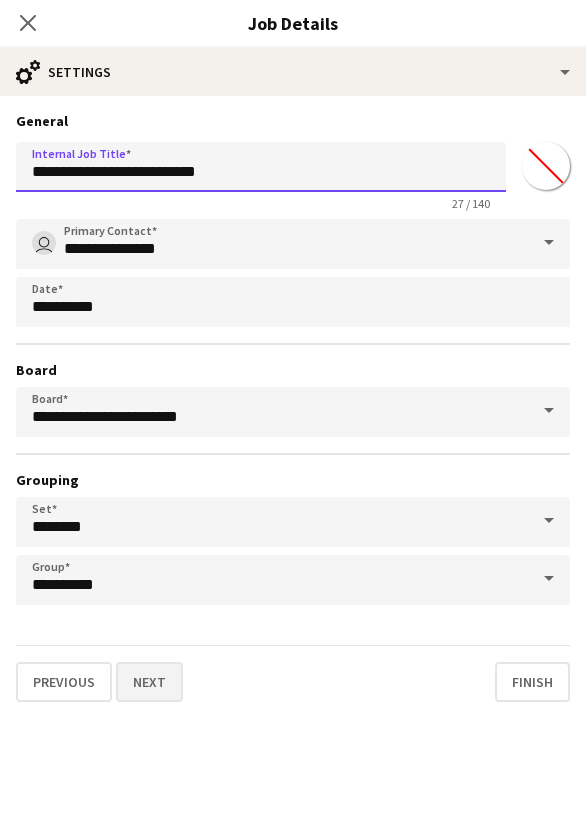 type on "**********" 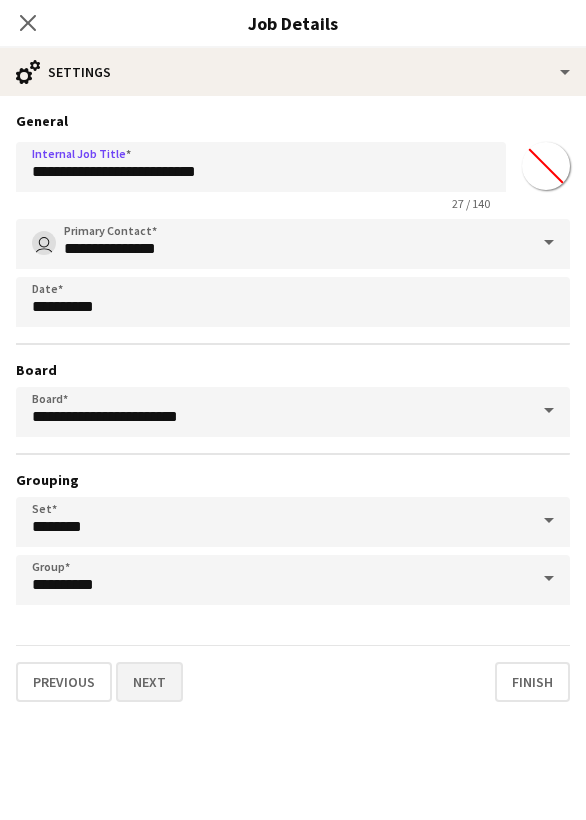 click on "Next" at bounding box center [149, 682] 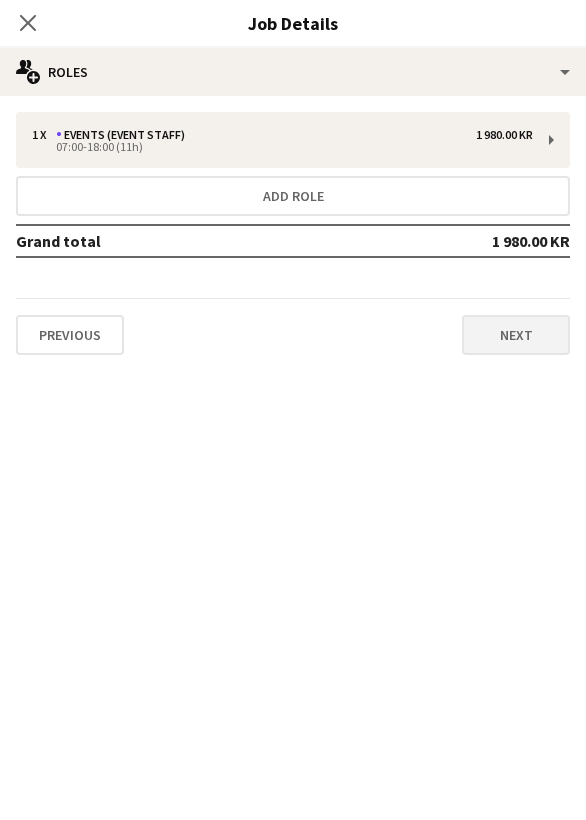 click on "Next" at bounding box center (516, 335) 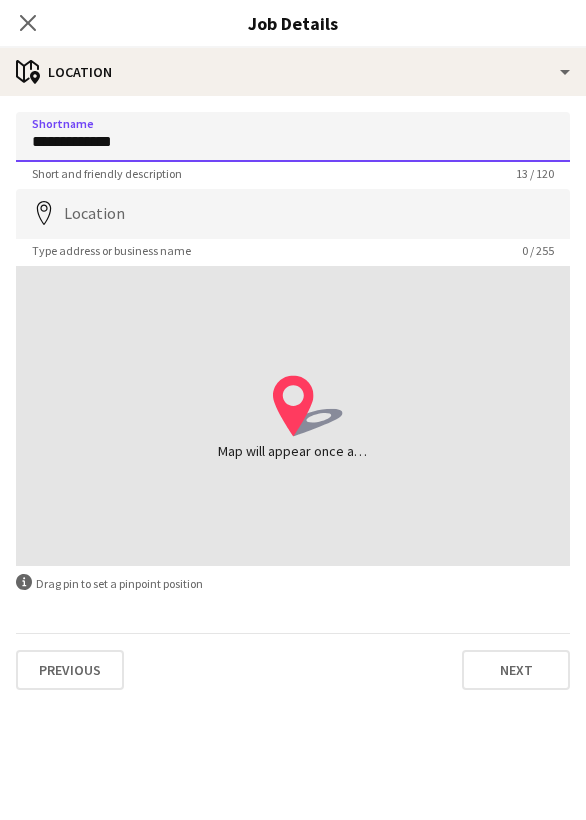 click on "**********" at bounding box center (293, 137) 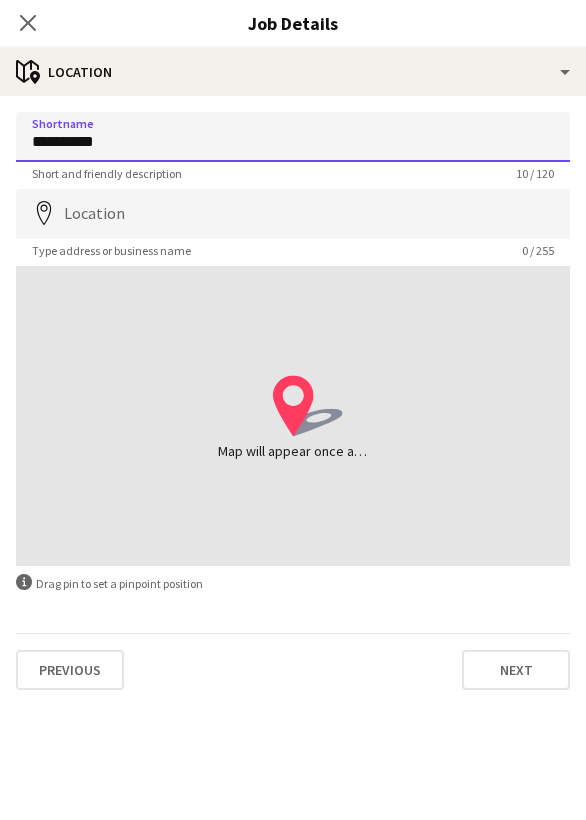 type on "**********" 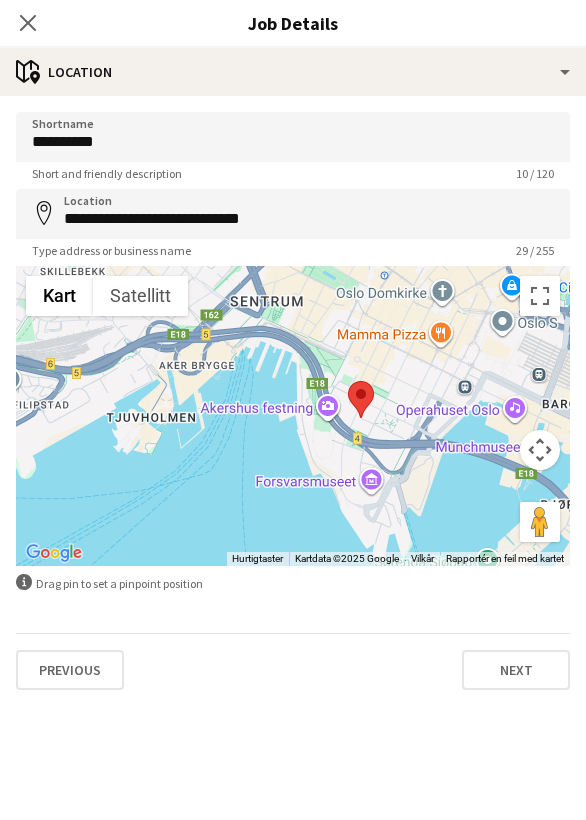 drag, startPoint x: 253, startPoint y: 387, endPoint x: 324, endPoint y: 389, distance: 71.02816 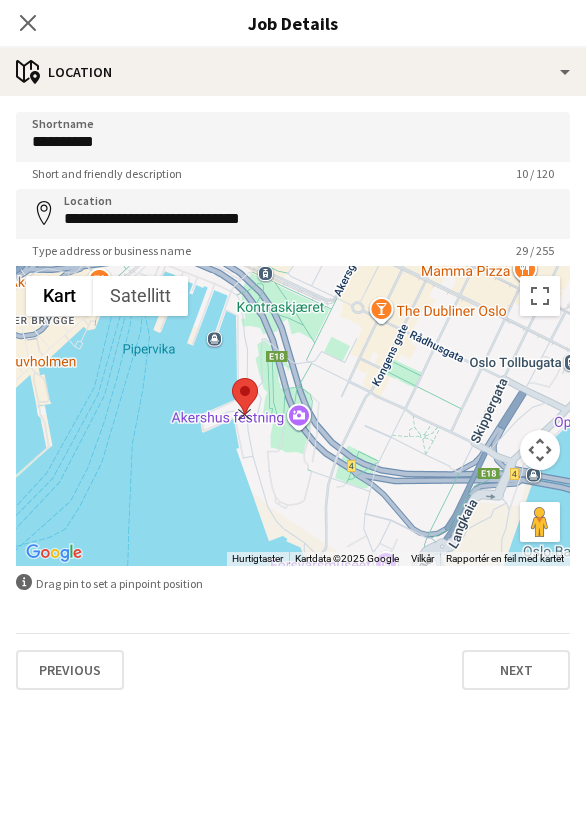 drag, startPoint x: 363, startPoint y: 396, endPoint x: 274, endPoint y: 385, distance: 89.6772 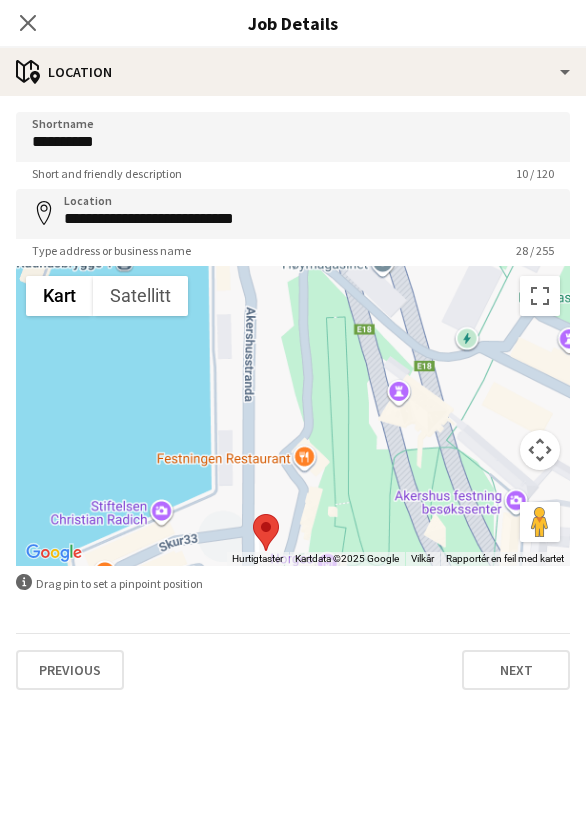 drag, startPoint x: 262, startPoint y: 353, endPoint x: 439, endPoint y: 309, distance: 182.38695 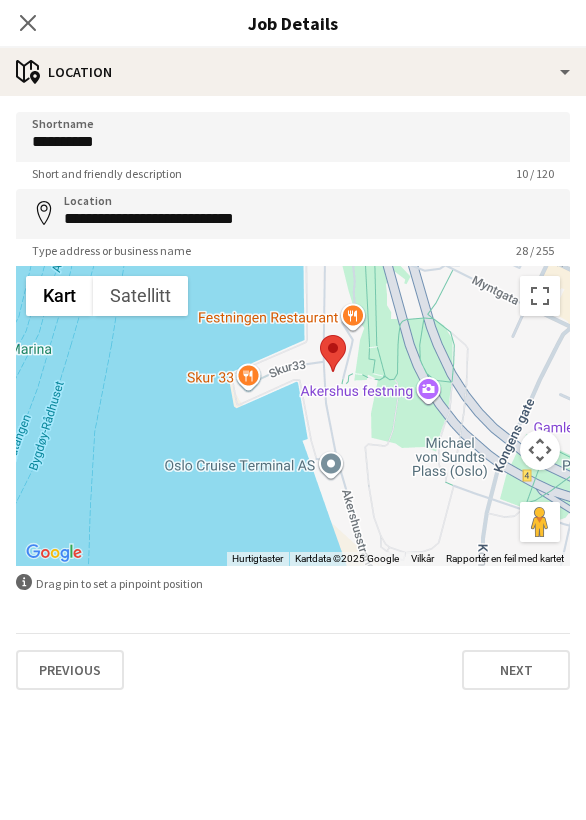 drag, startPoint x: 433, startPoint y: 388, endPoint x: 390, endPoint y: 241, distance: 153.16005 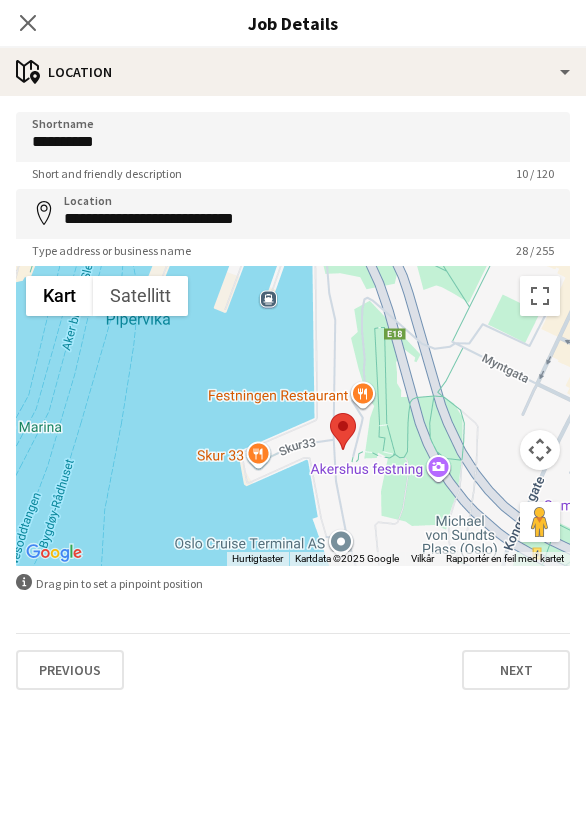 drag, startPoint x: 394, startPoint y: 436, endPoint x: 437, endPoint y: 622, distance: 190.90573 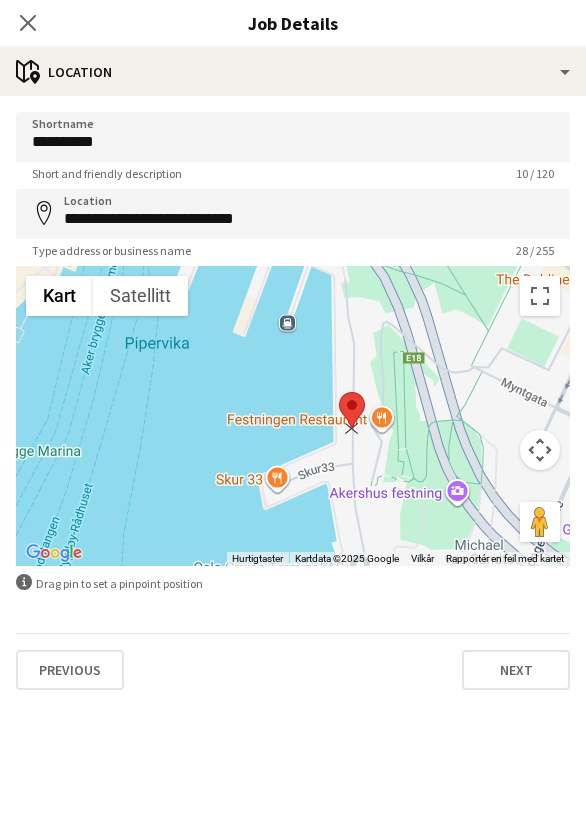 drag, startPoint x: 355, startPoint y: 446, endPoint x: 344, endPoint y: 392, distance: 55.108982 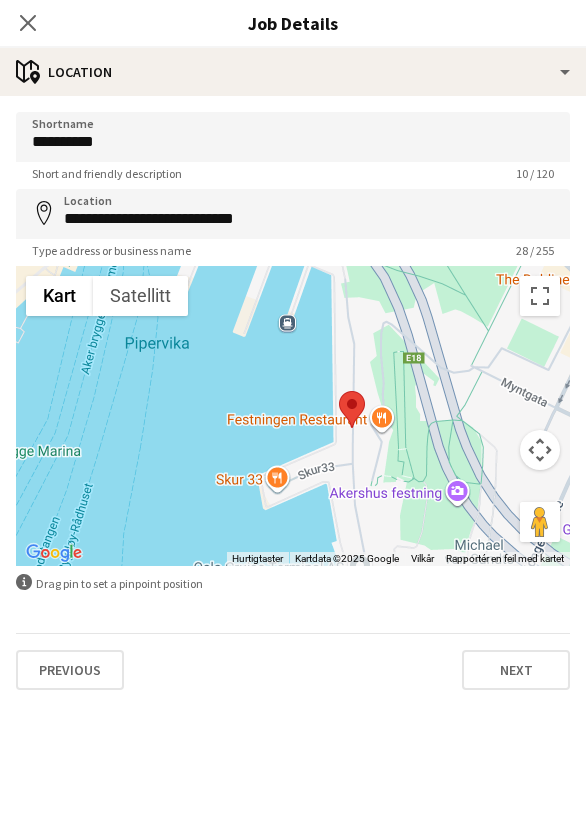 type on "**********" 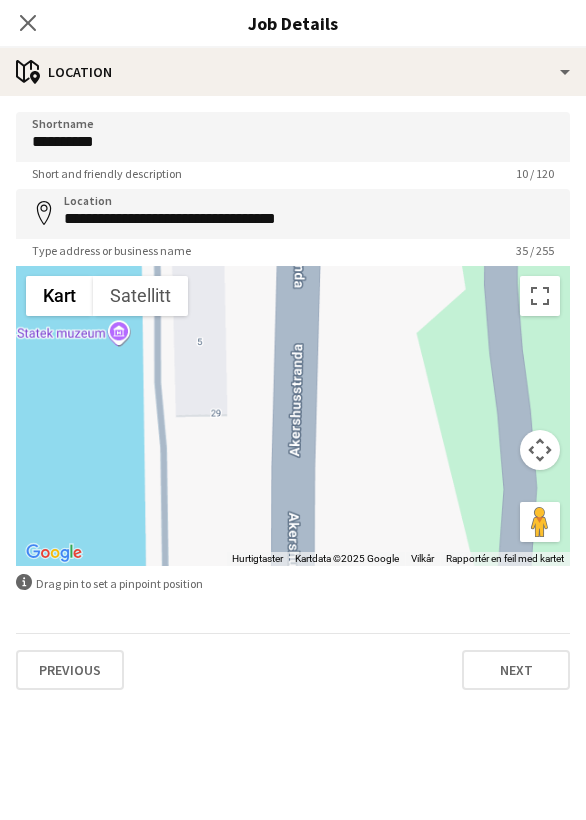drag, startPoint x: 347, startPoint y: 413, endPoint x: 383, endPoint y: 301, distance: 117.64353 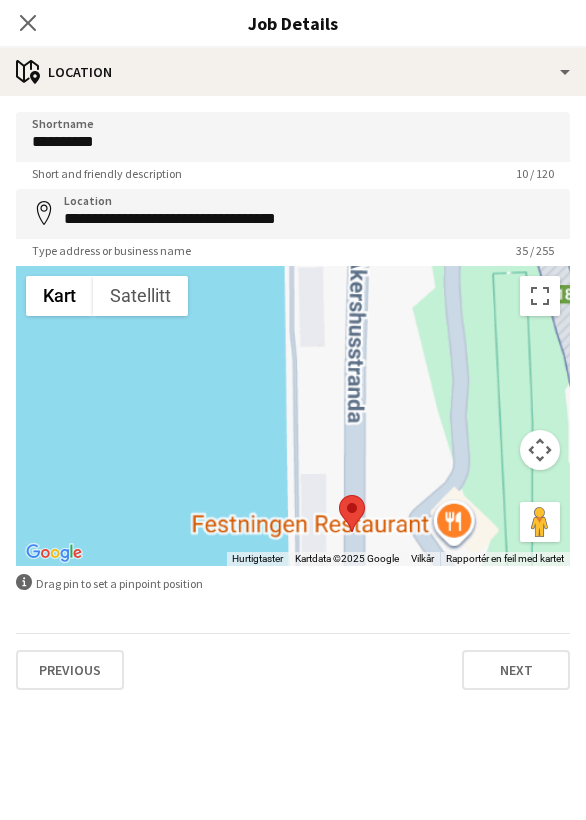scroll, scrollTop: 22, scrollLeft: 0, axis: vertical 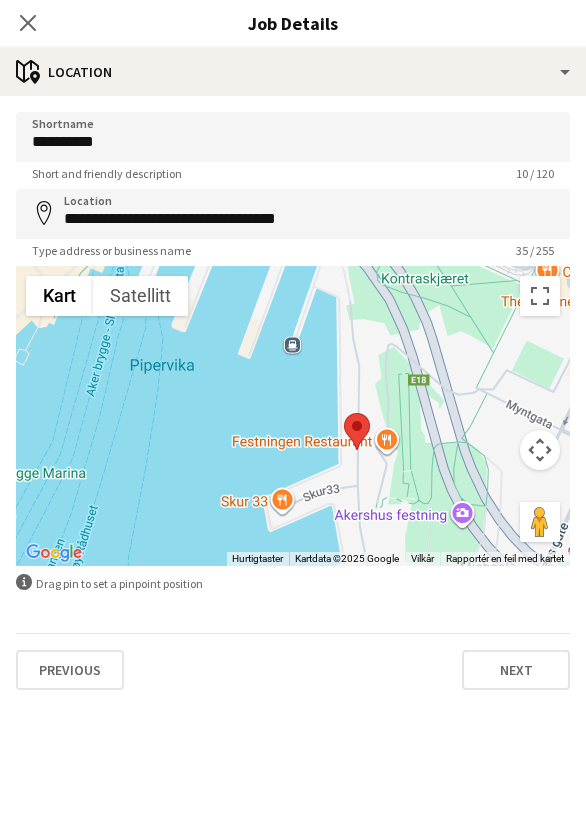 drag, startPoint x: 402, startPoint y: 378, endPoint x: 402, endPoint y: 396, distance: 18 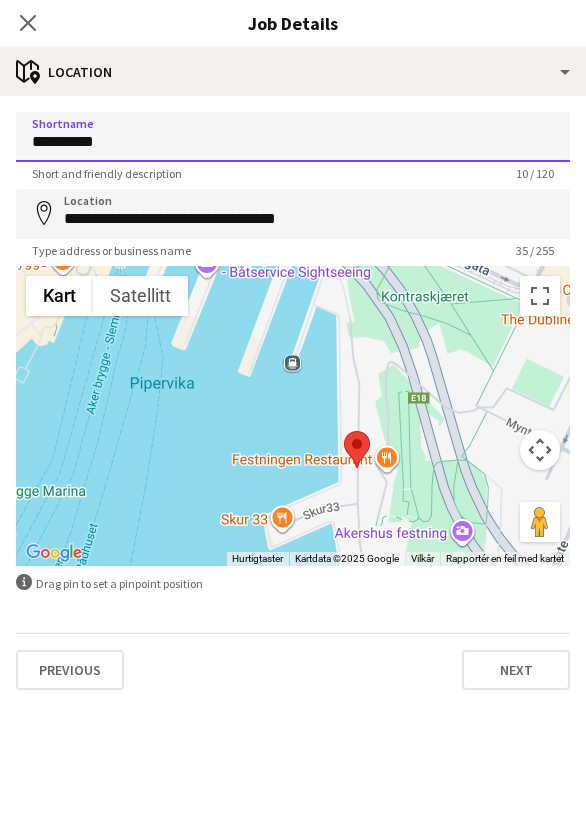 click on "**********" at bounding box center [293, 137] 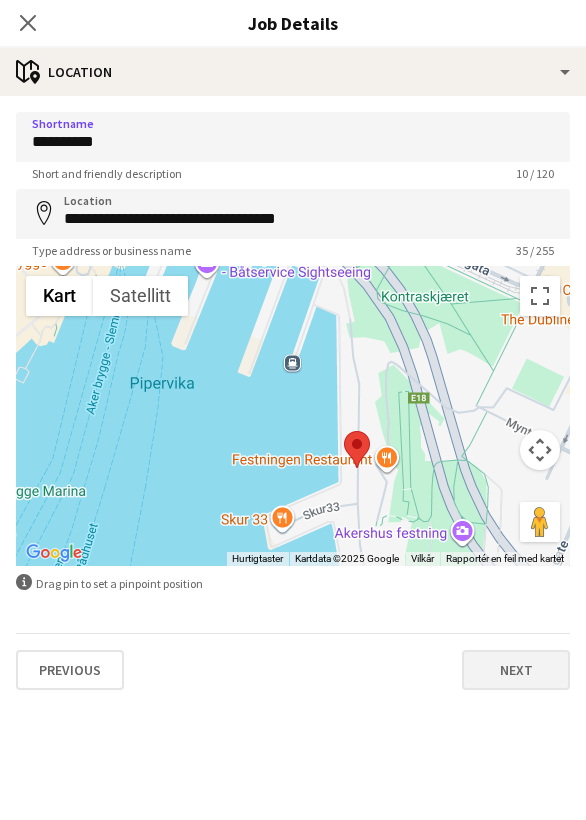 click on "Next" at bounding box center (516, 670) 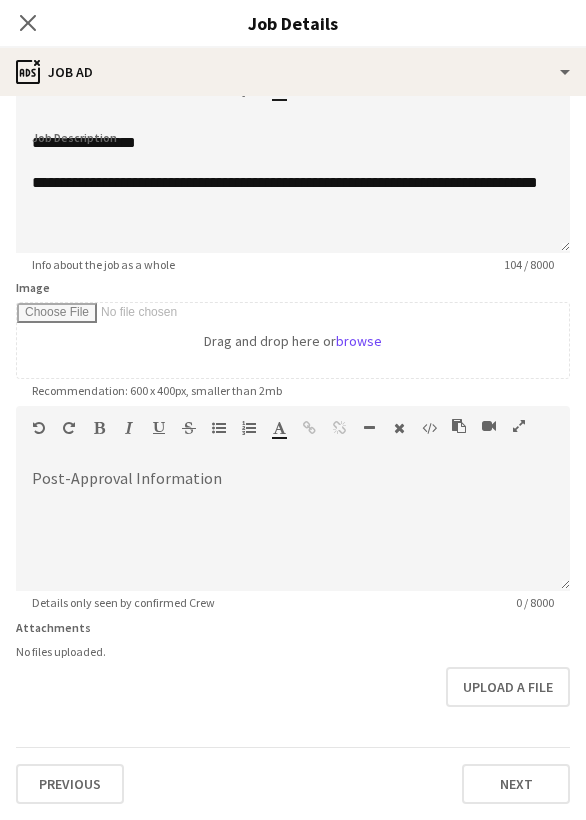 scroll, scrollTop: 121, scrollLeft: 0, axis: vertical 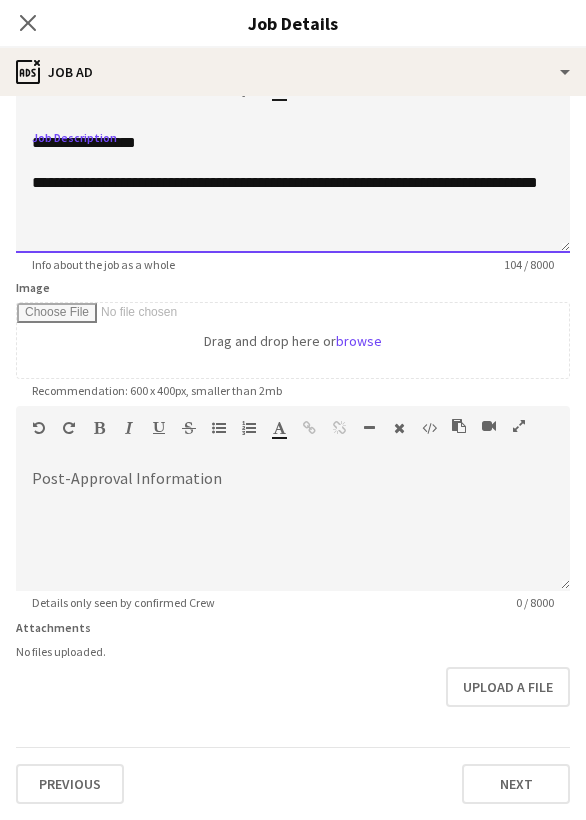 drag, startPoint x: 158, startPoint y: 204, endPoint x: 227, endPoint y: 243, distance: 79.25907 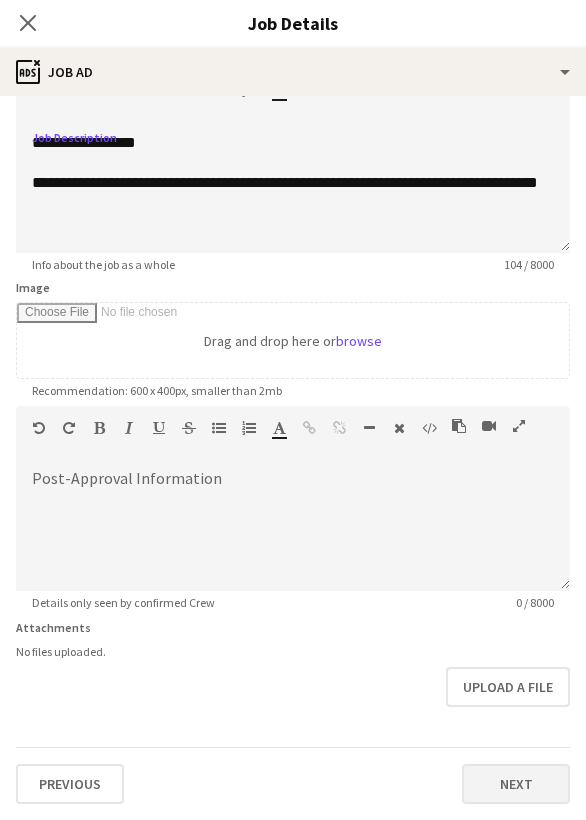 click on "Next" at bounding box center [516, 784] 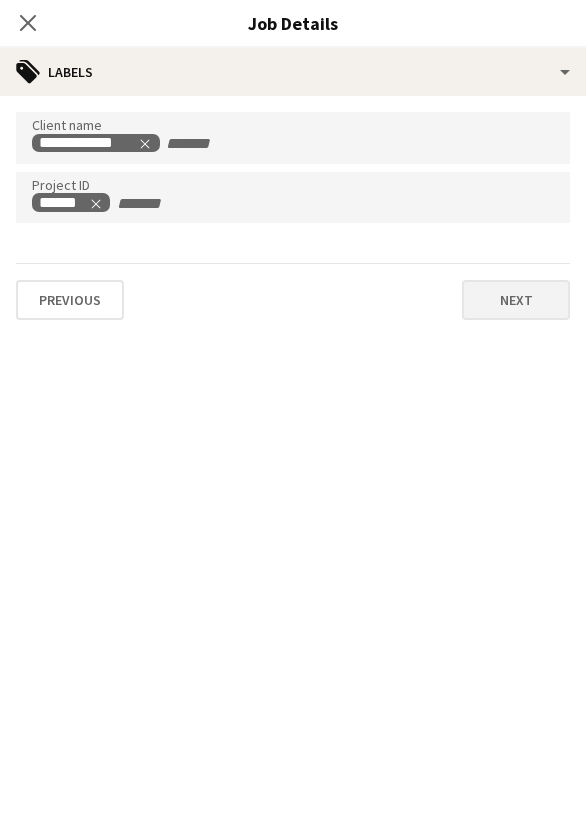 click on "Next" at bounding box center [516, 300] 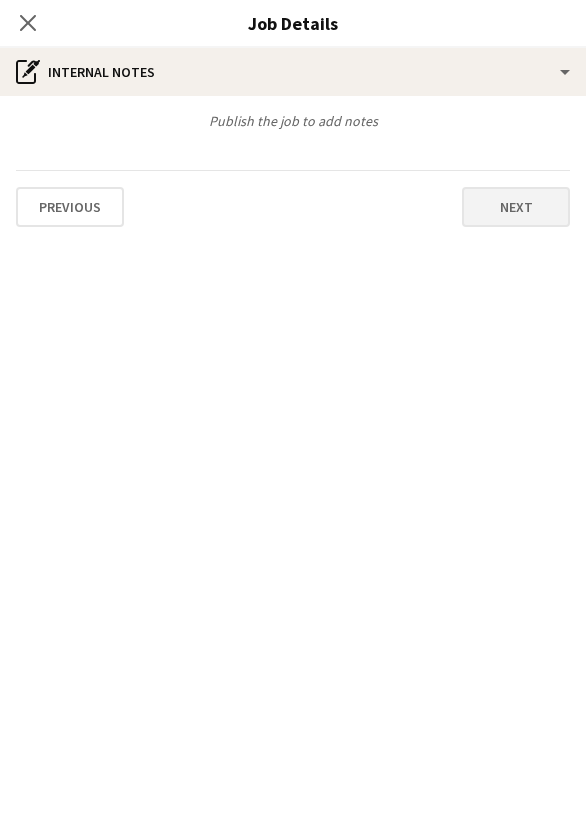 click on "Next" at bounding box center (516, 207) 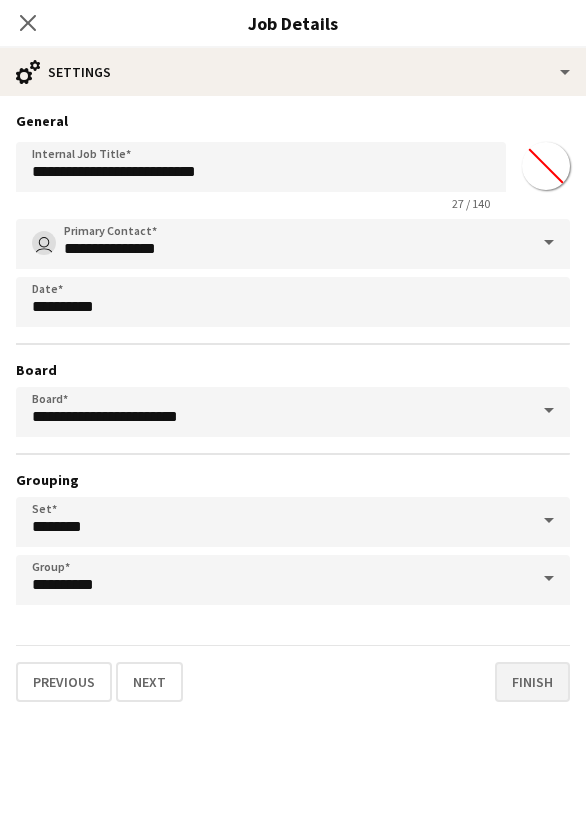 scroll, scrollTop: 22, scrollLeft: 0, axis: vertical 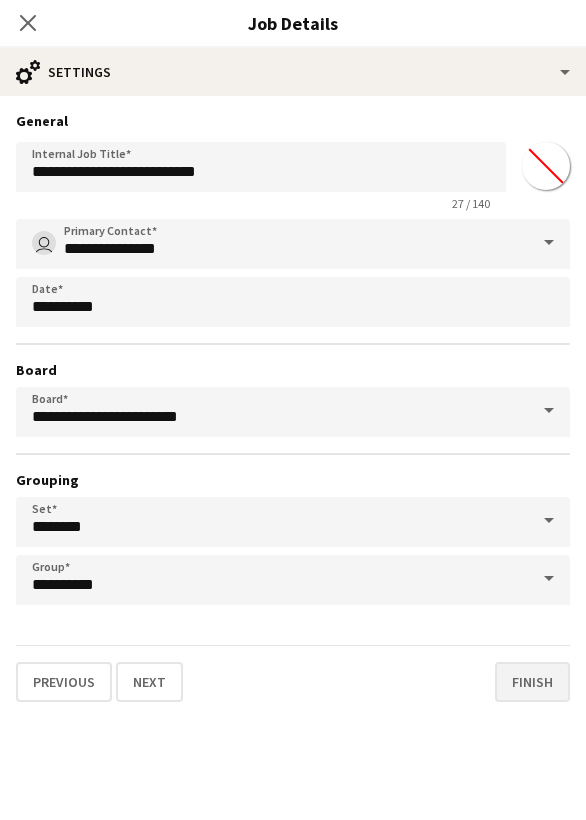 click on "Finish" at bounding box center [532, 682] 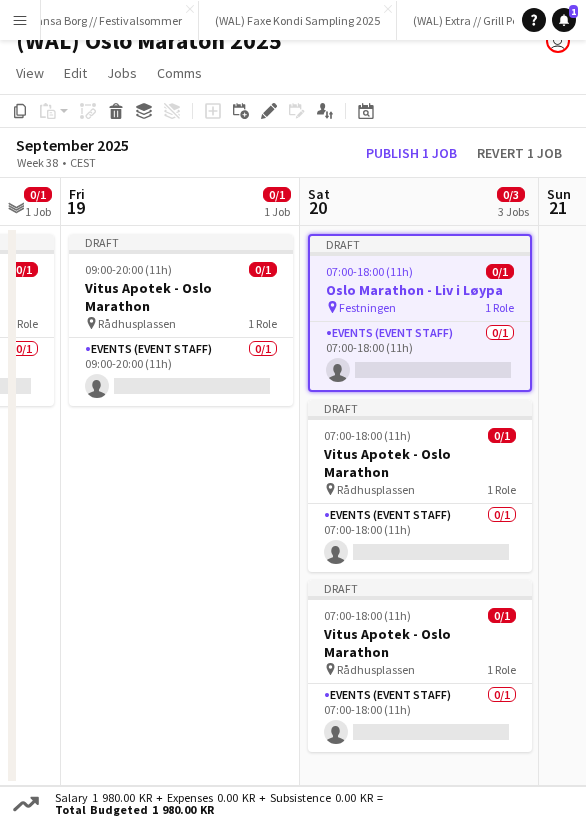 click on "Draft   09:00-20:00 (11h)    0/1   Vitus Apotek - Oslo Marathon
pin
Rådhusplassen   1 Role   Events (Event Staff)   0/1   09:00-20:00 (11h)
single-neutral-actions" at bounding box center (180, 506) 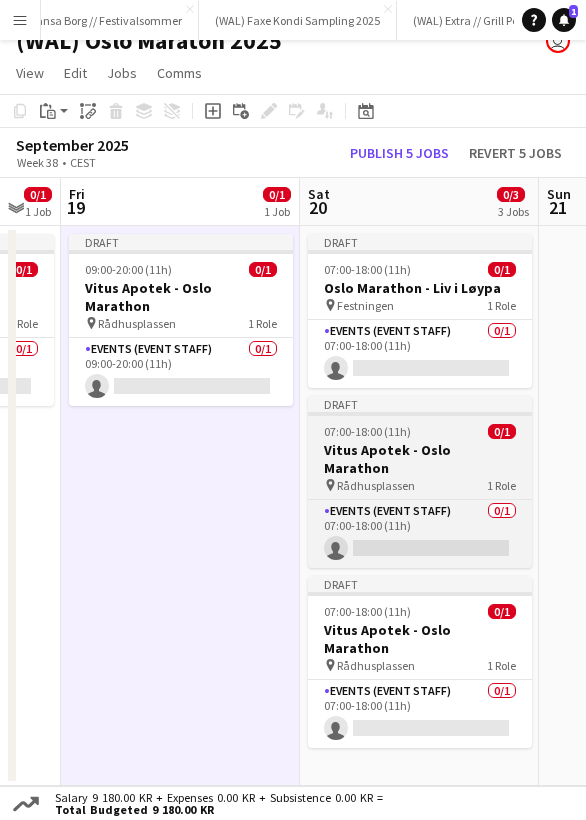 click on "[BRAND] - [EVENT]" at bounding box center [420, 459] 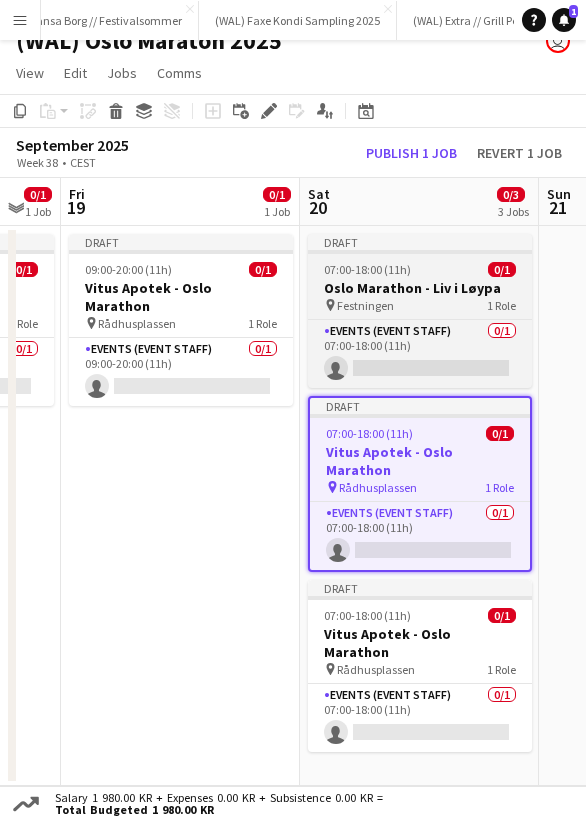 click on "Oslo Marathon - Liv i Løypa" at bounding box center (420, 288) 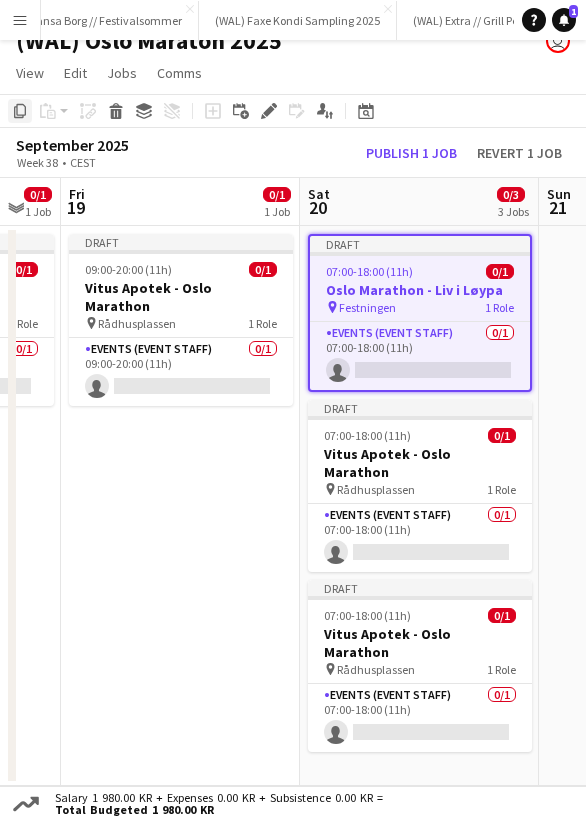 click on "Copy" 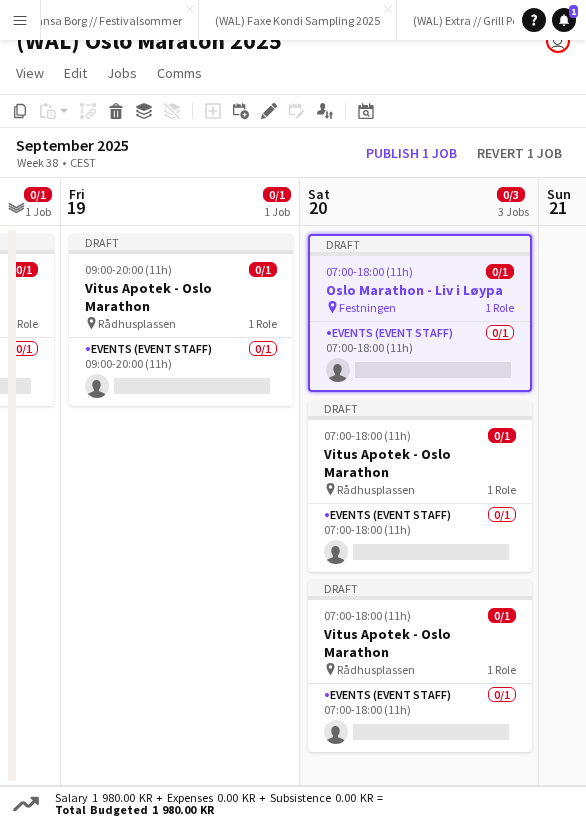 click on "Draft   07:00-18:00 (11h)    0/1   Oslo Marathon - Liv i Løypa
pin
Festningen   1 Role   Events (Event Staff)   0/1   07:00-18:00 (11h)
single-neutral-actions
Draft   07:00-18:00 (11h)    0/1   Vitus Apotek - Oslo Marathon
pin
Rådhusplassen   1 Role   Events (Event Staff)   0/1   07:00-18:00 (11h)
single-neutral-actions
Draft   07:00-18:00 (11h)    0/1   Vitus Apotek - Oslo Marathon
pin
Rådhusplassen   1 Role   Events (Event Staff)   0/1   07:00-18:00 (11h)
single-neutral-actions" at bounding box center (419, 506) 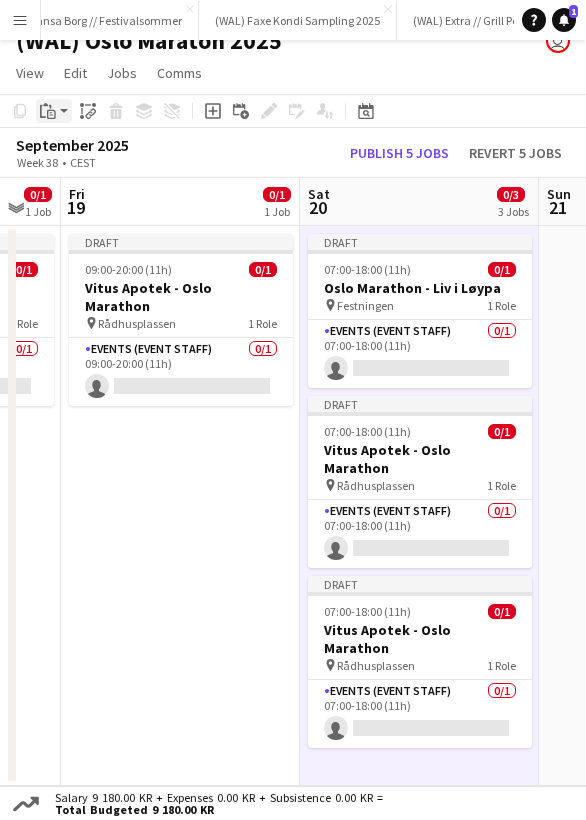 click on "Paste" at bounding box center (48, 111) 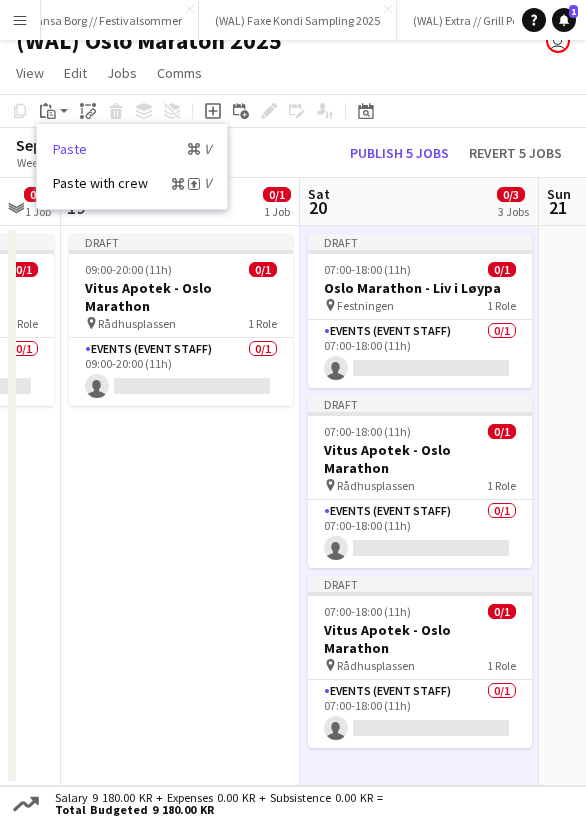 click on "Paste
Command
V" at bounding box center [132, 149] 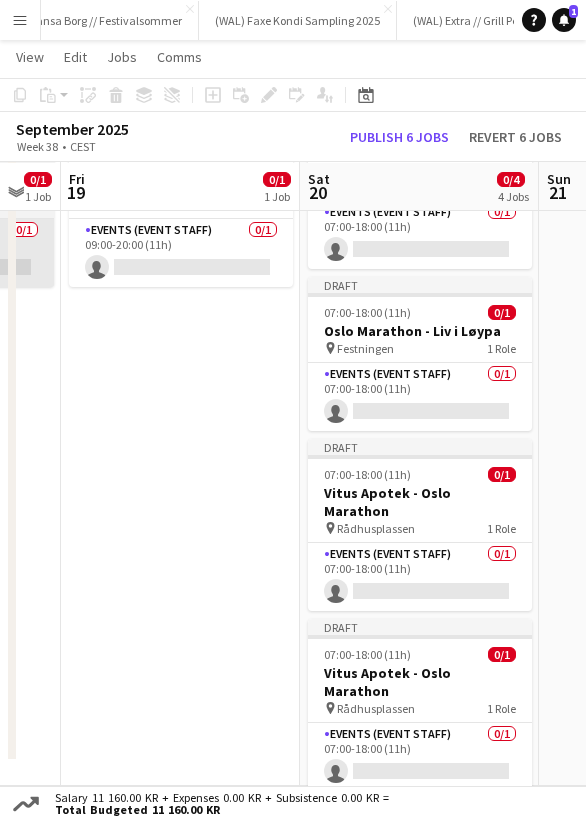 scroll, scrollTop: 139, scrollLeft: 0, axis: vertical 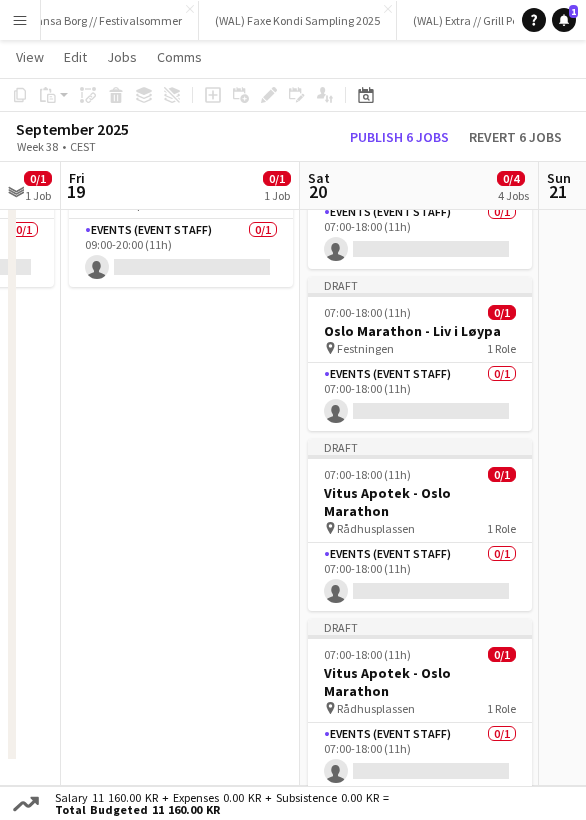 click on "Expand/collapse" 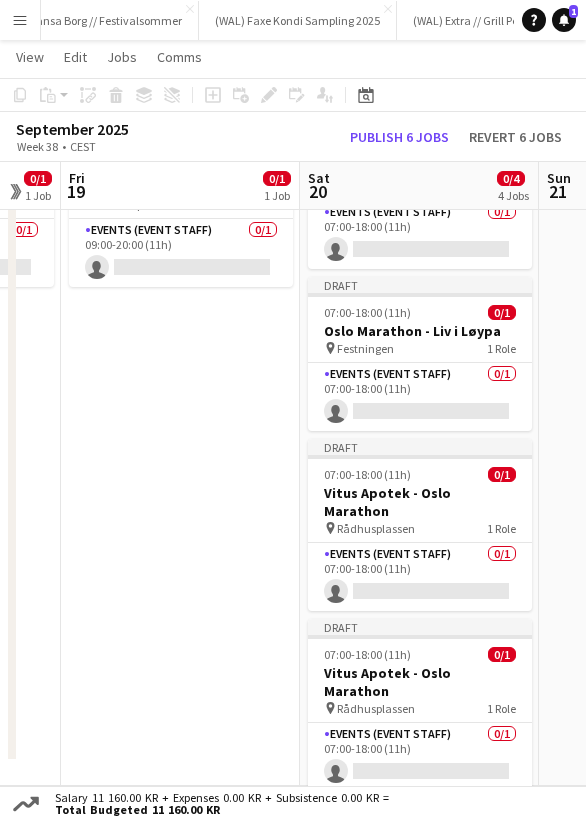 click on "Expand/collapse" 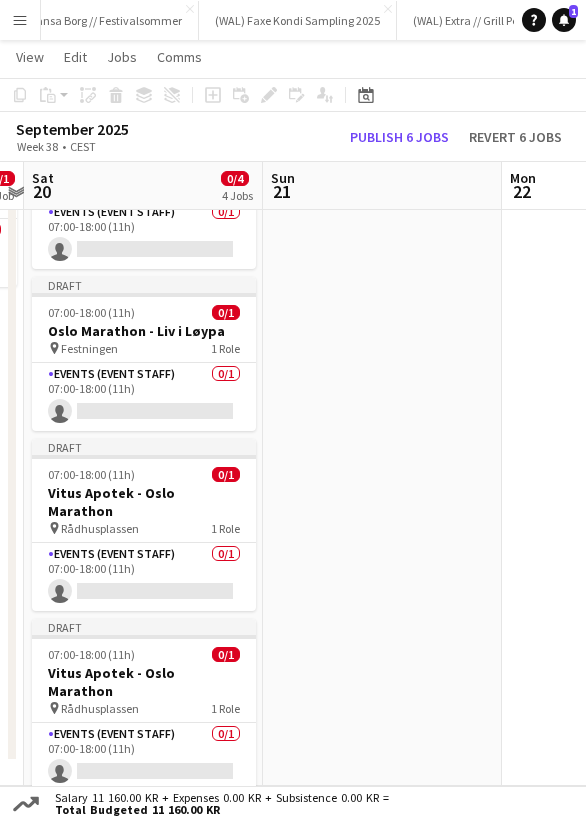 scroll, scrollTop: 0, scrollLeft: 776, axis: horizontal 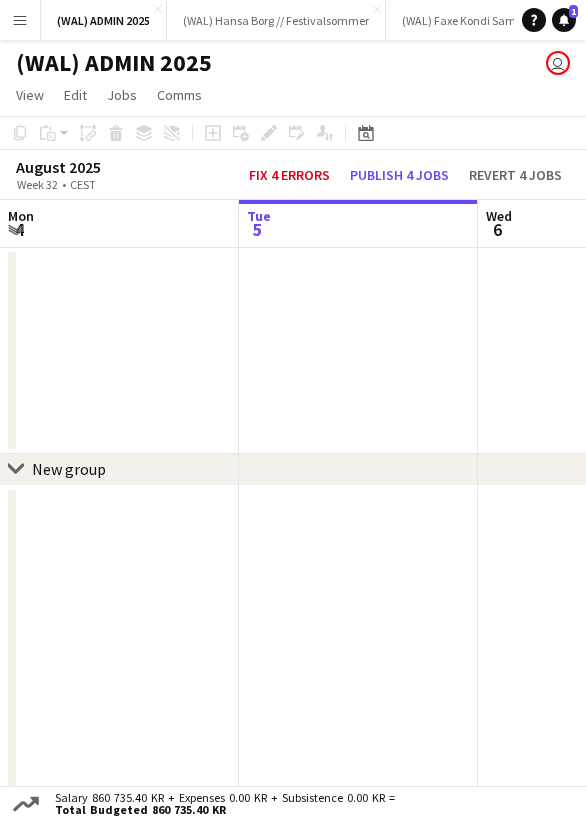 click at bounding box center [358, 351] 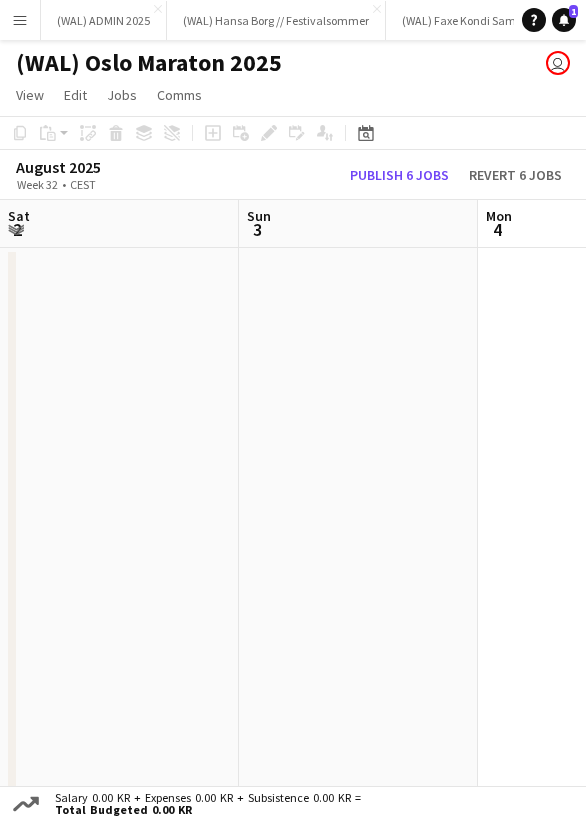 scroll, scrollTop: 0, scrollLeft: 478, axis: horizontal 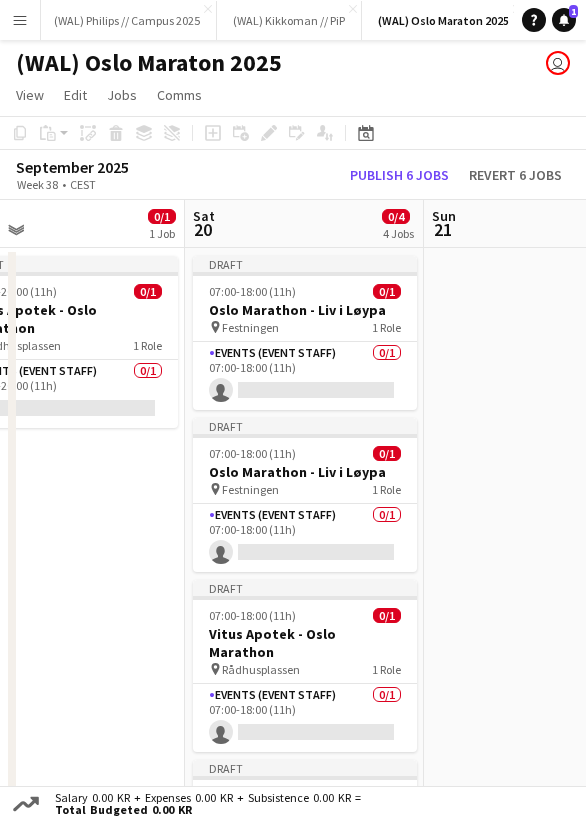 click at bounding box center (543, 631) 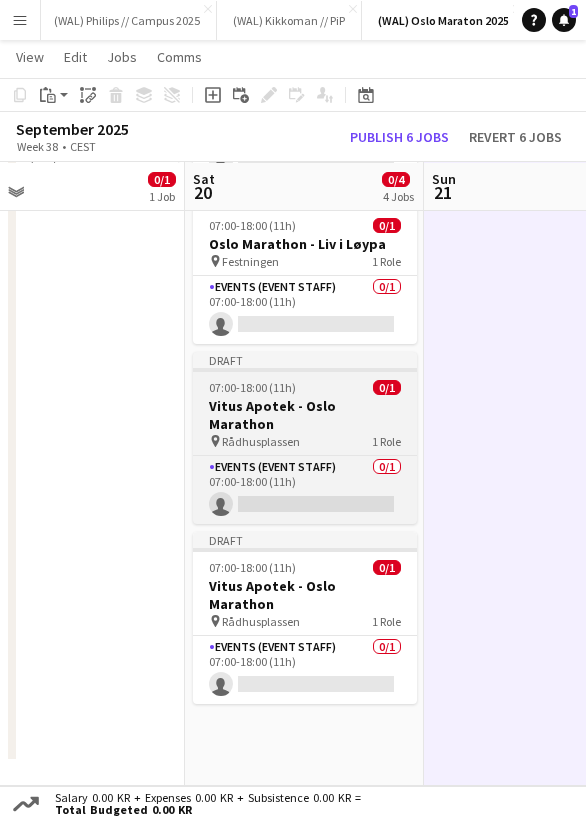 scroll, scrollTop: 226, scrollLeft: 0, axis: vertical 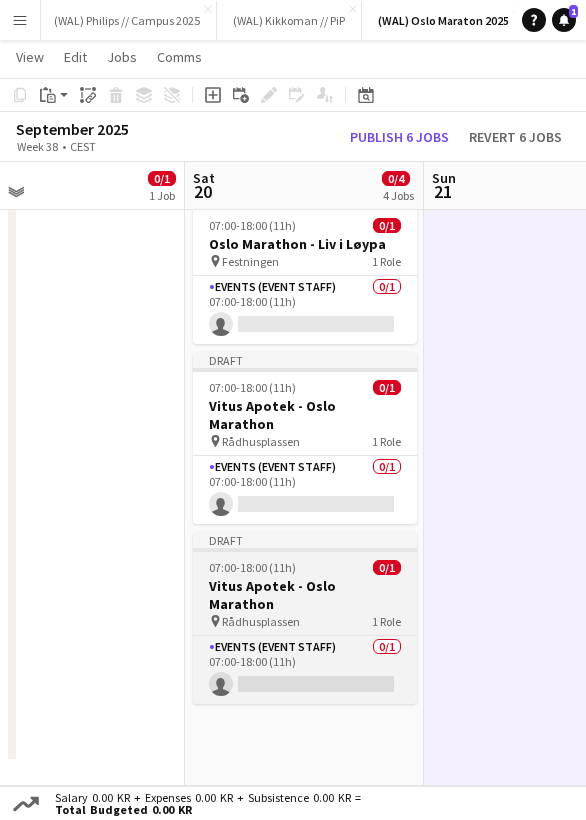 click on "[BRAND] - [EVENT]" at bounding box center [305, 595] 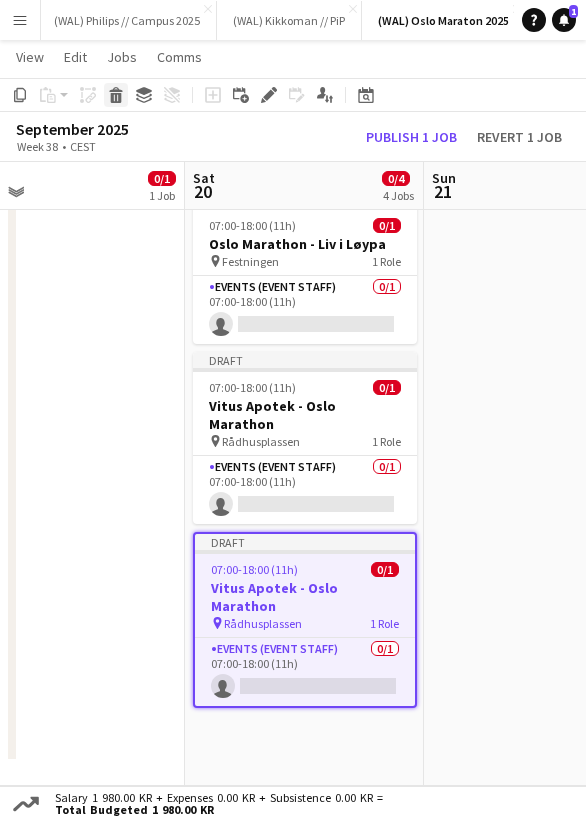 click on "Delete" 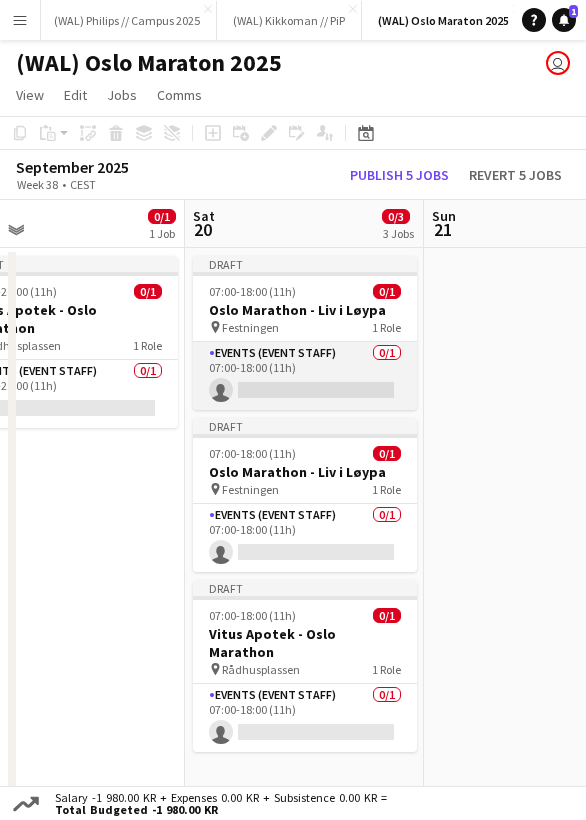 scroll, scrollTop: 0, scrollLeft: 0, axis: both 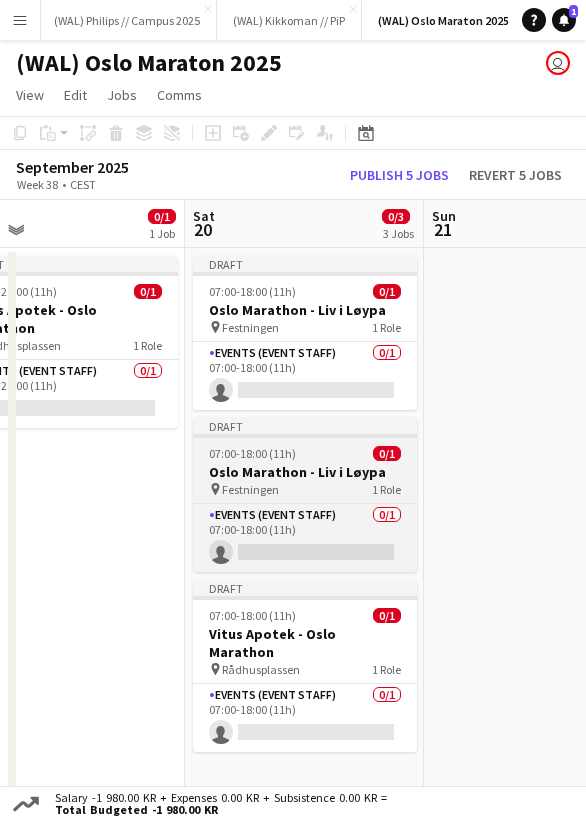 click on "07:00-18:00 (11h)" at bounding box center [252, 453] 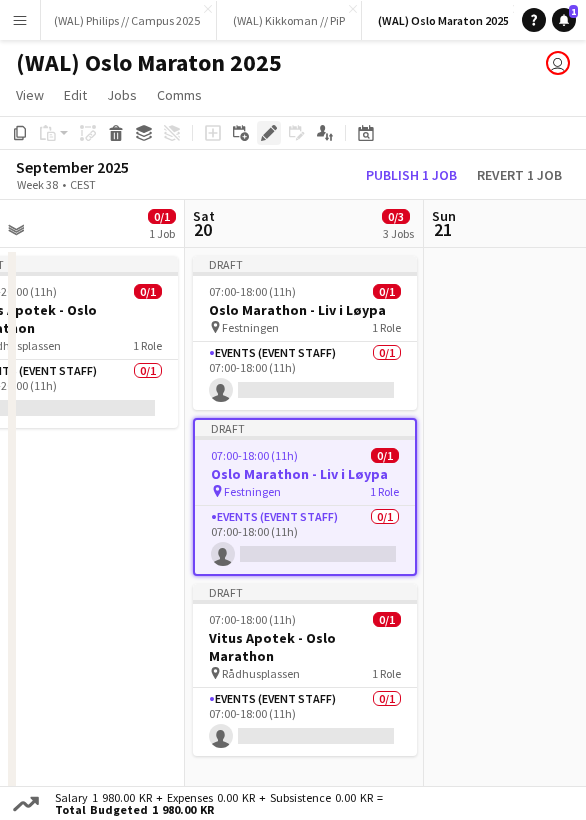 click on "Edit" 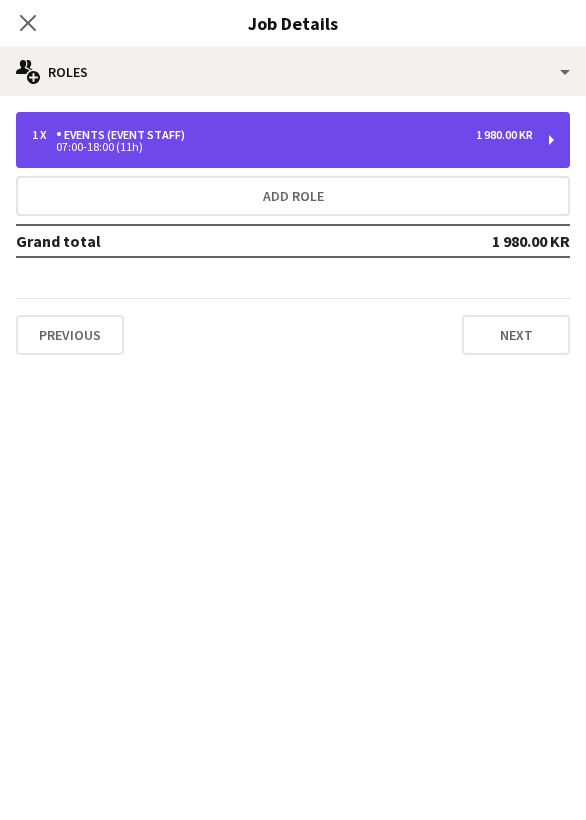 click on "1 x   Events (Event Staff)   1 980.00 KR   07:00-18:00 (11h)" at bounding box center [293, 140] 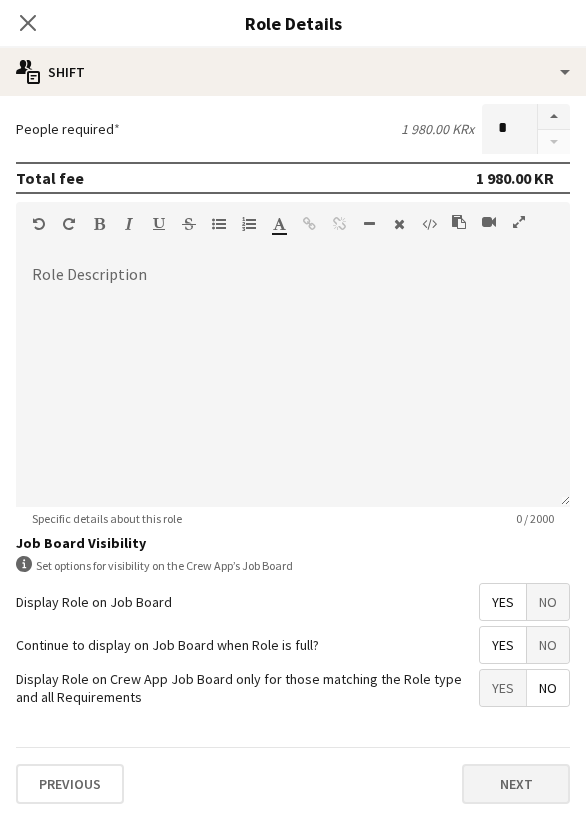 scroll, scrollTop: 495, scrollLeft: 0, axis: vertical 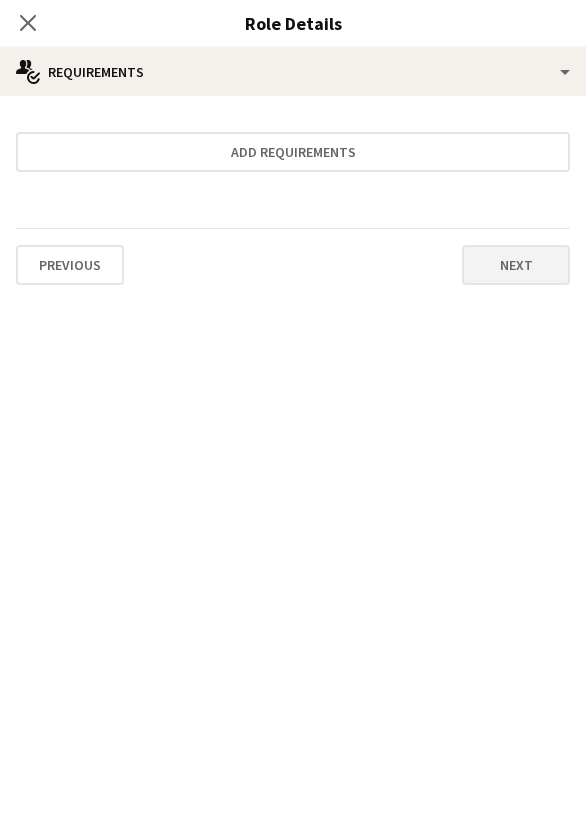 click on "Next" at bounding box center [516, 265] 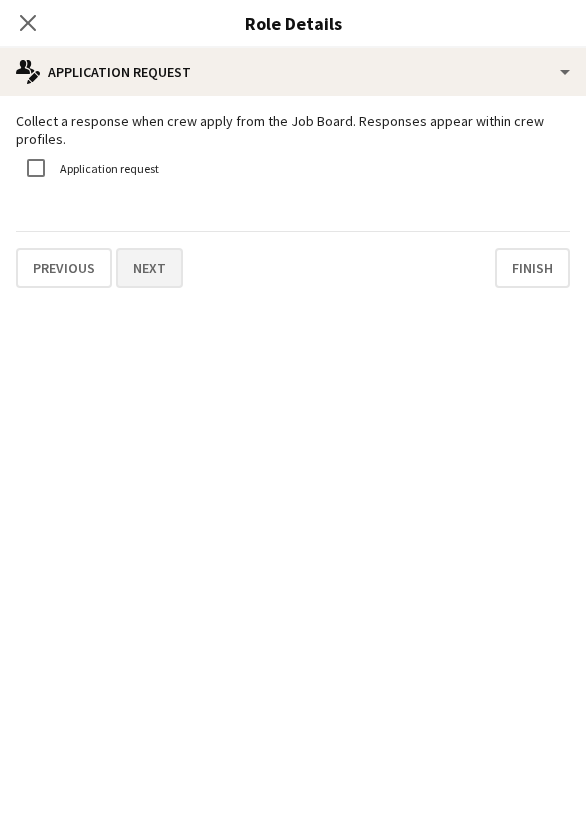 click on "Next" at bounding box center [149, 268] 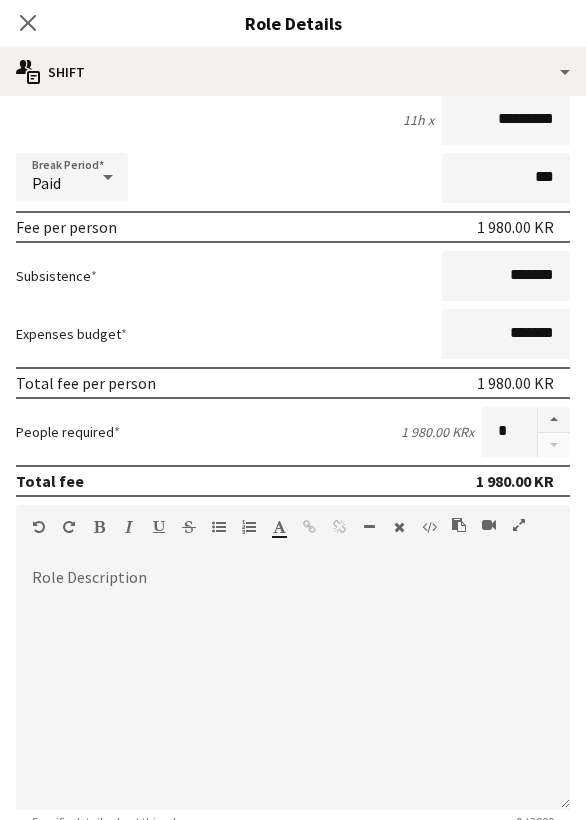 scroll, scrollTop: 494, scrollLeft: 0, axis: vertical 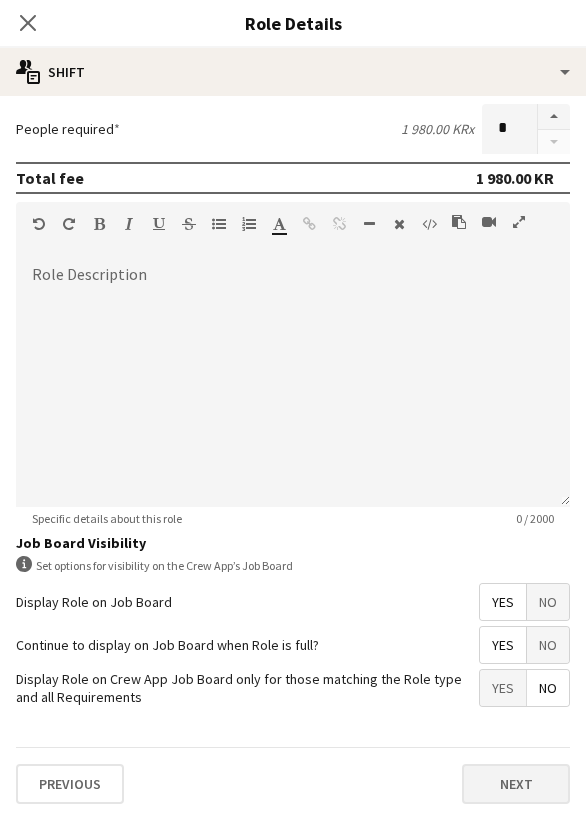 click on "Next" at bounding box center [516, 784] 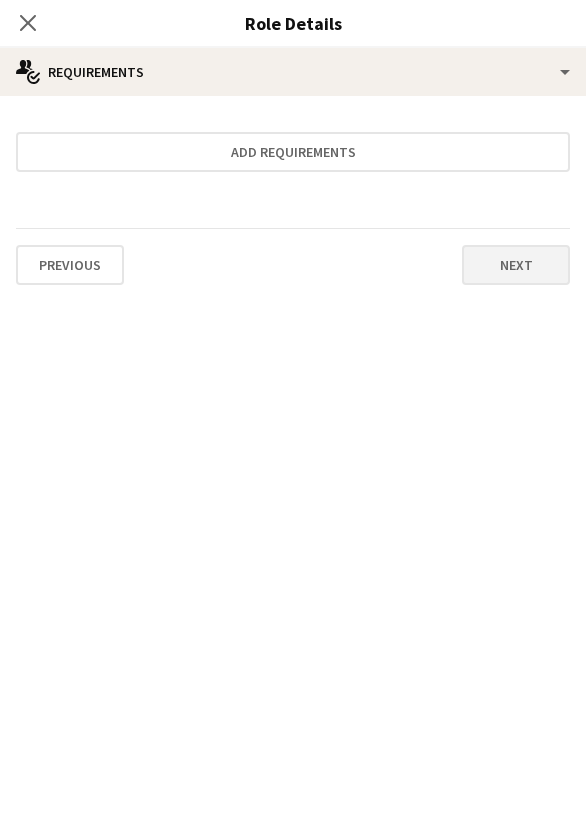 click on "Next" at bounding box center [516, 265] 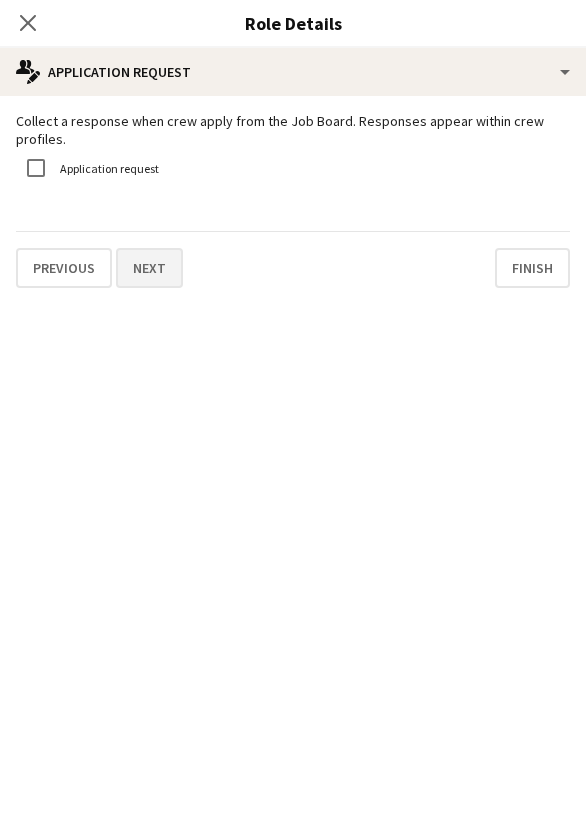 click on "Next" at bounding box center [149, 268] 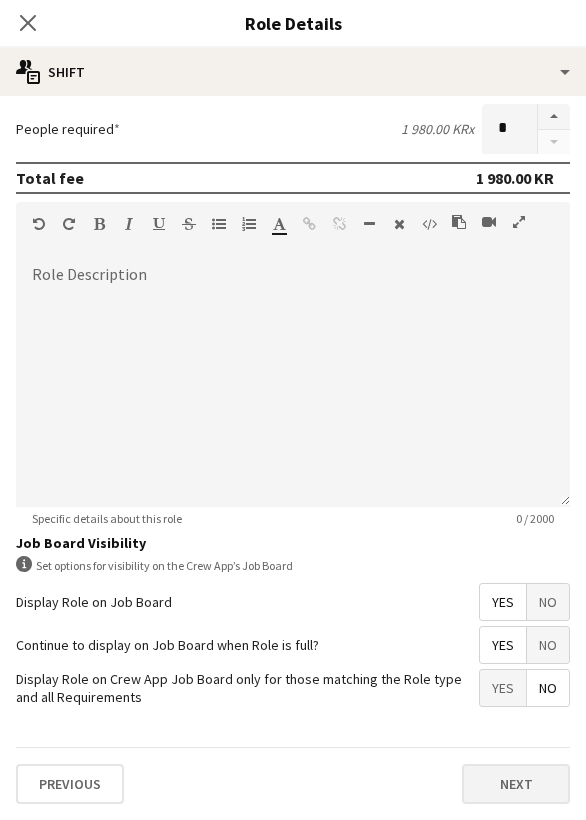 scroll, scrollTop: 494, scrollLeft: 0, axis: vertical 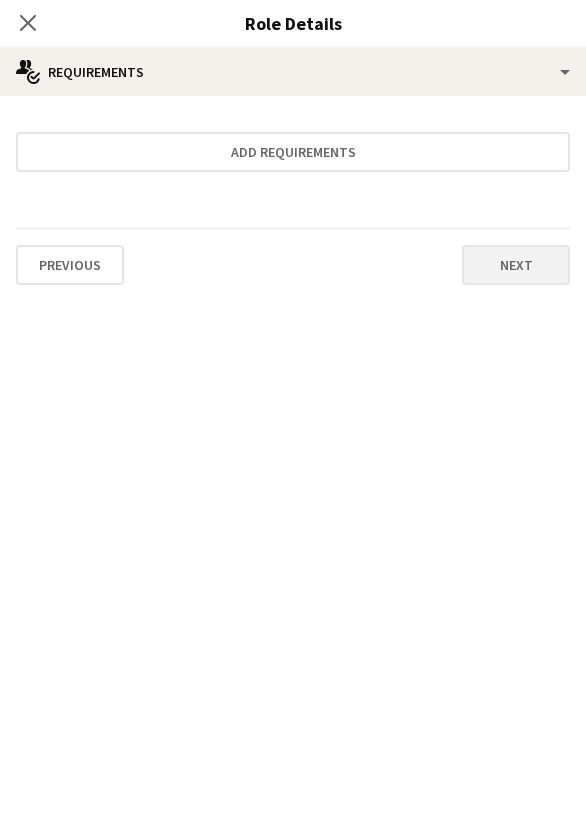click on "Next" at bounding box center [516, 265] 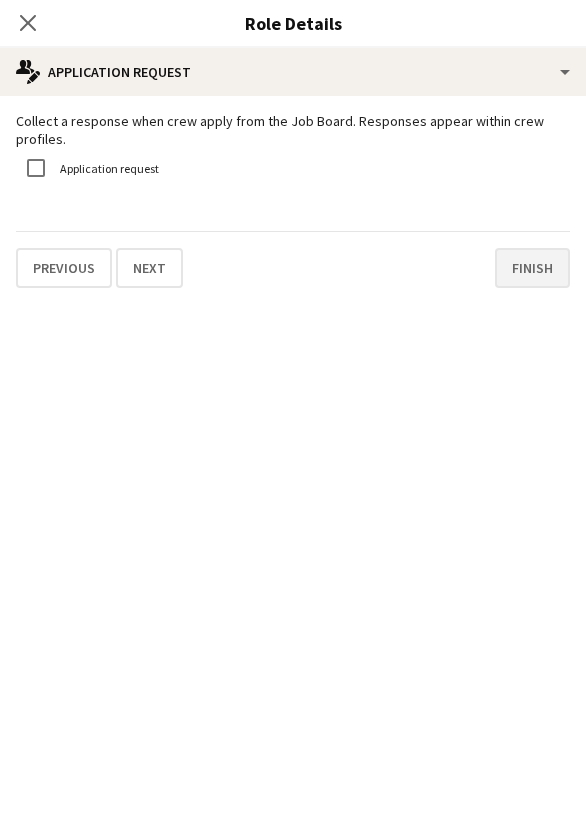click on "Finish" at bounding box center [532, 268] 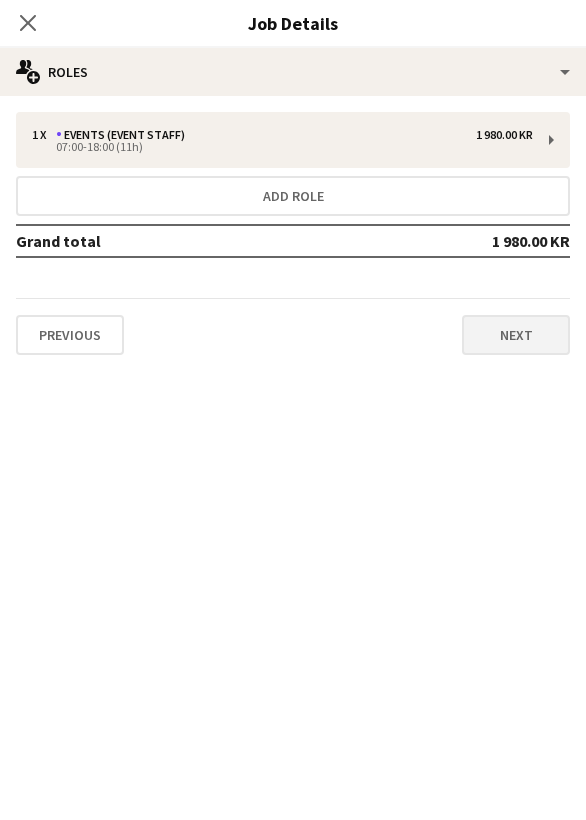 click on "Next" at bounding box center (516, 335) 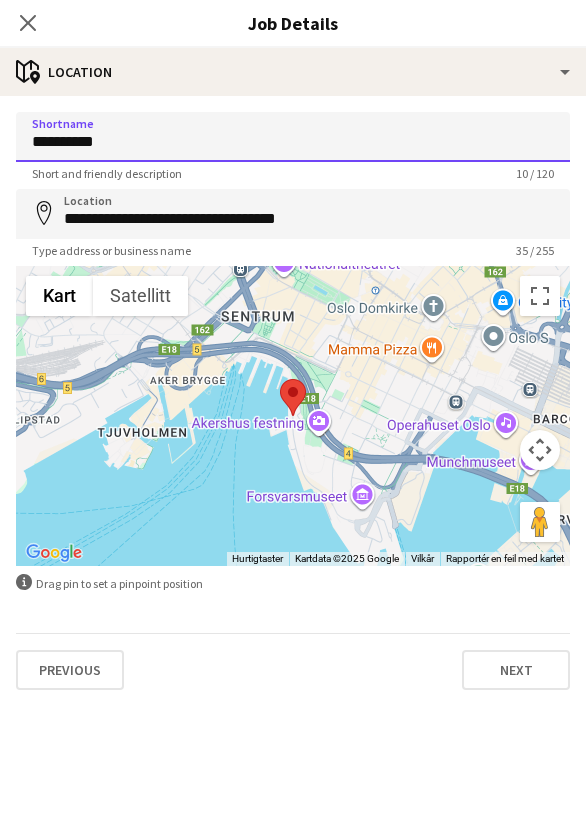 click on "**********" at bounding box center (293, 137) 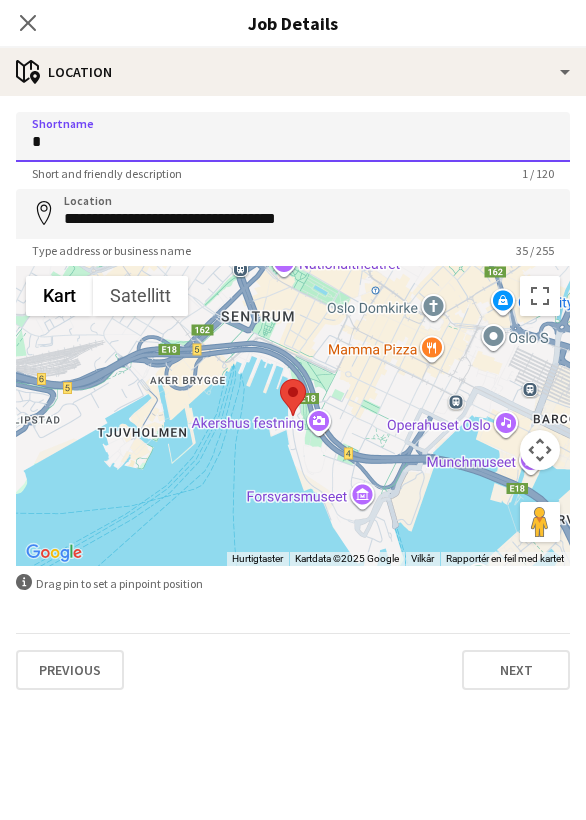 scroll, scrollTop: 45, scrollLeft: 0, axis: vertical 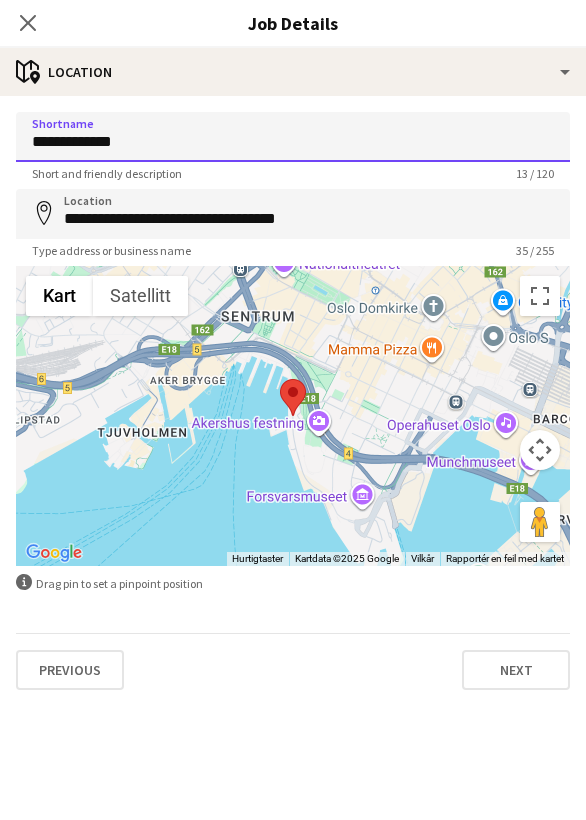 type on "**********" 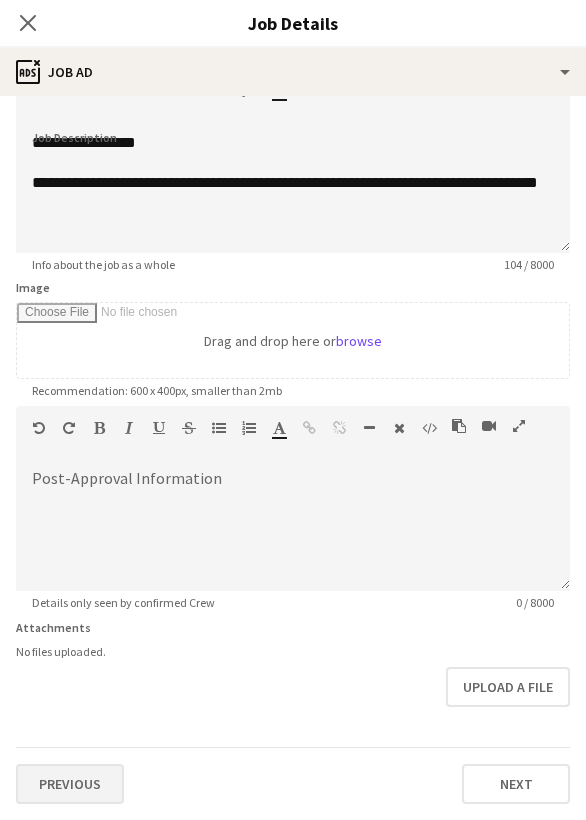 scroll, scrollTop: 121, scrollLeft: 0, axis: vertical 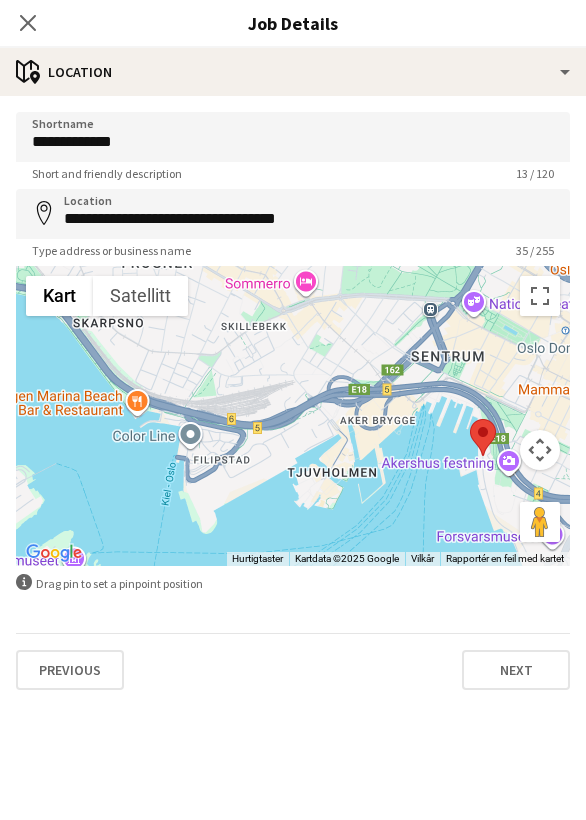 drag, startPoint x: 344, startPoint y: 348, endPoint x: 474, endPoint y: 408, distance: 143.1782 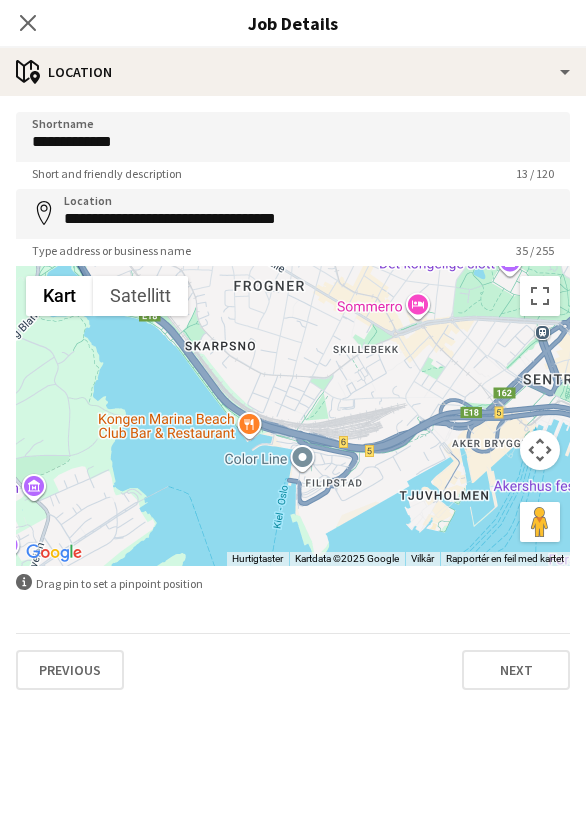drag, startPoint x: 263, startPoint y: 414, endPoint x: 311, endPoint y: 416, distance: 48.04165 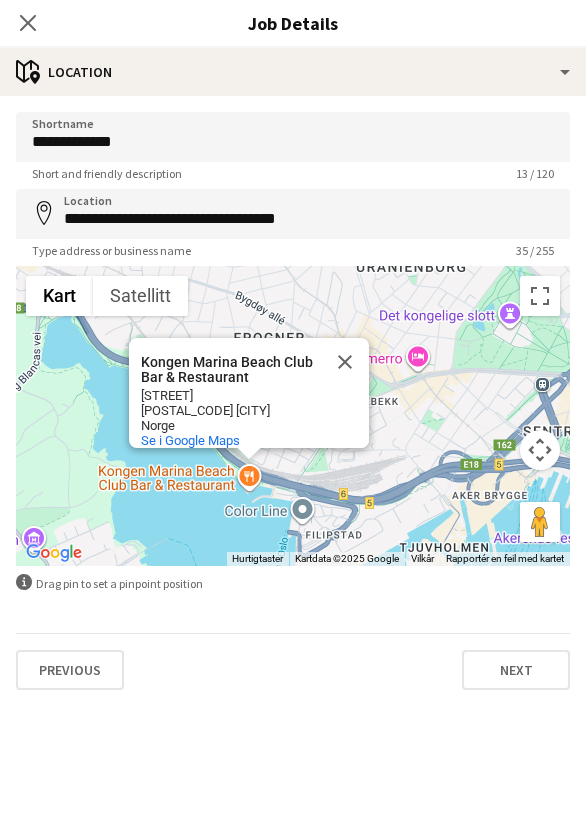 scroll, scrollTop: 18, scrollLeft: 0, axis: vertical 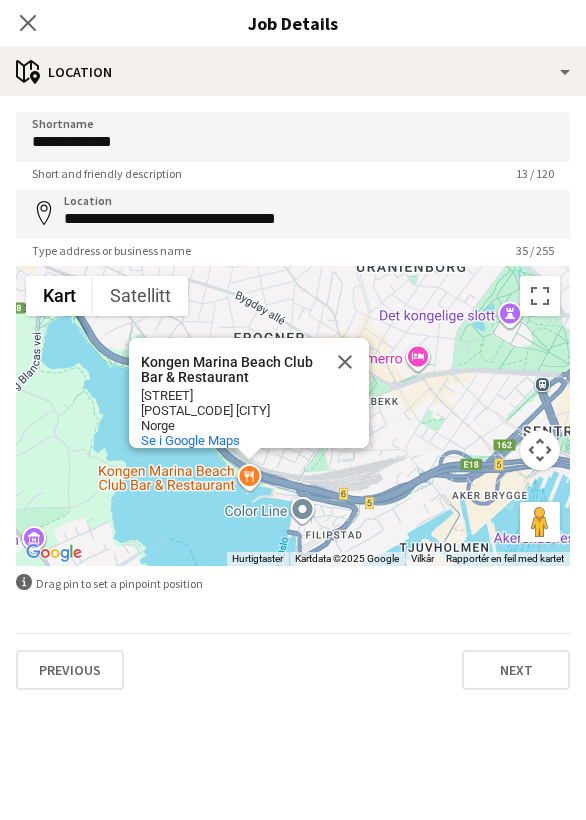 click at bounding box center [345, 362] 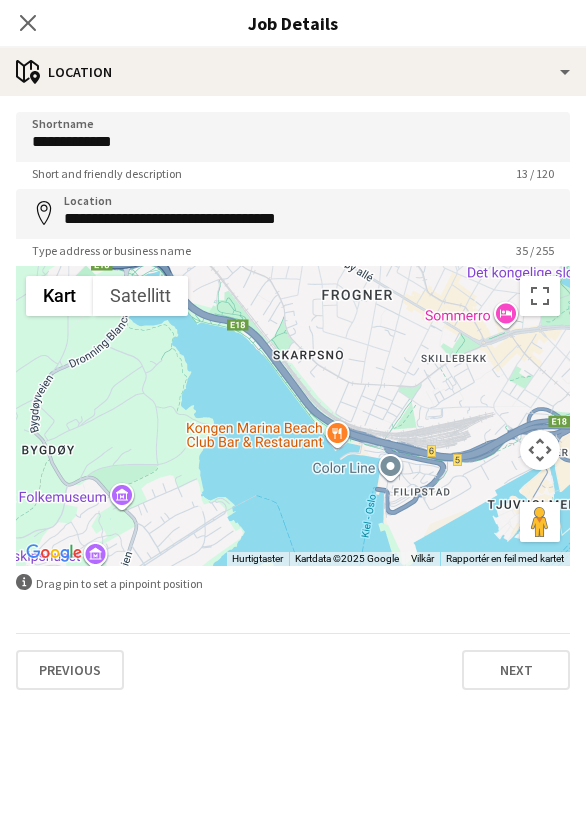 drag, startPoint x: 250, startPoint y: 470, endPoint x: 355, endPoint y: 416, distance: 118.072014 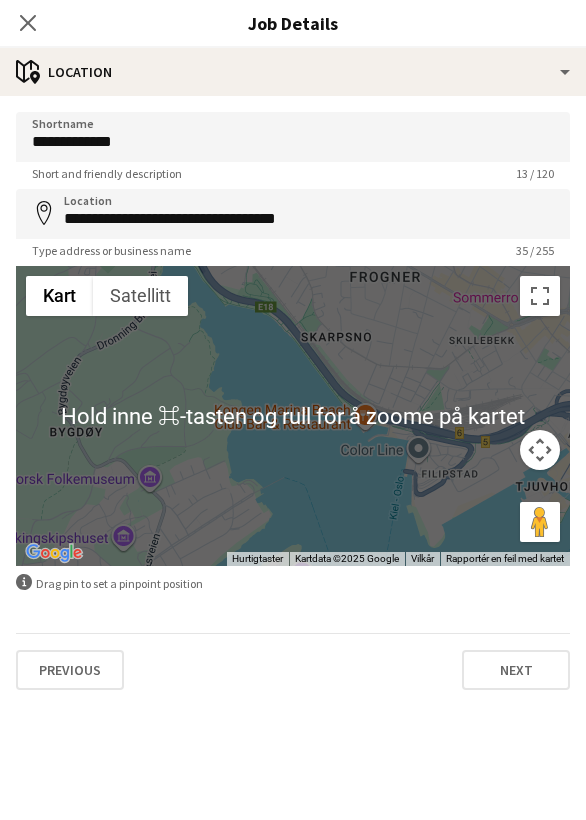 scroll, scrollTop: 47, scrollLeft: 0, axis: vertical 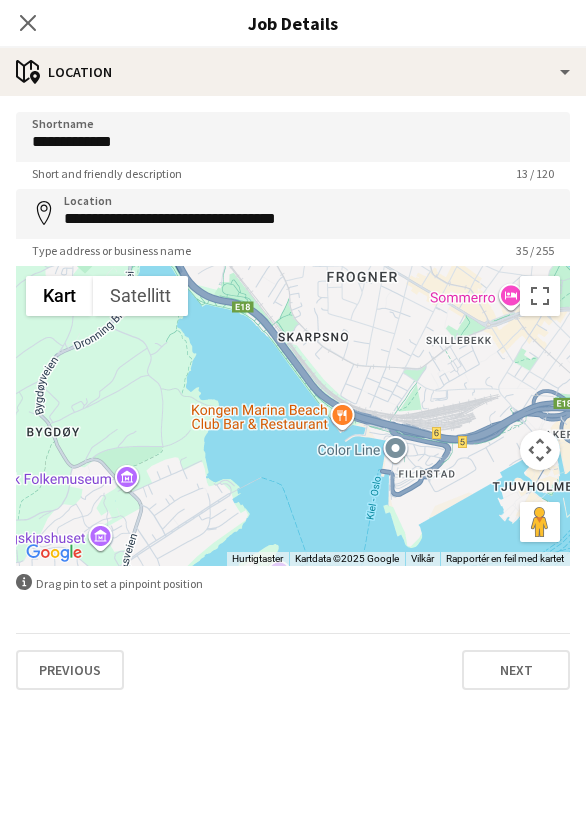 drag, startPoint x: 463, startPoint y: 436, endPoint x: 431, endPoint y: 436, distance: 32 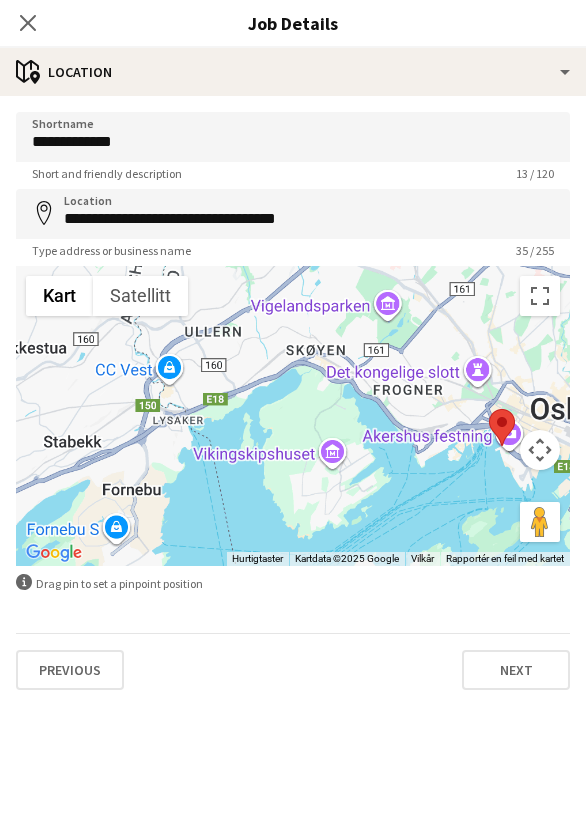 scroll, scrollTop: 45, scrollLeft: 0, axis: vertical 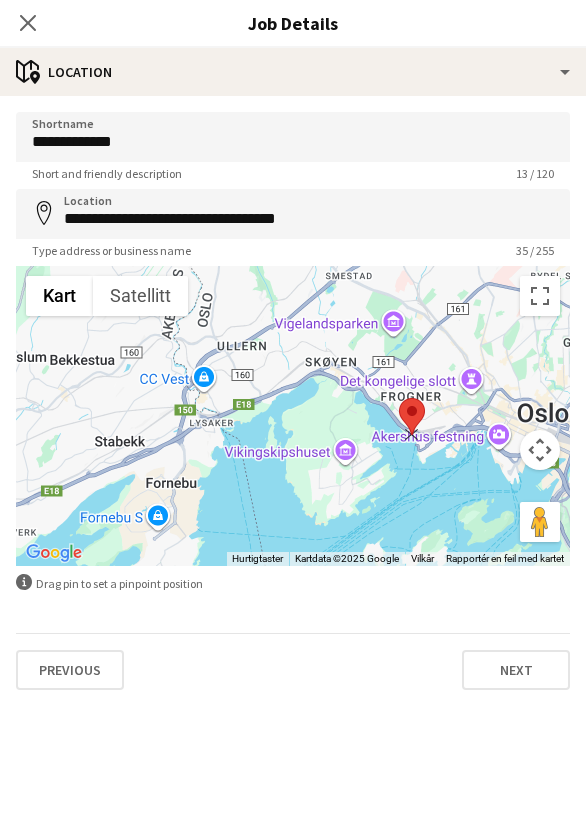 drag, startPoint x: 489, startPoint y: 431, endPoint x: 403, endPoint y: 418, distance: 86.977005 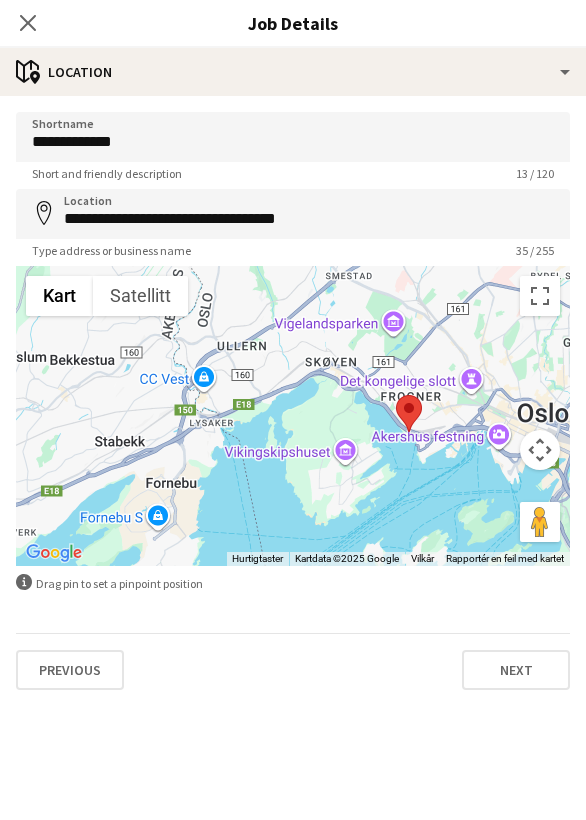type on "**********" 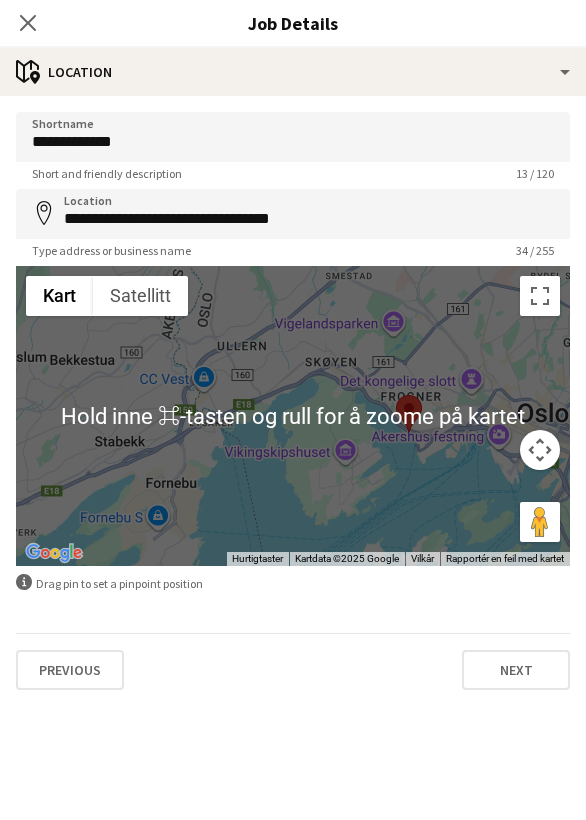 scroll, scrollTop: 0, scrollLeft: 0, axis: both 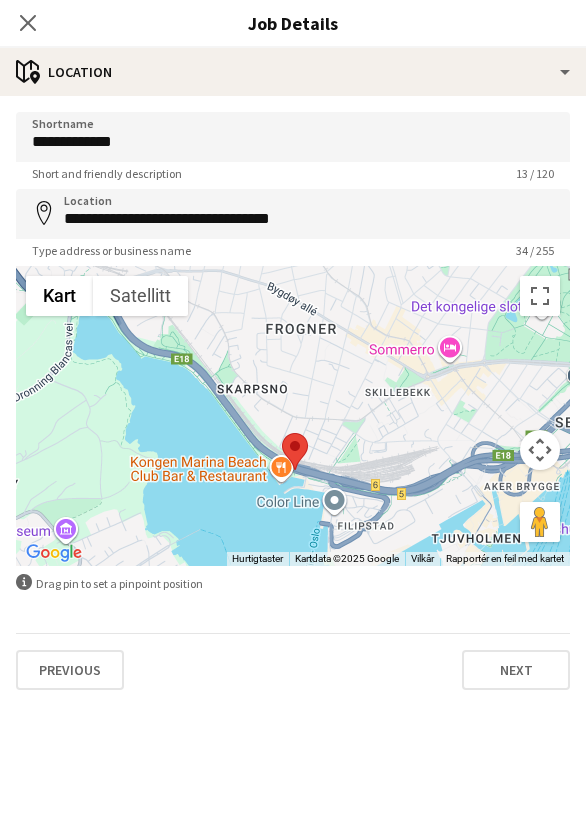 drag, startPoint x: 329, startPoint y: 483, endPoint x: 436, endPoint y: 308, distance: 205.11948 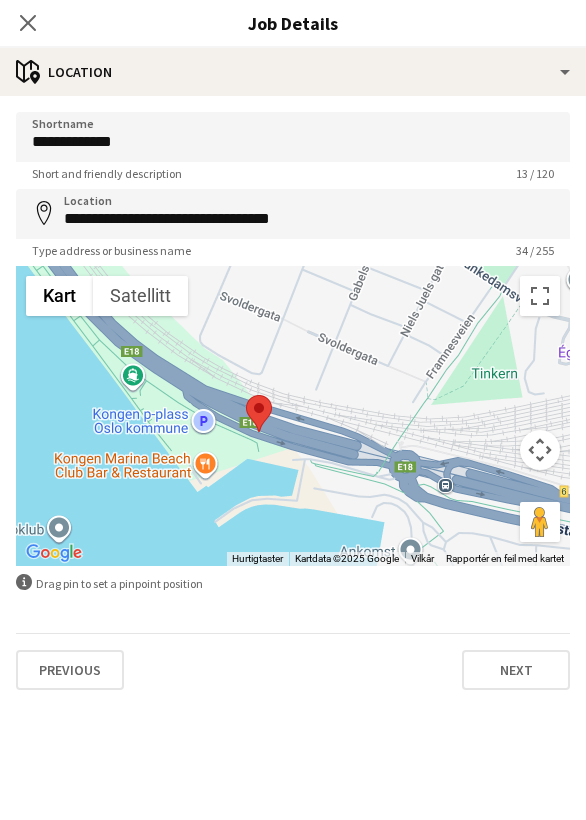 drag, startPoint x: 277, startPoint y: 416, endPoint x: 394, endPoint y: 289, distance: 172.6789 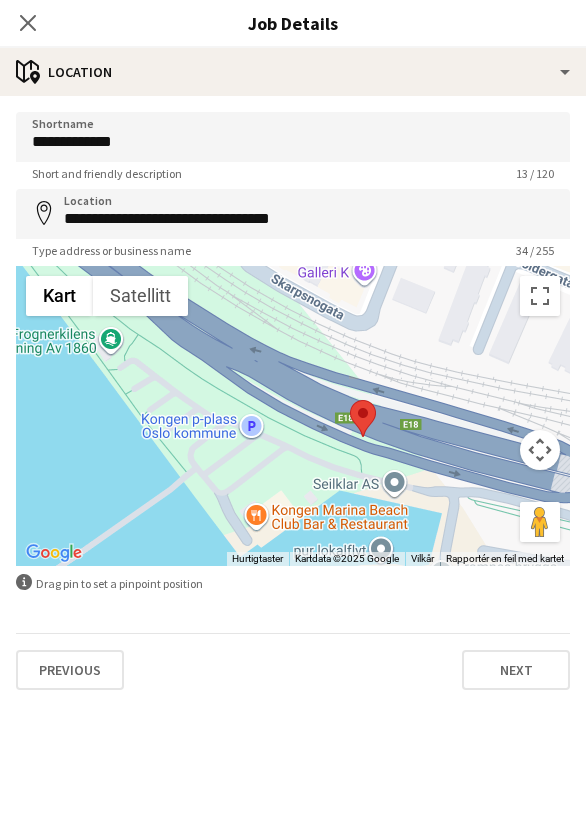 drag, startPoint x: 329, startPoint y: 396, endPoint x: 445, endPoint y: 336, distance: 130.59862 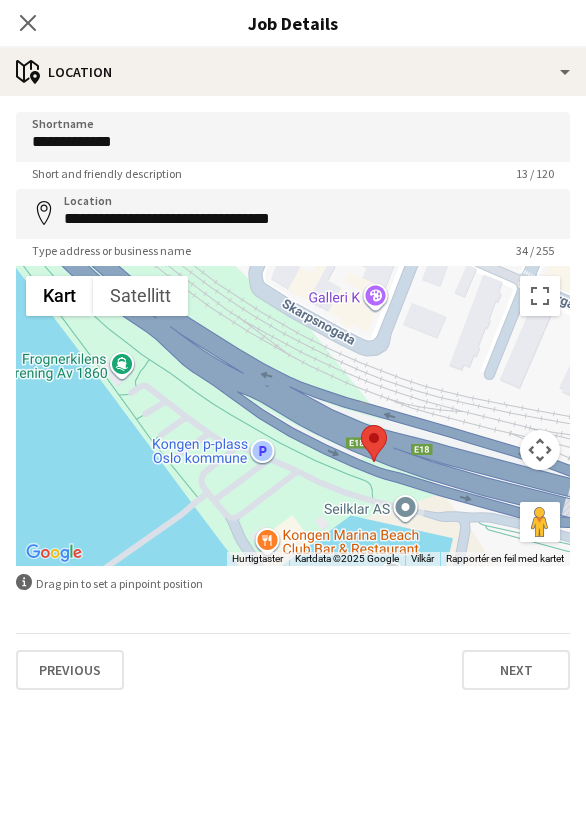 drag, startPoint x: 404, startPoint y: 332, endPoint x: 415, endPoint y: 360, distance: 30.083218 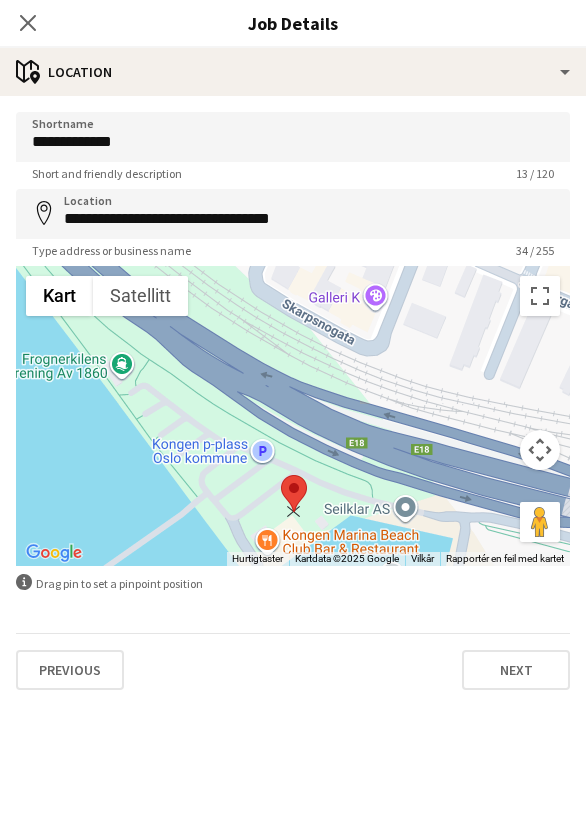 drag, startPoint x: 376, startPoint y: 437, endPoint x: 292, endPoint y: 487, distance: 97.7548 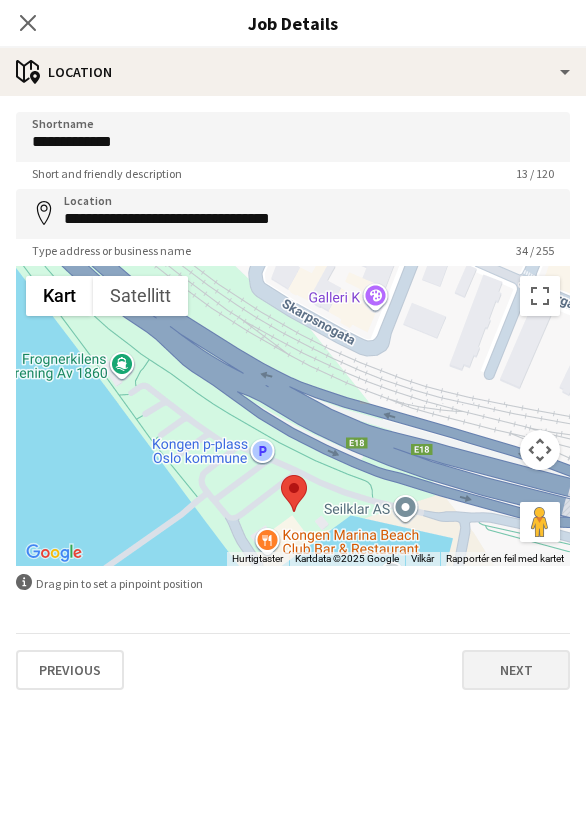 click on "Next" at bounding box center (516, 670) 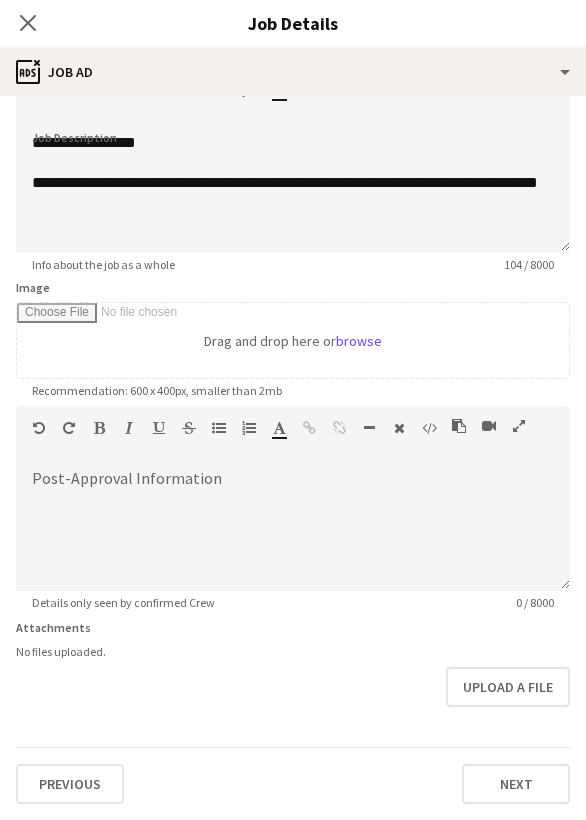 scroll, scrollTop: 121, scrollLeft: 0, axis: vertical 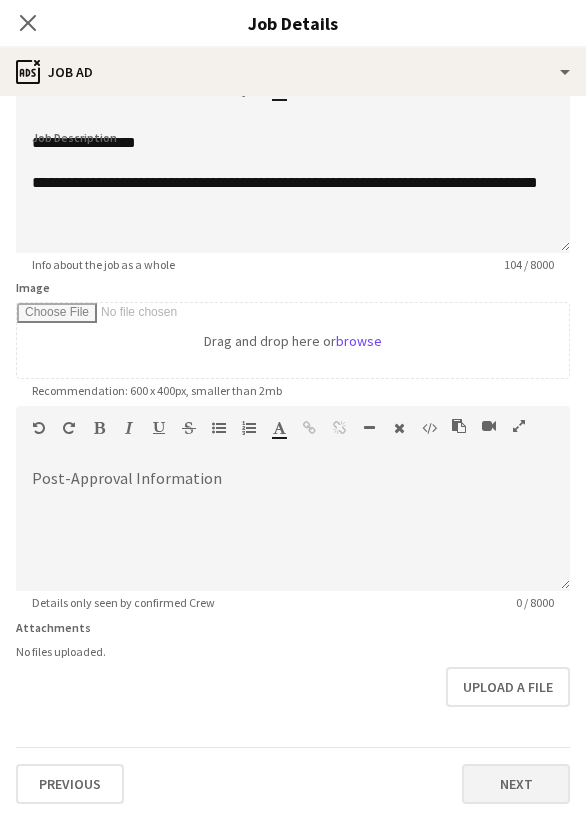 click on "Next" at bounding box center (516, 784) 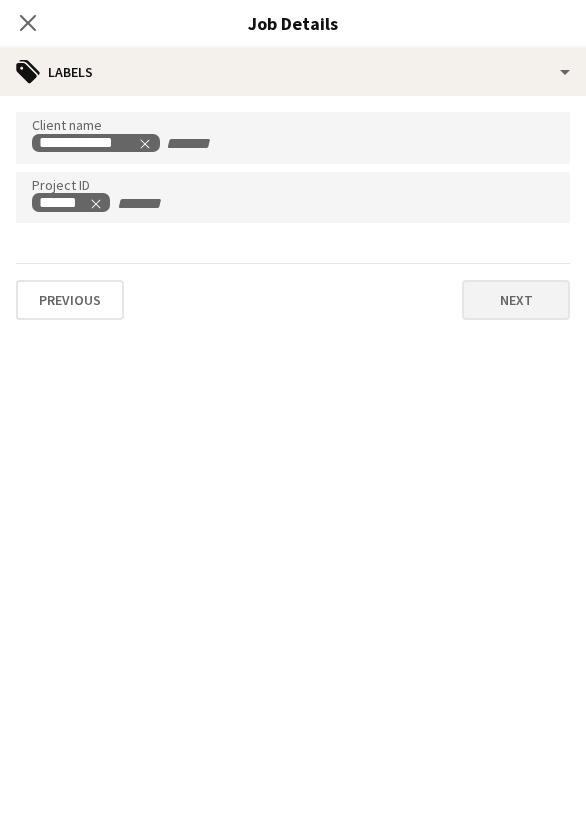 click on "Next" at bounding box center [516, 300] 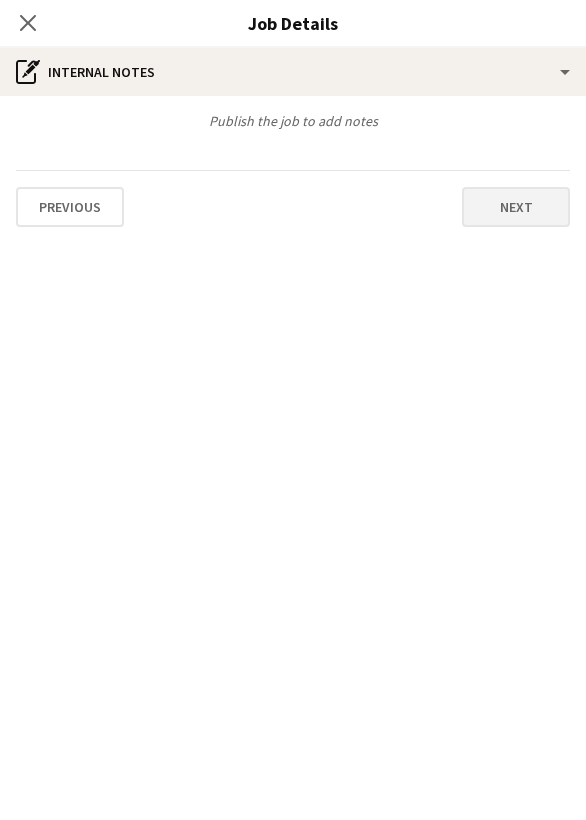 click on "Next" at bounding box center [516, 207] 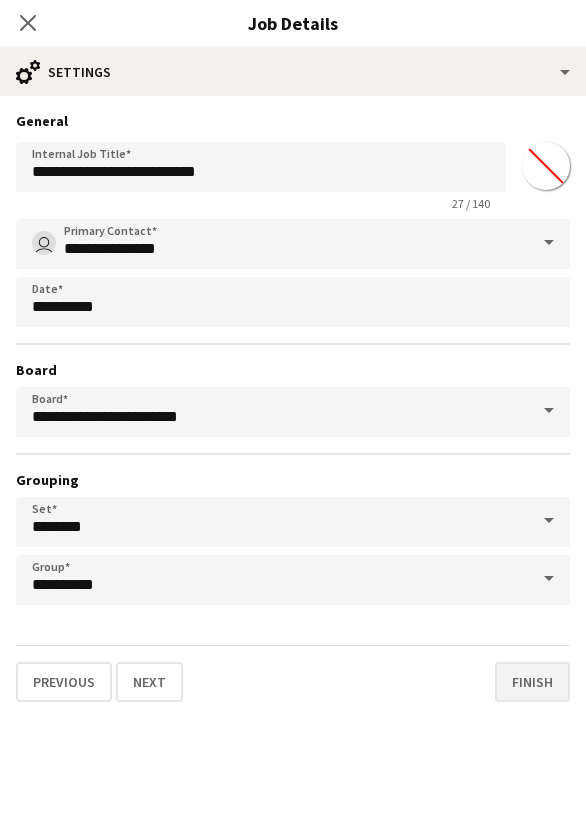 scroll, scrollTop: 47, scrollLeft: 0, axis: vertical 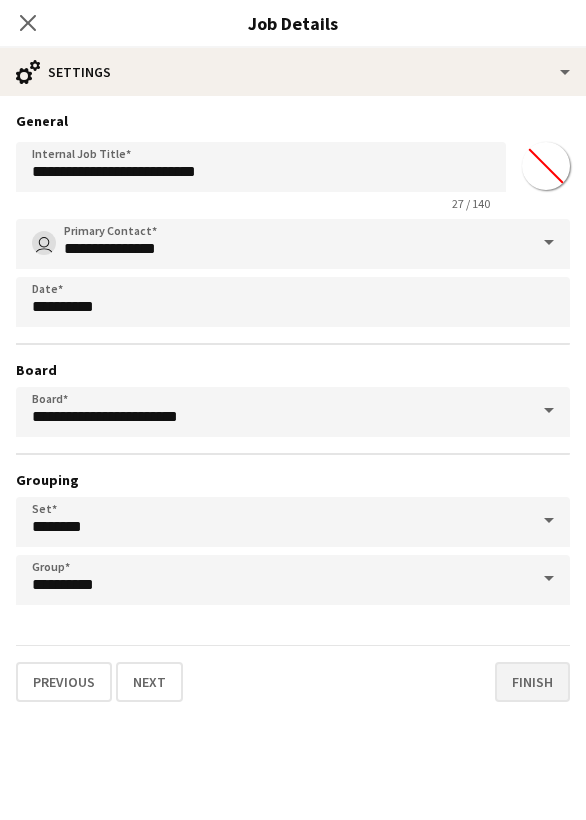 click on "Finish" at bounding box center [532, 682] 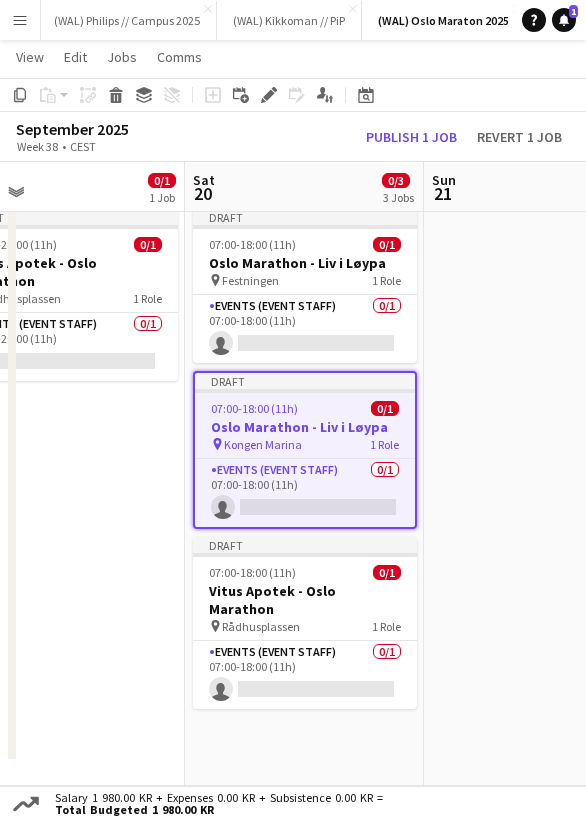 click at bounding box center (543, 493) 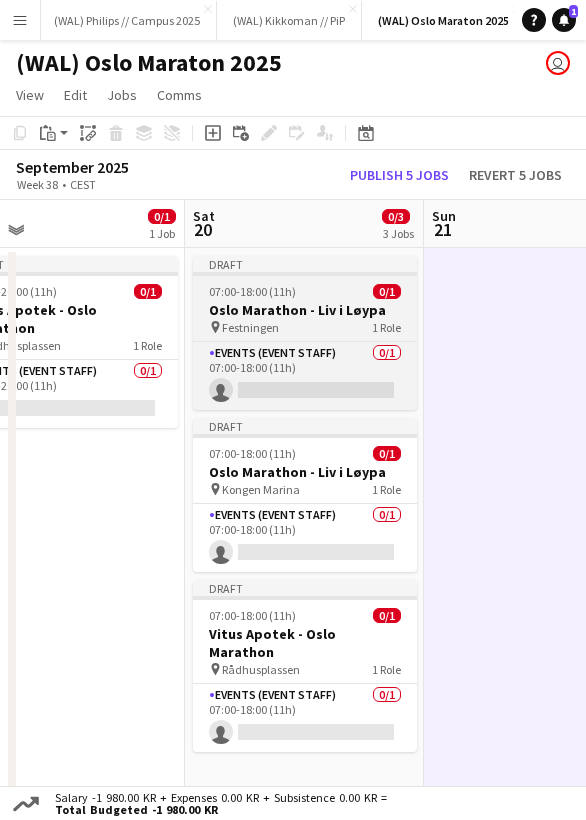 scroll, scrollTop: 0, scrollLeft: 0, axis: both 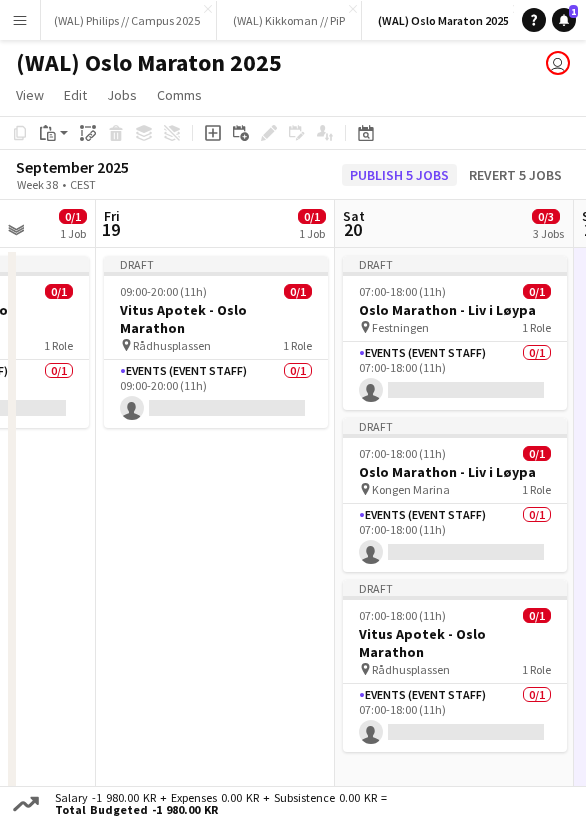 click on "Publish 5 jobs" 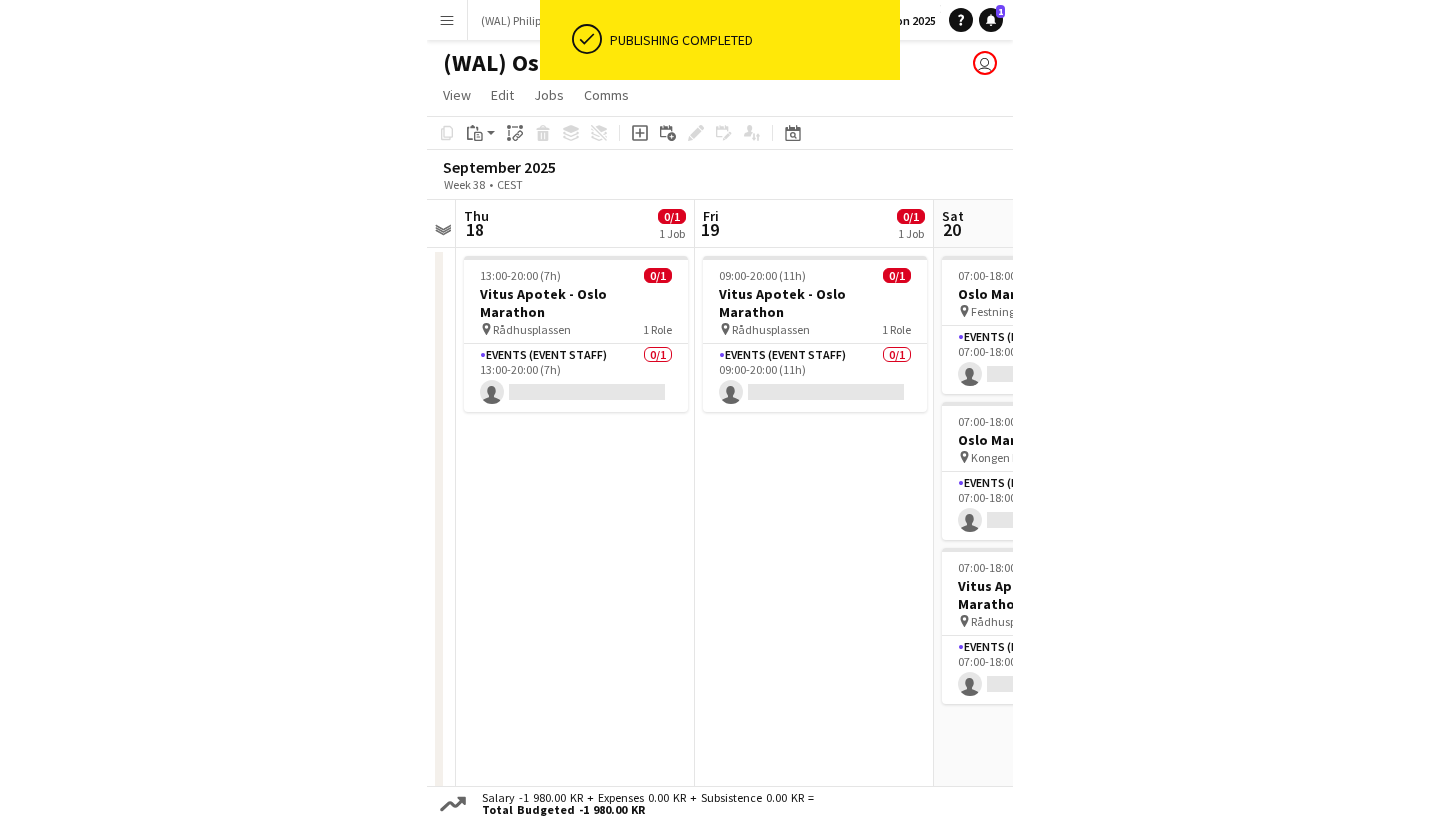 scroll, scrollTop: 0, scrollLeft: 445, axis: horizontal 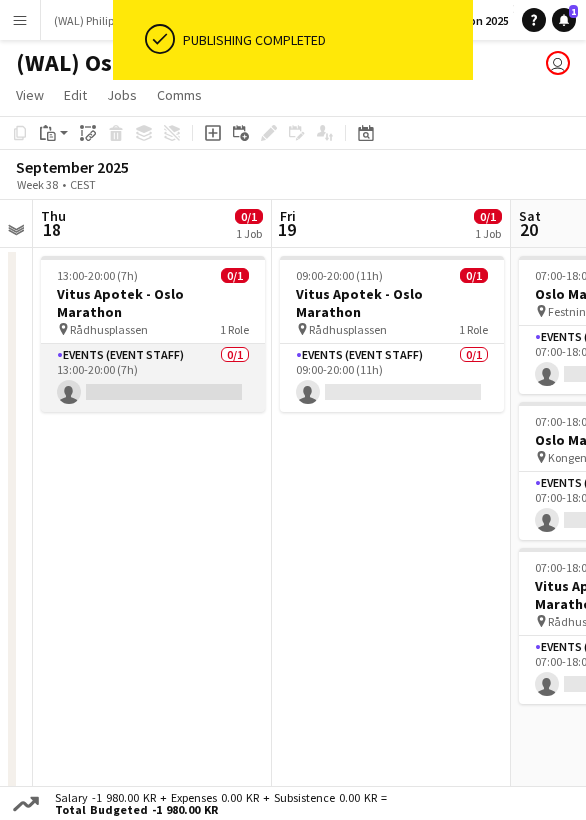 click on "Events (Event Staff)   0/1   13:00-20:00 (7h)
single-neutral-actions" at bounding box center (153, 378) 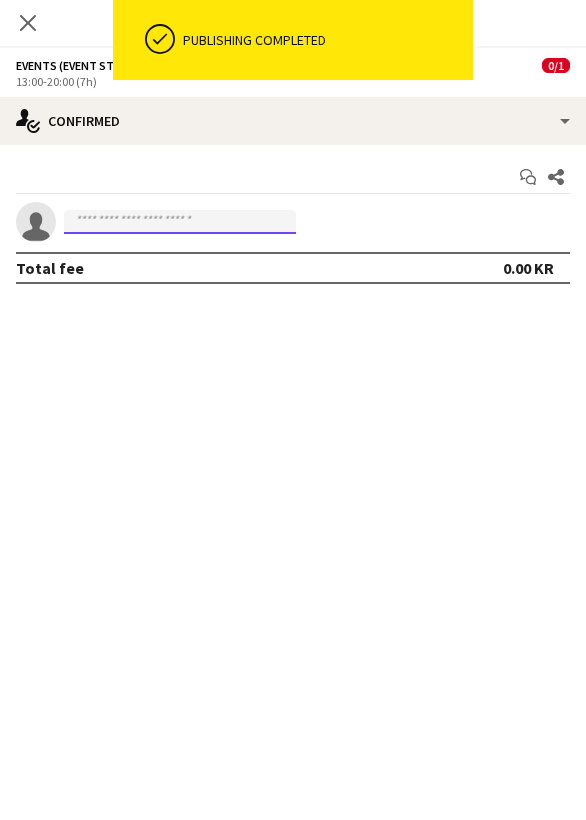 click at bounding box center (180, 222) 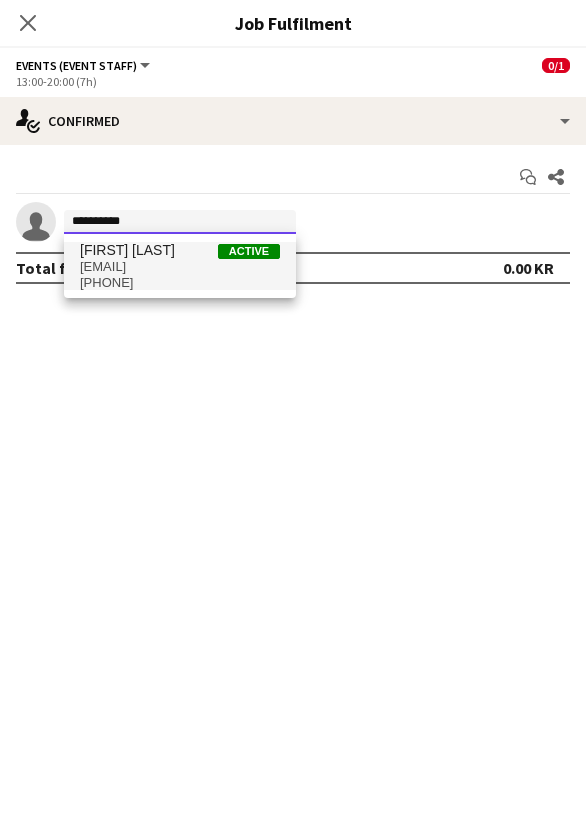 type on "**********" 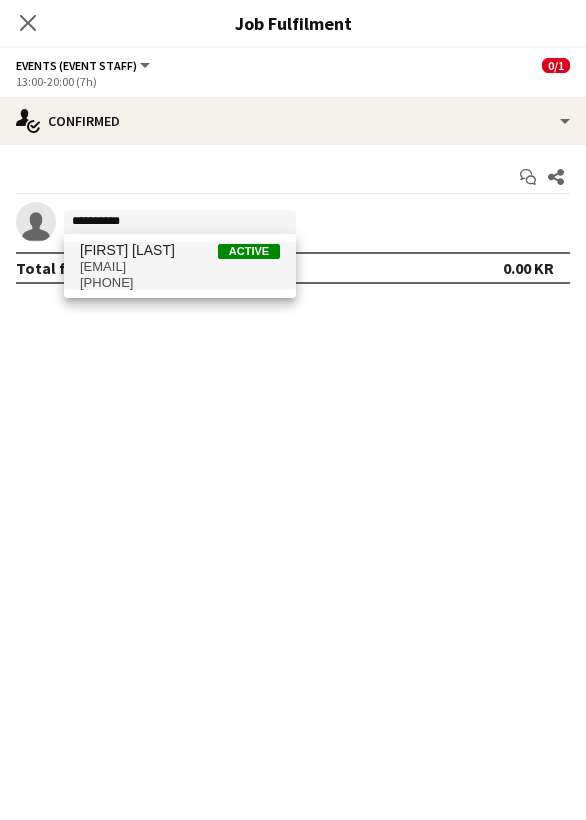 click on "fili-oe@online.no" at bounding box center [180, 267] 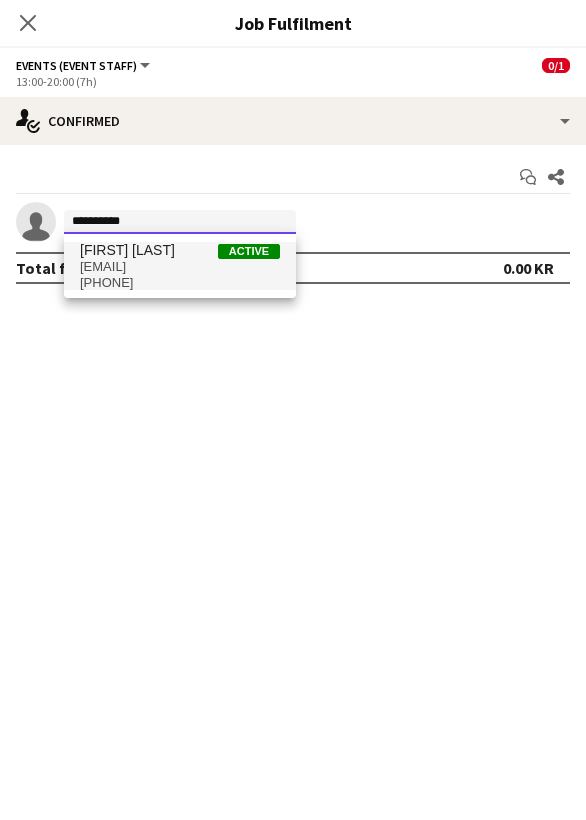 type 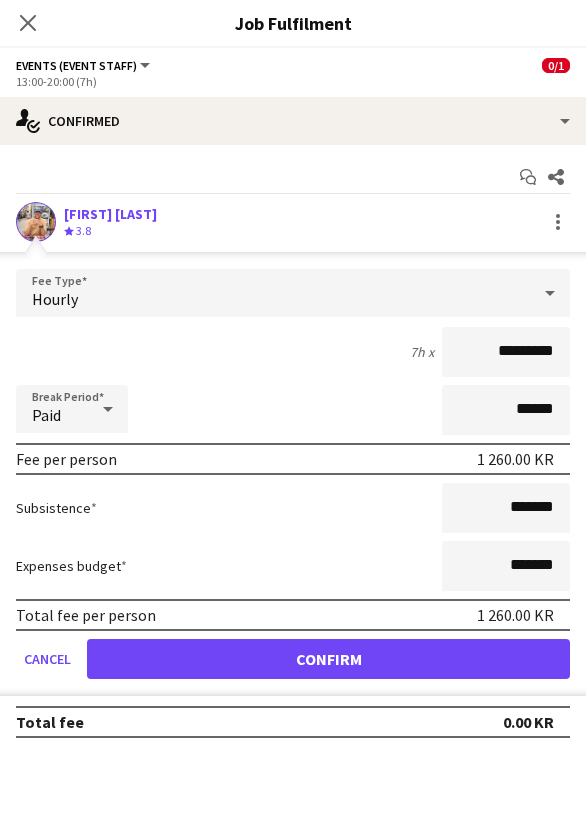 click on "Confirm" at bounding box center (328, 659) 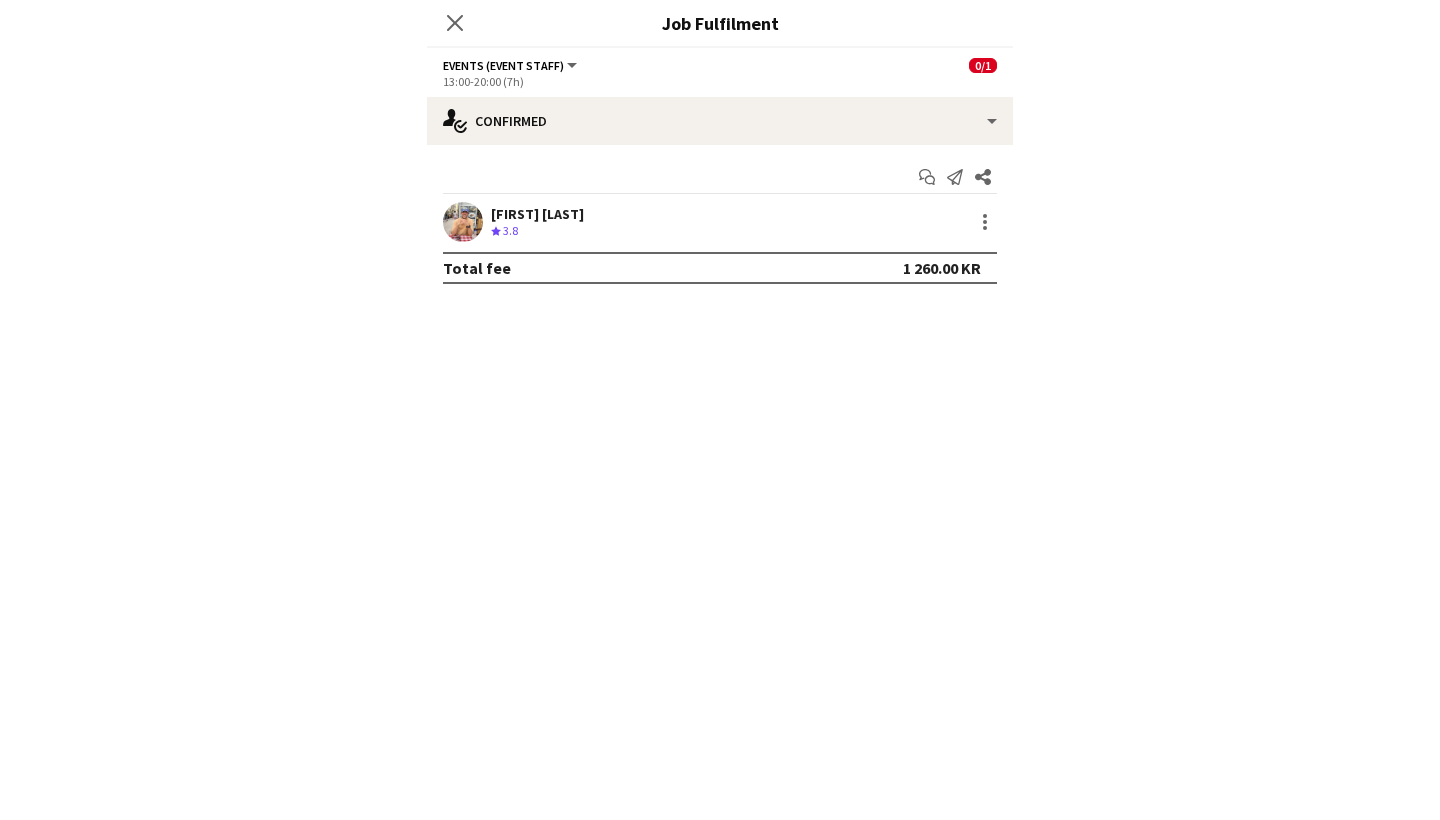 scroll, scrollTop: 0, scrollLeft: 191, axis: horizontal 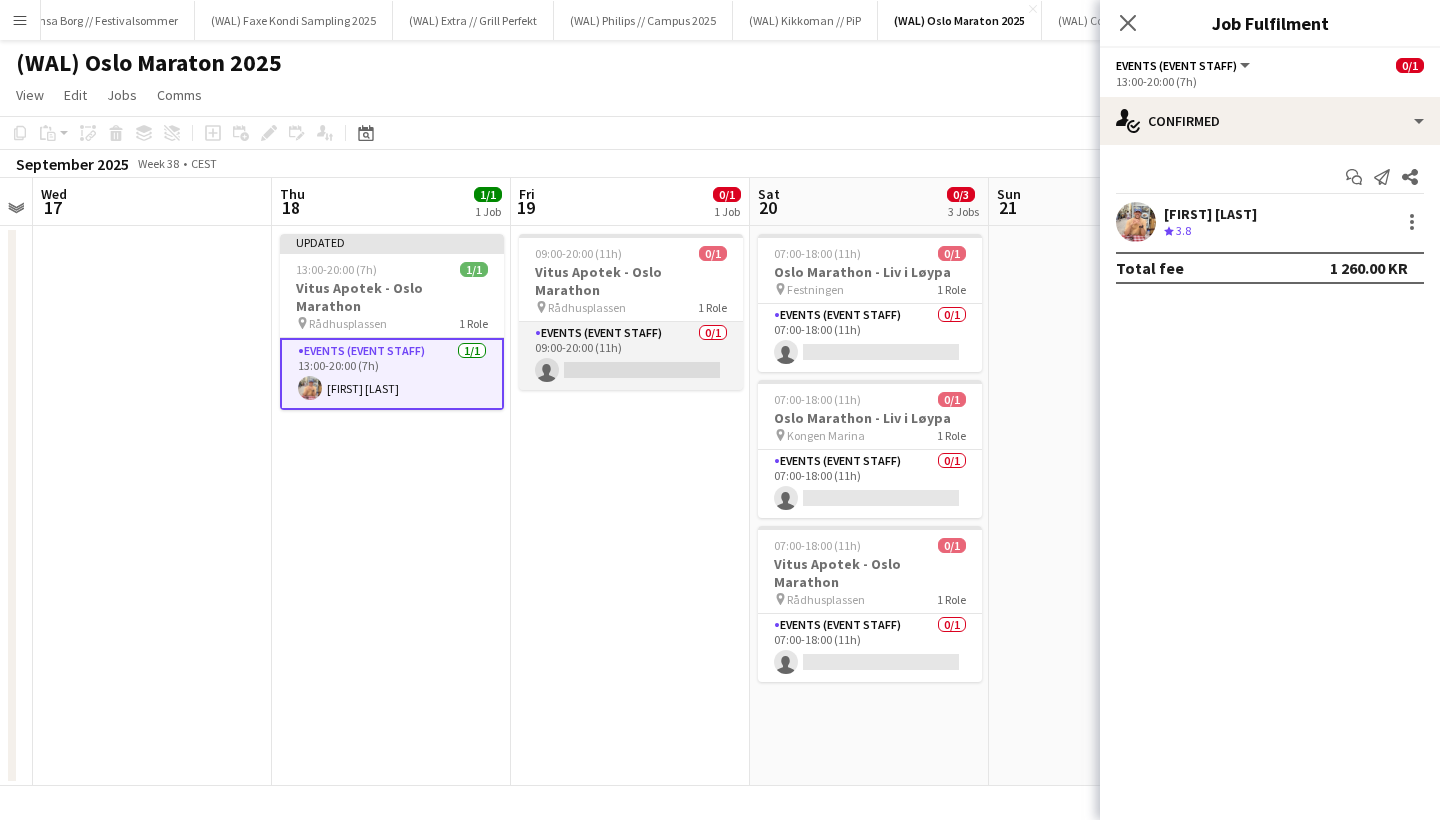 click on "Events (Event Staff)   0/1   09:00-20:00 (11h)
single-neutral-actions" at bounding box center (631, 356) 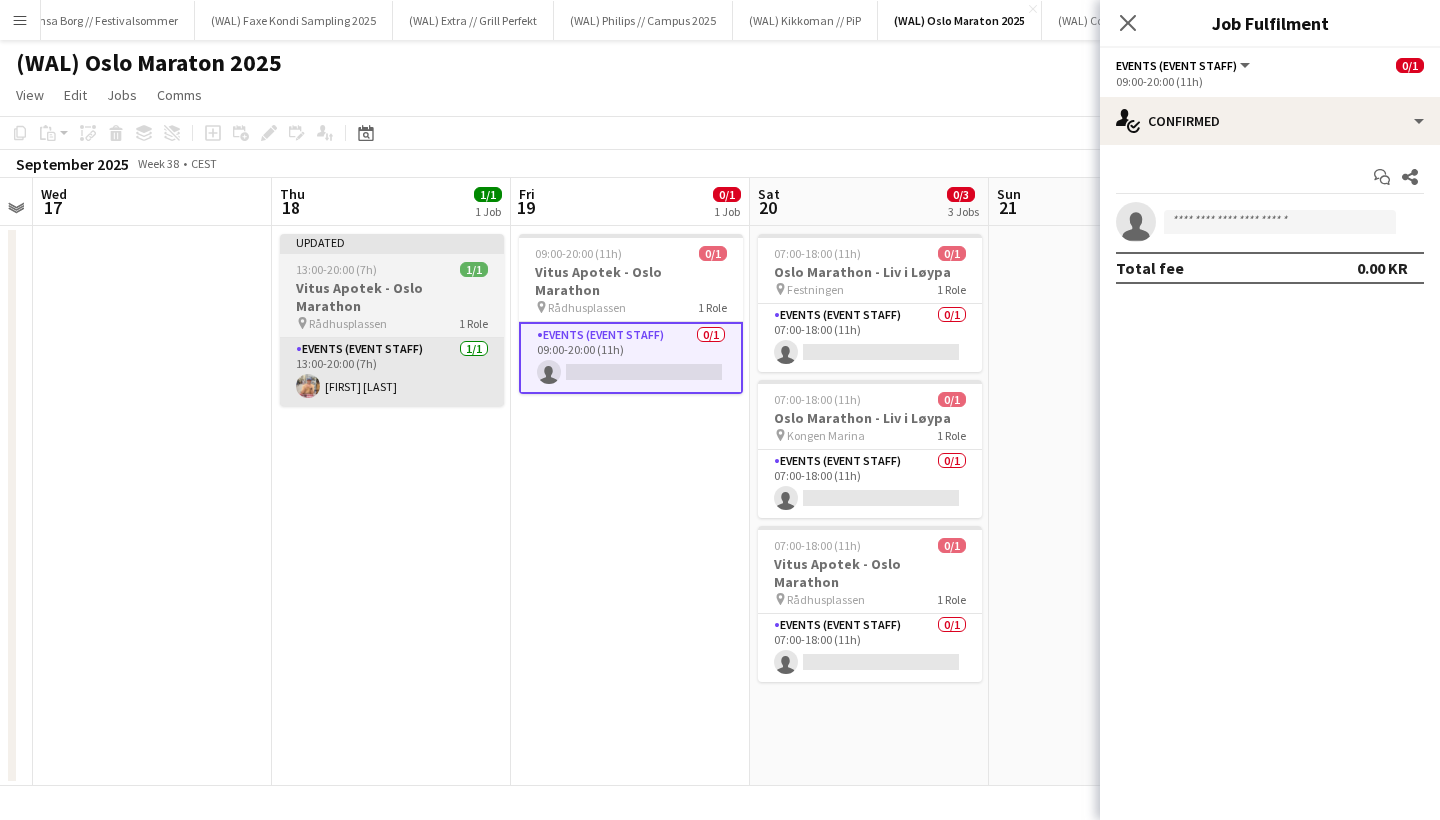 click on "Events (Event Staff)   1/1   13:00-20:00 (7h)
Filip Øverli" at bounding box center (392, 372) 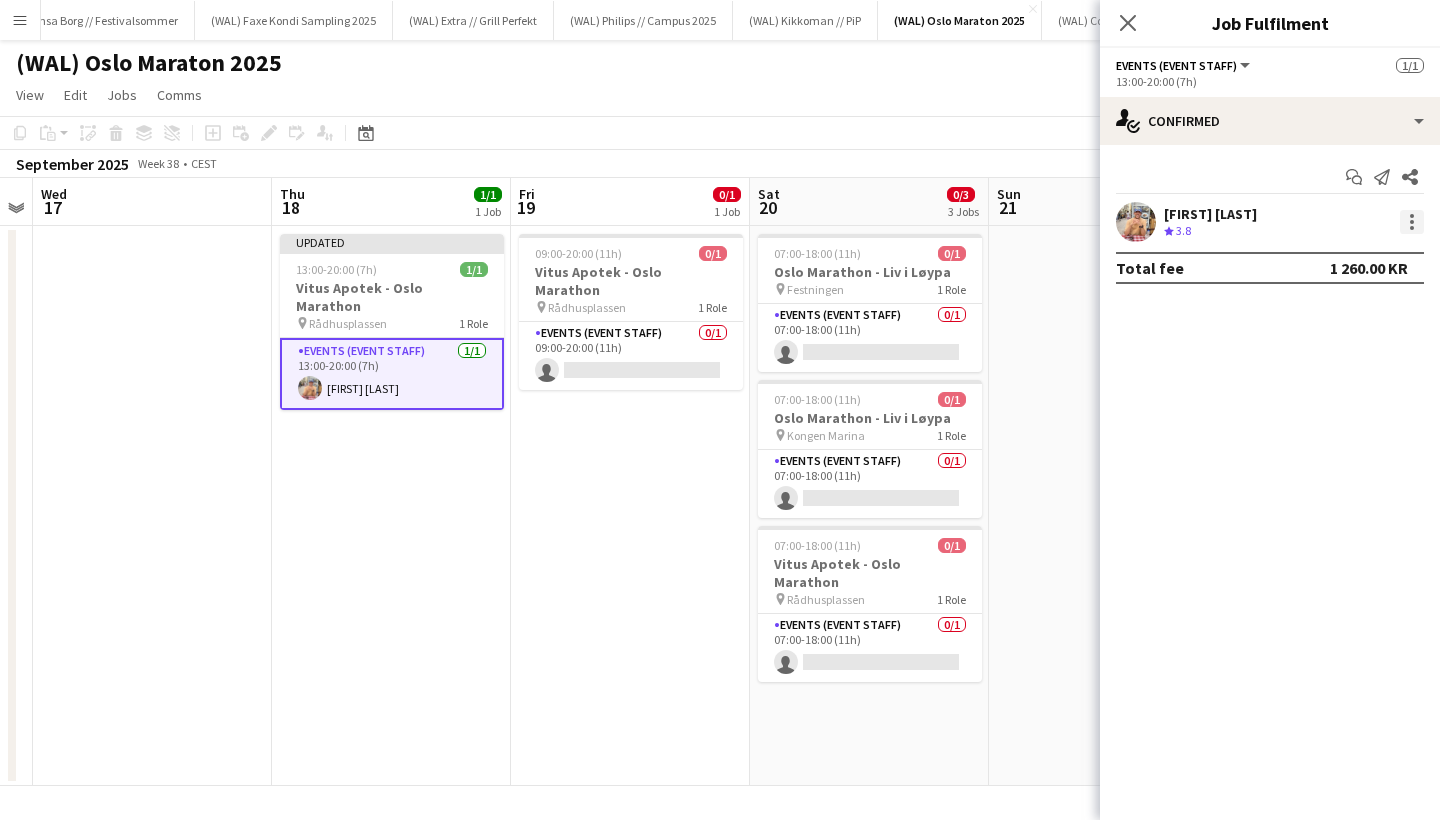 click at bounding box center (1412, 222) 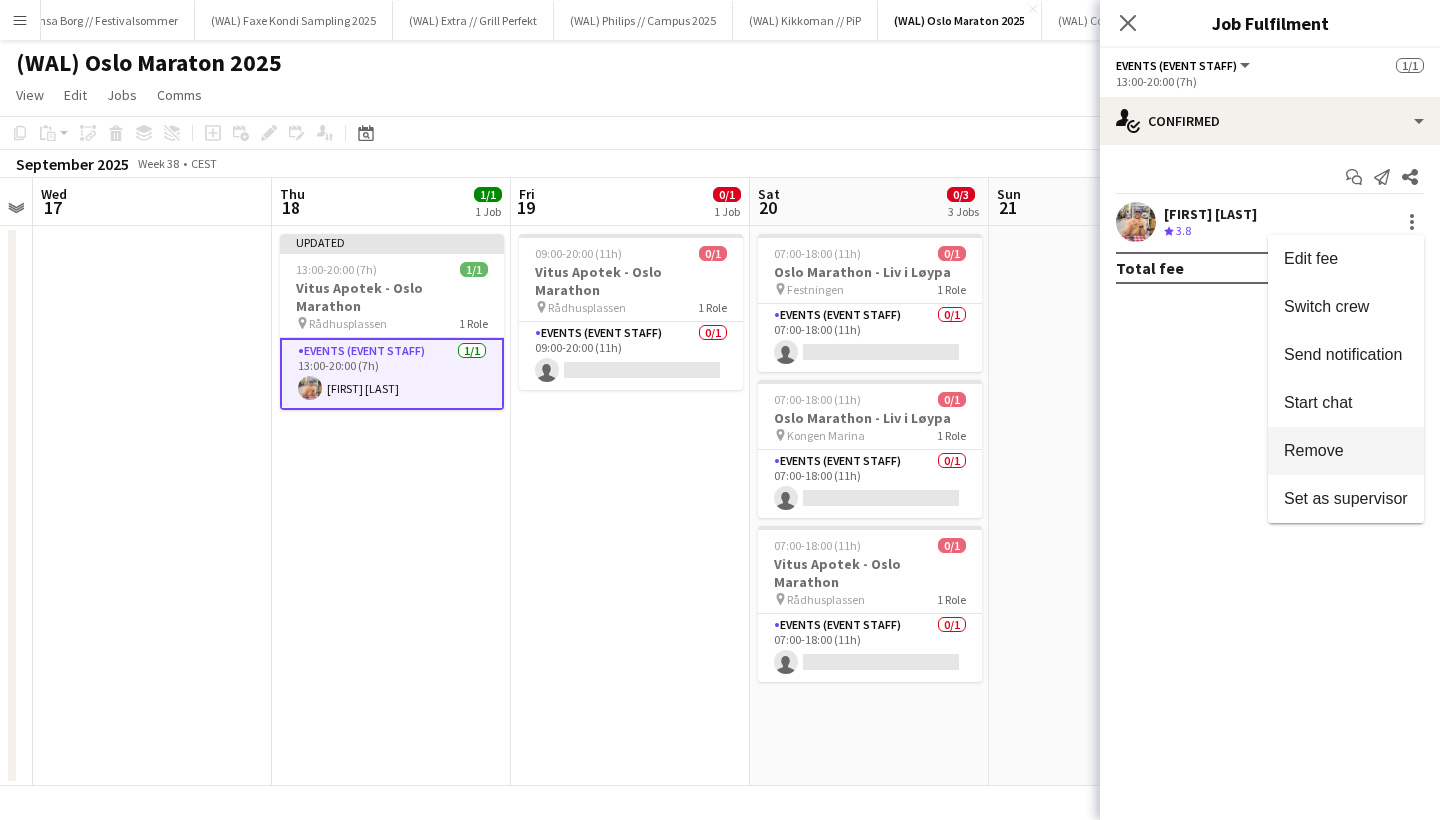 click on "Remove" at bounding box center [1346, 451] 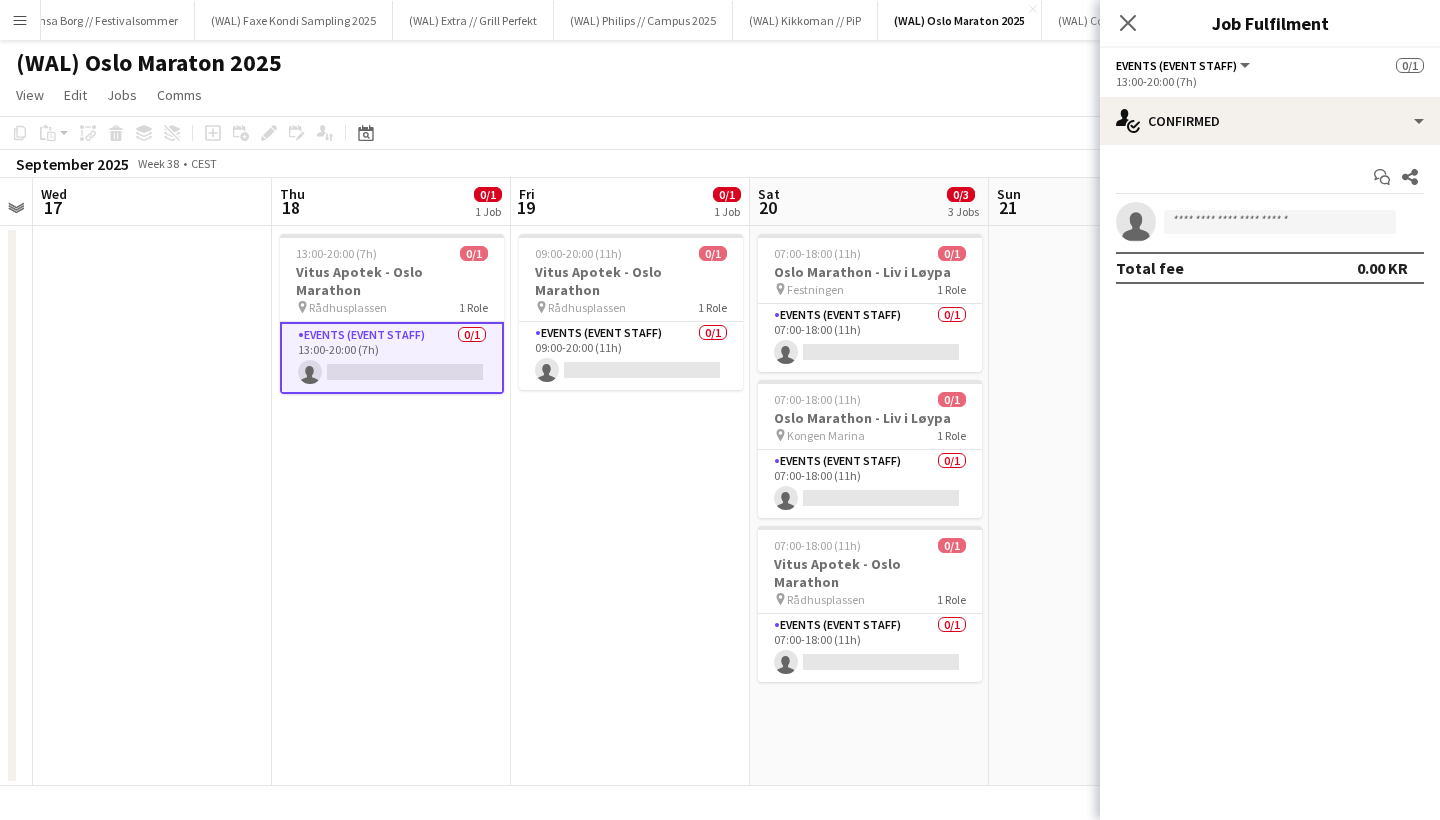 click on "09:00-20:00 (11h)    0/1   Vitus Apotek - Oslo Marathon
pin
Rådhusplassen   1 Role   Events (Event Staff)   0/1   09:00-20:00 (11h)
single-neutral-actions" at bounding box center [630, 506] 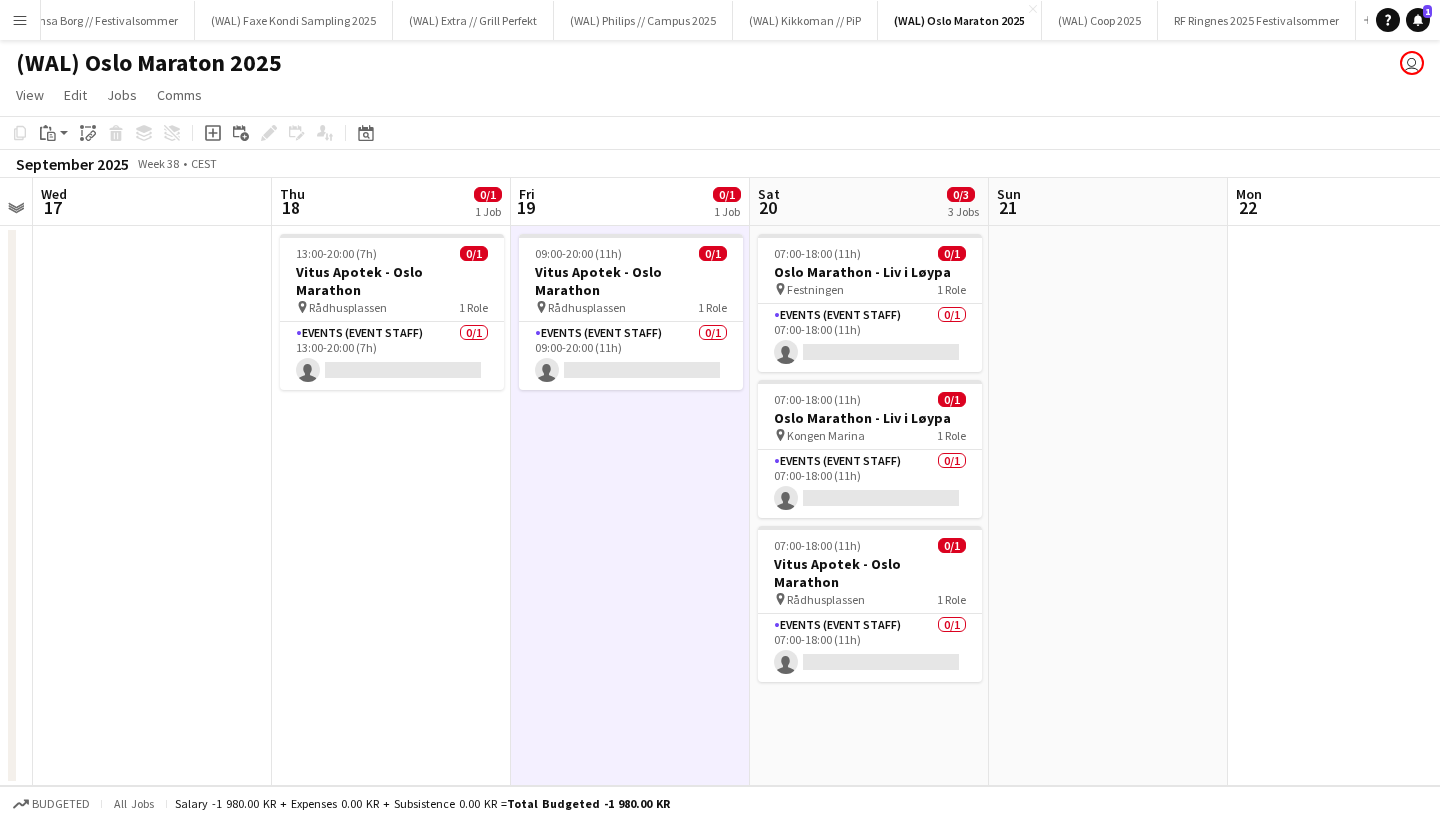 click at bounding box center [1108, 506] 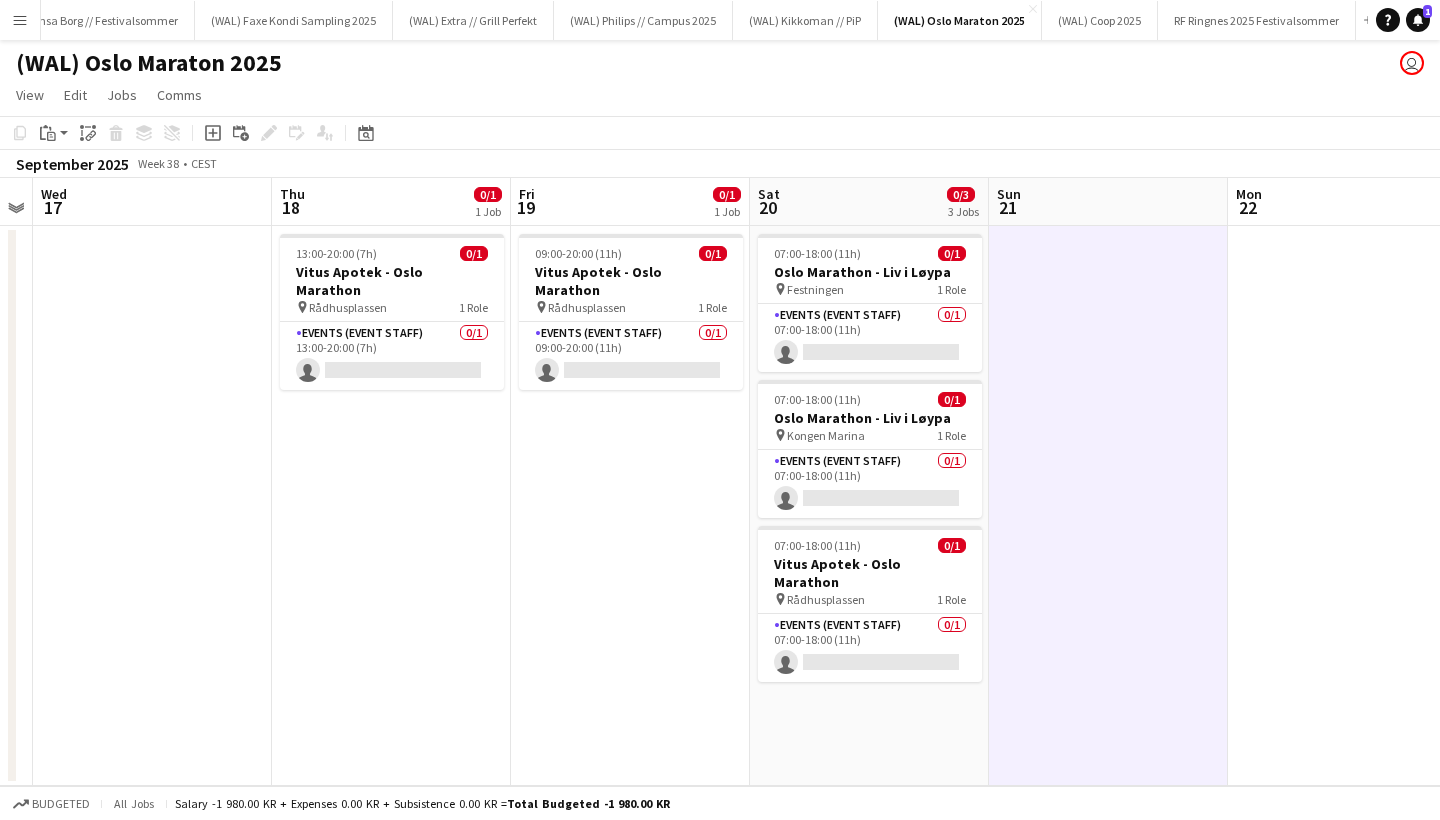 click on "09:00-20:00 (11h)    0/1   Vitus Apotek - Oslo Marathon
pin
Rådhusplassen   1 Role   Events (Event Staff)   0/1   09:00-20:00 (11h)
single-neutral-actions" at bounding box center [630, 506] 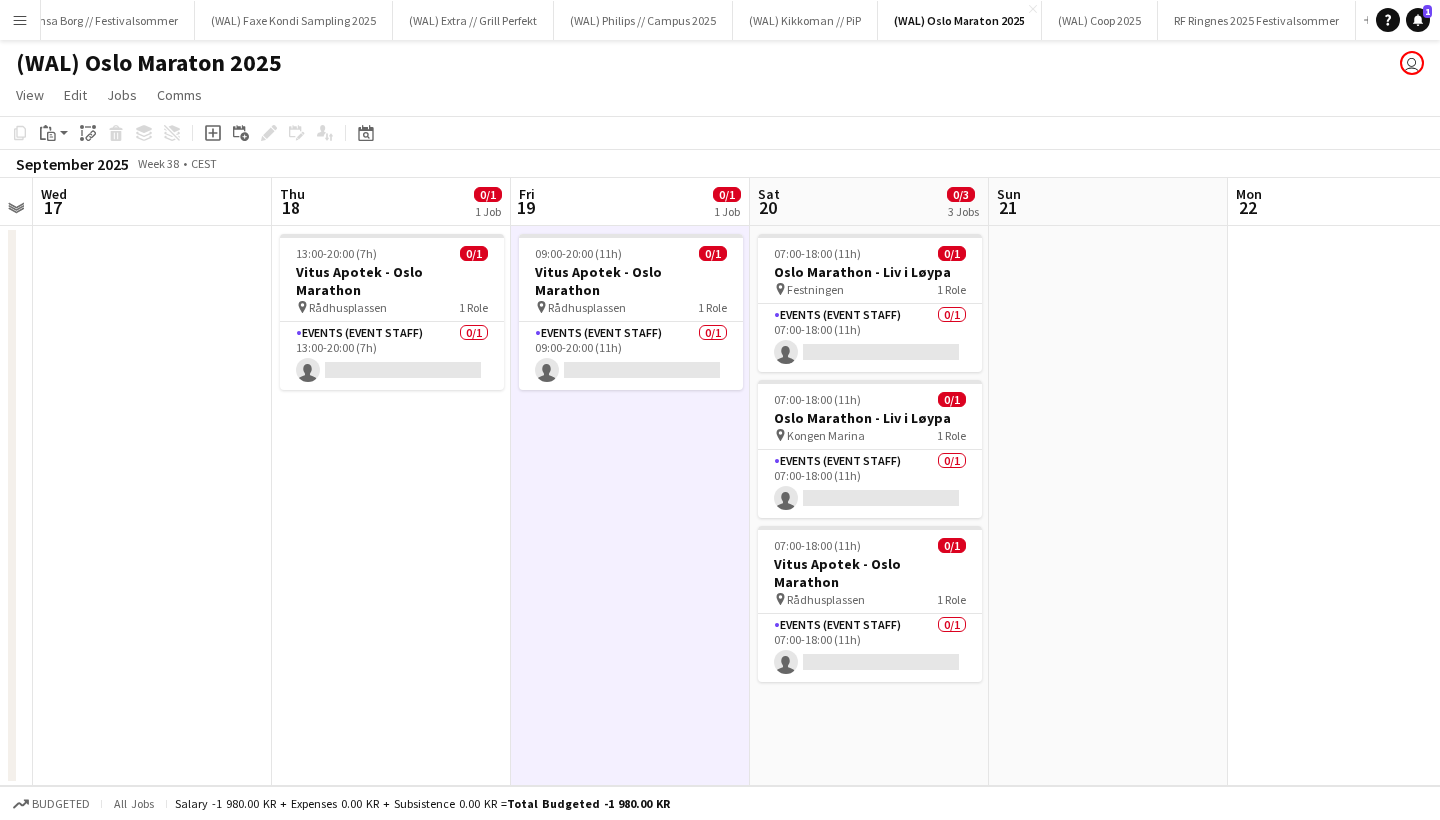 click on "07:00-18:00 (11h)    0/1   Oslo Marathon - Liv i Løypa
pin
Festningen   1 Role   Events (Event Staff)   0/1   07:00-18:00 (11h)
single-neutral-actions
07:00-18:00 (11h)    0/1   Oslo Marathon - Liv i Løypa
pin
Kongen Marina   1 Role   Events (Event Staff)   0/1   07:00-18:00 (11h)
single-neutral-actions
07:00-18:00 (11h)    0/1   Vitus Apotek - Oslo Marathon
pin
Rådhusplassen   1 Role   Events (Event Staff)   0/1   07:00-18:00 (11h)
single-neutral-actions" at bounding box center (869, 506) 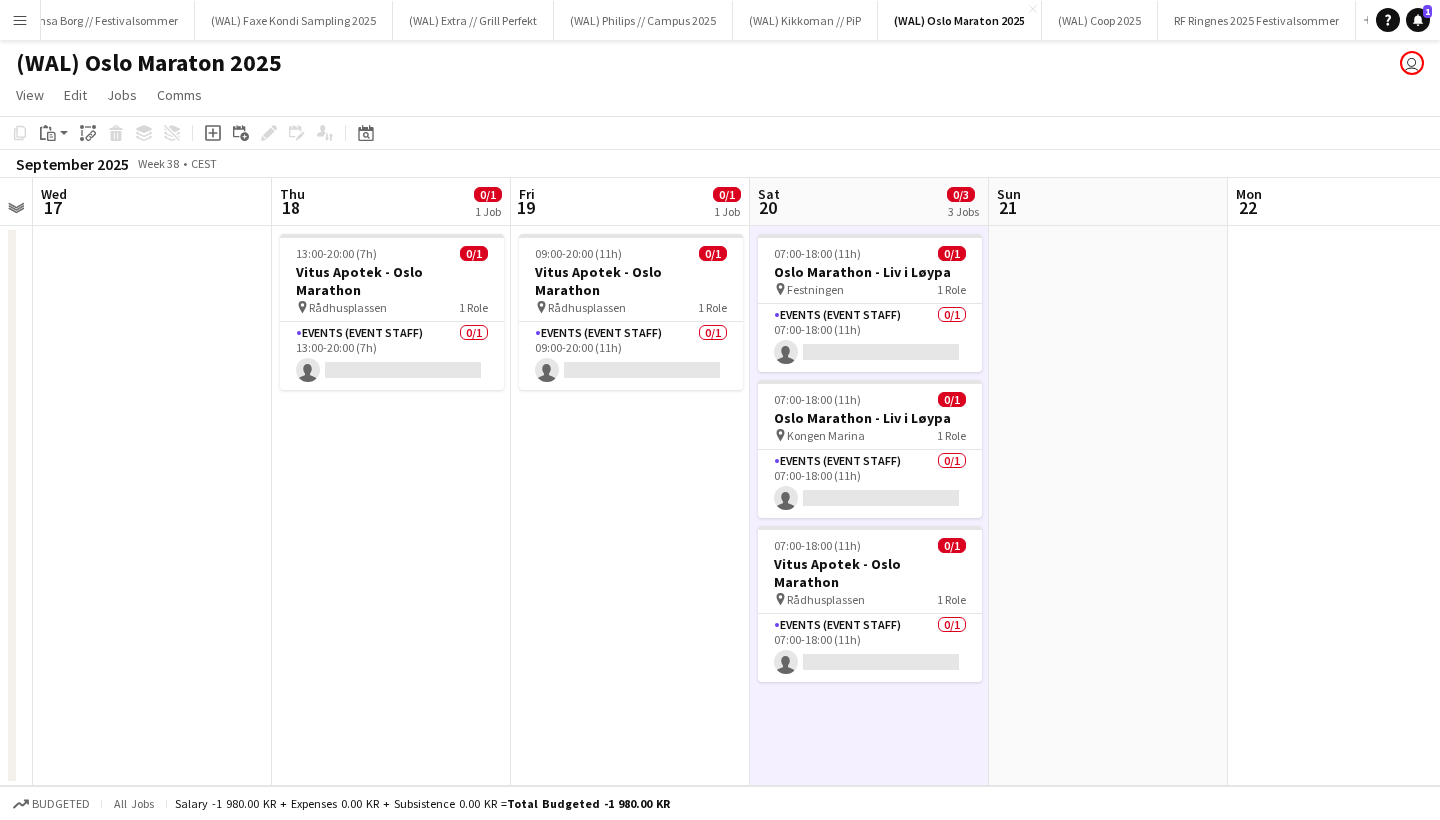 click on "09:00-20:00 (11h)    0/1   Vitus Apotek - Oslo Marathon
pin
Rådhusplassen   1 Role   Events (Event Staff)   0/1   09:00-20:00 (11h)
single-neutral-actions" at bounding box center (630, 506) 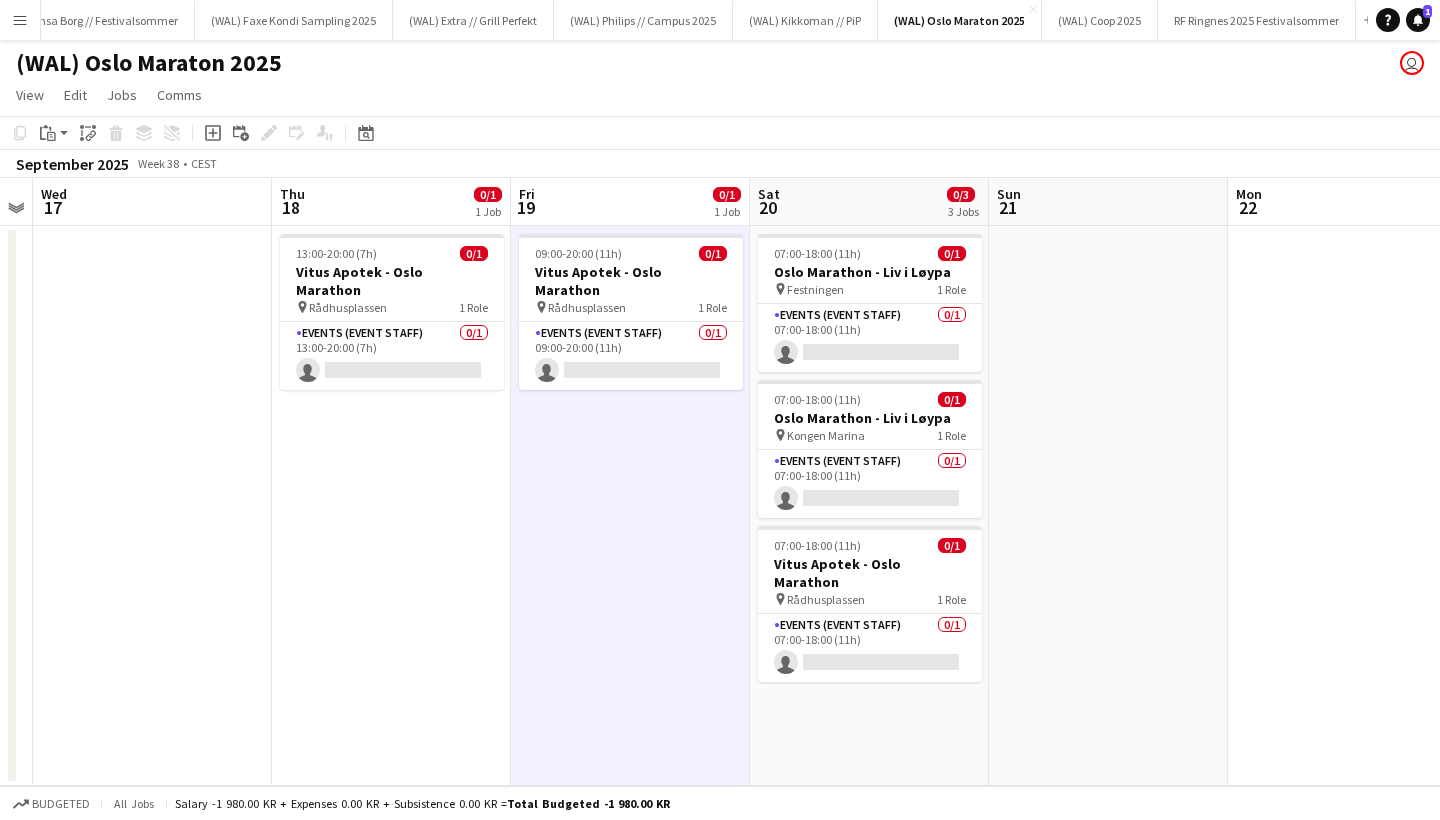 click on "07:00-18:00 (11h)    0/1   Oslo Marathon - Liv i Løypa
pin
Festningen   1 Role   Events (Event Staff)   0/1   07:00-18:00 (11h)
single-neutral-actions
07:00-18:00 (11h)    0/1   Oslo Marathon - Liv i Løypa
pin
Kongen Marina   1 Role   Events (Event Staff)   0/1   07:00-18:00 (11h)
single-neutral-actions
07:00-18:00 (11h)    0/1   Vitus Apotek - Oslo Marathon
pin
Rådhusplassen   1 Role   Events (Event Staff)   0/1   07:00-18:00 (11h)
single-neutral-actions" at bounding box center [869, 506] 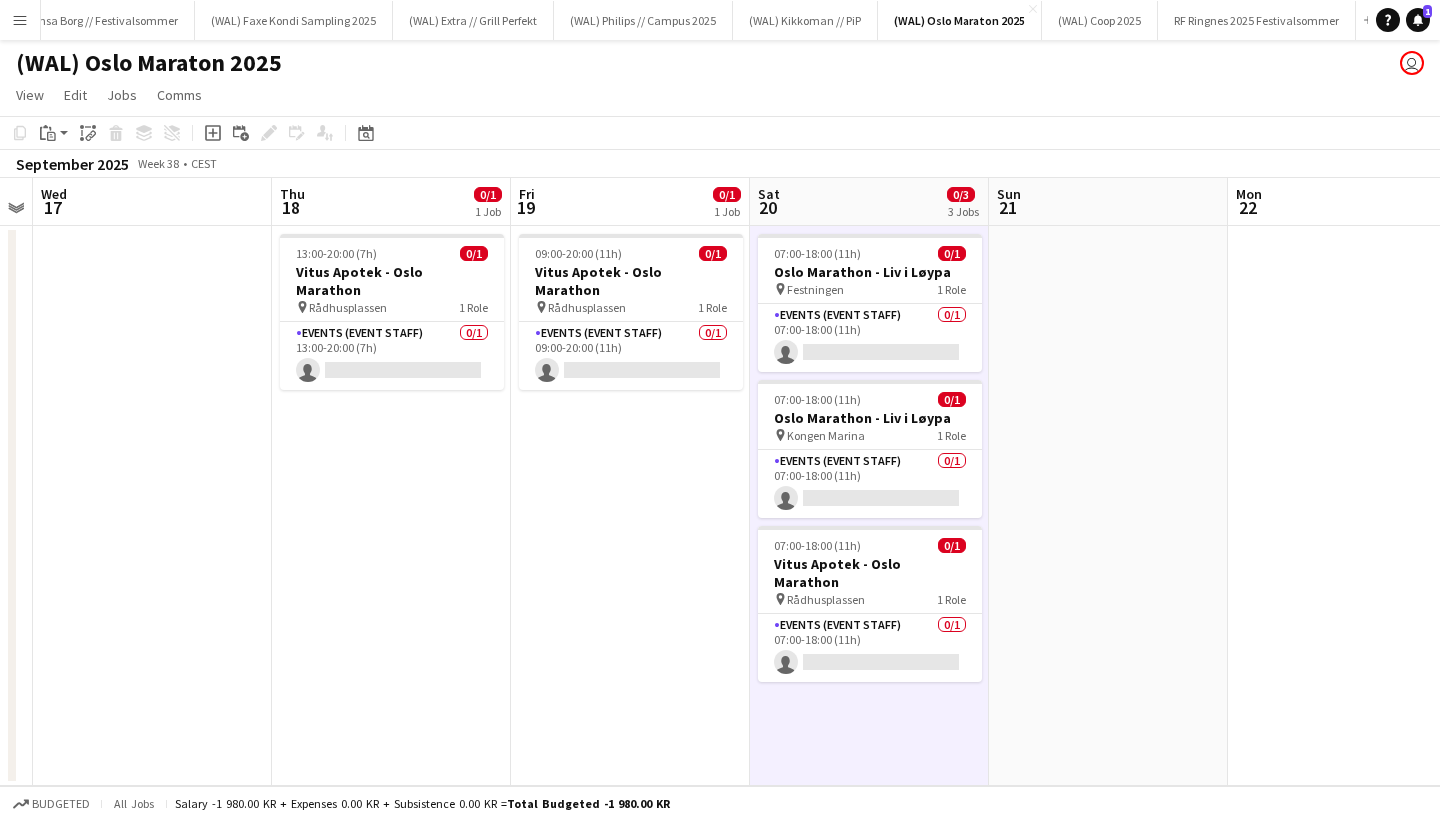 click on "09:00-20:00 (11h)    0/1   Vitus Apotek - Oslo Marathon
pin
Rådhusplassen   1 Role   Events (Event Staff)   0/1   09:00-20:00 (11h)
single-neutral-actions" at bounding box center [630, 506] 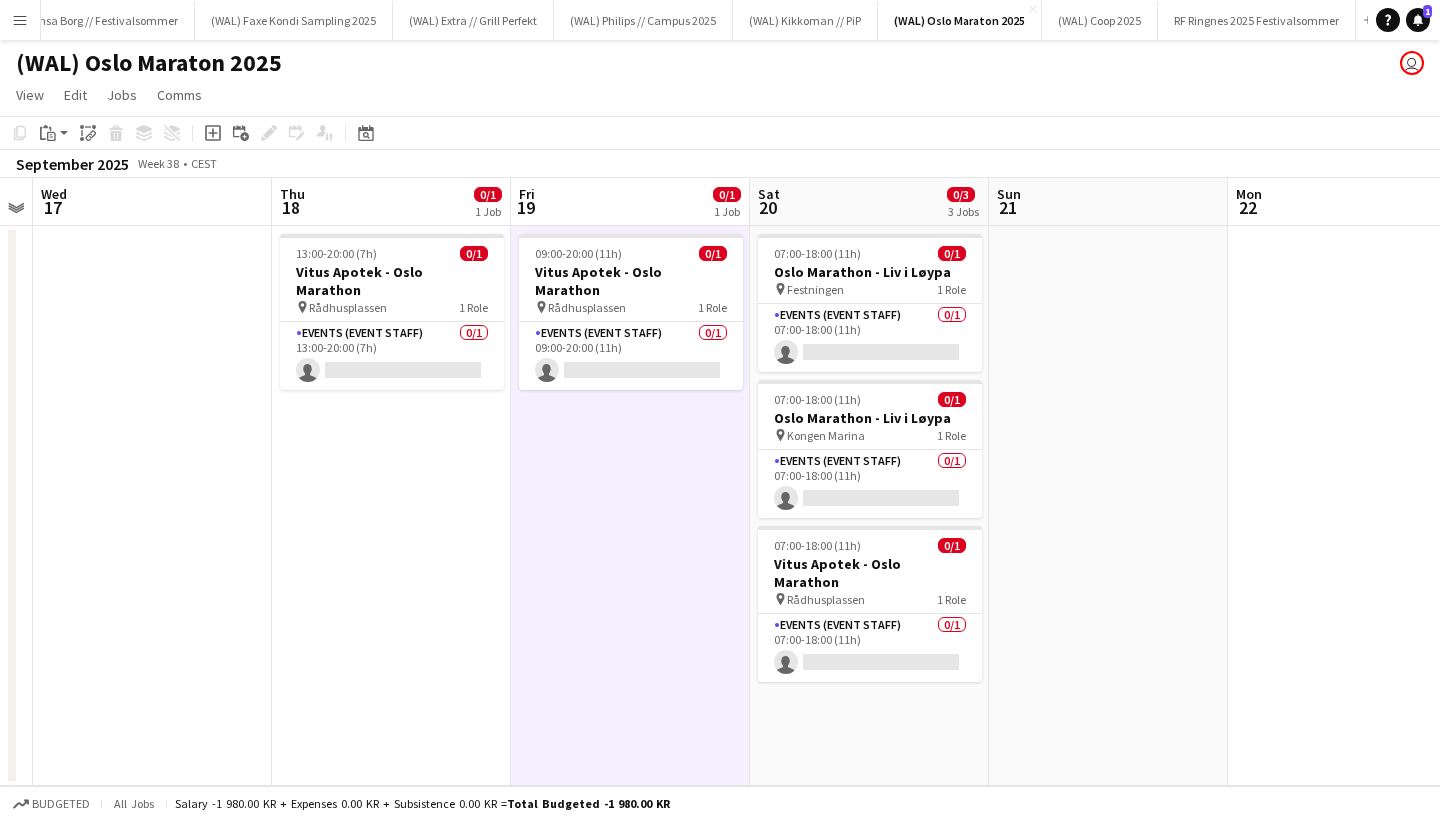 click on "13:00-20:00 (7h)    0/1   Vitus Apotek - Oslo Marathon
pin
Rådhusplassen   1 Role   Events (Event Staff)   0/1   13:00-20:00 (7h)
single-neutral-actions" at bounding box center (391, 506) 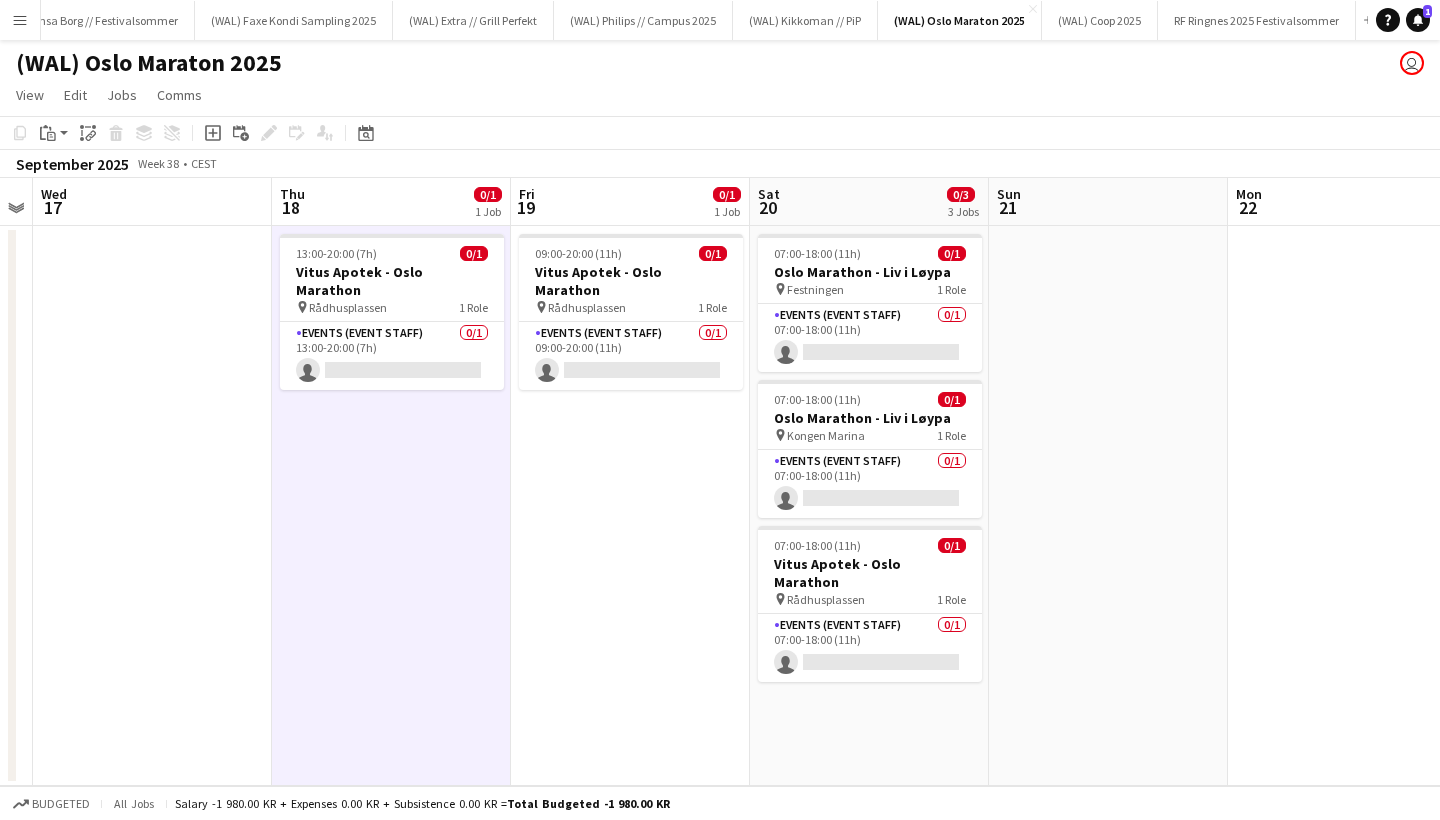 click on "07:00-18:00 (11h)    0/1   Oslo Marathon - Liv i Løypa
pin
Festningen   1 Role   Events (Event Staff)   0/1   07:00-18:00 (11h)
single-neutral-actions
07:00-18:00 (11h)    0/1   Oslo Marathon - Liv i Løypa
pin
Kongen Marina   1 Role   Events (Event Staff)   0/1   07:00-18:00 (11h)
single-neutral-actions
07:00-18:00 (11h)    0/1   Vitus Apotek - Oslo Marathon
pin
Rådhusplassen   1 Role   Events (Event Staff)   0/1   07:00-18:00 (11h)
single-neutral-actions" at bounding box center [869, 506] 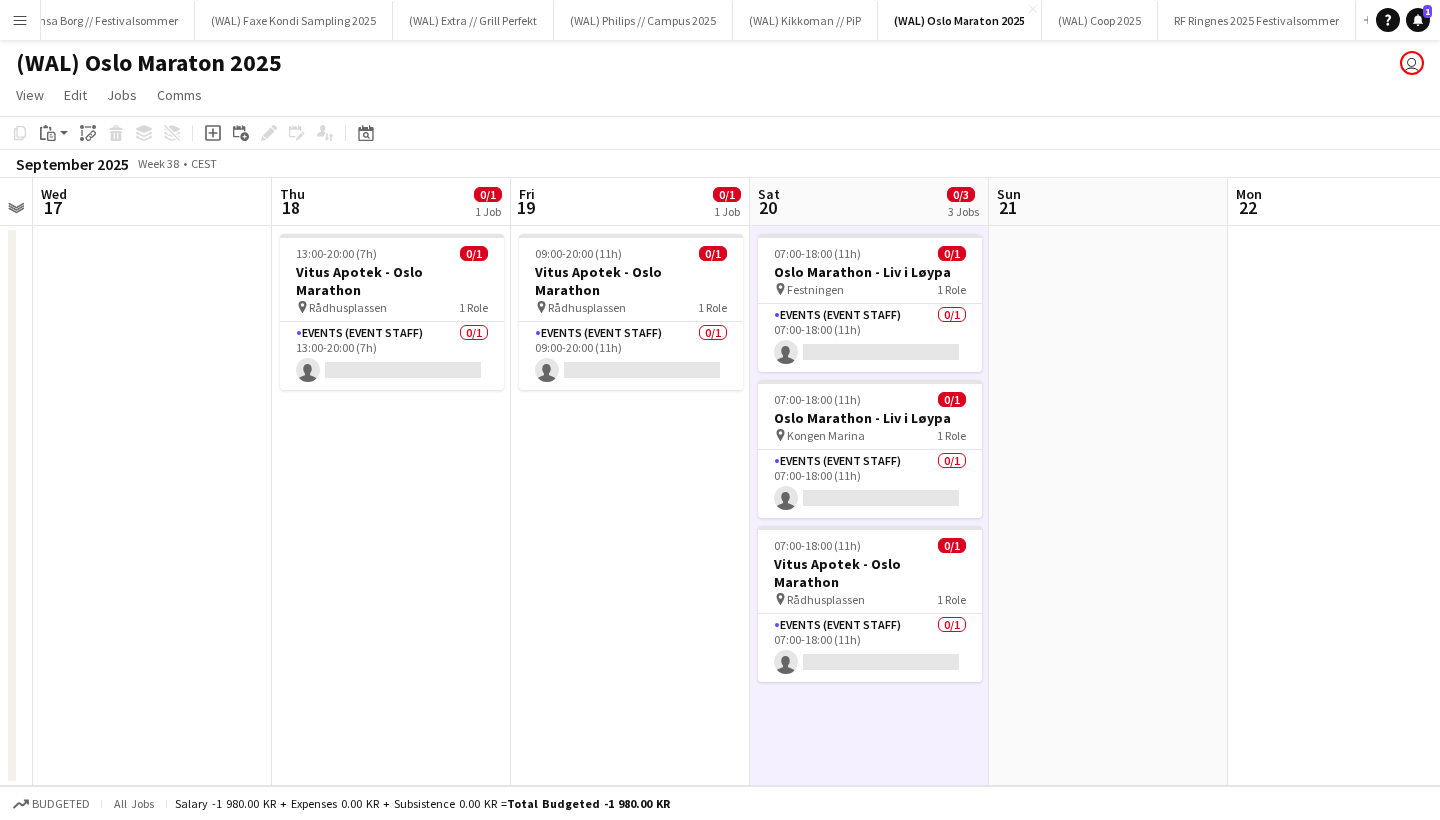click on "13:00-20:00 (7h)    0/1   Vitus Apotek - Oslo Marathon
pin
Rådhusplassen   1 Role   Events (Event Staff)   0/1   13:00-20:00 (7h)
single-neutral-actions" at bounding box center [391, 506] 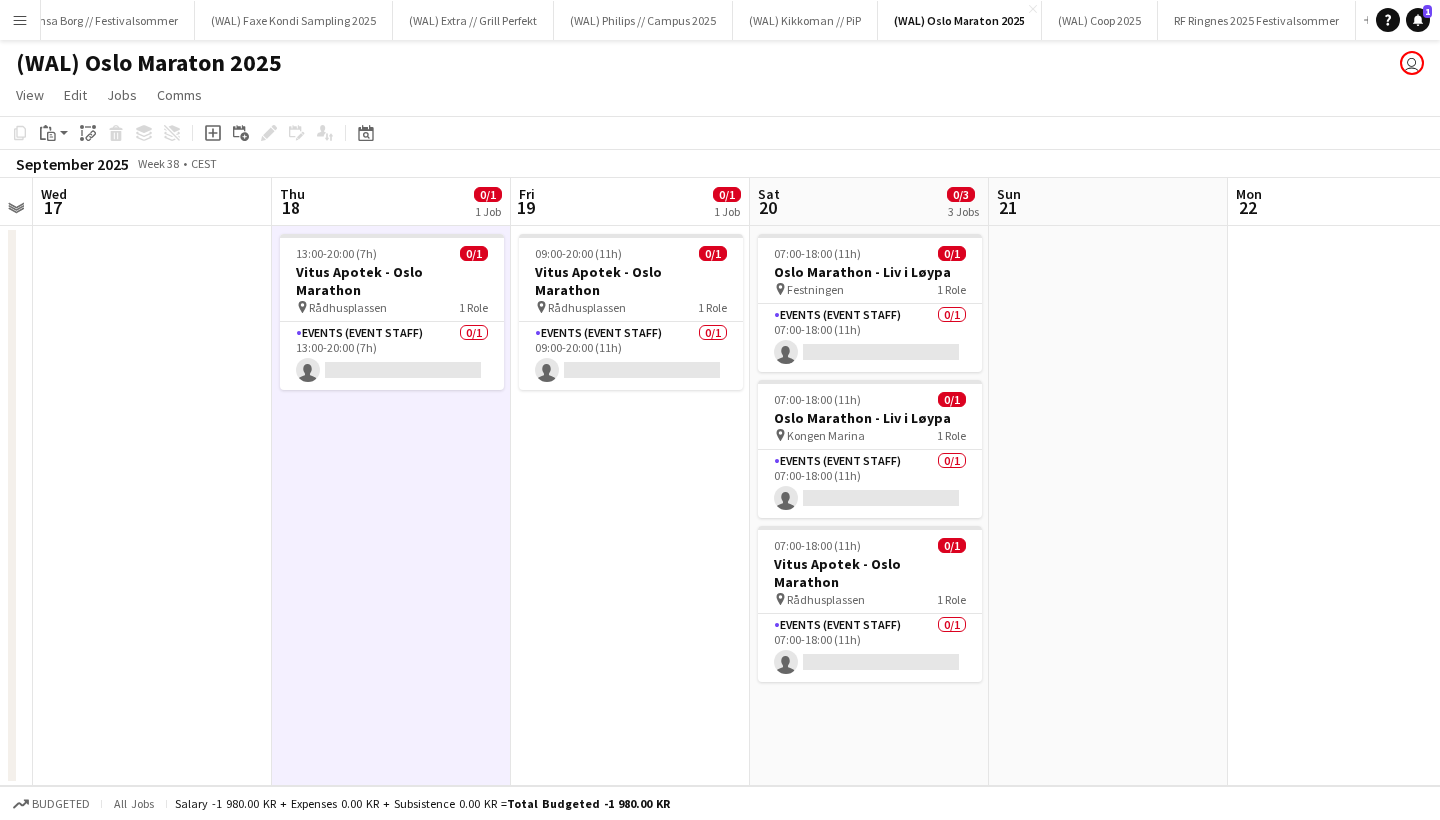 click on "13:00-20:00 (7h)    0/1   Vitus Apotek - Oslo Marathon
pin
Rådhusplassen   1 Role   Events (Event Staff)   0/1   13:00-20:00 (7h)
single-neutral-actions" at bounding box center [391, 506] 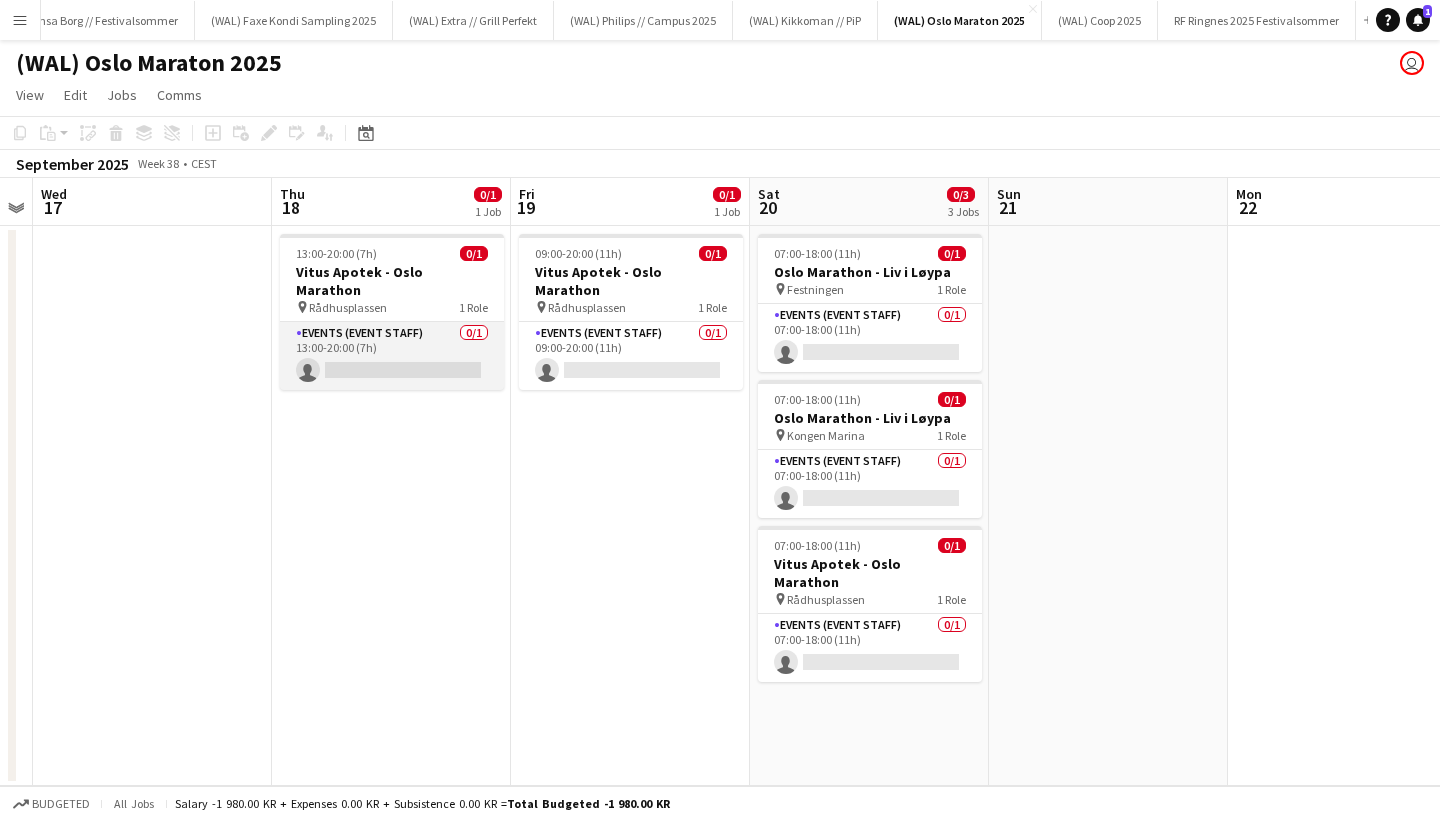 click on "Events (Event Staff)   0/1   13:00-20:00 (7h)
single-neutral-actions" at bounding box center (392, 356) 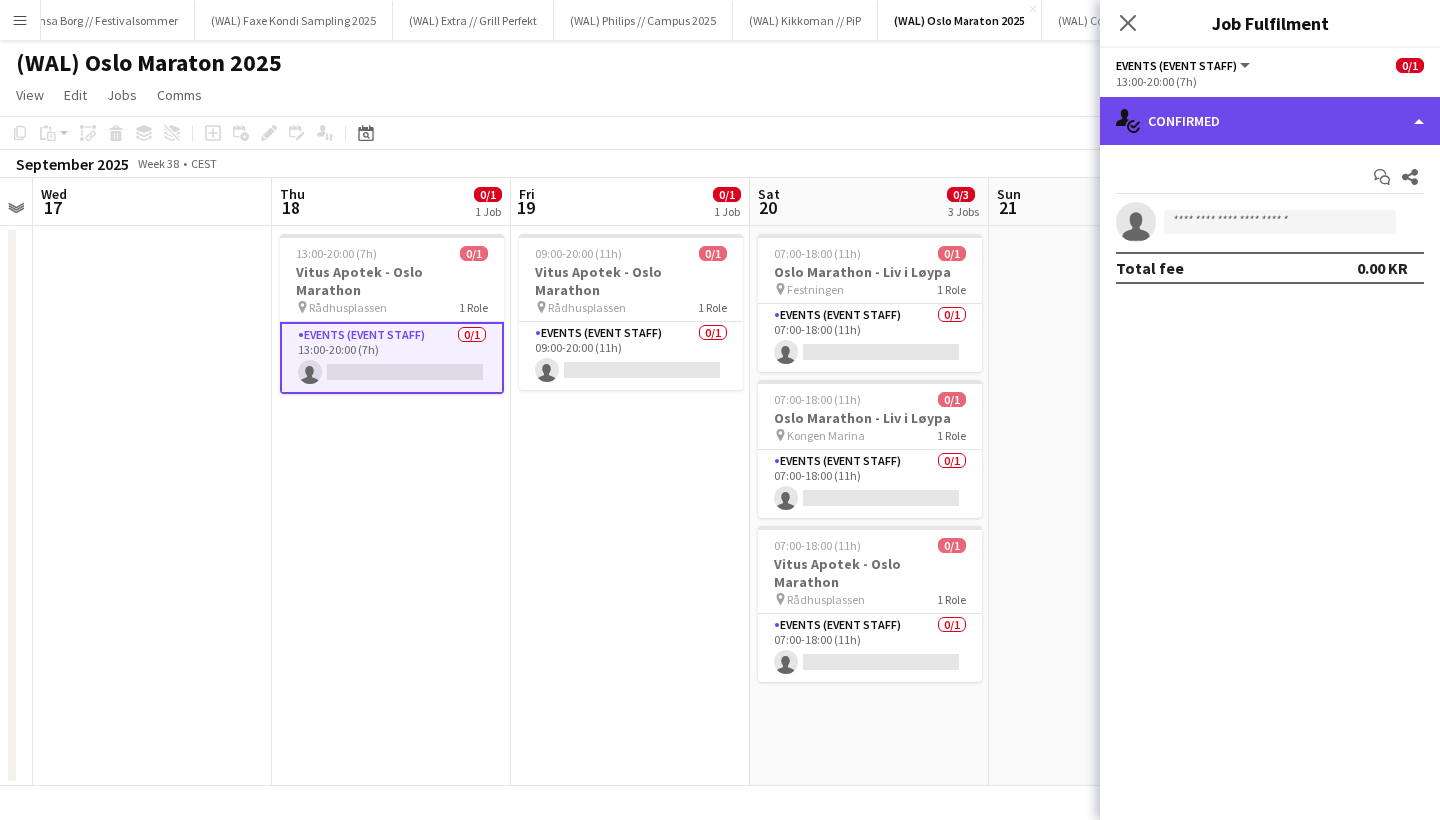 click on "single-neutral-actions-check-2
Confirmed" 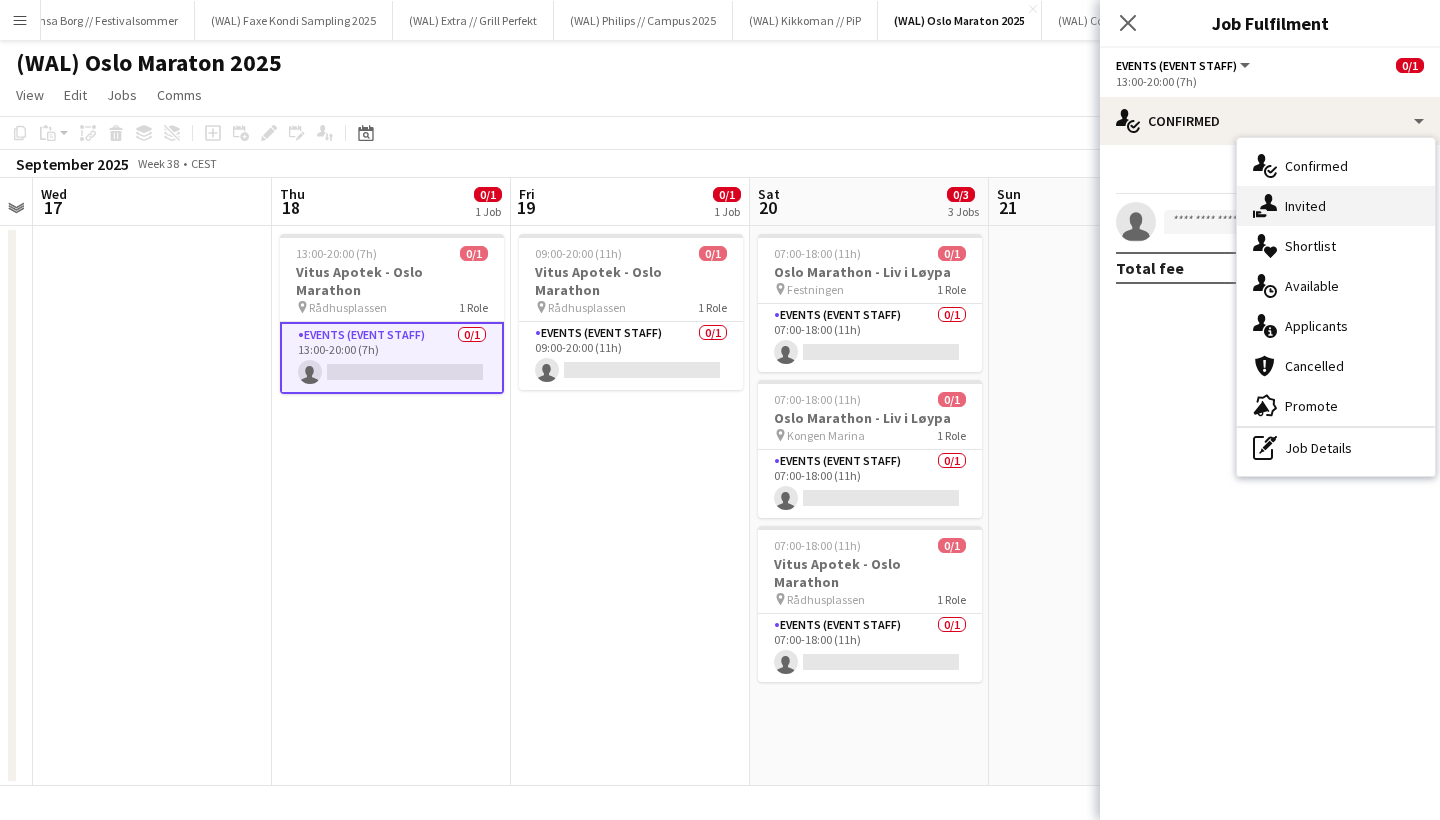 click 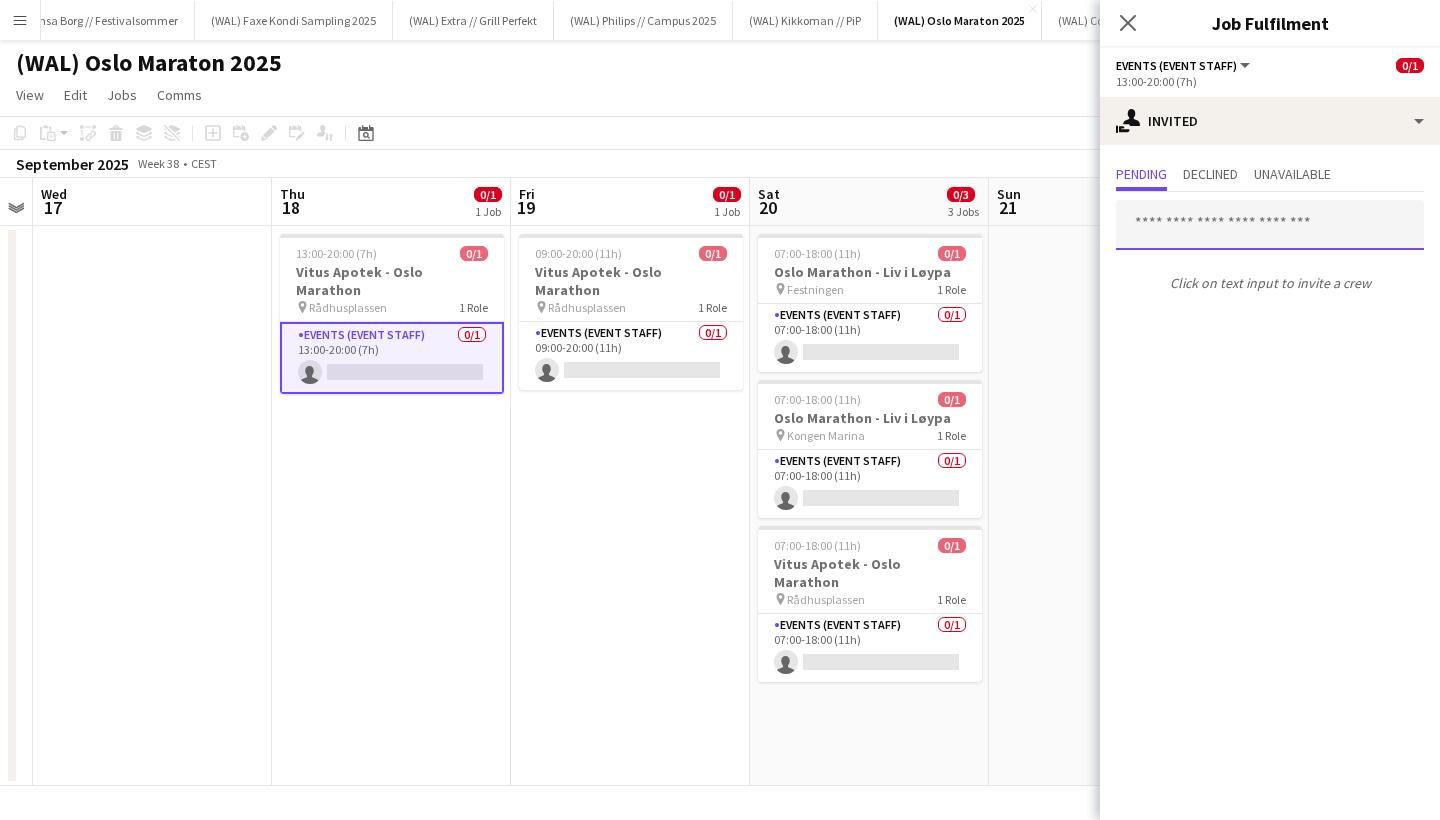 click at bounding box center [1270, 225] 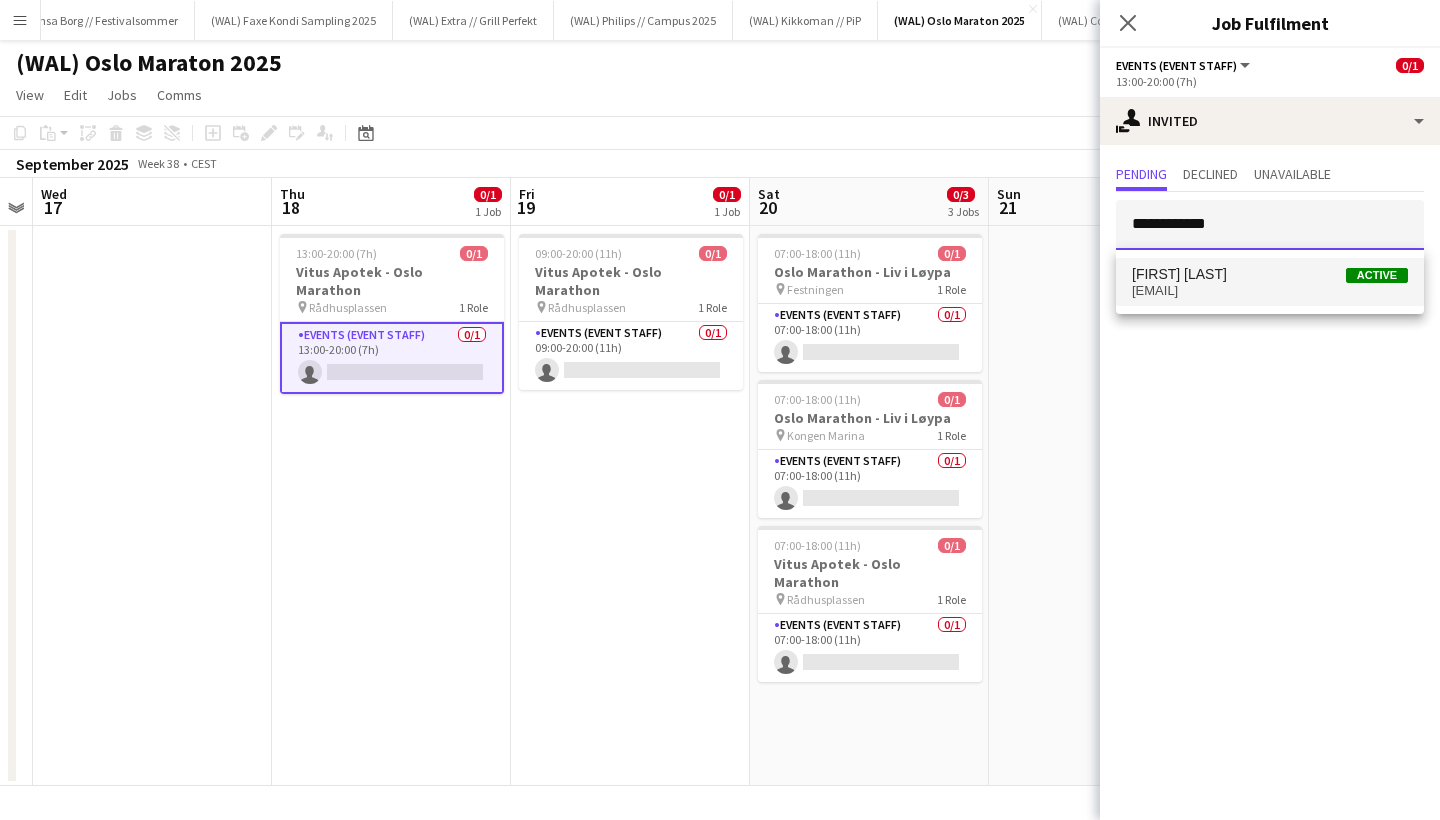 type on "**********" 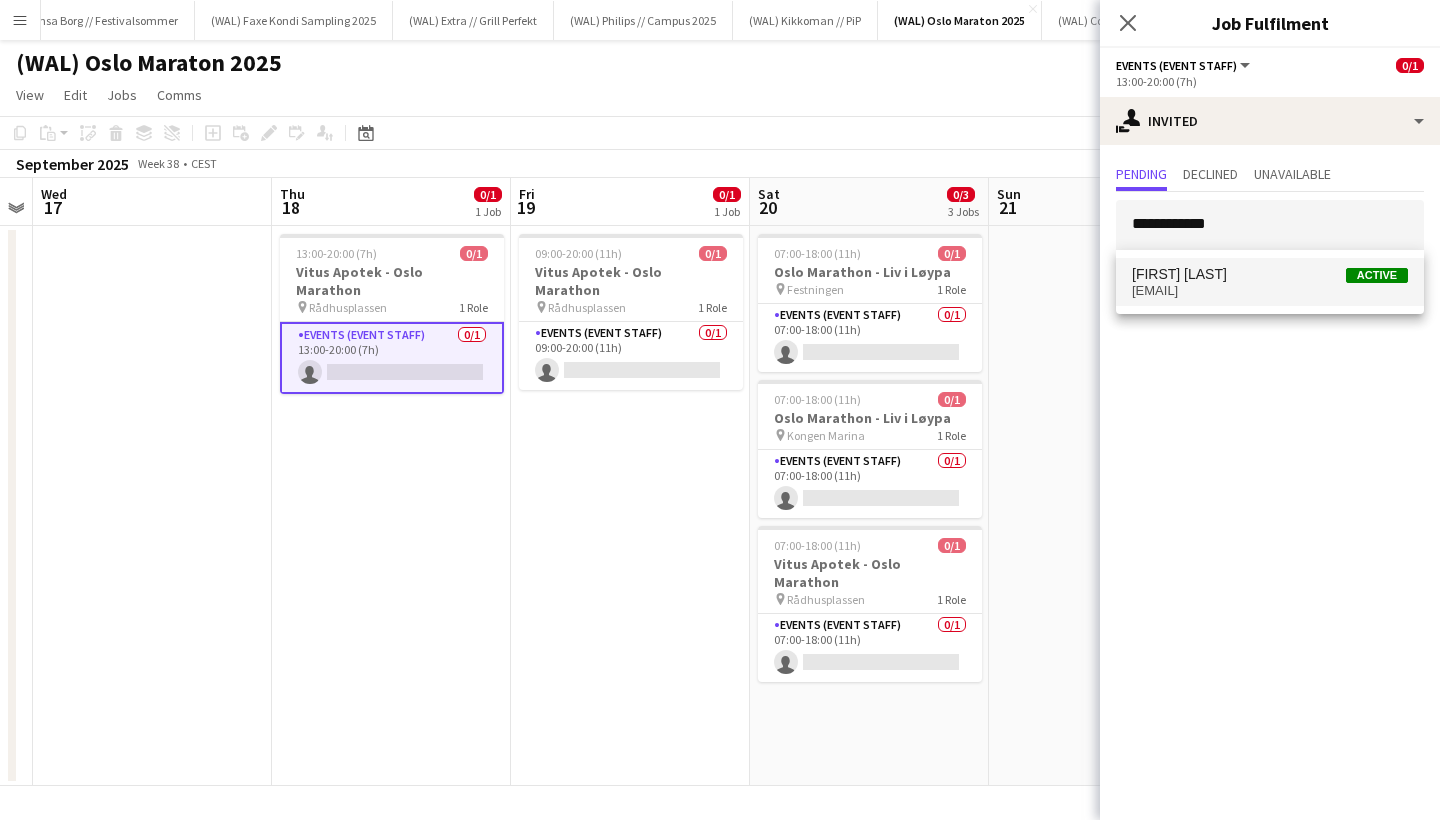 click on "fili-oe@online.no" at bounding box center (1270, 291) 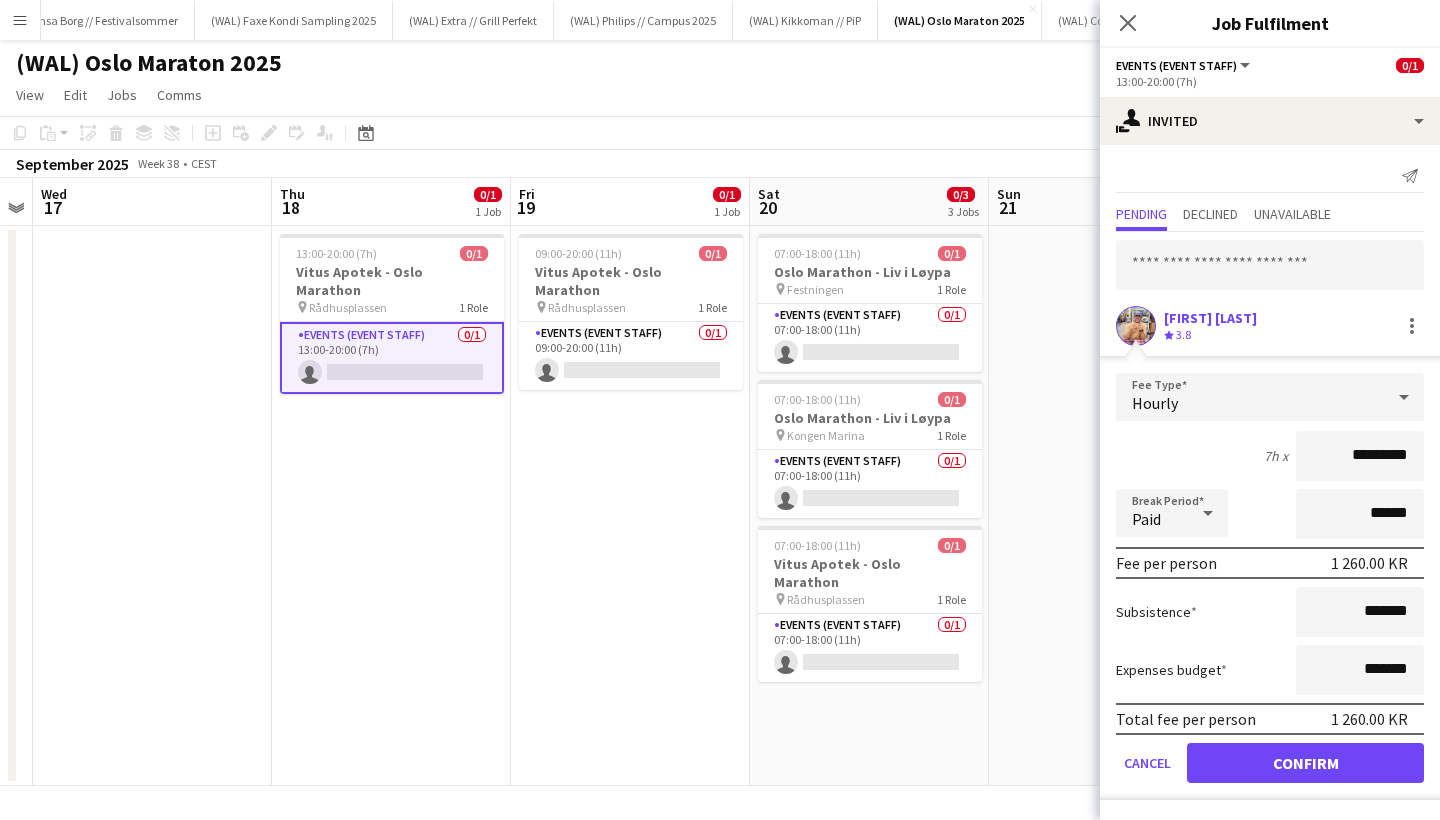 scroll, scrollTop: 1, scrollLeft: 0, axis: vertical 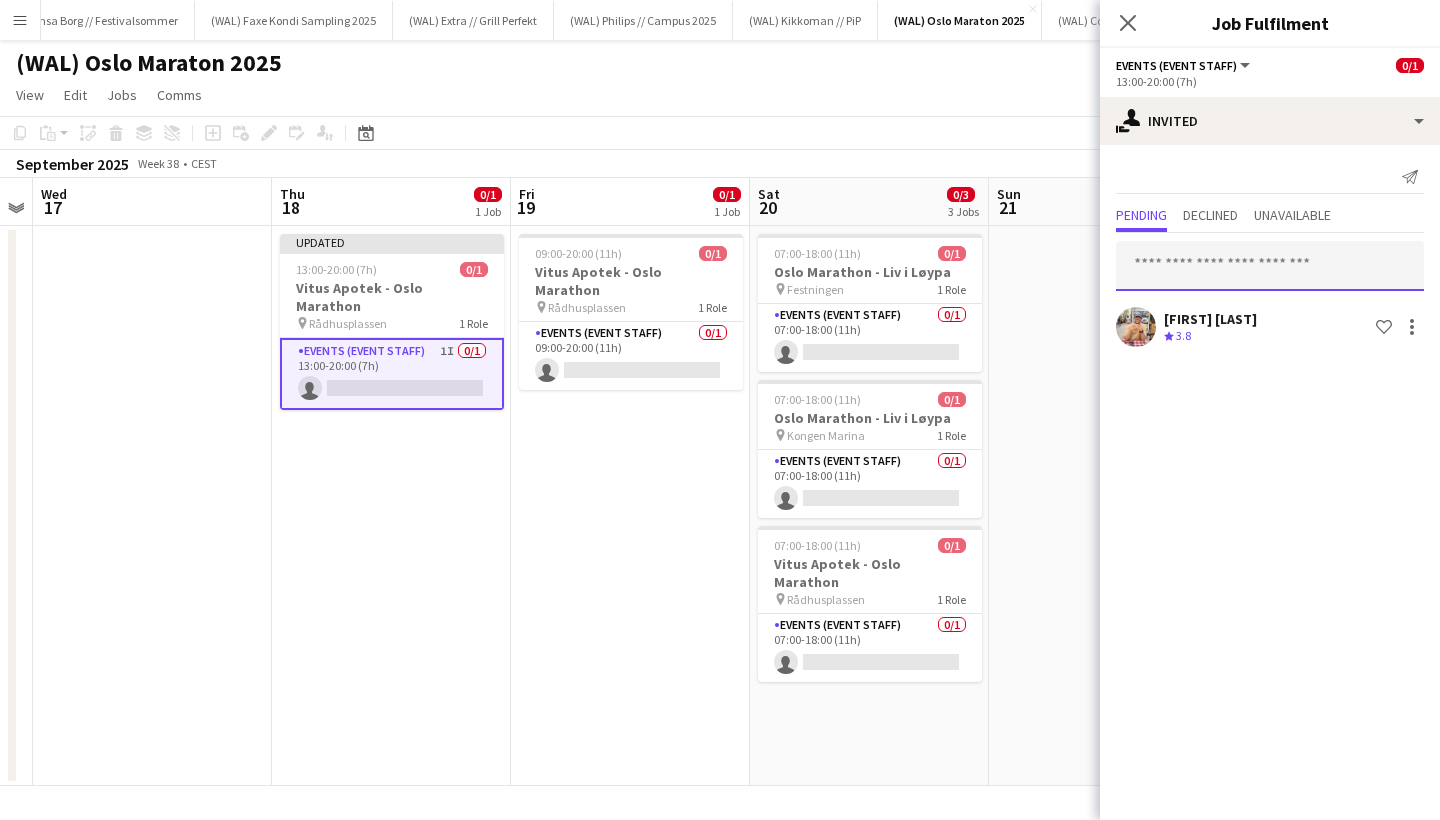 click at bounding box center [1270, 266] 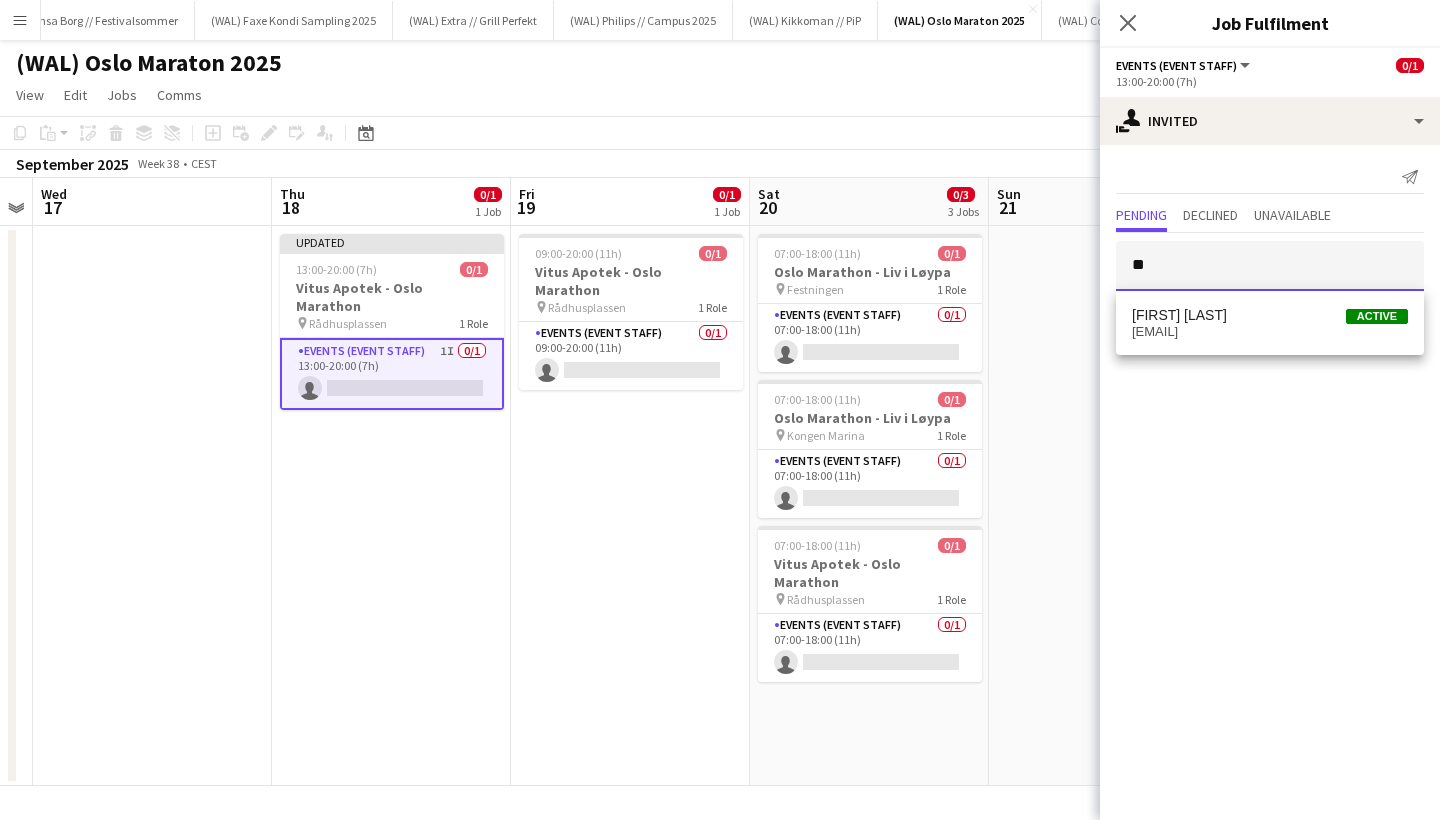 type on "*" 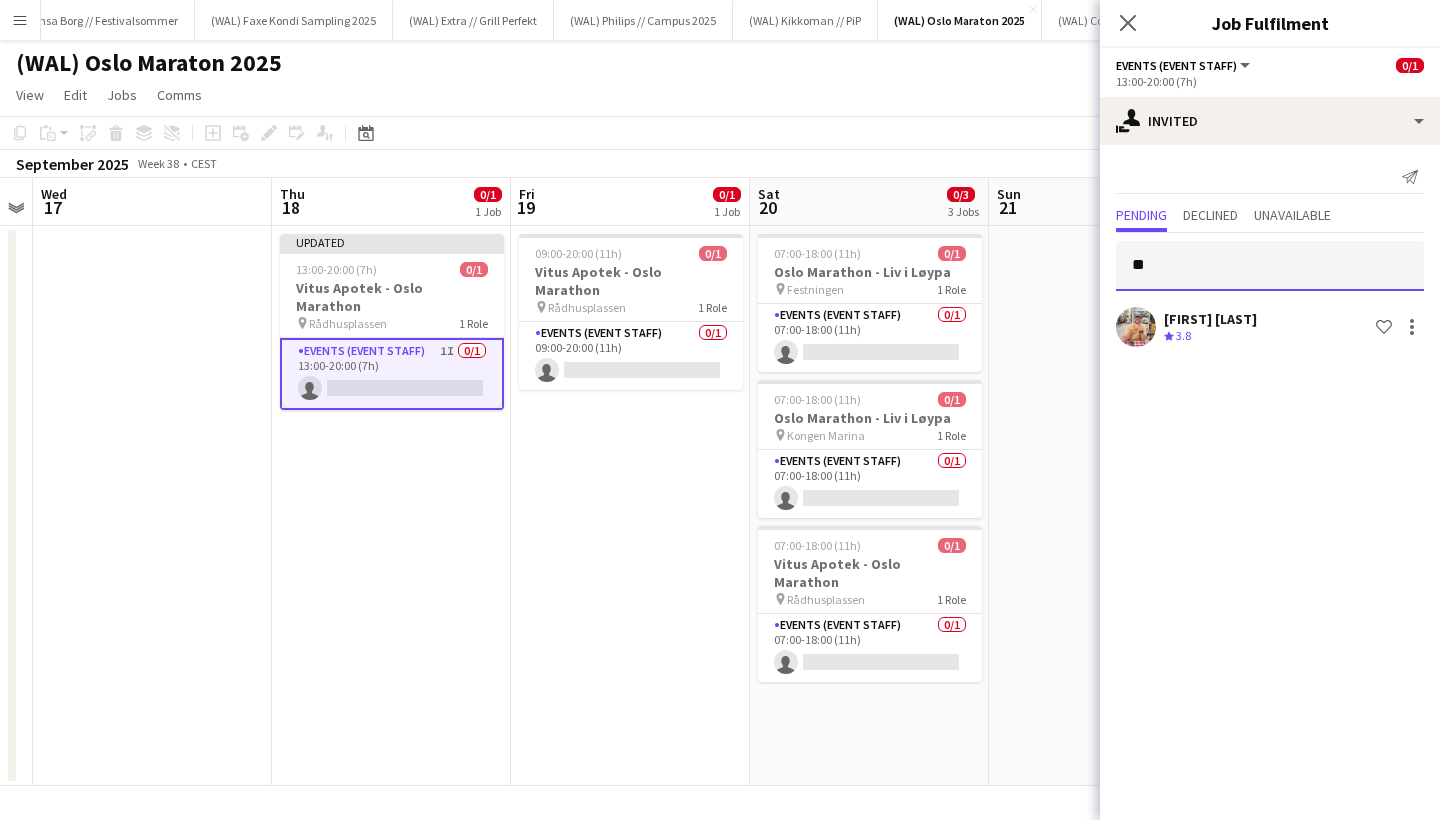 type on "*" 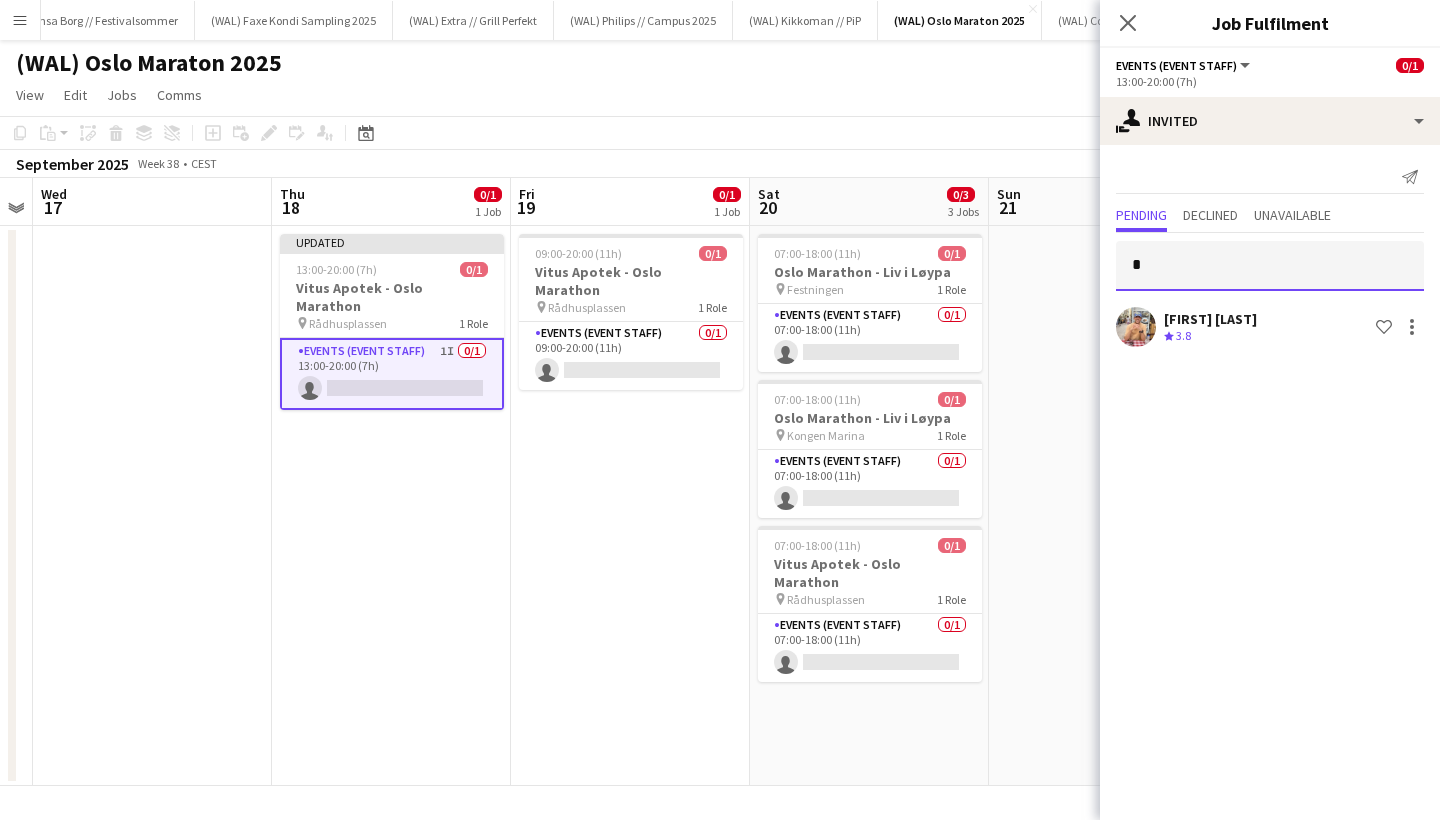 type 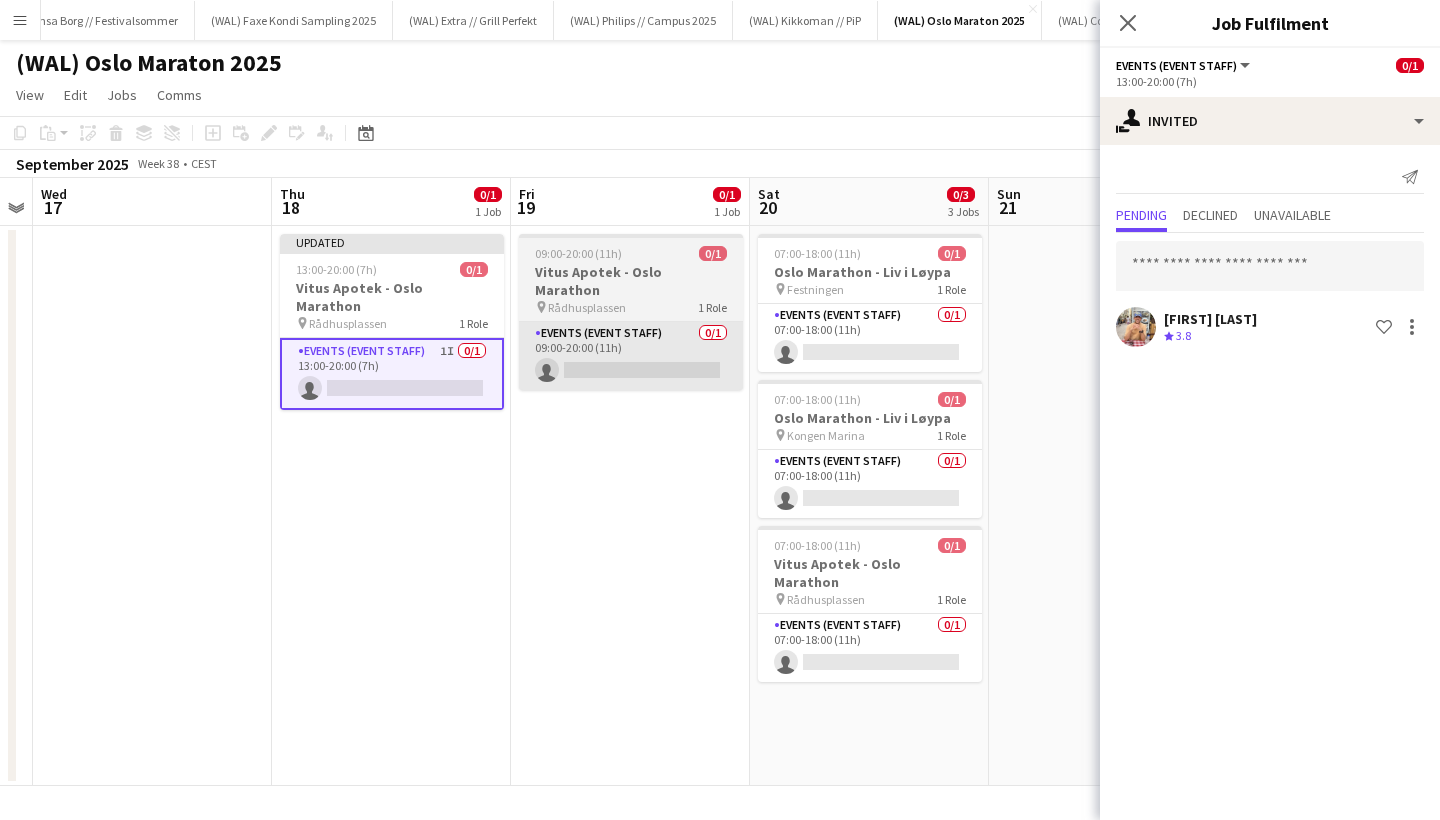 click on "Events (Event Staff)   0/1   09:00-20:00 (11h)
single-neutral-actions" at bounding box center (631, 356) 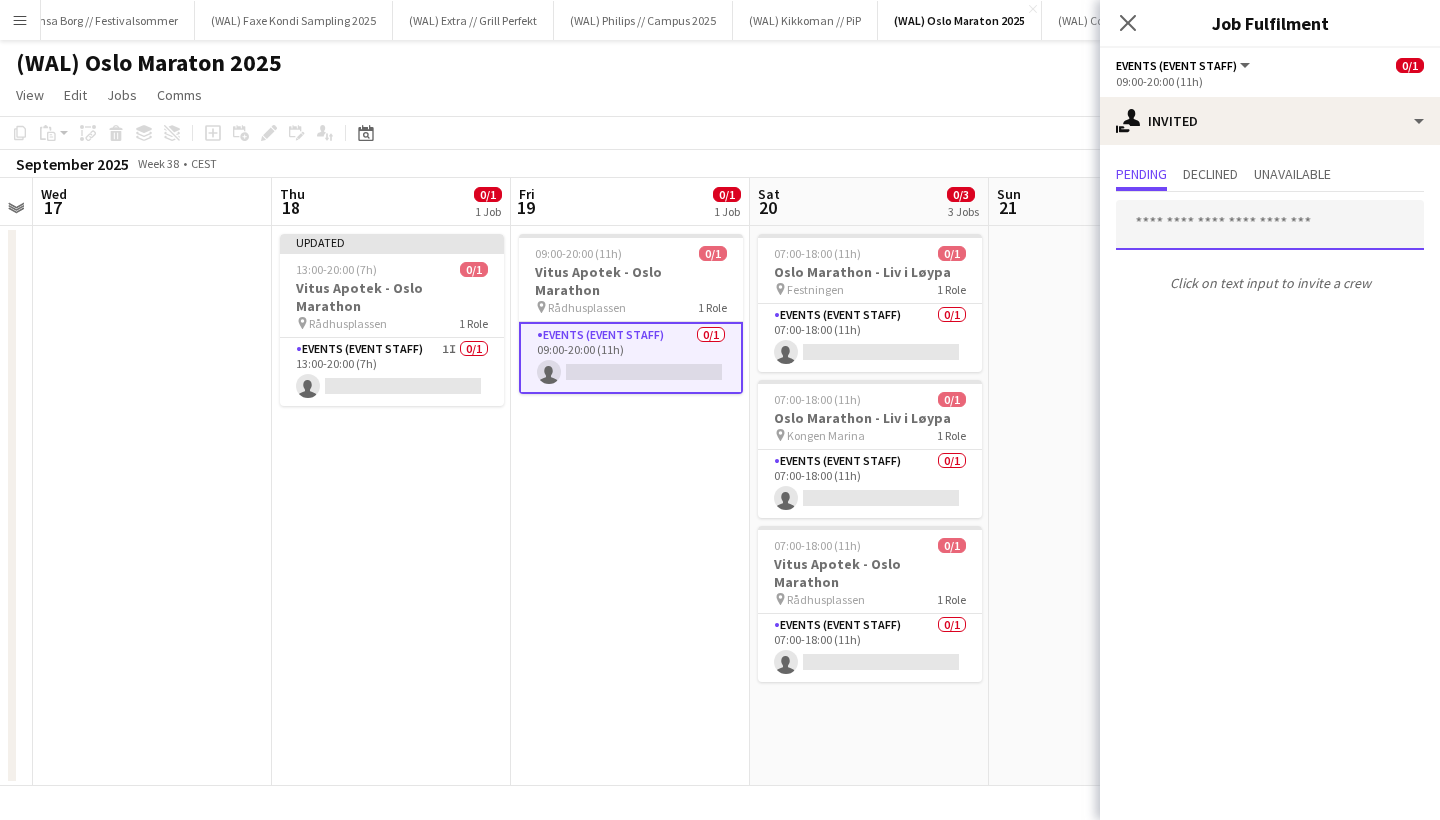 click at bounding box center [1270, 225] 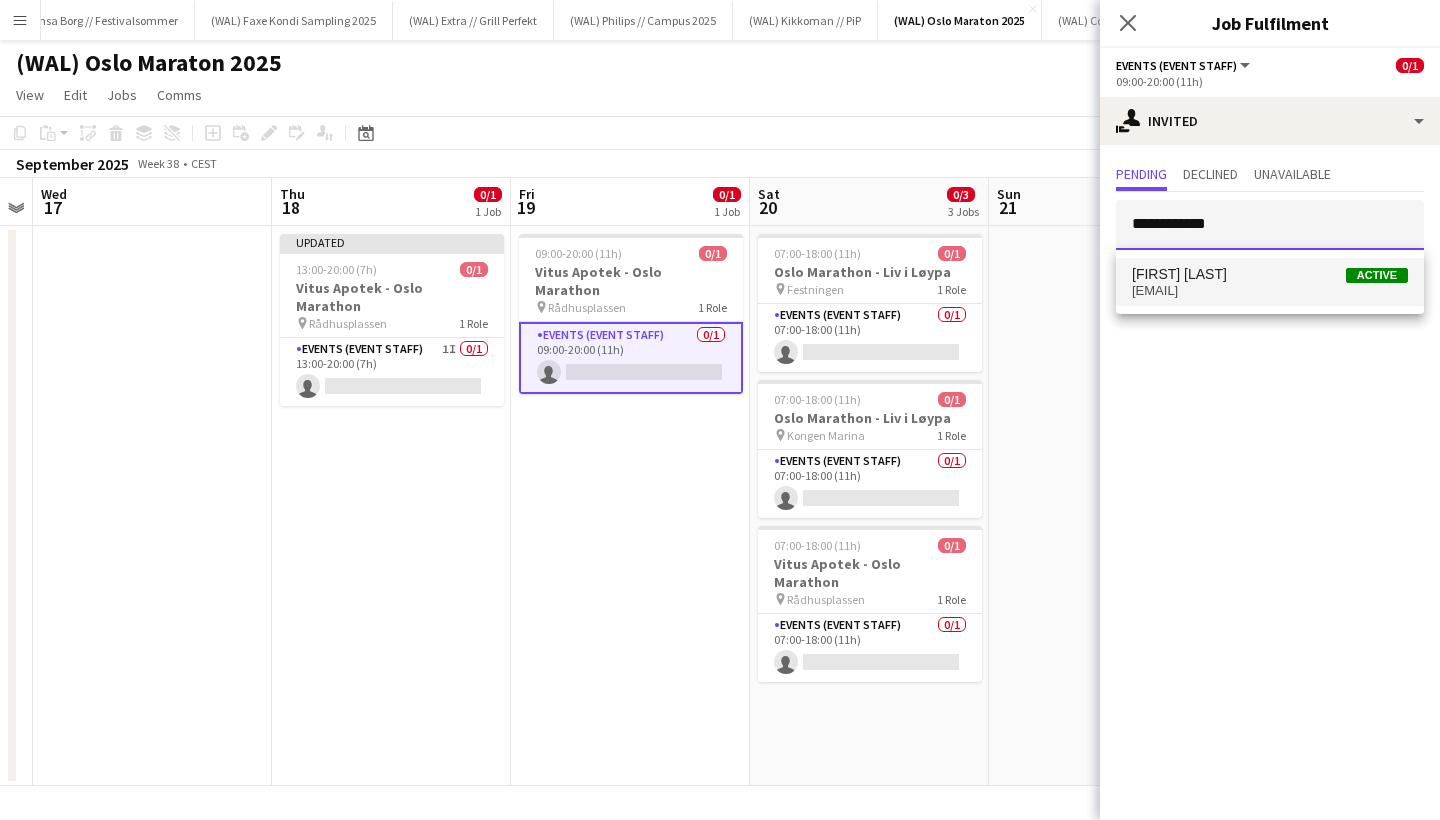 type on "**********" 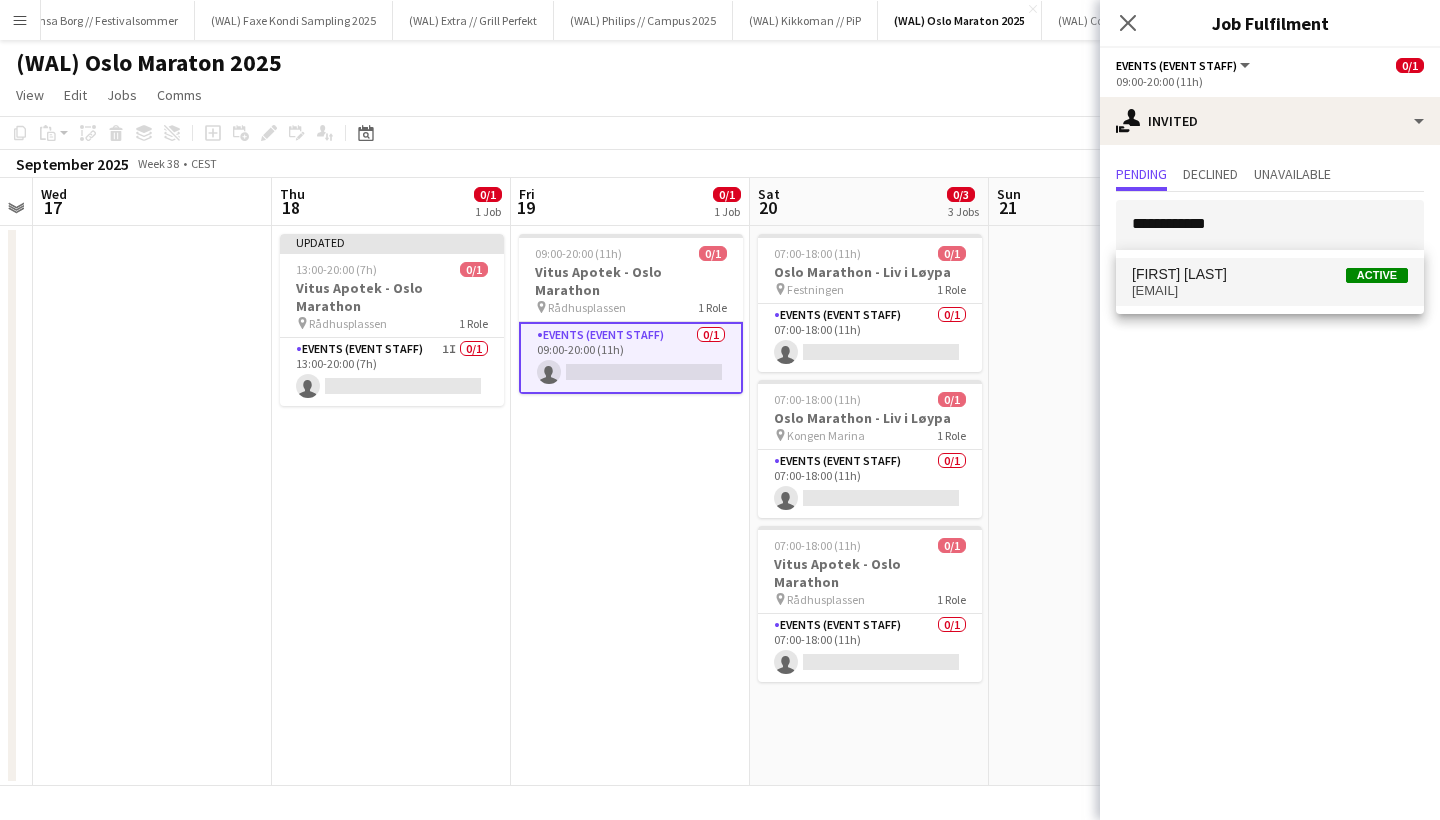 click on "fili-oe@online.no" at bounding box center (1270, 291) 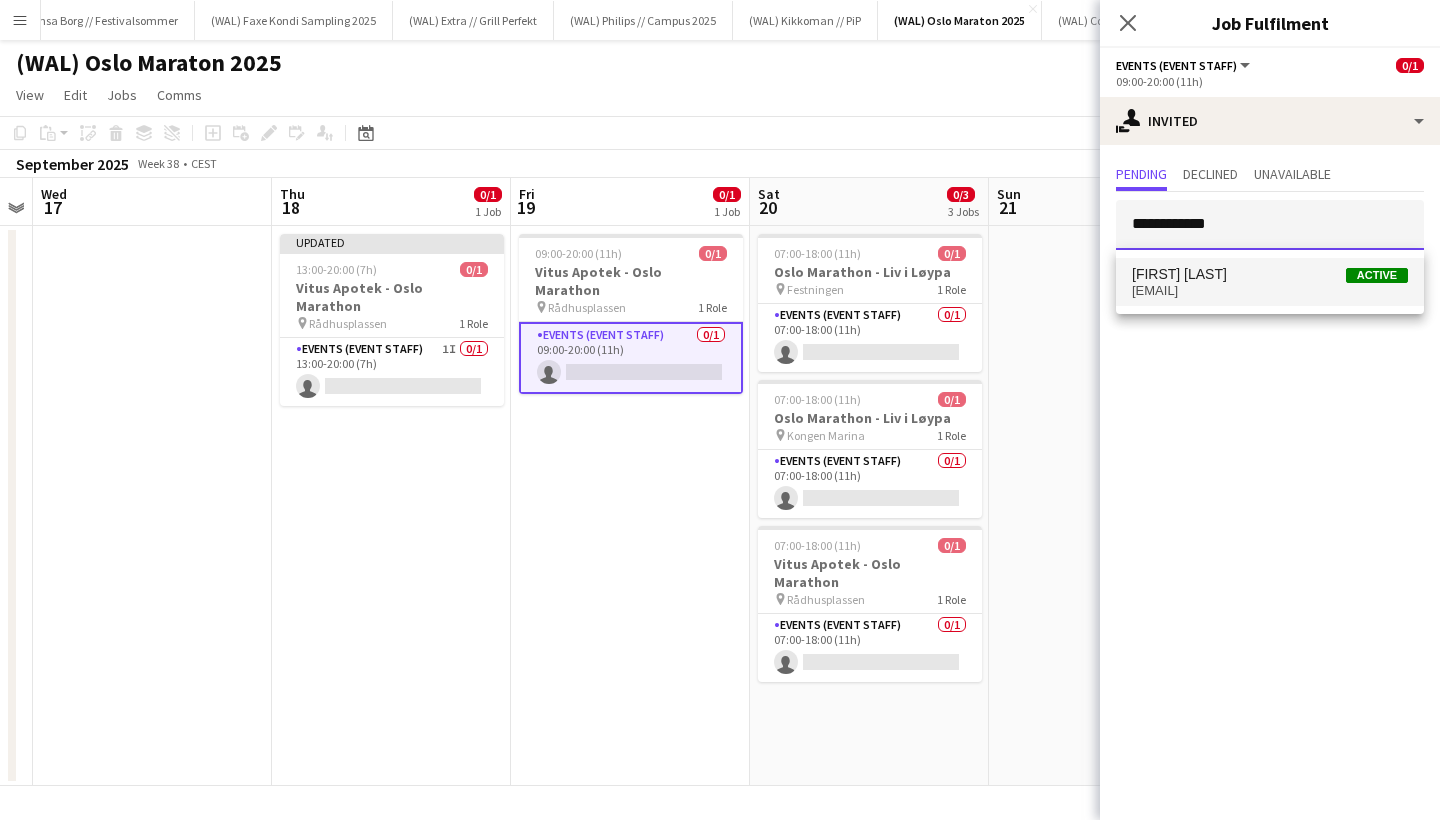 type 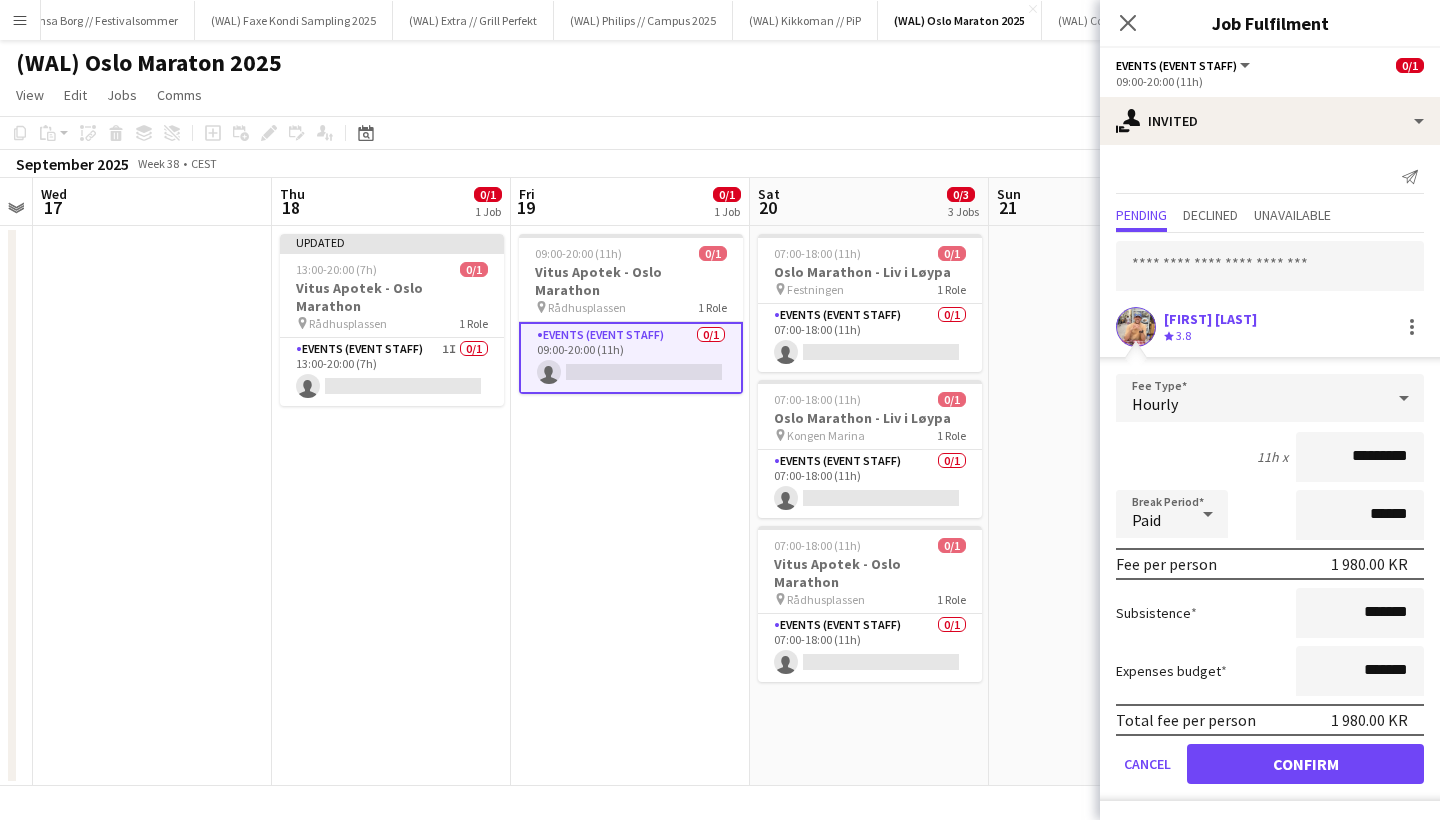 click on "Confirm" 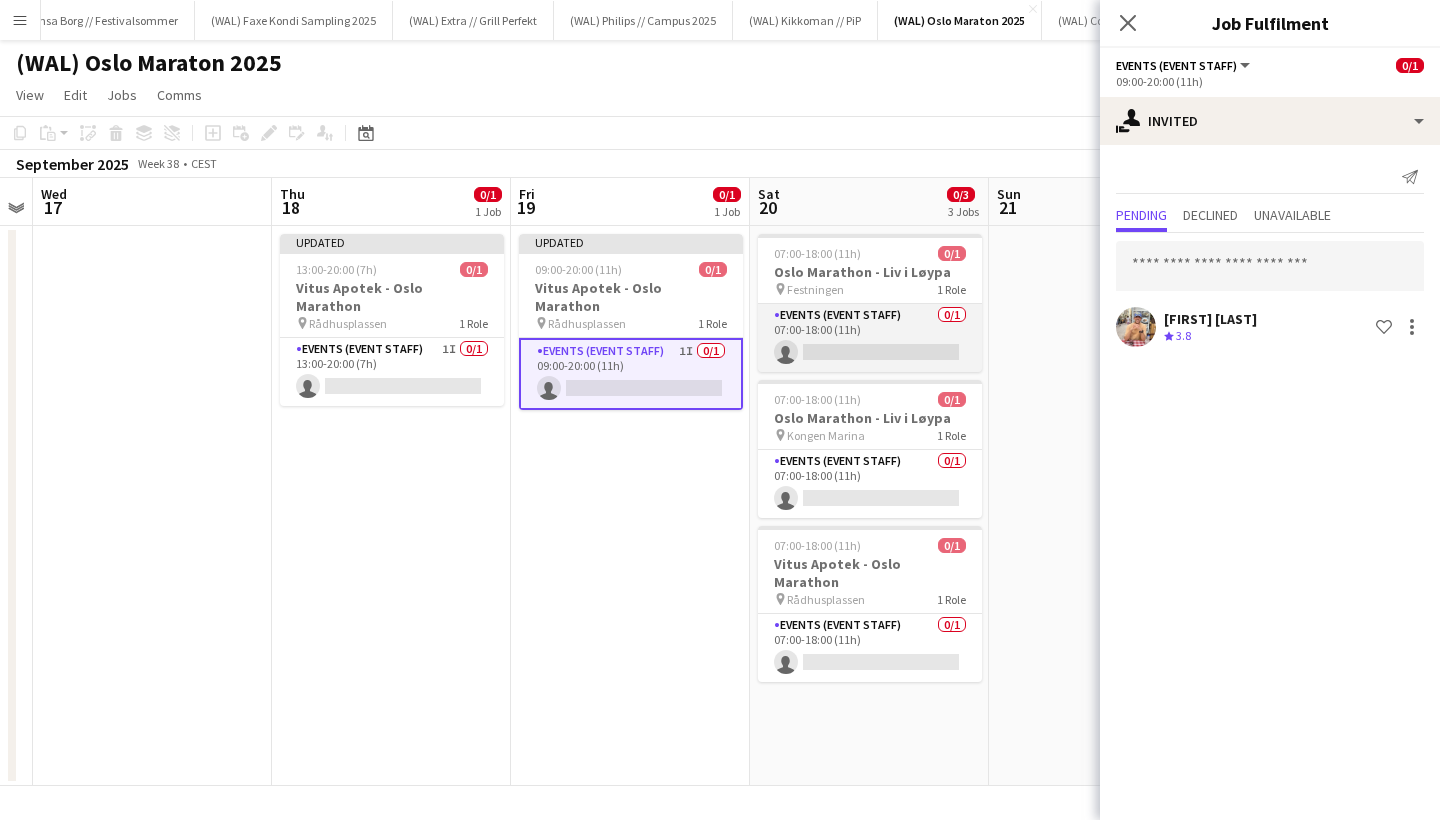 click on "Events (Event Staff)   0/1   07:00-18:00 (1h)
single-neutral-actions" at bounding box center [870, 338] 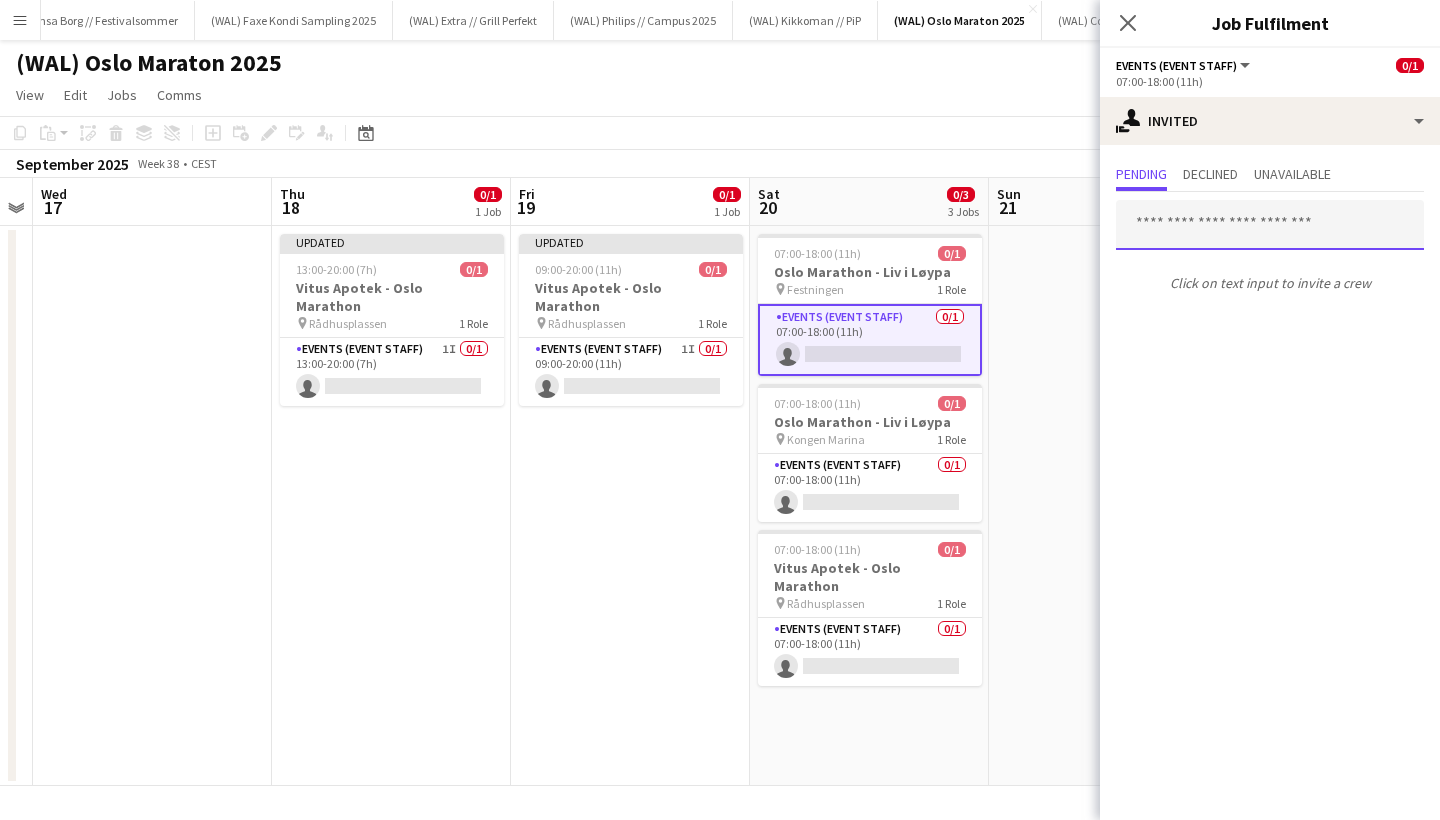 click at bounding box center [1270, 225] 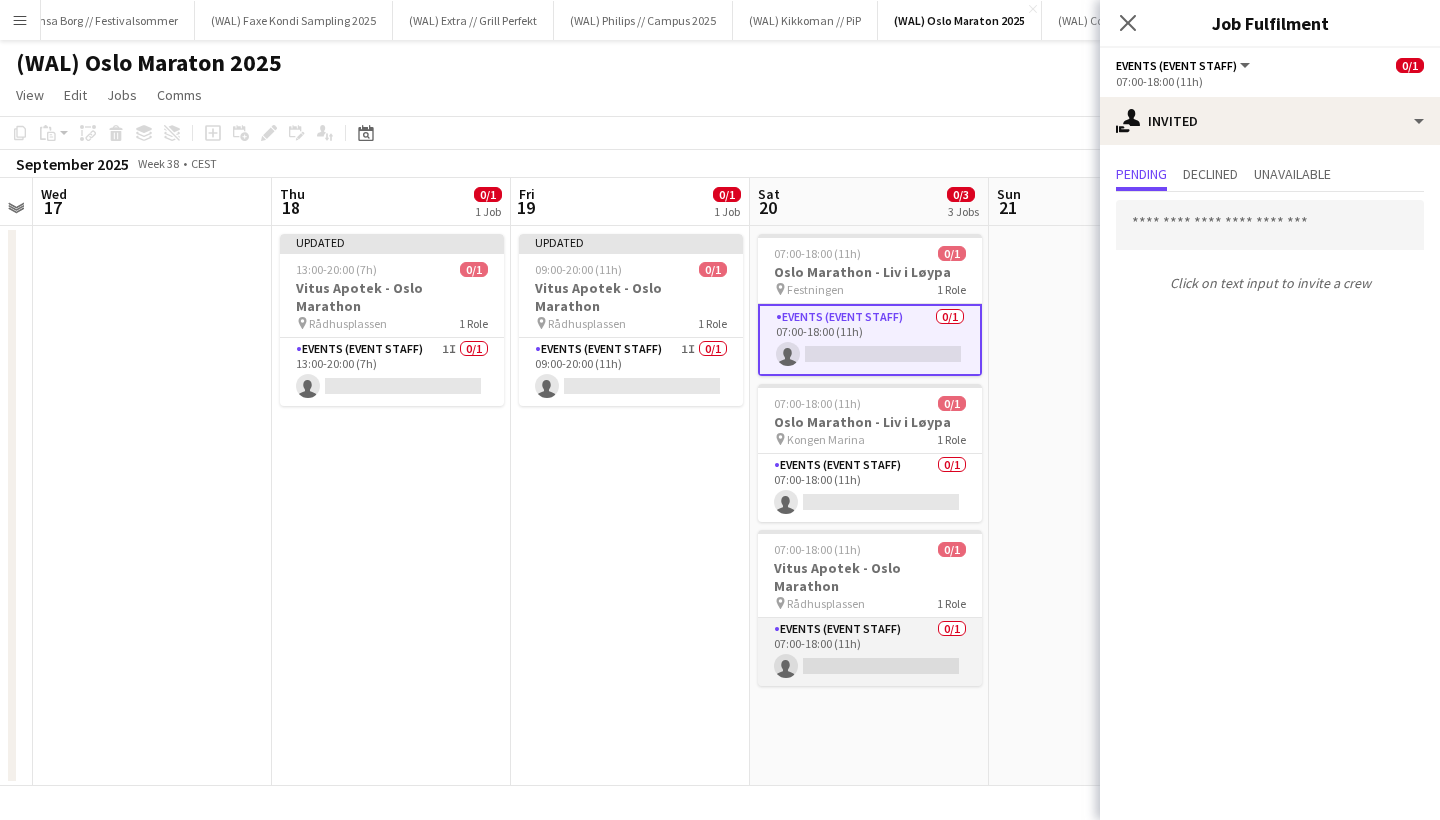 click on "Events (Event Staff)   0/1   07:00-18:00 (1h)
single-neutral-actions" at bounding box center (870, 652) 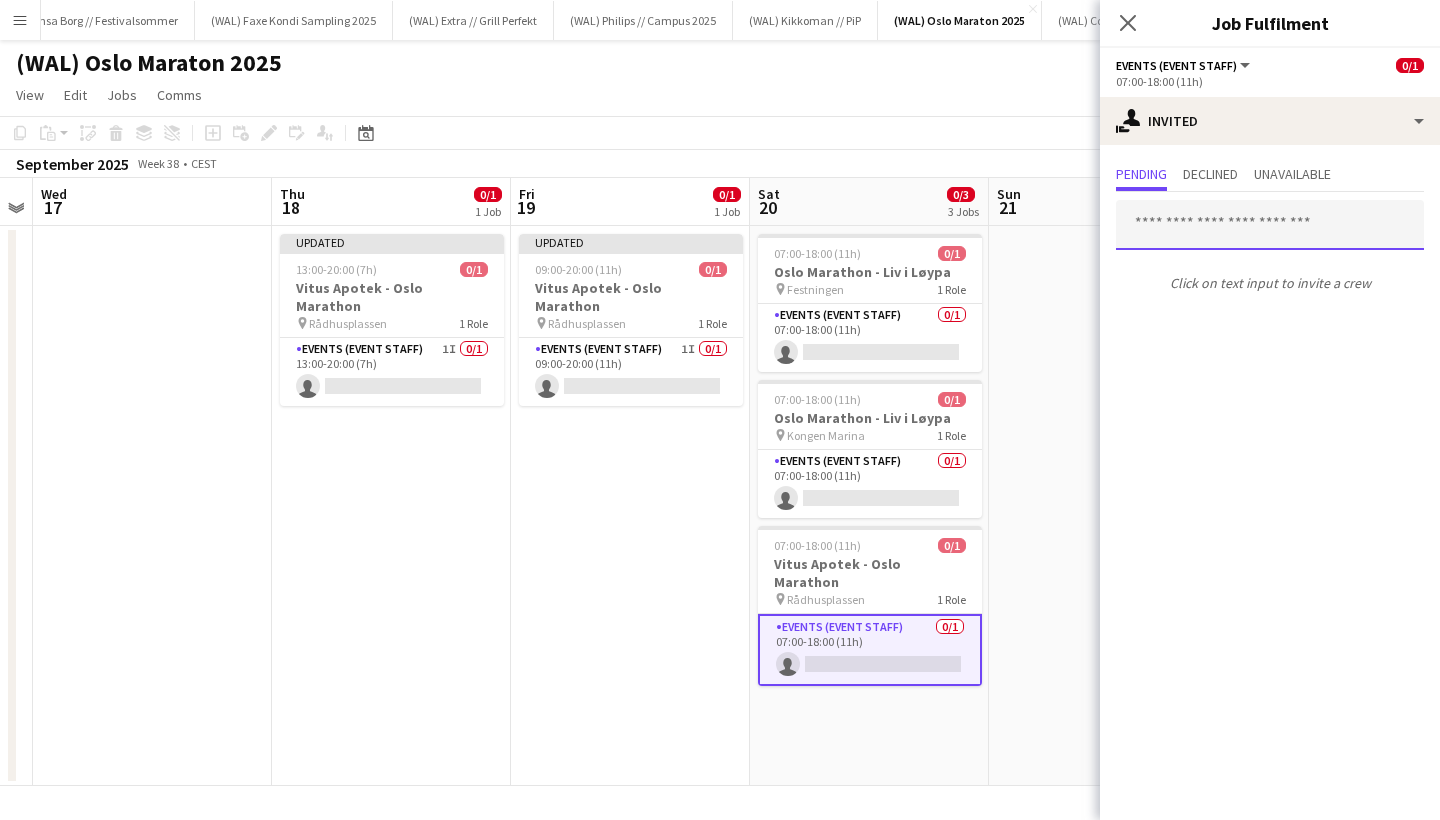 click at bounding box center [1270, 225] 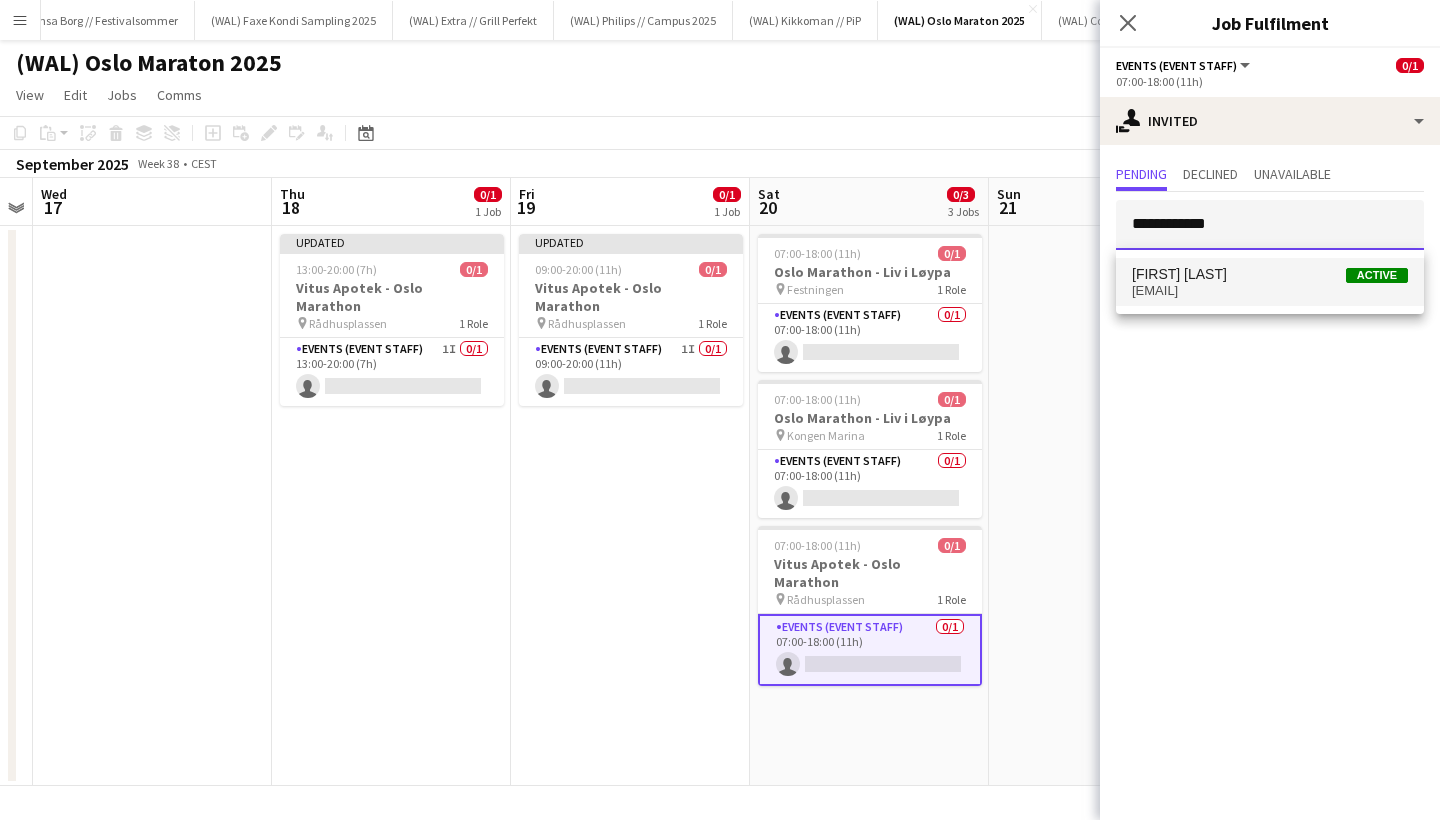 type on "**********" 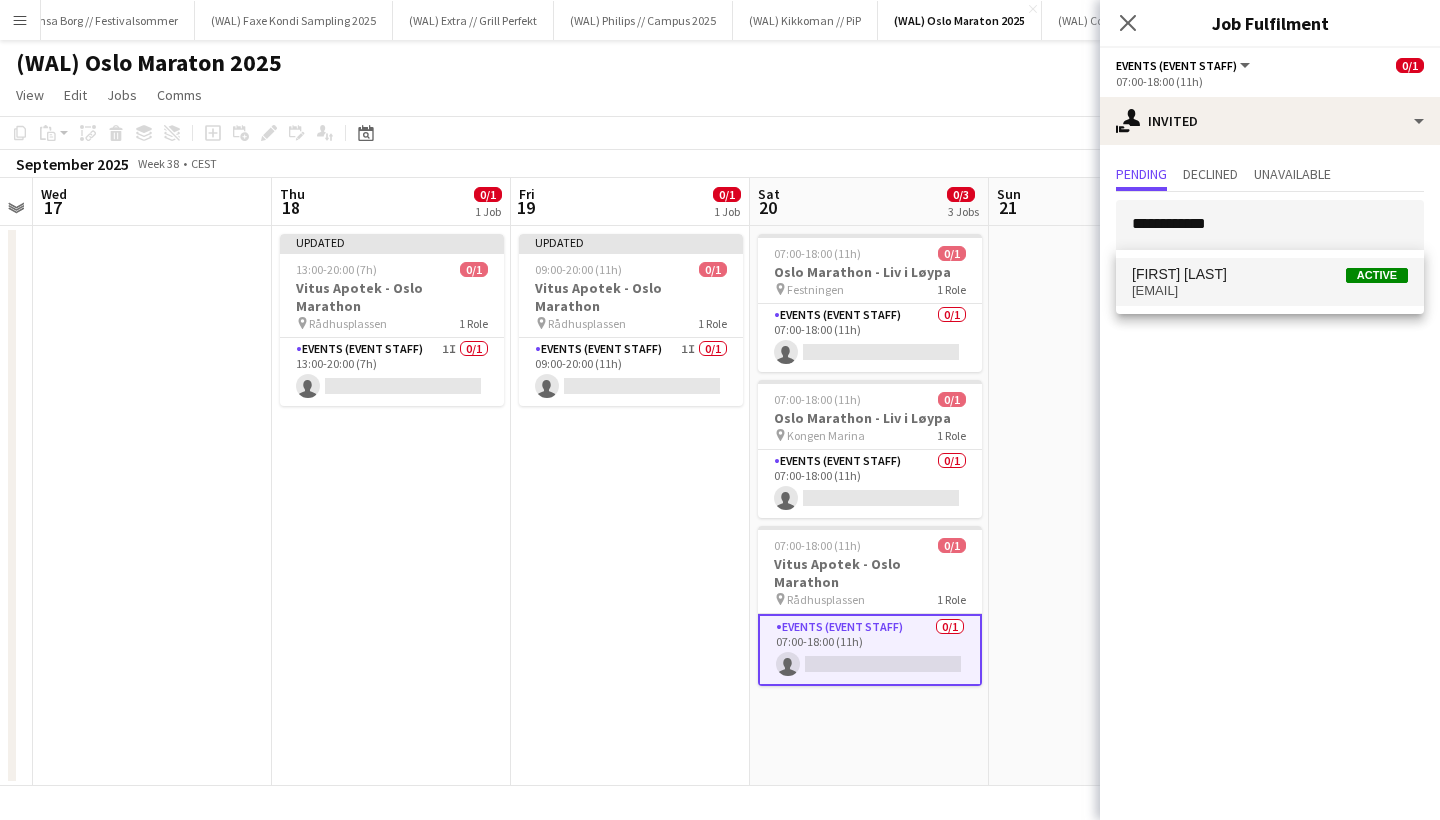 click on "Filip Øverli  Active" at bounding box center (1270, 274) 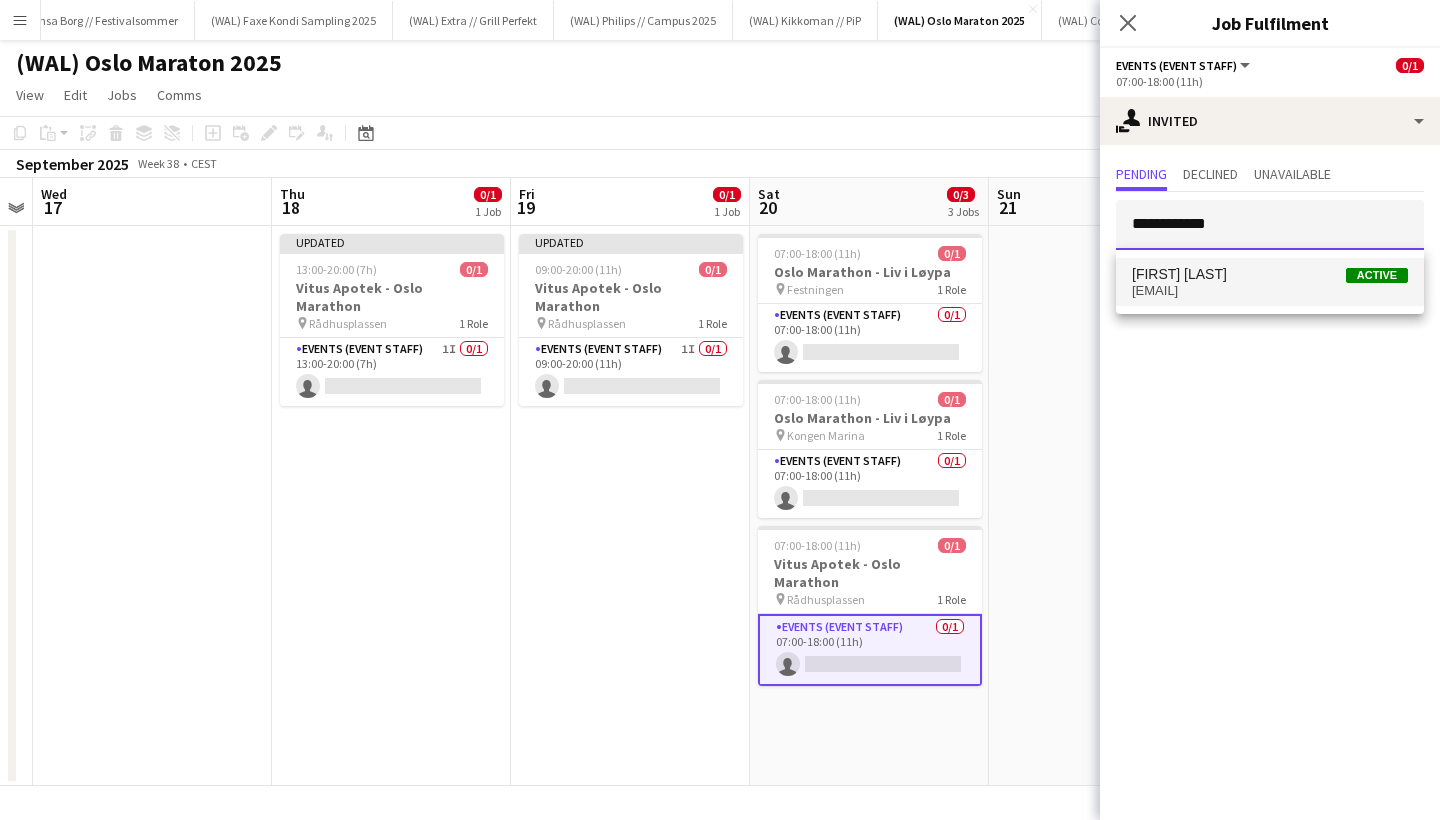 type 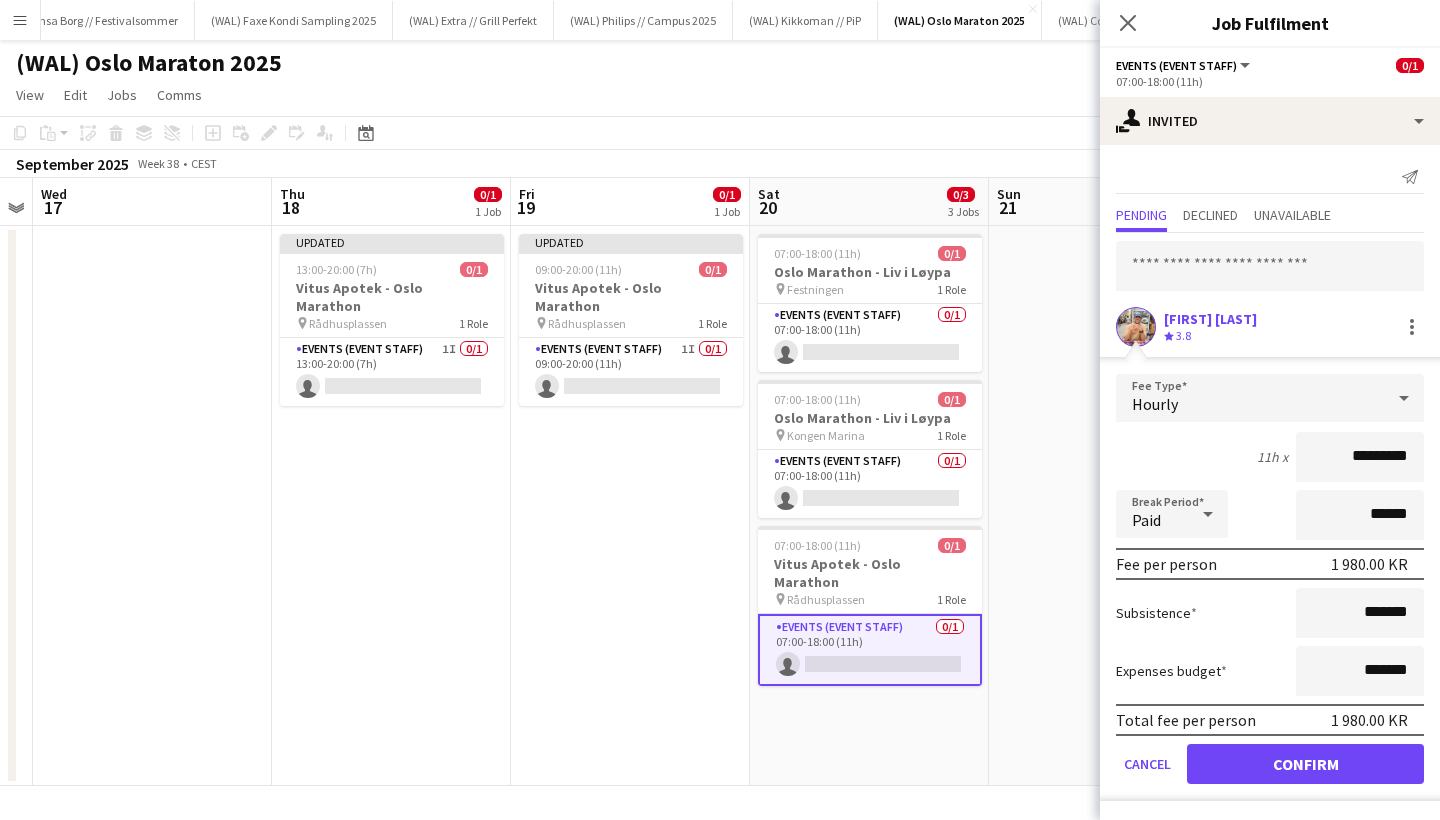 click on "Confirm" 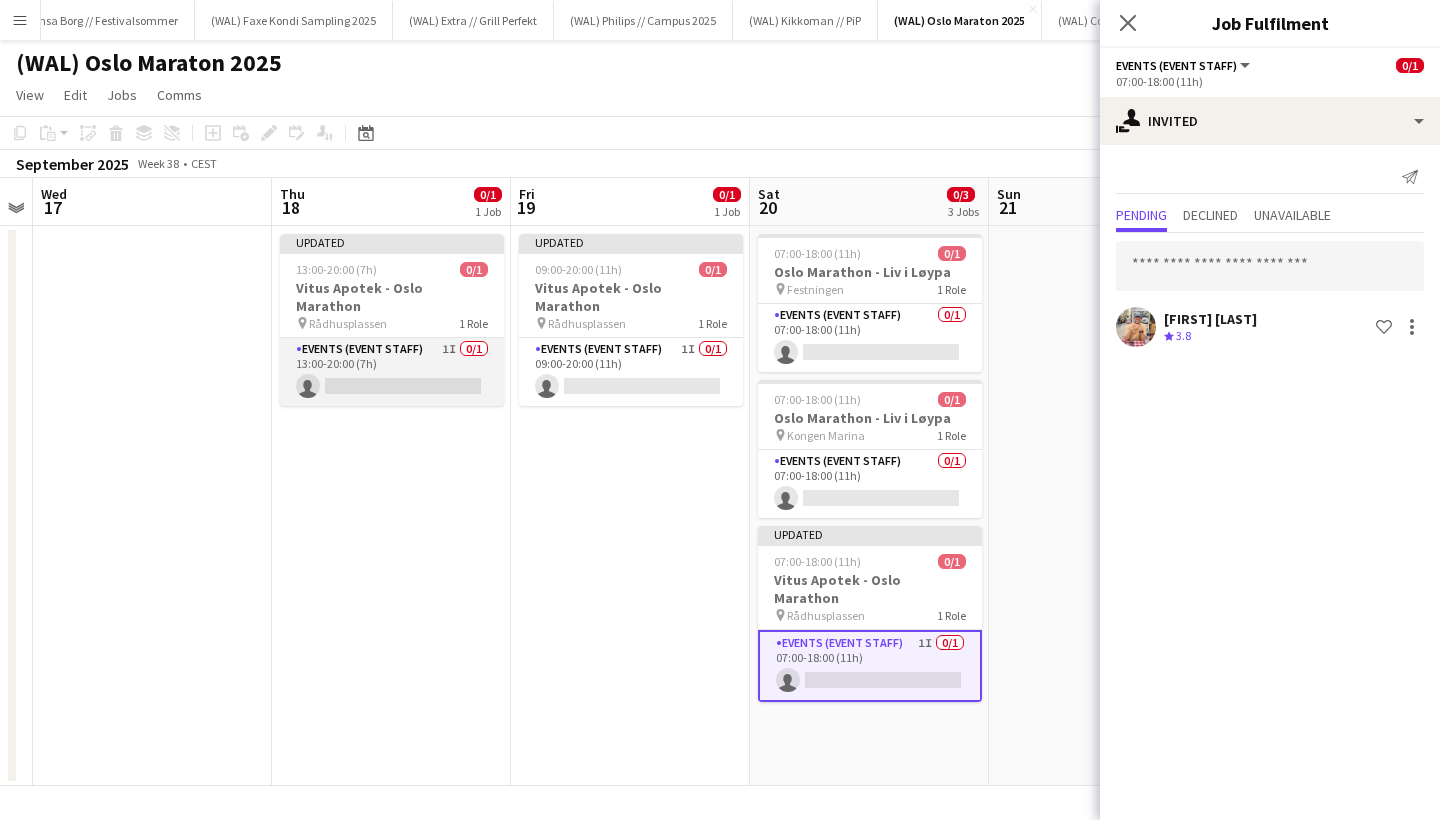 click on "Events (Event Staff)   1I   0/1   13:00-20:00 (7h)
single-neutral-actions" at bounding box center [392, 372] 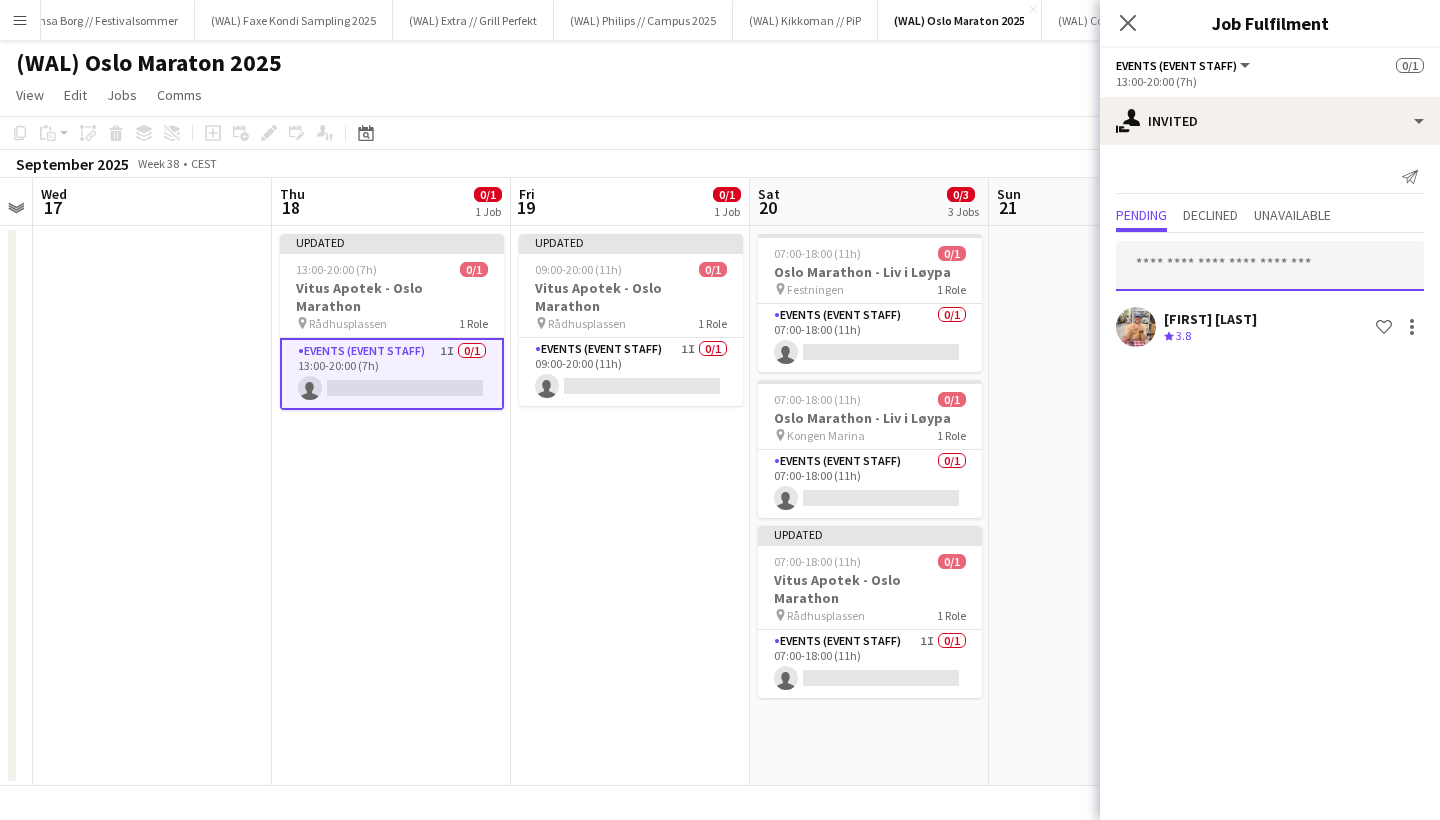 click at bounding box center (1270, 266) 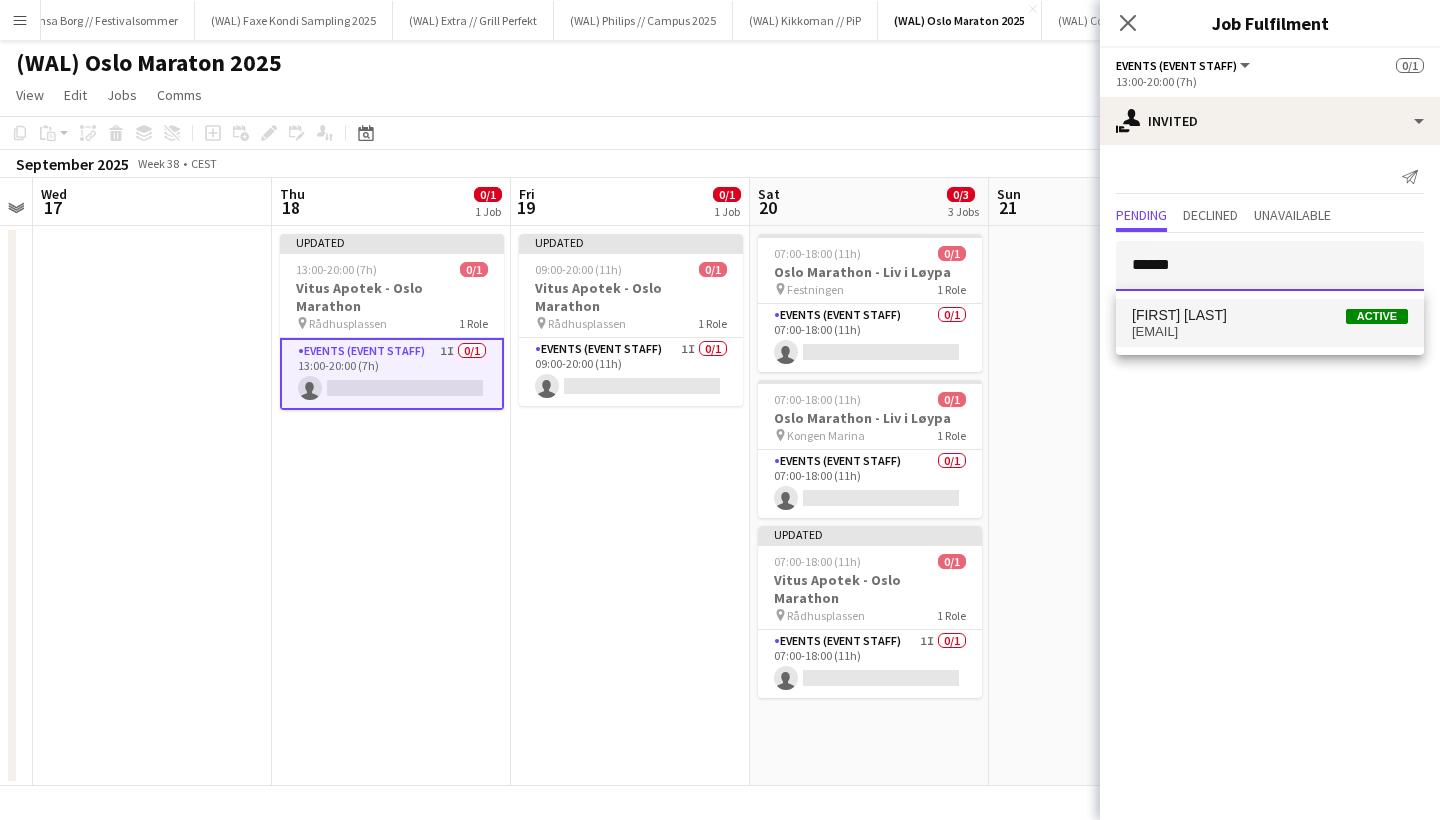type on "******" 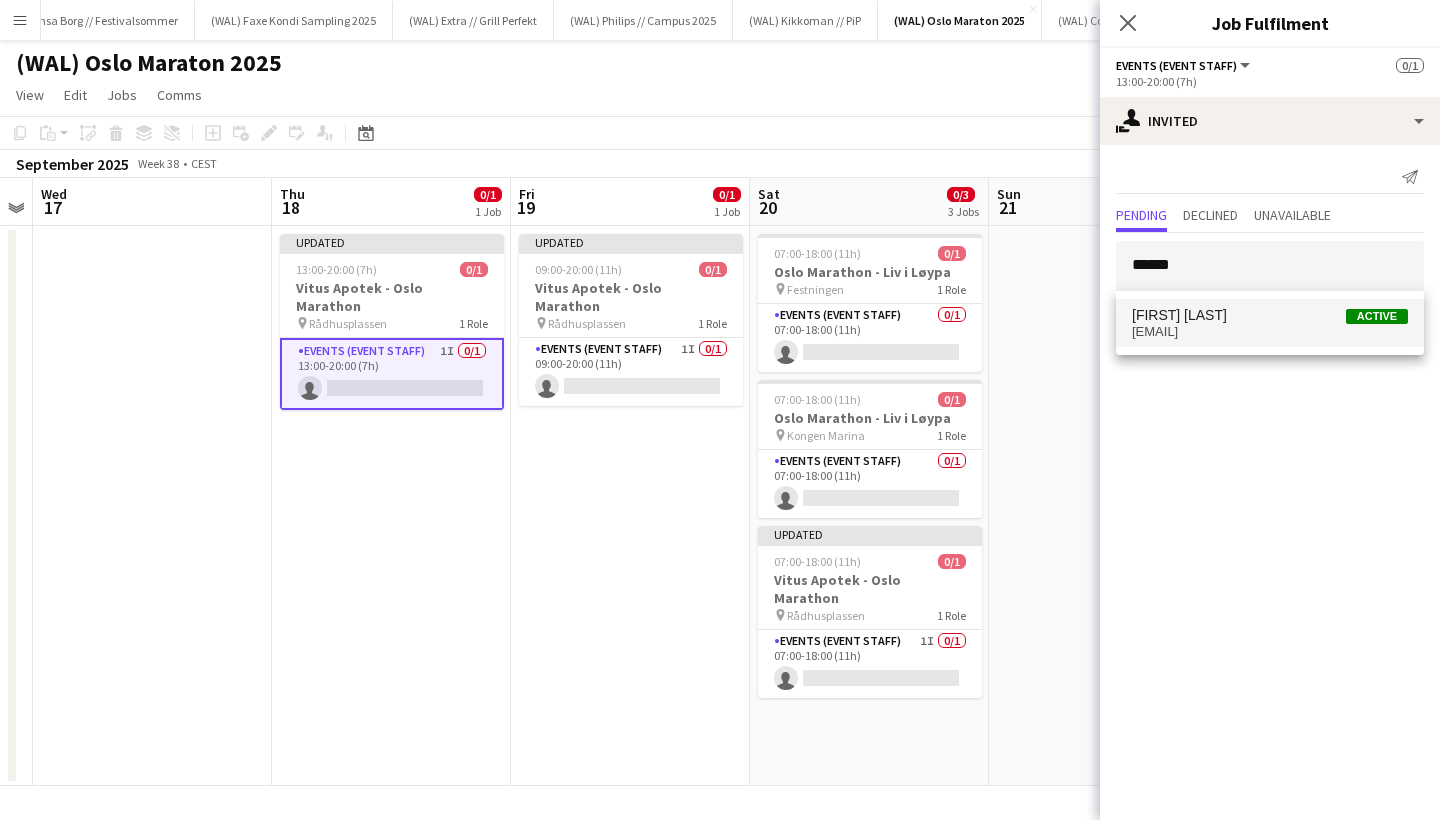 click on "reinvendela@gmail.com" at bounding box center (1270, 332) 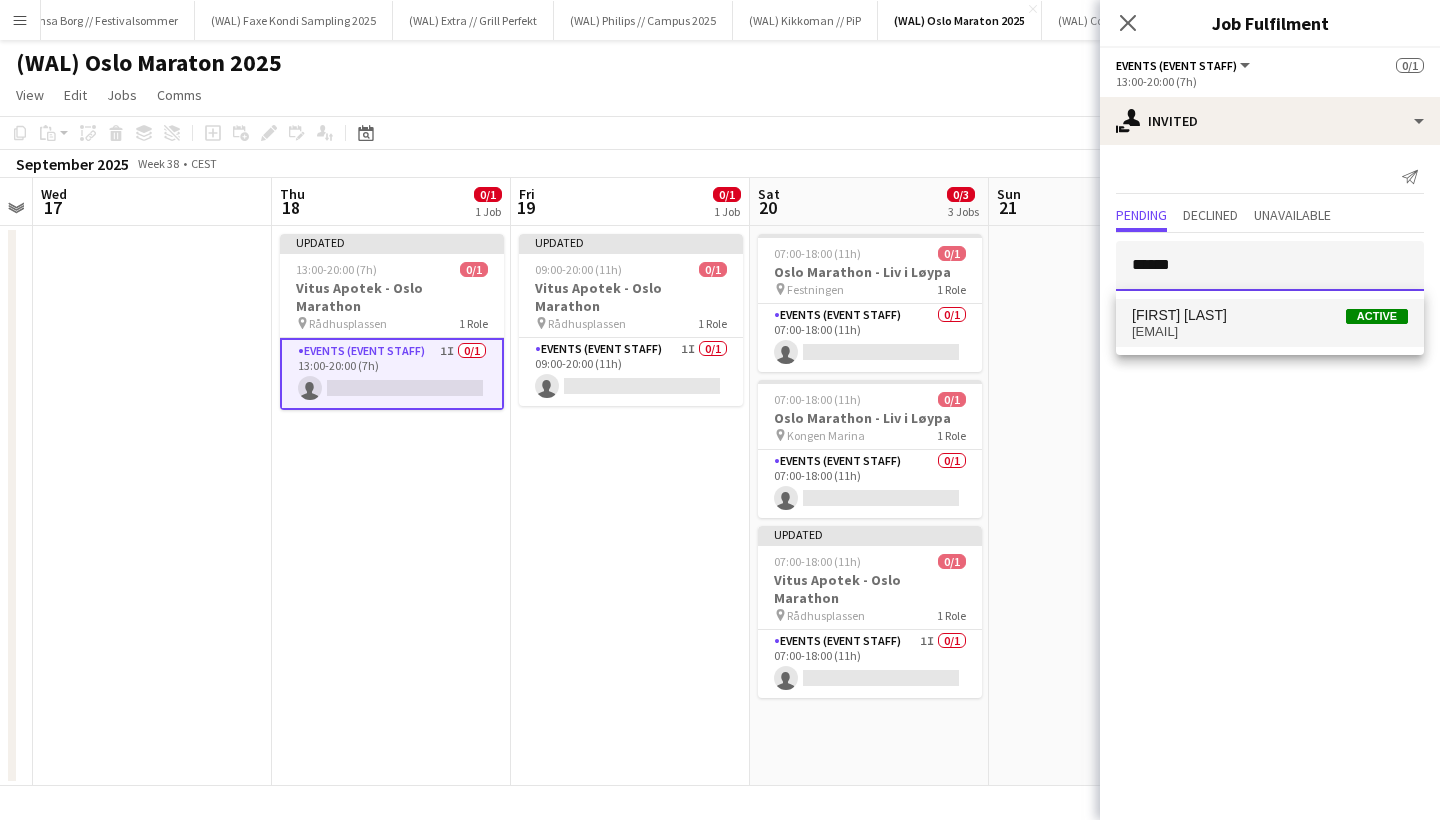 type 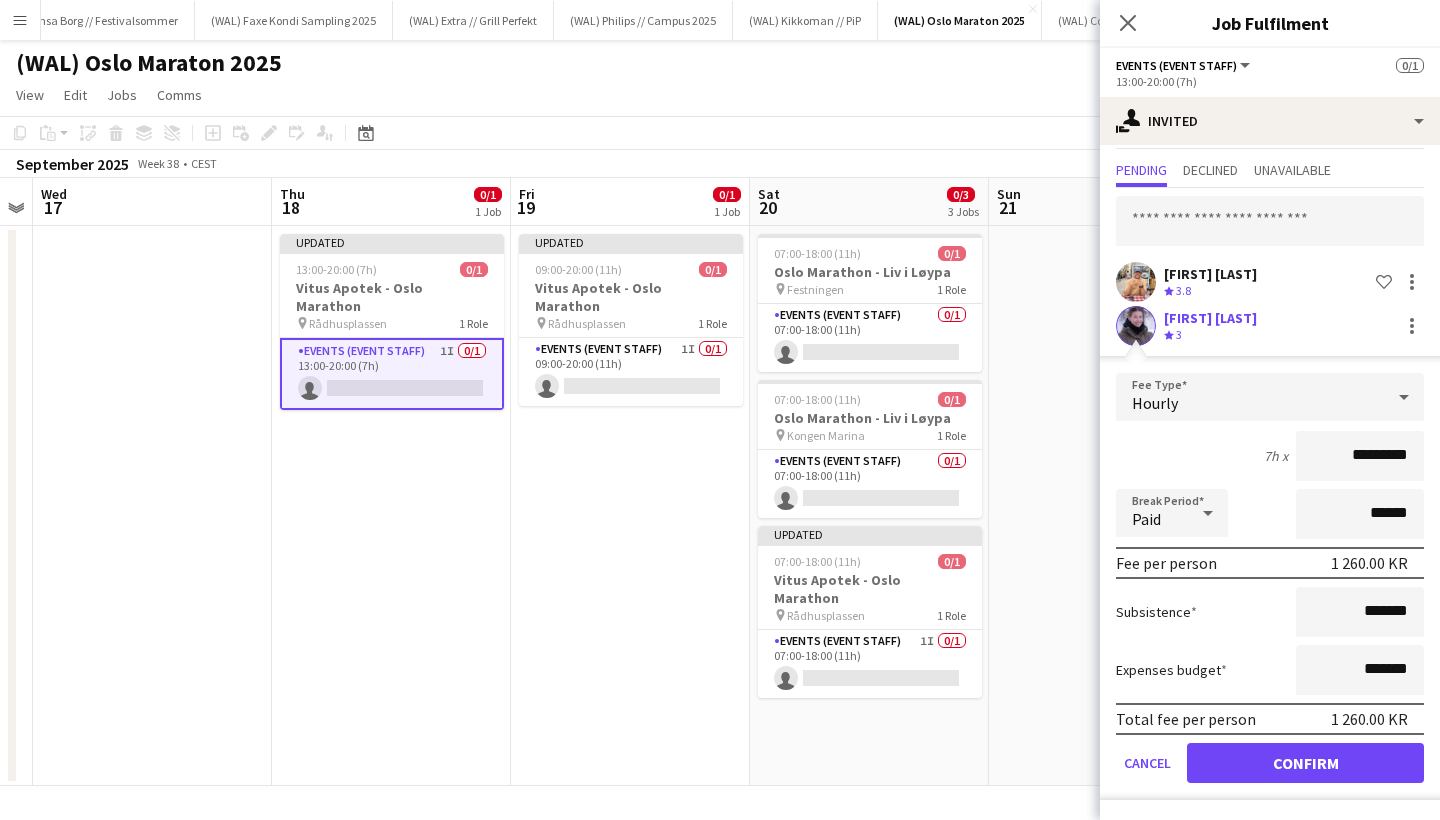 scroll, scrollTop: 45, scrollLeft: 0, axis: vertical 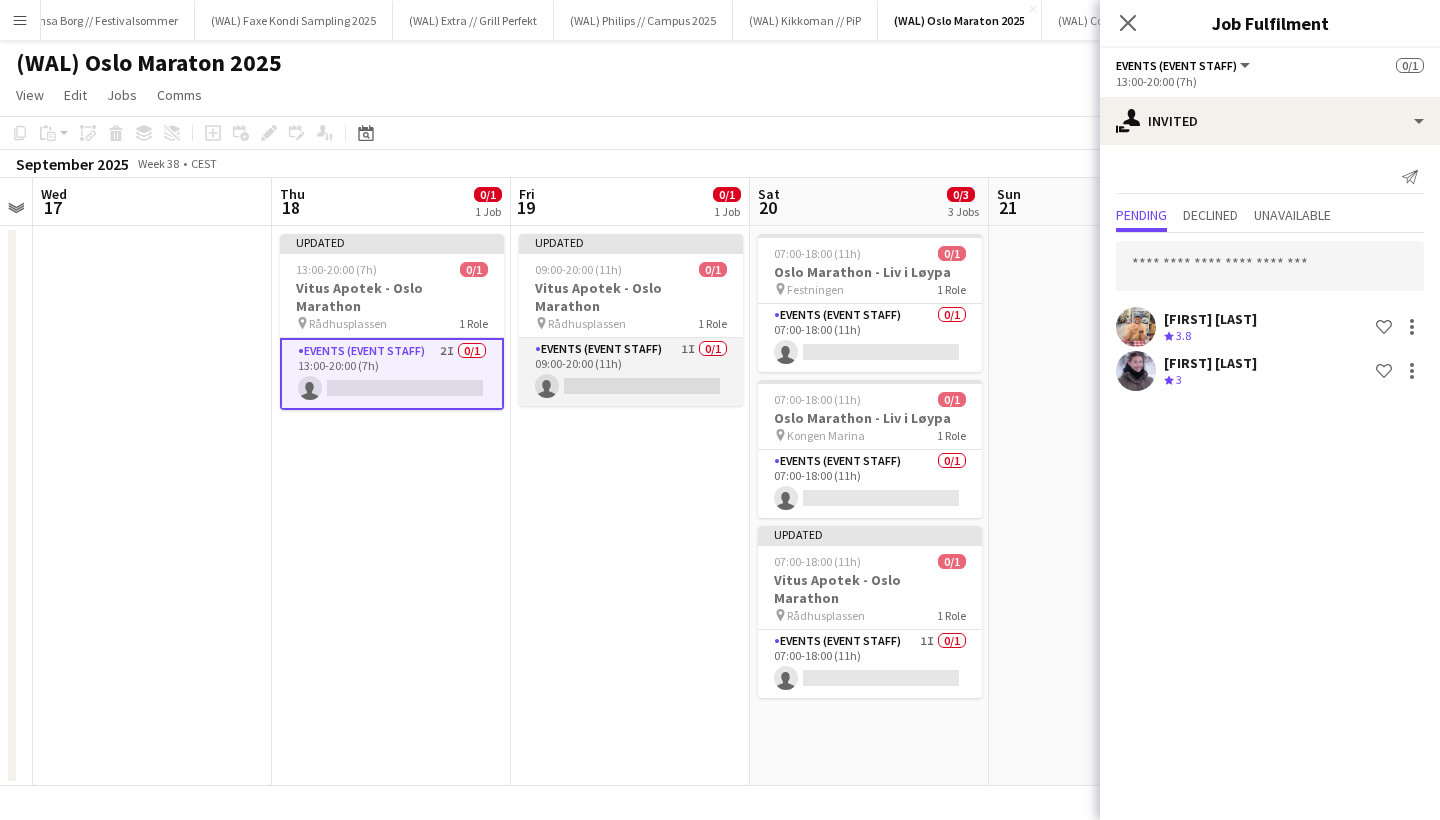 click on "Events (Event Staff)   1I   0/1   09:00-20:00 (11h)
single-neutral-actions" at bounding box center (631, 372) 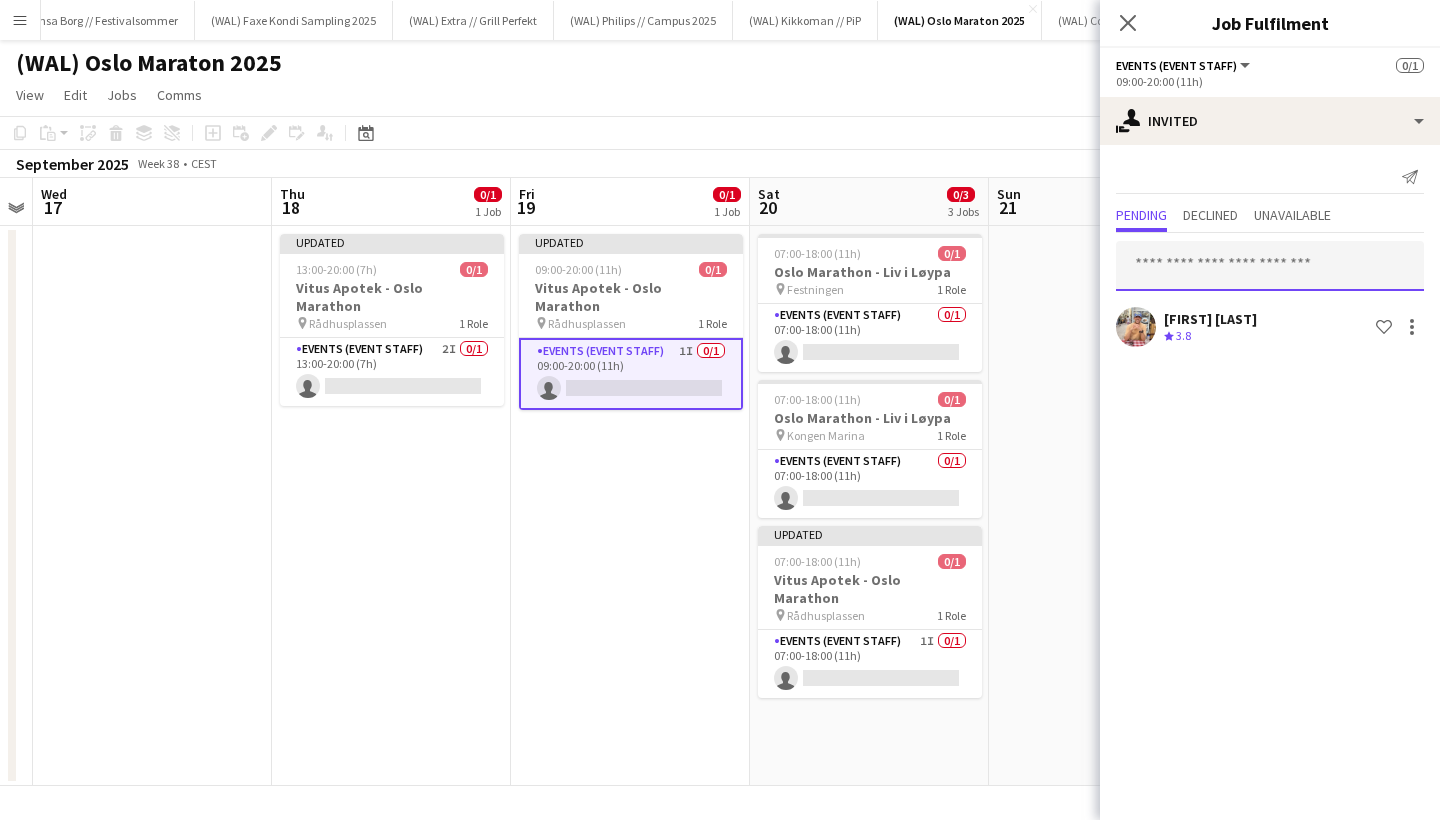 click at bounding box center (1270, 266) 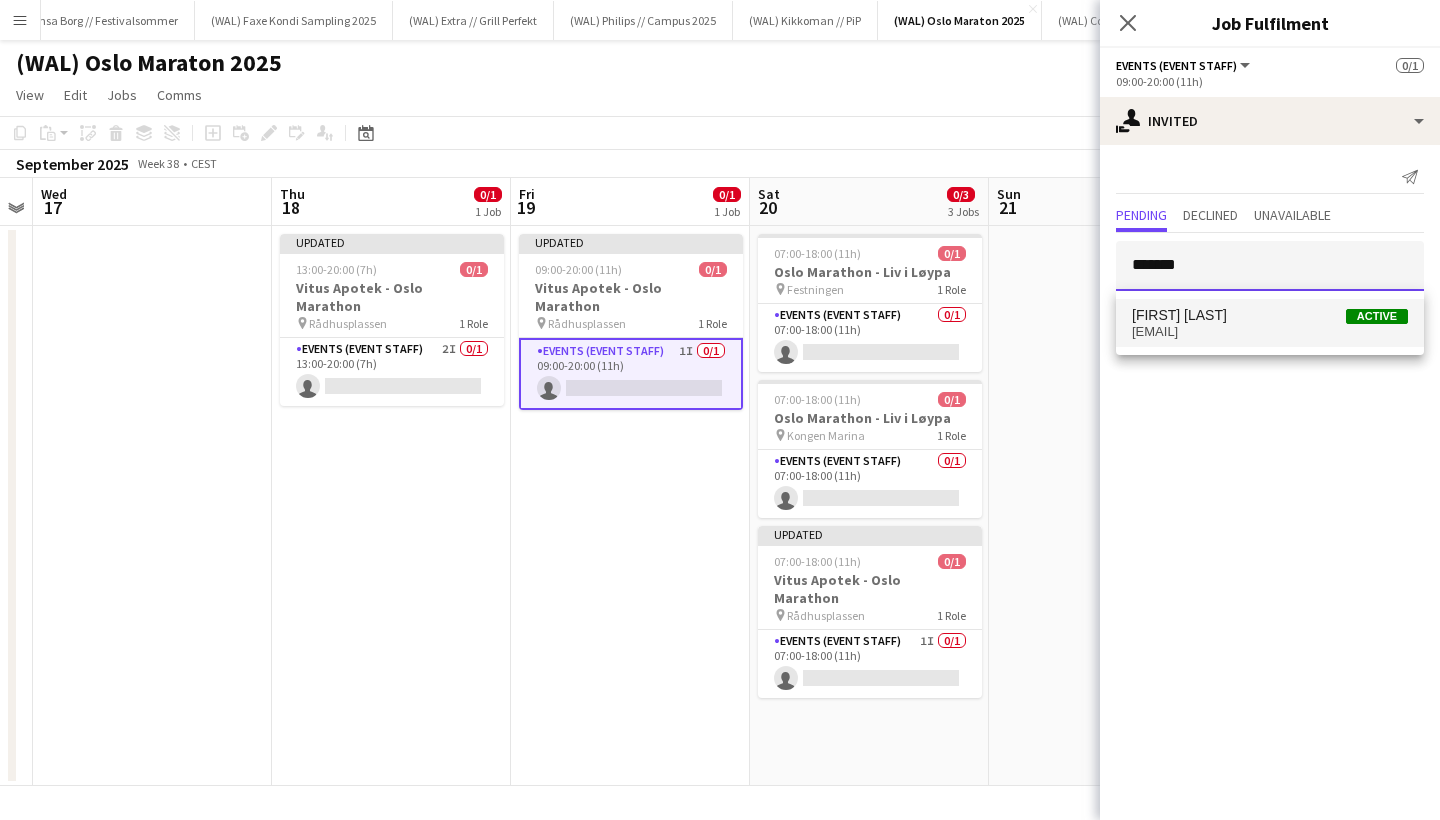 type on "*******" 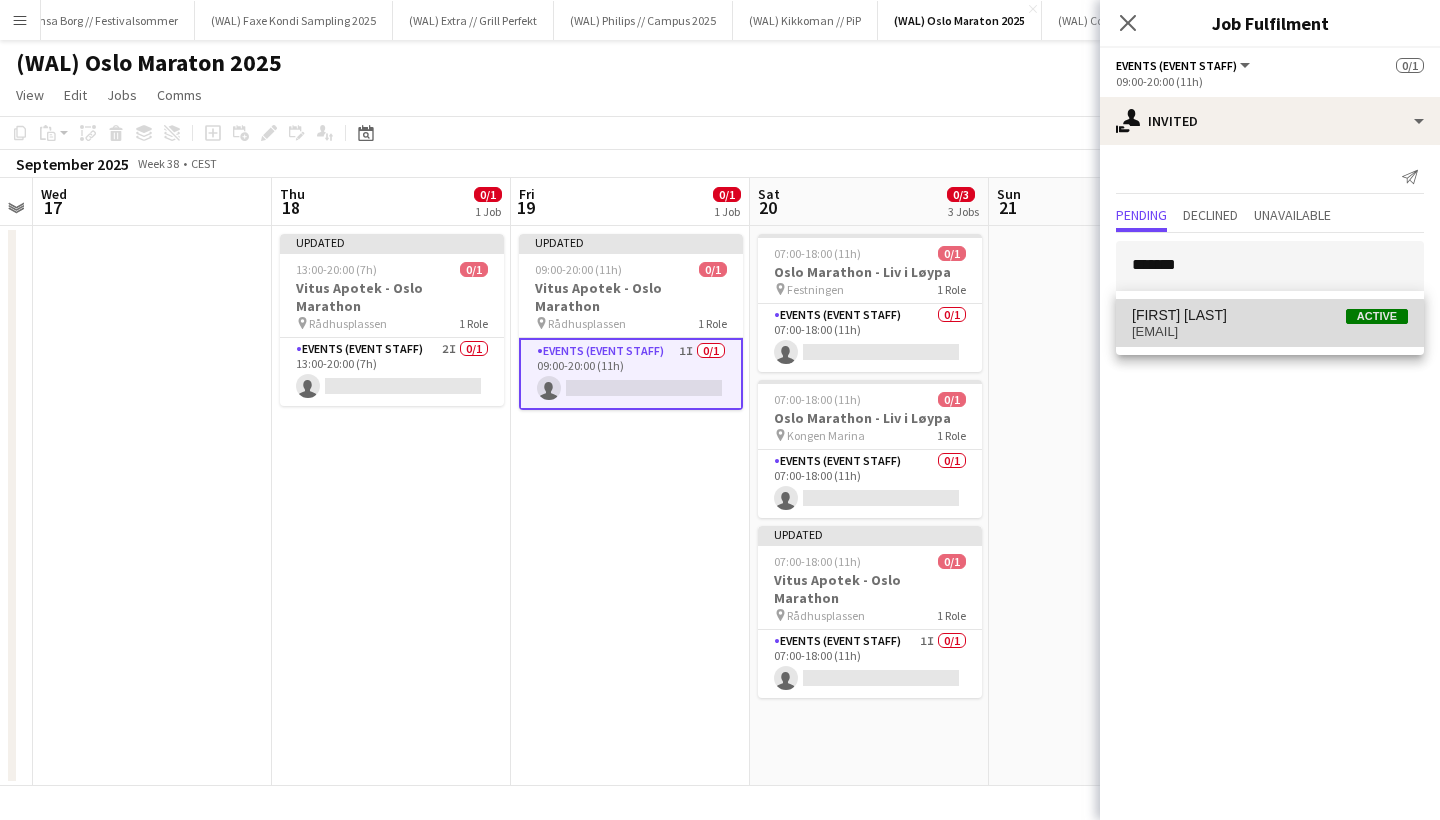 click on "Vendela Rein  Active  reinvendela@gmail.com" at bounding box center [1270, 323] 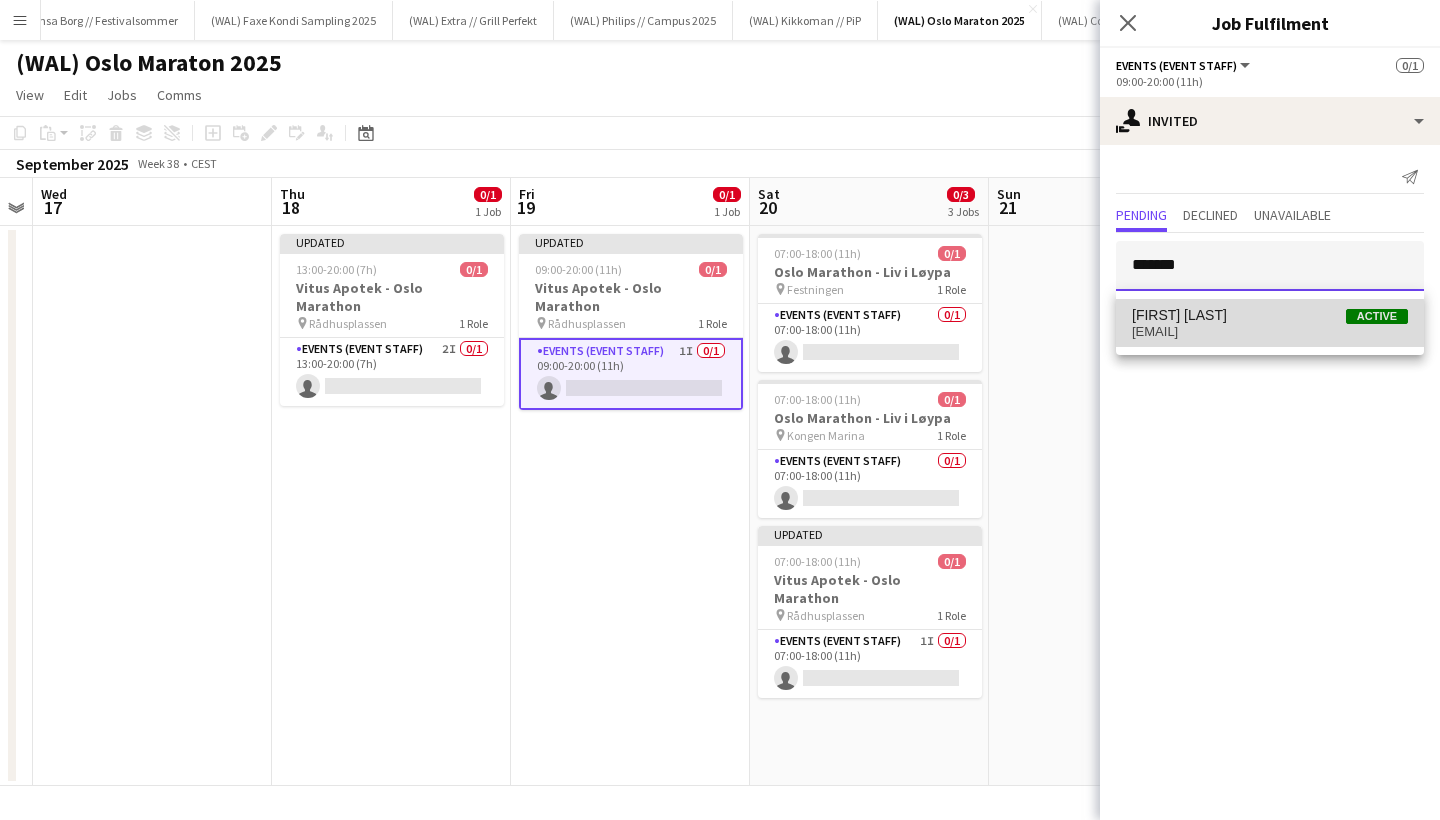 type 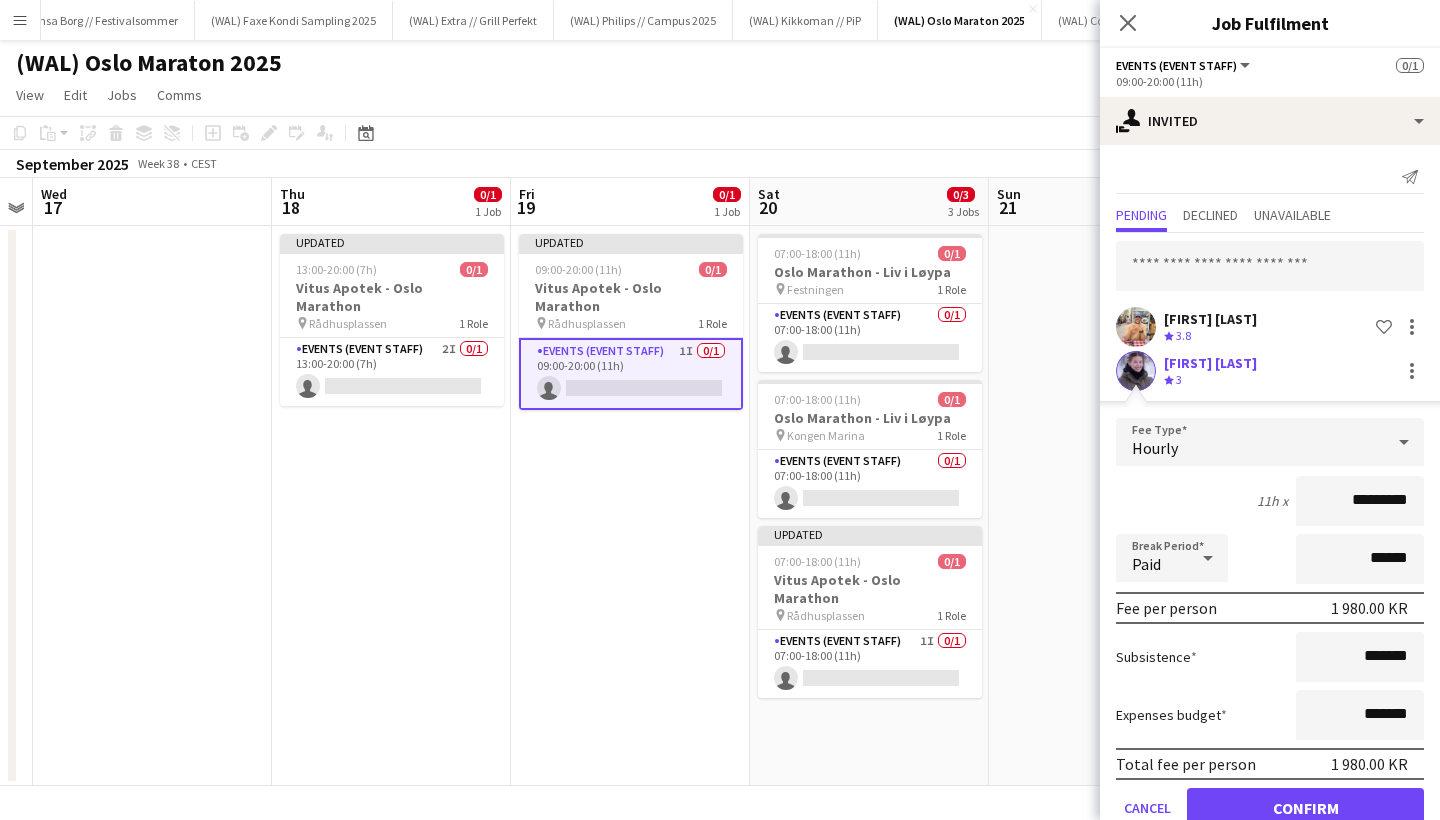click on "Confirm" 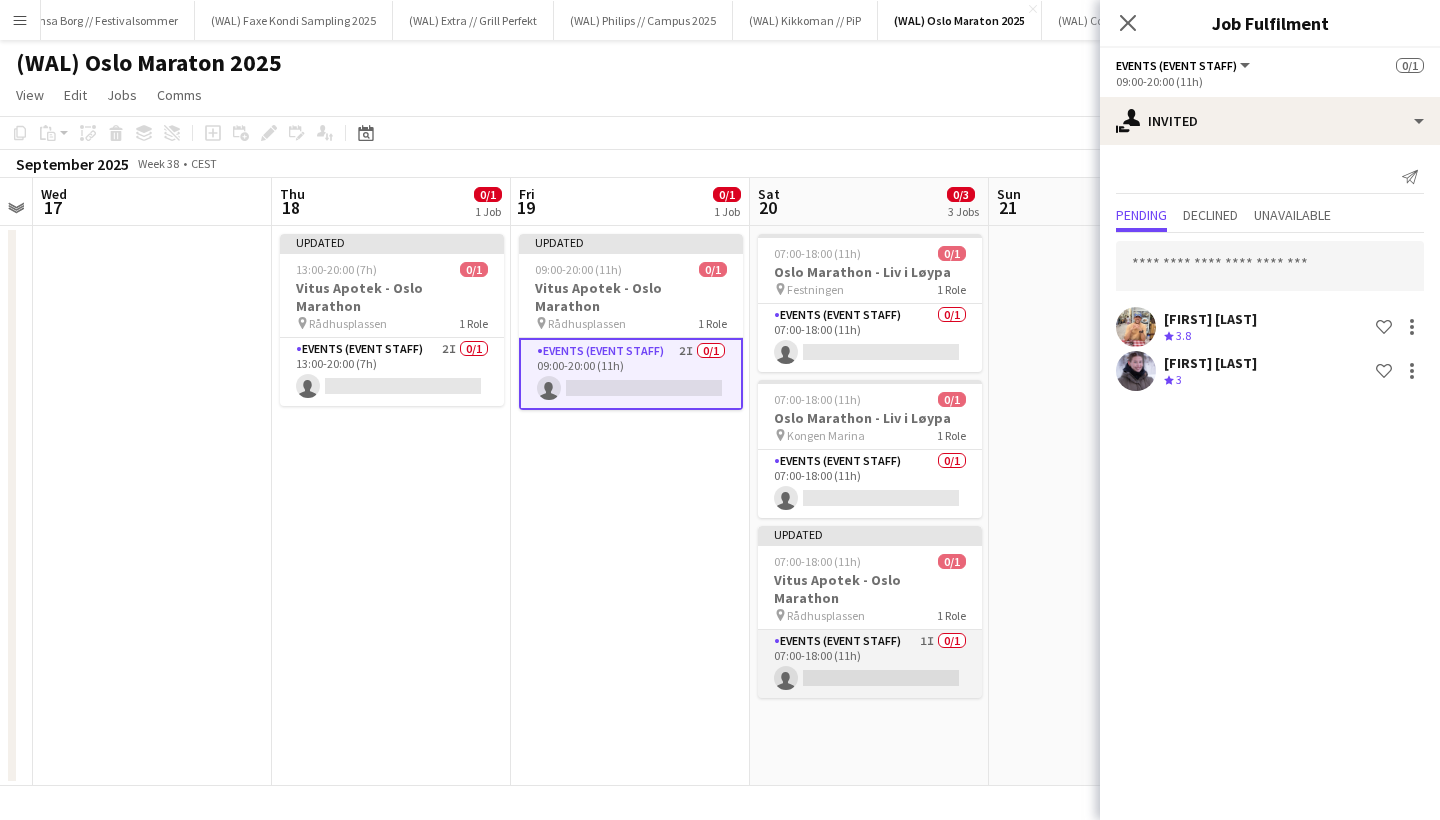 click on "Events (Event Staff)   1I   0/1   07:00-18:00 (11h)
single-neutral-actions" at bounding box center (870, 664) 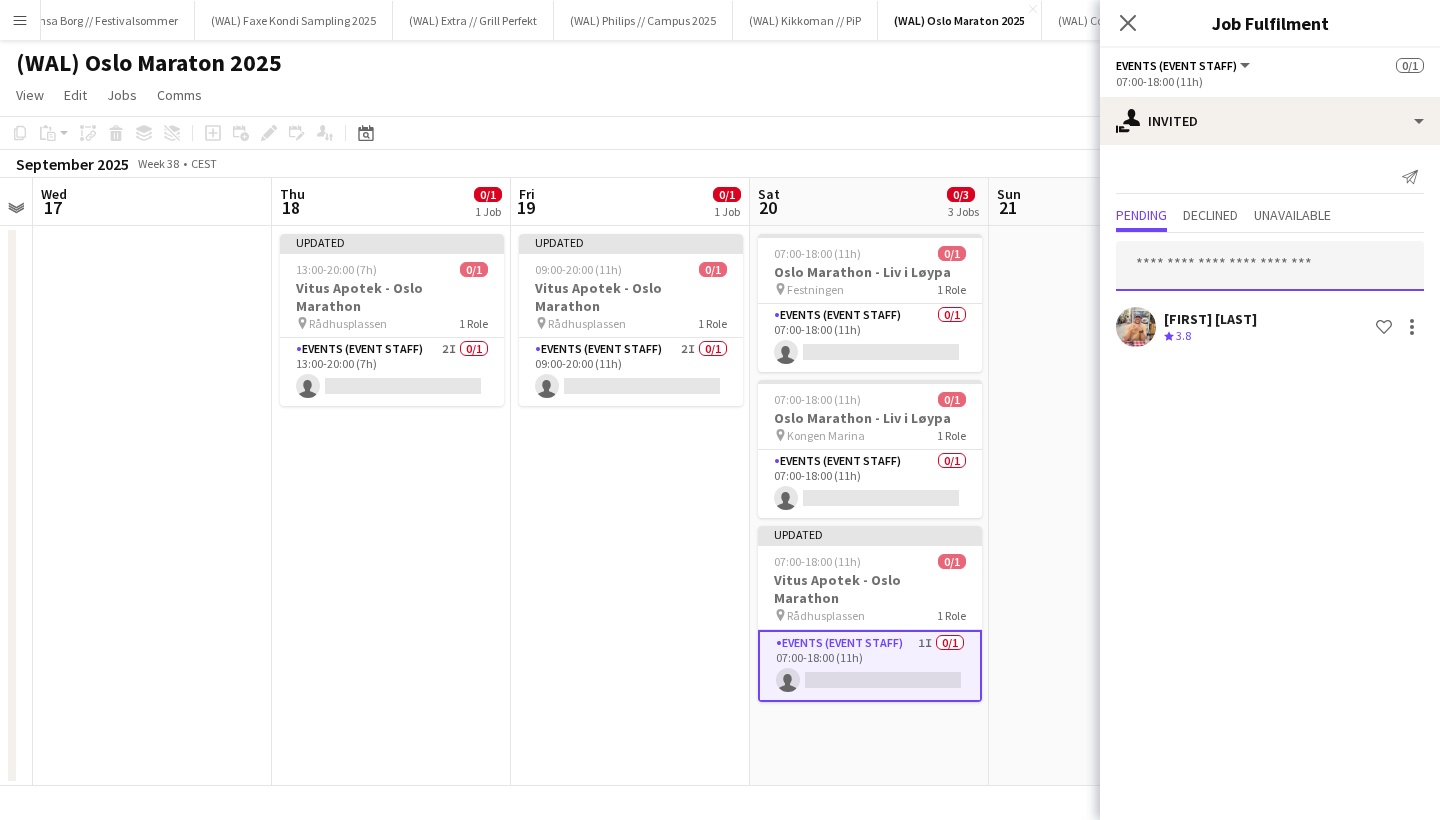 click at bounding box center [1270, 266] 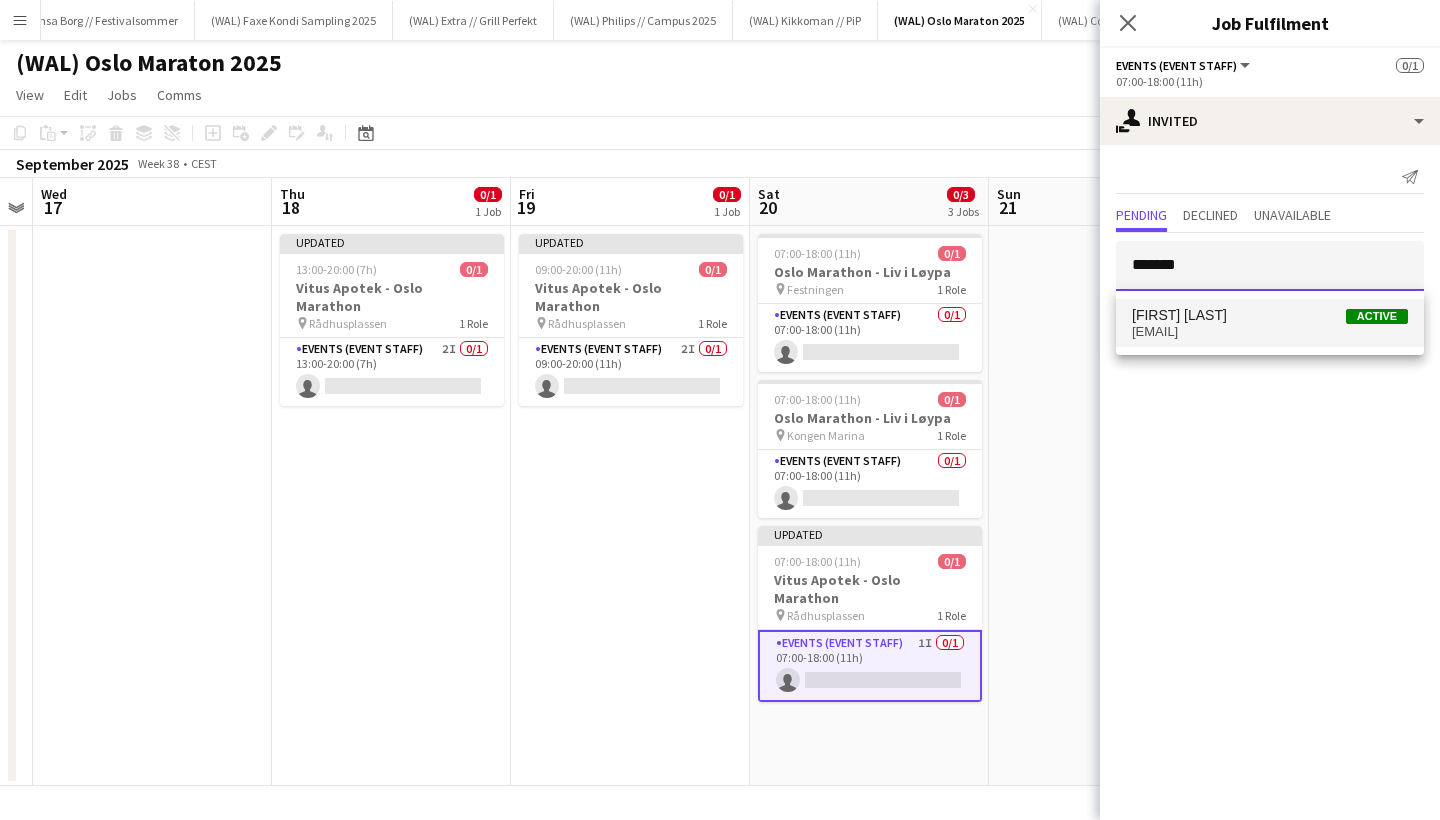 type on "*******" 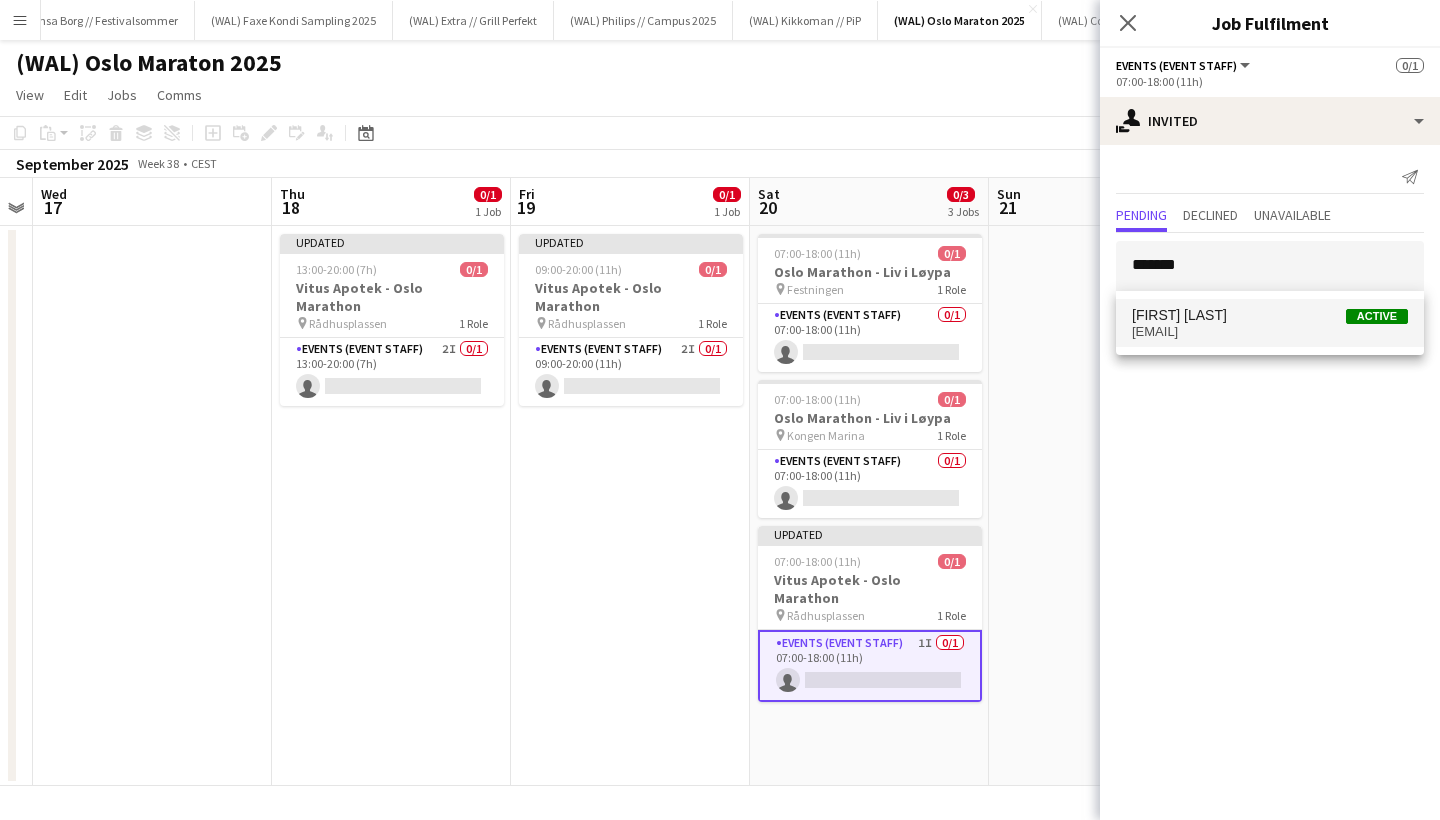 click on "reinvendela@gmail.com" at bounding box center (1270, 332) 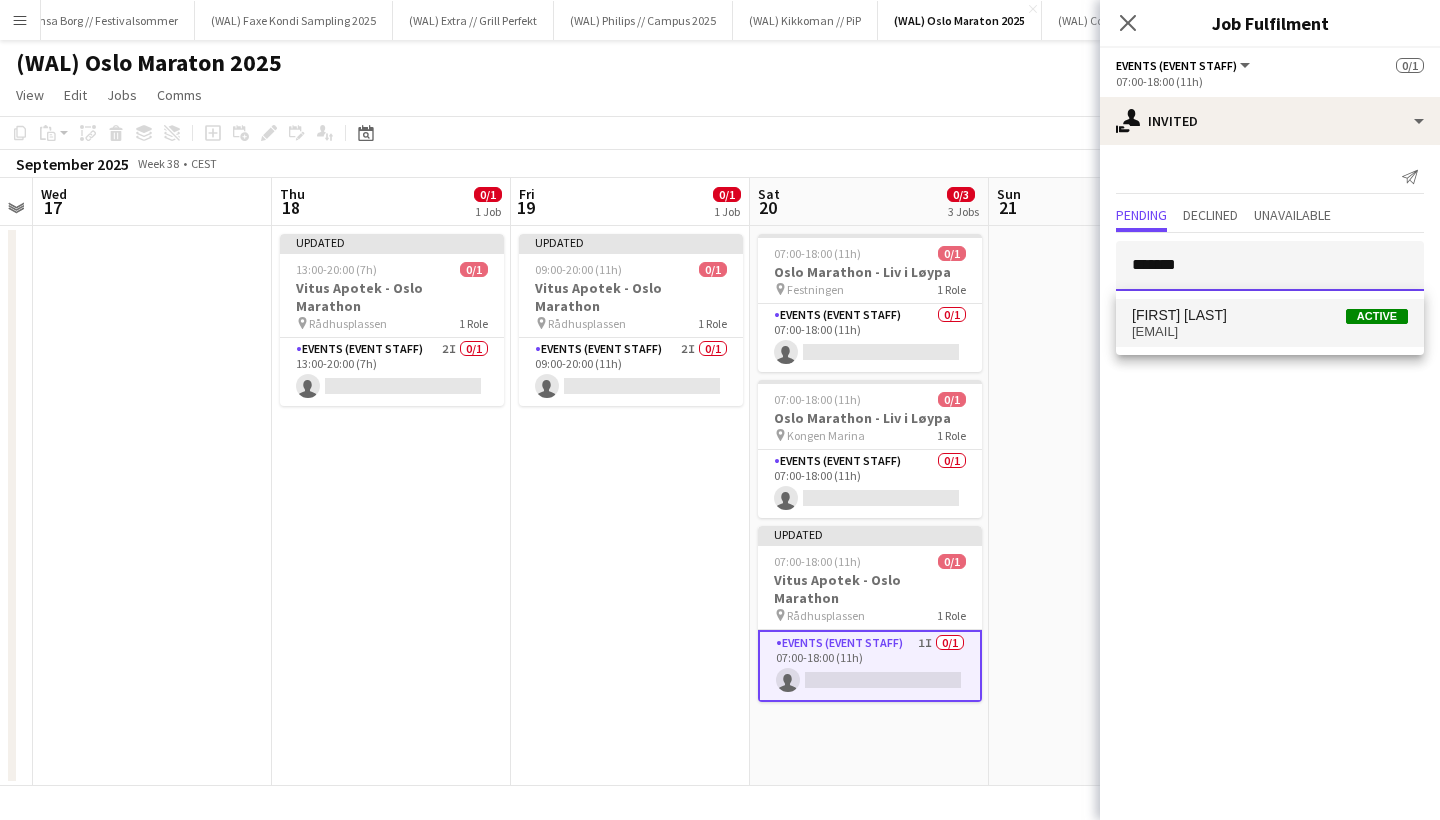 type 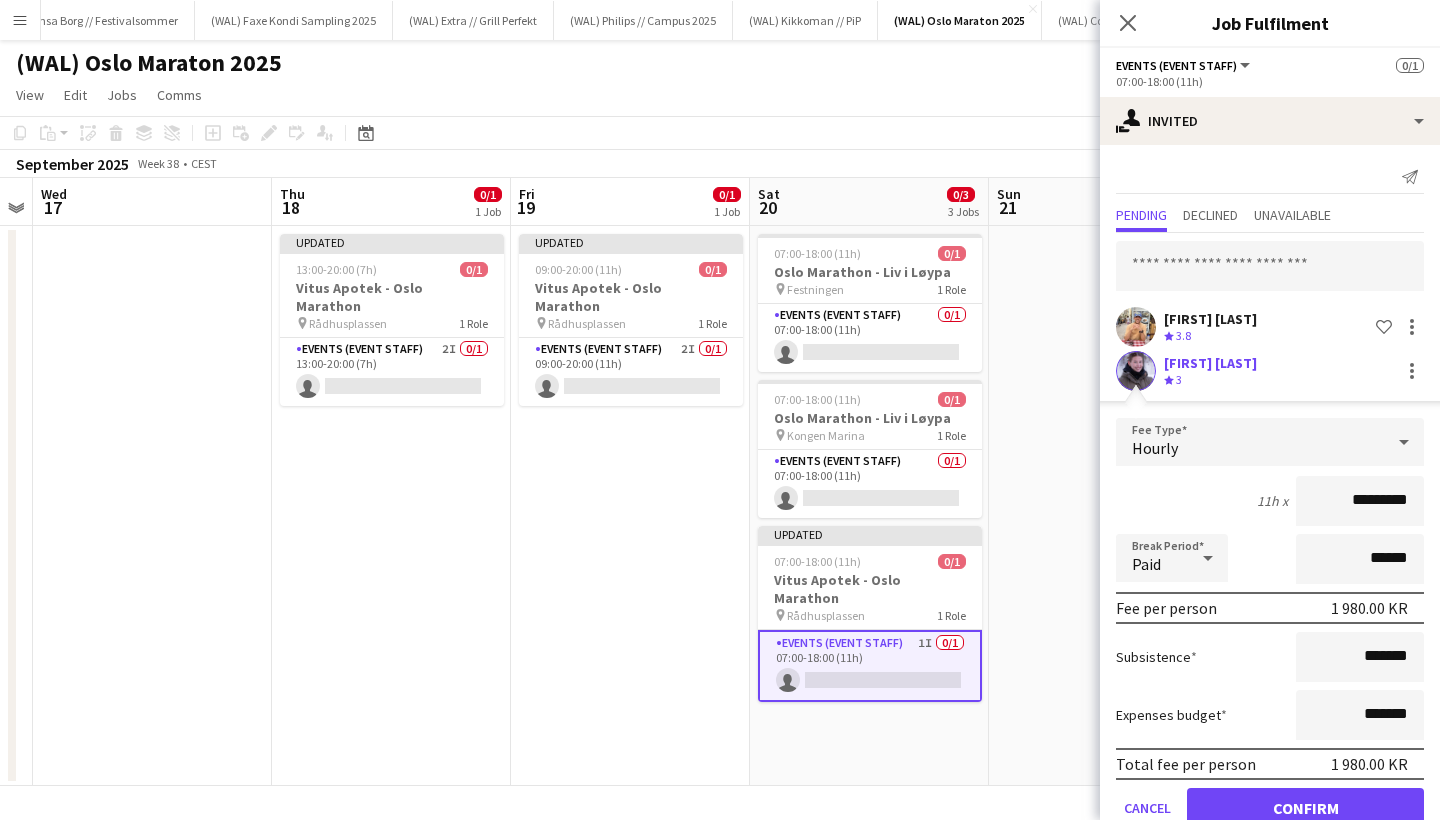click on "Confirm" 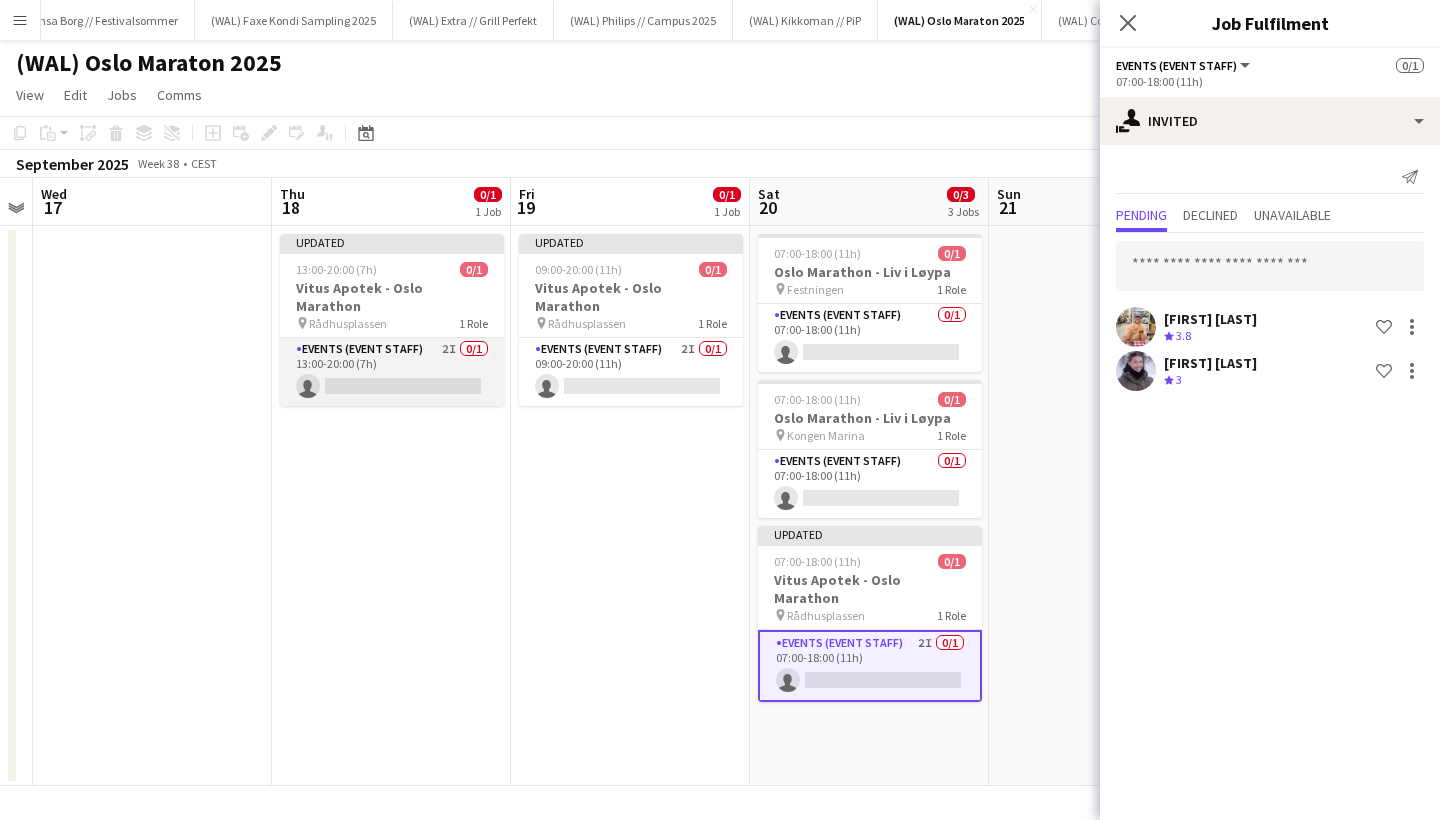 click on "Events (Event Staff)   2I   0/1   13:00-20:00 (7h)
single-neutral-actions" at bounding box center (392, 372) 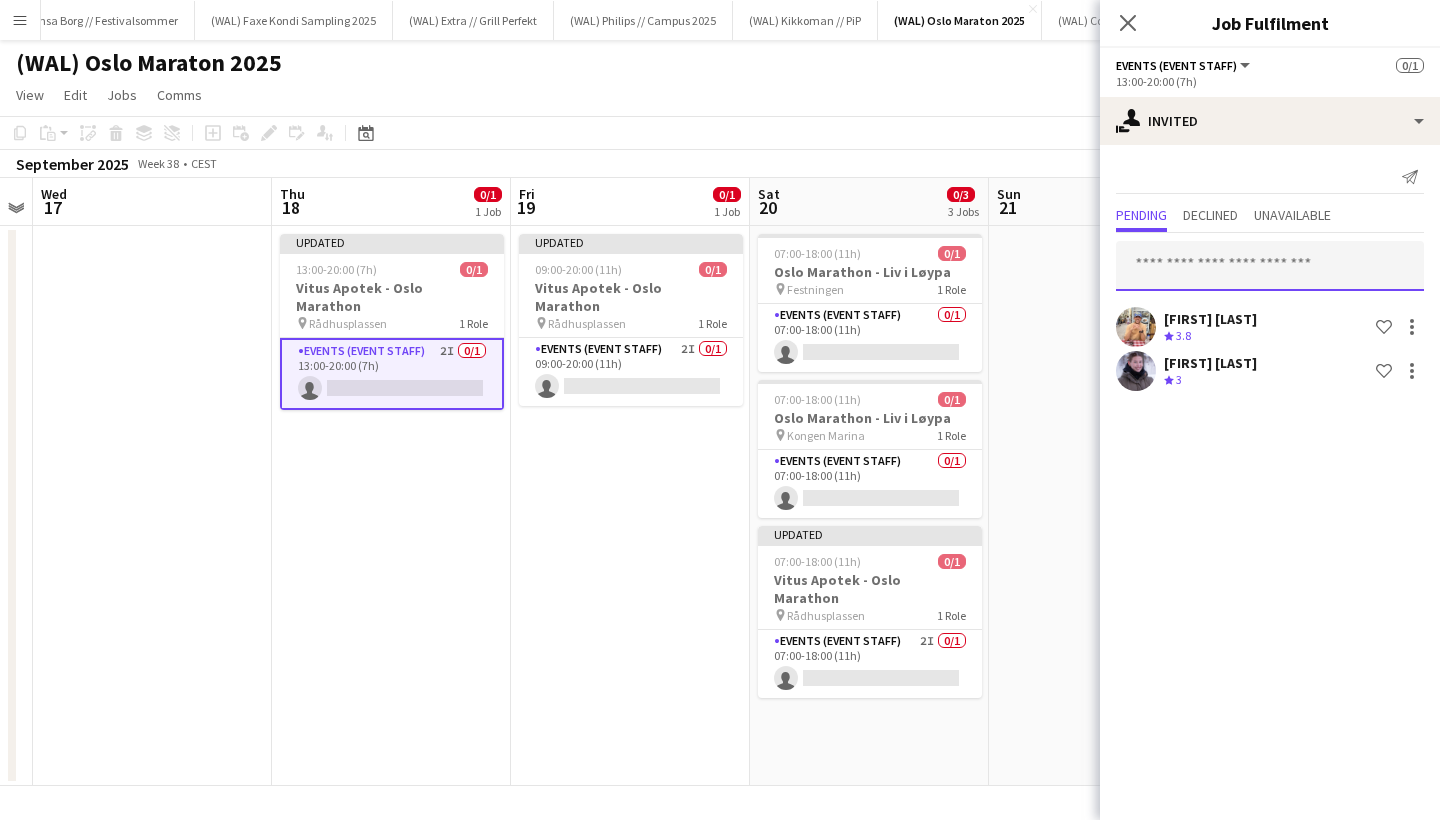 click at bounding box center (1270, 266) 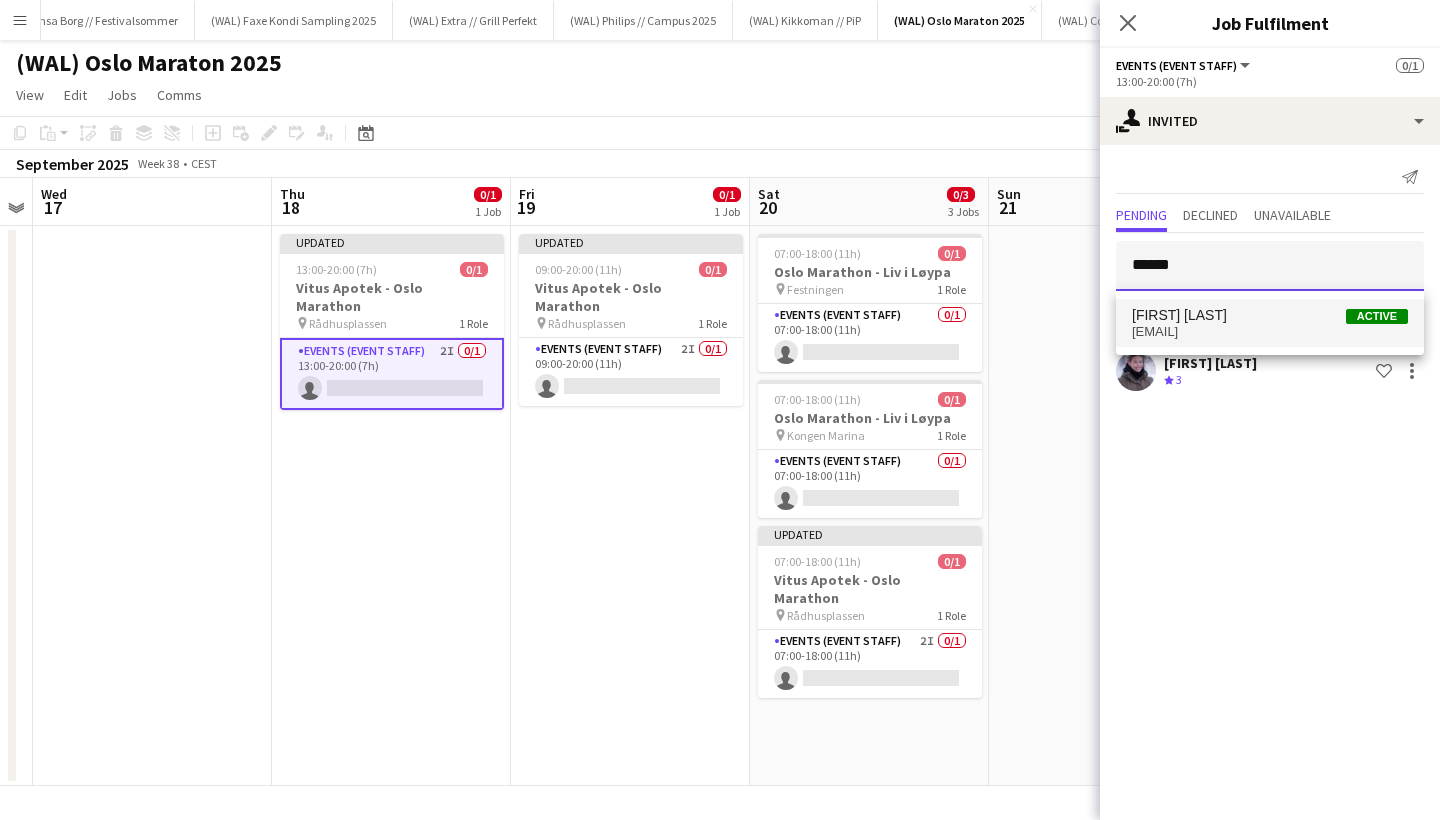 type on "******" 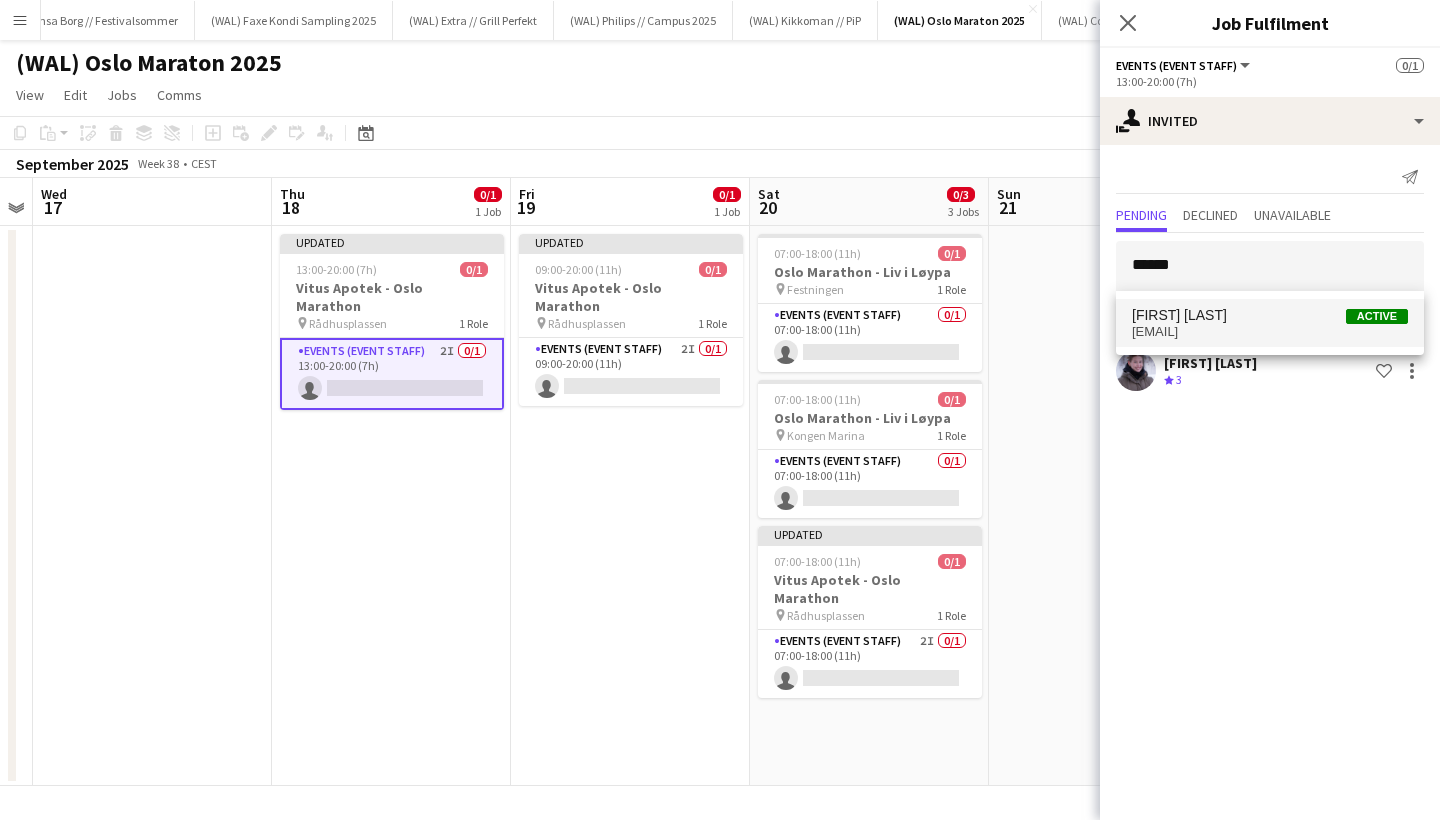 click on "alfred.sande@gmail.com" at bounding box center [1270, 332] 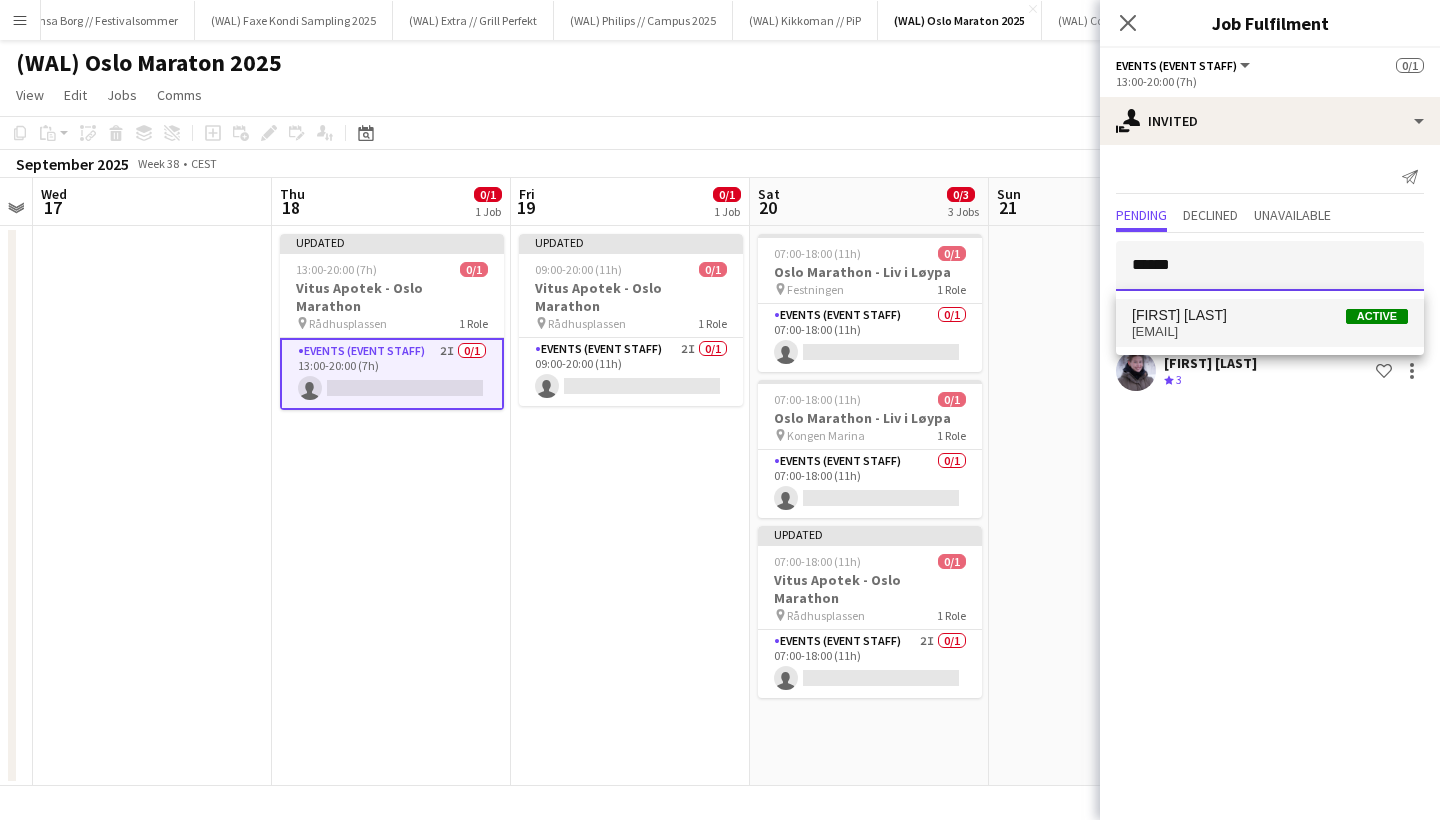 type 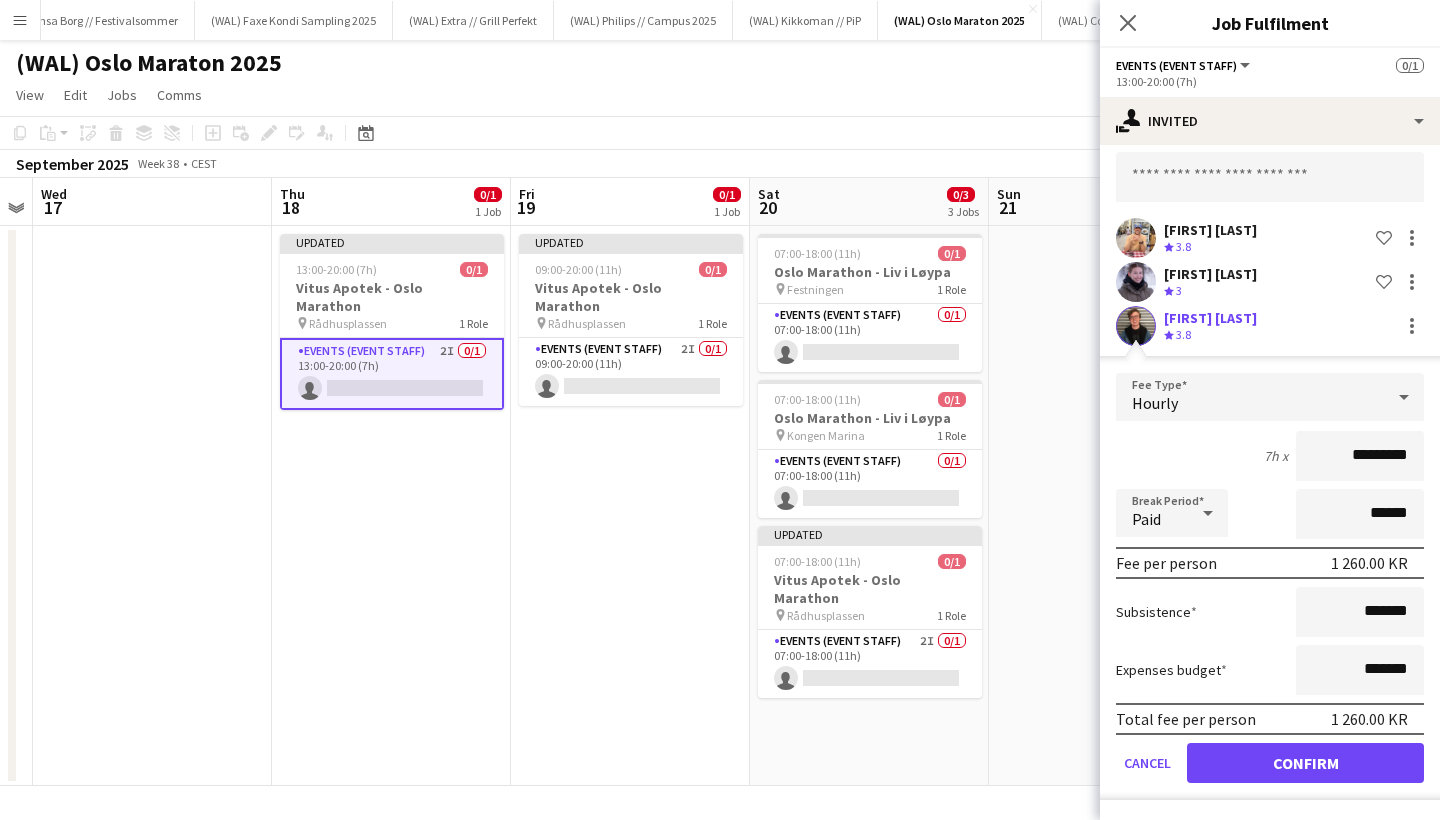 scroll, scrollTop: 89, scrollLeft: 0, axis: vertical 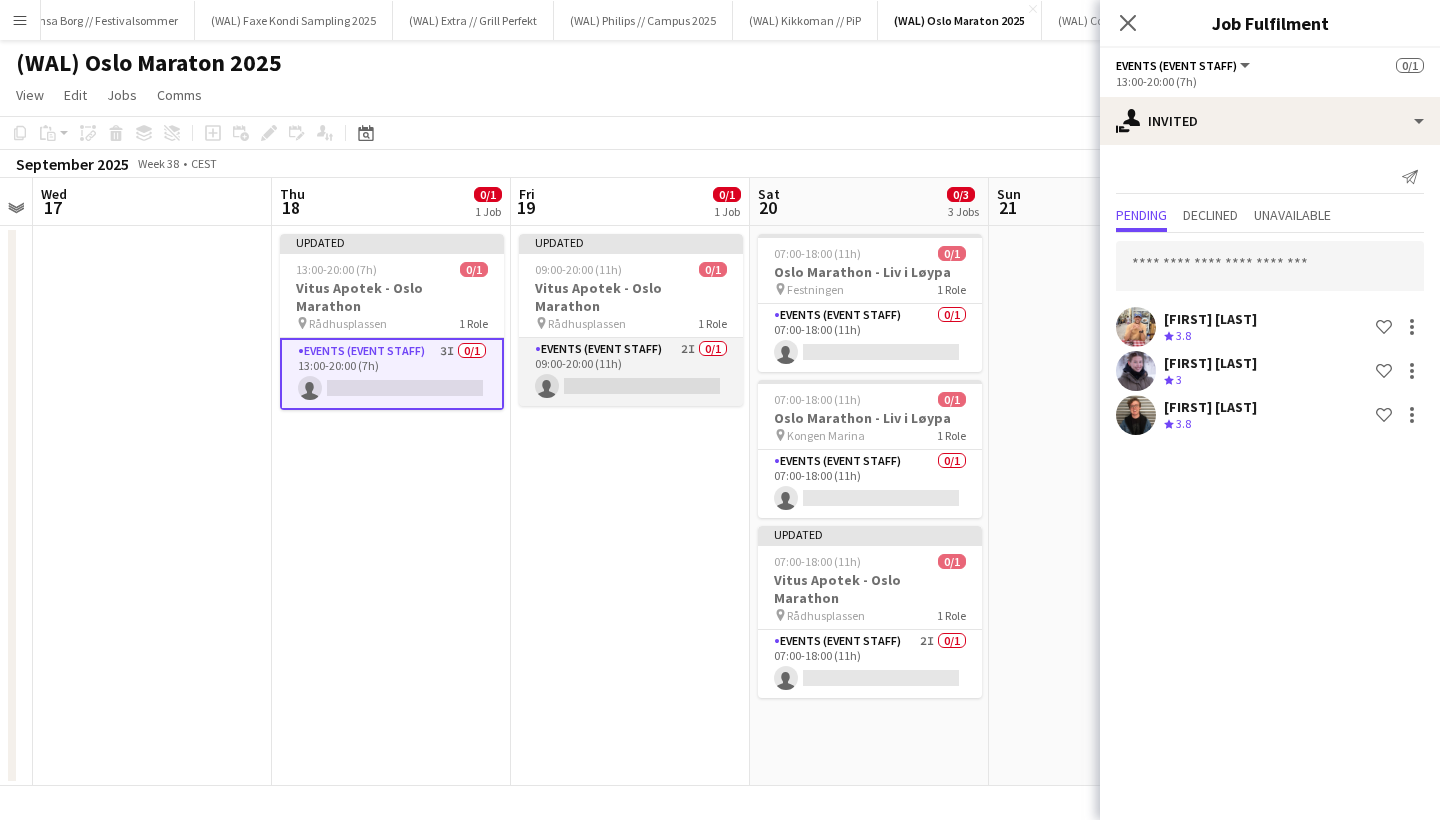 click on "Events (Event Staff)   2I   0/1   09:00-20:00 (11h)
single-neutral-actions" at bounding box center [631, 372] 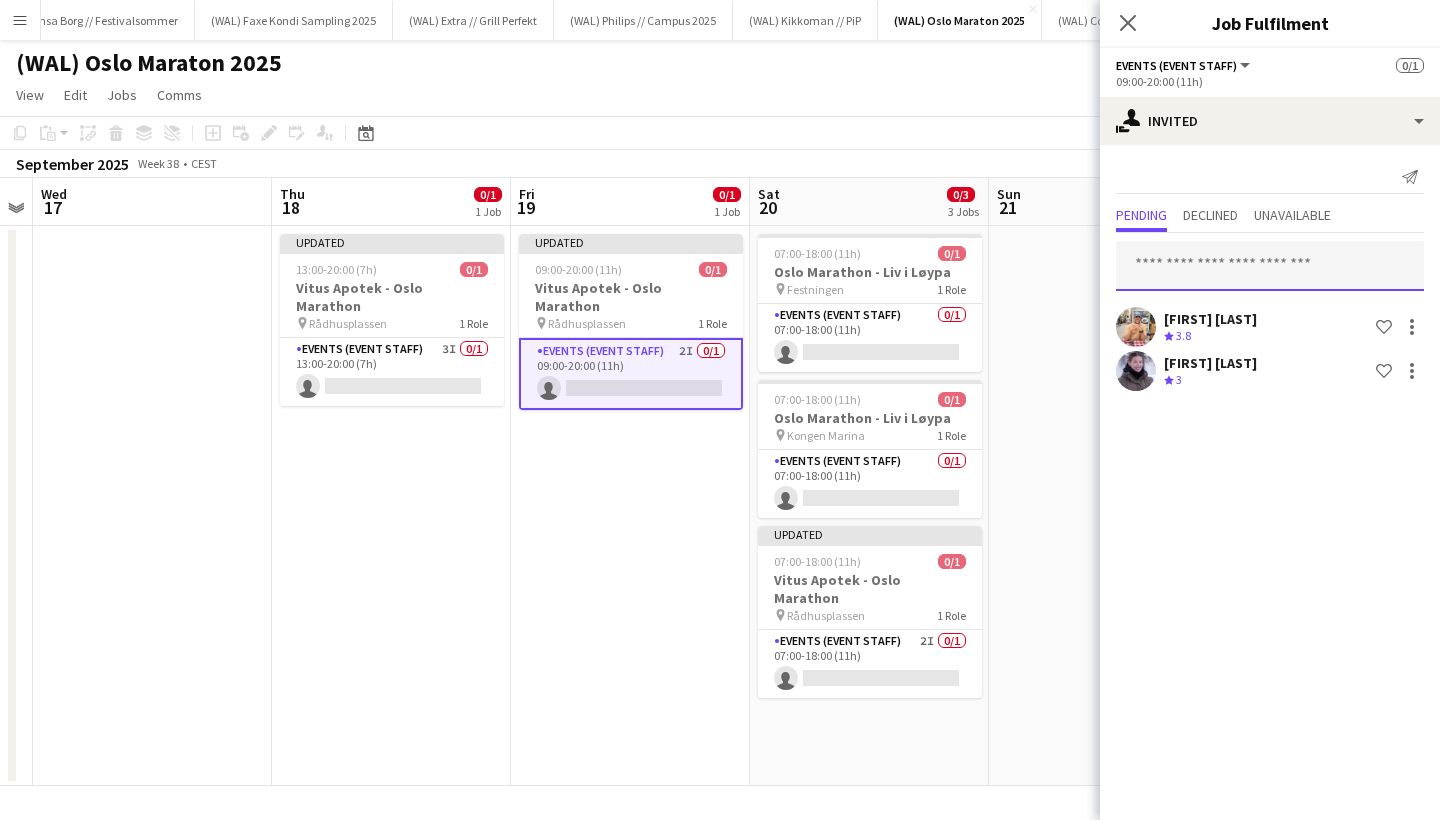 click at bounding box center [1270, 266] 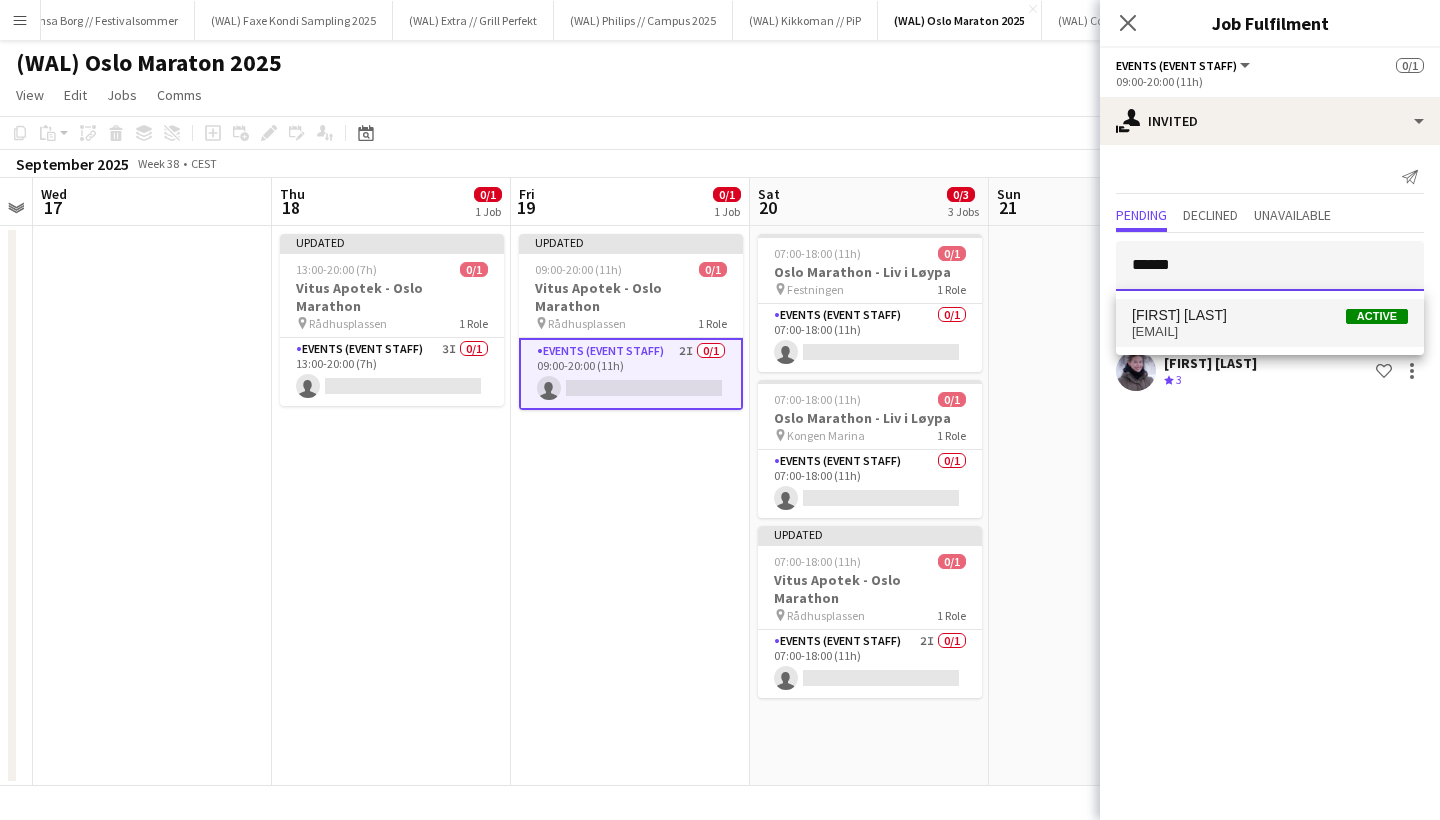 type on "******" 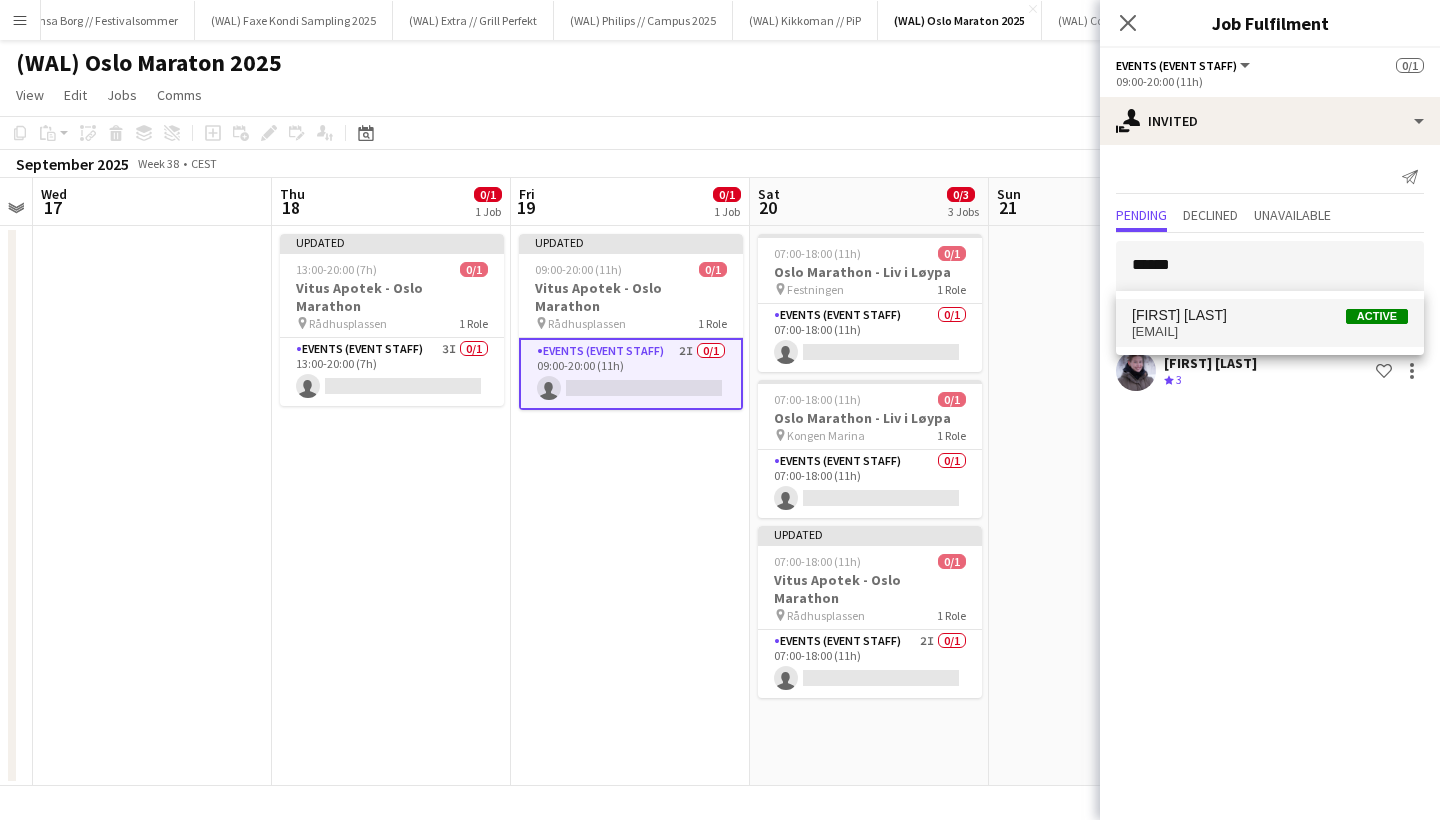 click on "alfred.sande@gmail.com" at bounding box center [1270, 332] 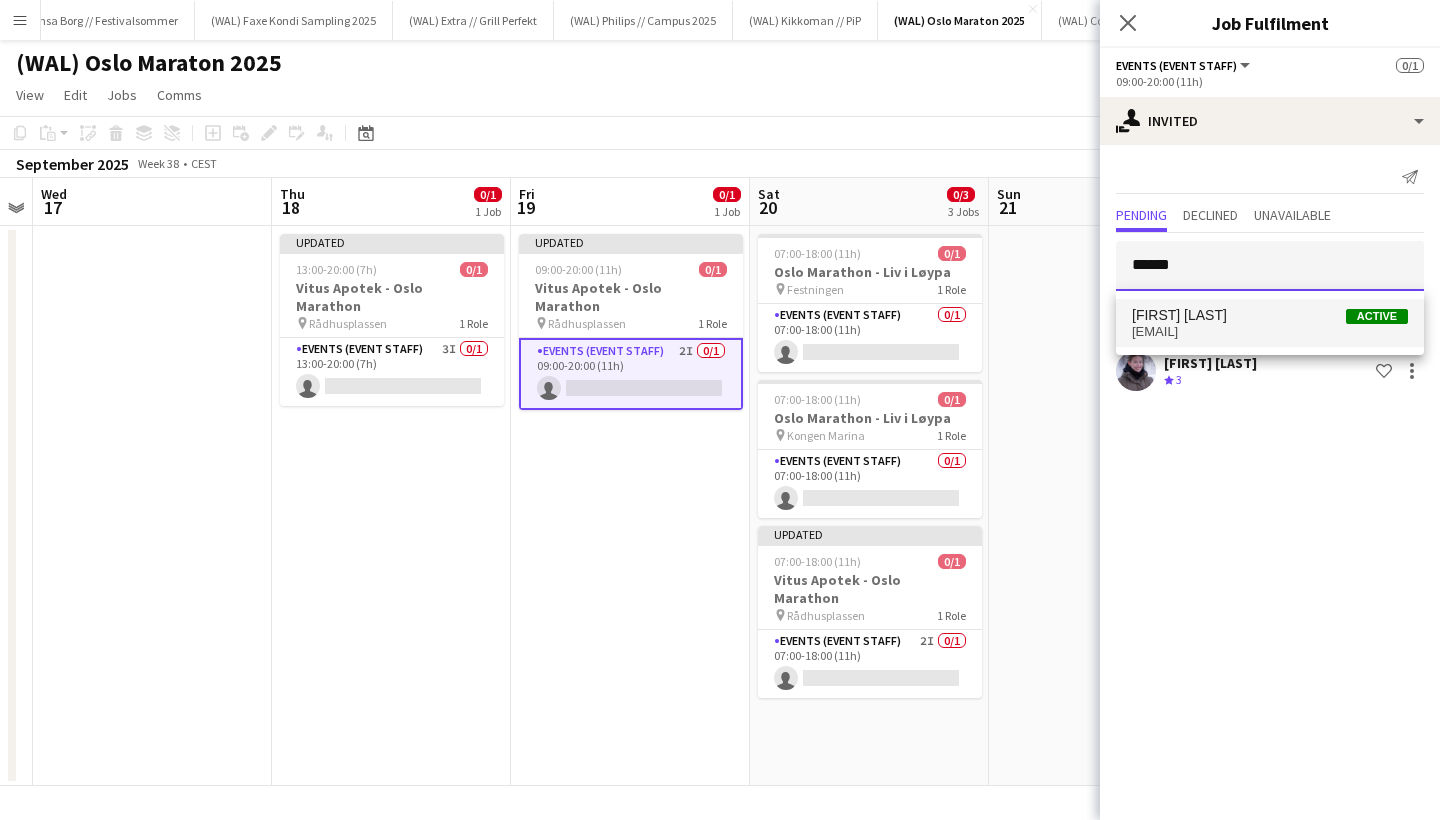 type 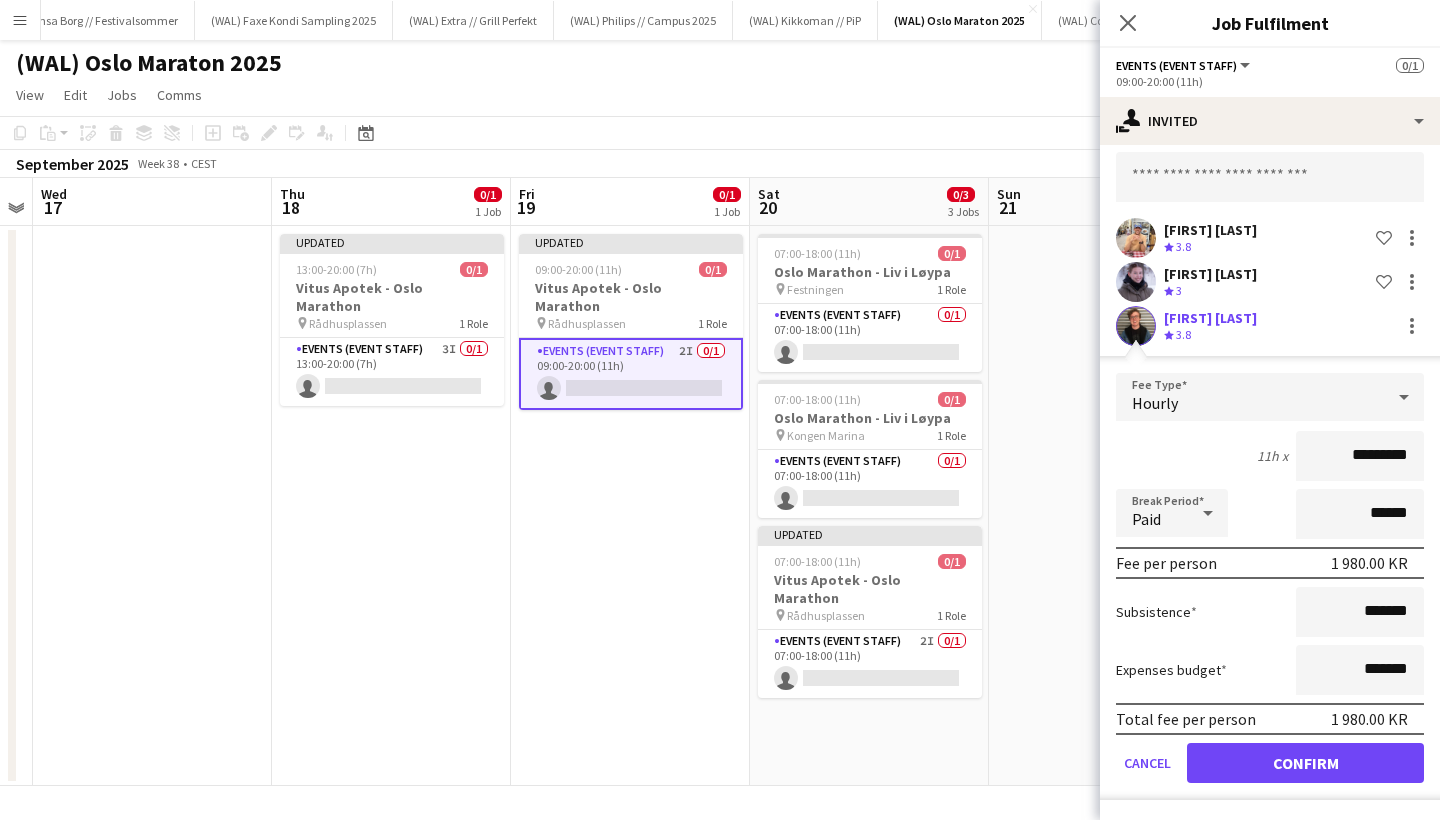 scroll, scrollTop: 90, scrollLeft: 0, axis: vertical 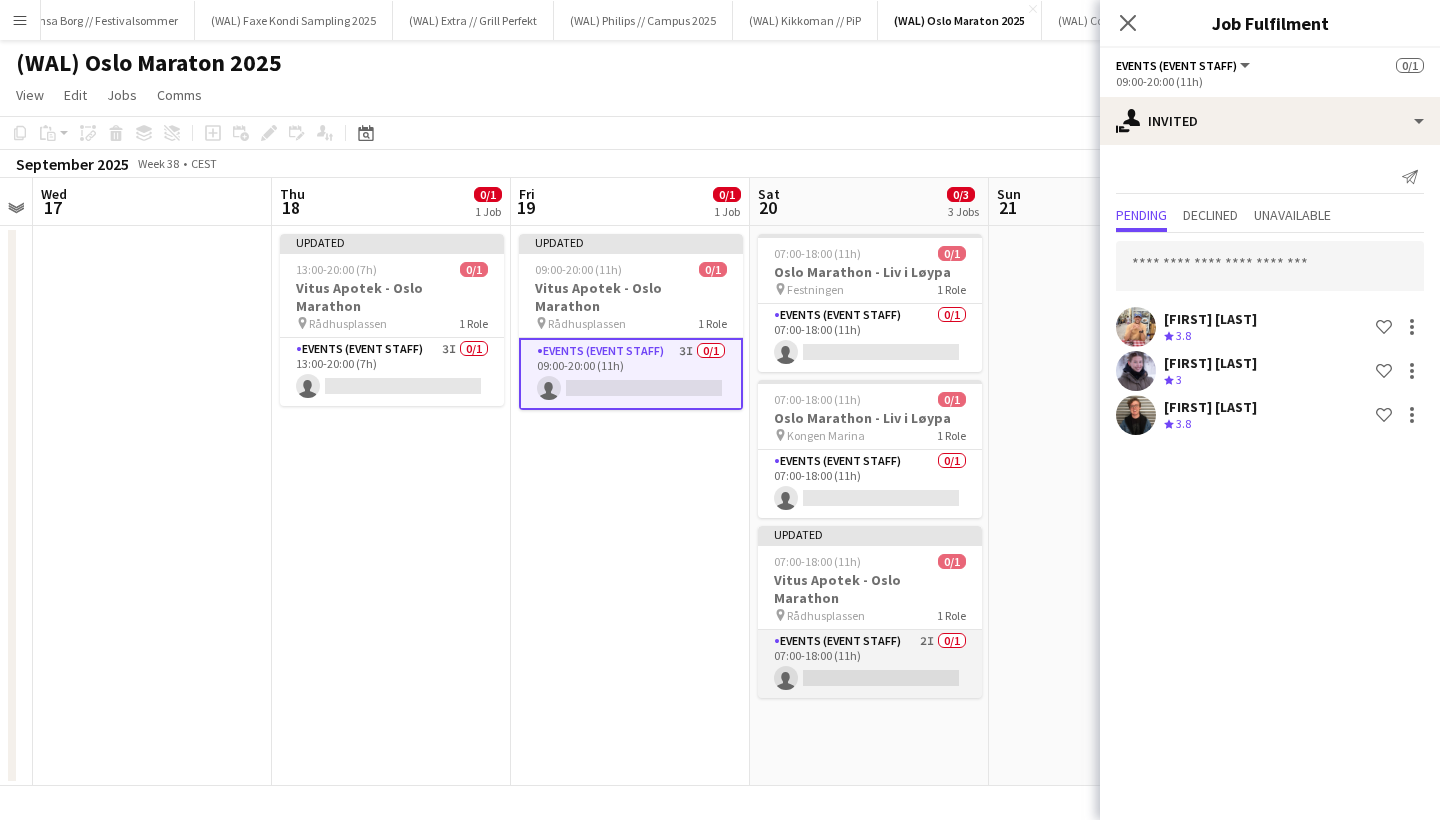 click on "Events (Event Staff)   2I   0/1   07:00-18:00 (11h)
single-neutral-actions" at bounding box center (870, 664) 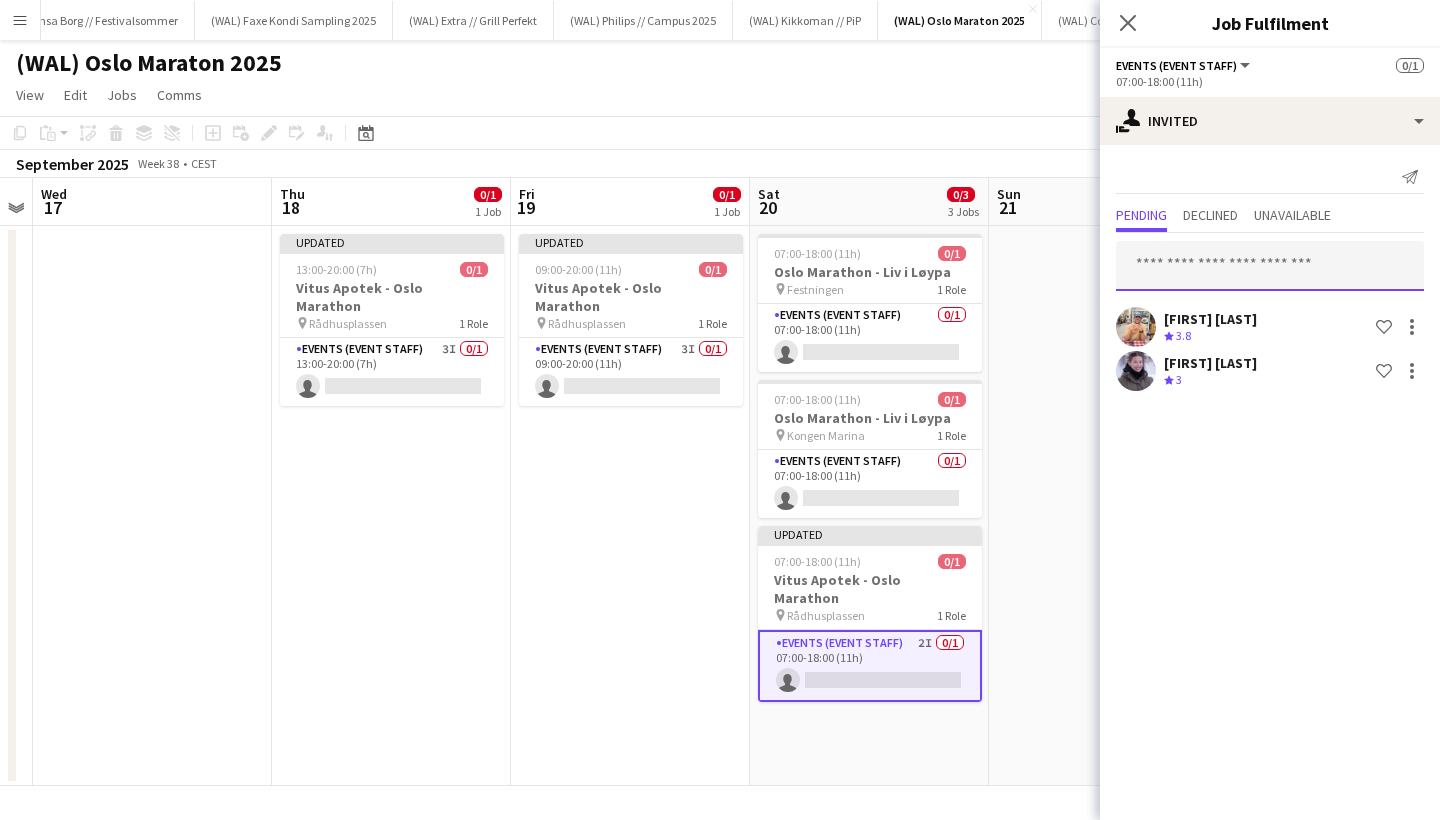 click at bounding box center [1270, 266] 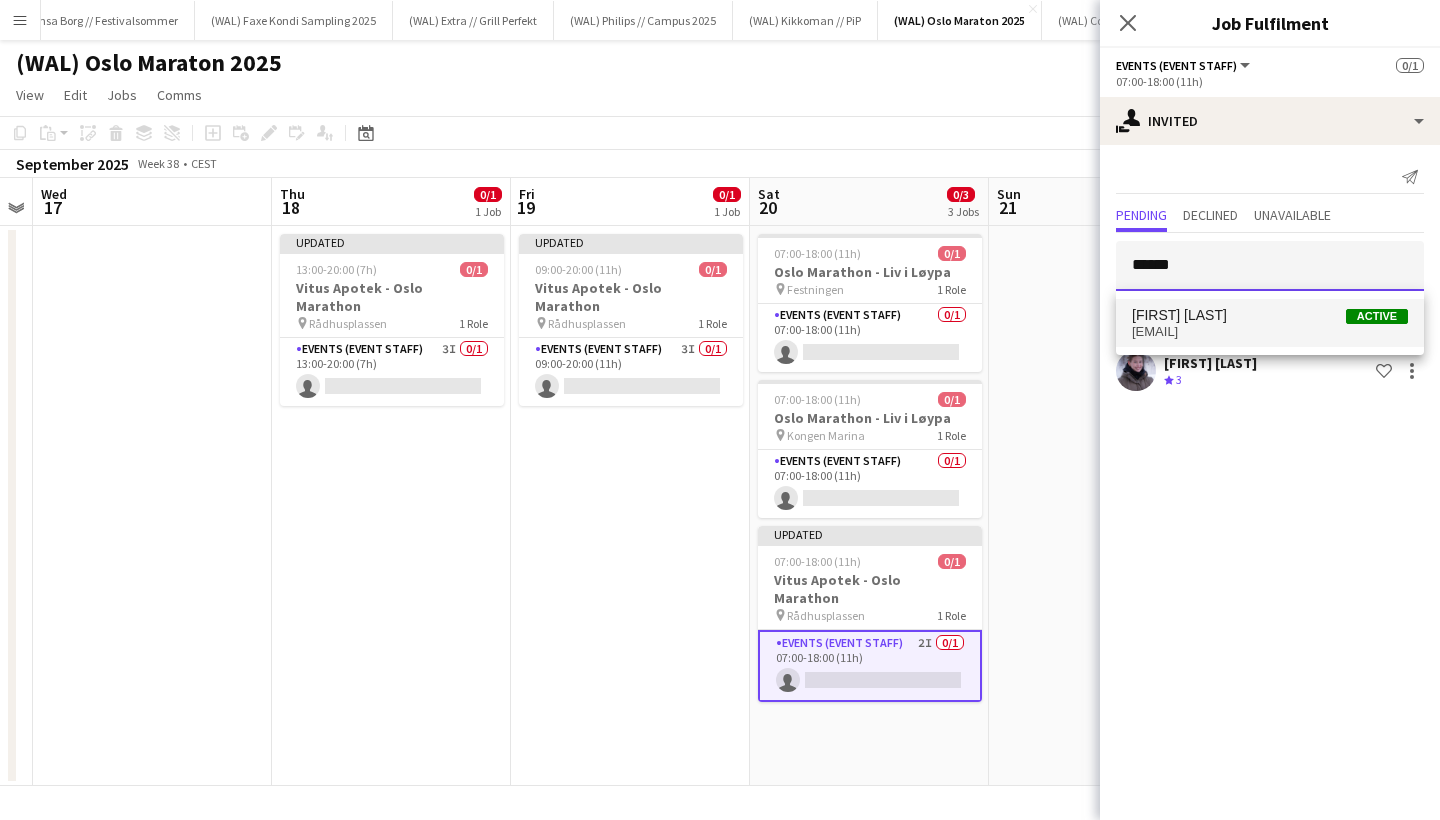 type on "******" 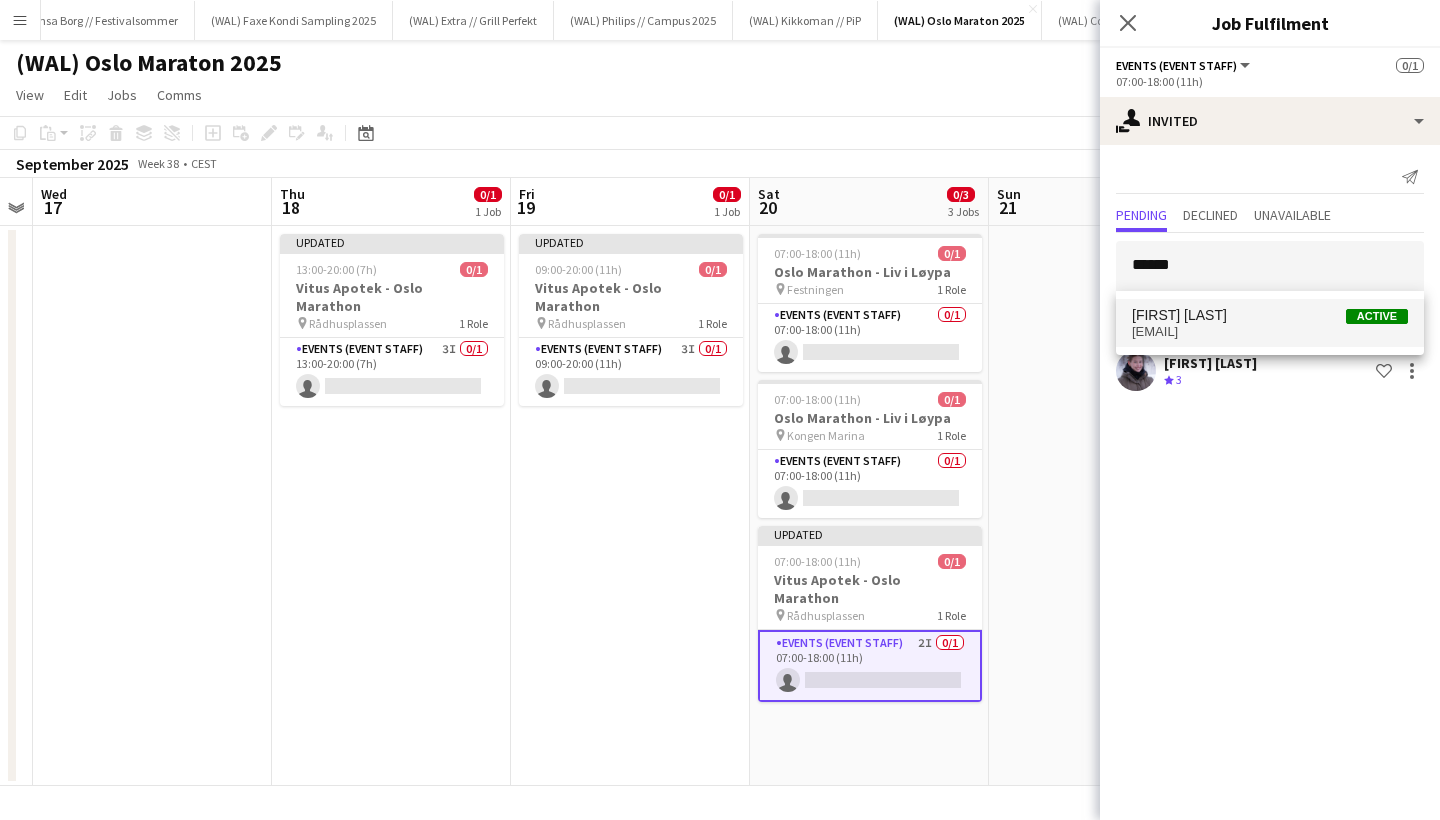 click on "alfred.sande@gmail.com" at bounding box center [1270, 332] 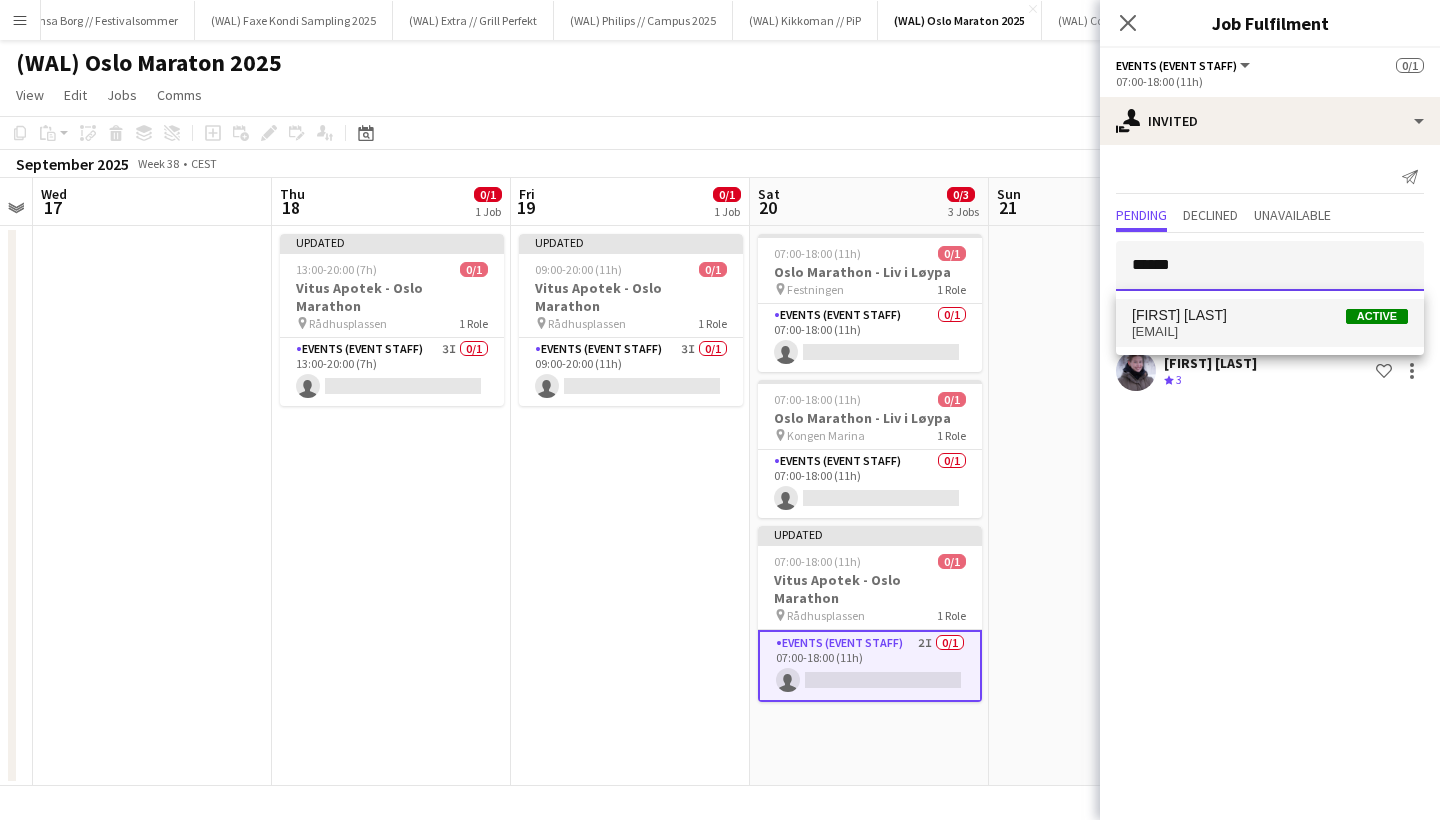 type 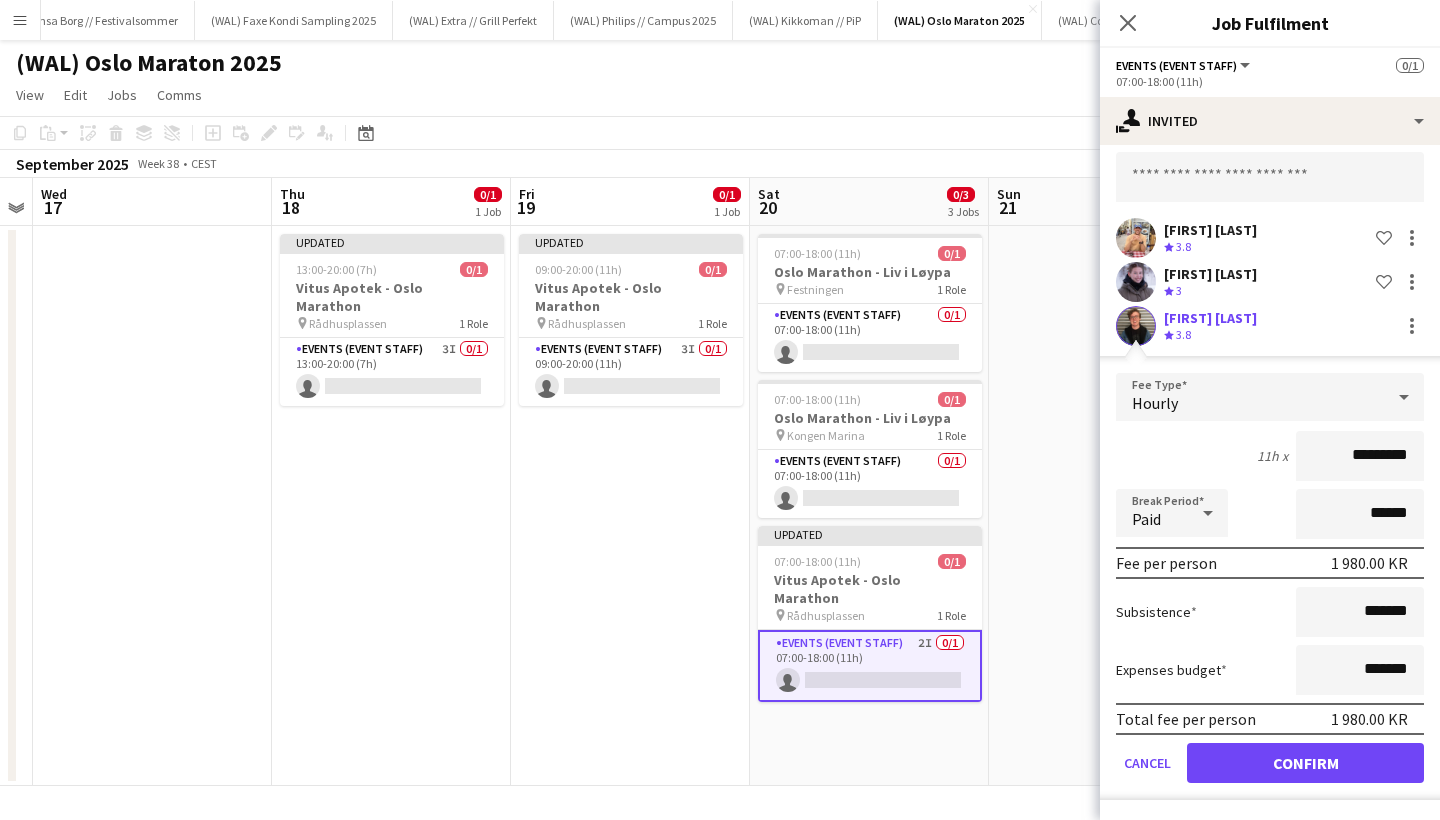 scroll, scrollTop: 89, scrollLeft: 0, axis: vertical 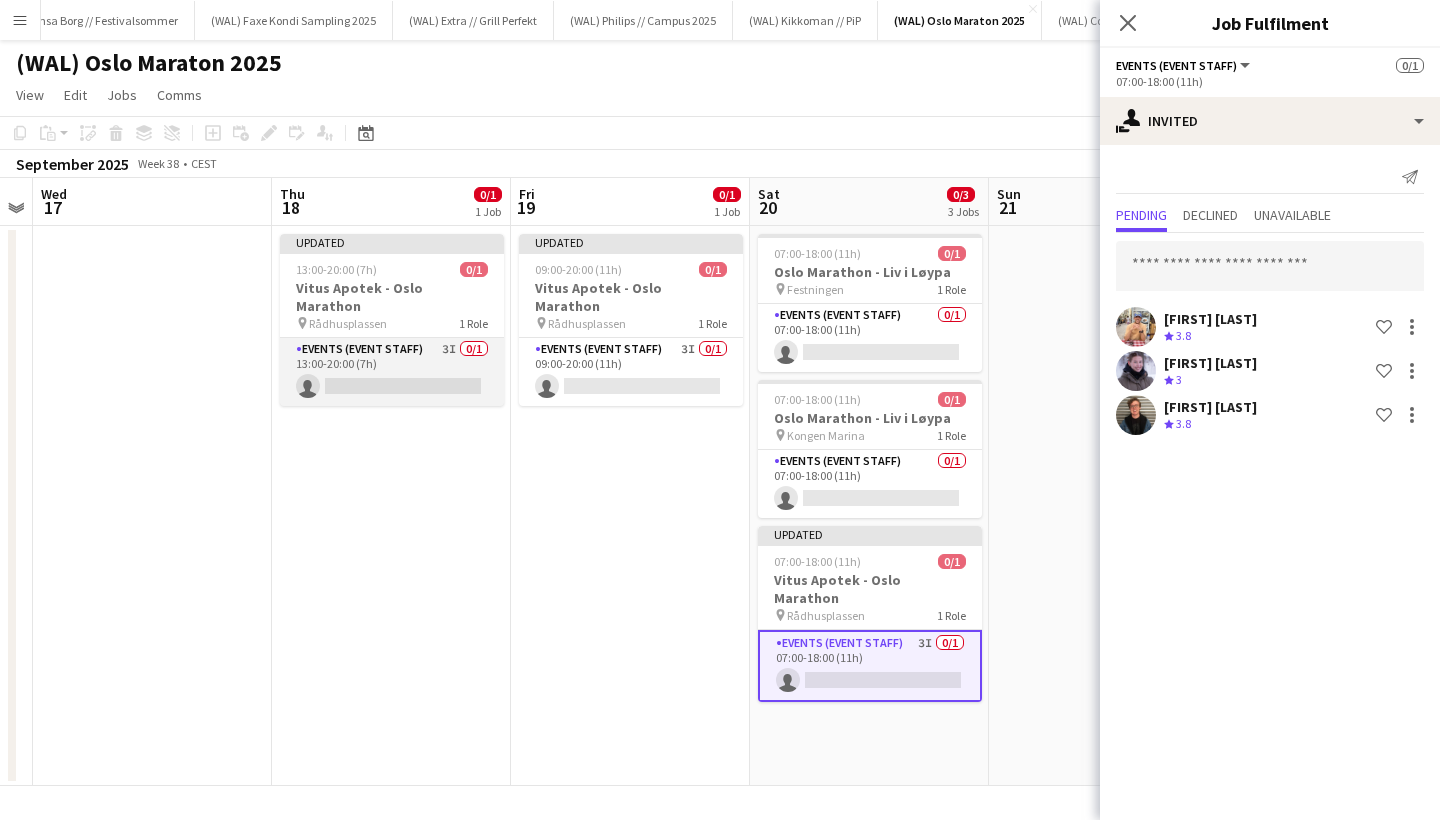 click on "Events (Event Staff)   3I   0/1   13:00-20:00 (7h)
single-neutral-actions" at bounding box center [392, 372] 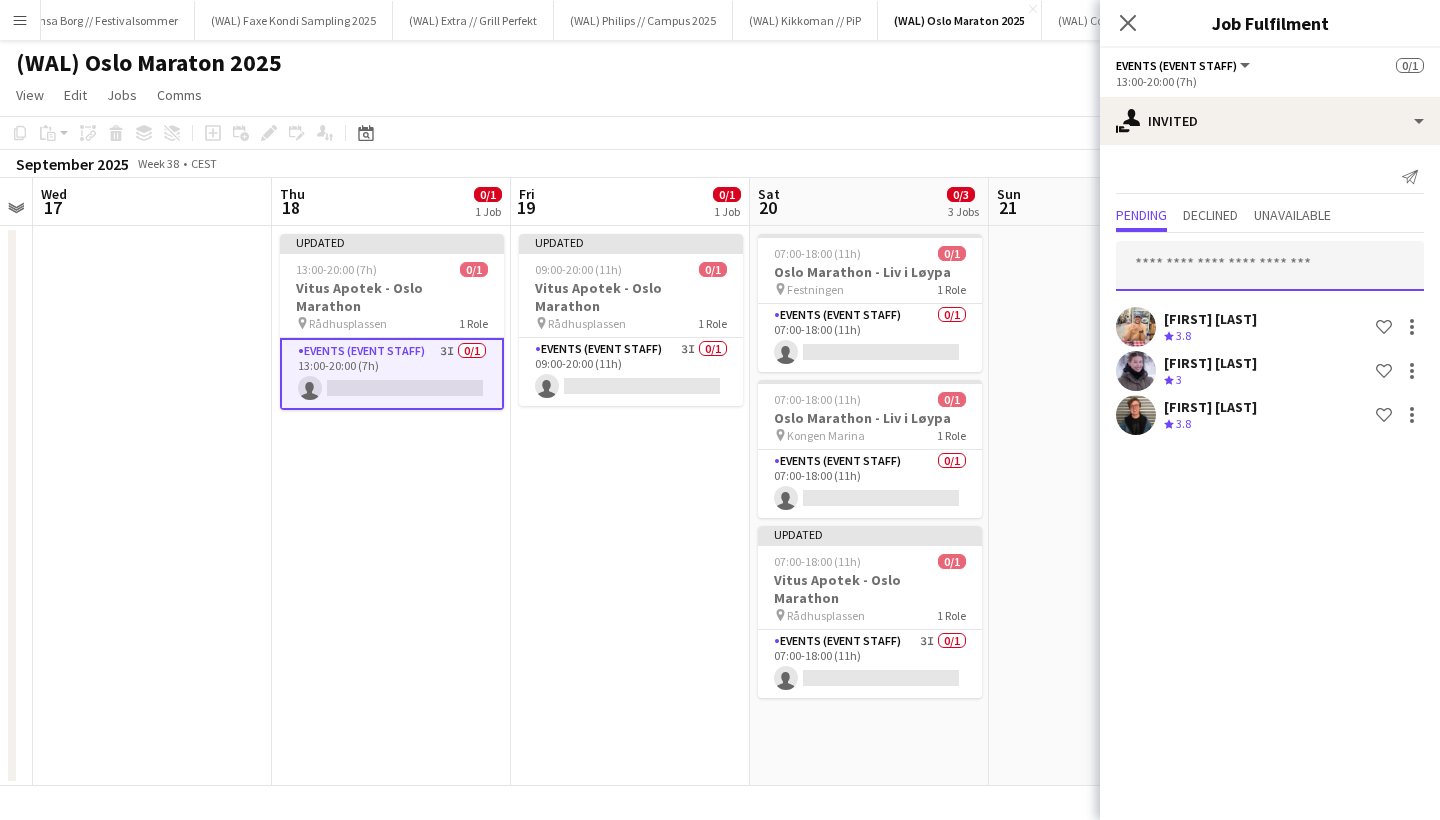 click at bounding box center [1270, 266] 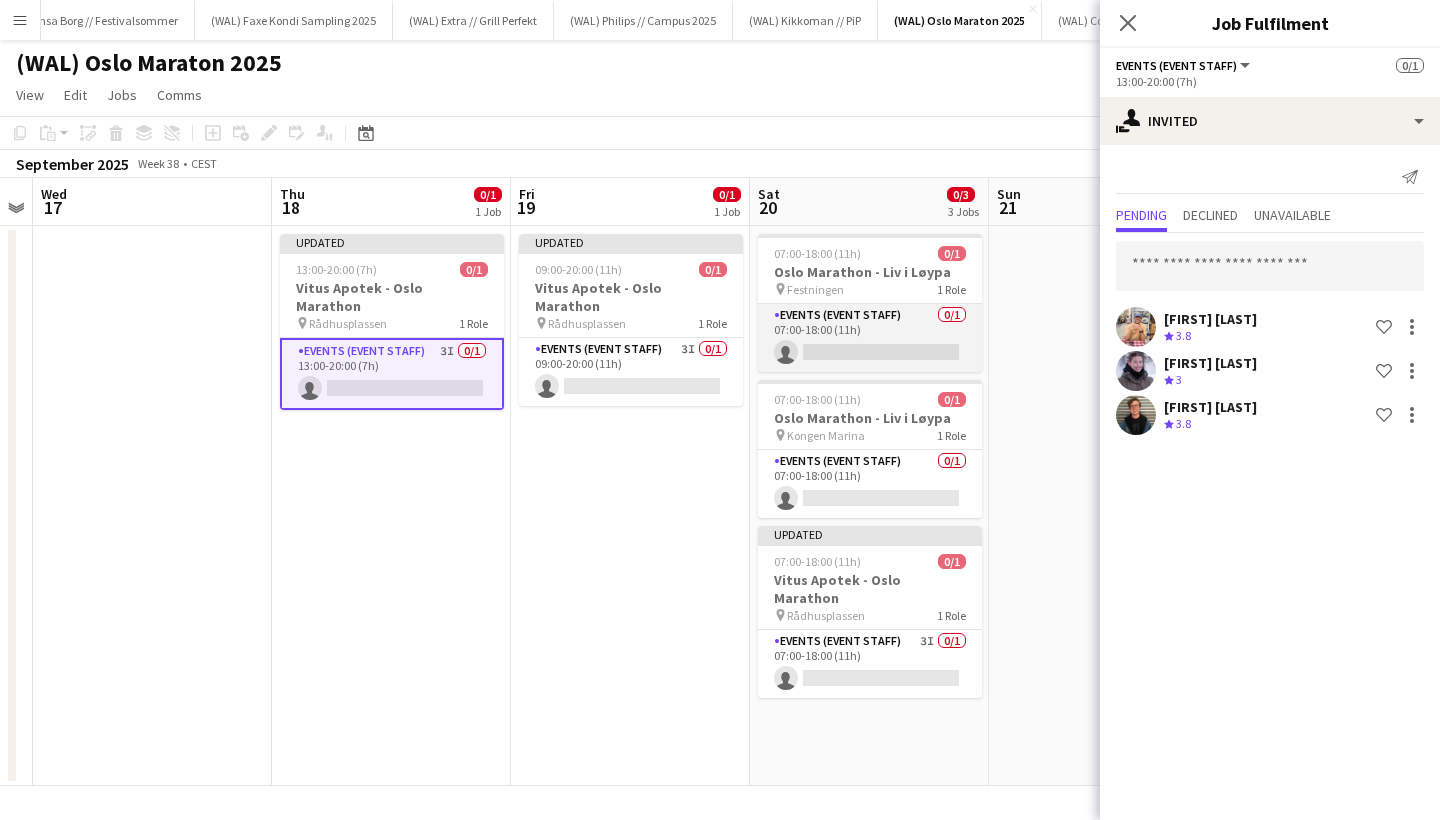 click on "Events (Event Staff)   0/1   07:00-18:00 (1h)
single-neutral-actions" at bounding box center [870, 338] 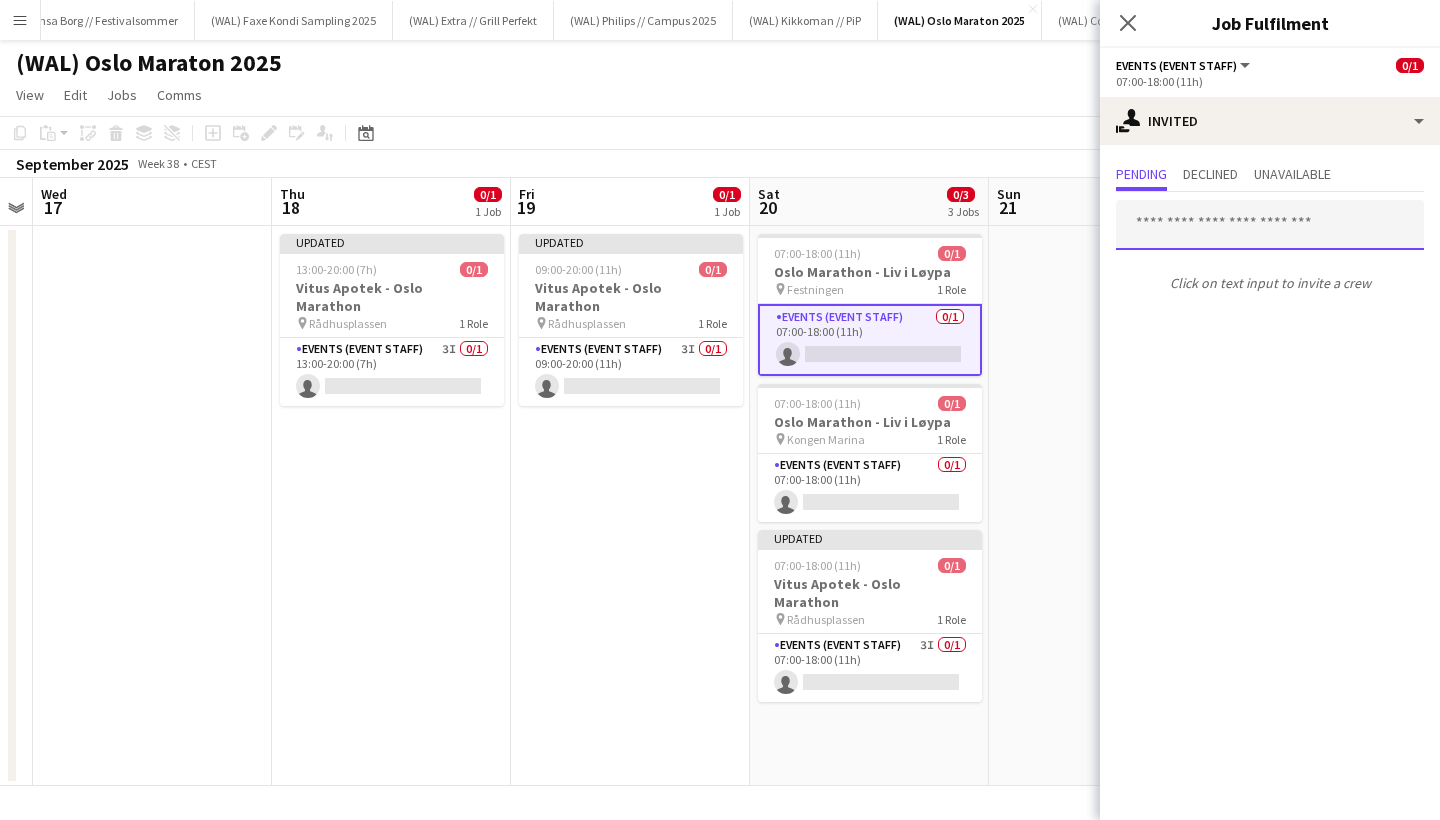 click at bounding box center (1270, 225) 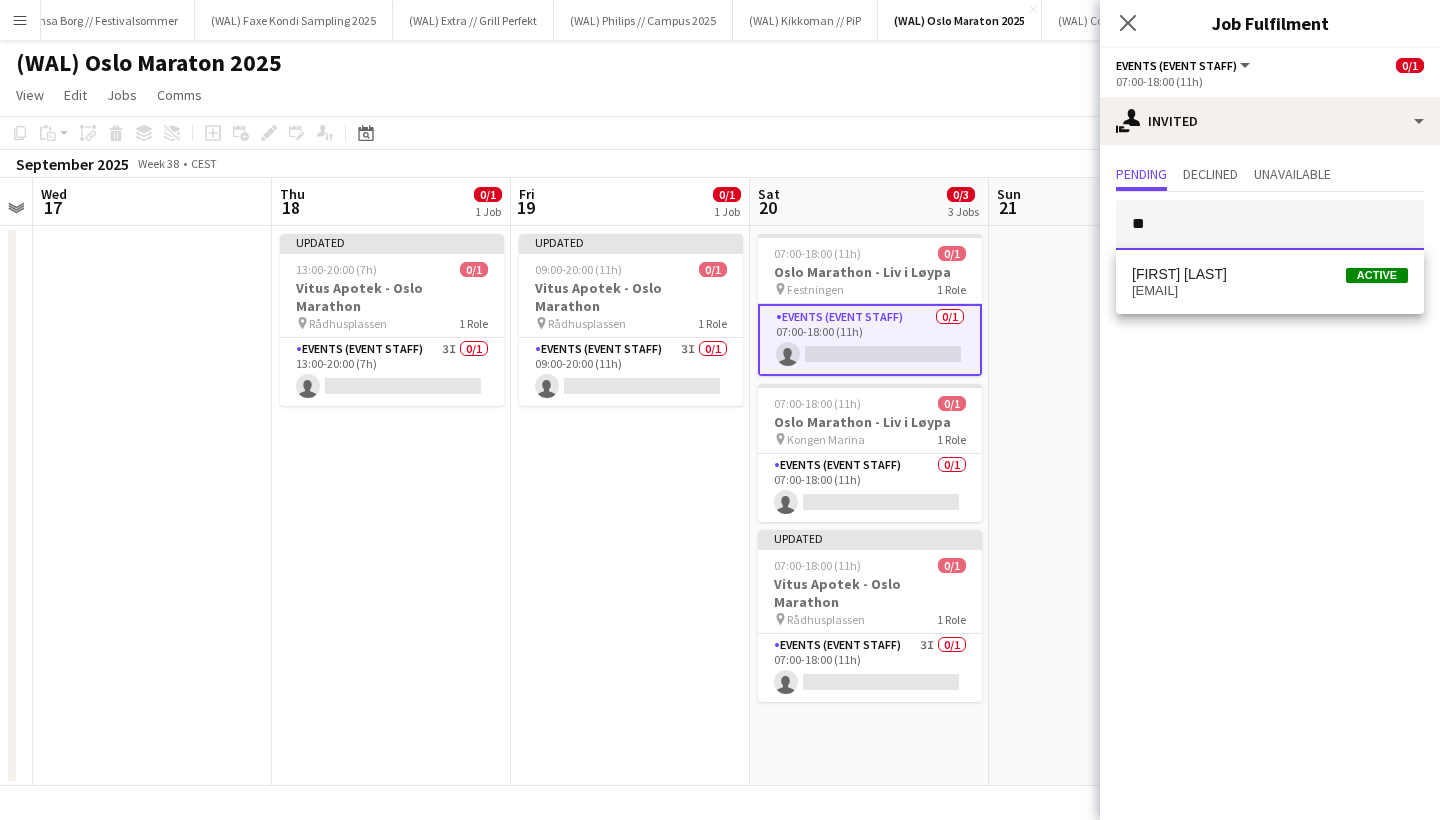 type on "*" 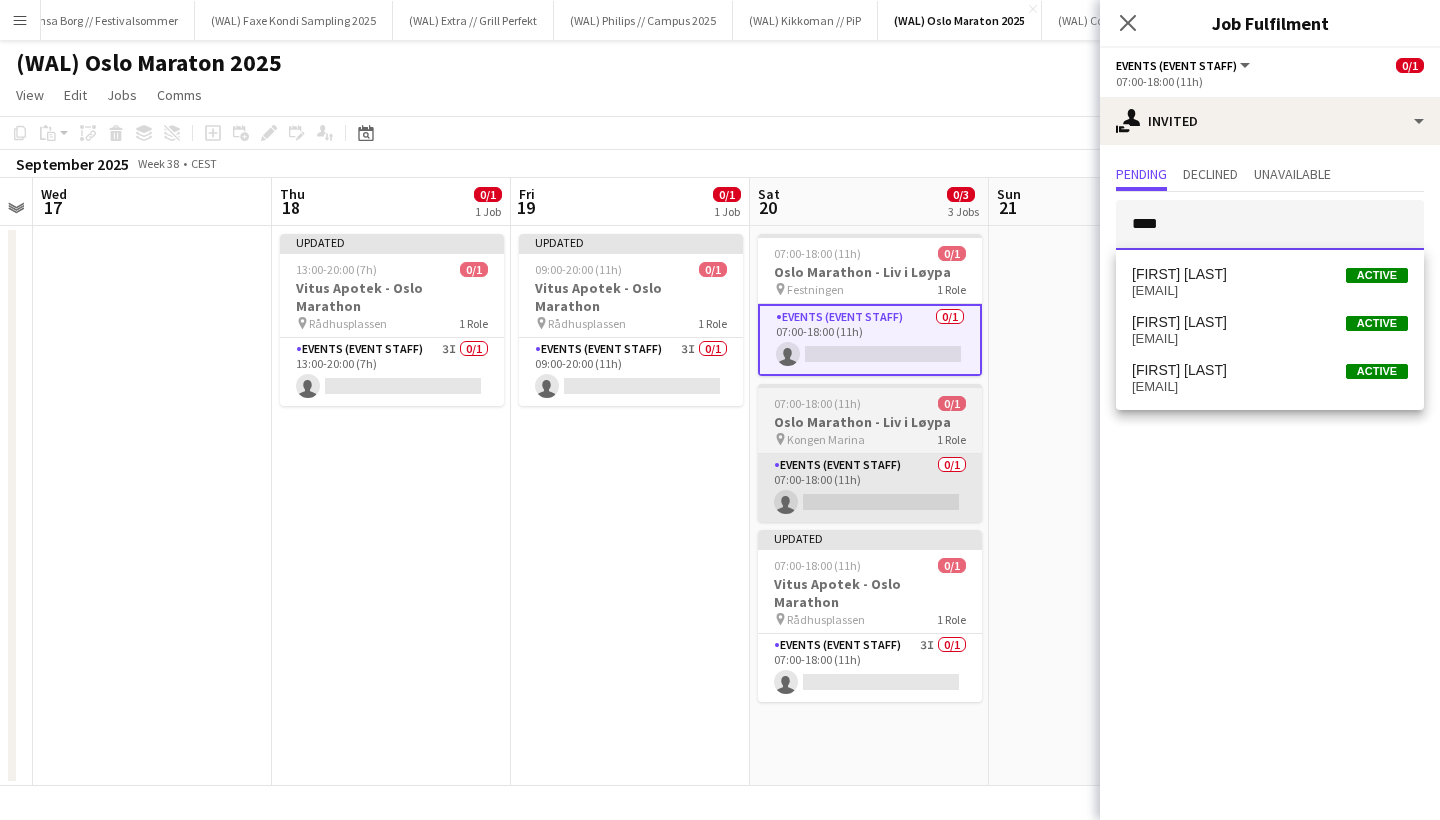 type on "****" 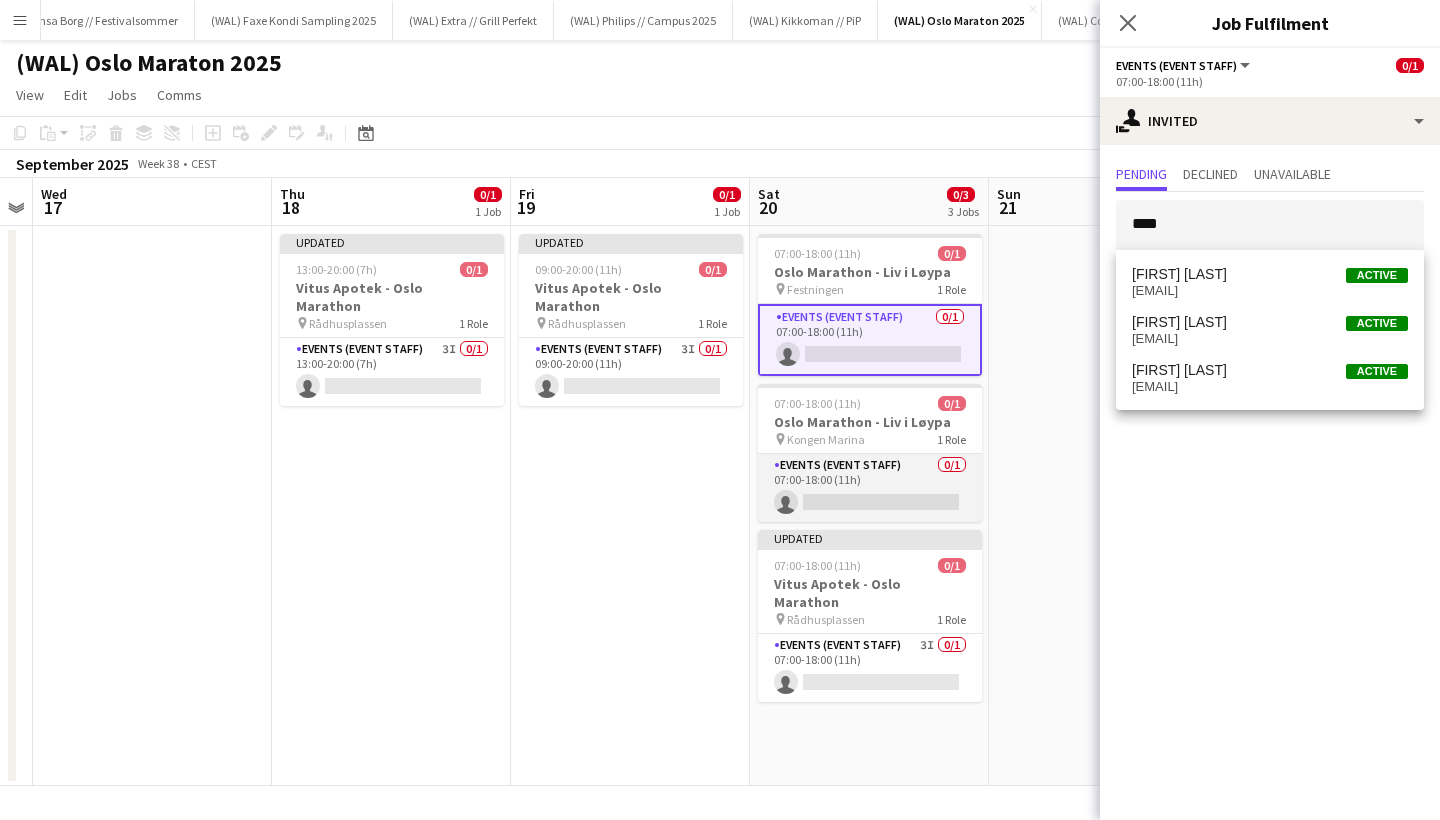 click on "Events (Event Staff)   0/1   07:00-18:00 (1h)
single-neutral-actions" at bounding box center [870, 488] 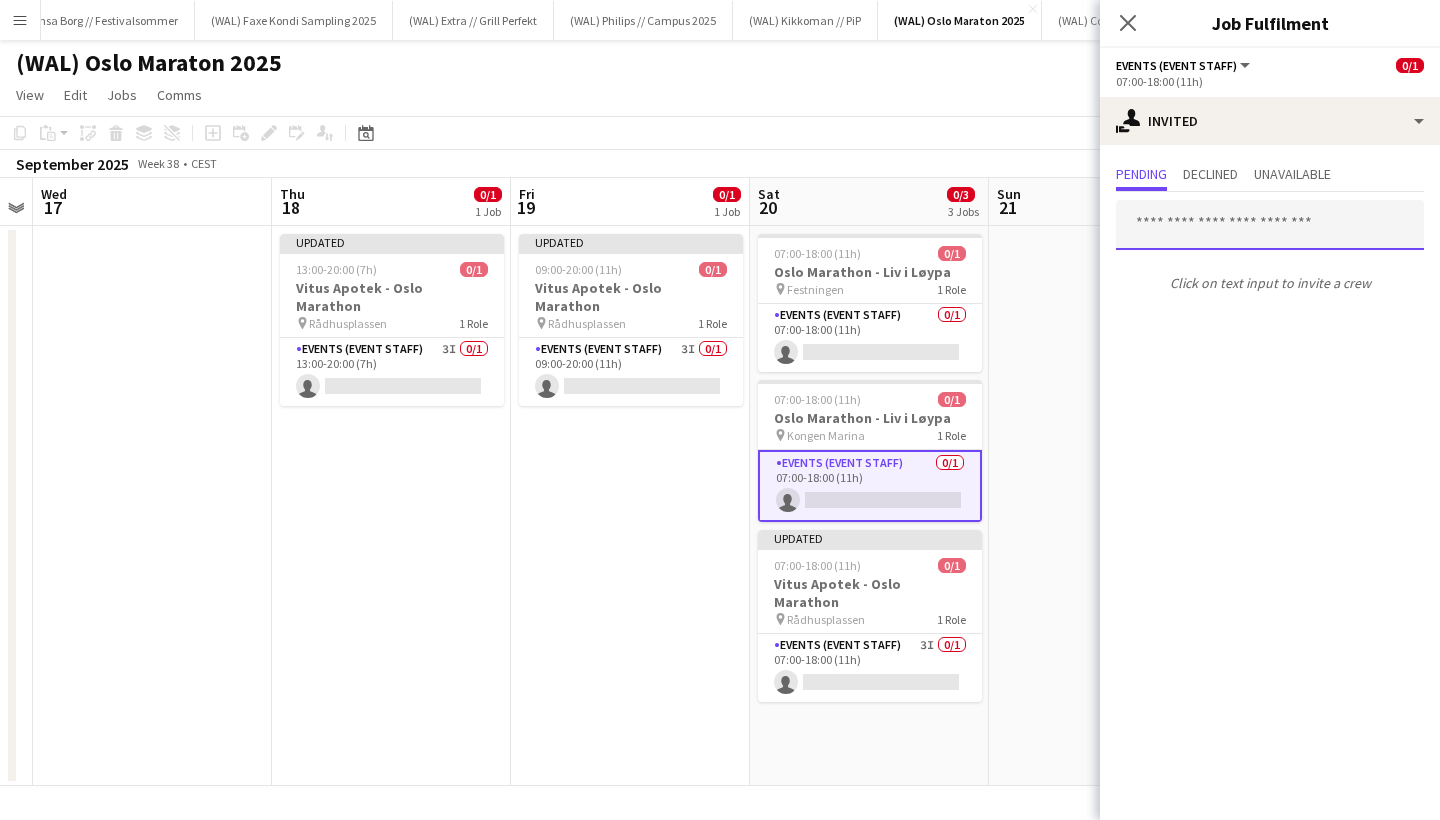 click at bounding box center (1270, 225) 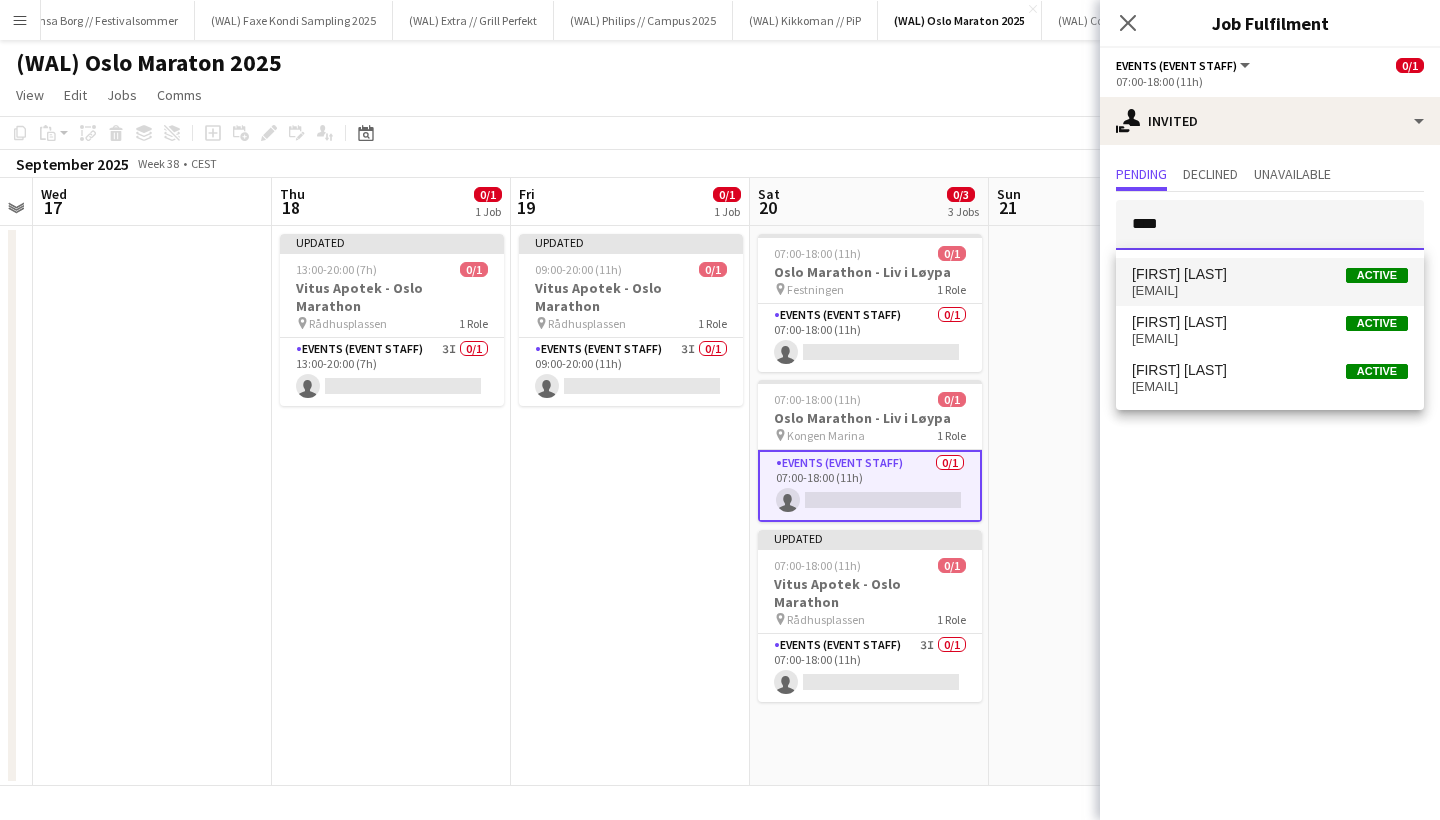 type on "****" 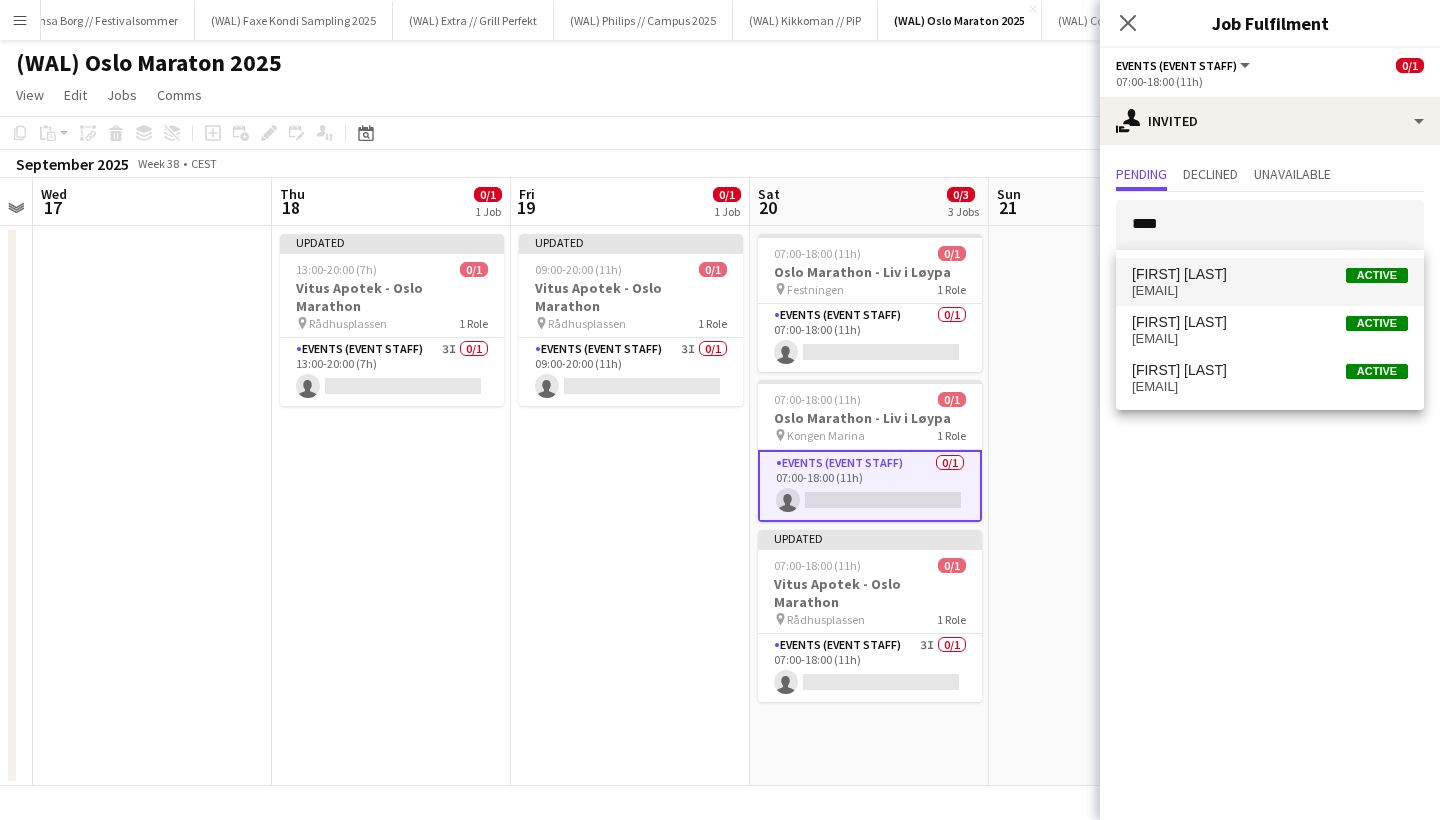 click on "Kaja Nesse  Active" at bounding box center [1270, 274] 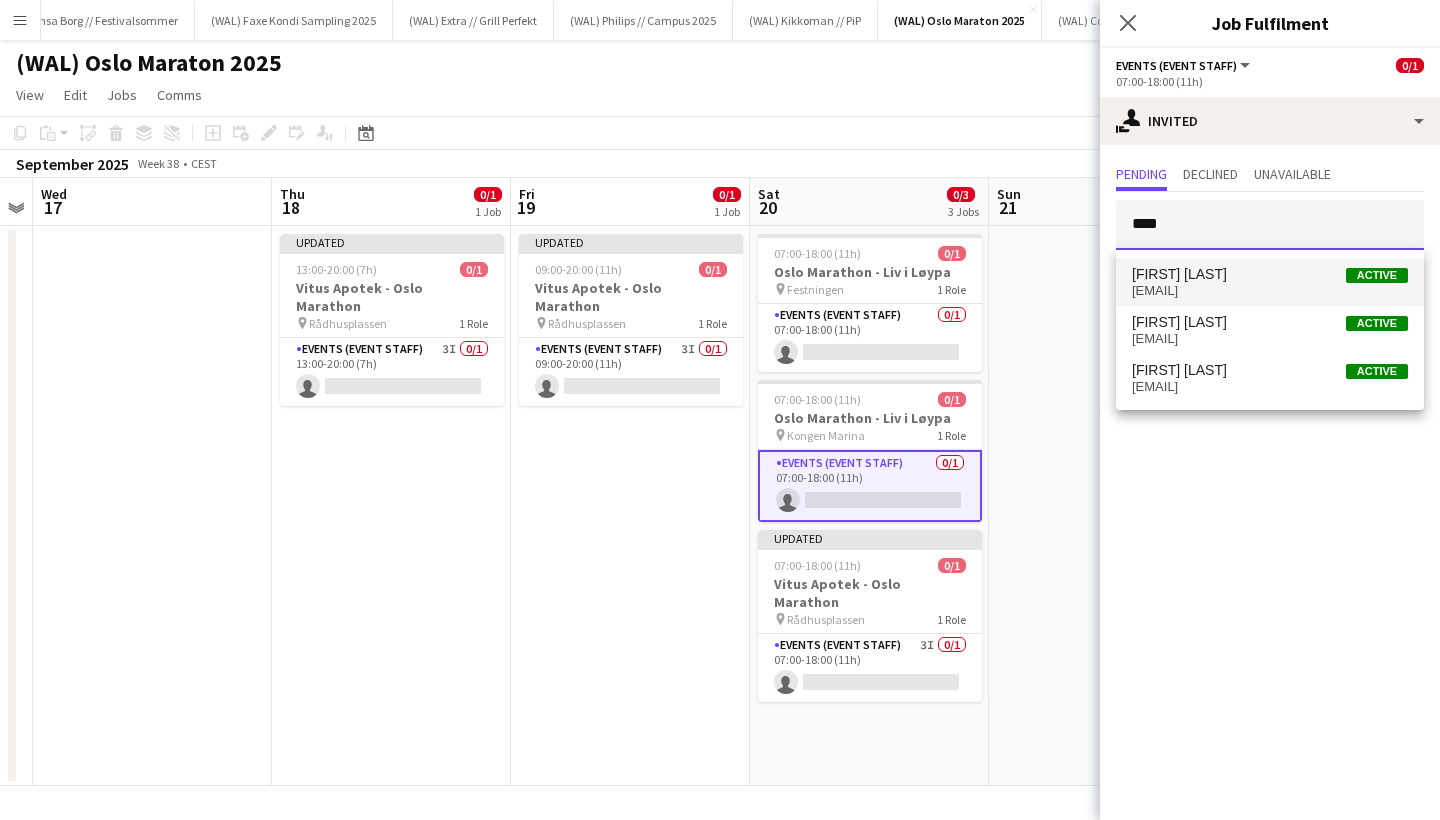 type 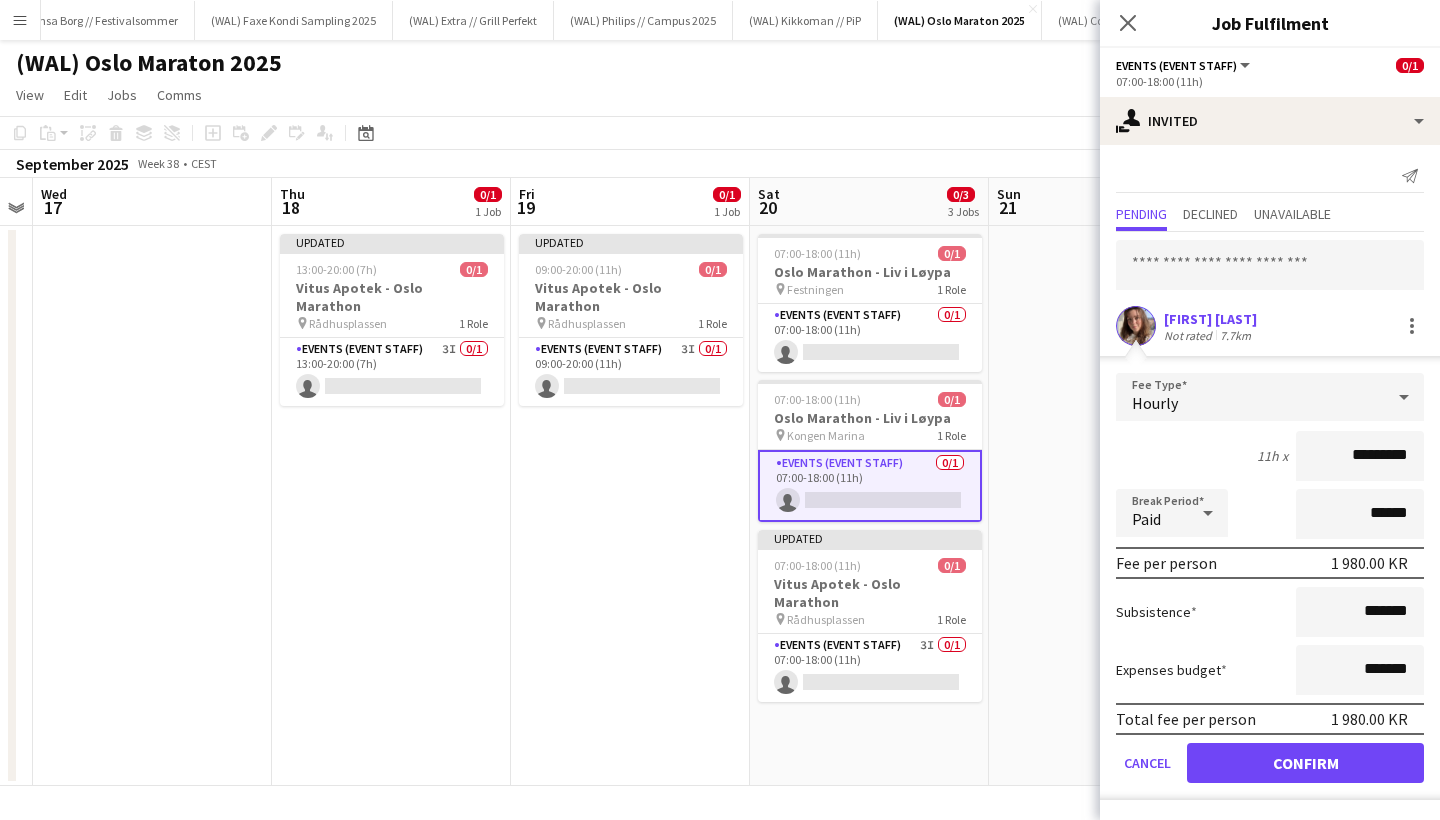 scroll, scrollTop: 1, scrollLeft: 0, axis: vertical 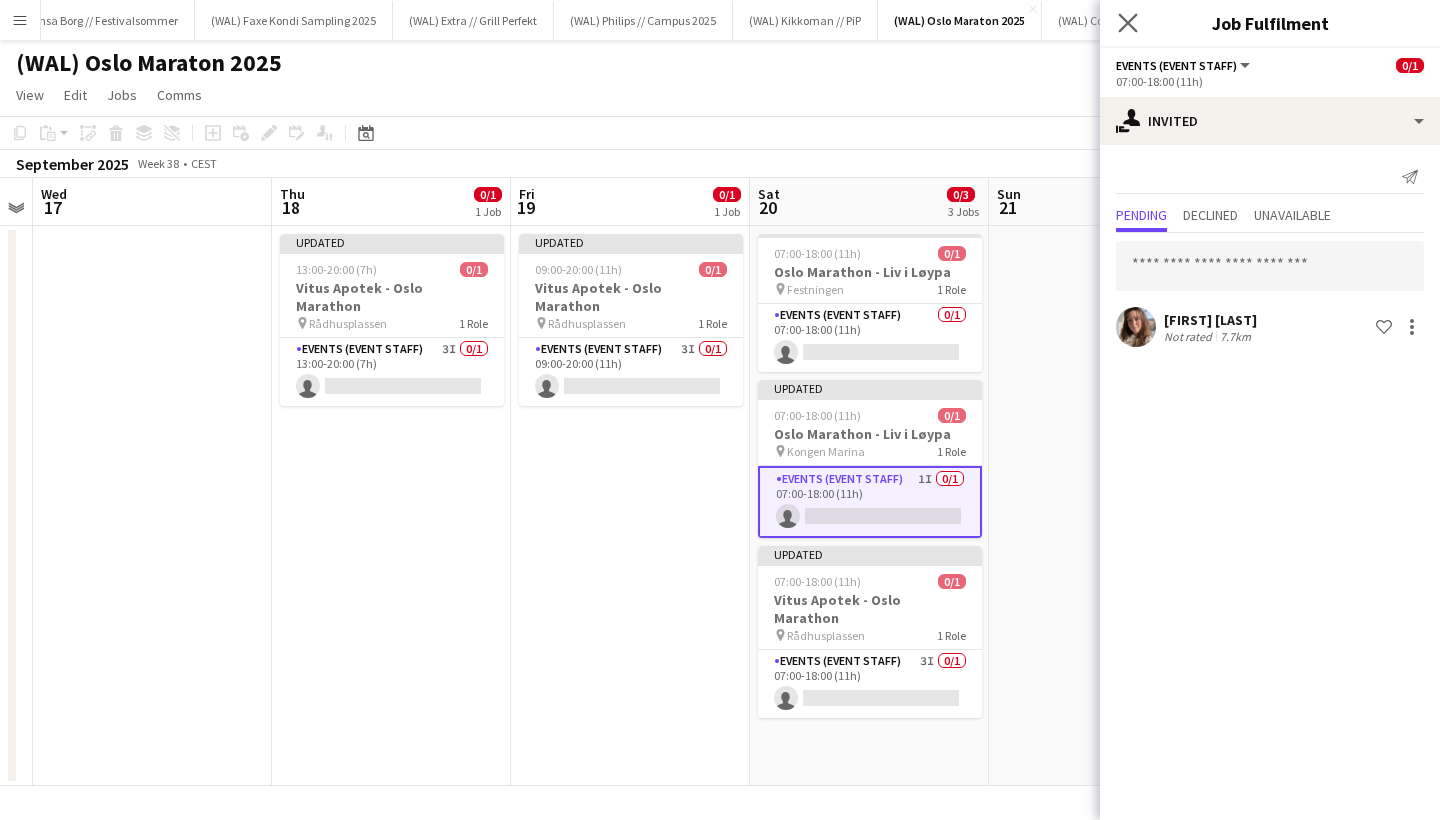 click on "Close pop-in" 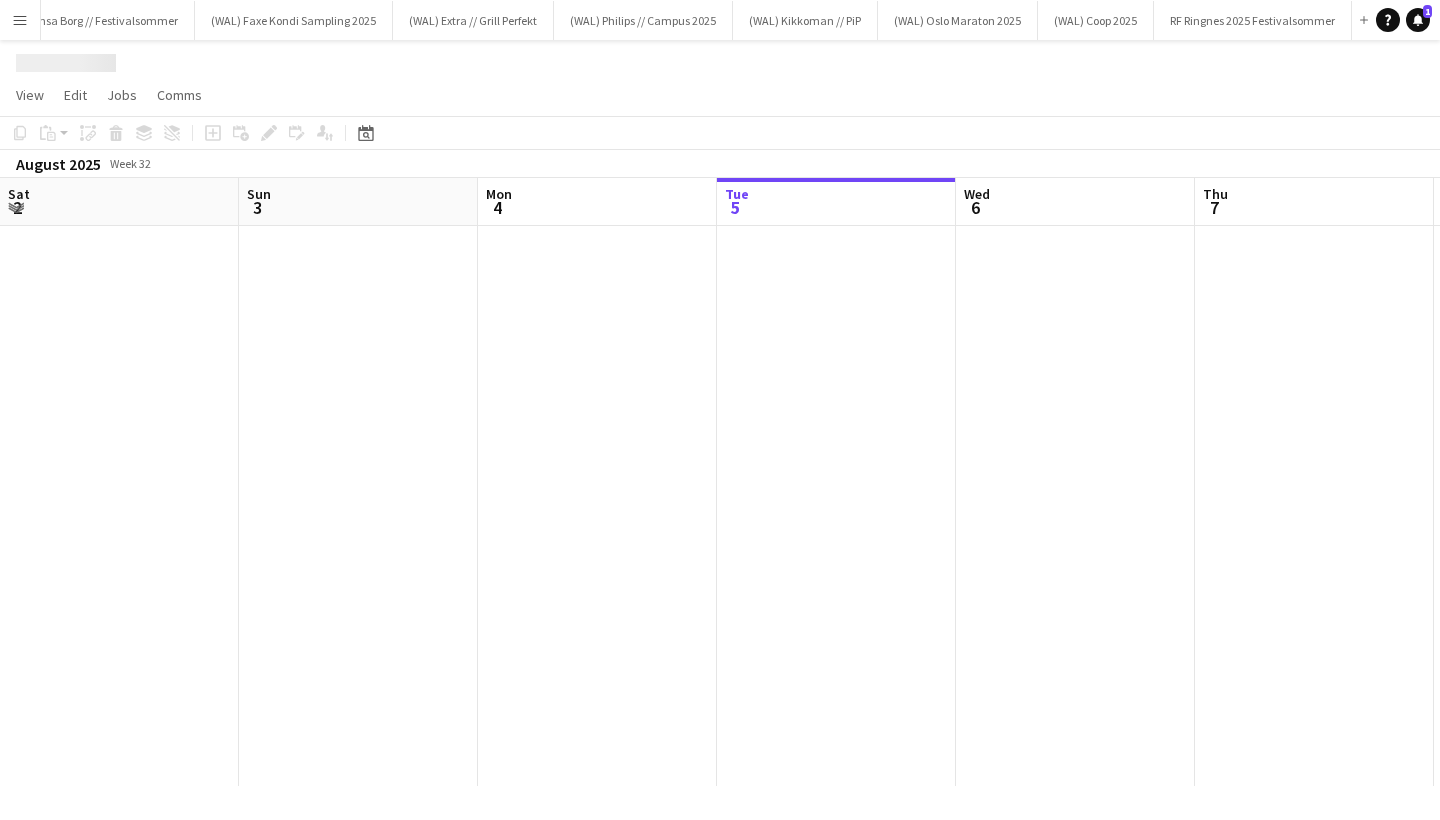 scroll, scrollTop: 0, scrollLeft: 187, axis: horizontal 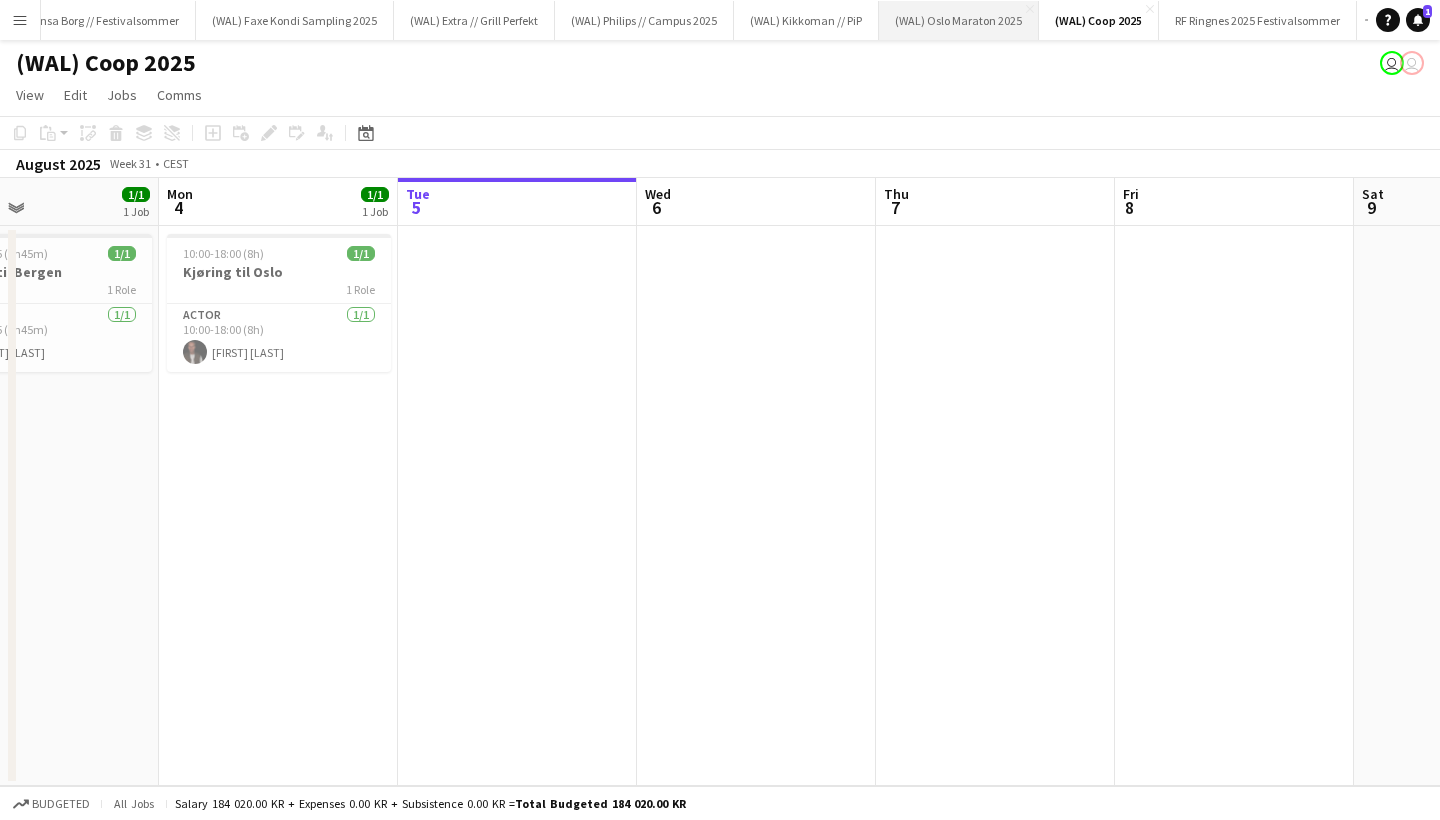 click on "(WAL) Oslo Maraton 2025
Close" at bounding box center (959, 20) 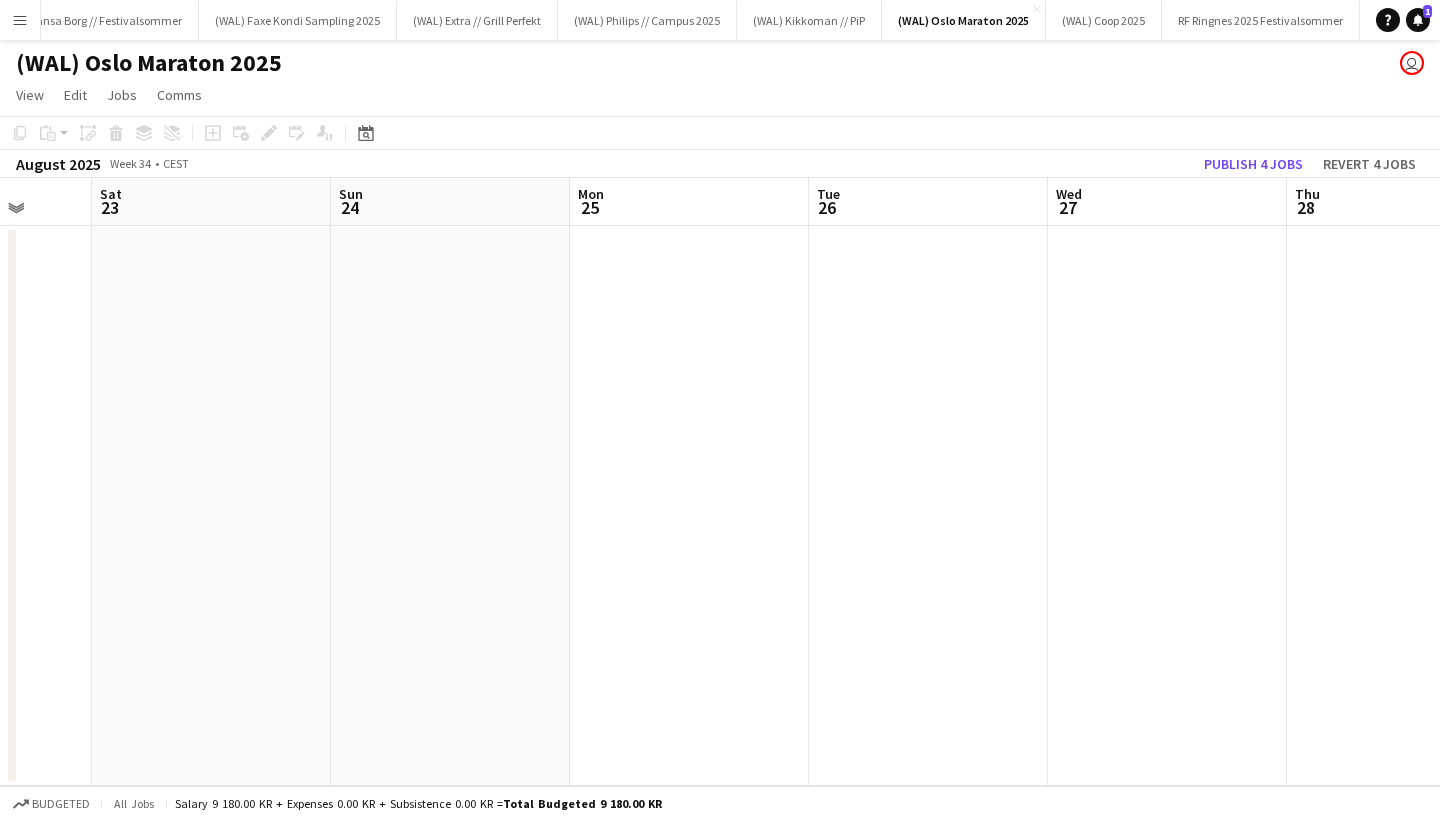 scroll, scrollTop: 0, scrollLeft: 871, axis: horizontal 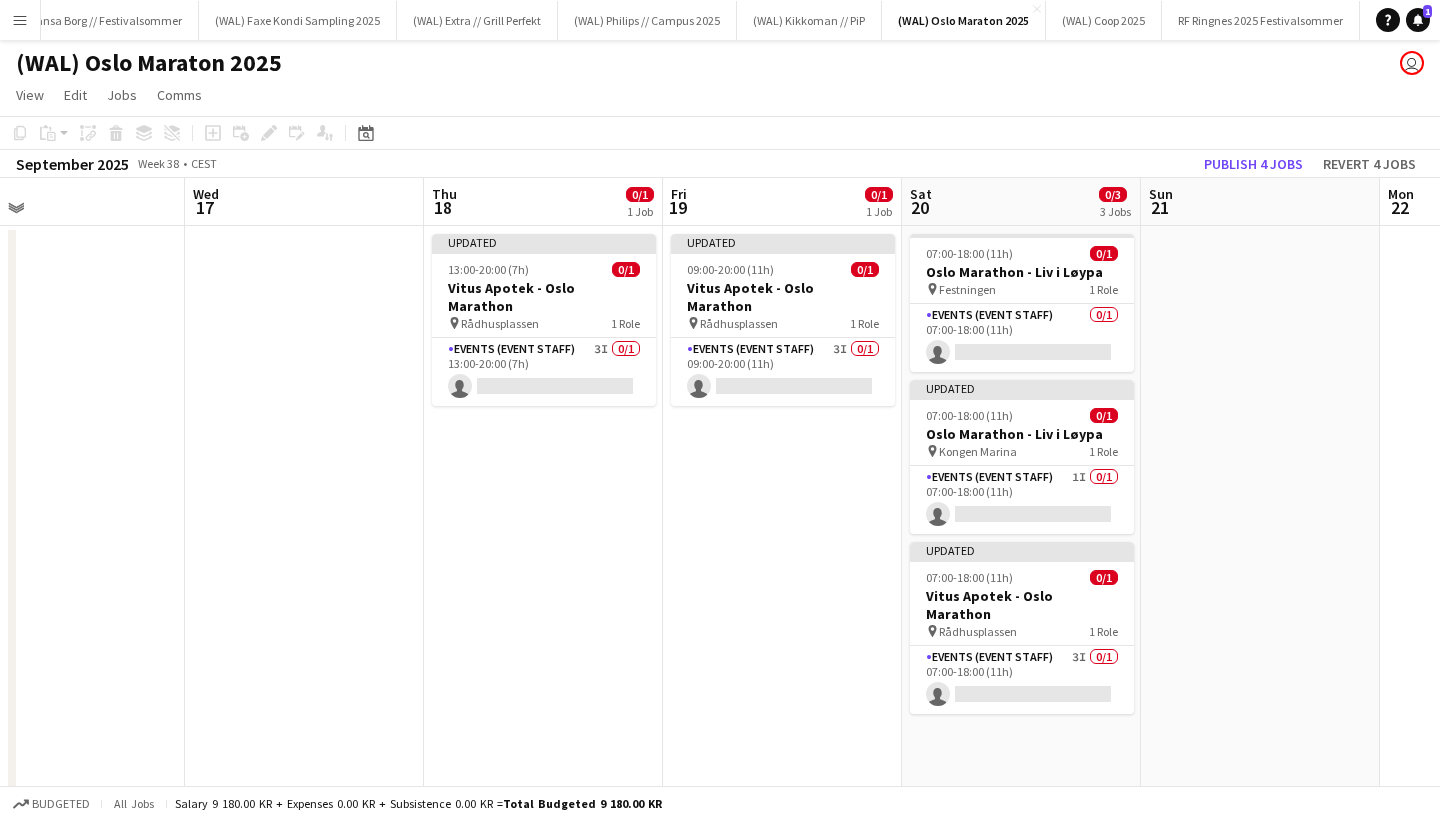 click on "Updated   09:00-20:00 (11h)    0/1   Vitus Apotek - Oslo Marathon
pin
Rådhusplassen   1 Role   Events (Event Staff)   3I   0/1   09:00-20:00 (11h)
single-neutral-actions" at bounding box center [782, 510] 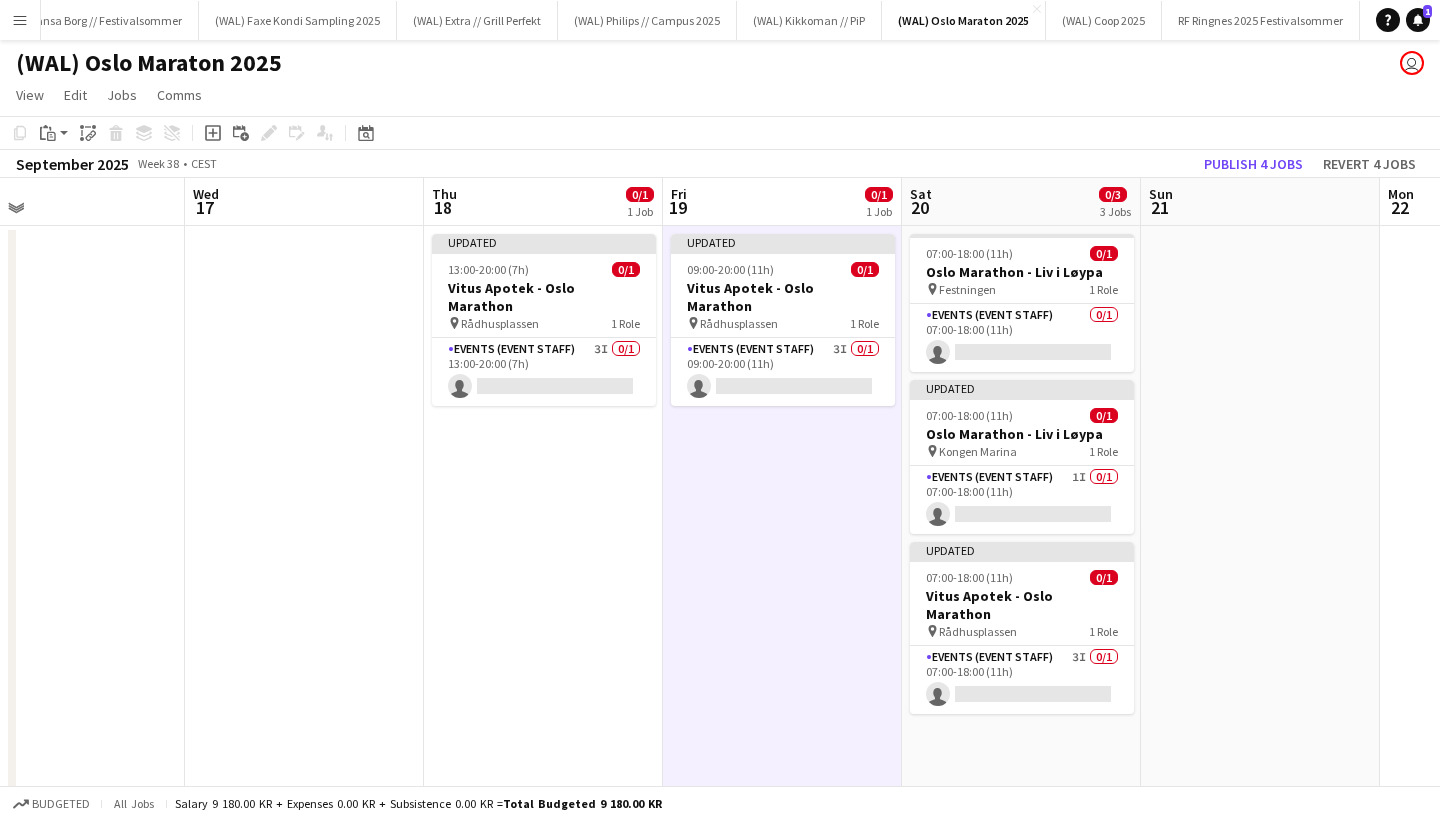 scroll, scrollTop: 0, scrollLeft: 985, axis: horizontal 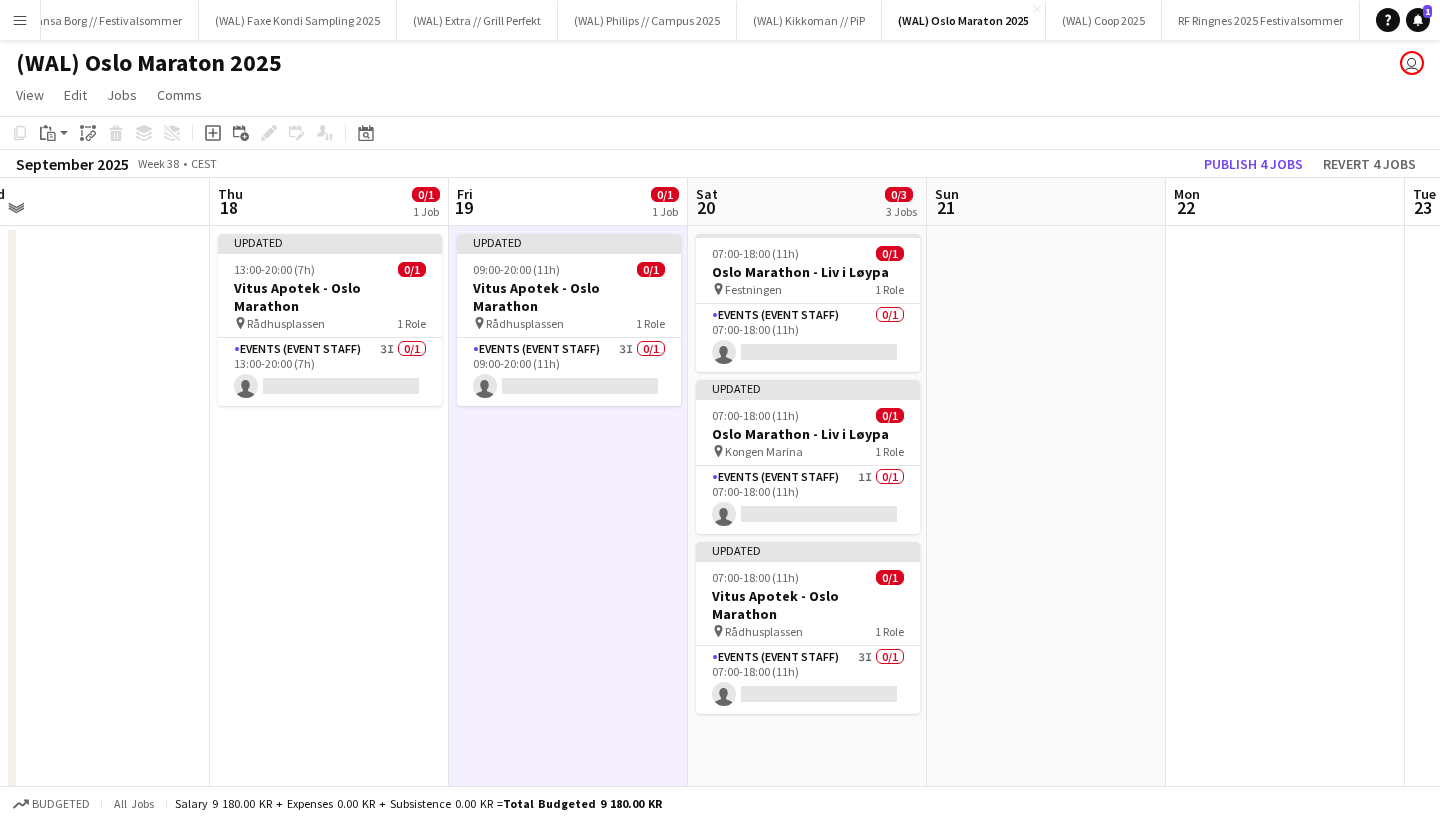 click at bounding box center (1046, 510) 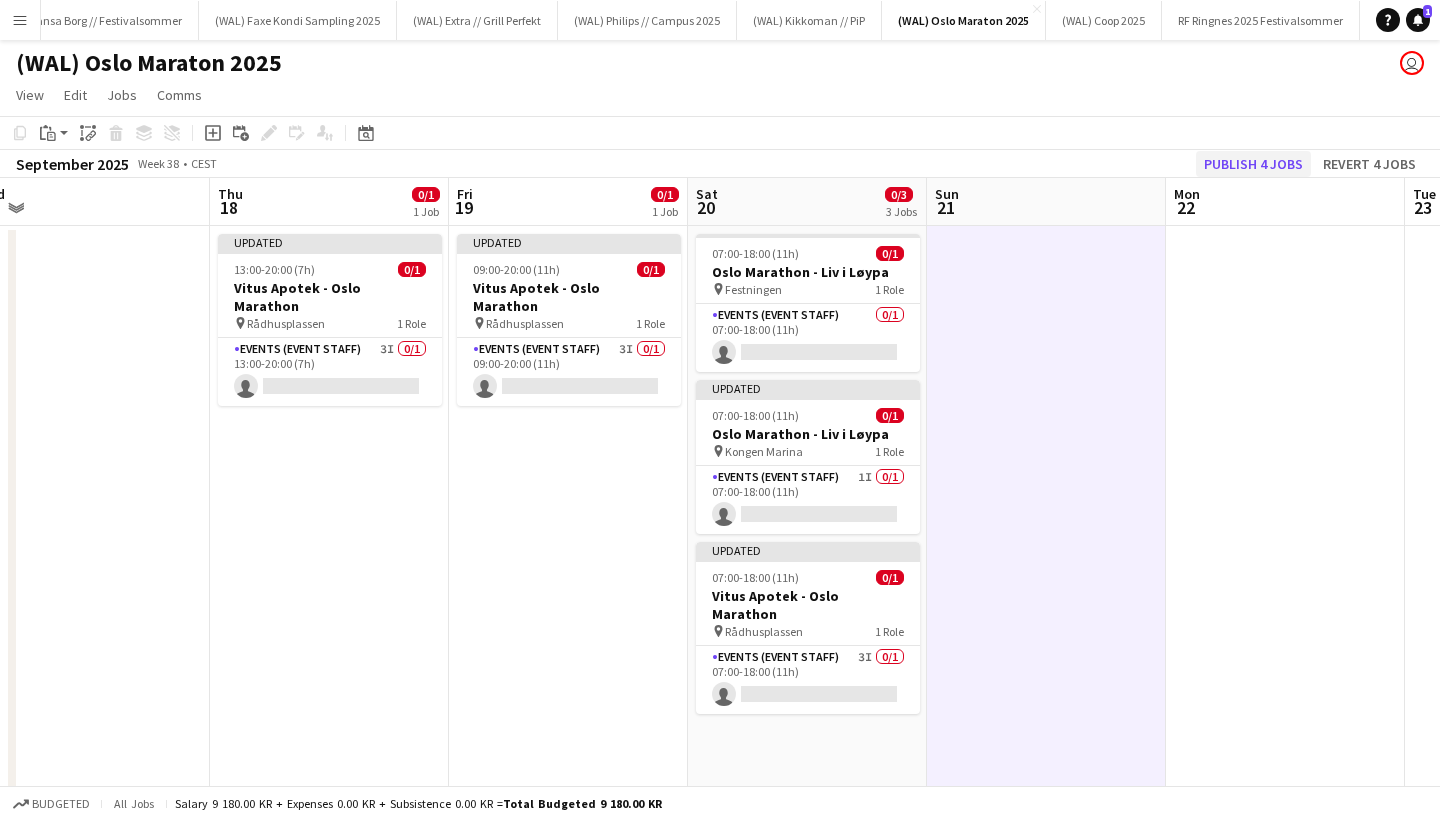 click on "Publish 4 jobs" 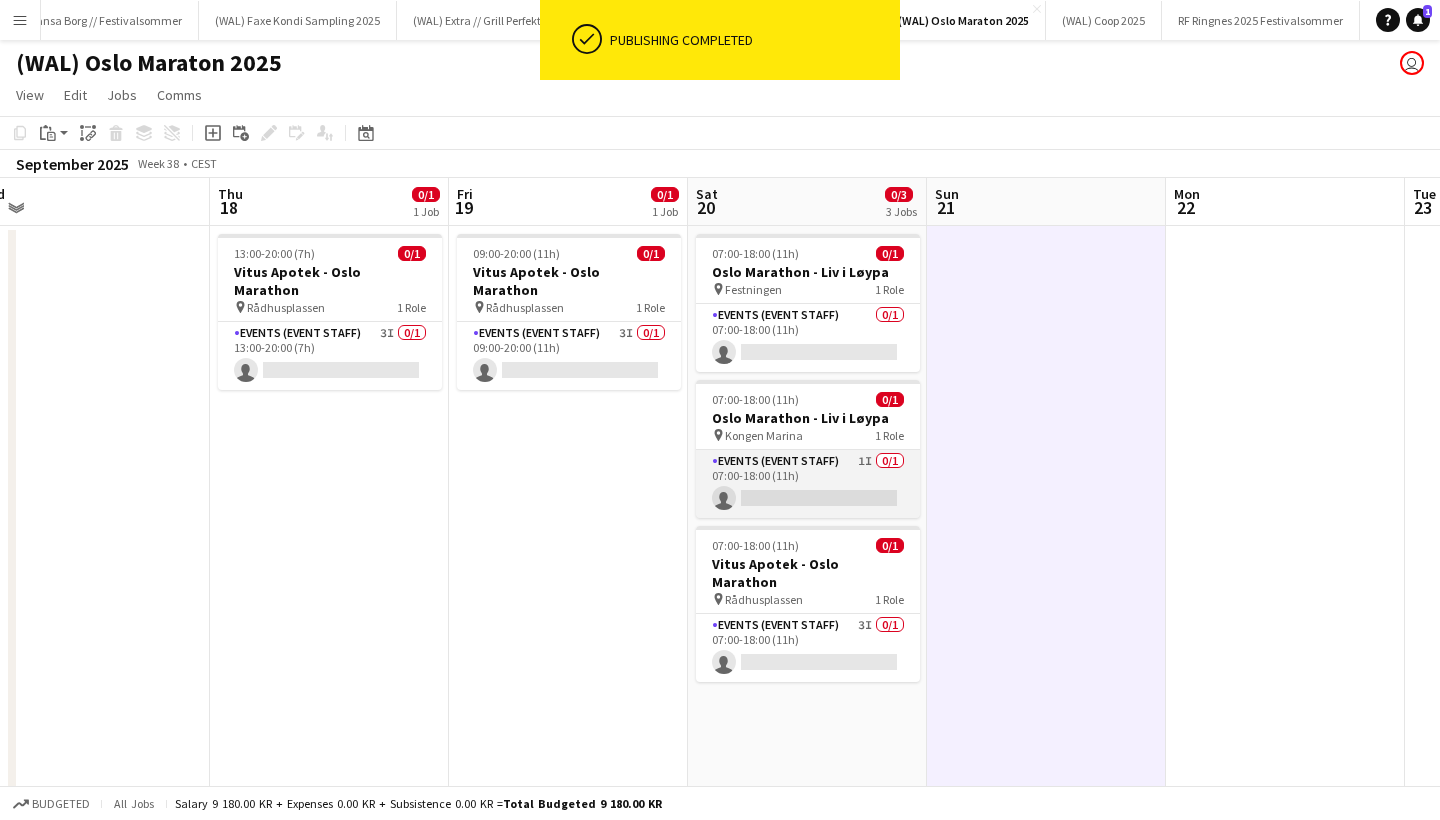 click on "Events (Event Staff)   1I   0/1   07:00-18:00 (11h)
single-neutral-actions" at bounding box center [808, 484] 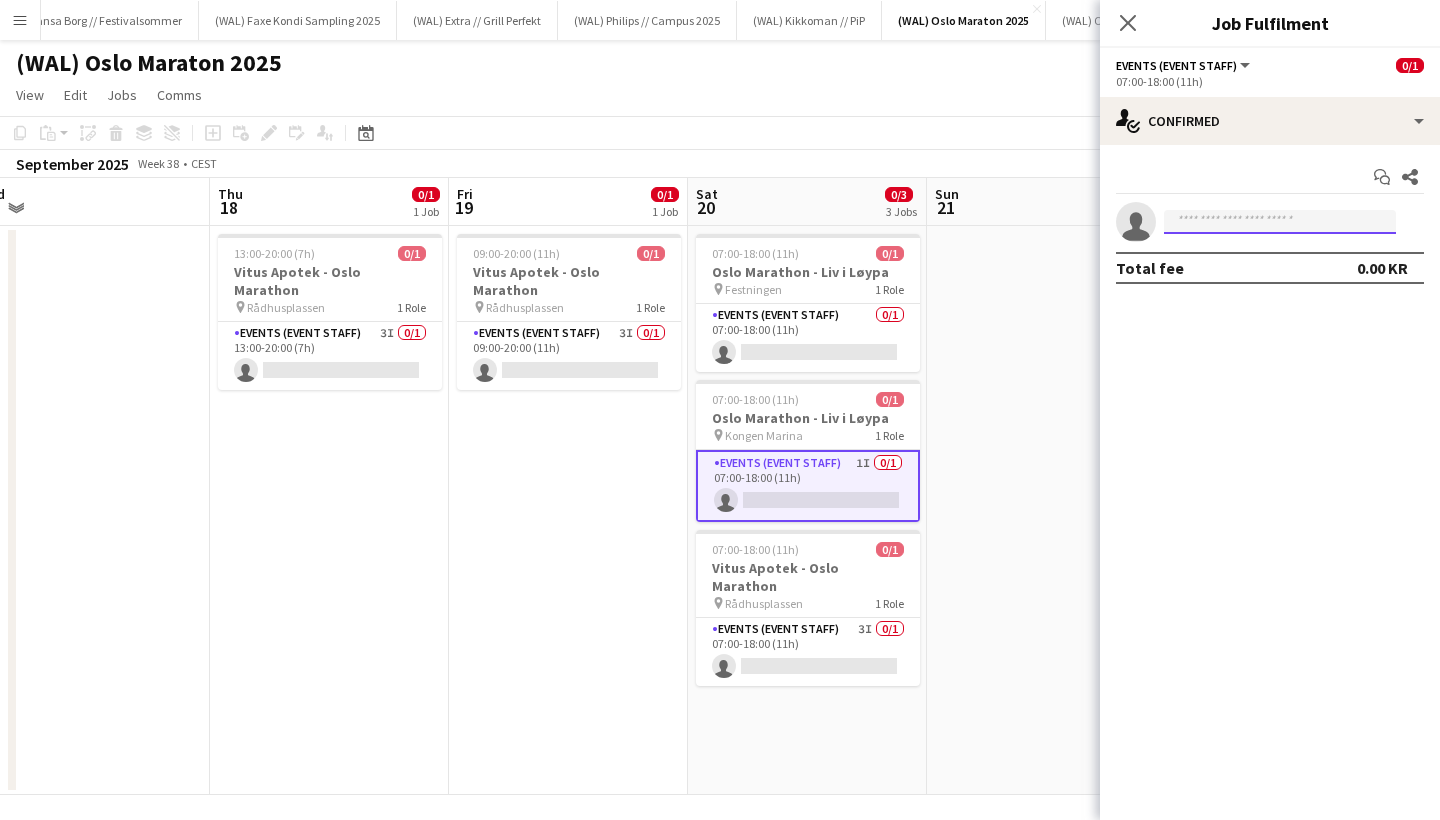 click at bounding box center [1280, 222] 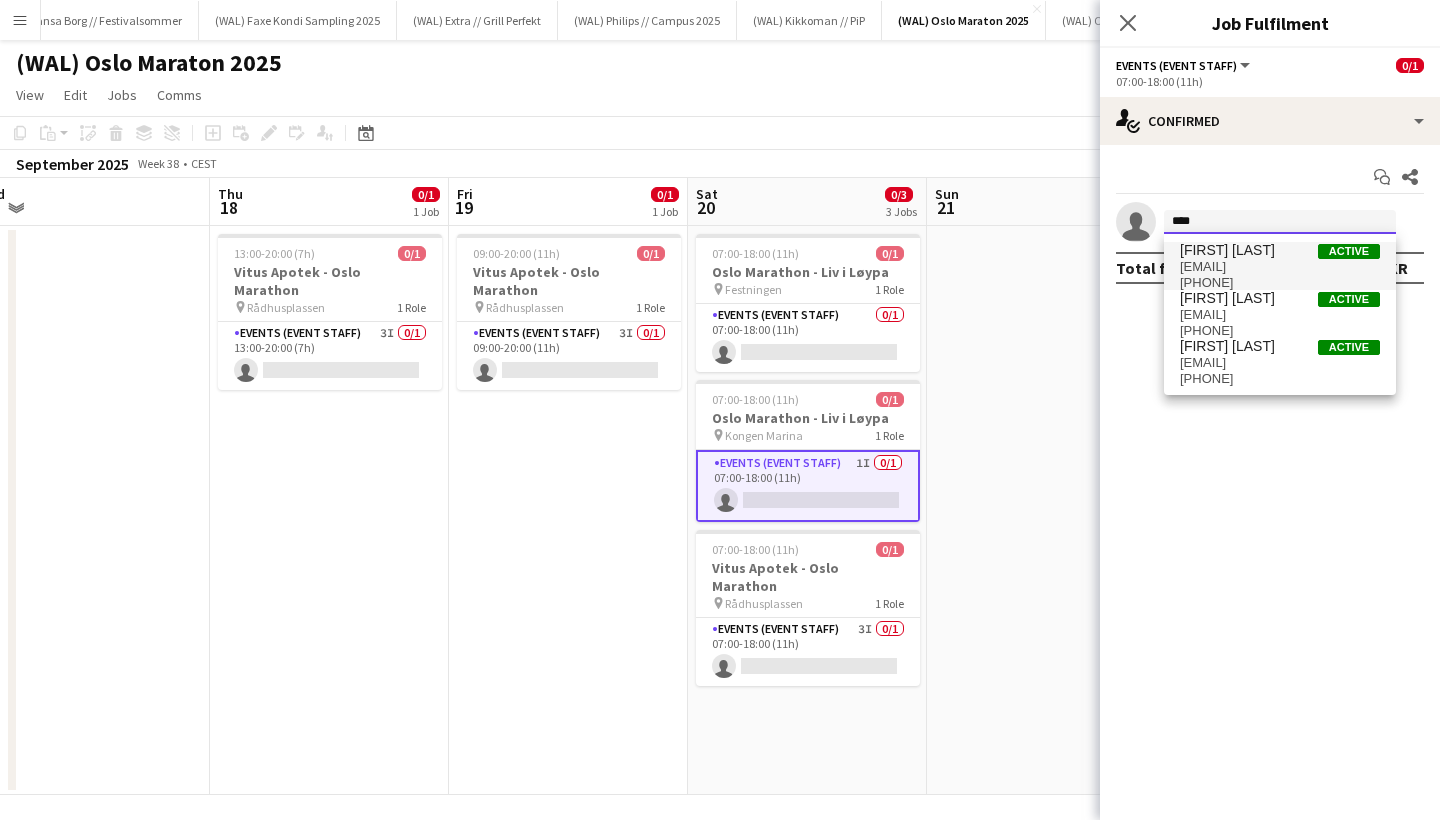 type on "****" 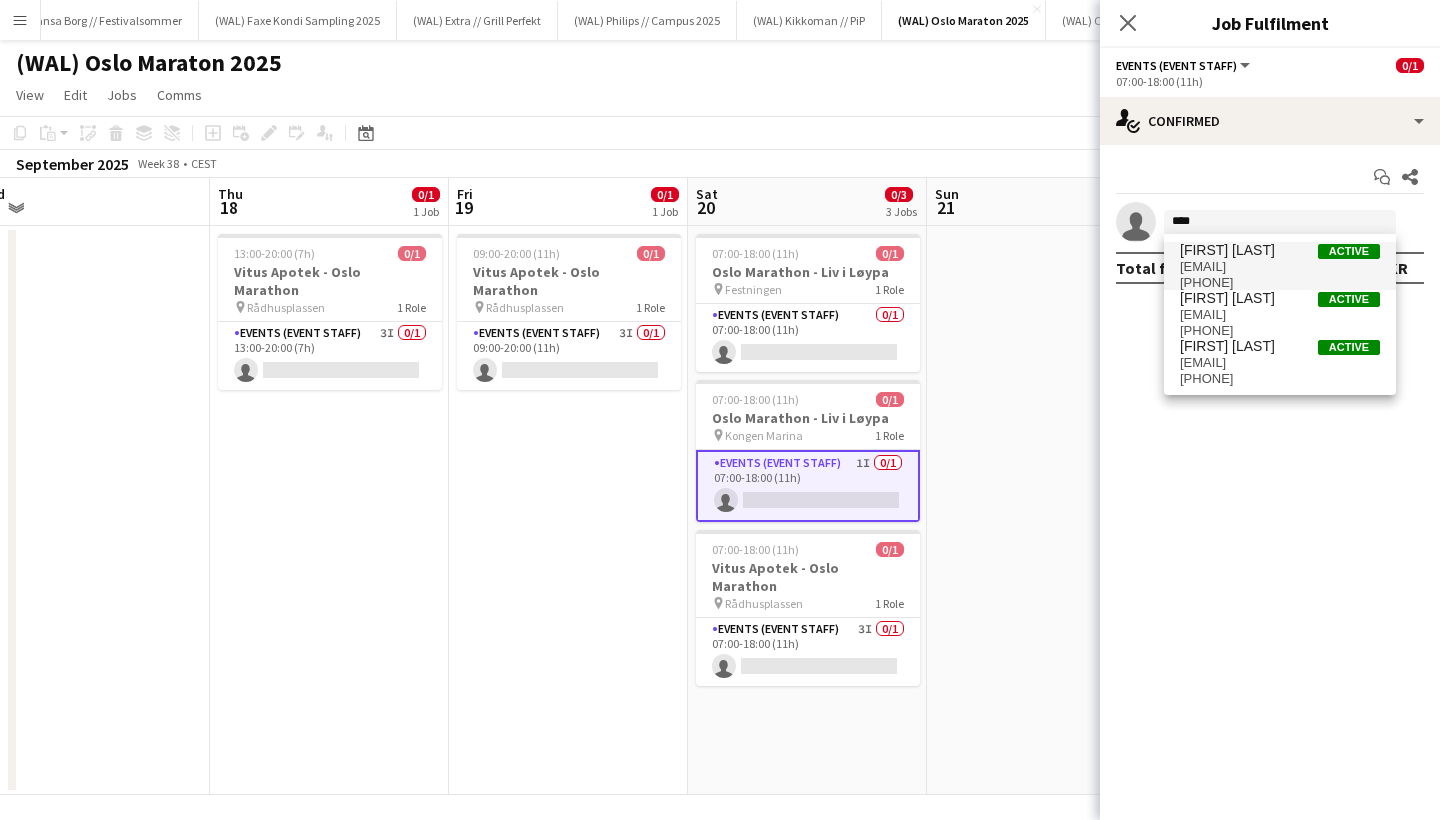 click on "Kaja Nesse" at bounding box center [1227, 250] 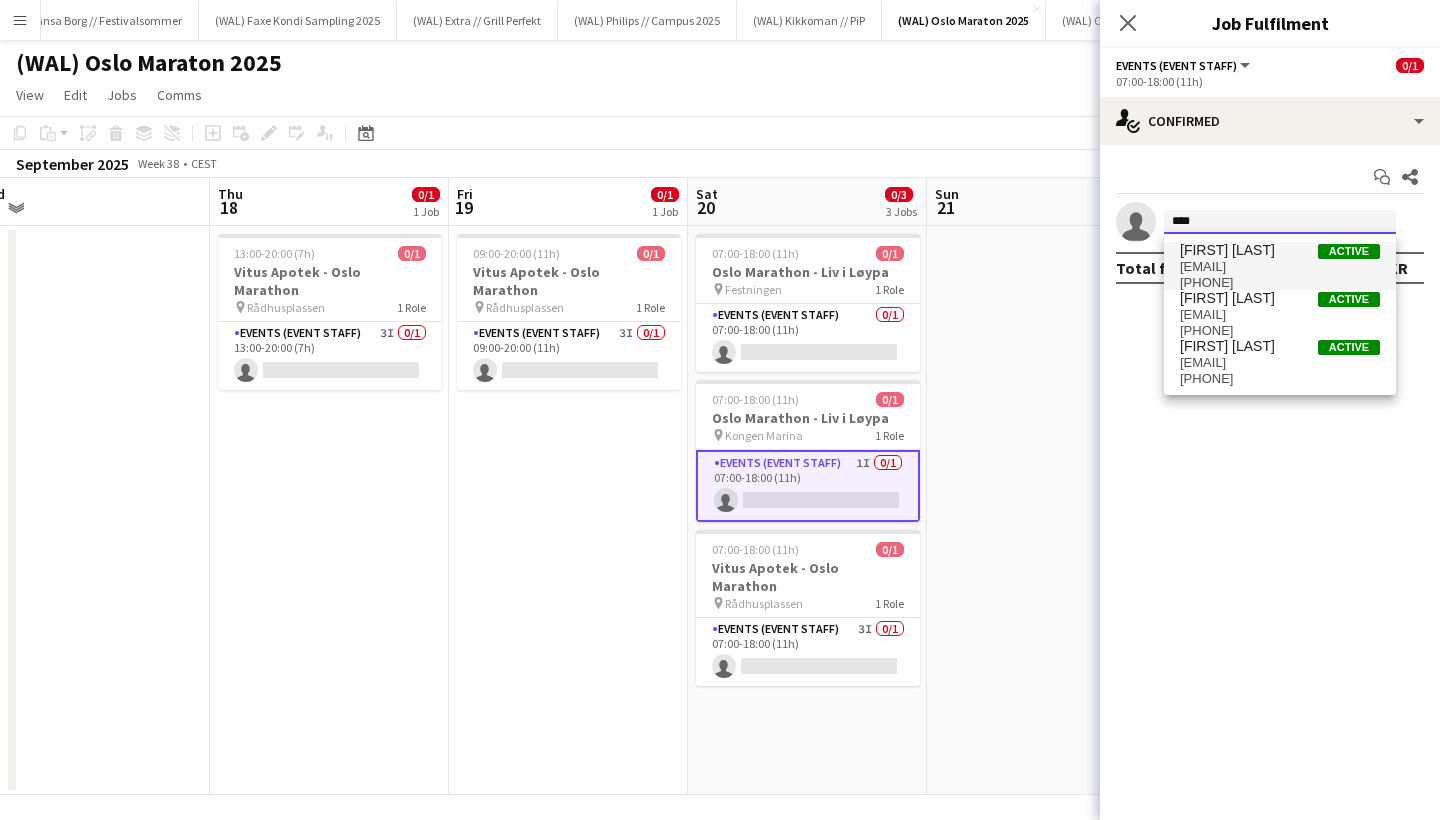type 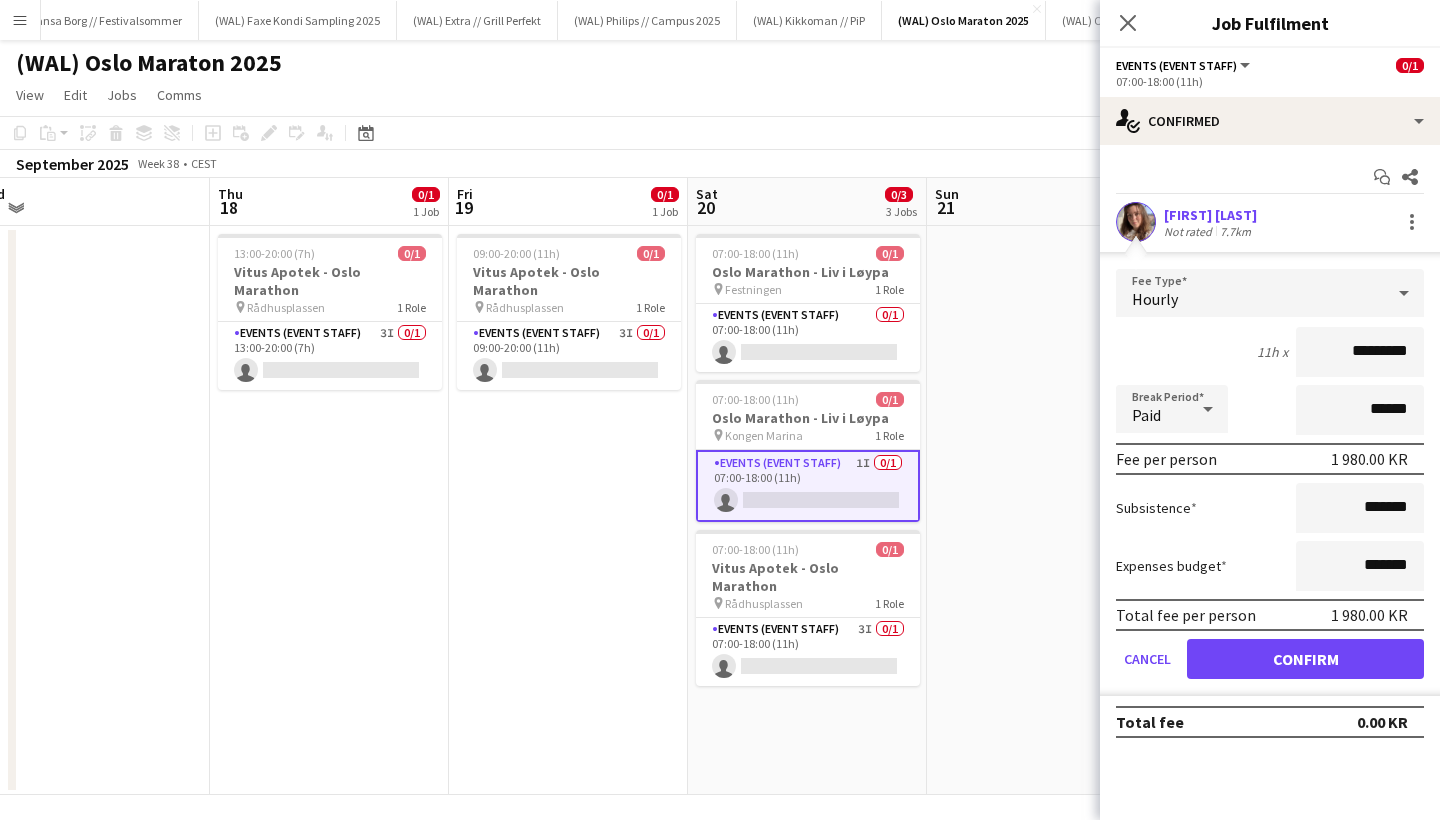 click on "Confirm" at bounding box center [1305, 659] 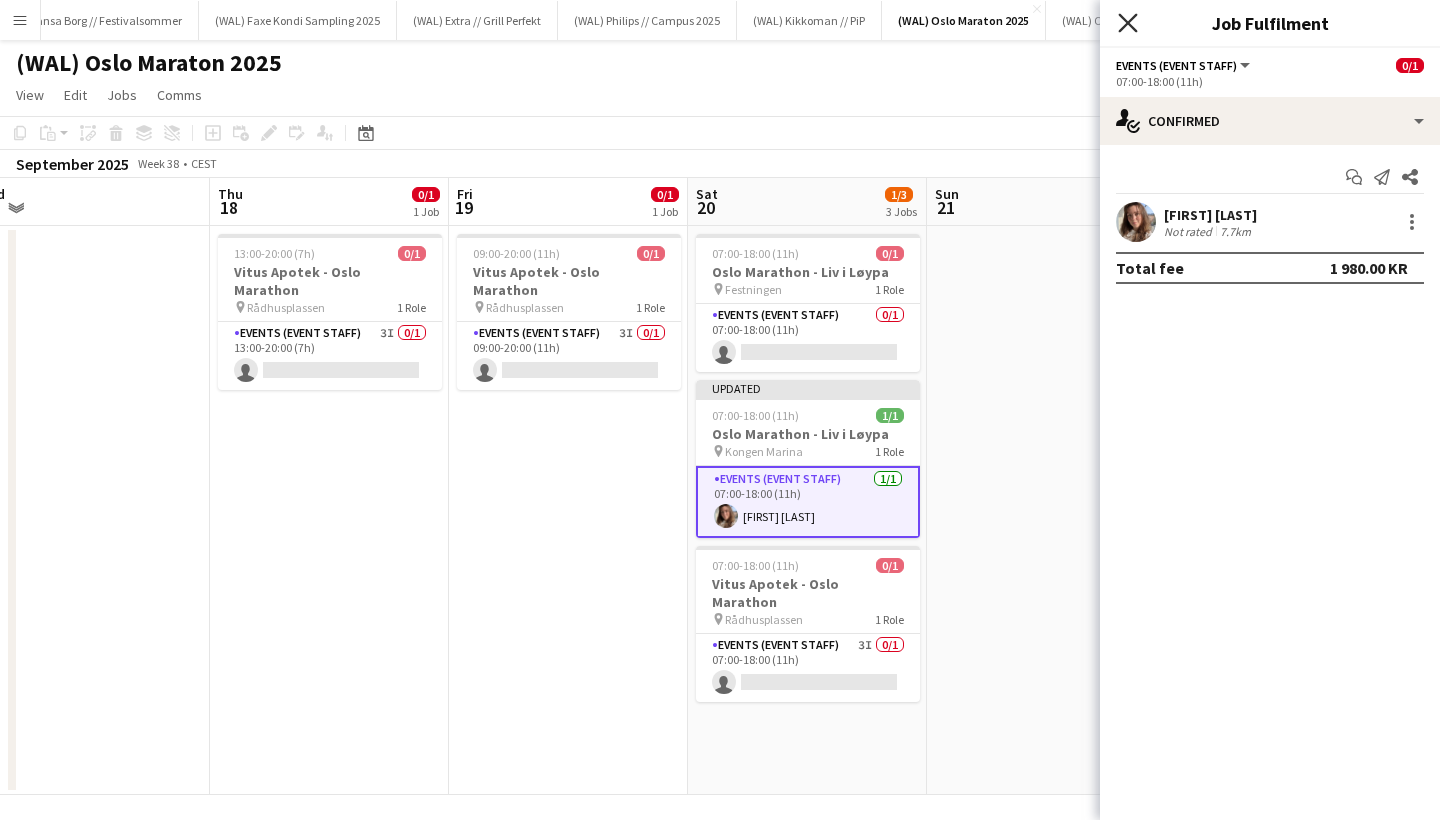 click 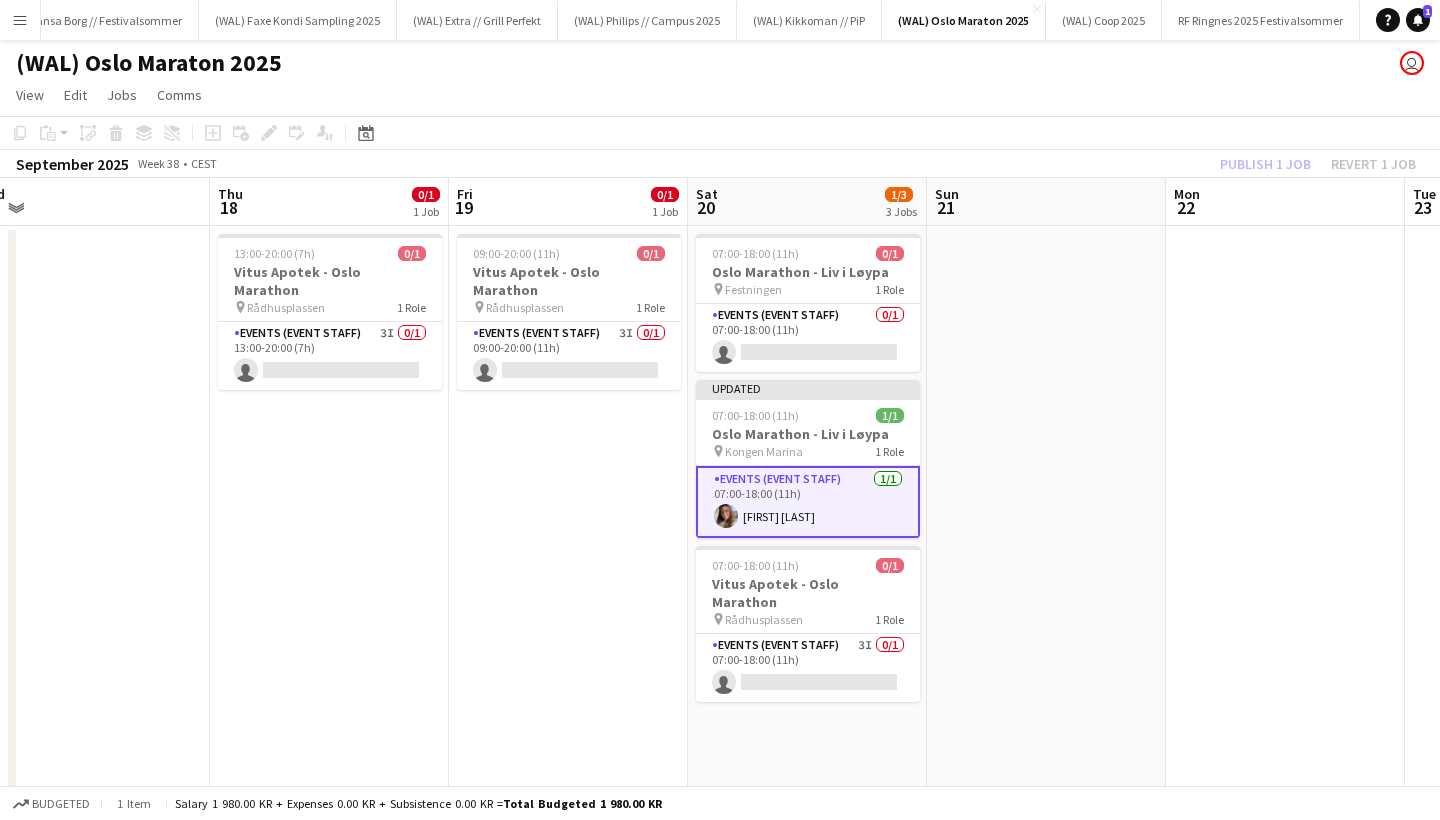 click on "Copy
Paste
Paste
Command
V Paste with crew
Command
Shift
V
Paste linked Job
Delete
Group
Ungroup
Add job
Add linked Job
Edit
Edit linked Job
Applicants
Date picker
AUG 2025 AUG 2025 Monday M Tuesday T Wednesday W Thursday T Friday F Saturday S Sunday S  AUG   1   2   3   4   5   6   7   8   9   10   11   12   13   14   15   16   17   18   19   20   21   22   23   24   25" 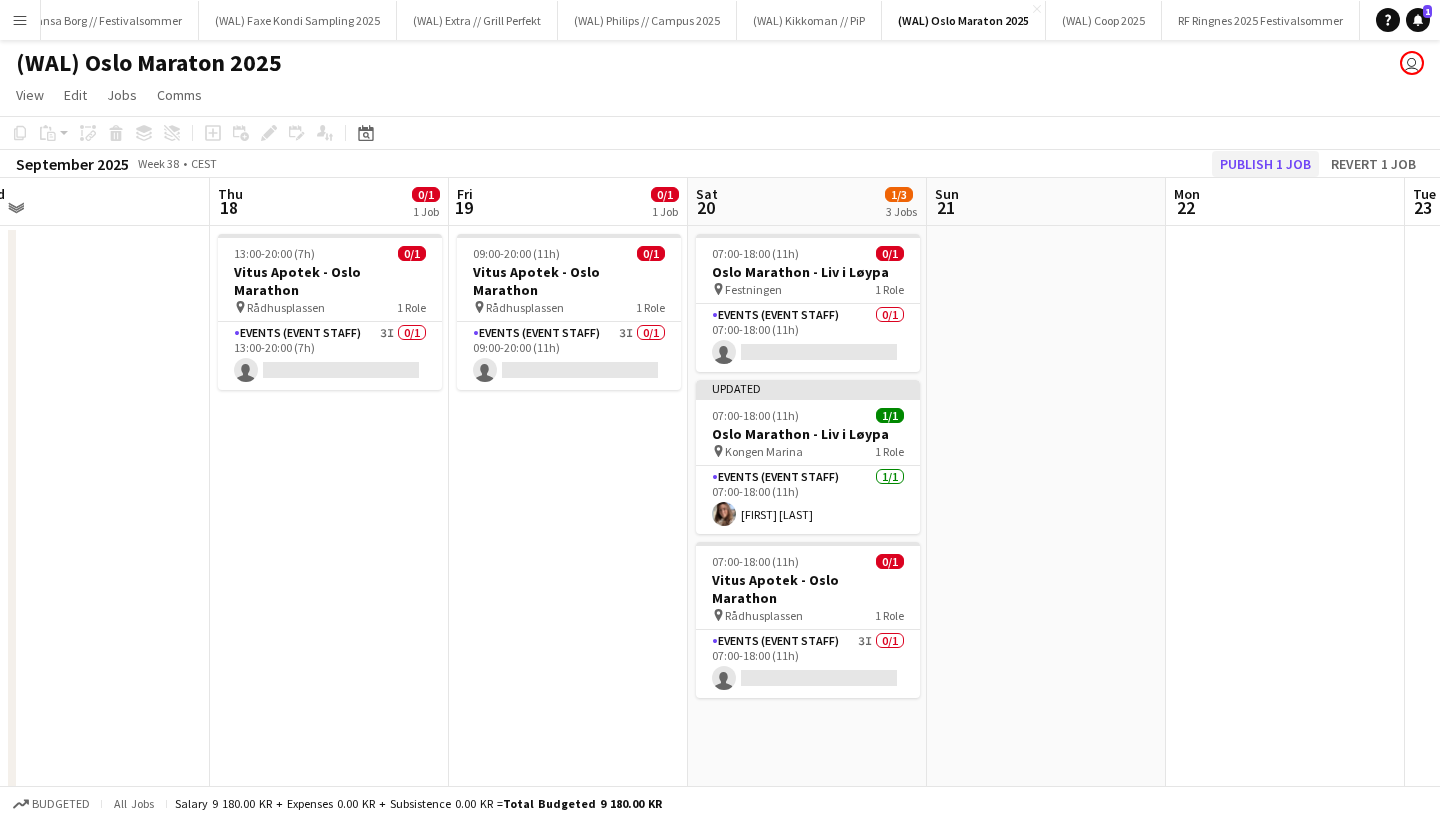 click on "Publish 1 job" 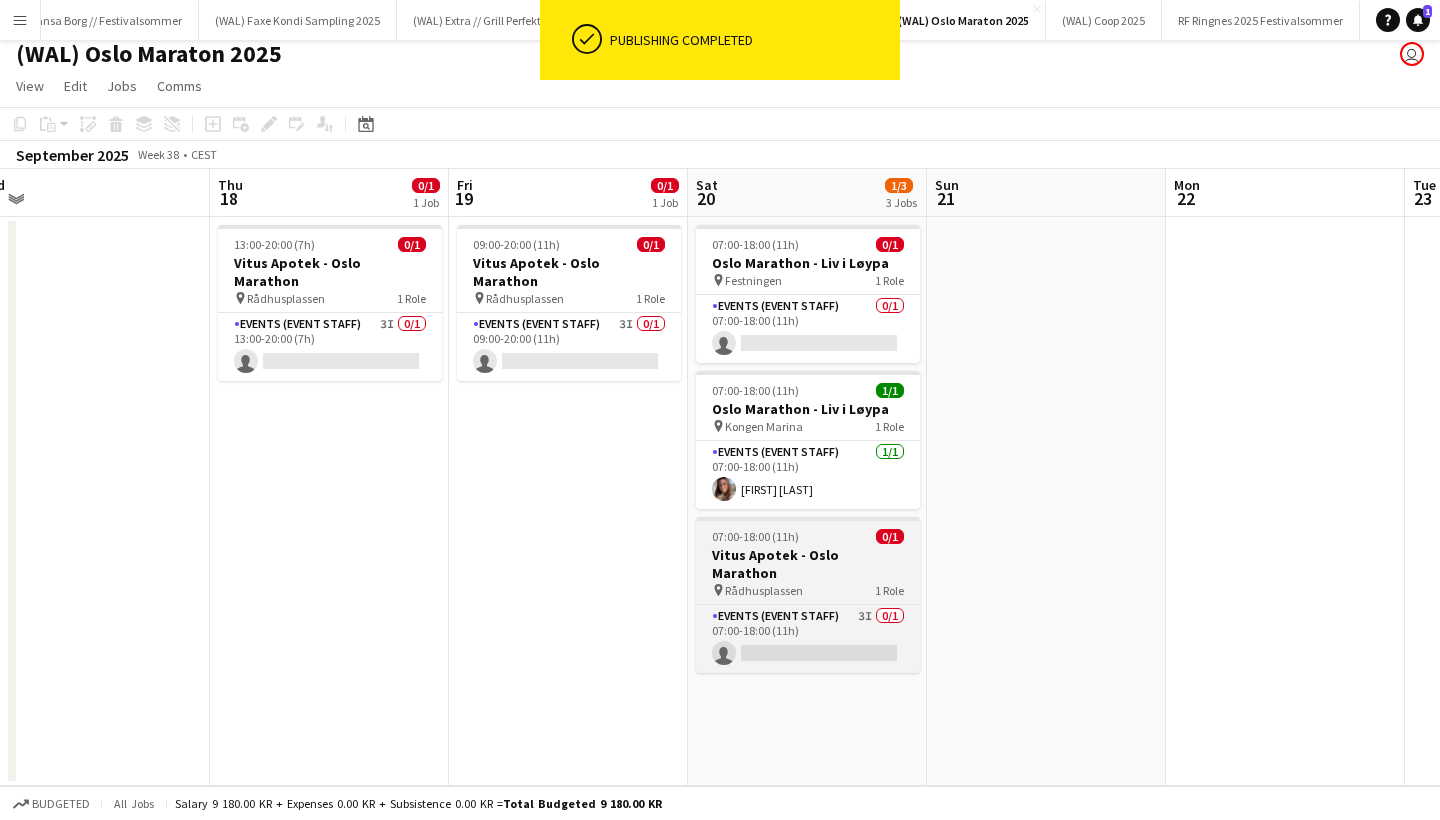 scroll, scrollTop: 9, scrollLeft: 0, axis: vertical 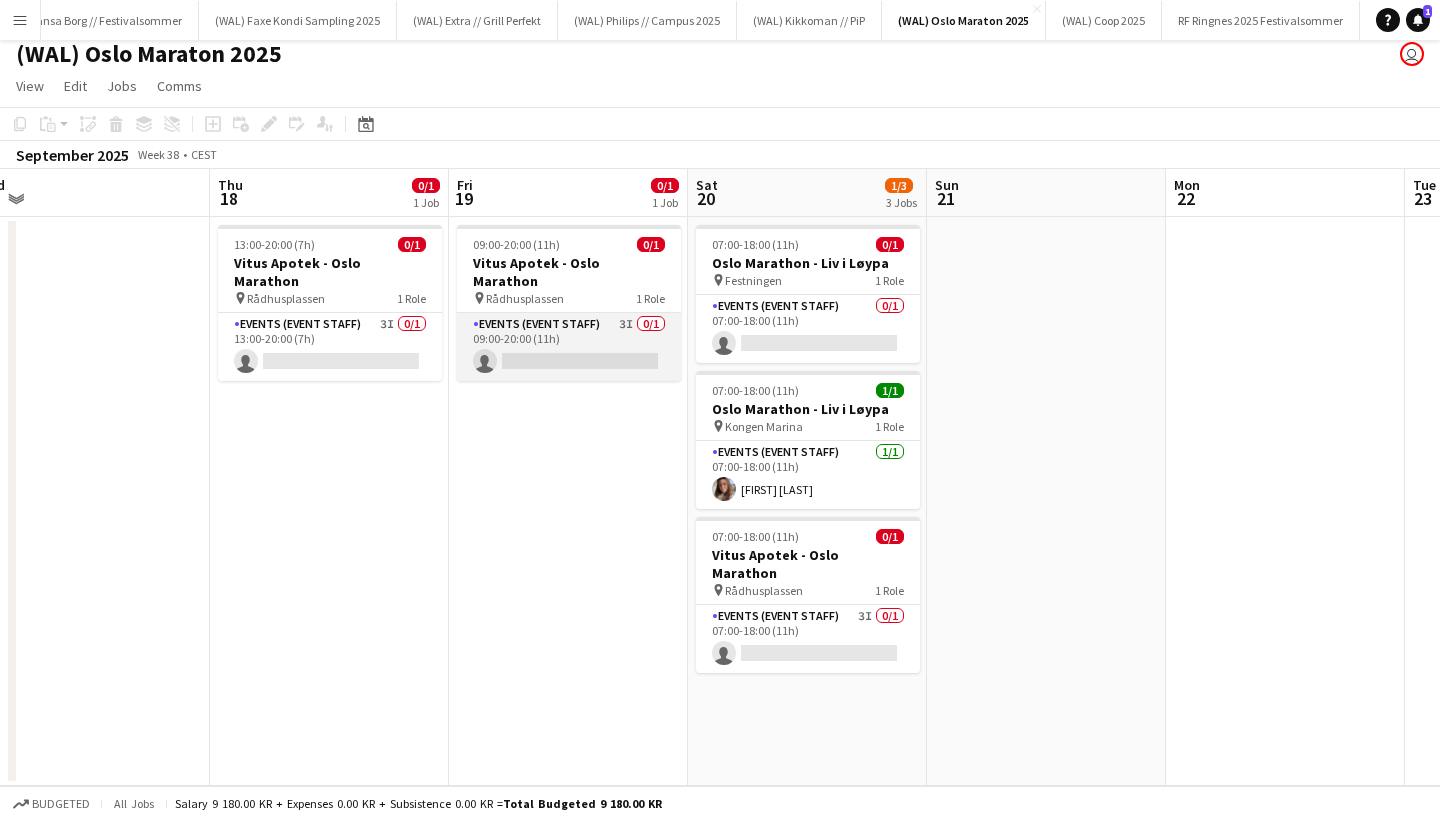 click on "Events (Event Staff)   3I   0/1   09:00-20:00 (11h)
single-neutral-actions" at bounding box center (569, 347) 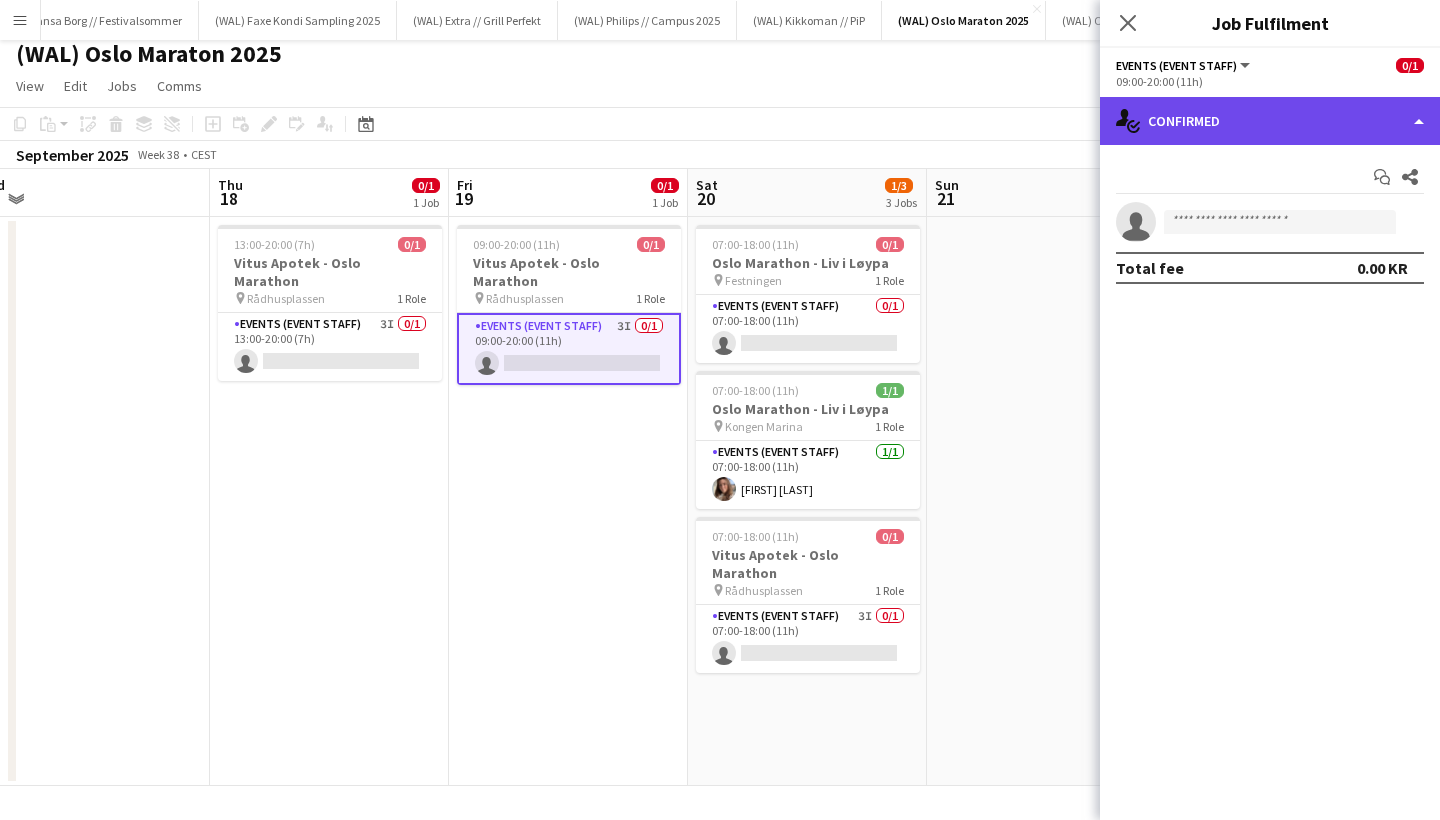 click 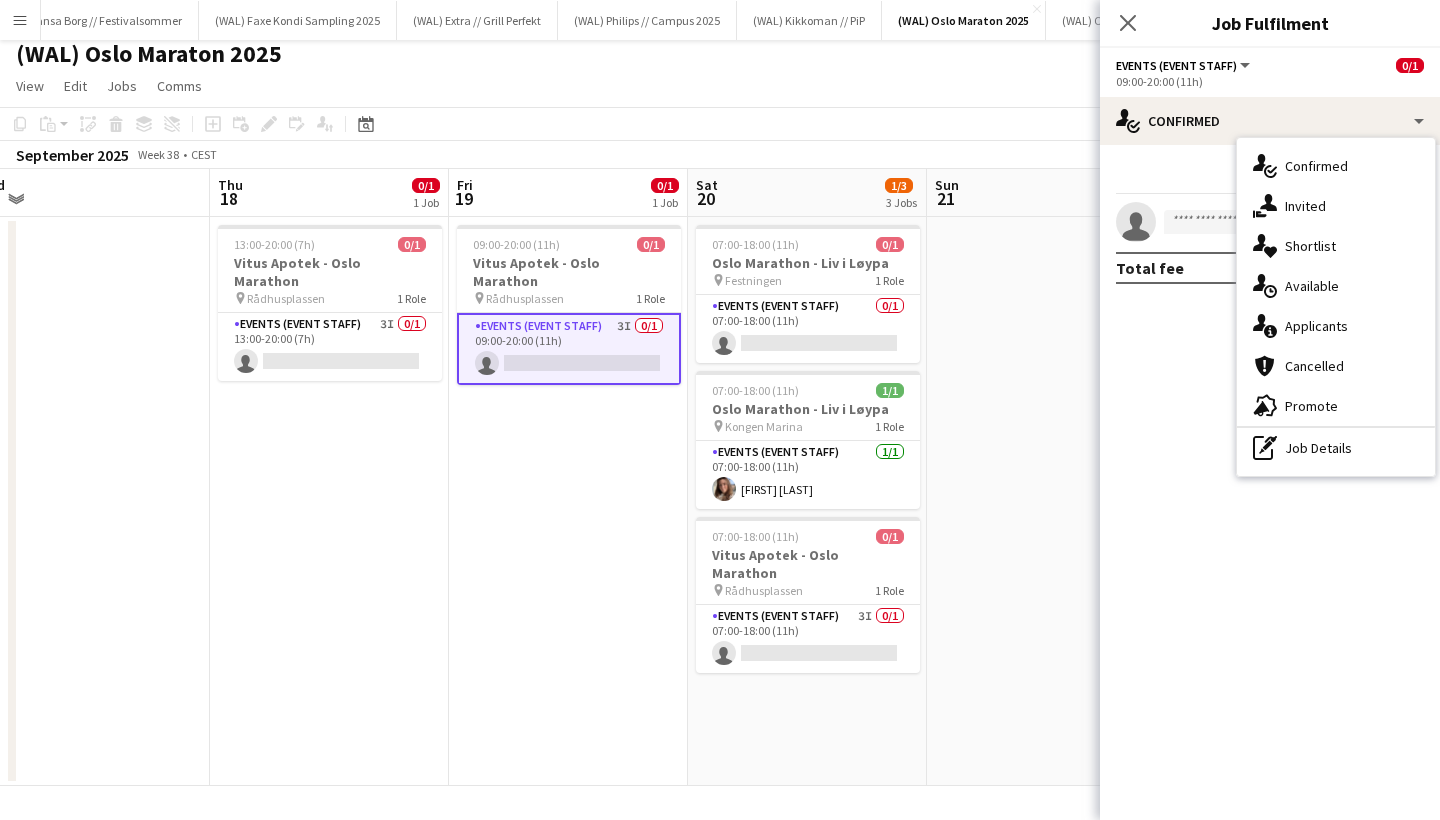 click at bounding box center (1046, 501) 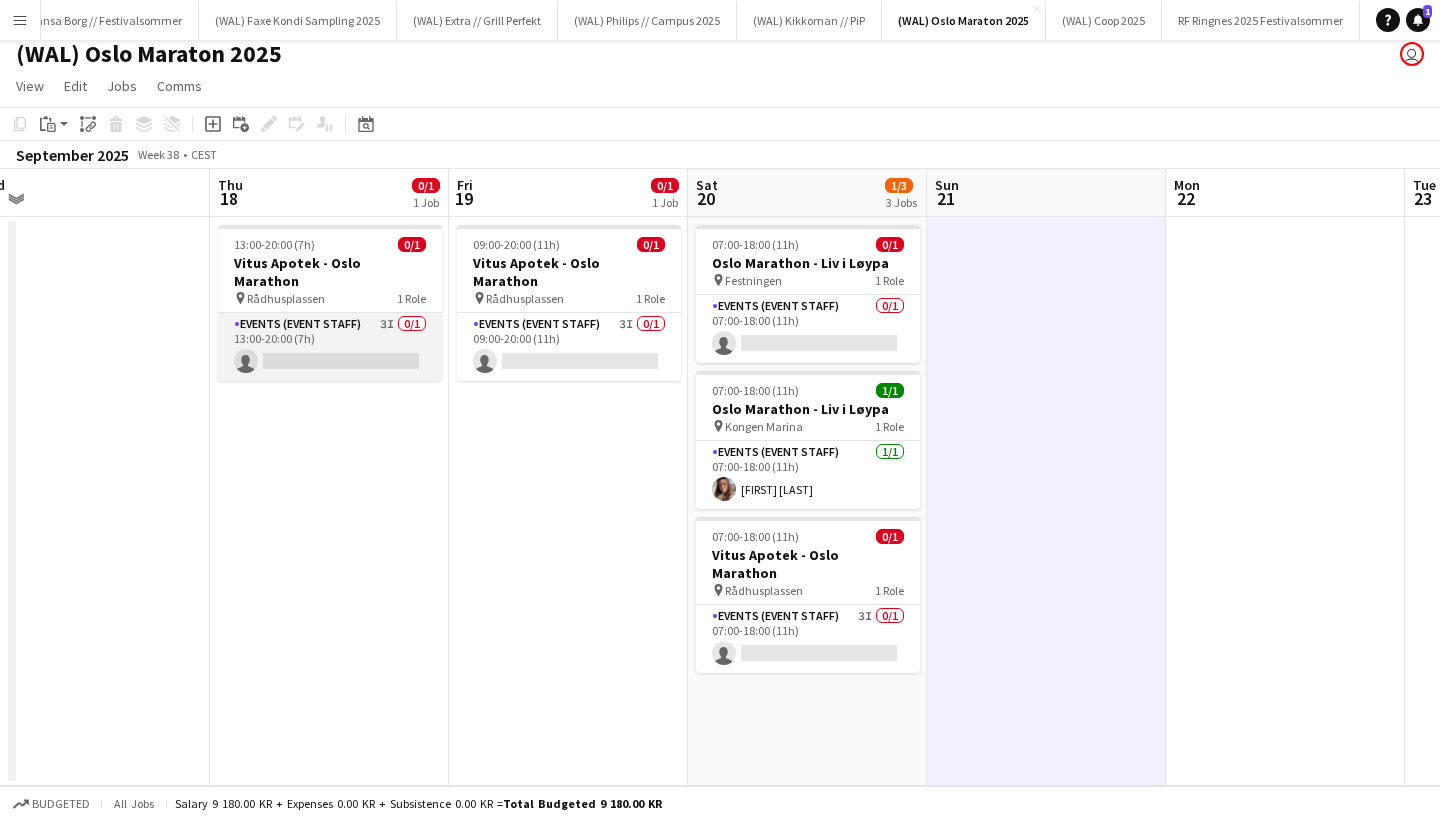 click on "Events (Event Staff)   3I   0/1   13:00-20:00 (7h)
single-neutral-actions" at bounding box center (330, 347) 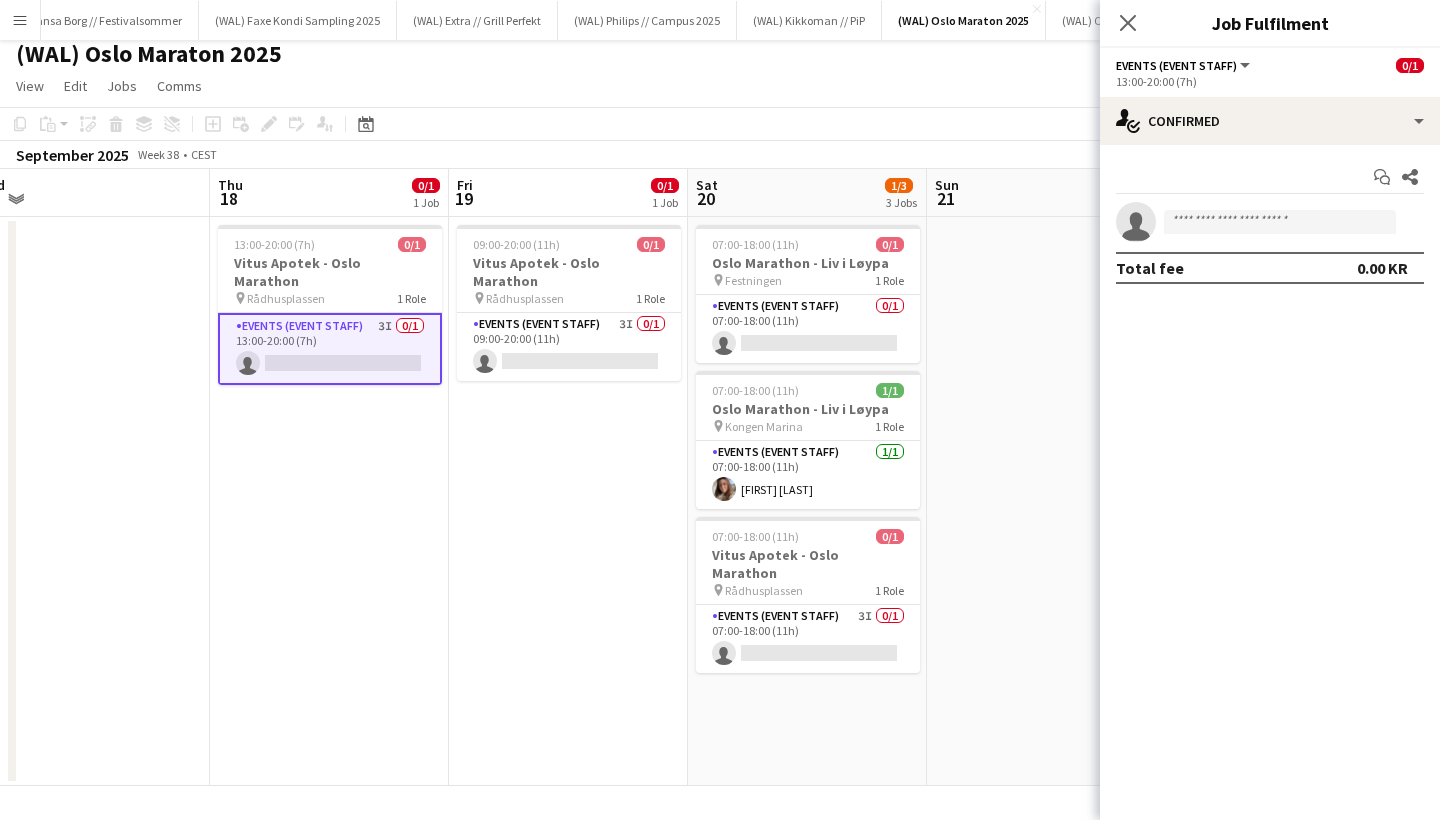 click on "09:00-20:00 (11h)    0/1   Vitus Apotek - Oslo Marathon
pin
Rådhusplassen   1 Role   Events (Event Staff)   3I   0/1   09:00-20:00 (11h)
single-neutral-actions" at bounding box center (568, 501) 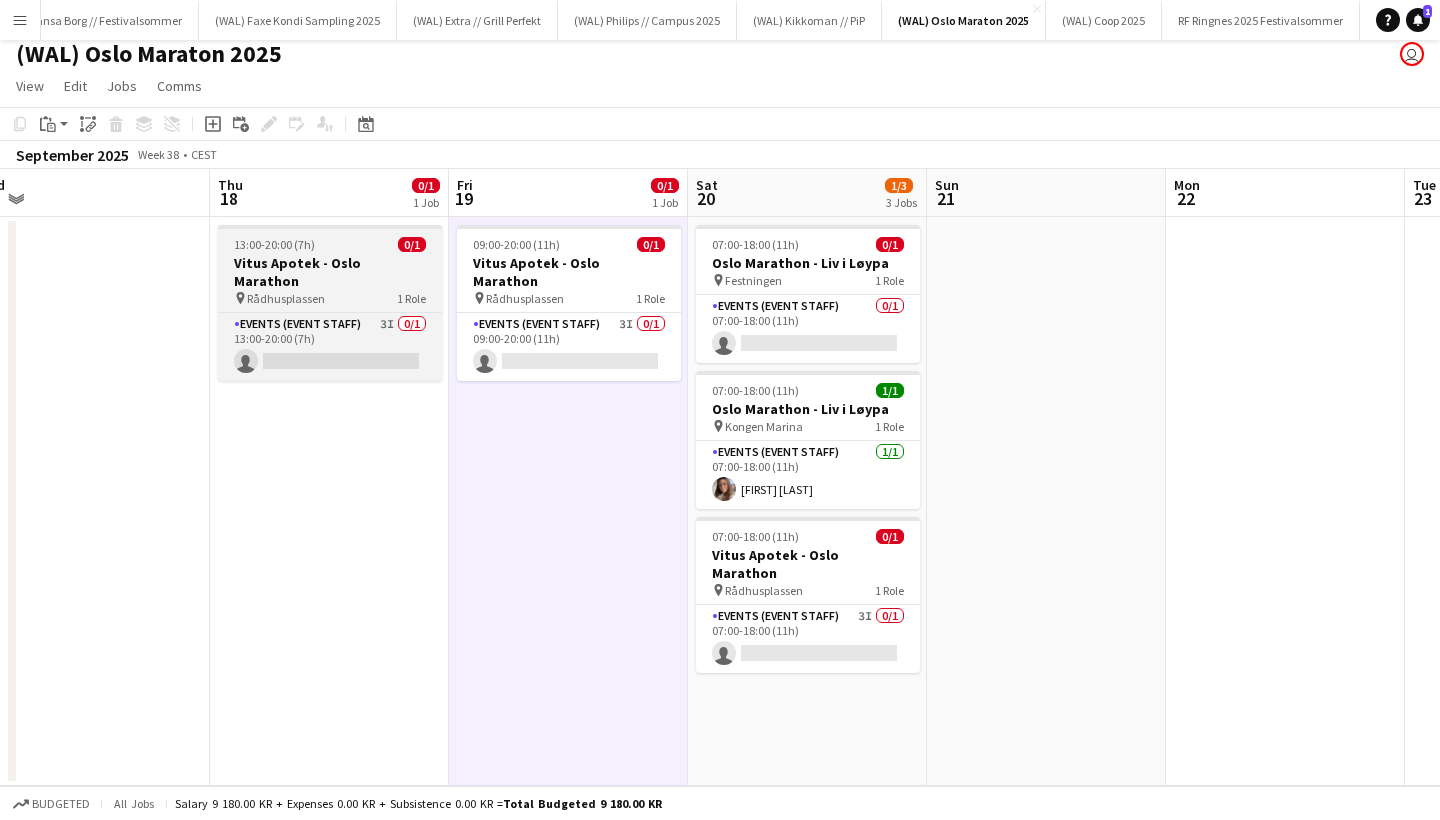 click on "13:00-20:00 (7h)    0/1" at bounding box center [330, 244] 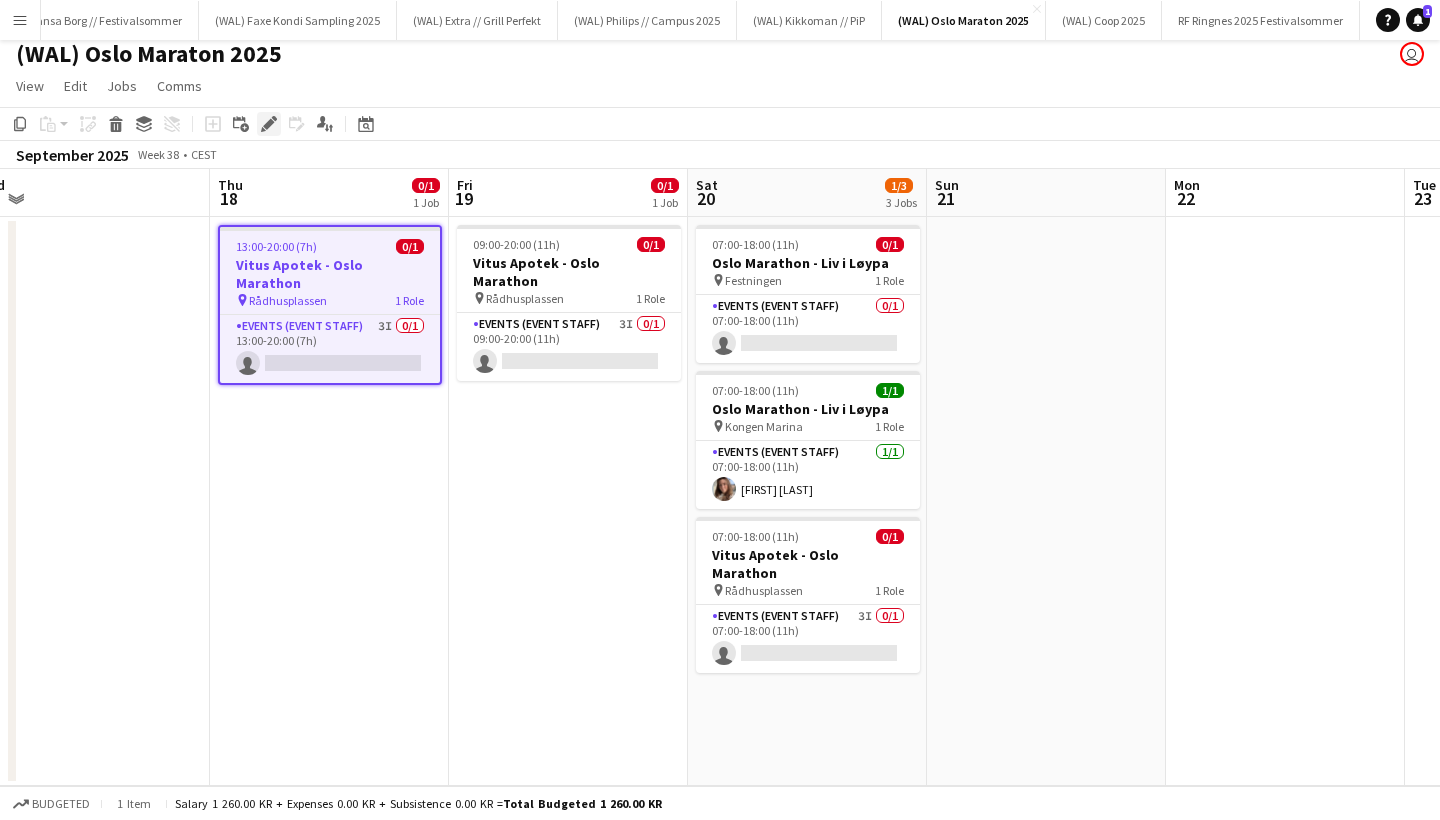 click 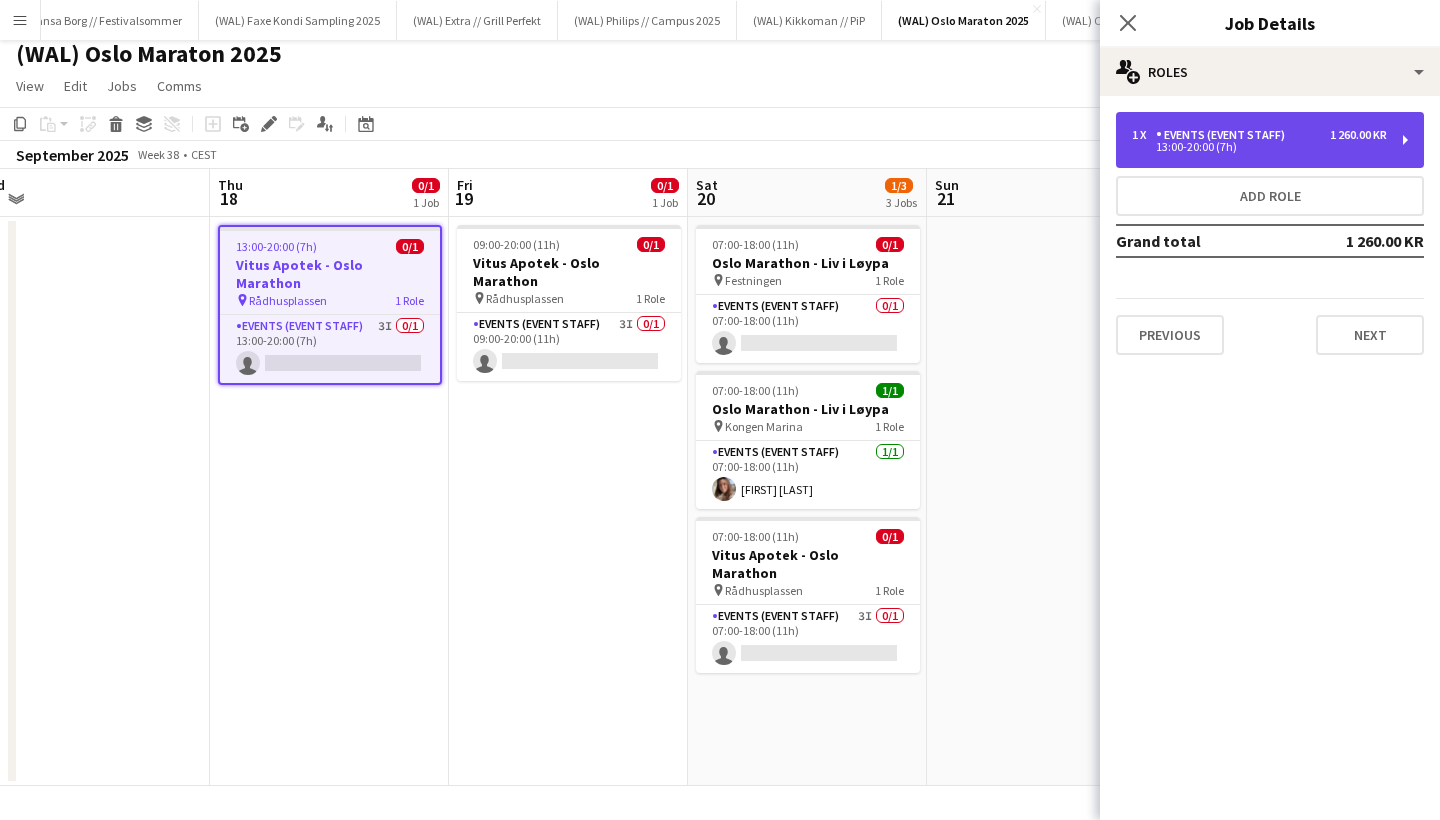 click on "1 260.00 KR" at bounding box center [1358, 135] 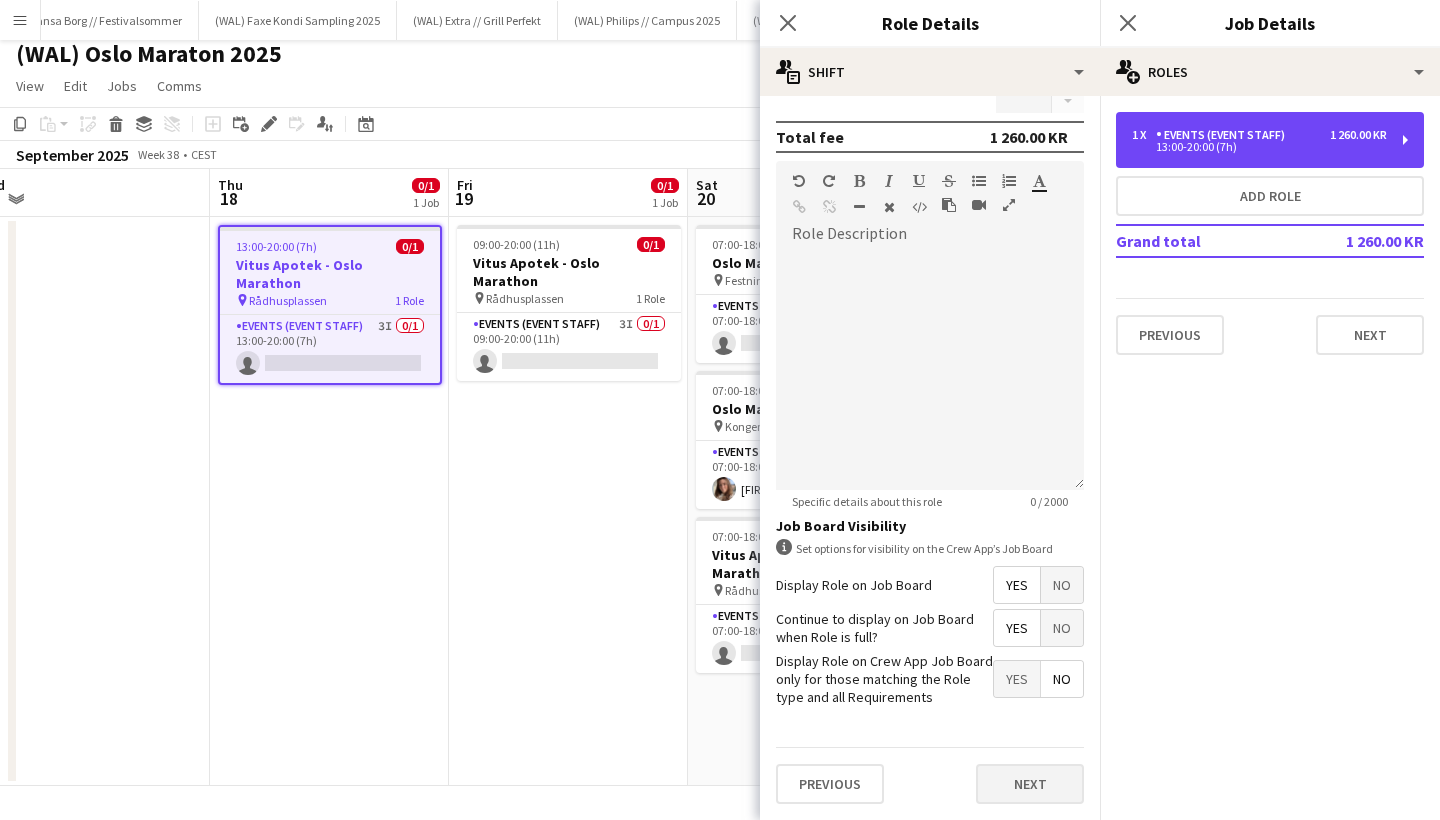 scroll, scrollTop: 534, scrollLeft: 0, axis: vertical 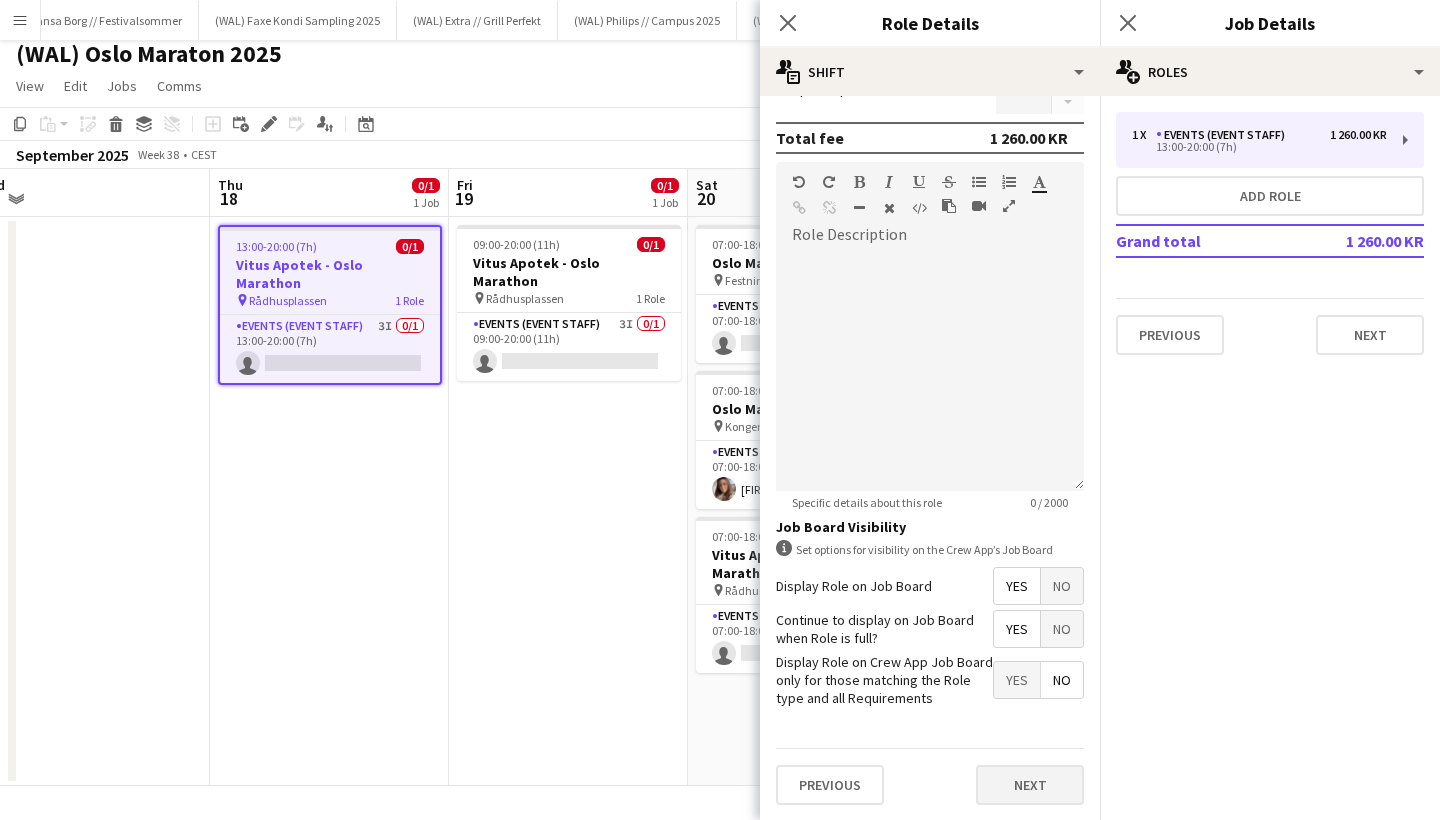 click on "Next" at bounding box center [1030, 785] 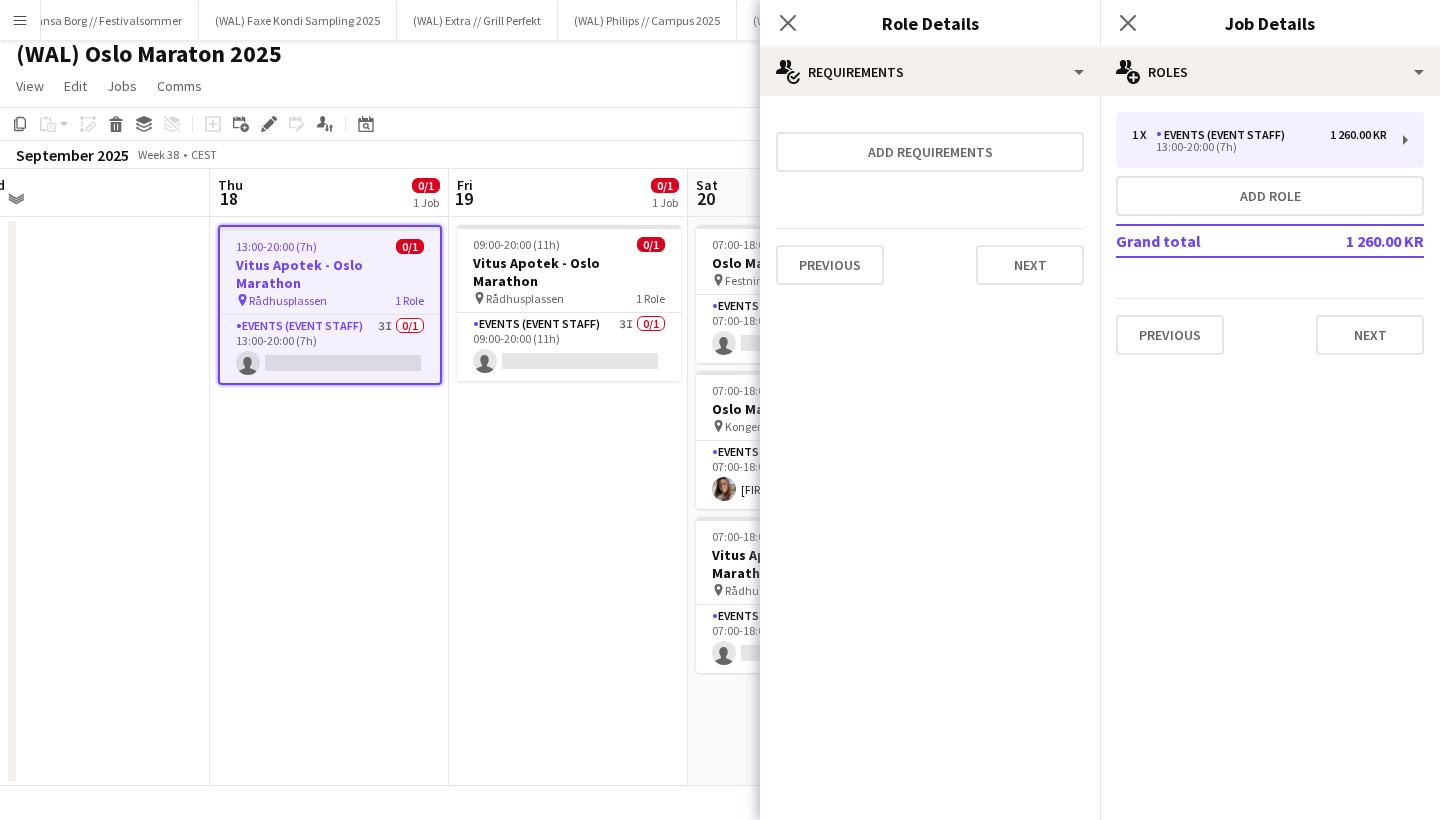 scroll, scrollTop: 0, scrollLeft: 0, axis: both 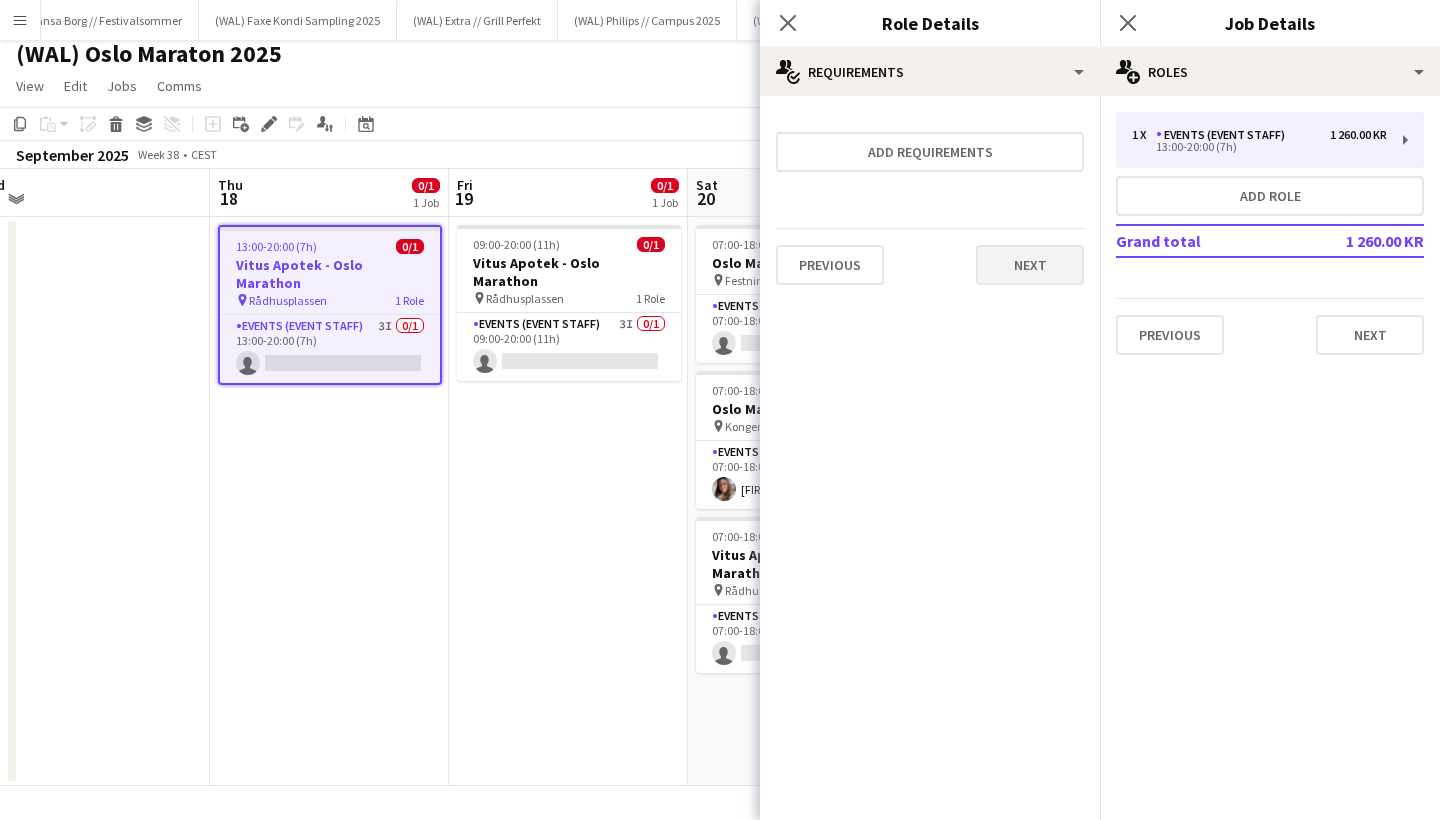 click on "Next" at bounding box center [1030, 265] 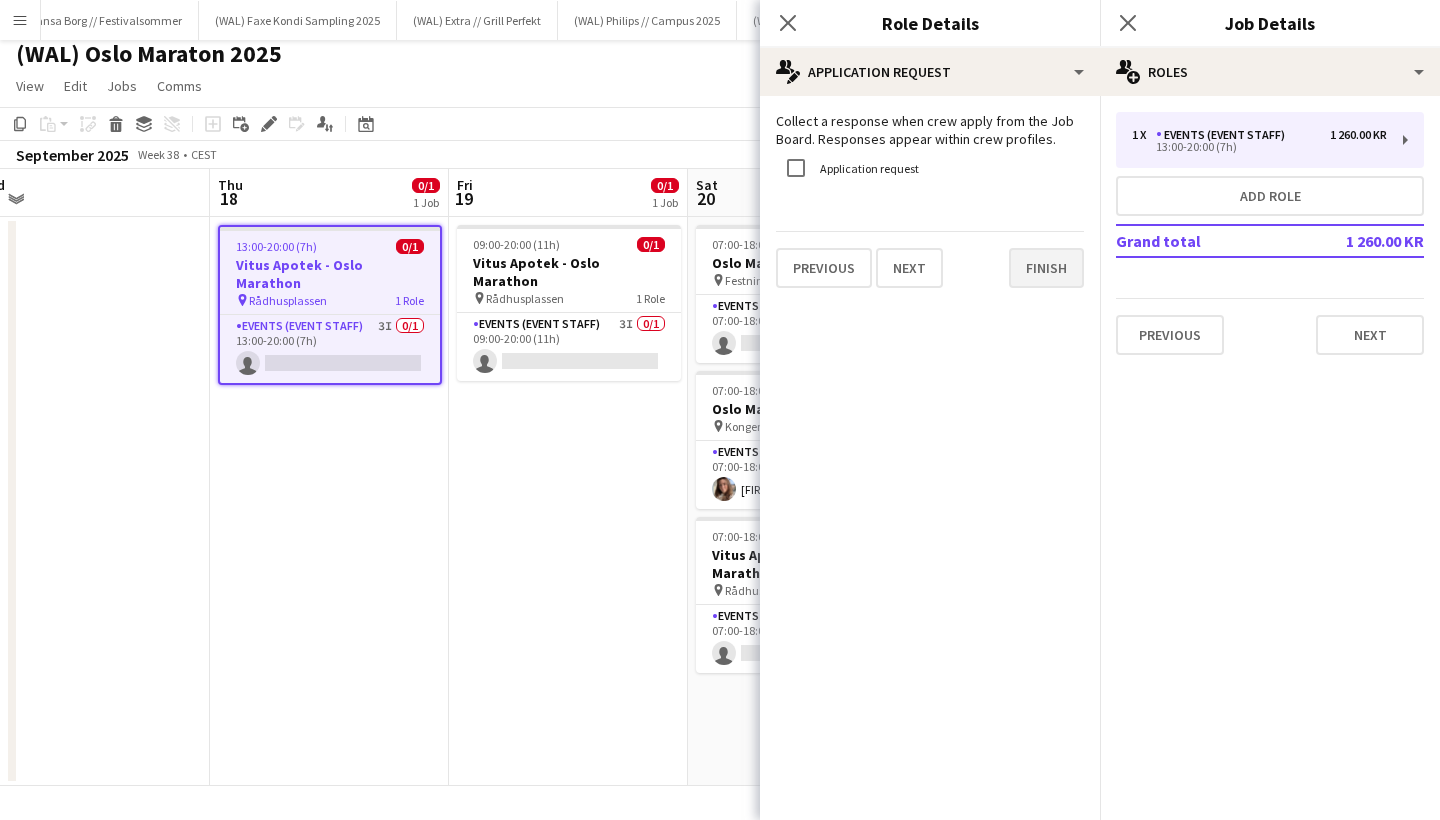 click on "Finish" at bounding box center (1046, 268) 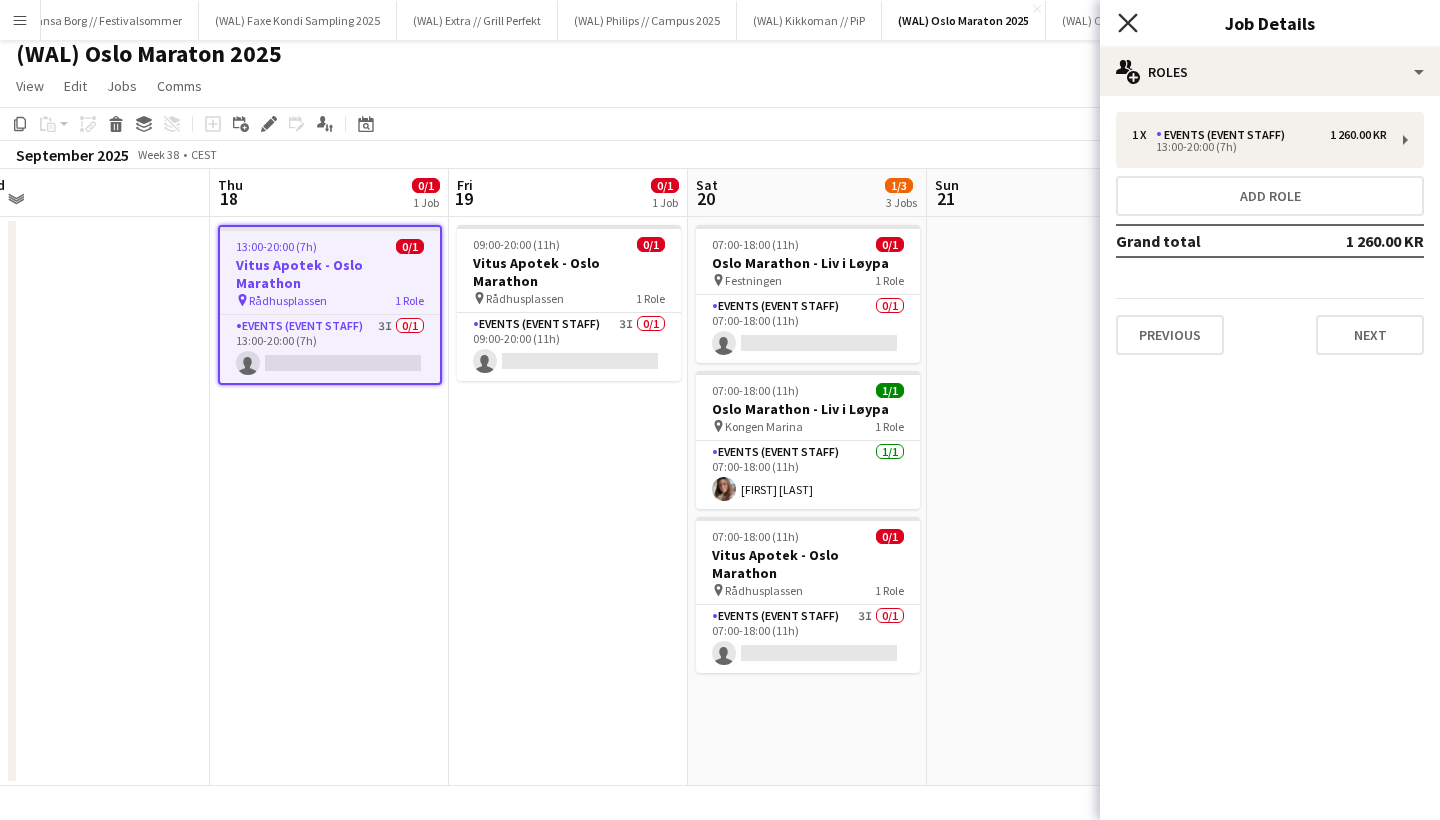 click on "Close pop-in" 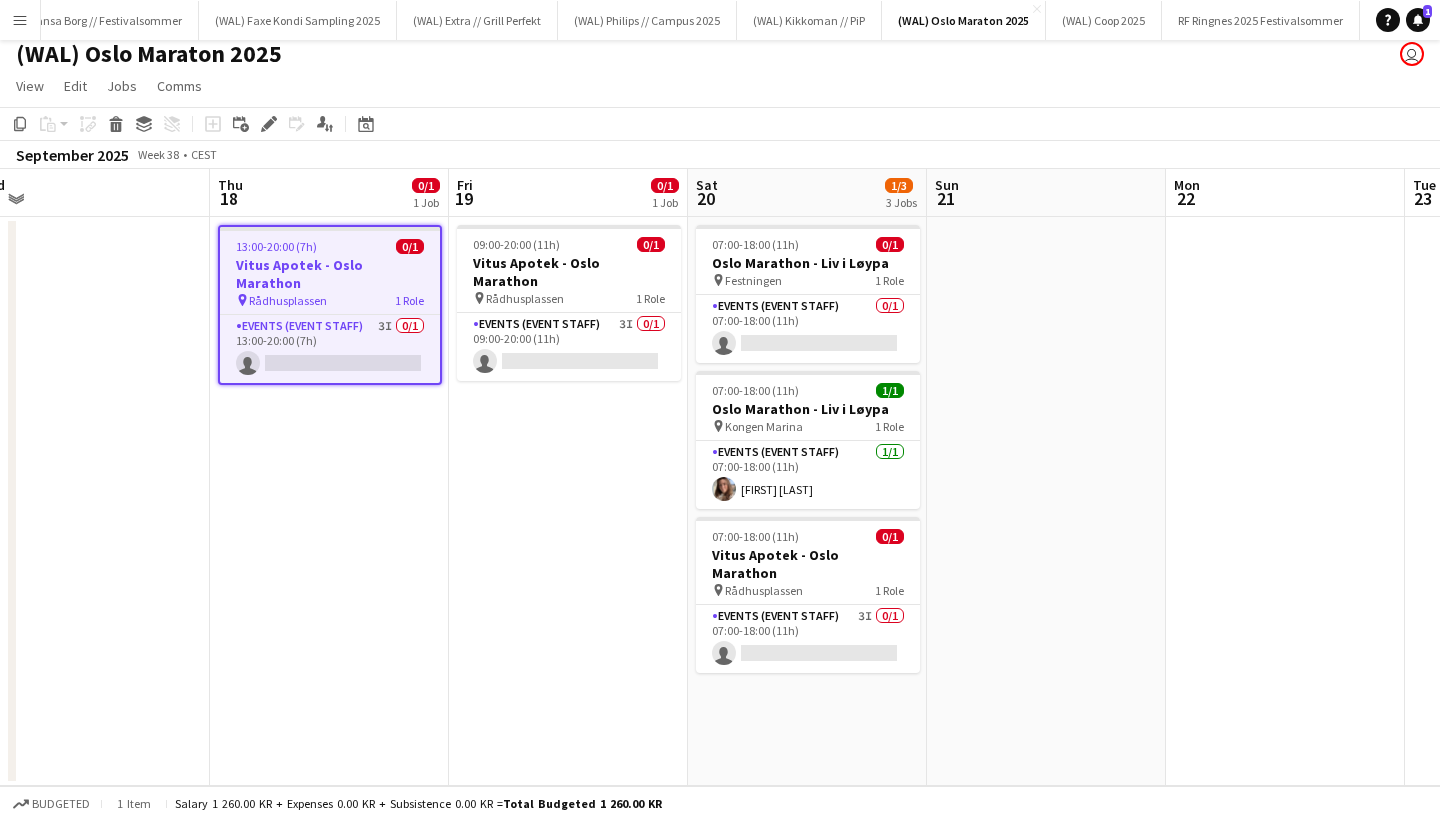 click at bounding box center [1046, 501] 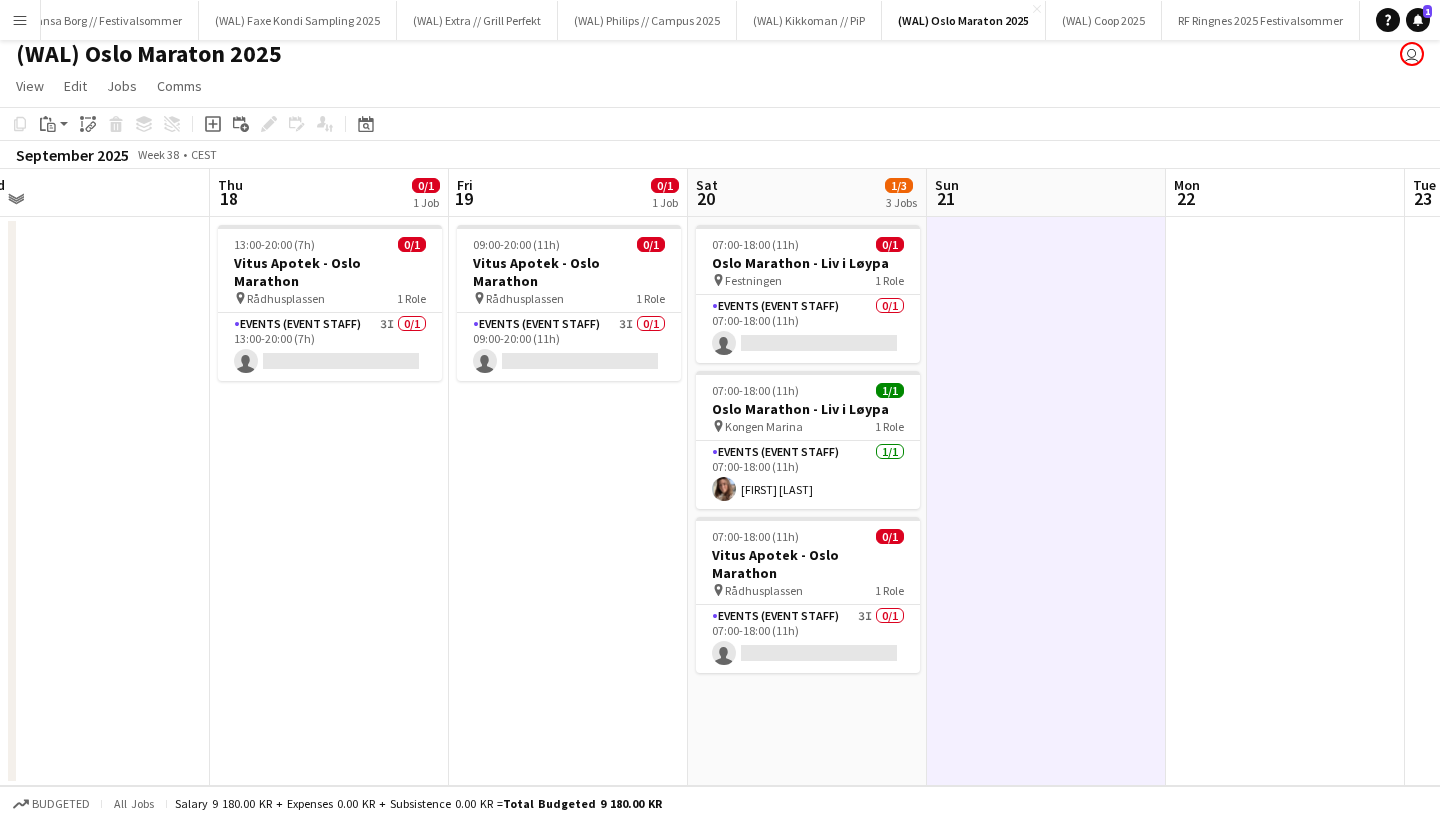 scroll, scrollTop: 9, scrollLeft: 0, axis: vertical 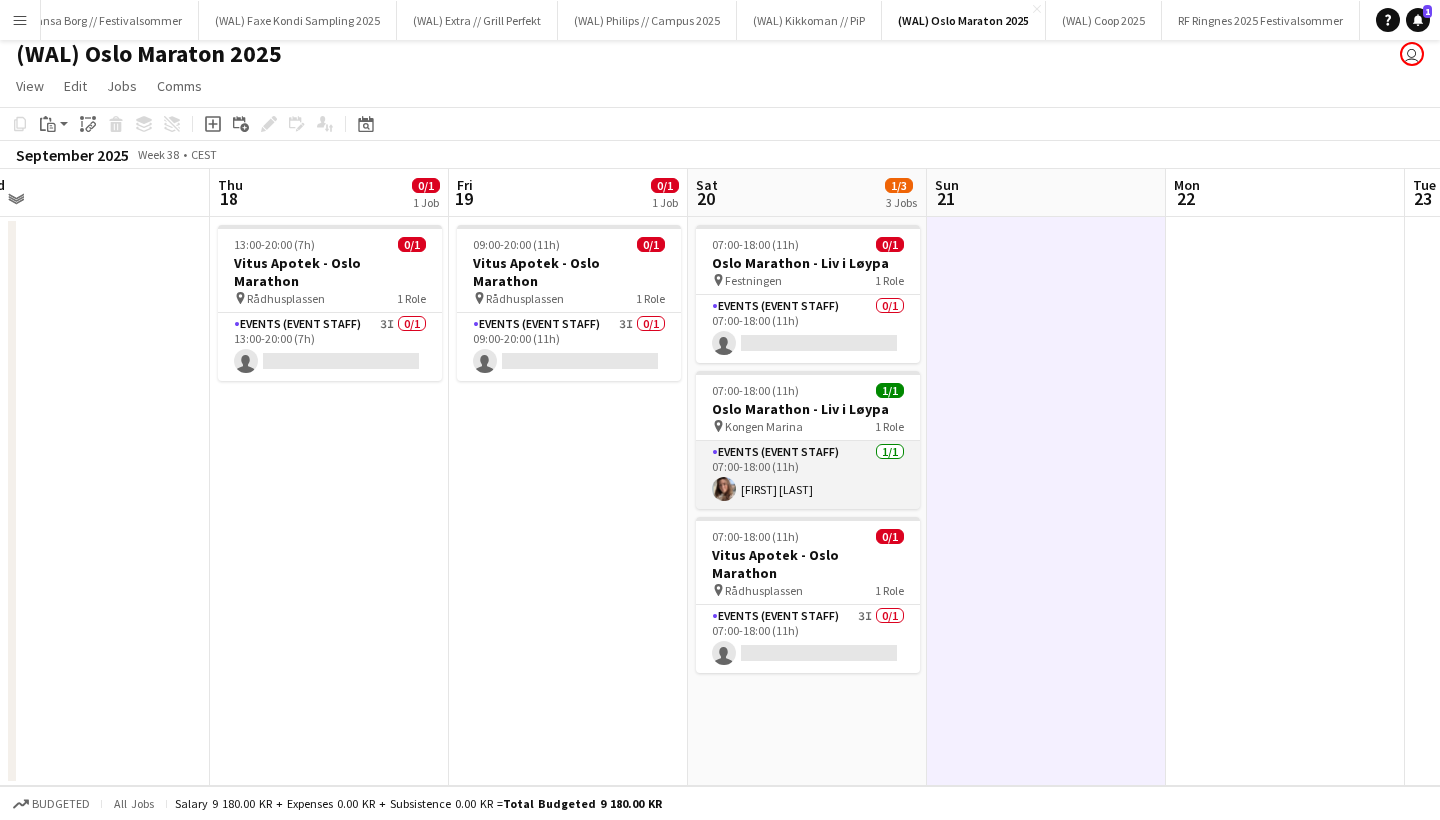 click on "Events (Event Staff)   1/1   07:00-18:00 (11h)
Kaja Nesse" at bounding box center (808, 475) 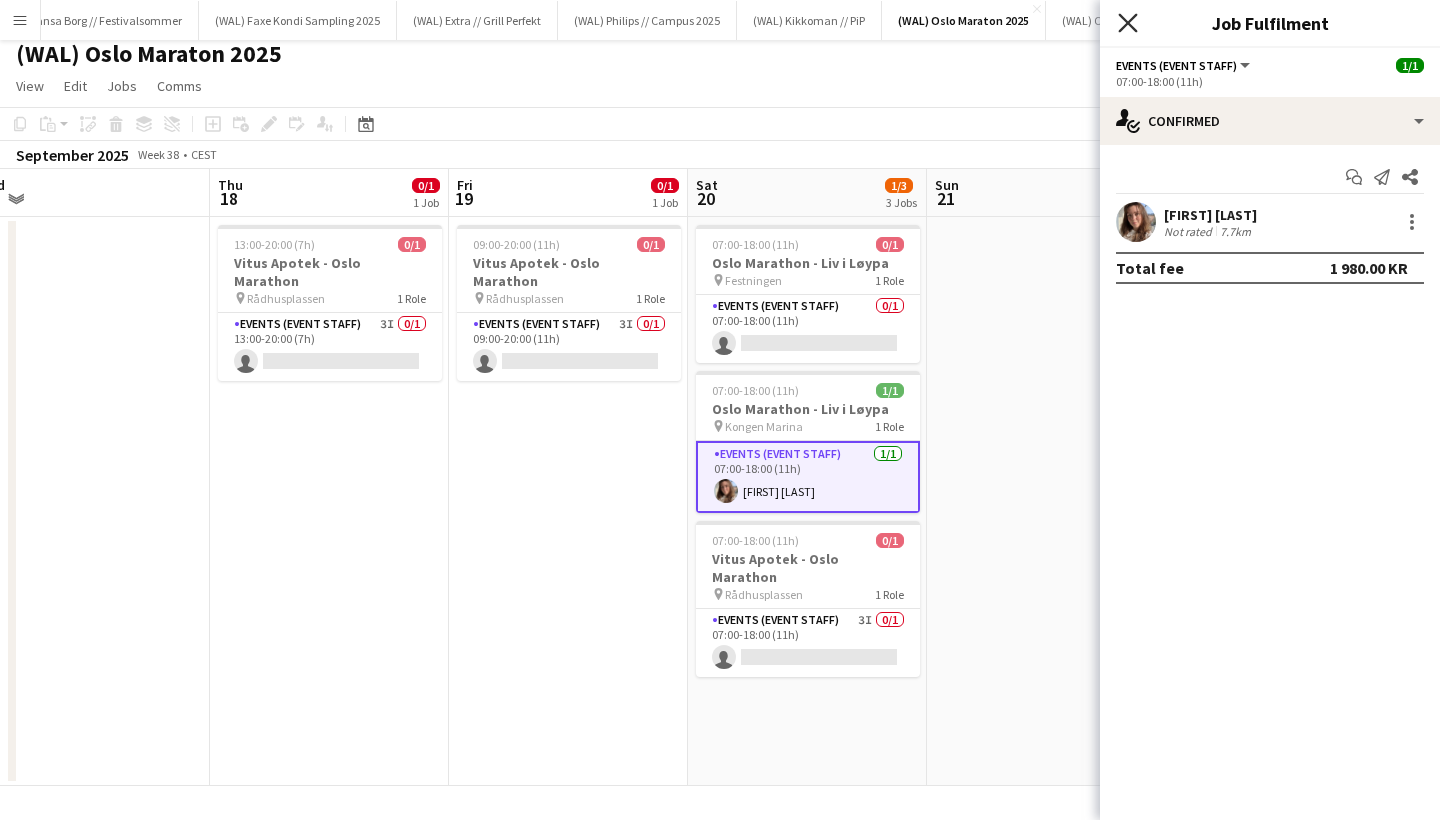 click 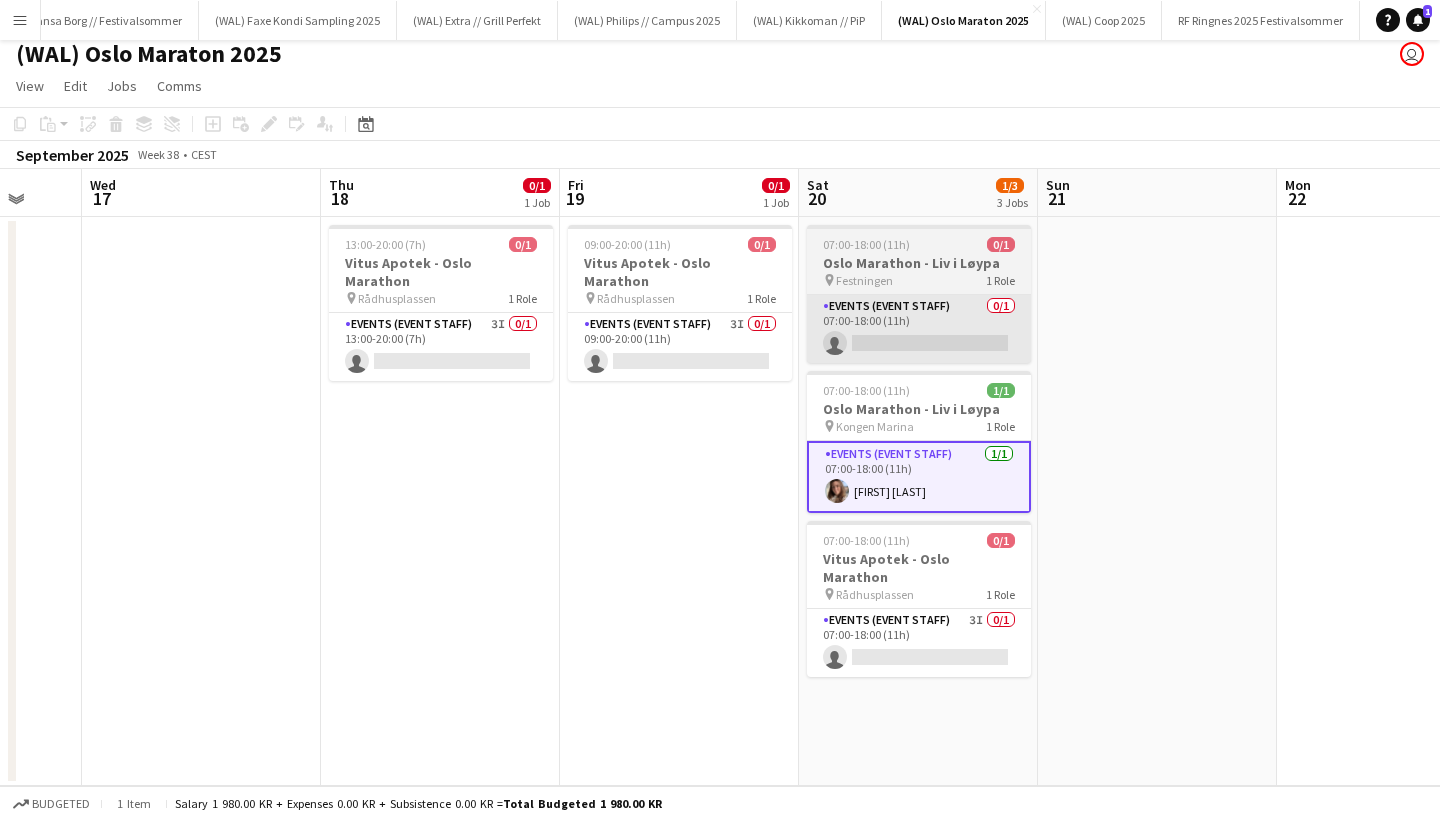 scroll, scrollTop: 0, scrollLeft: 783, axis: horizontal 